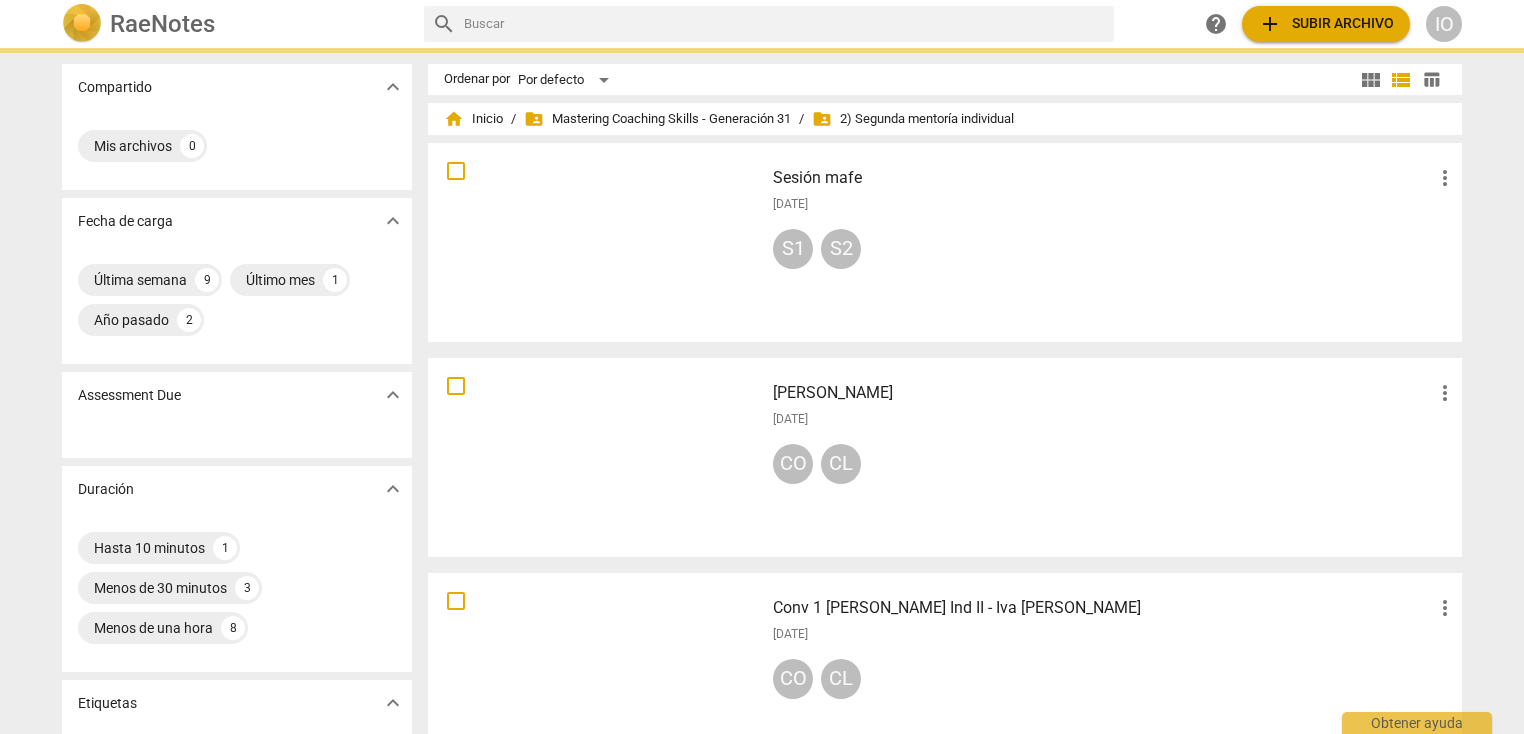 scroll, scrollTop: 0, scrollLeft: 0, axis: both 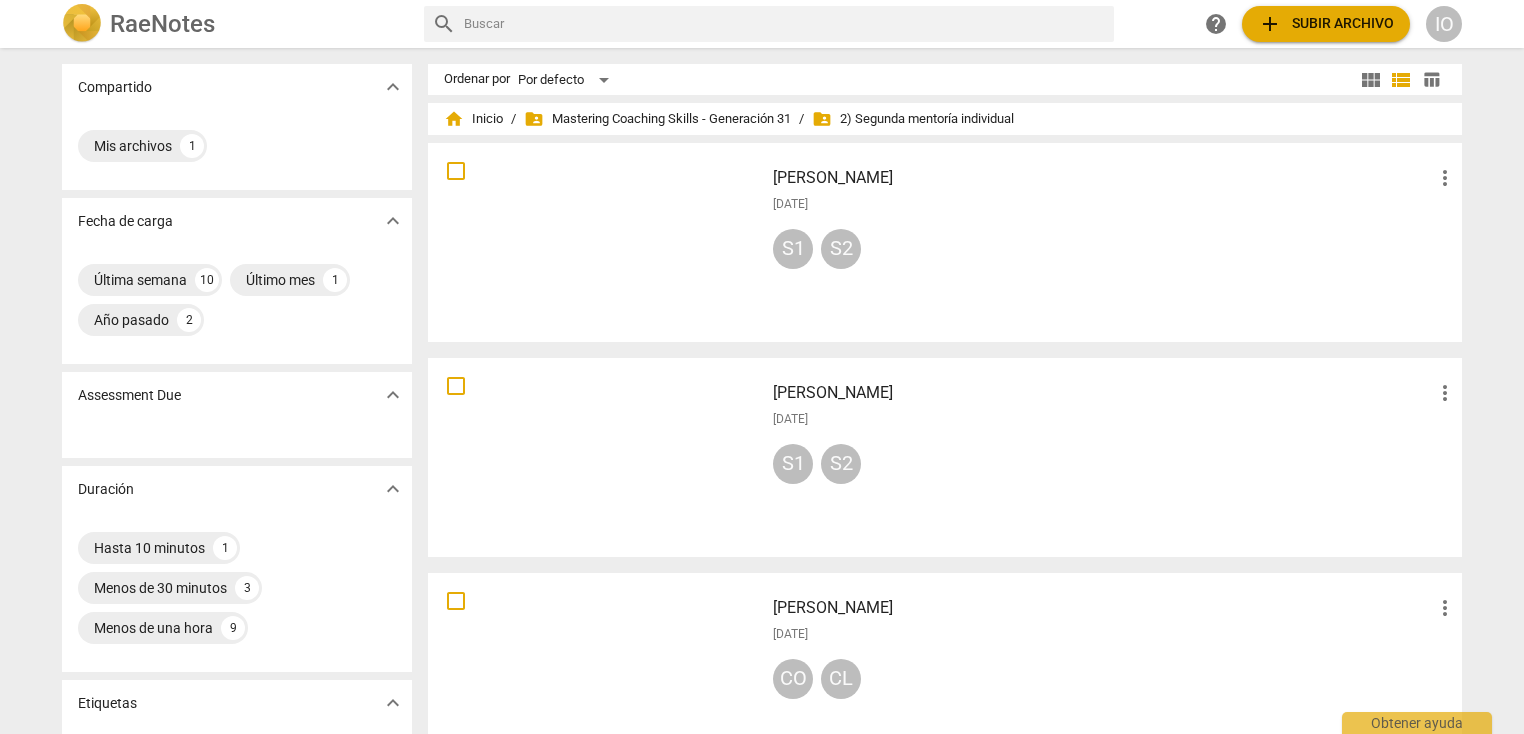 click on "[DATE]" at bounding box center (1115, 204) 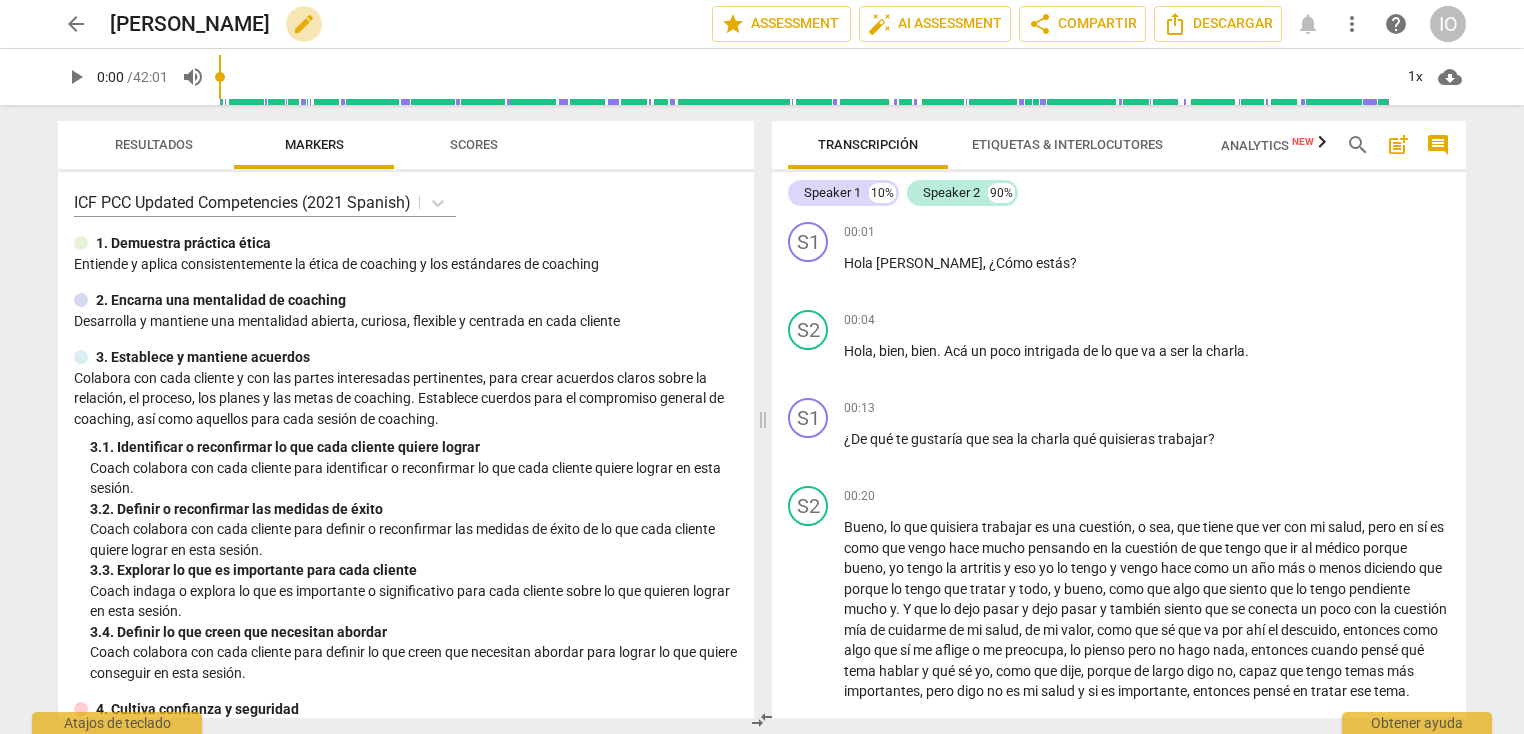 click on "edit" at bounding box center [304, 24] 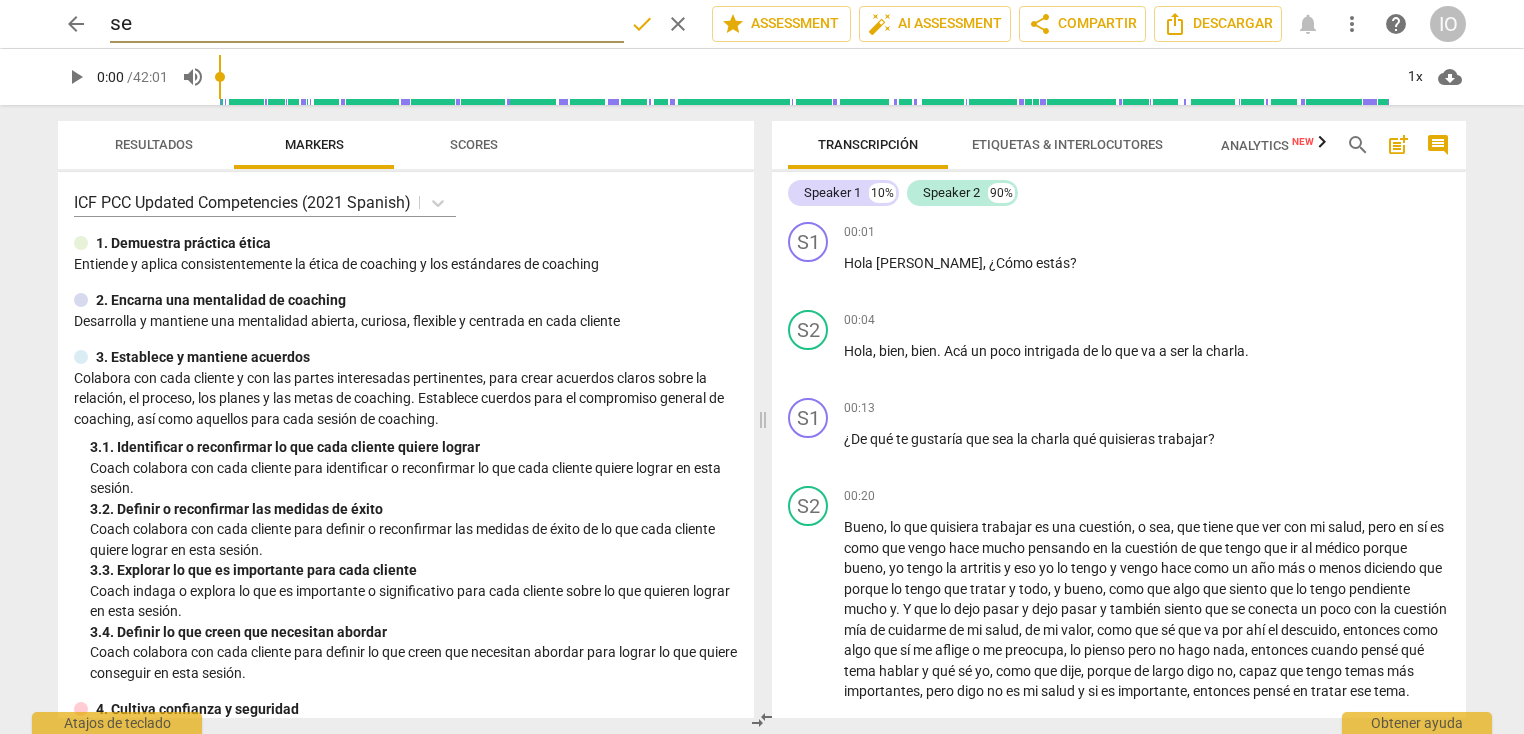type on "s" 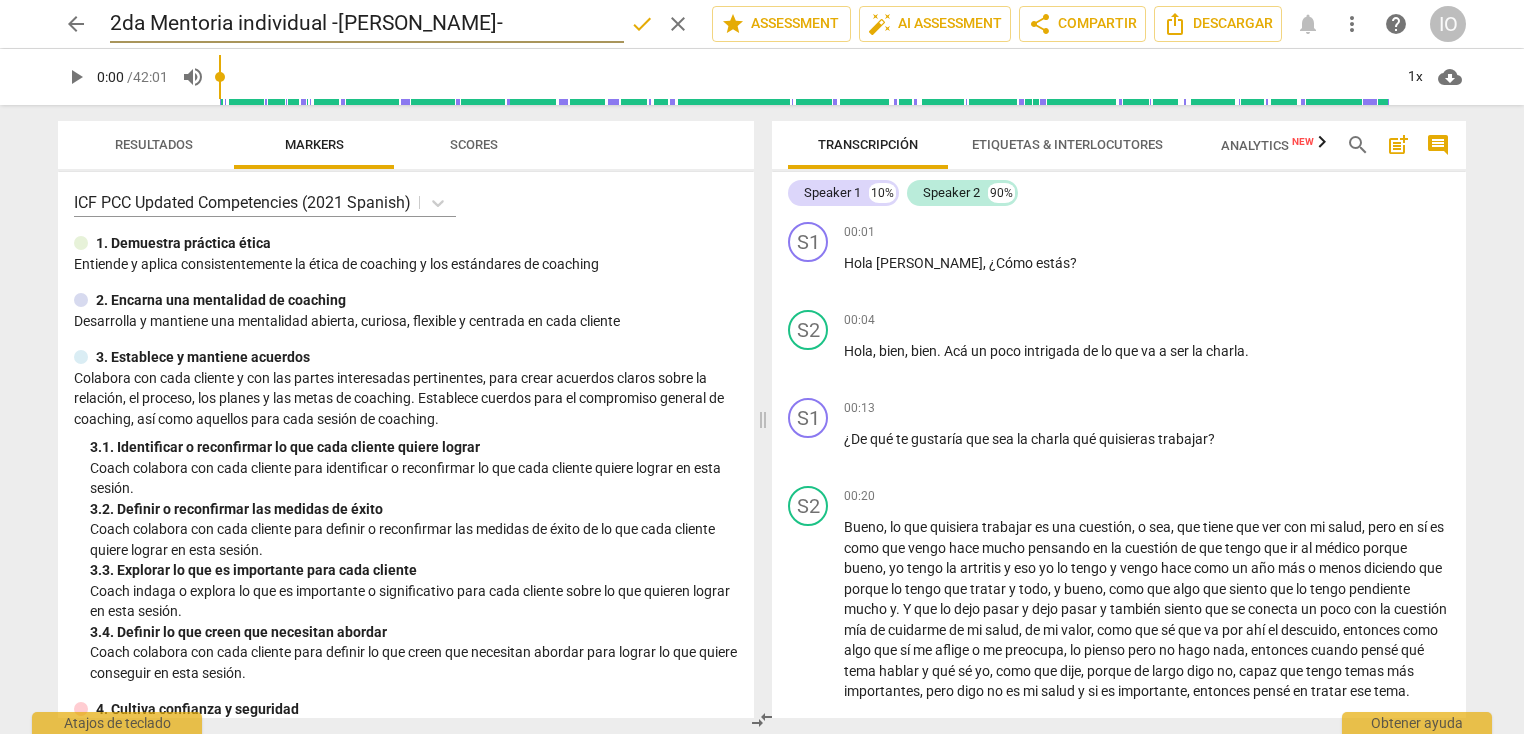 click on "2da Mentoria individual -[PERSON_NAME]-" at bounding box center (367, 24) 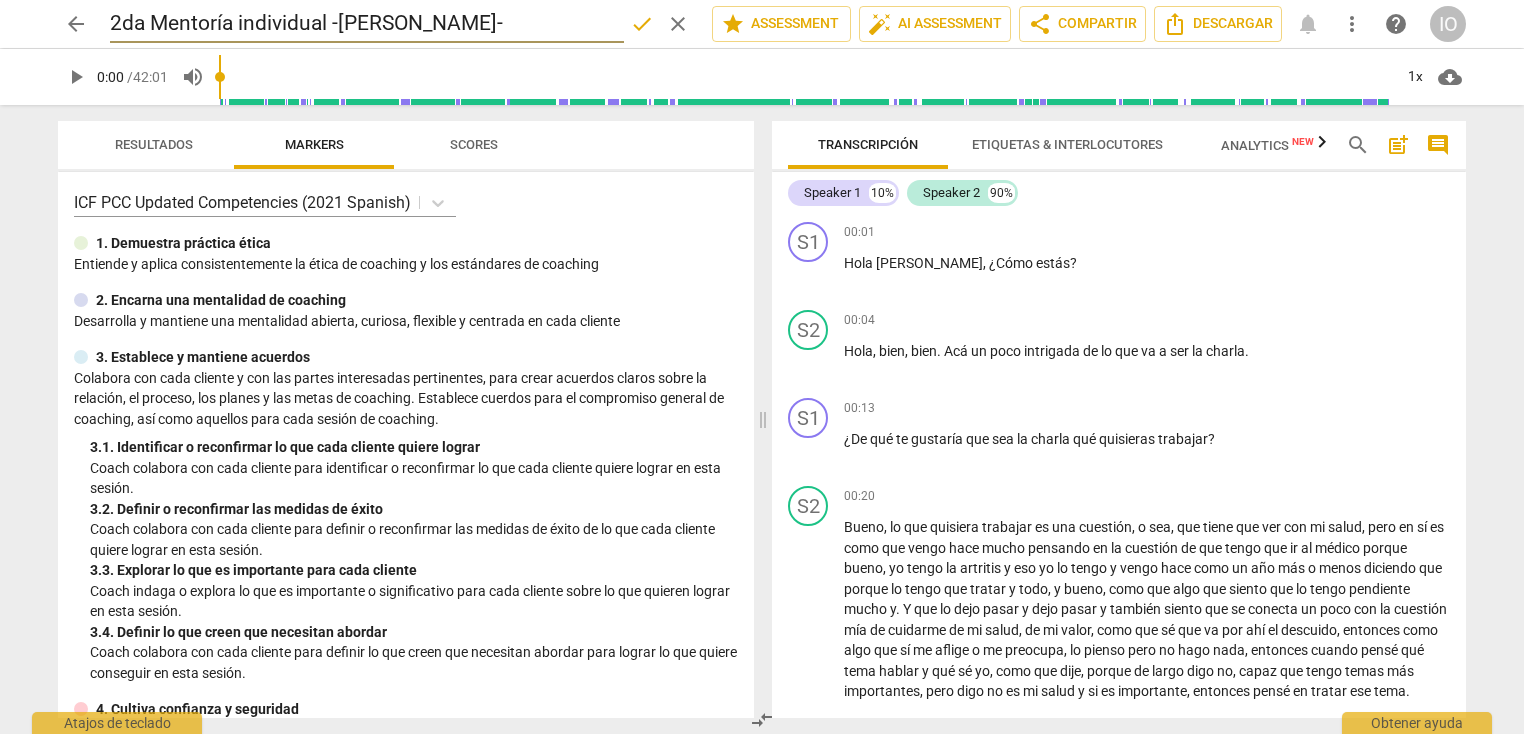type on "2da Mentoría individual -[PERSON_NAME]-" 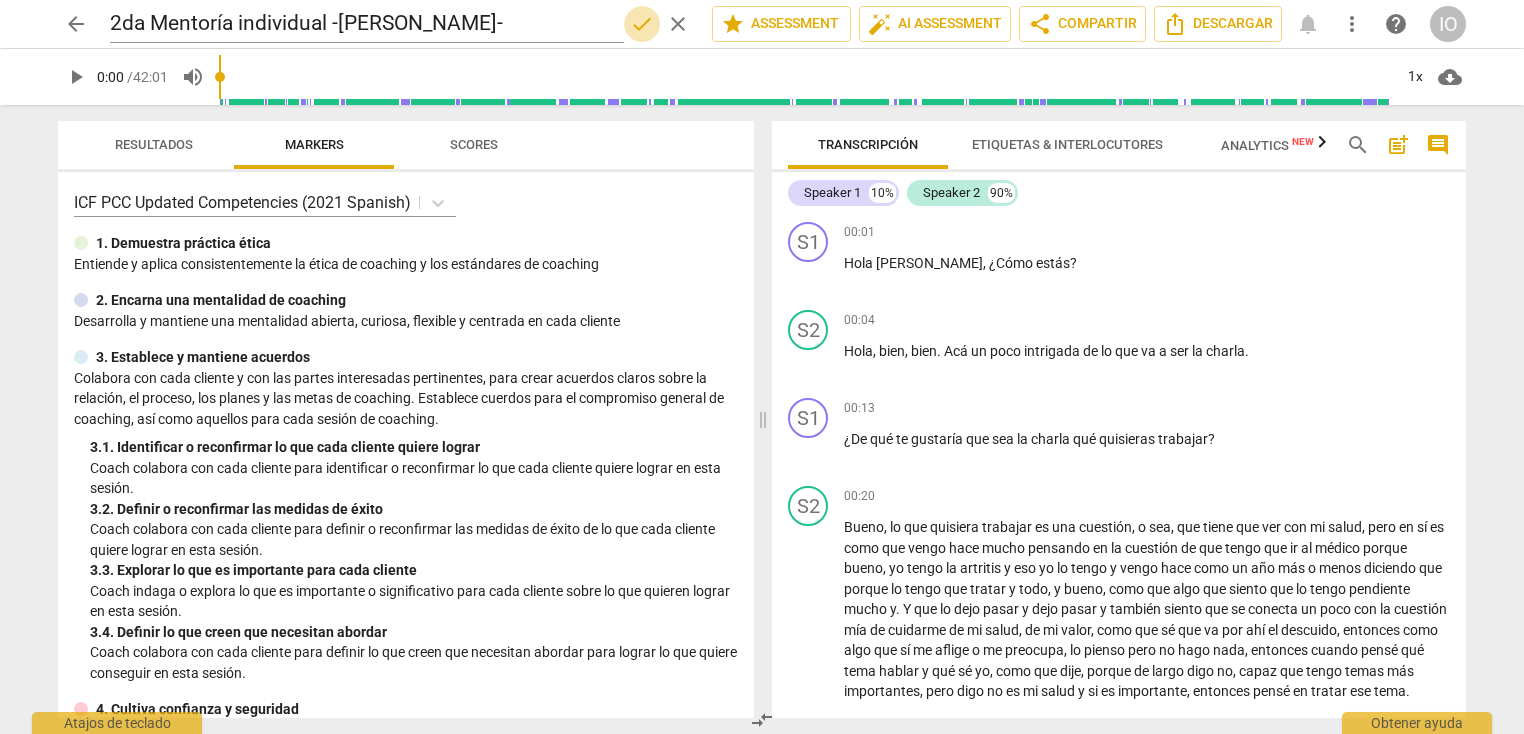 click on "done" at bounding box center (642, 24) 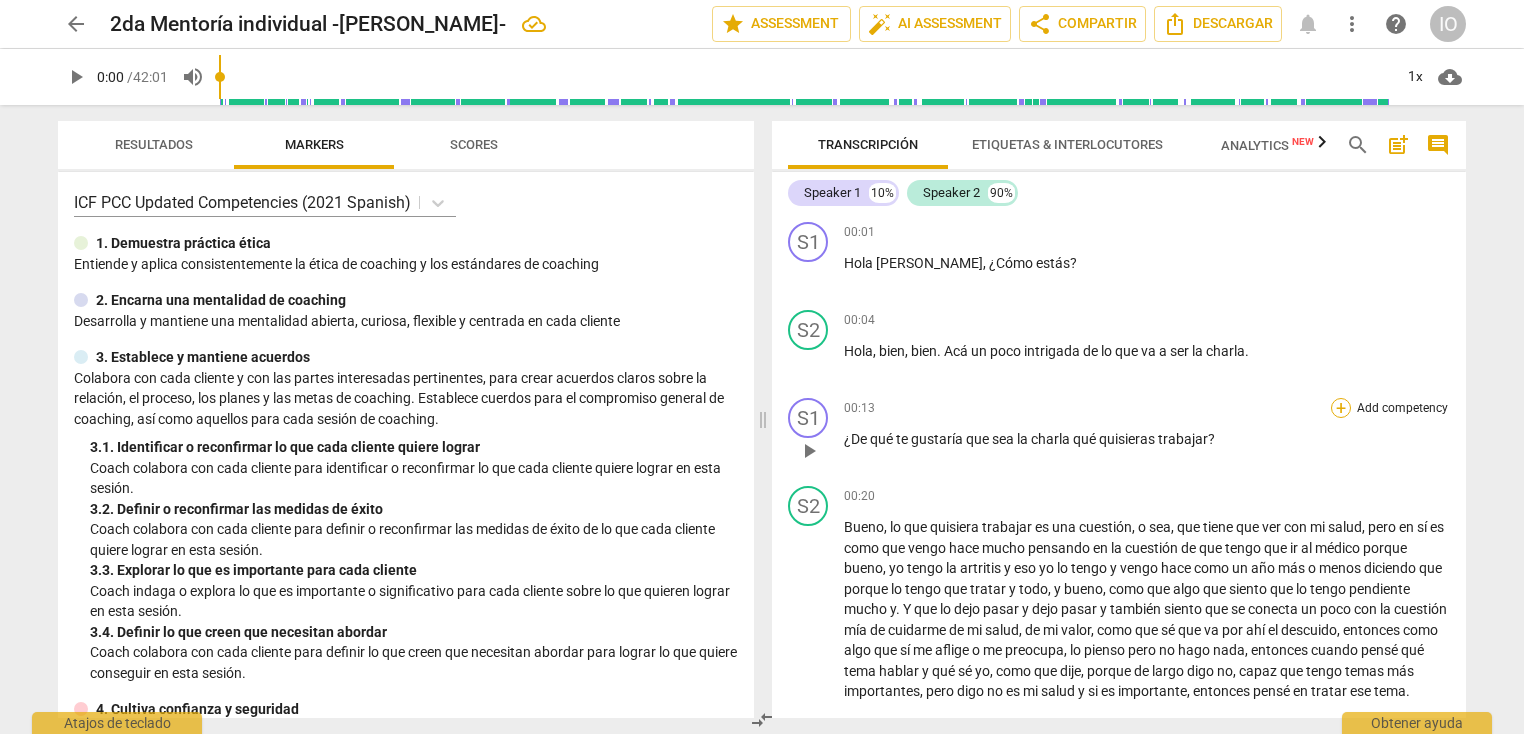 click on "+" at bounding box center (1341, 408) 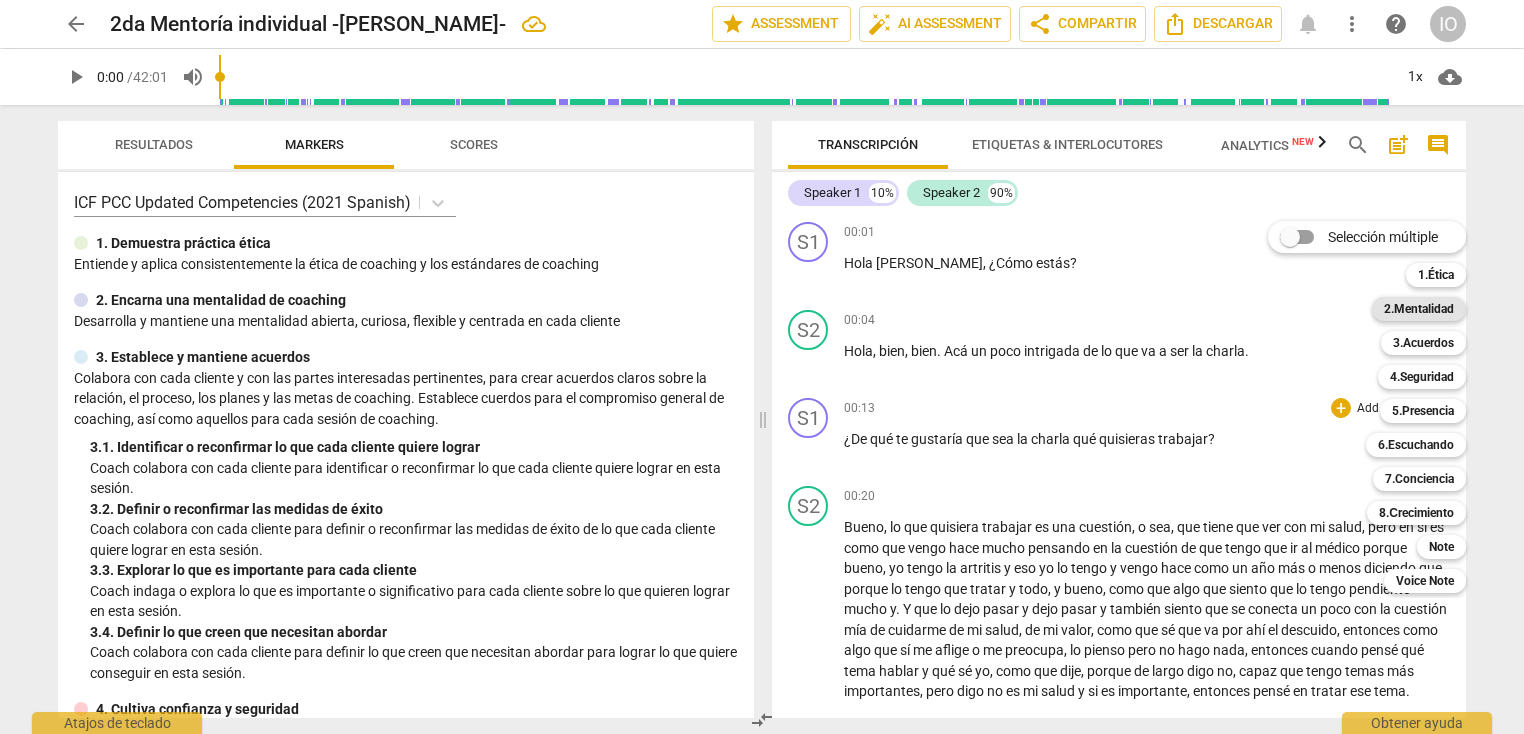 click on "2.Mentalidad" at bounding box center (1419, 309) 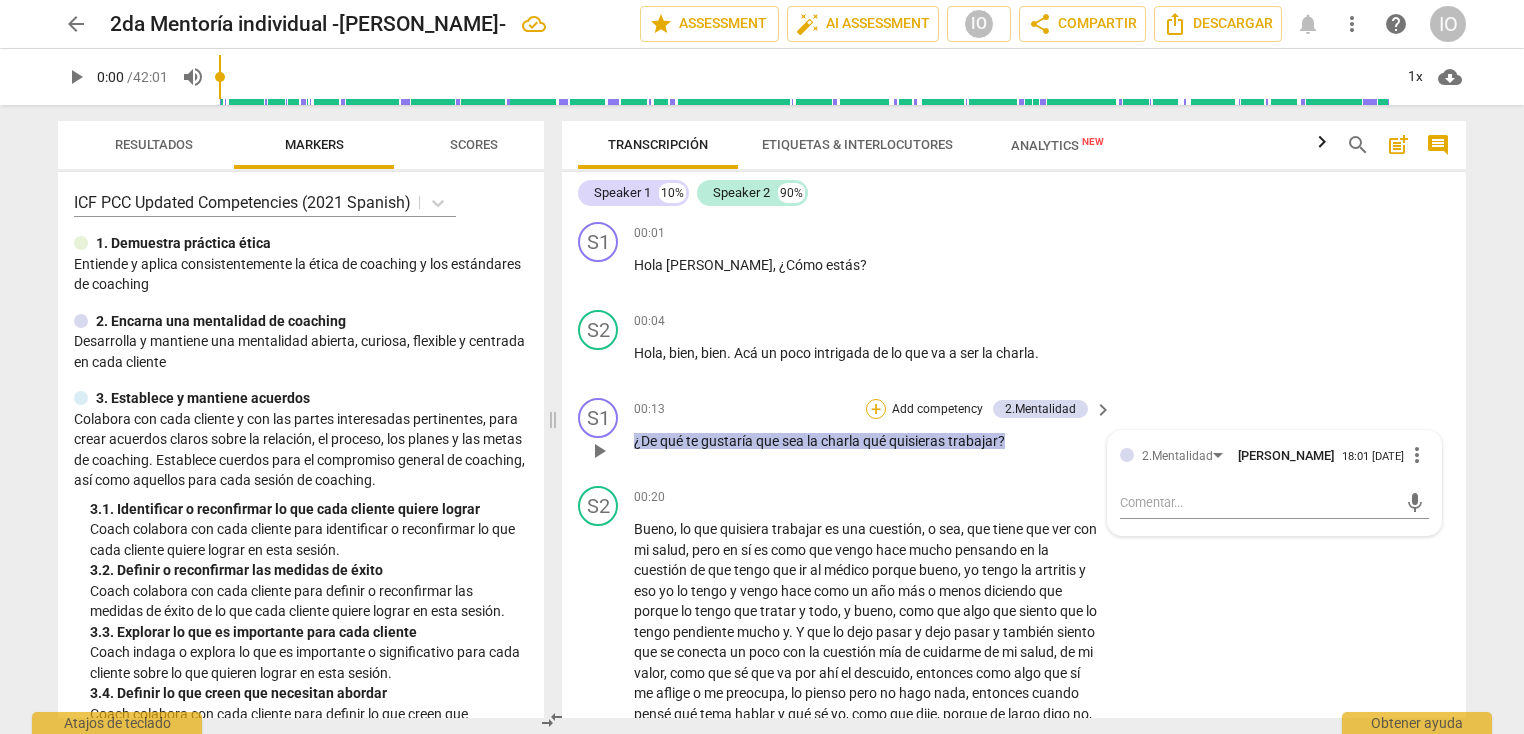click on "+" at bounding box center [876, 409] 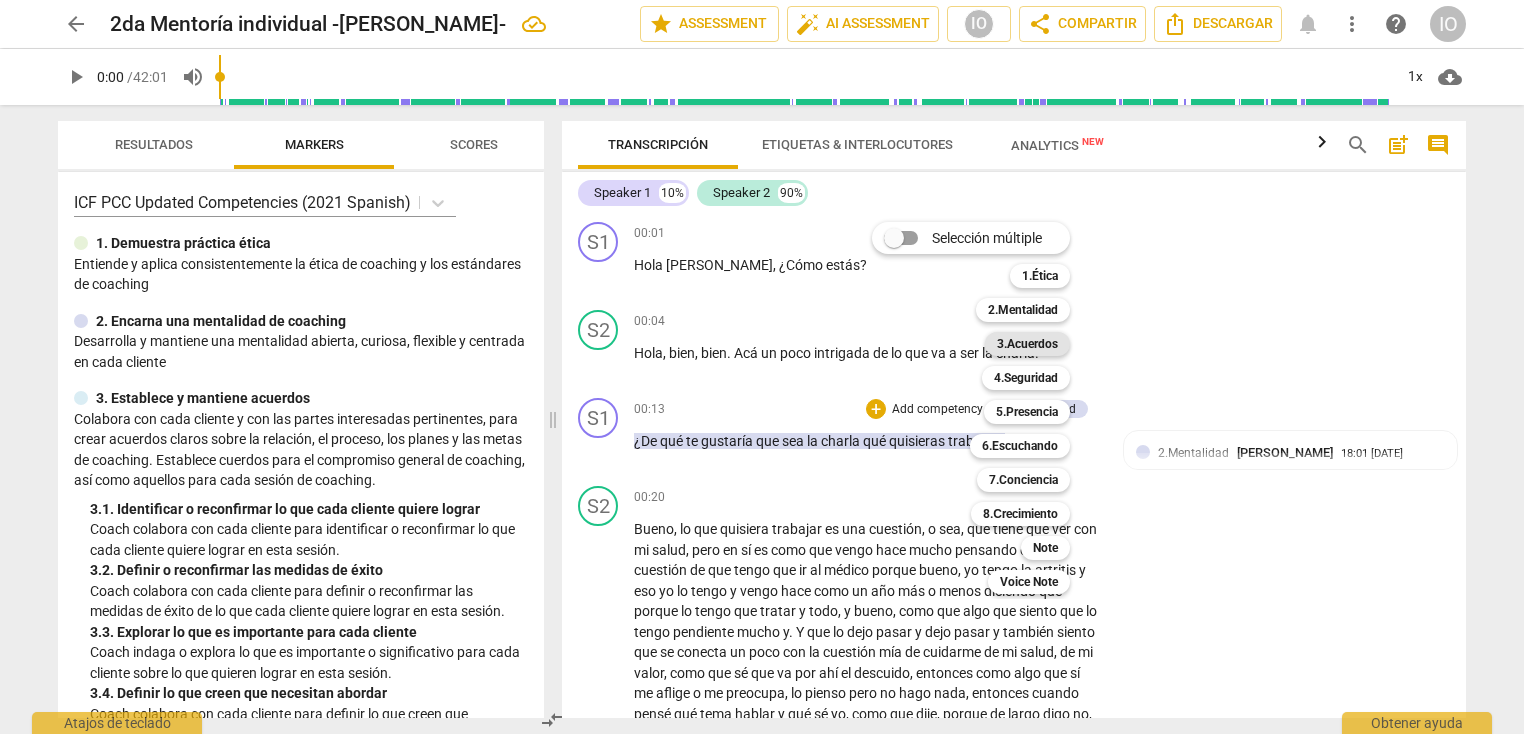 click on "3.Acuerdos" at bounding box center (1027, 344) 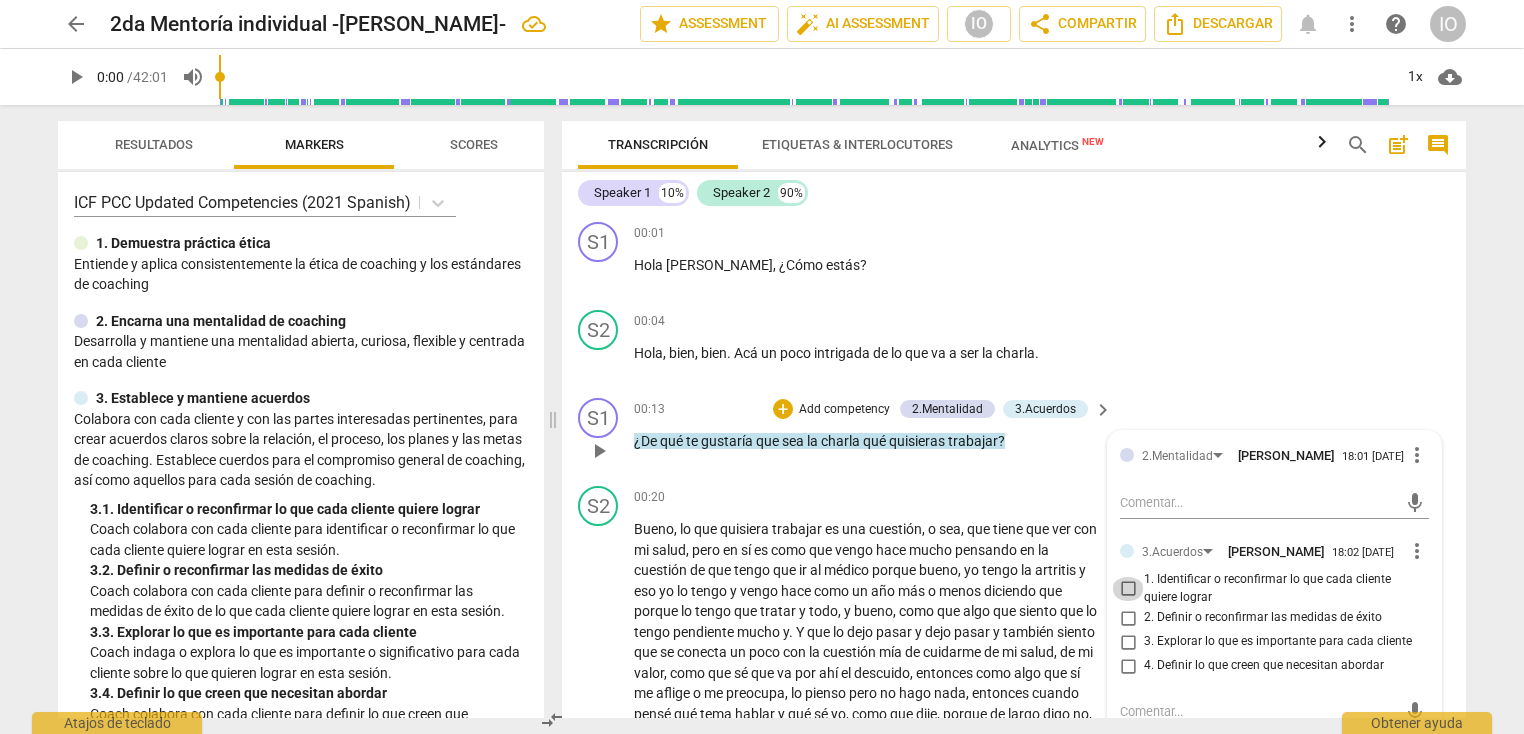 click on "1. Identificar o reconfirmar lo que cada cliente quiere lograr" at bounding box center [1128, 589] 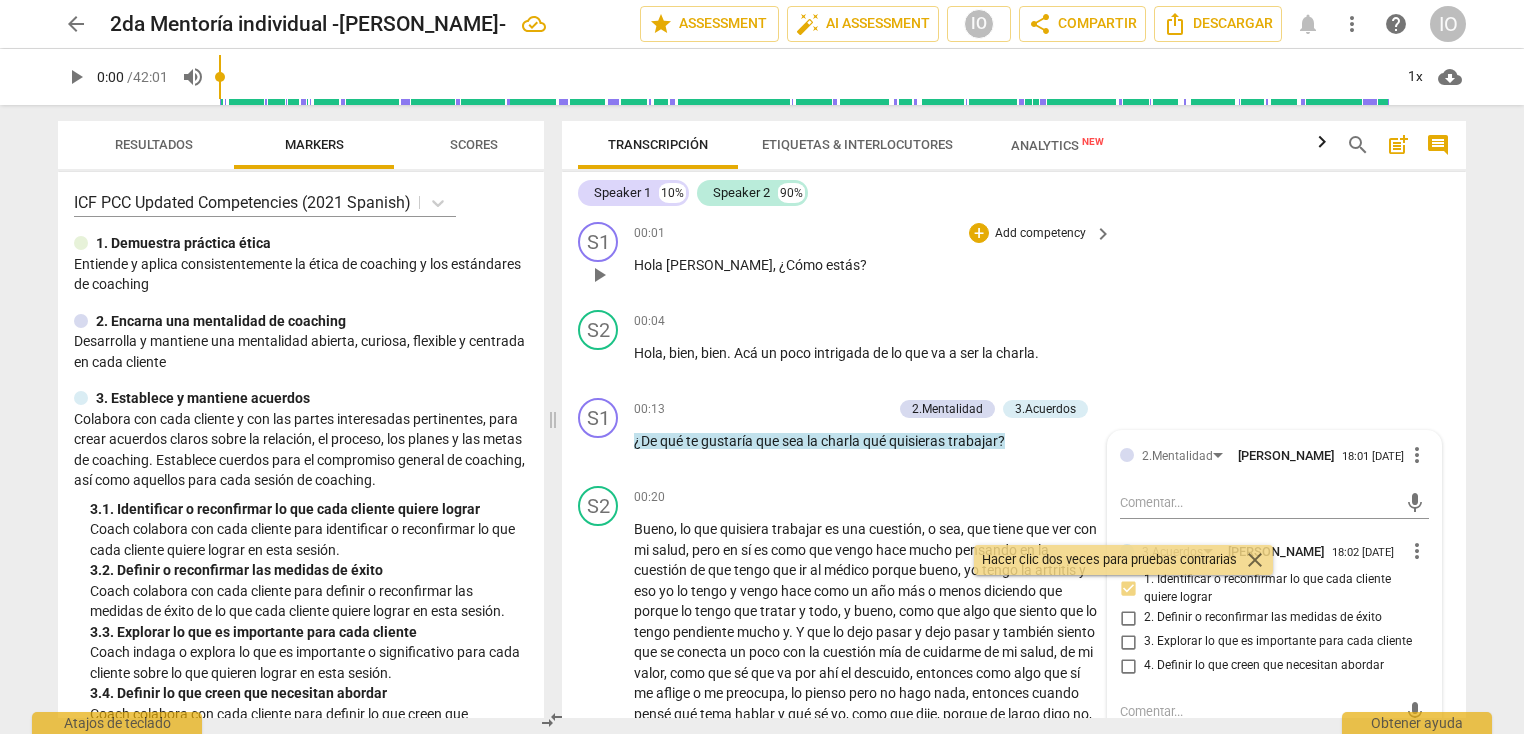 click on "S1 play_arrow pause 00:01 + Add competency keyboard_arrow_right [PERSON_NAME] ,   ¿Cómo   estás ?" at bounding box center (1014, 258) 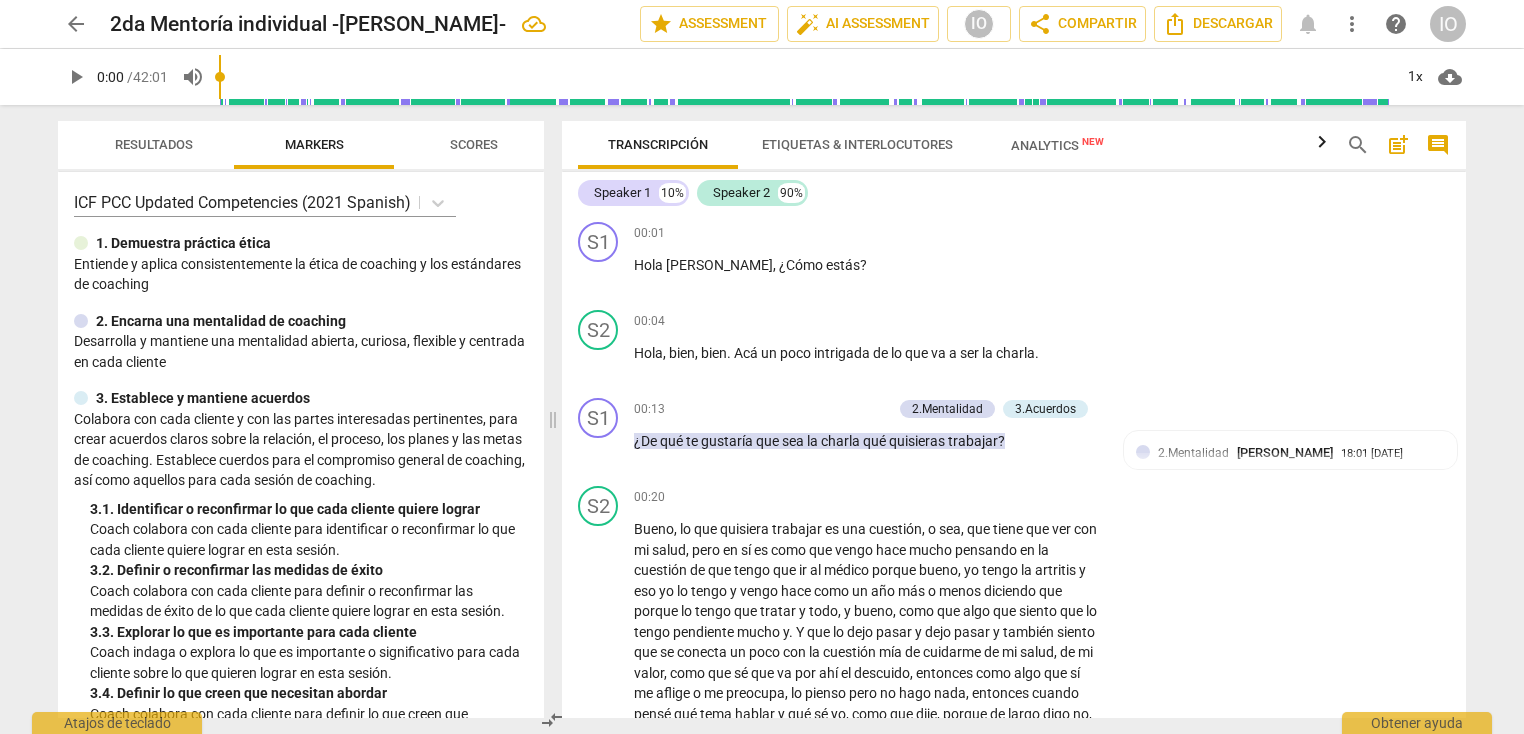 drag, startPoint x: 1465, startPoint y: 231, endPoint x: 1465, endPoint y: 245, distance: 14 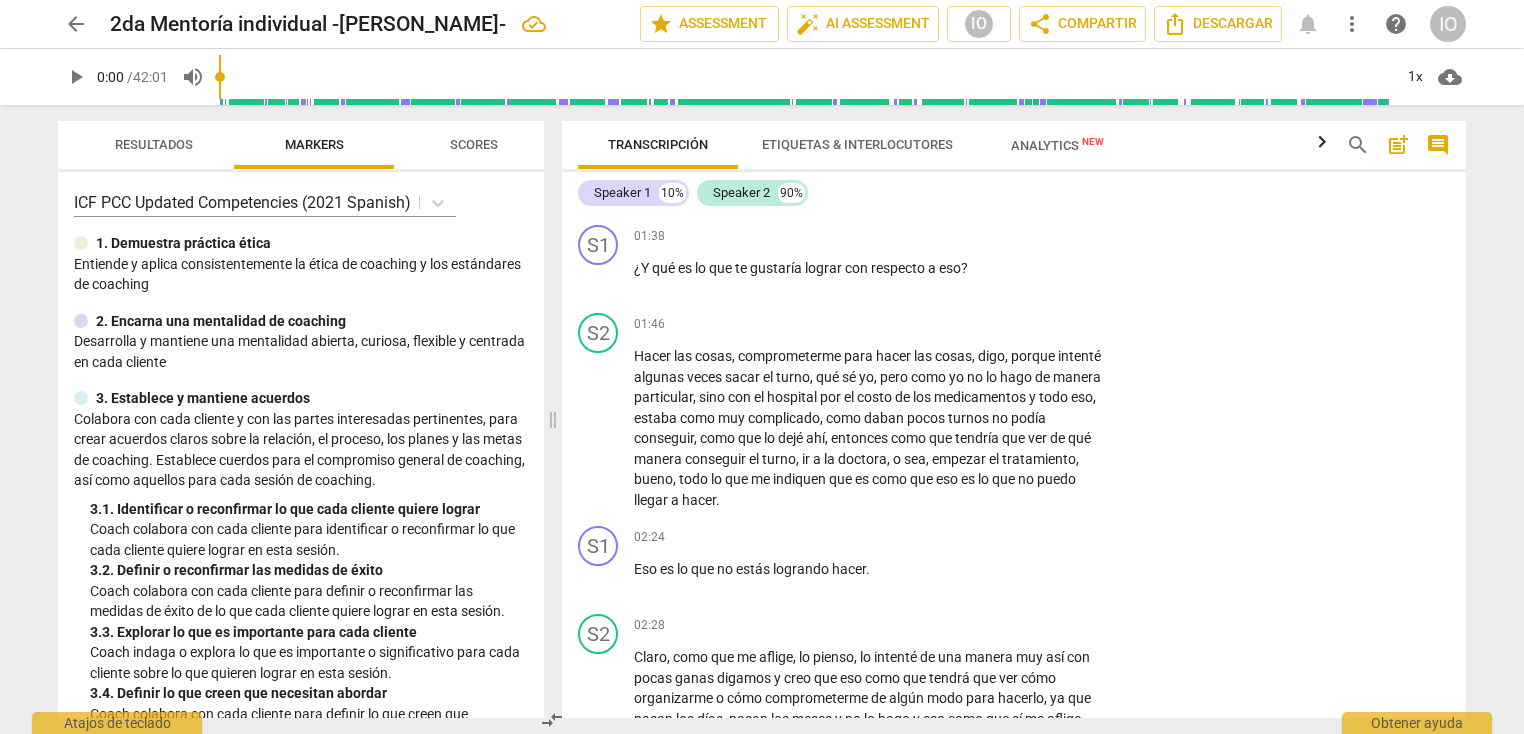 scroll, scrollTop: 574, scrollLeft: 0, axis: vertical 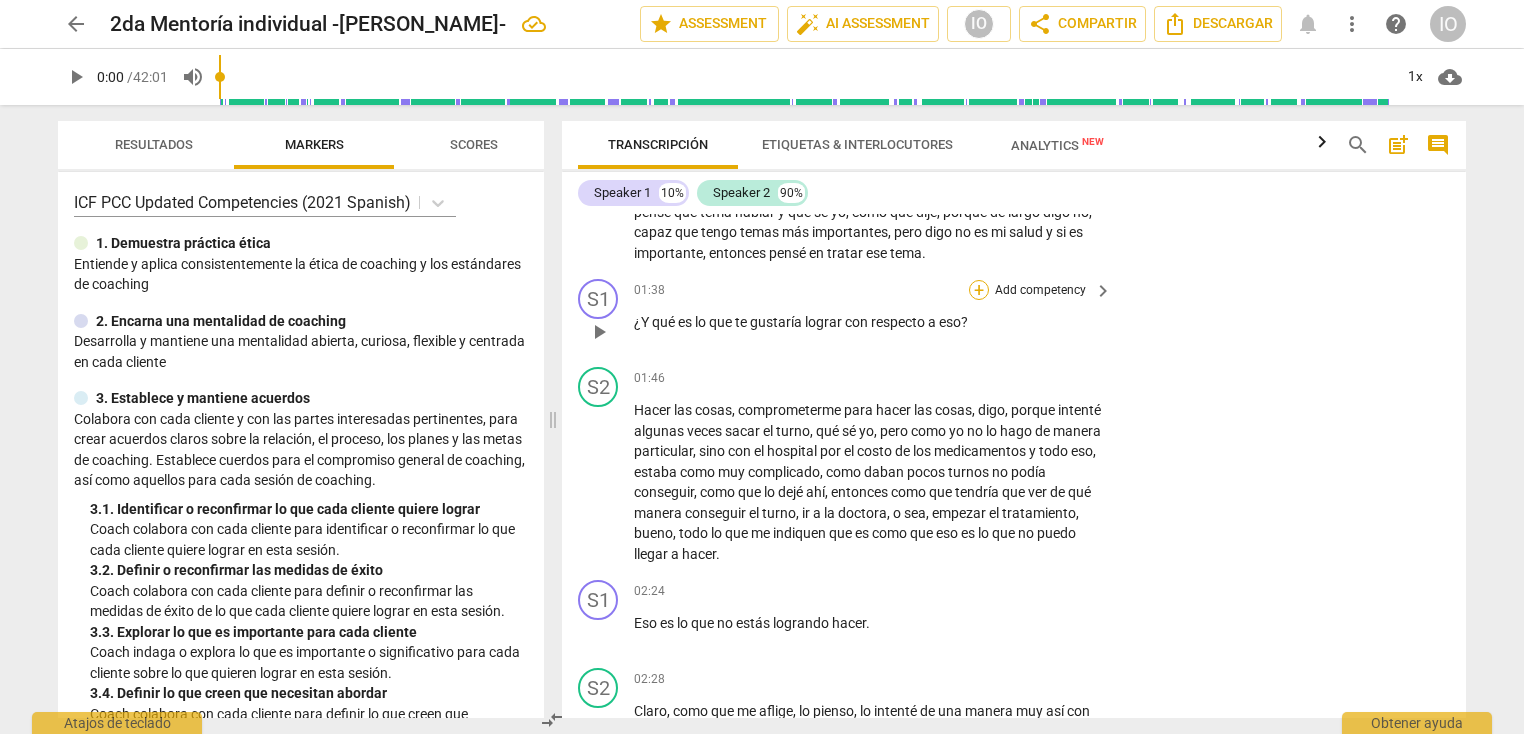 click on "+" at bounding box center [979, 290] 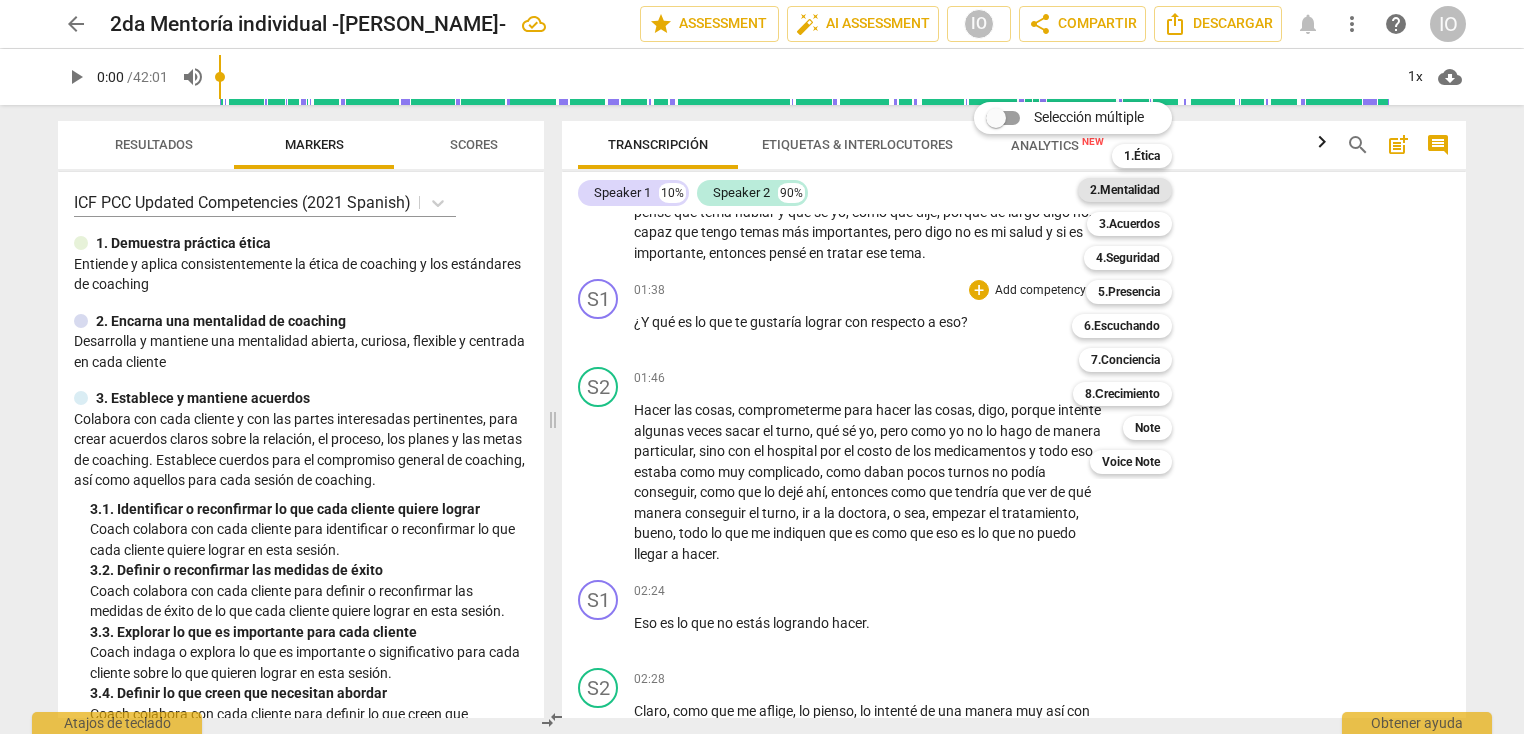 click on "2.Mentalidad" at bounding box center (1125, 190) 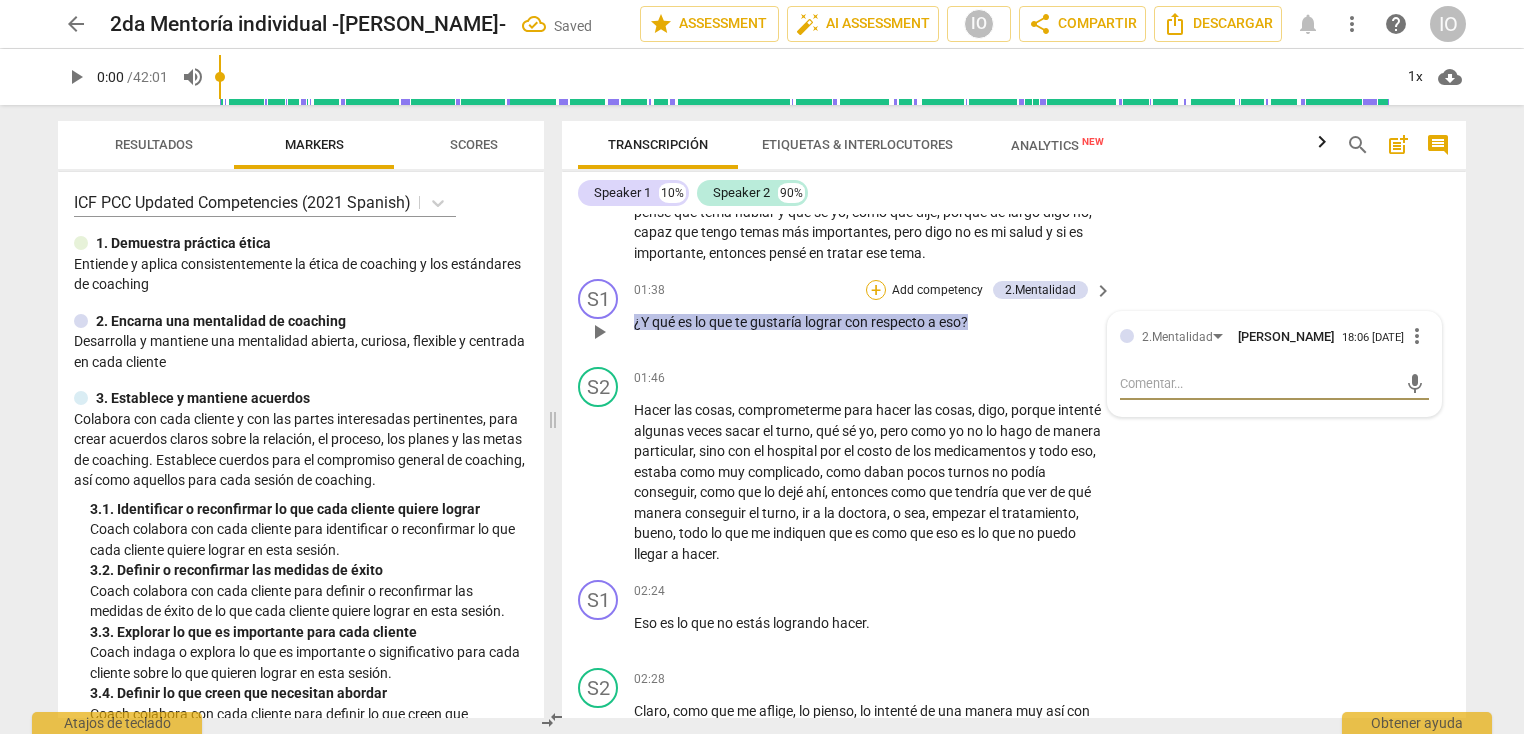 click on "+" at bounding box center [876, 290] 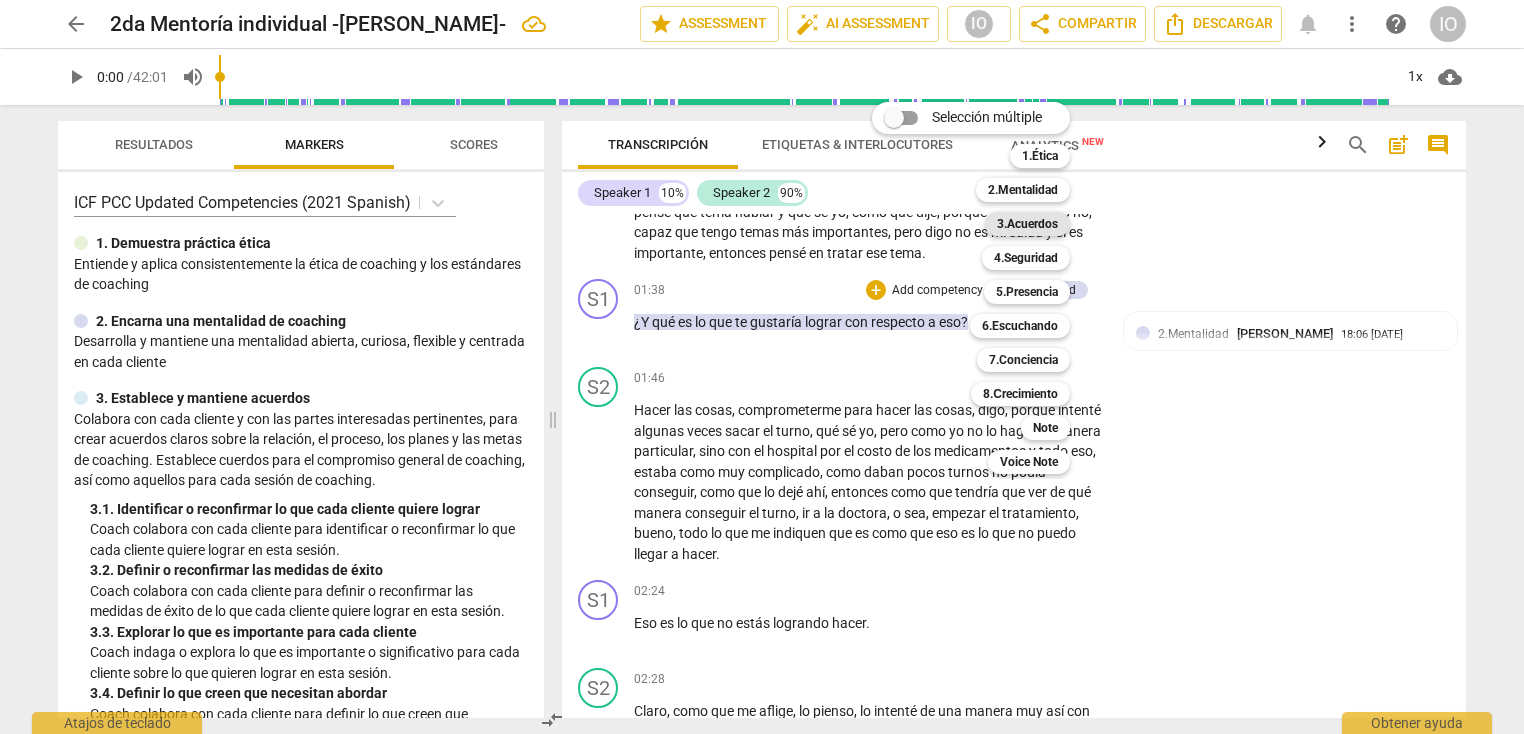 click on "3.Acuerdos" at bounding box center (1027, 224) 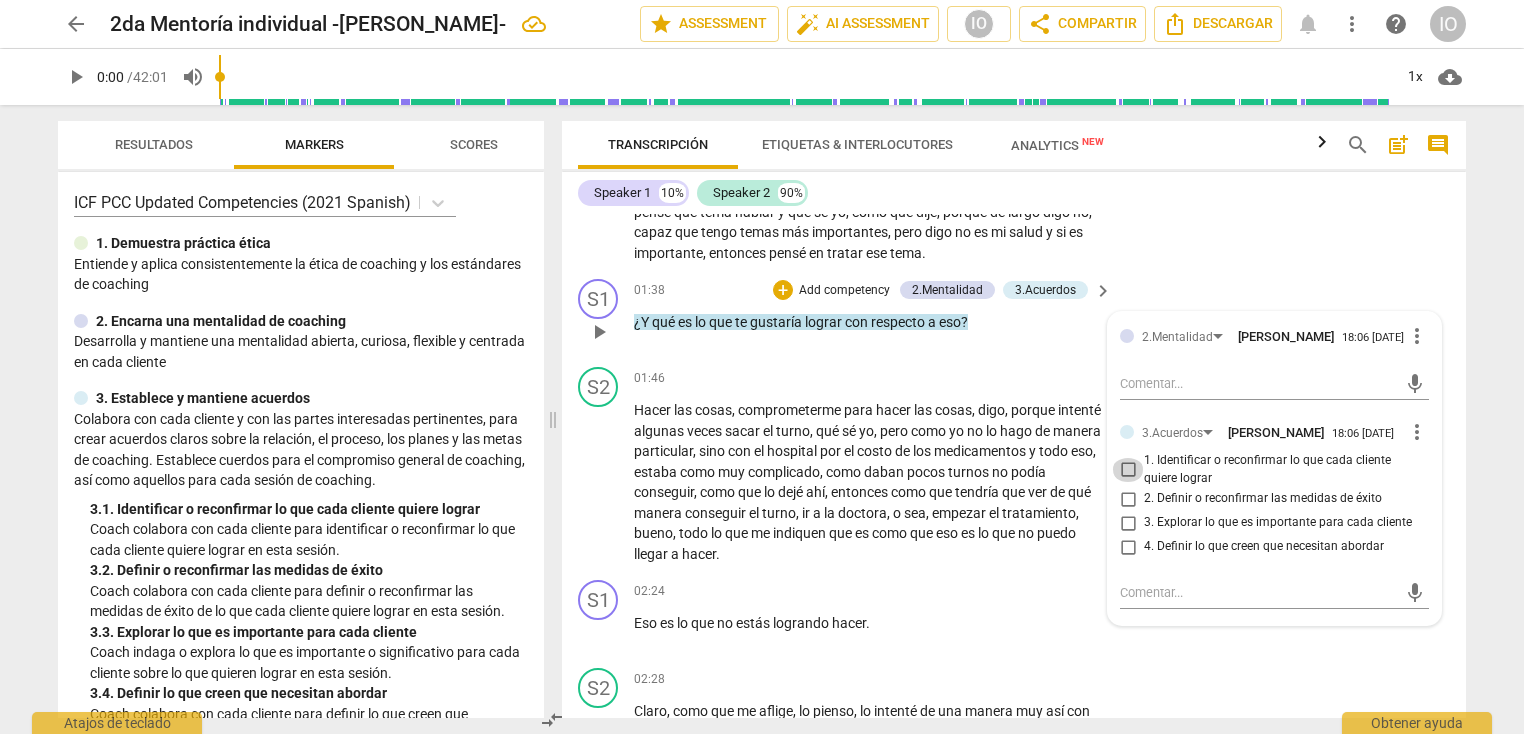 click on "1. Identificar o reconfirmar lo que cada cliente quiere lograr" at bounding box center [1128, 470] 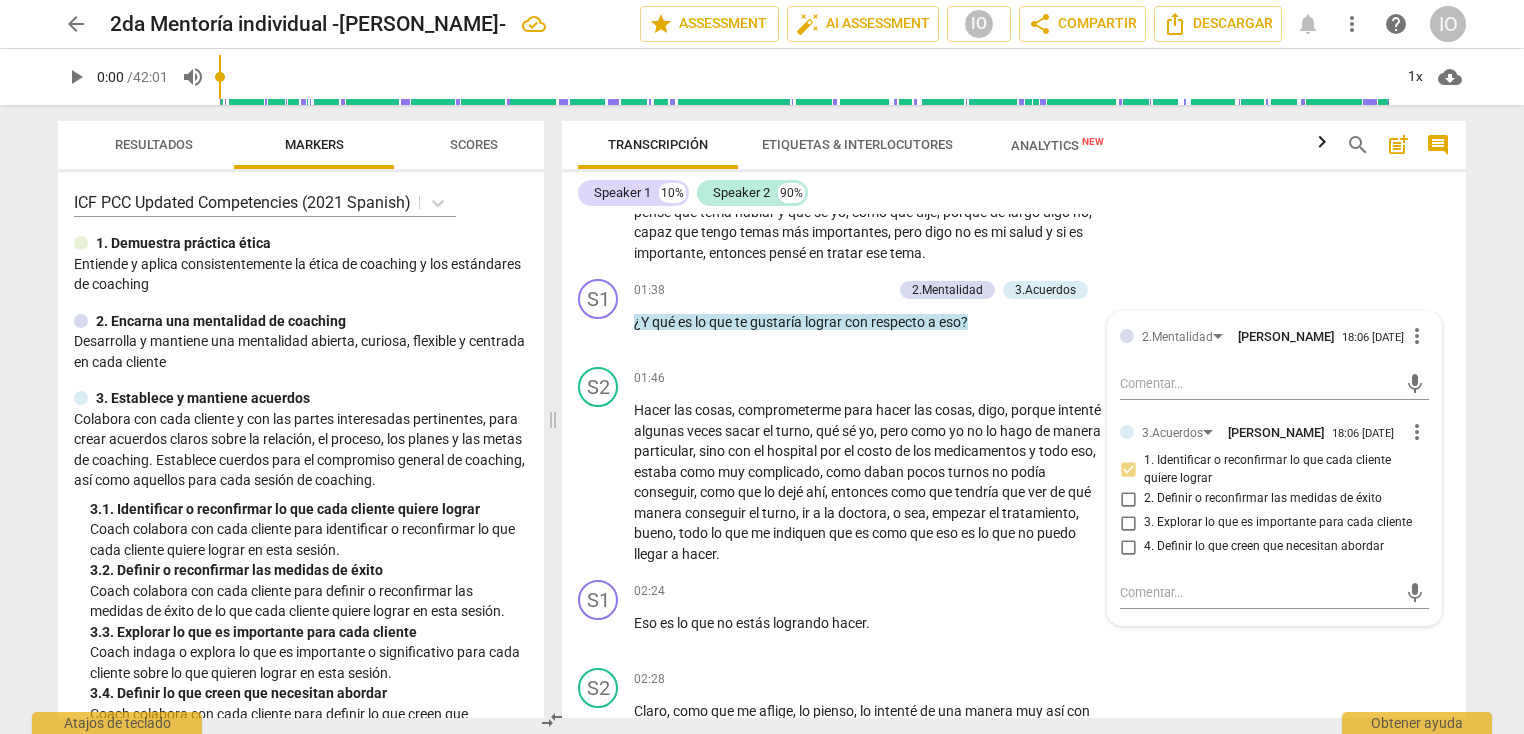 click on "S2 play_arrow pause 00:20 + Add competency keyboard_arrow_right Bueno ,   lo   que   quisiera   trabajar   es   una   cuestión ,   o   sea ,   que   tiene   que   ver   con   mi   salud ,   pero   en   sí   es   como   que   vengo   hace   mucho   pensando   en   la   cuestión   de   que   tengo   que   ir   al   médico   porque   bueno ,   yo   tengo   la   artritis   y   eso   yo   lo   tengo   y   vengo   hace   como   un   año   más   o   menos   diciendo   que   porque   lo   tengo   que   tratar   y   todo ,   y   bueno ,   como   que   algo   que   siento   que   lo   tengo   pendiente   mucho   y .   Y   que   lo   dejo   pasar   y   dejo   pasar   y   también   siento   que   se   conecta   un   poco   con   la   cuestión   mía   de   cuidarme   de   mi   salud ,   de   mi   valor ,   como   que   sé   que   va   por   ahí   el   descuido ,   entonces   como   algo   que   sí   me   aflige   o   me   preocupa ,   lo   pienso   pero   no   hago   nada ,   entonces   cuando   pensé   qué" at bounding box center (1014, 123) 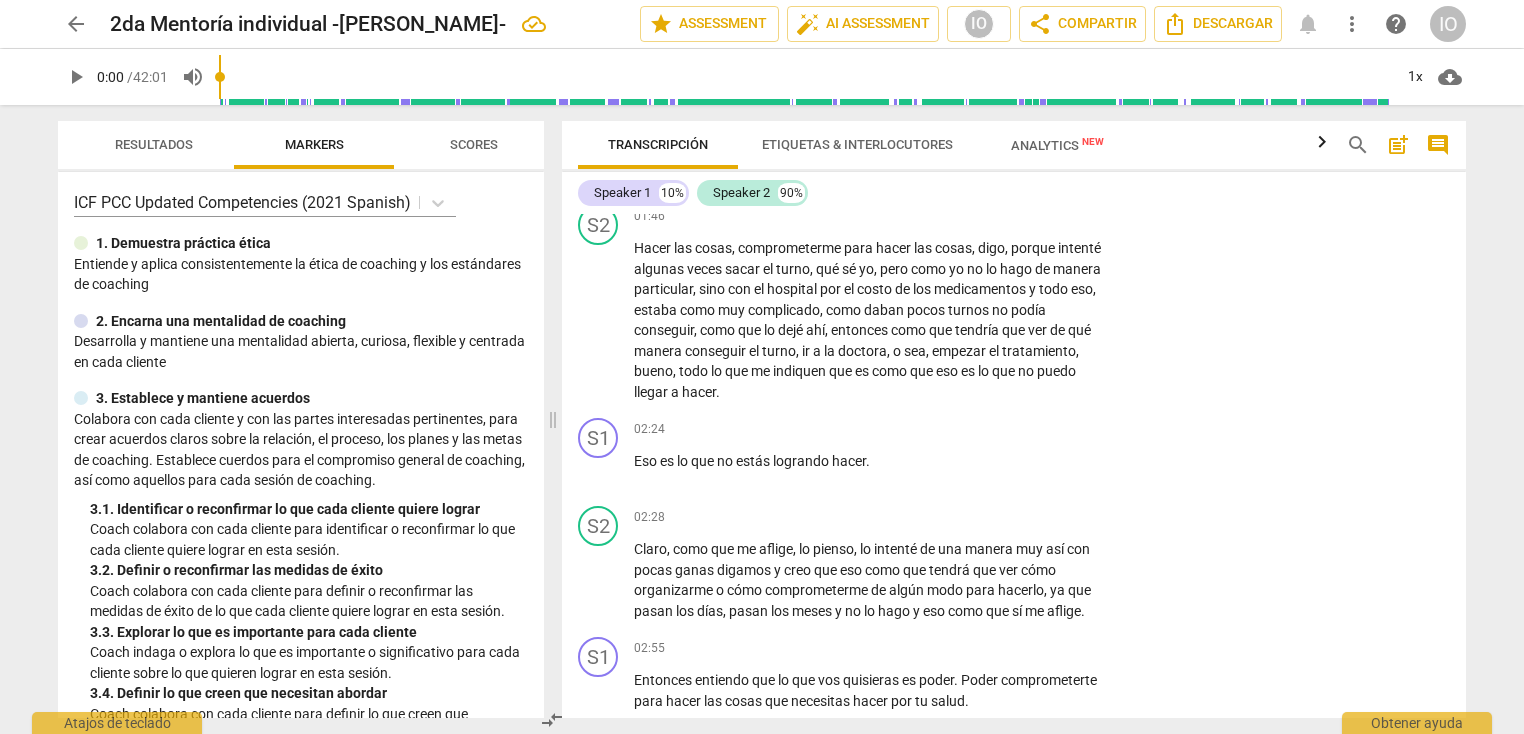 scroll, scrollTop: 628, scrollLeft: 0, axis: vertical 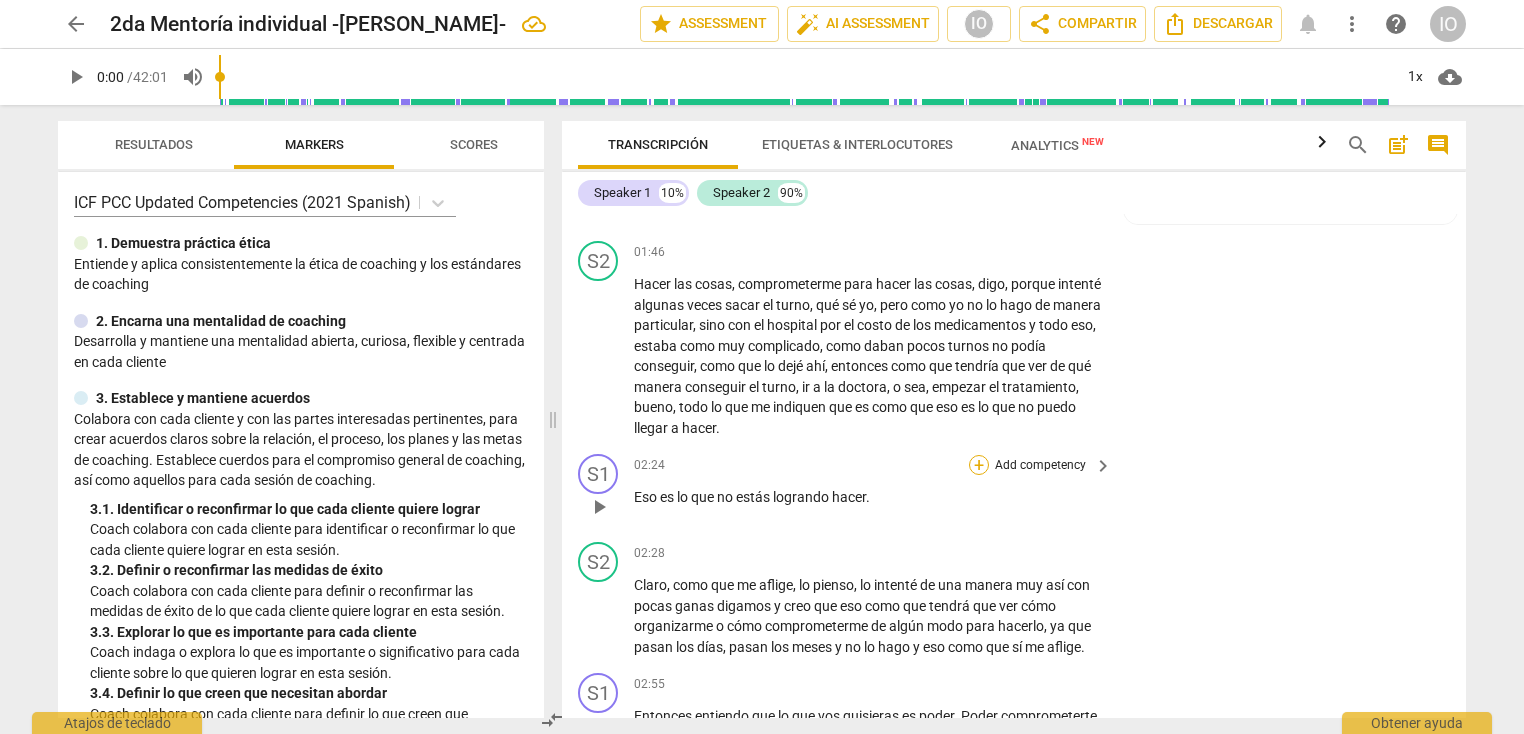 click on "+" at bounding box center (979, 465) 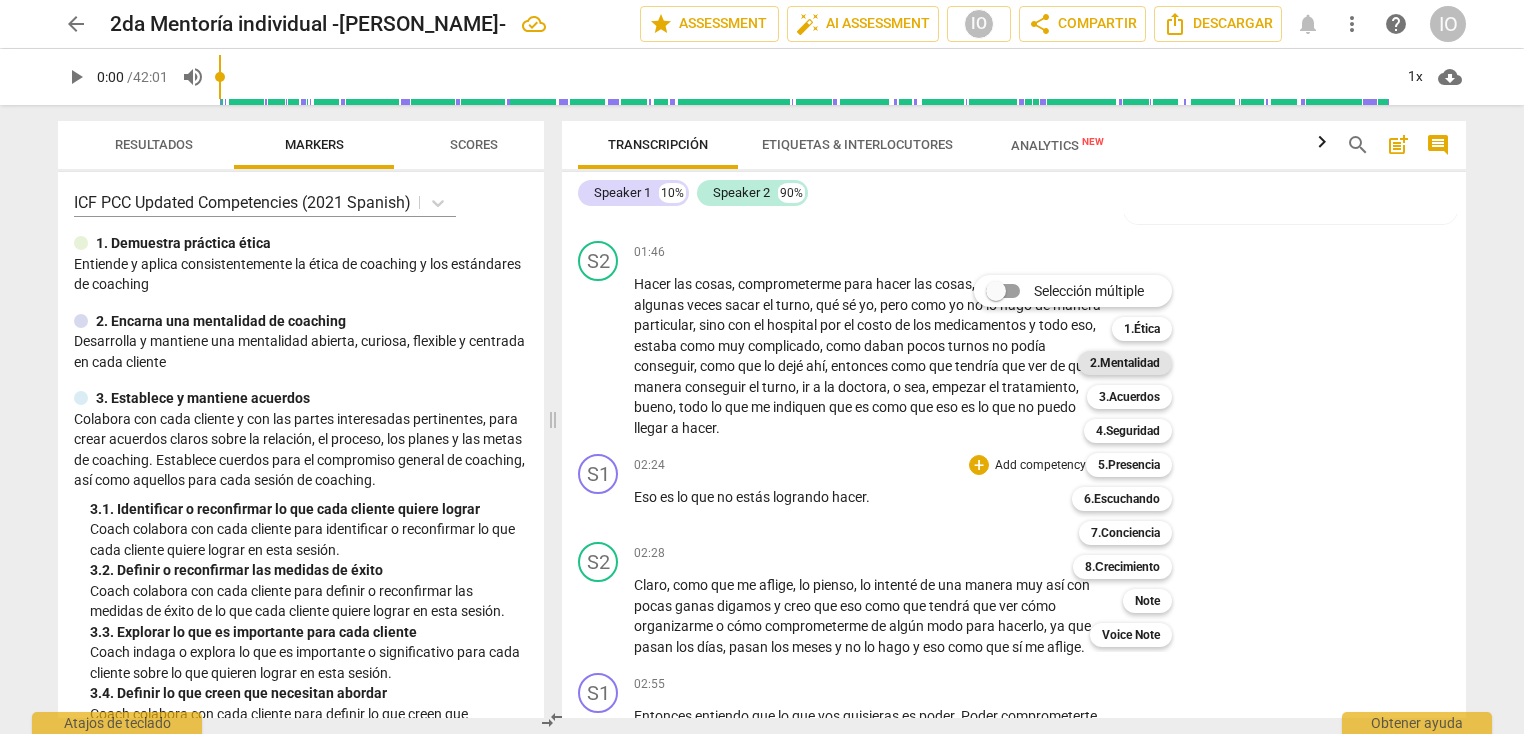 click on "2.Mentalidad" at bounding box center (1125, 363) 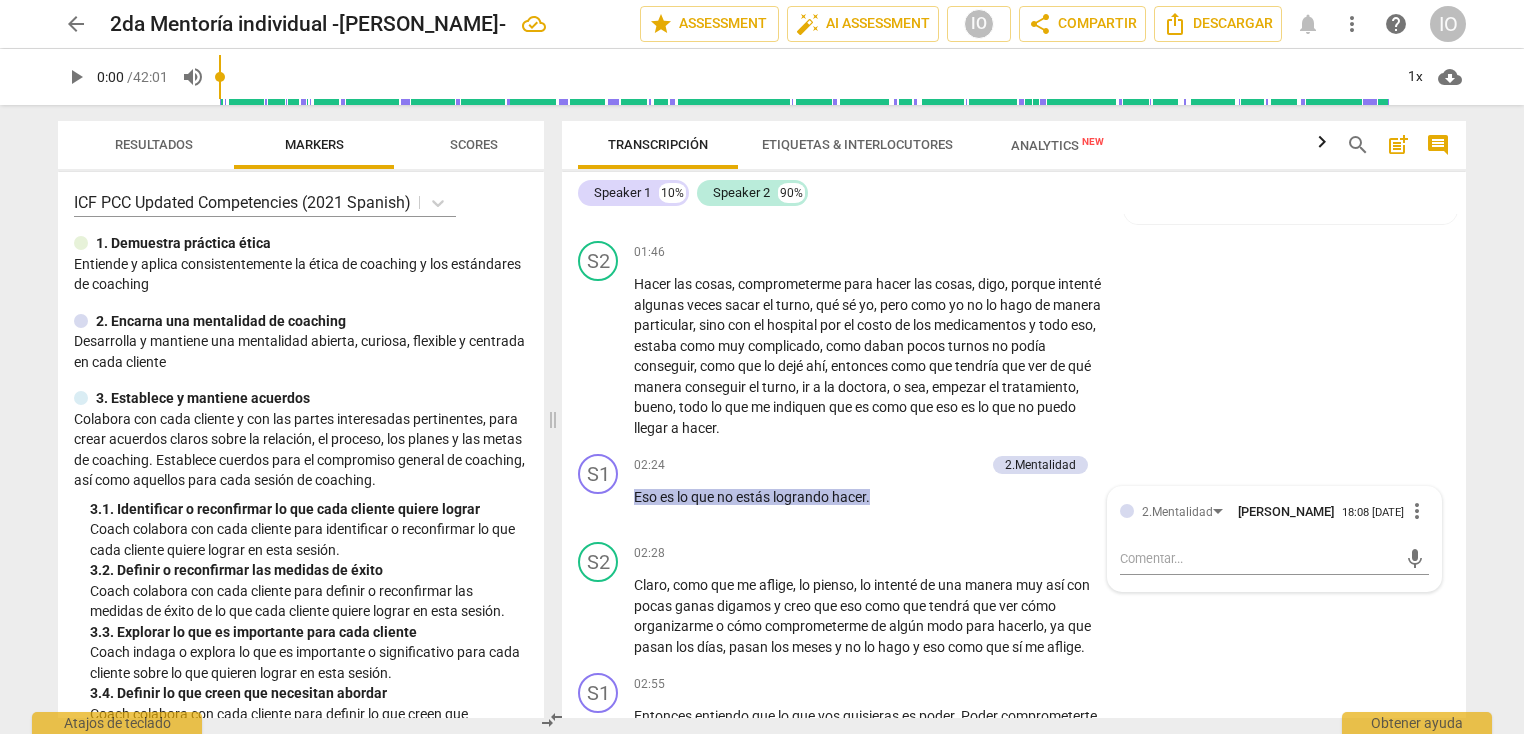 drag, startPoint x: 1466, startPoint y: 252, endPoint x: 1466, endPoint y: 273, distance: 21 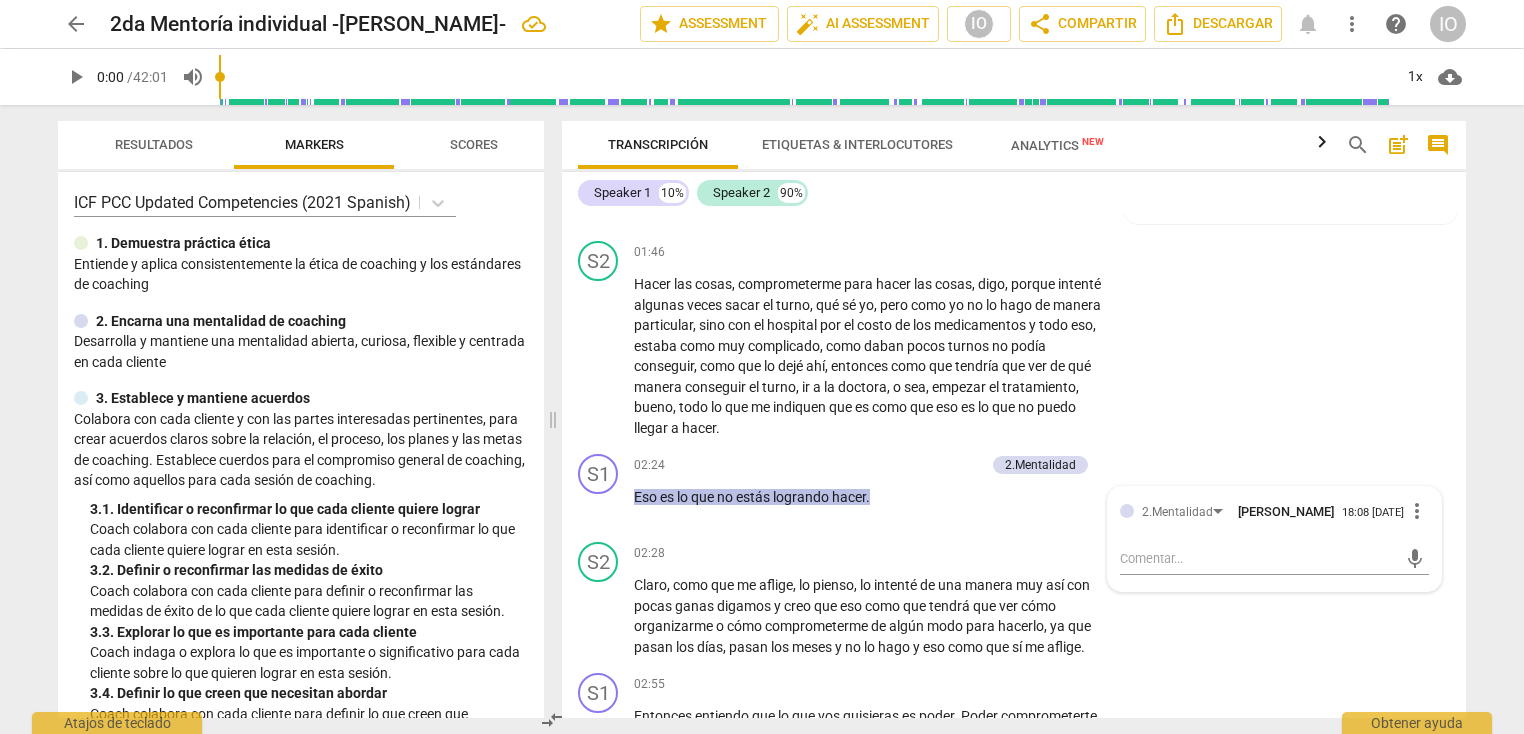 click on "Transcripción Etiquetas & Interlocutores Analytics   New search post_add comment Speaker 1 10% Speaker 2 90% S1 play_arrow pause 00:01 + Add competency keyboard_arrow_right [PERSON_NAME] ,   ¿Cómo   estás ? S2 play_arrow pause 00:04 + Add competency keyboard_arrow_right Hola ,   bien ,   bien .   Acá   un   poco   intrigada   de   lo   que   va   a   ser   la   charla . S1 play_arrow pause 00:13 + Add competency 2.Mentalidad 3.Acuerdos keyboard_arrow_right ¿De   qué   te   gustaría   que   sea   la   charla   qué   quisieras   trabajar ? 2.Mentalidad [PERSON_NAME] 18:01 [DATE] 3.Acuerdos [PERSON_NAME] 18:02 [DATE] 1. Identificar o reconfirmar lo que cada cliente quiere lograr  S2 play_arrow pause 00:20 + Add competency keyboard_arrow_right Bueno ,   lo   que   quisiera   trabajar   es   una   cuestión ,   o   sea ,   que   tiene   que   ver   con   mi   salud ,   pero   en   sí   es   como   que   vengo   hace   mucho   pensando   en   la   cuestión   de   que   tengo   que   ir   al   médico" at bounding box center (1018, 419) 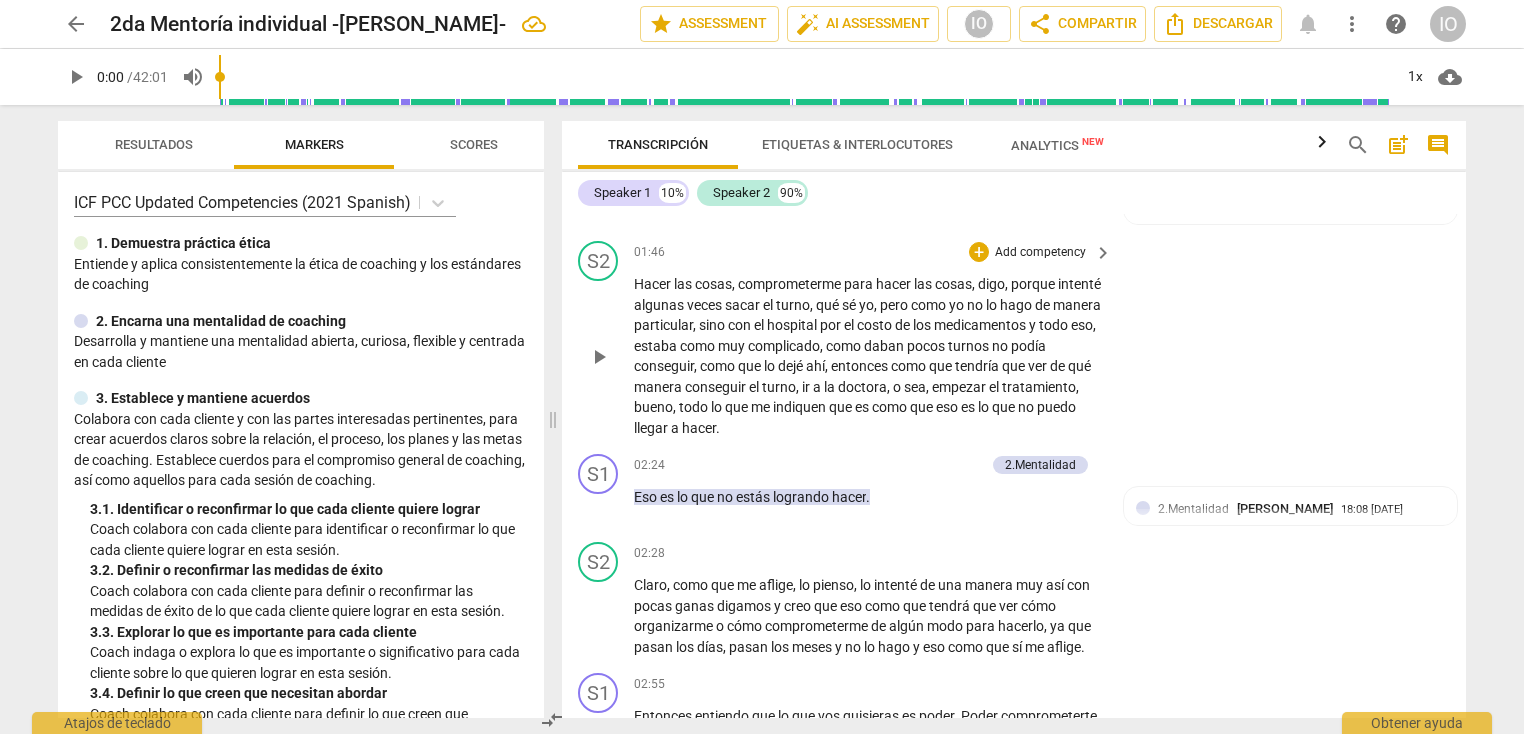 click on "S2 play_arrow pause 01:46 + Add competency keyboard_arrow_right Hacer   las   cosas ,   comprometerme   para   hacer   las   cosas ,   digo ,   porque   intenté   algunas   veces   sacar   el   turno ,   qué   sé   yo ,   pero   como   yo   no   lo   hago   de   manera   particular ,   sino   con   el   hospital   por   el   costo   de   los   medicamentos   y   todo   eso ,   estaba   como   muy   complicado ,   como   daban   pocos   turnos   no   podía   conseguir ,   como   que   lo   dejé   ahí ,   entonces   como   que   tendría   que   ver   de   qué   manera   conseguir   el   turno ,   ir   a   la   doctora ,   o   sea ,   empezar   el   tratamiento ,   bueno ,   todo   lo   que   me   indiquen   que   es   como   que   eso   es   lo   que   no   puedo   llegar   a   hacer ." at bounding box center (1014, 339) 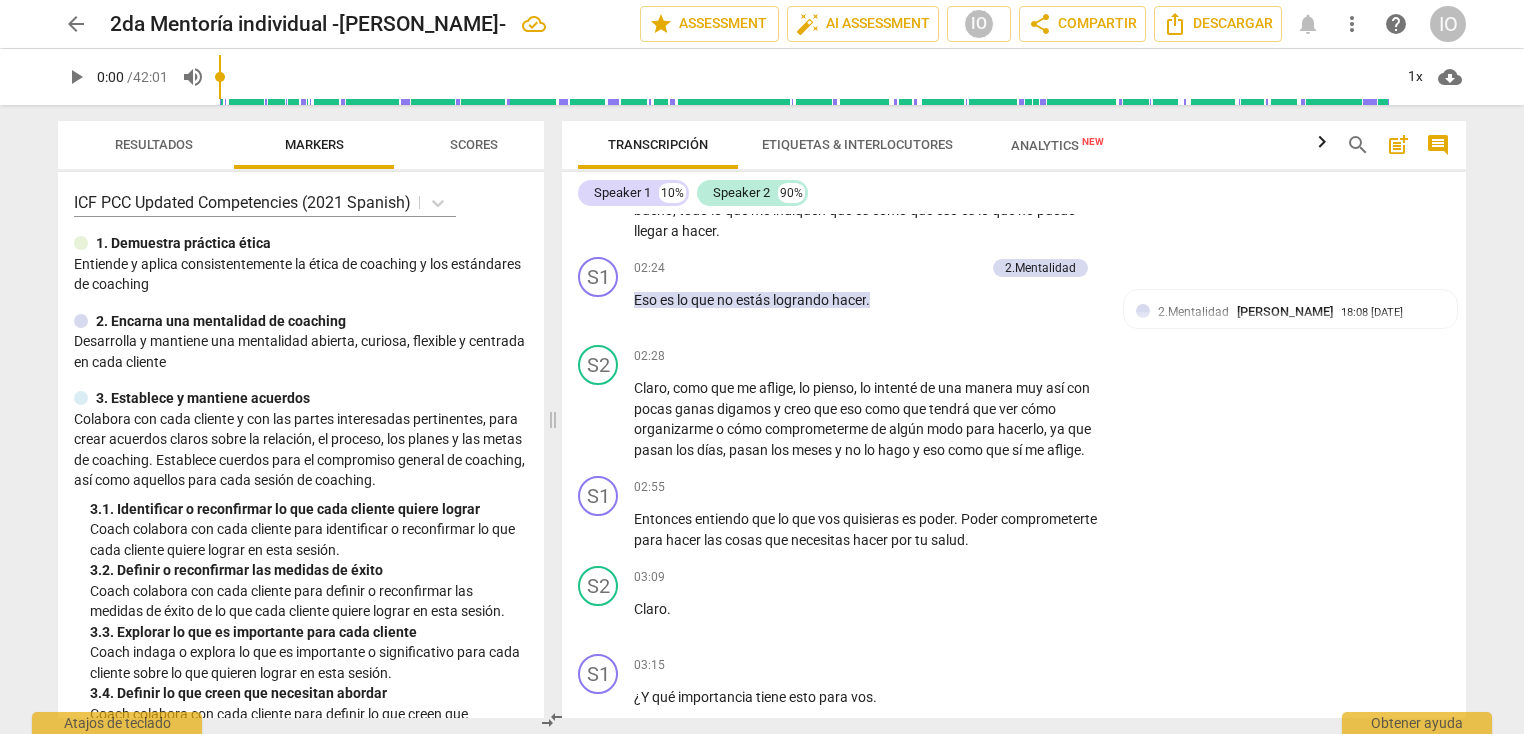 scroll, scrollTop: 969, scrollLeft: 0, axis: vertical 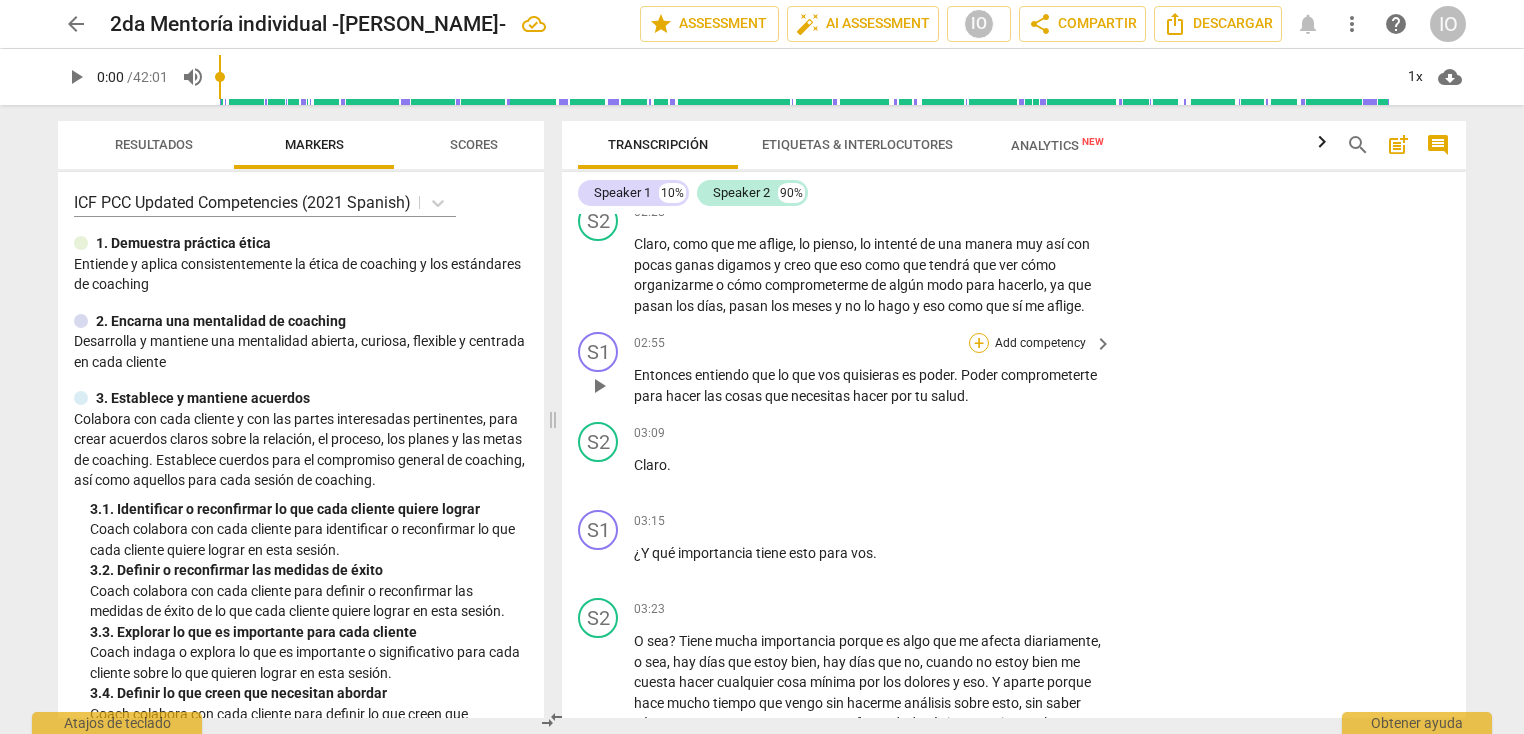 click on "+" at bounding box center [979, 343] 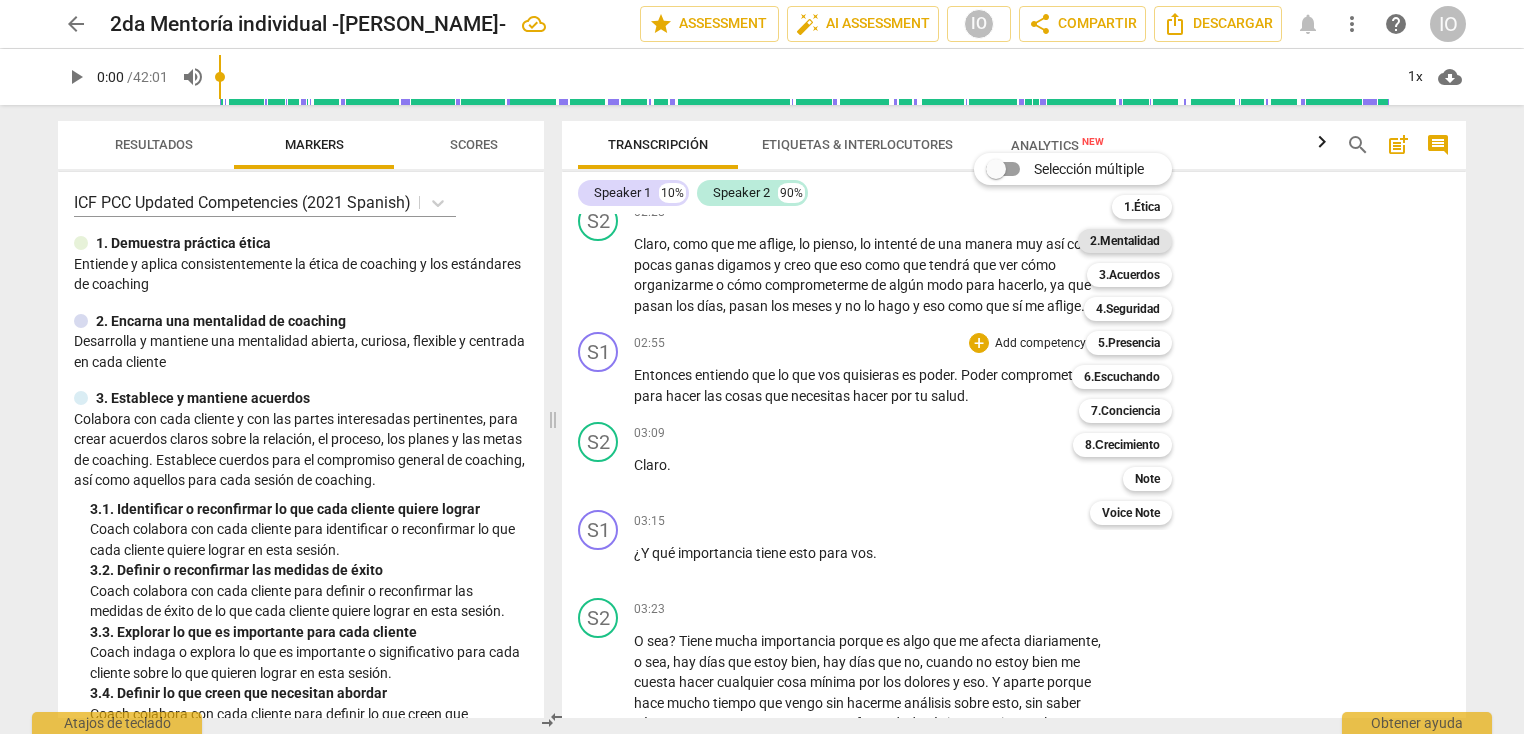 click on "2.Mentalidad" at bounding box center [1125, 241] 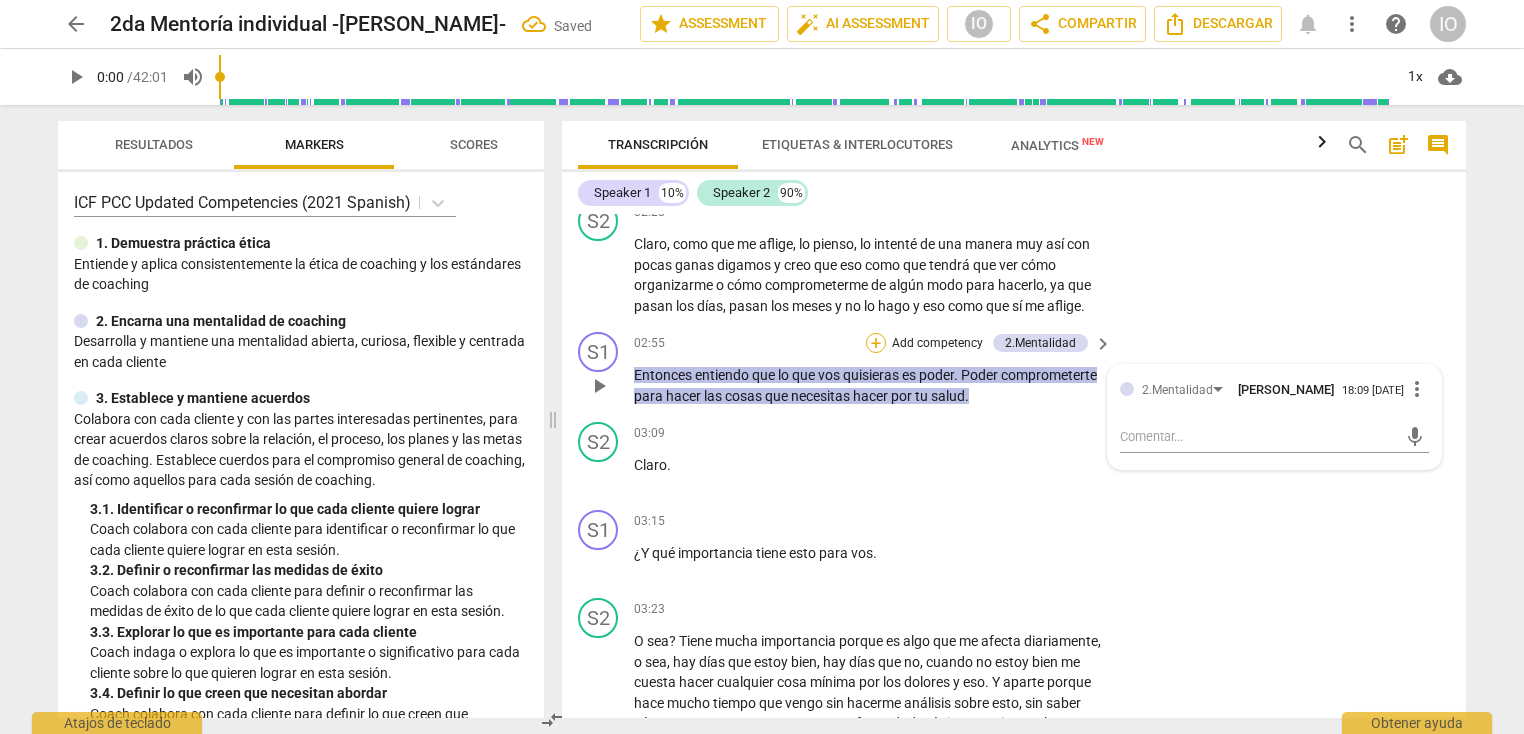 click on "+" at bounding box center [876, 343] 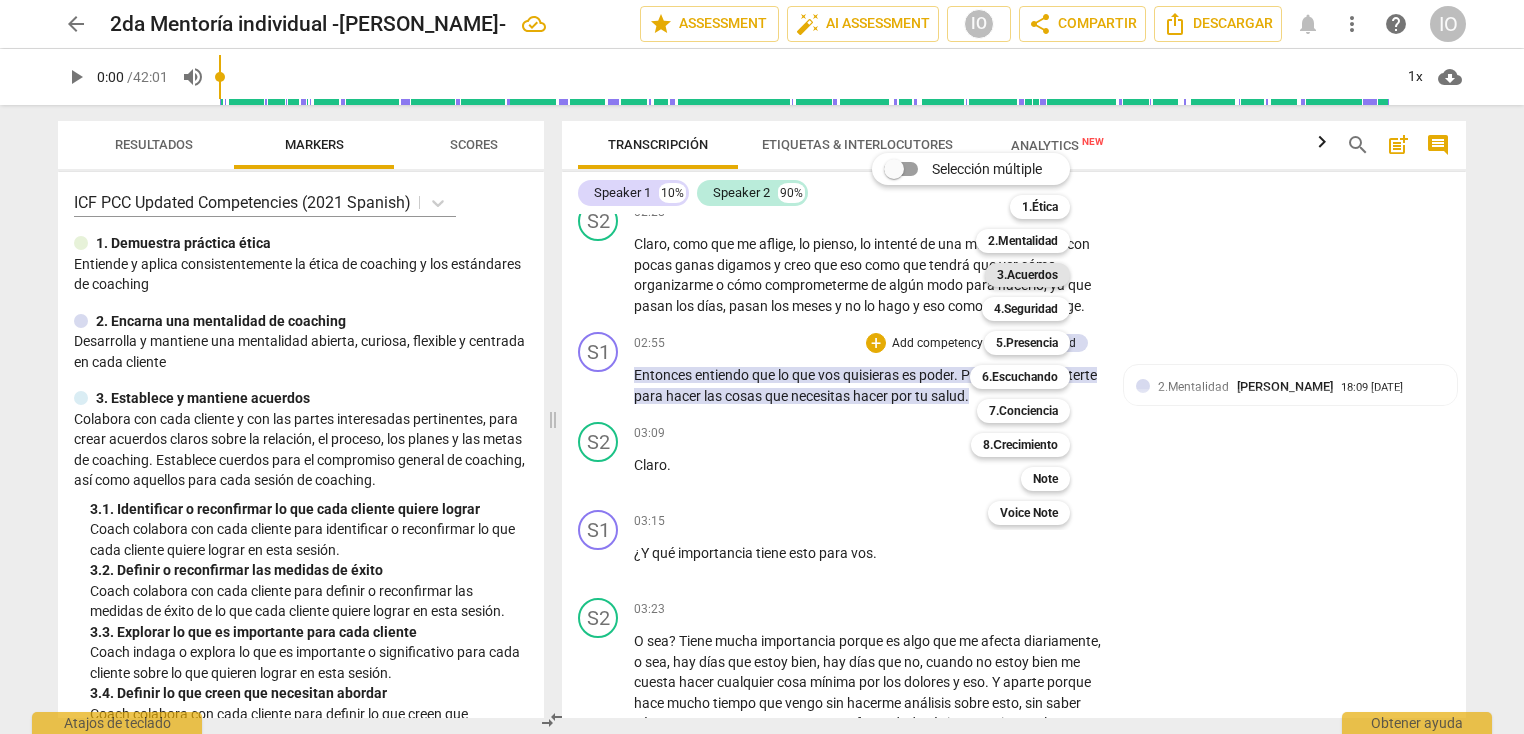 click on "3.Acuerdos" at bounding box center [1027, 275] 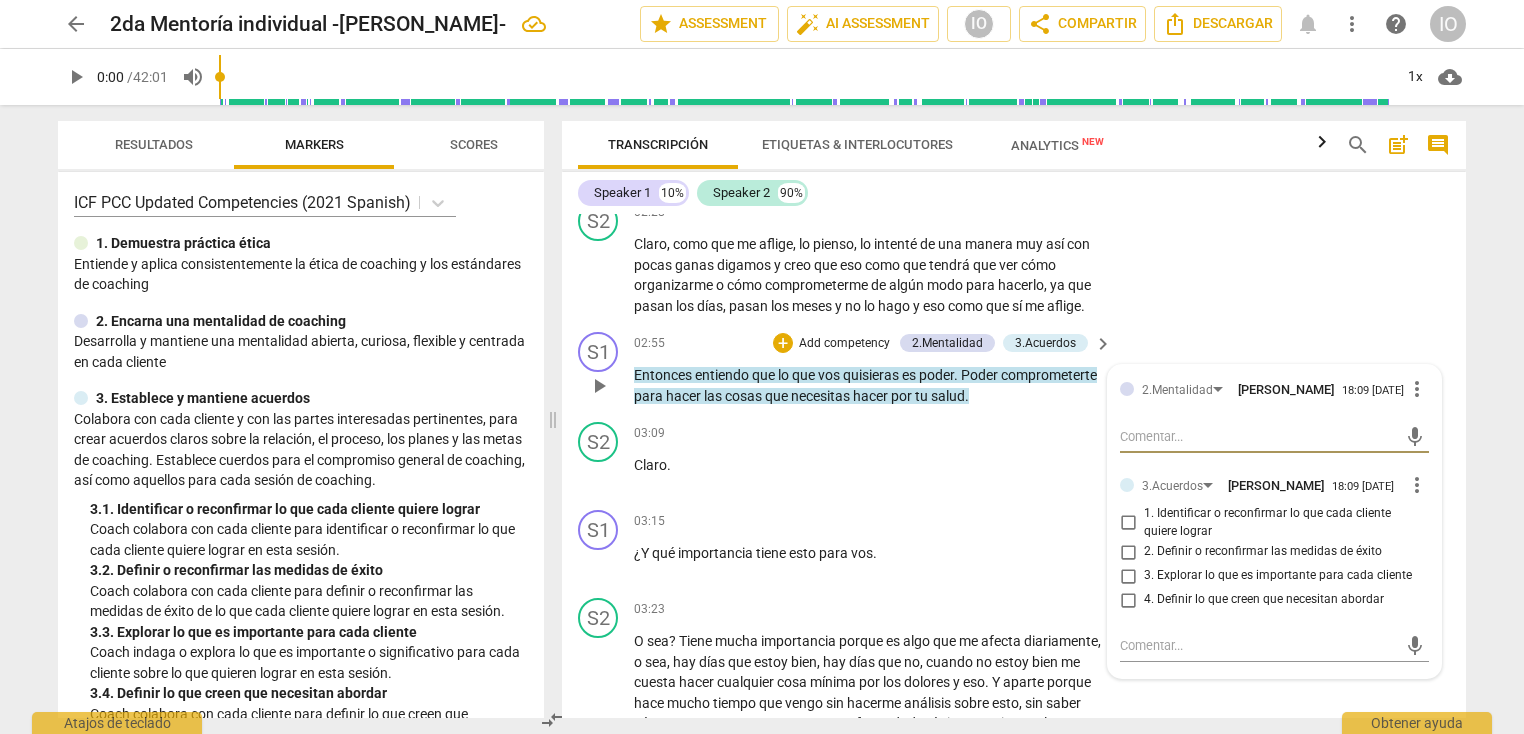 click on "1. Identificar o reconfirmar lo que cada cliente quiere lograr" at bounding box center [1128, 523] 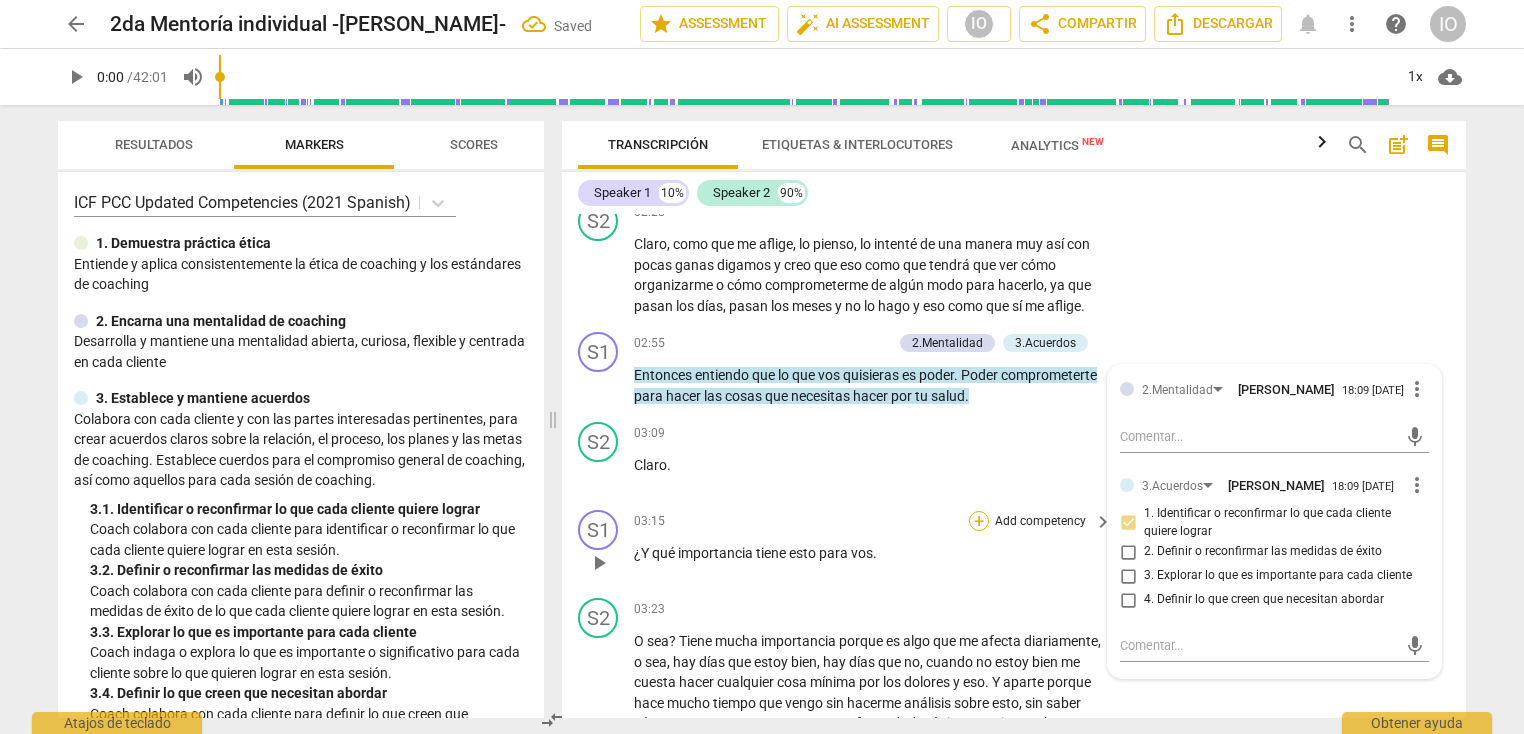 click on "+" at bounding box center (979, 521) 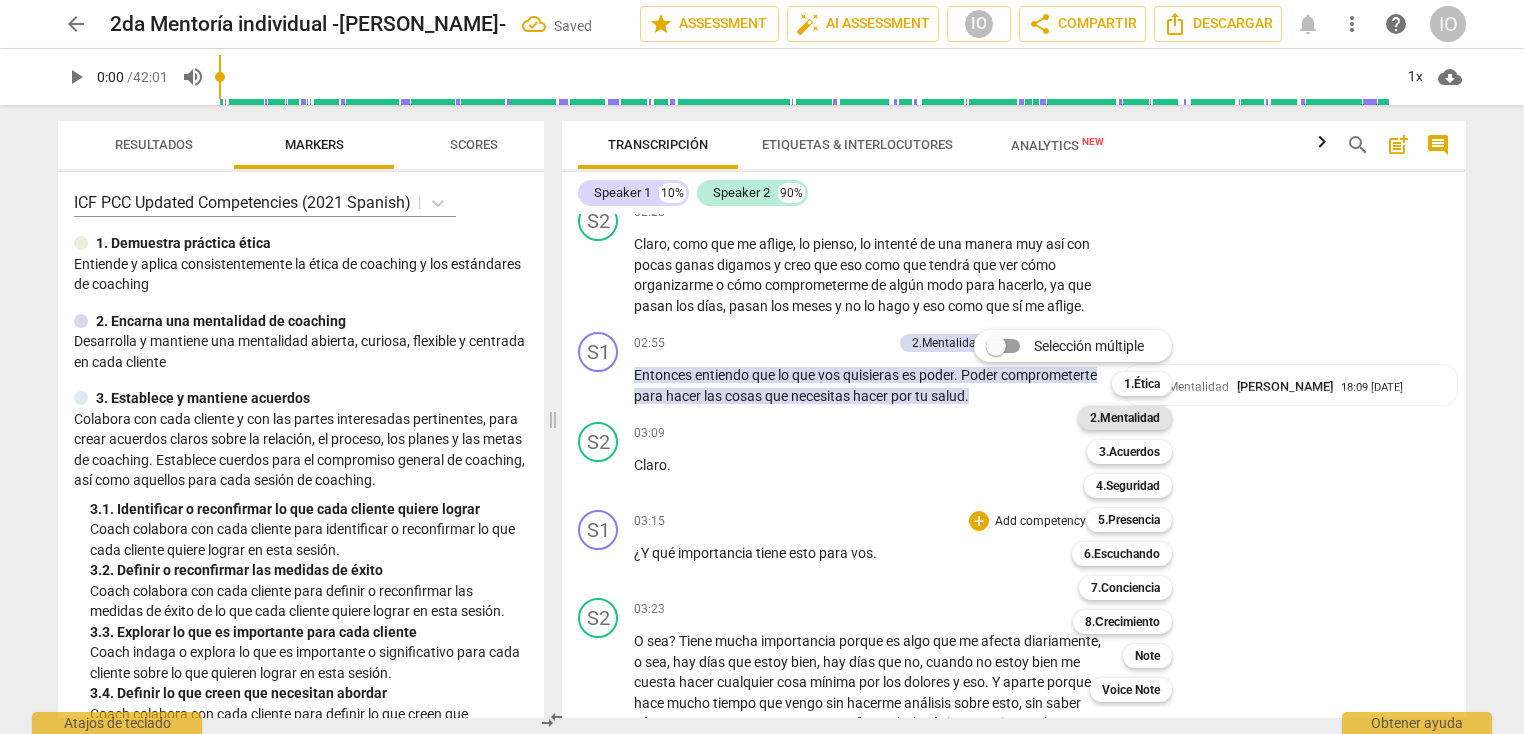 click on "2.Mentalidad" at bounding box center [1125, 418] 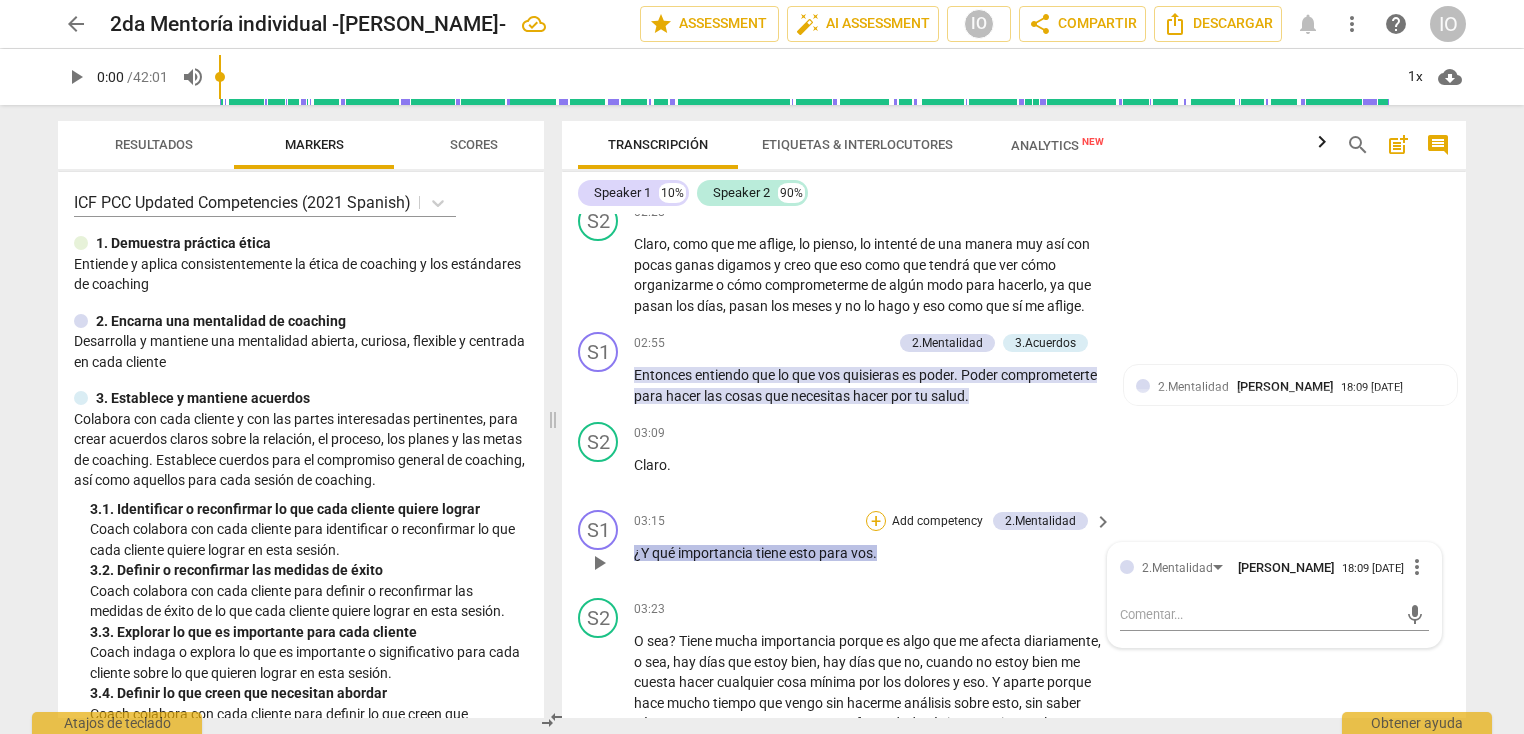 click on "+" at bounding box center [876, 521] 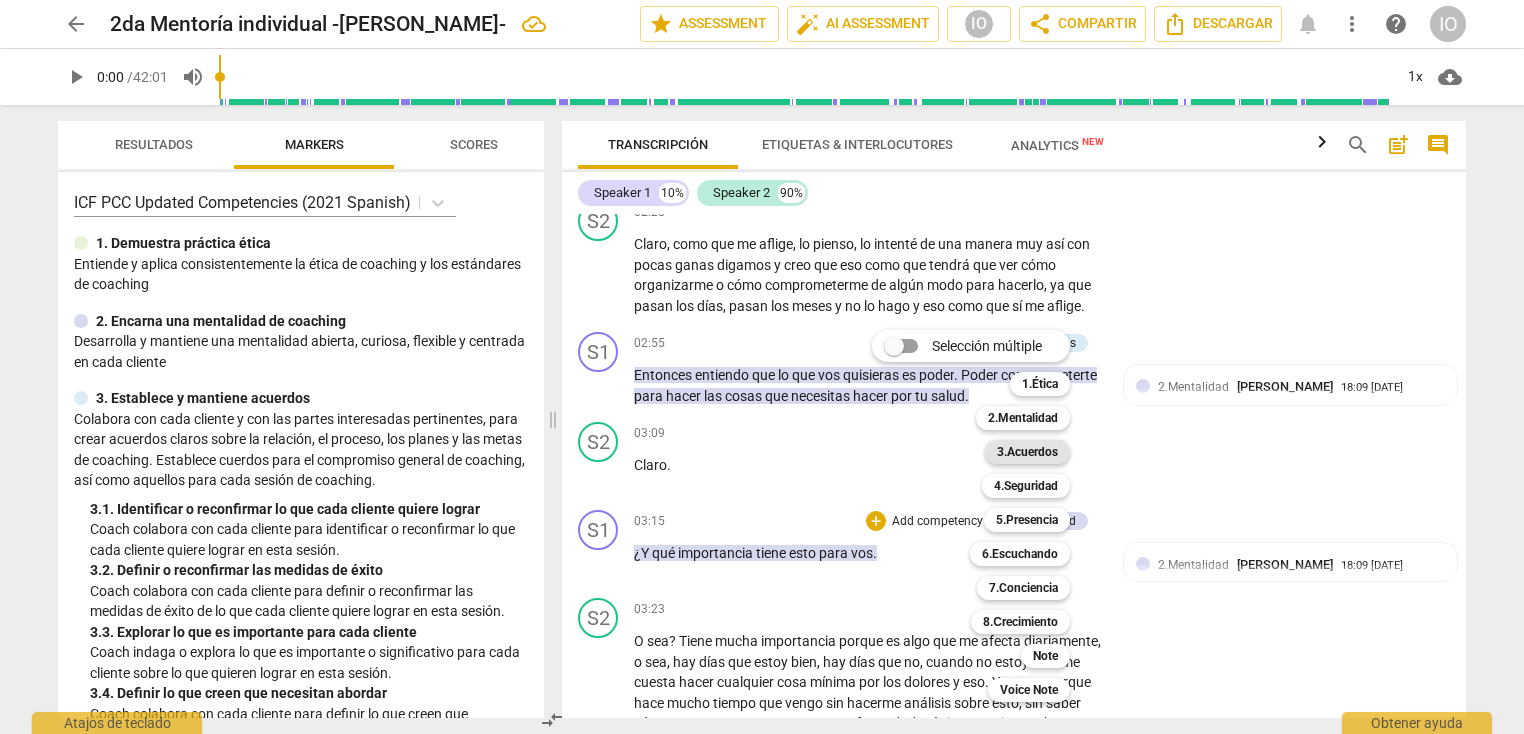 click on "3.Acuerdos" at bounding box center [1027, 452] 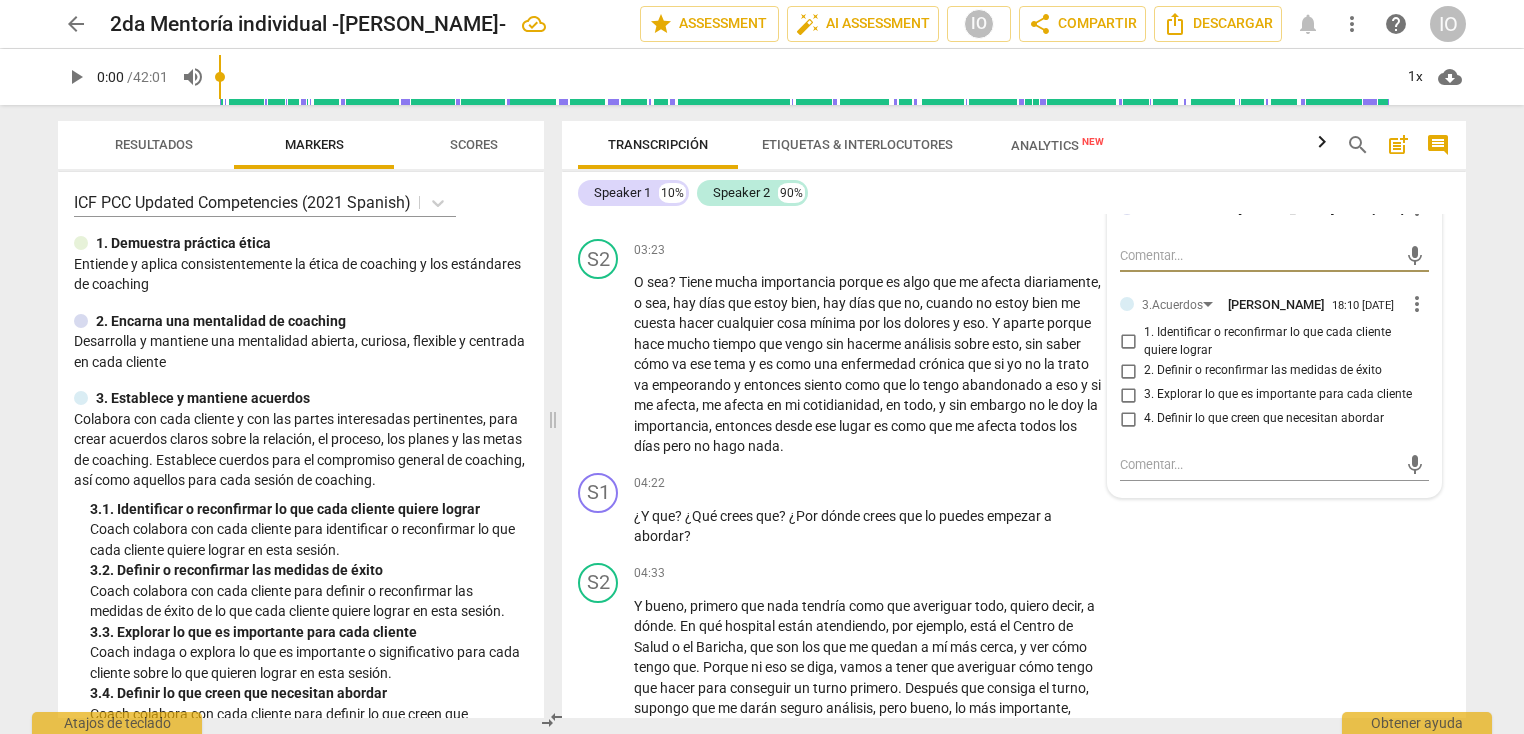 scroll, scrollTop: 1346, scrollLeft: 0, axis: vertical 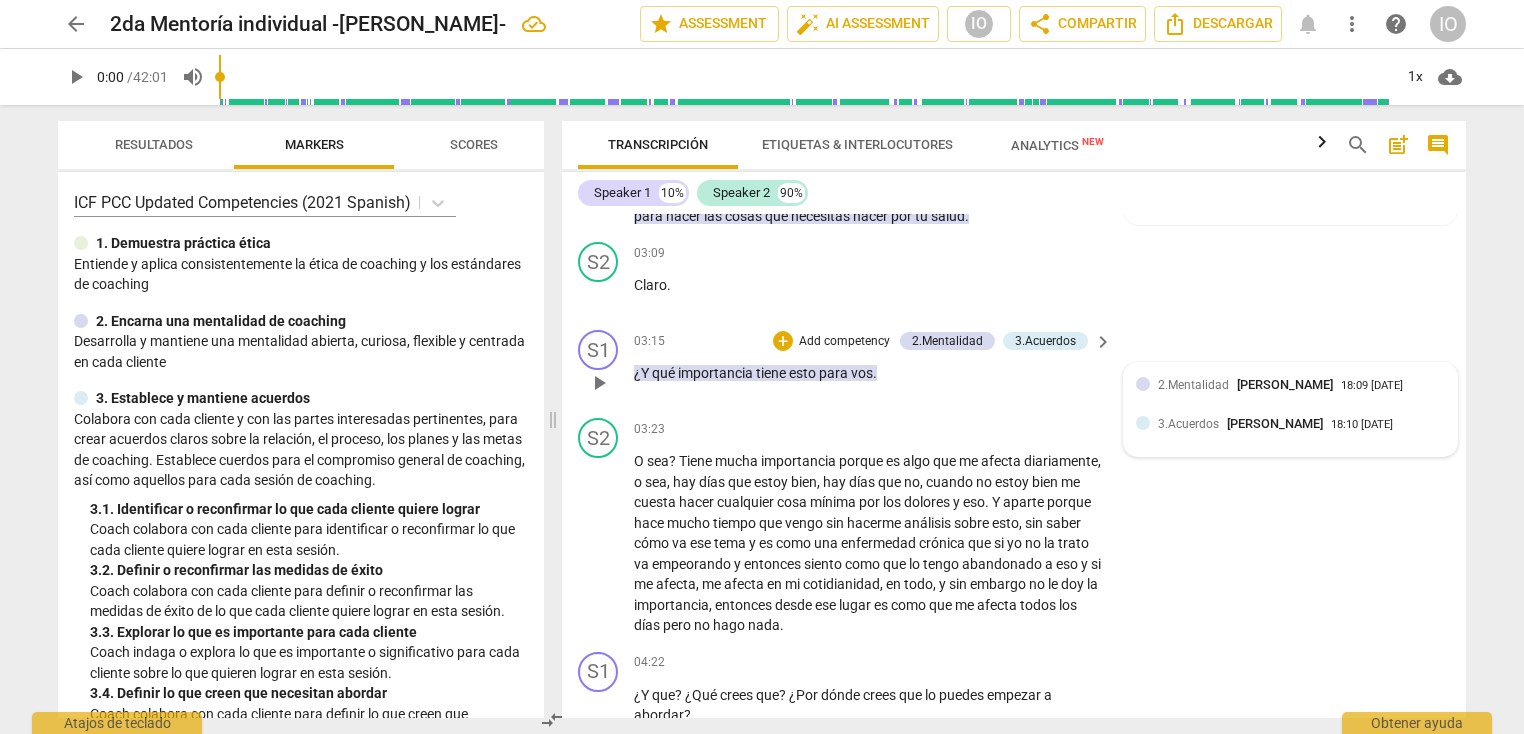 click at bounding box center [1143, 423] 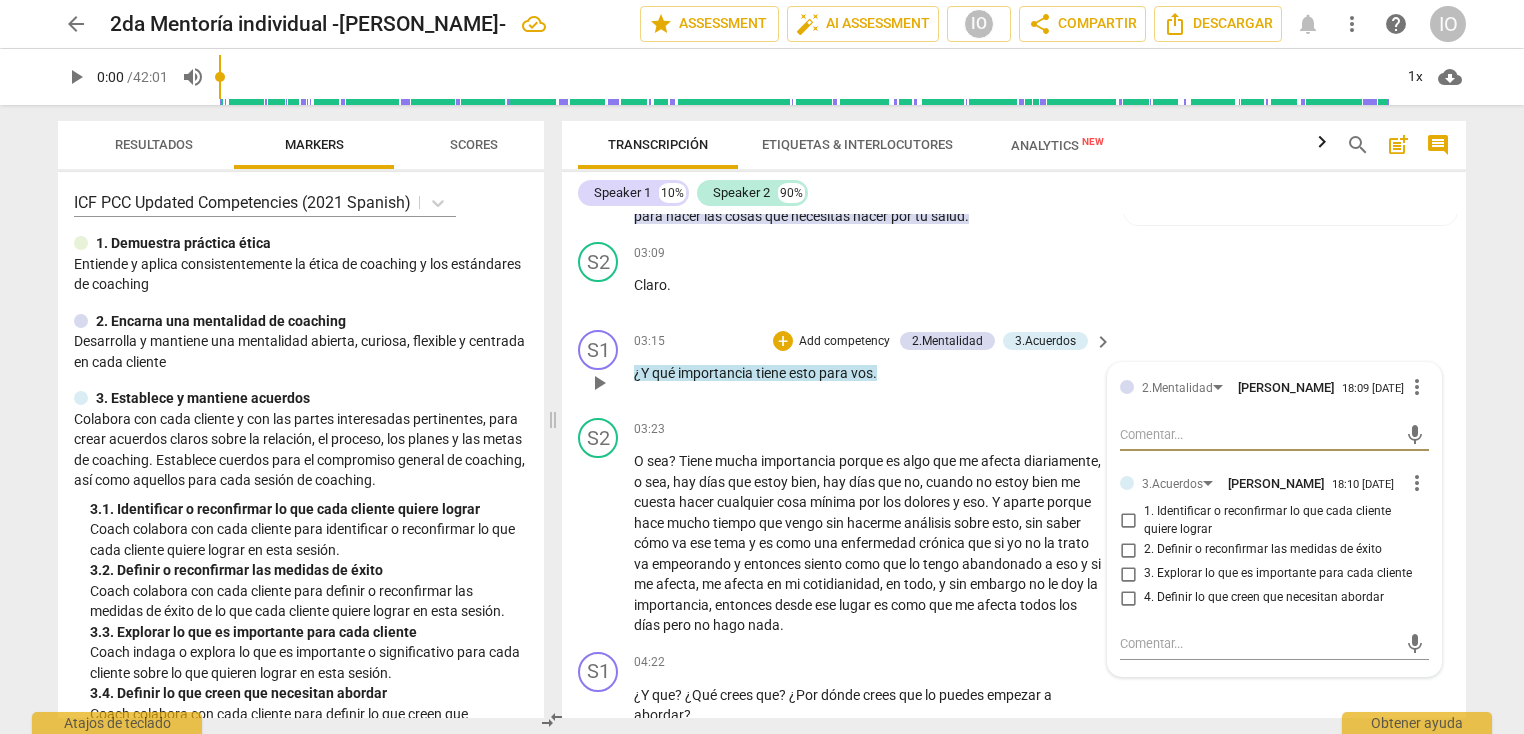 click on "3. Explorar lo que es importante para cada cliente" at bounding box center (1128, 574) 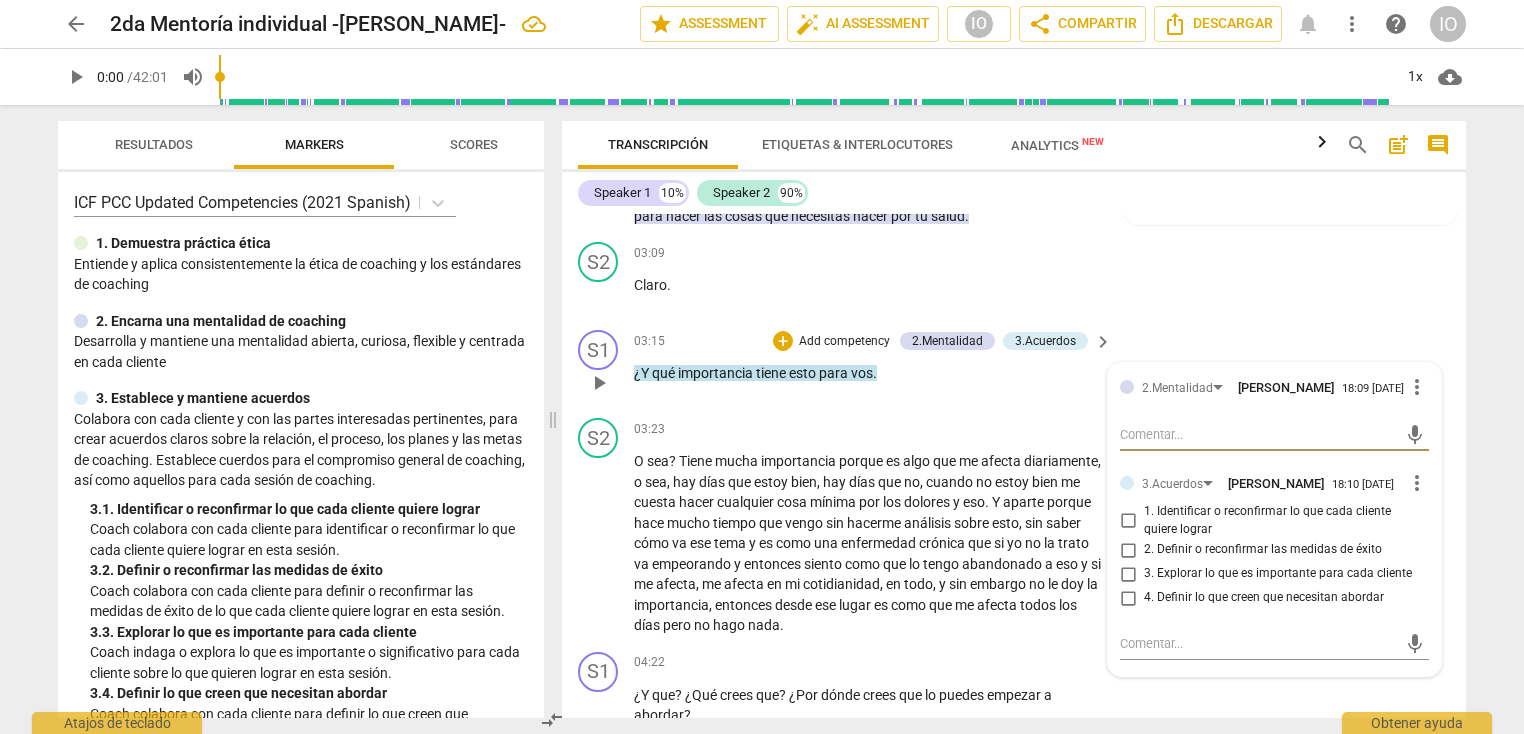 checkbox on "true" 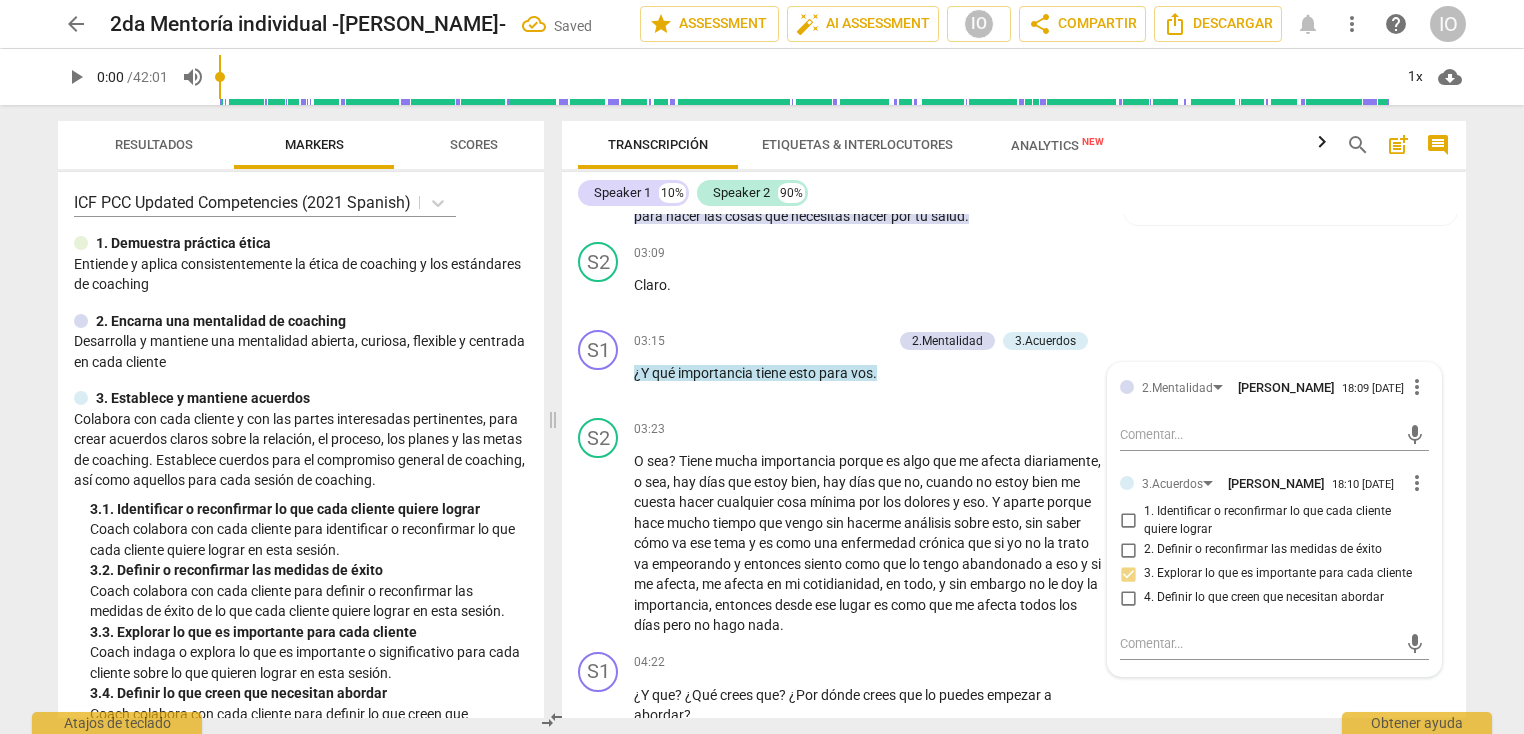 scroll, scrollTop: 1023, scrollLeft: 0, axis: vertical 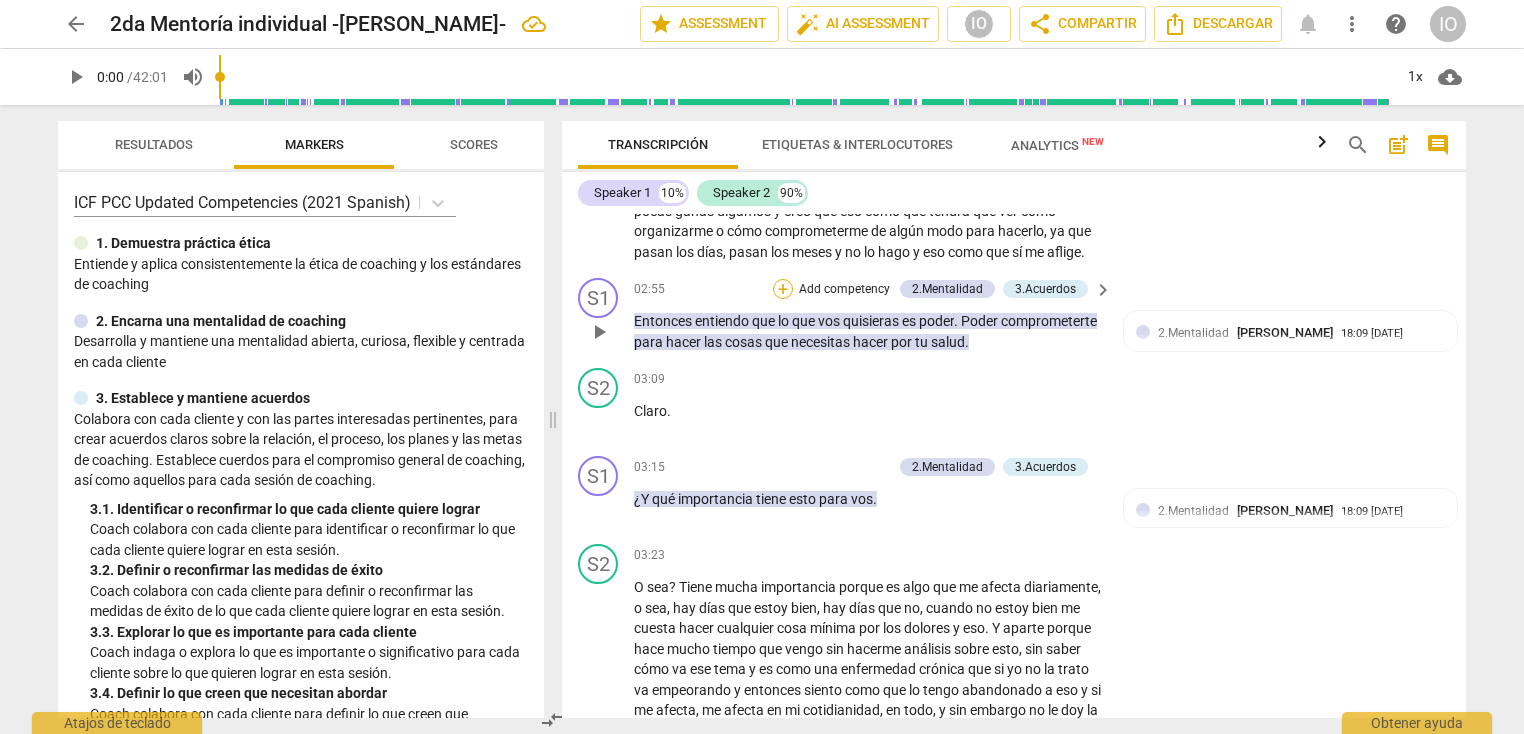 click on "+" at bounding box center (783, 289) 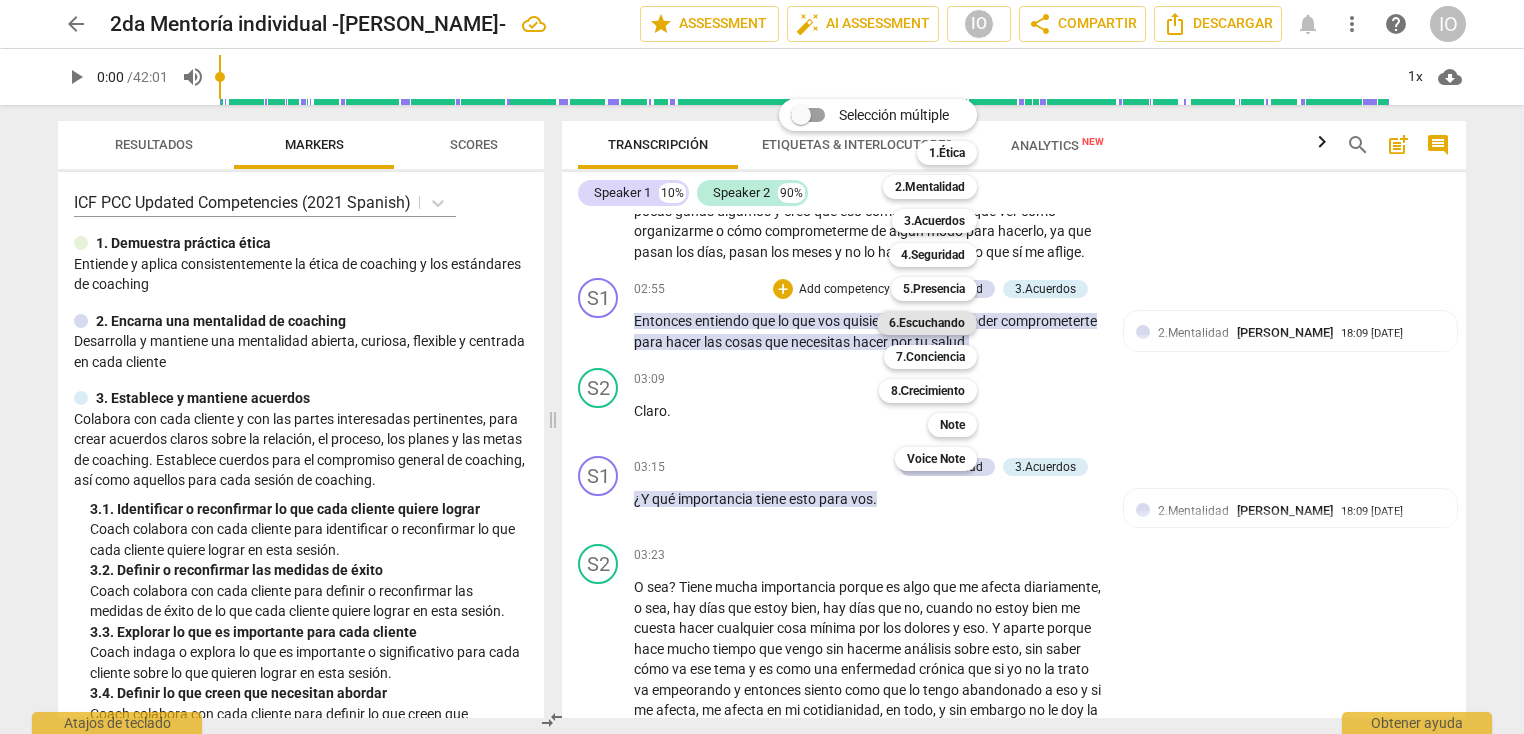 click on "6.Escuchando" at bounding box center (927, 323) 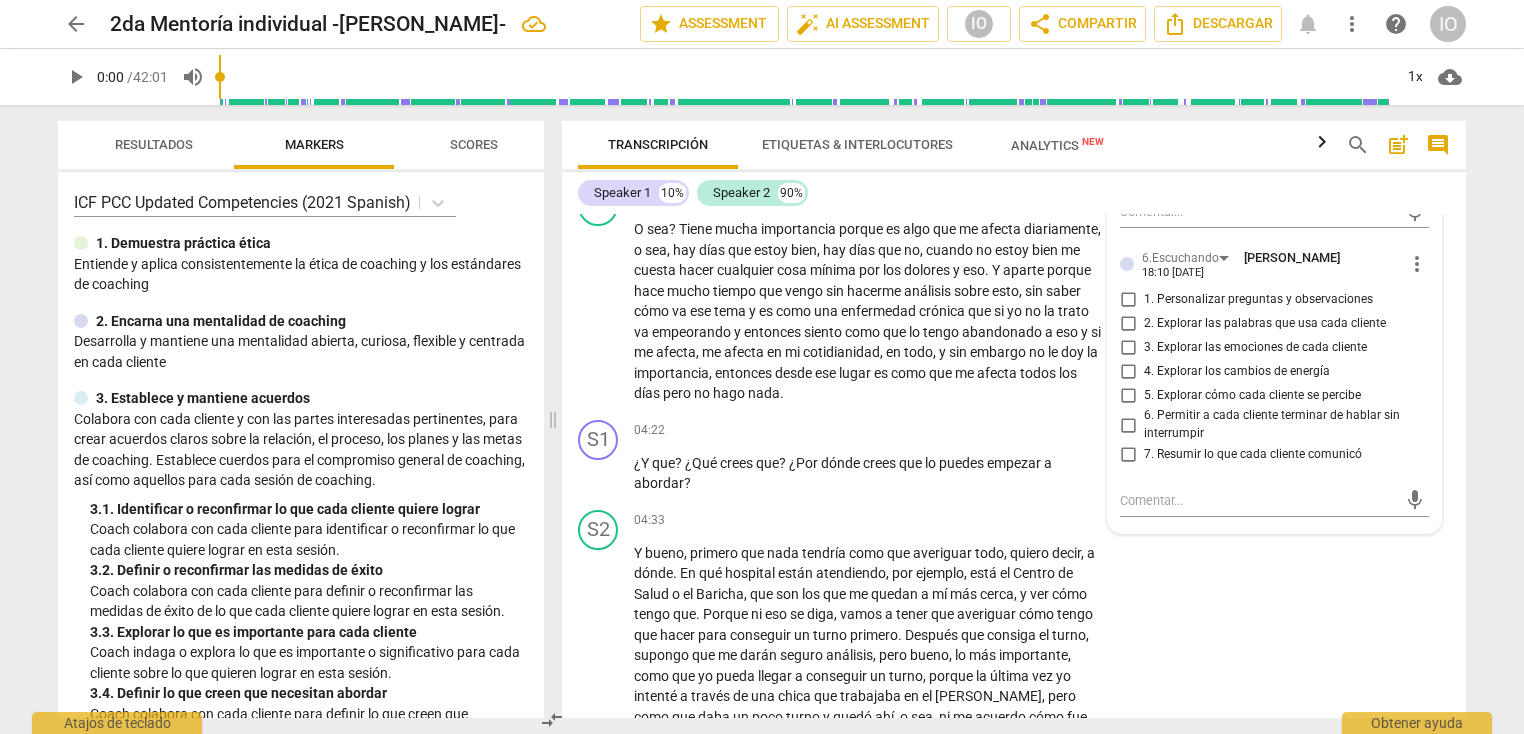 scroll, scrollTop: 1439, scrollLeft: 0, axis: vertical 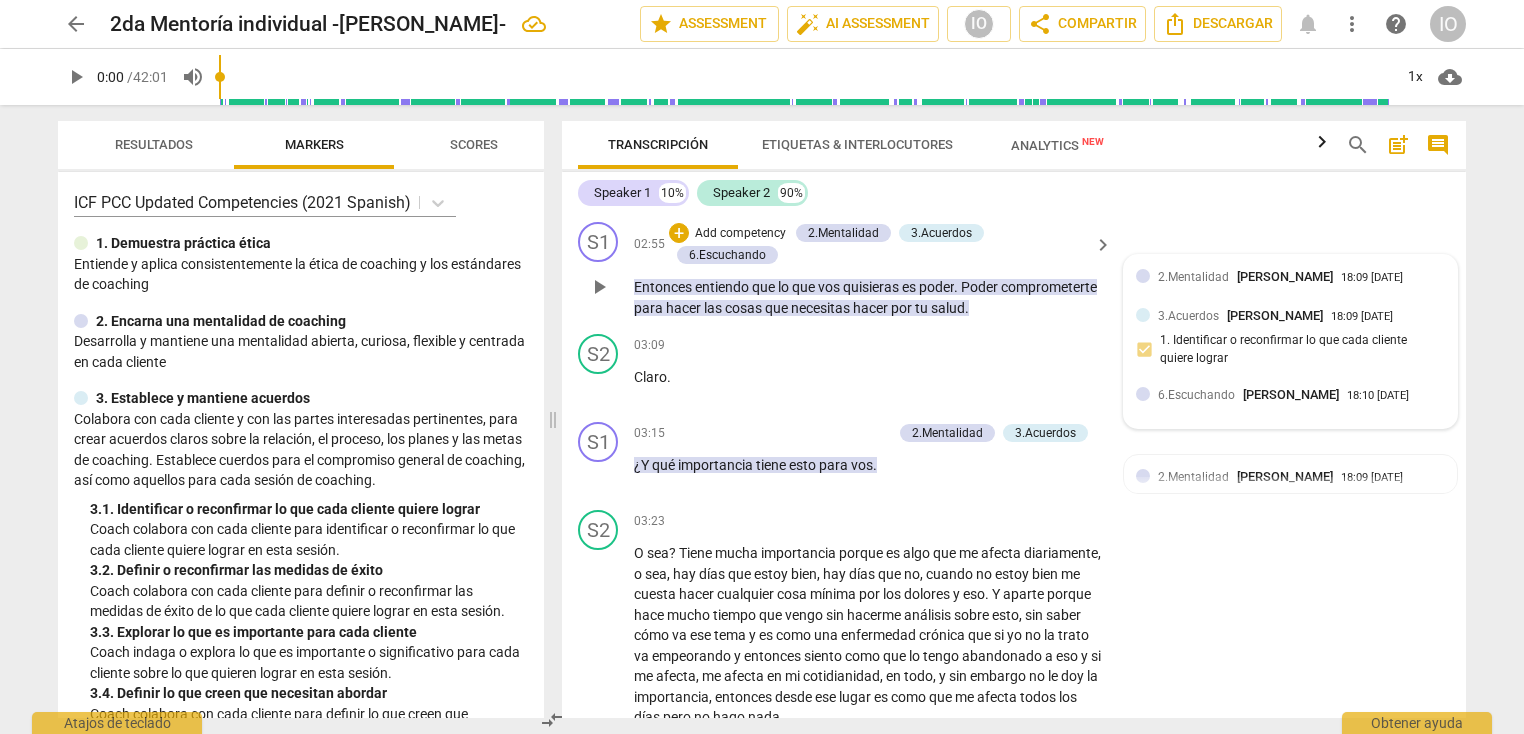 click at bounding box center [1143, 394] 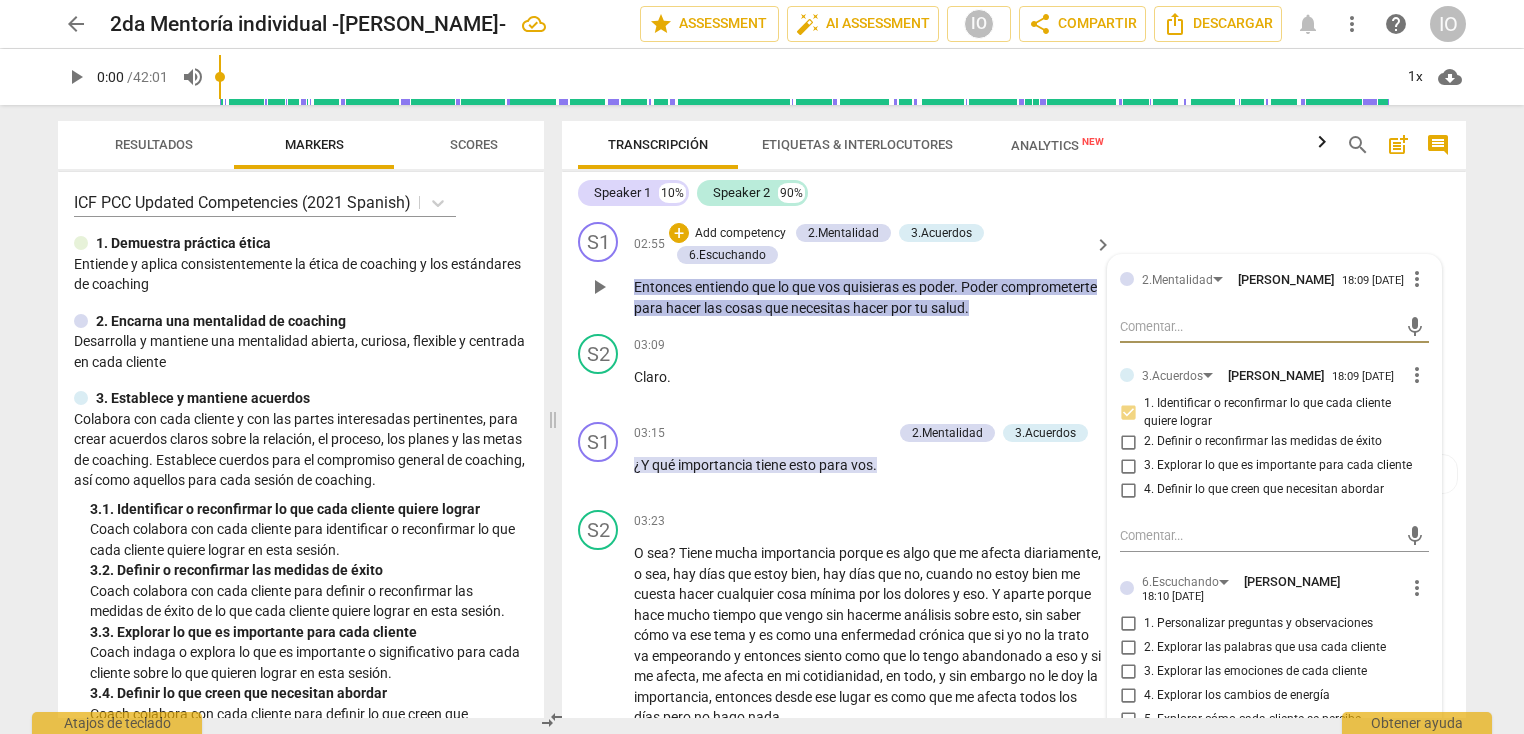 click on "1. Personalizar preguntas y observaciones" at bounding box center [1128, 623] 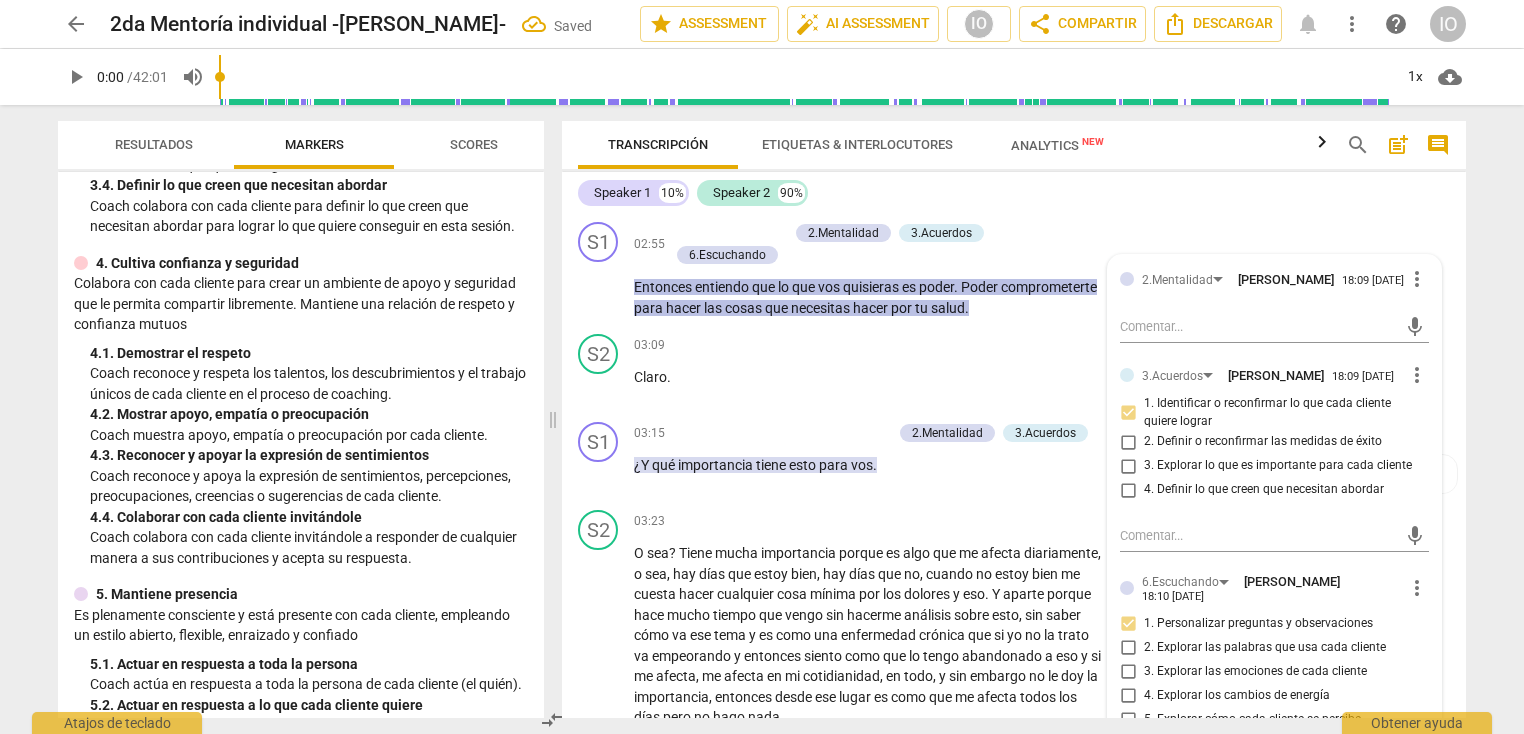 scroll, scrollTop: 600, scrollLeft: 0, axis: vertical 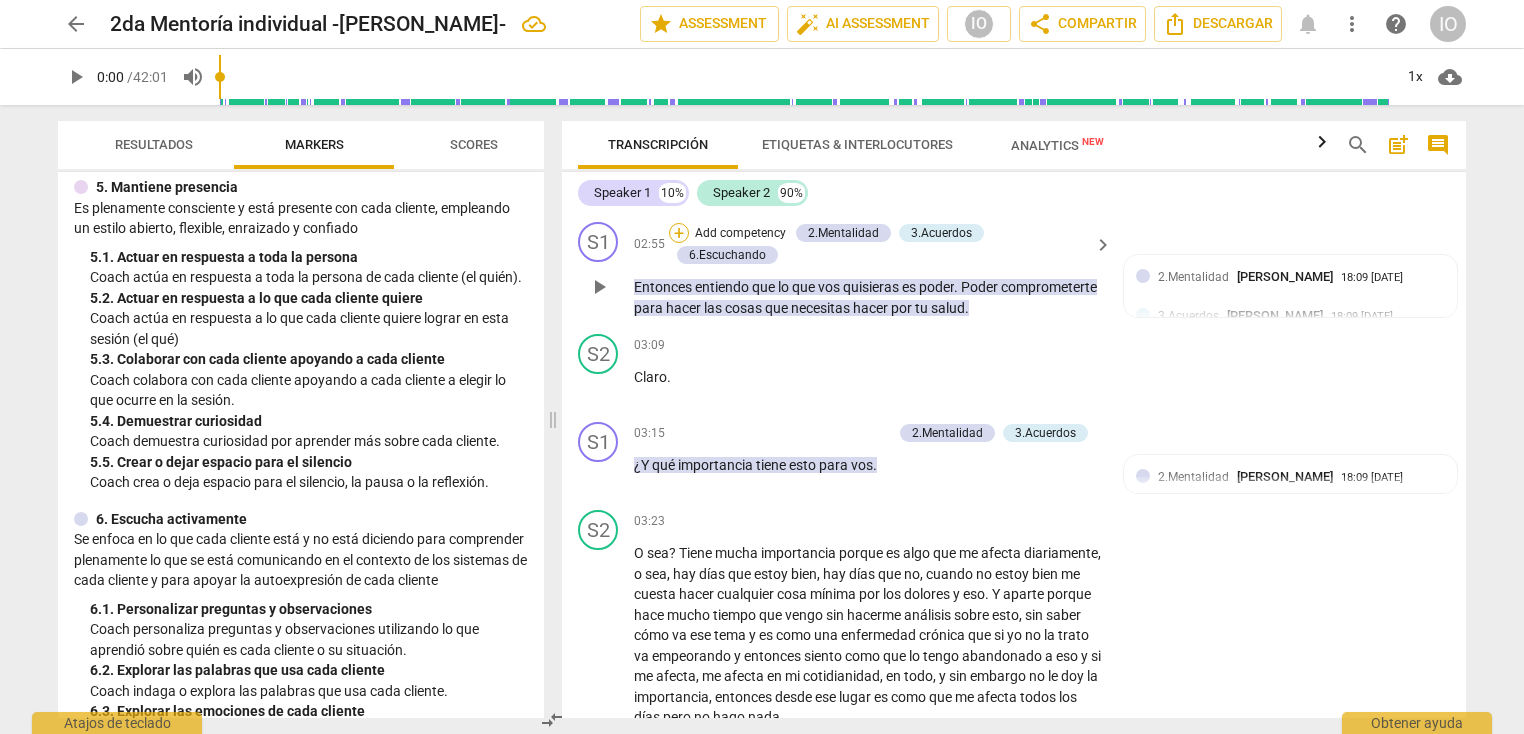 click on "+" at bounding box center (679, 233) 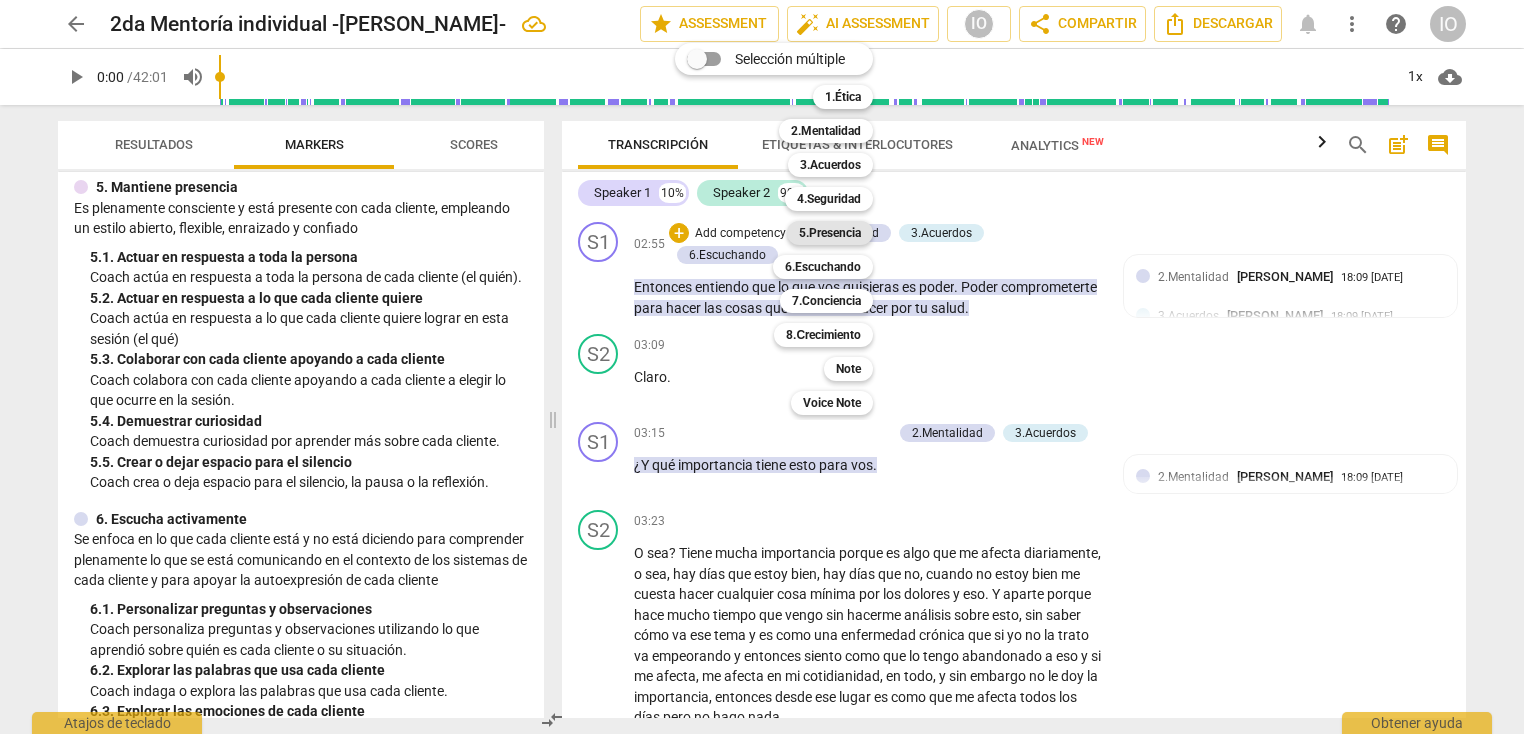 click on "5.Presencia" at bounding box center [830, 233] 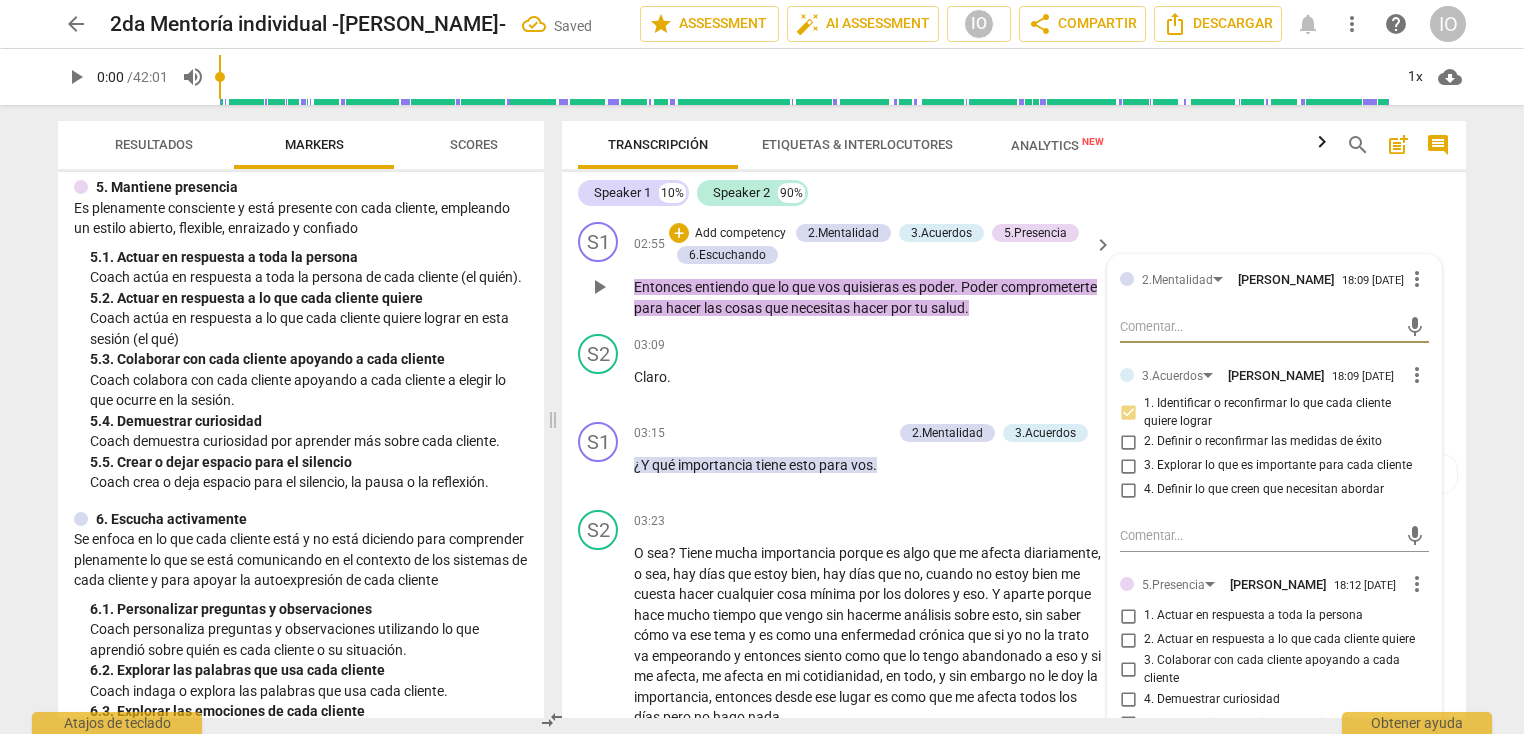 click on "1. Actuar en respuesta a toda la persona" at bounding box center [1128, 616] 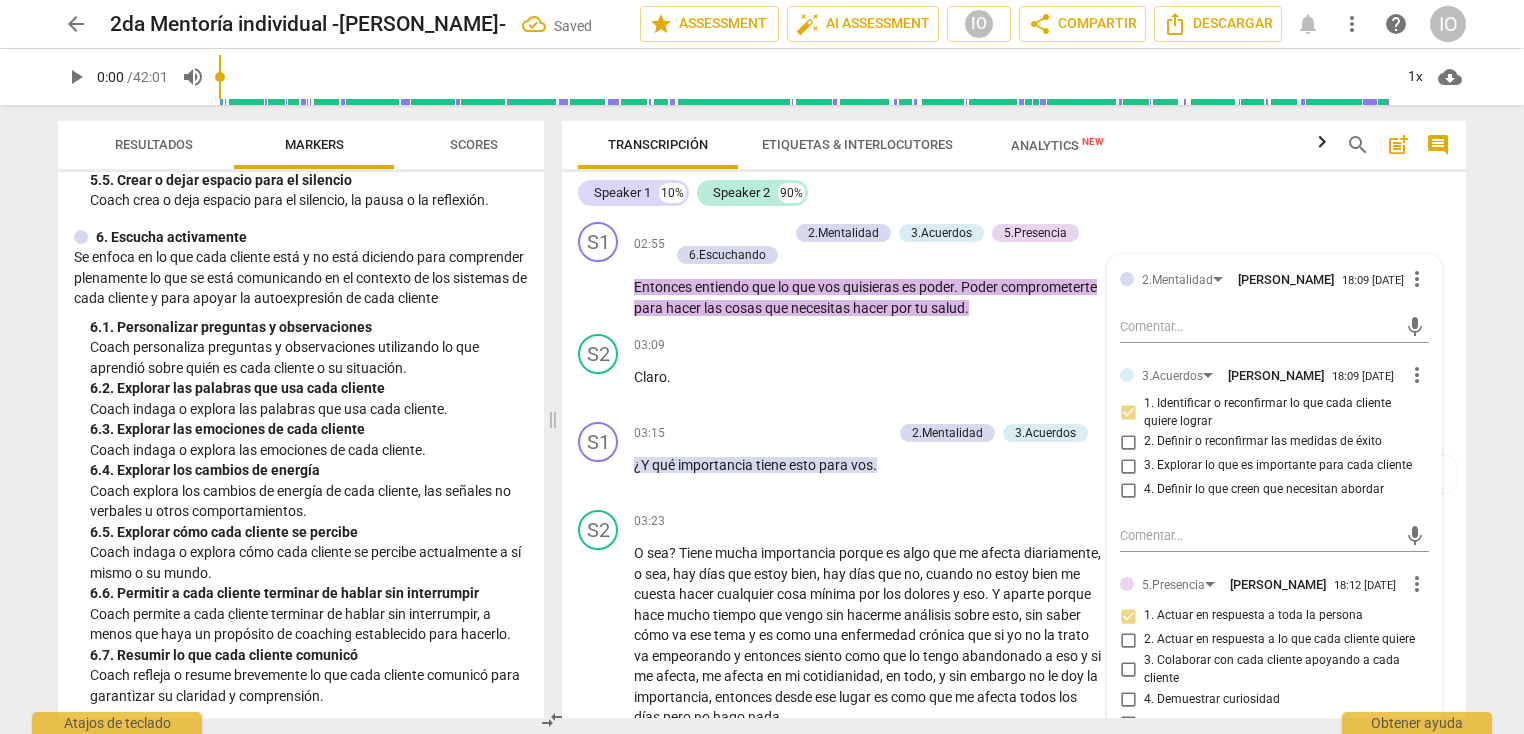 scroll, scrollTop: 1201, scrollLeft: 0, axis: vertical 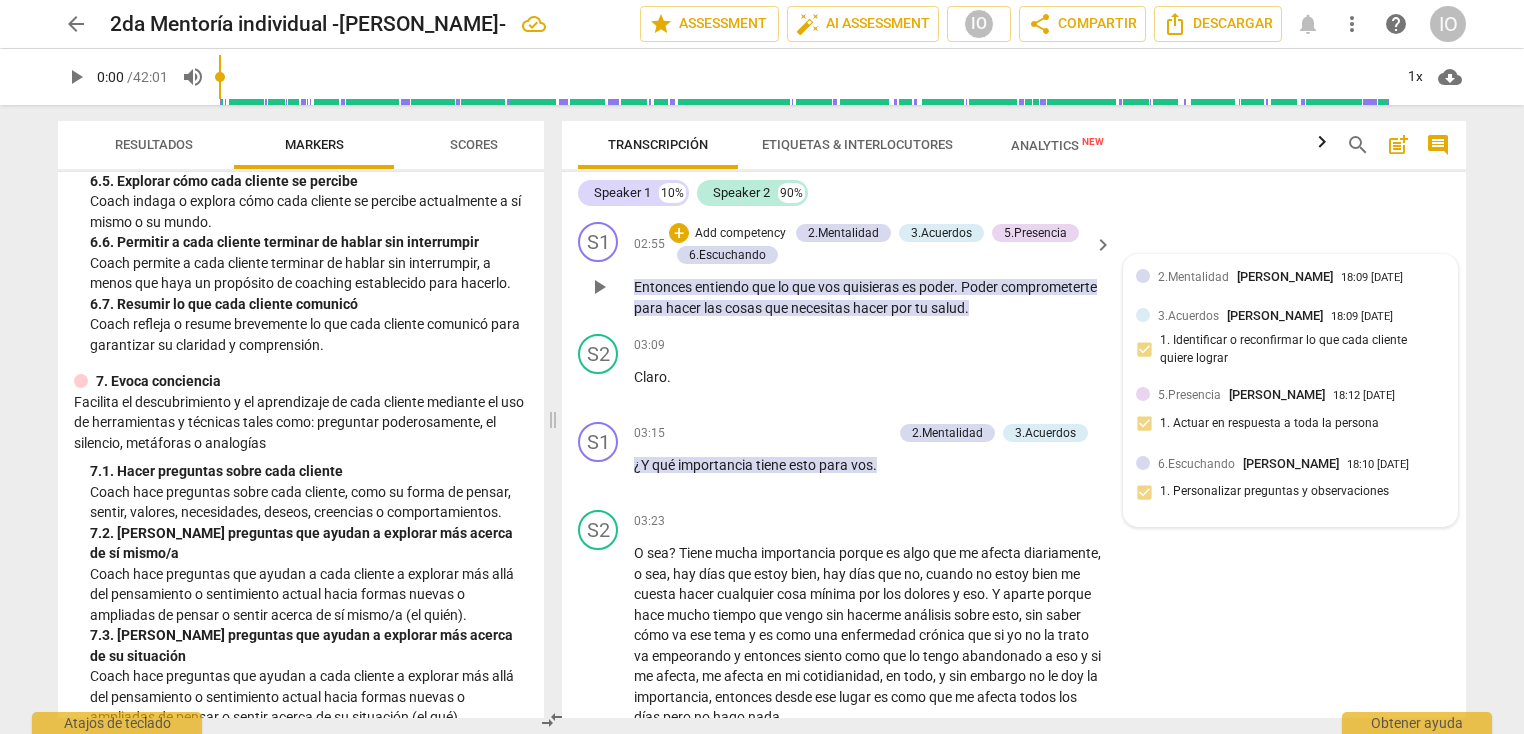 click at bounding box center (1143, 463) 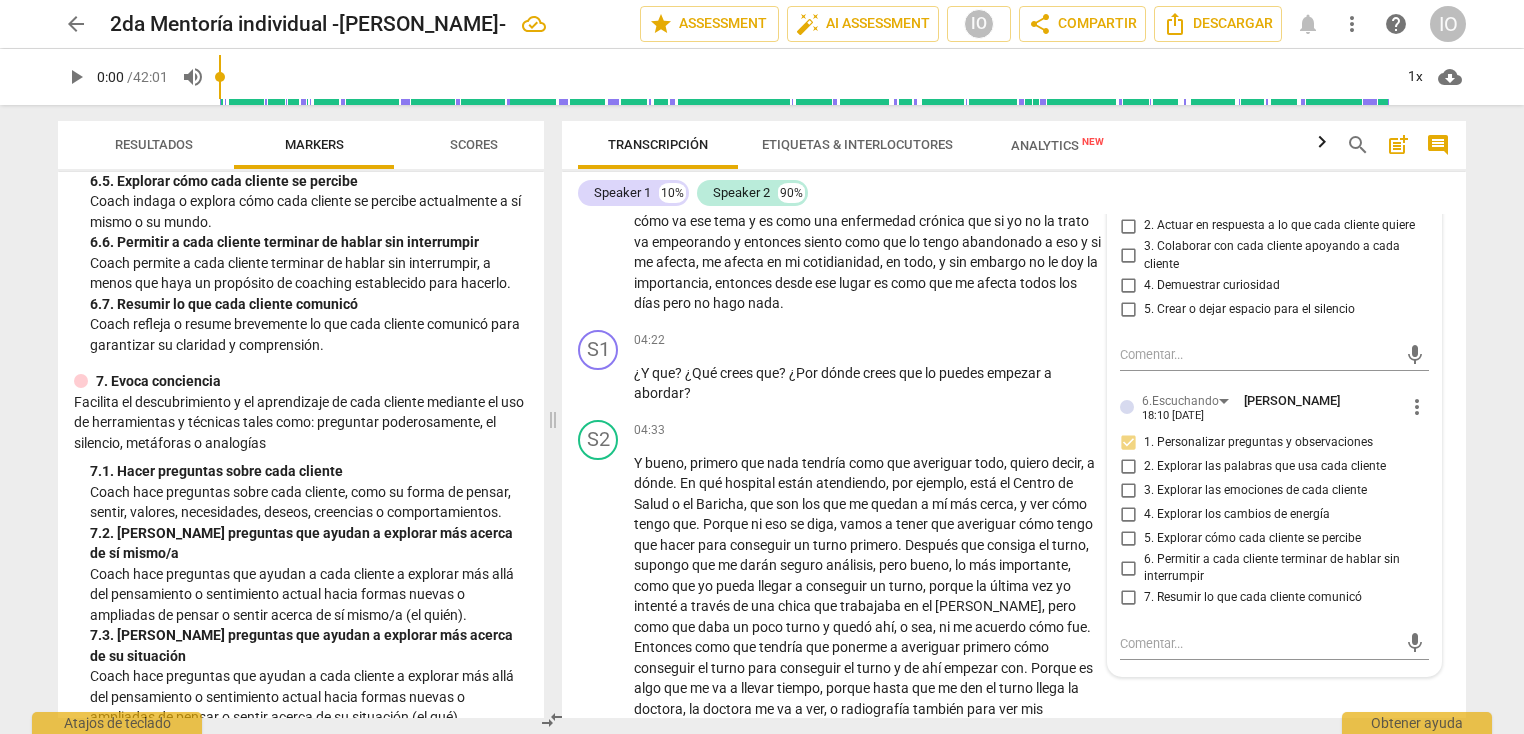 scroll, scrollTop: 1528, scrollLeft: 0, axis: vertical 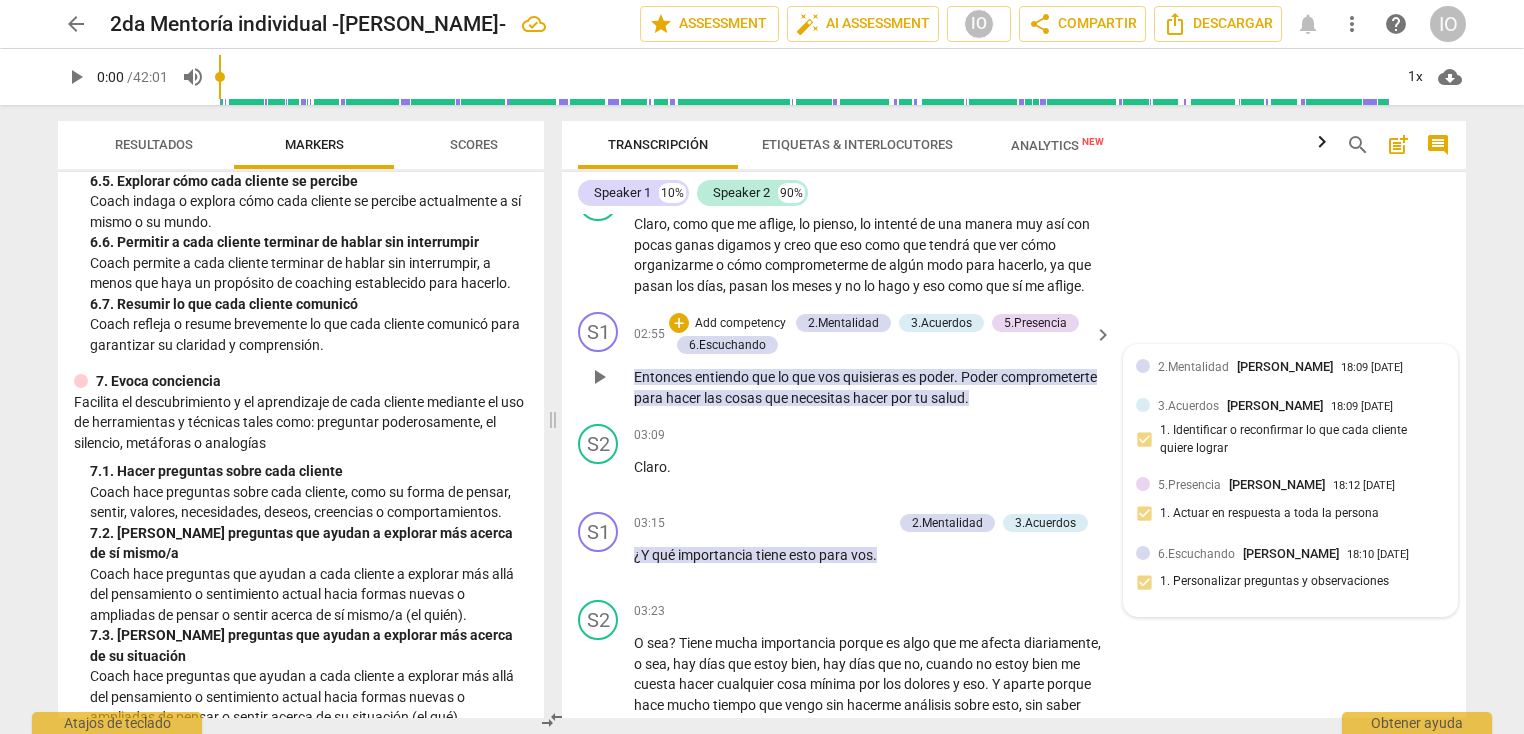 click at bounding box center [1143, 553] 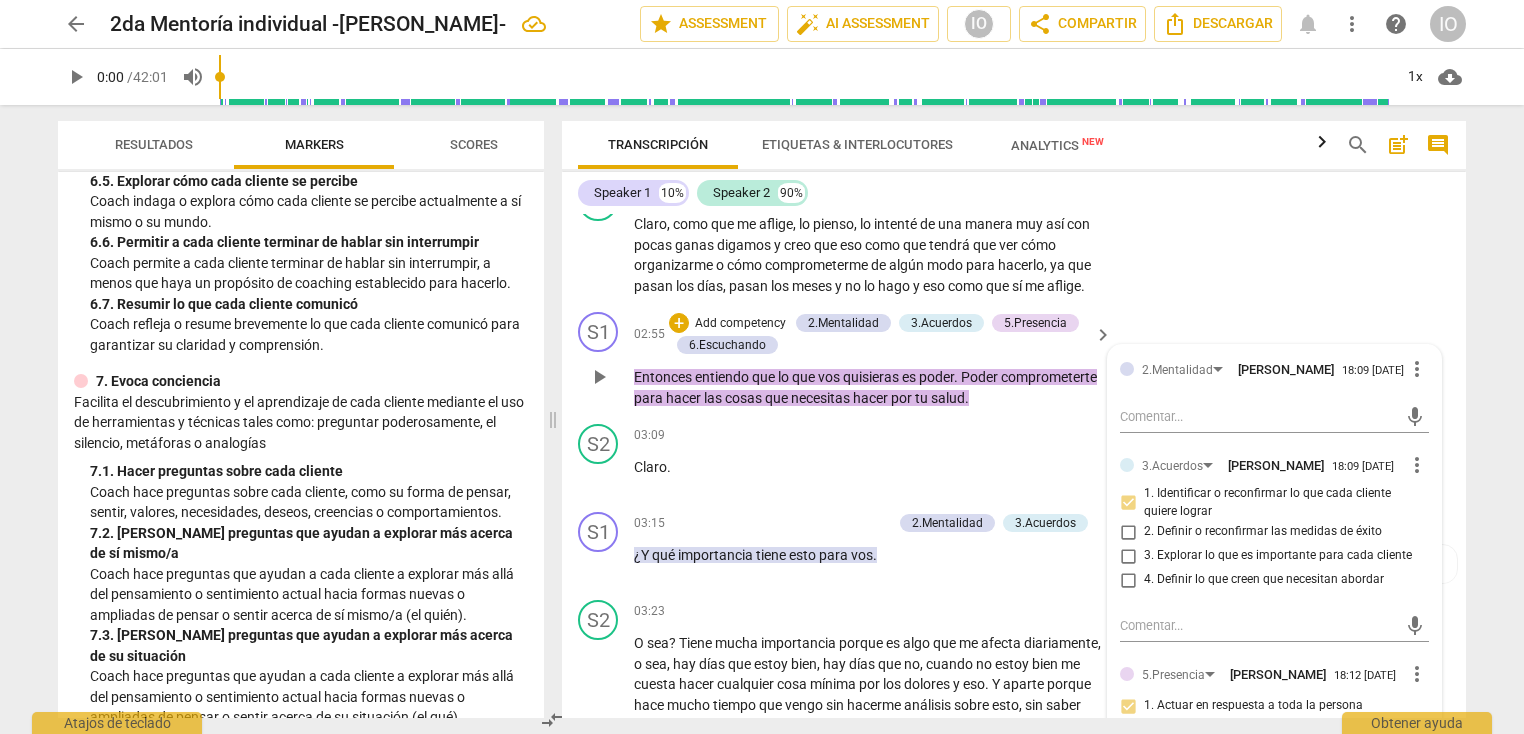 click on "1. Actuar en respuesta a toda la persona" at bounding box center [1266, 706] 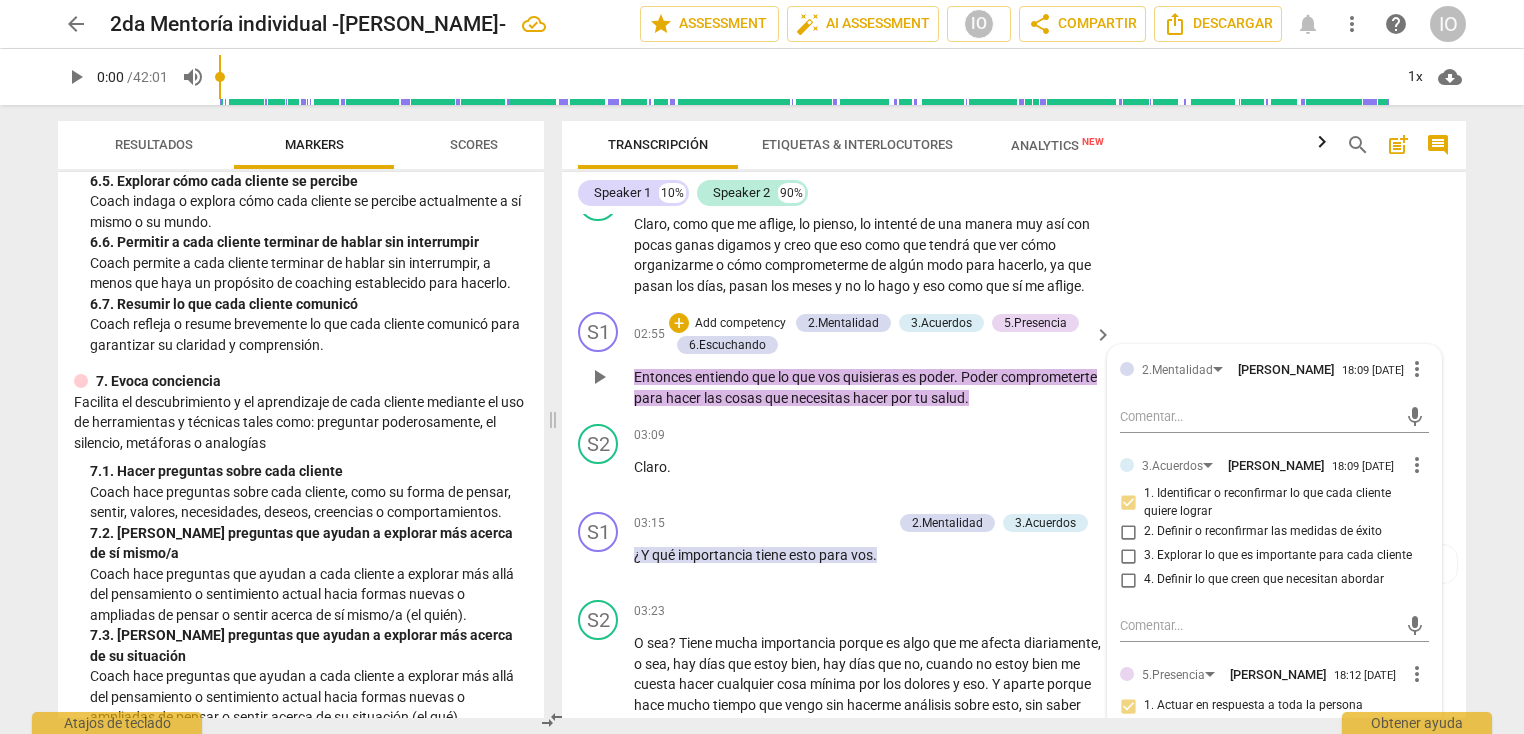 click on "1. Actuar en respuesta a toda la persona" at bounding box center [1128, 706] 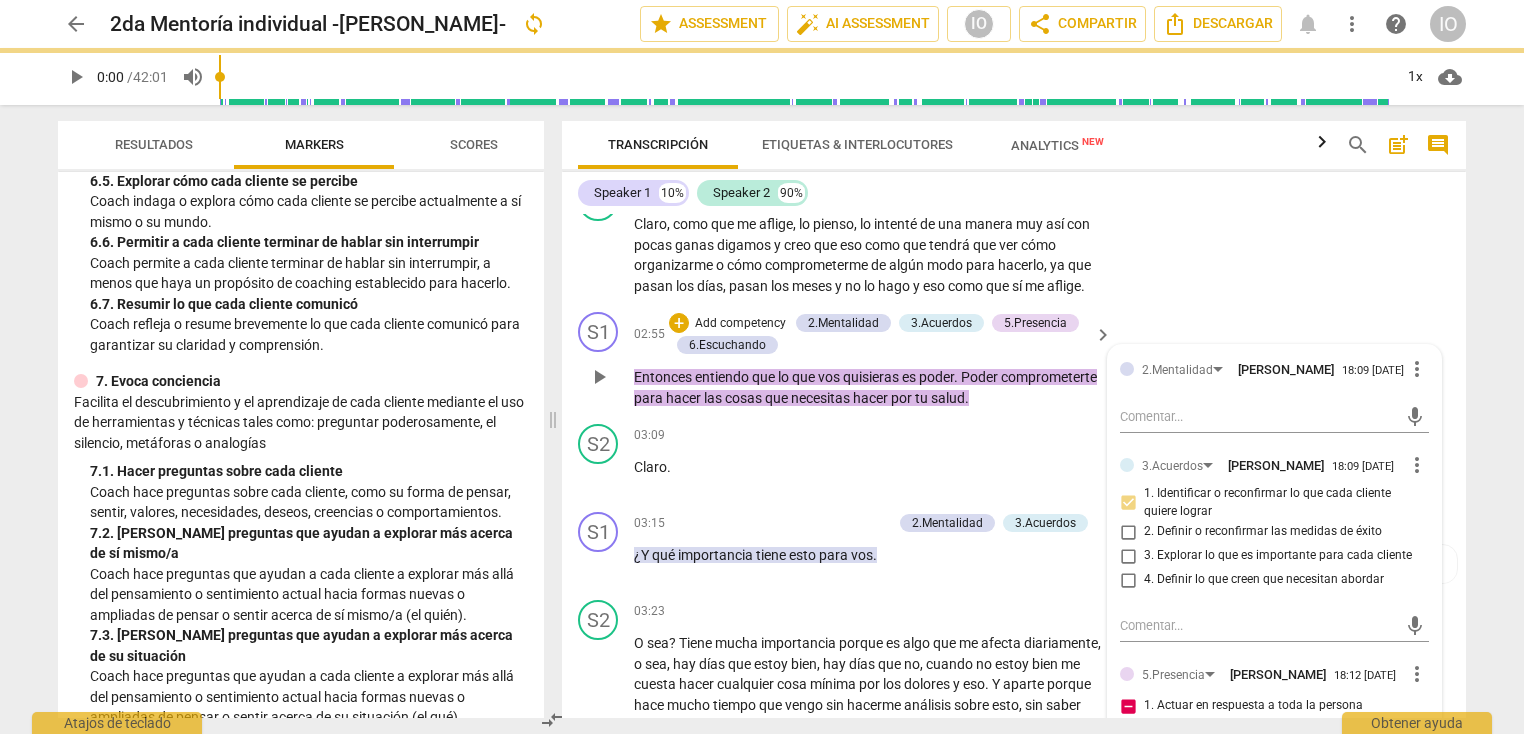 click on "1. Actuar en respuesta a toda la persona" at bounding box center (1266, 706) 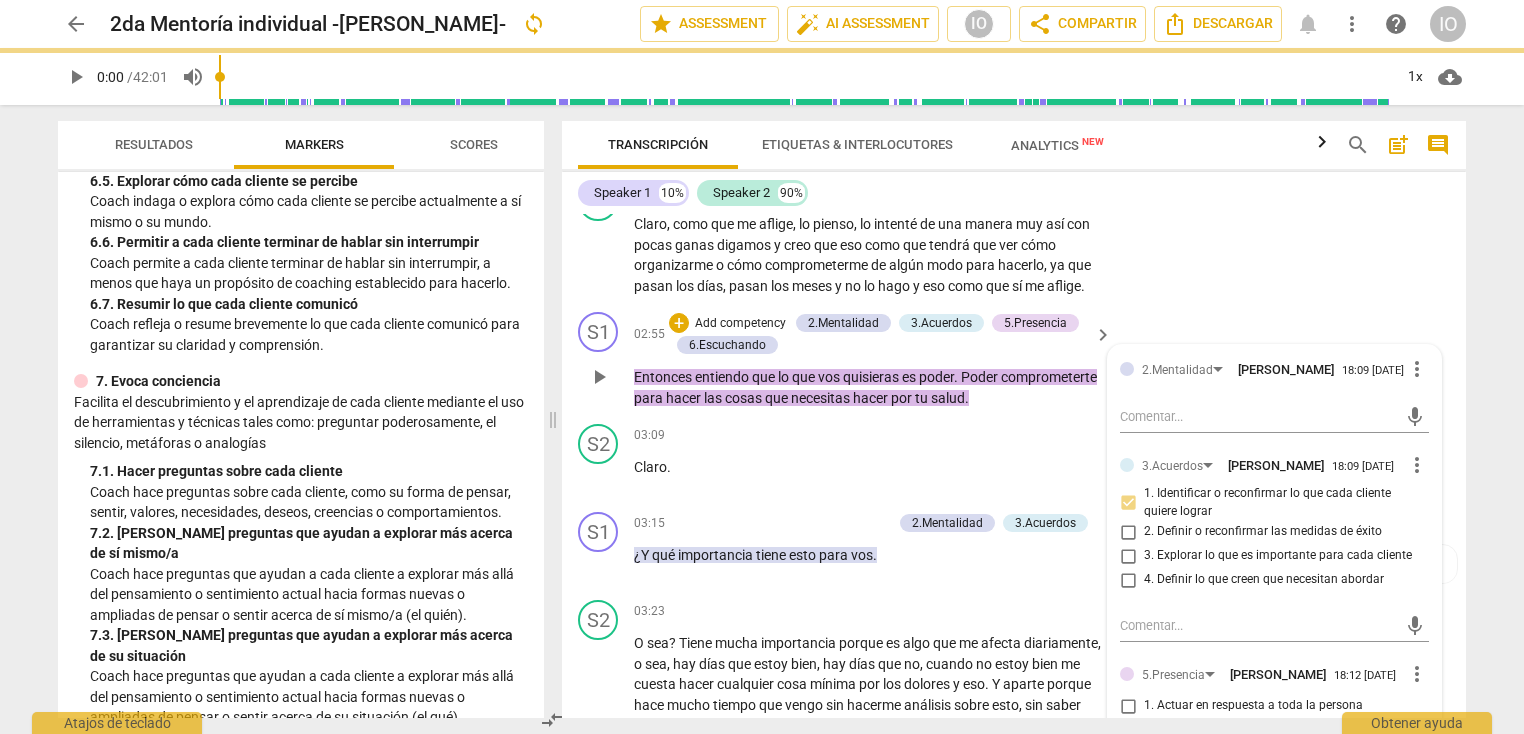click on "1. Actuar en respuesta a toda la persona" at bounding box center (1266, 706) 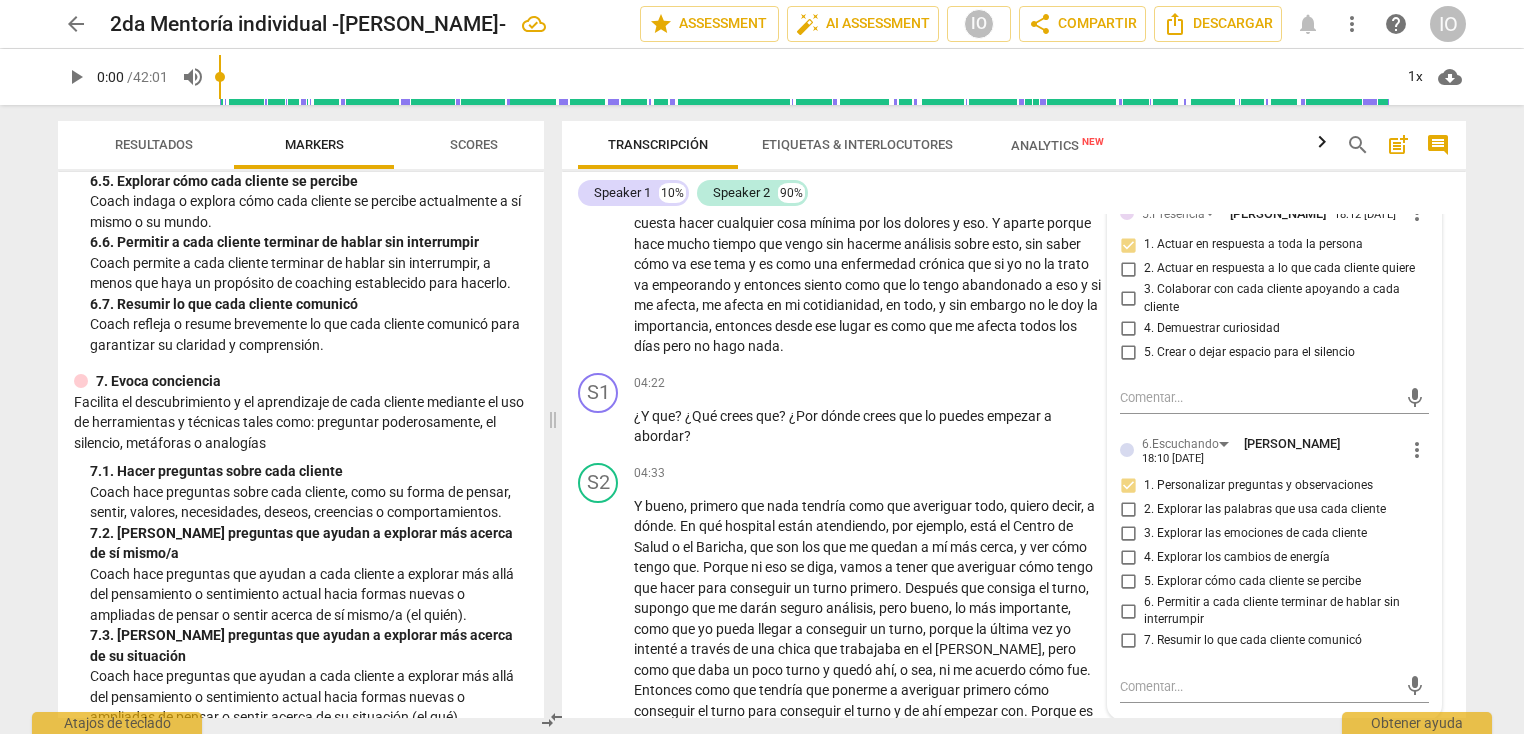 scroll, scrollTop: 1469, scrollLeft: 0, axis: vertical 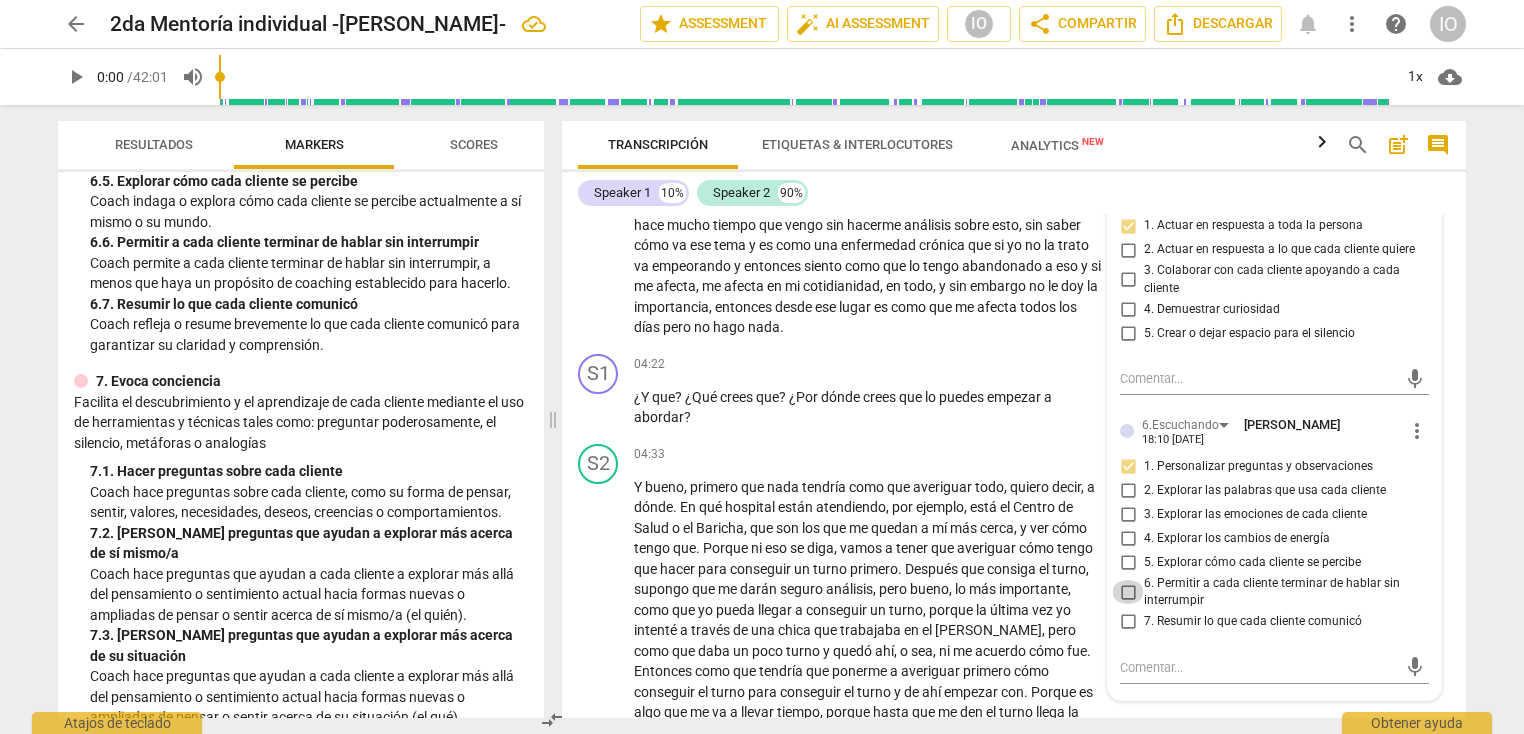 click on "6. Permitir a cada cliente terminar de hablar sin interrumpir" at bounding box center [1128, 592] 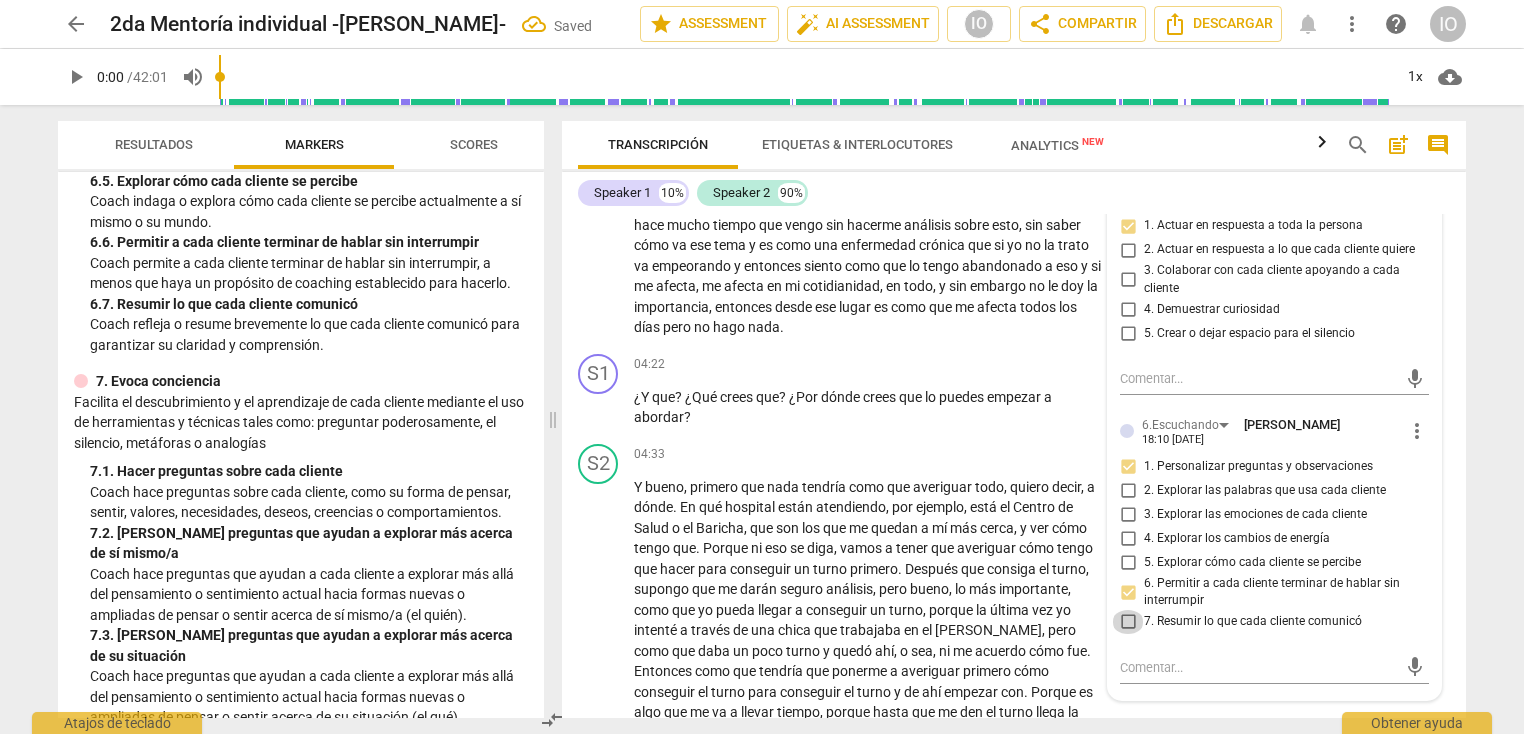 click on "7. Resumir lo que cada cliente comunicó" at bounding box center (1128, 622) 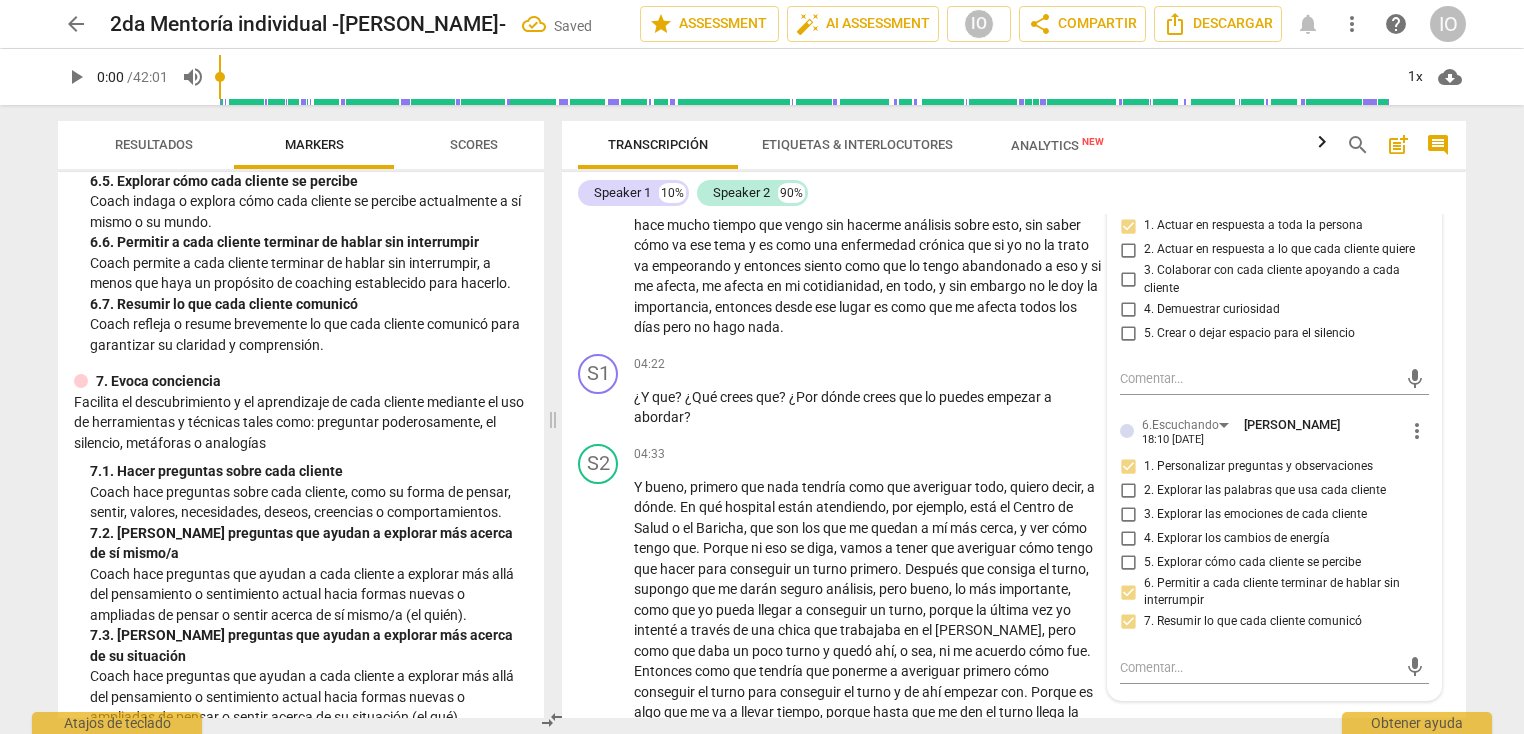 click on "ICF PCC Updated Competencies (2021 Spanish) 1. Demuestra práctica ética Entiende y aplica consistentemente la ética de coaching y los estándares de coaching 2. Encarna una mentalidad de coaching Desarrolla y mantiene una mentalidad abierta, curiosa, flexible y centrada en cada cliente 3. Establece y mantiene acuerdos Colabora con cada cliente y con las partes interesadas pertinentes, para crear acuerdos claros sobre la relación, el proceso, los planes y las metas de coaching. Establece  cuerdos para el compromiso general de coaching, así como aquellos para cada sesión de coaching. 3. 1. Identificar o reconfirmar lo que cada cliente quiere lograr  Coach colabora con cada cliente para identificar o reconfirmar lo que cada cliente quiere lograr en esta sesión. 3. 2. Definir o reconfirmar las medidas de éxito  Coach colabora con cada cliente para definir o reconfirmar las medidas de éxito de lo que cada cliente quiere lograr en esta sesión. 3. 3. Explorar lo que es importante para cada cliente" at bounding box center [301, 445] 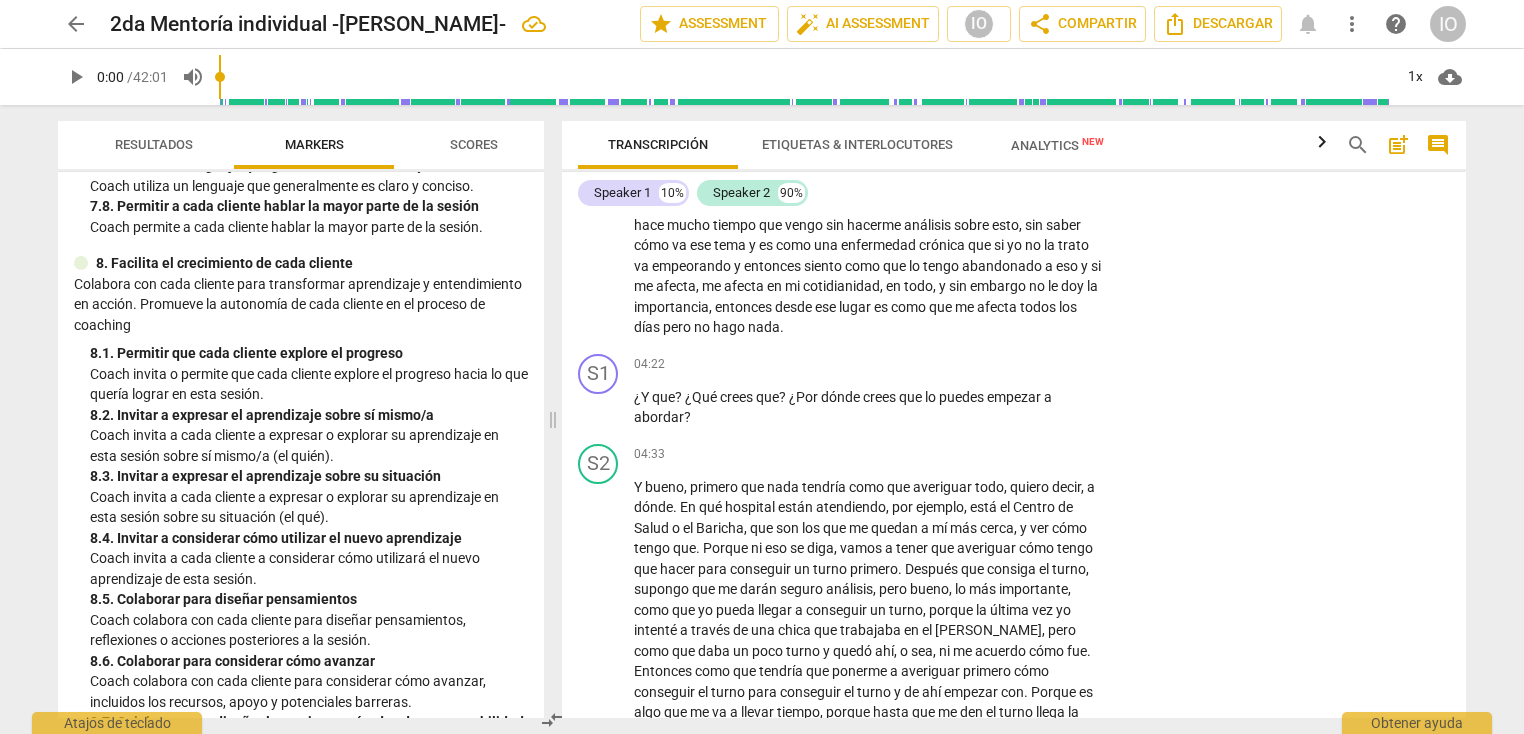 scroll, scrollTop: 2388, scrollLeft: 0, axis: vertical 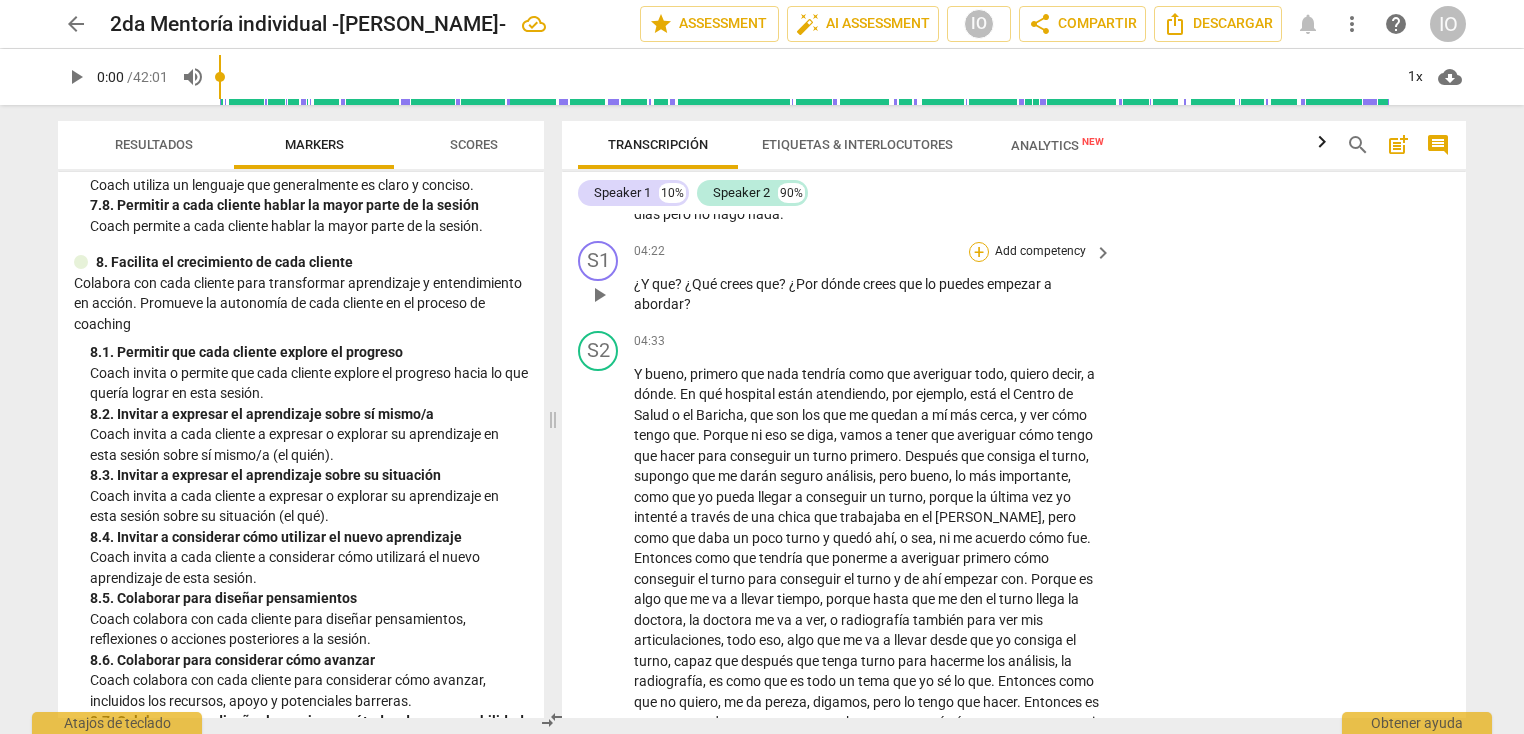 click on "+" at bounding box center (979, 252) 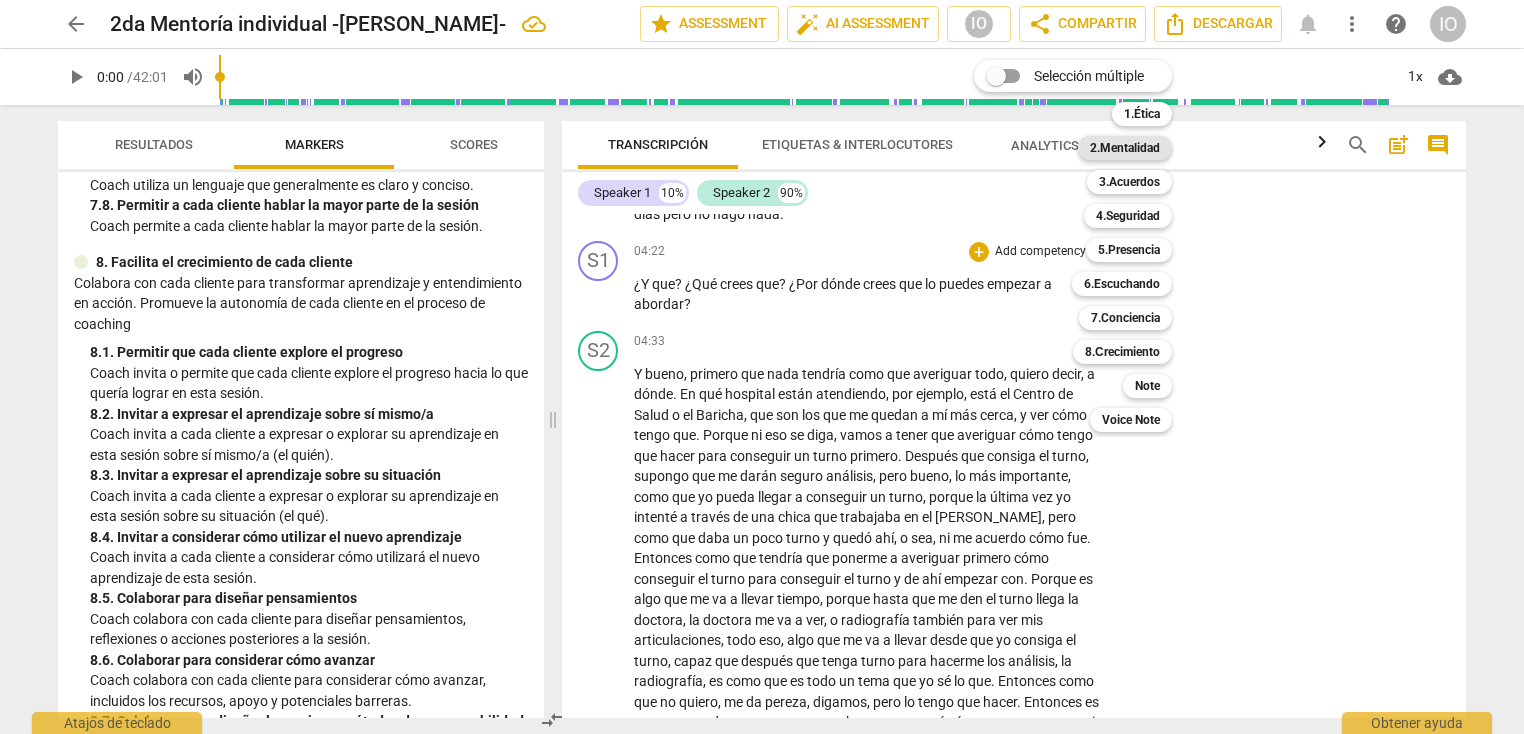 click on "2.Mentalidad" at bounding box center (1125, 148) 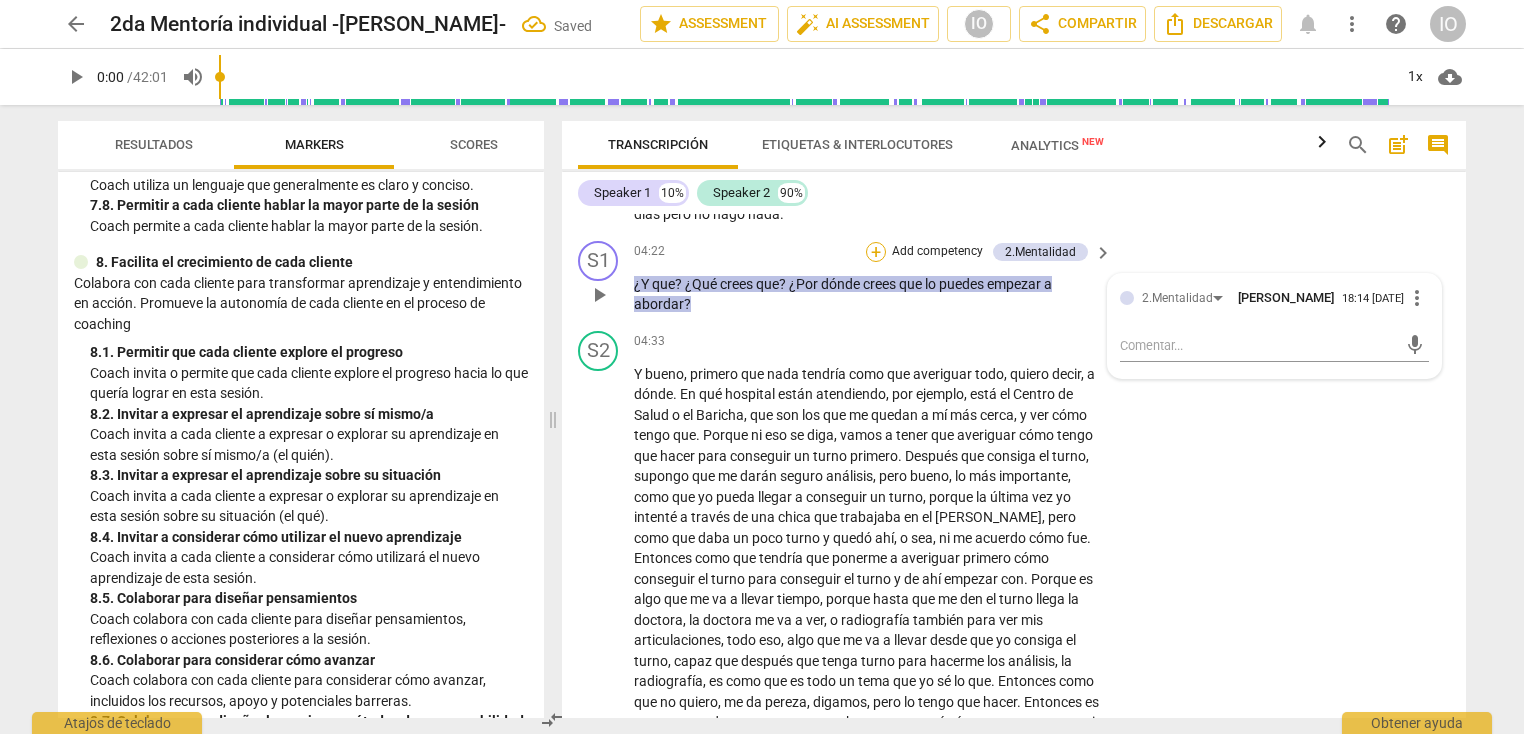 click on "+" at bounding box center [876, 252] 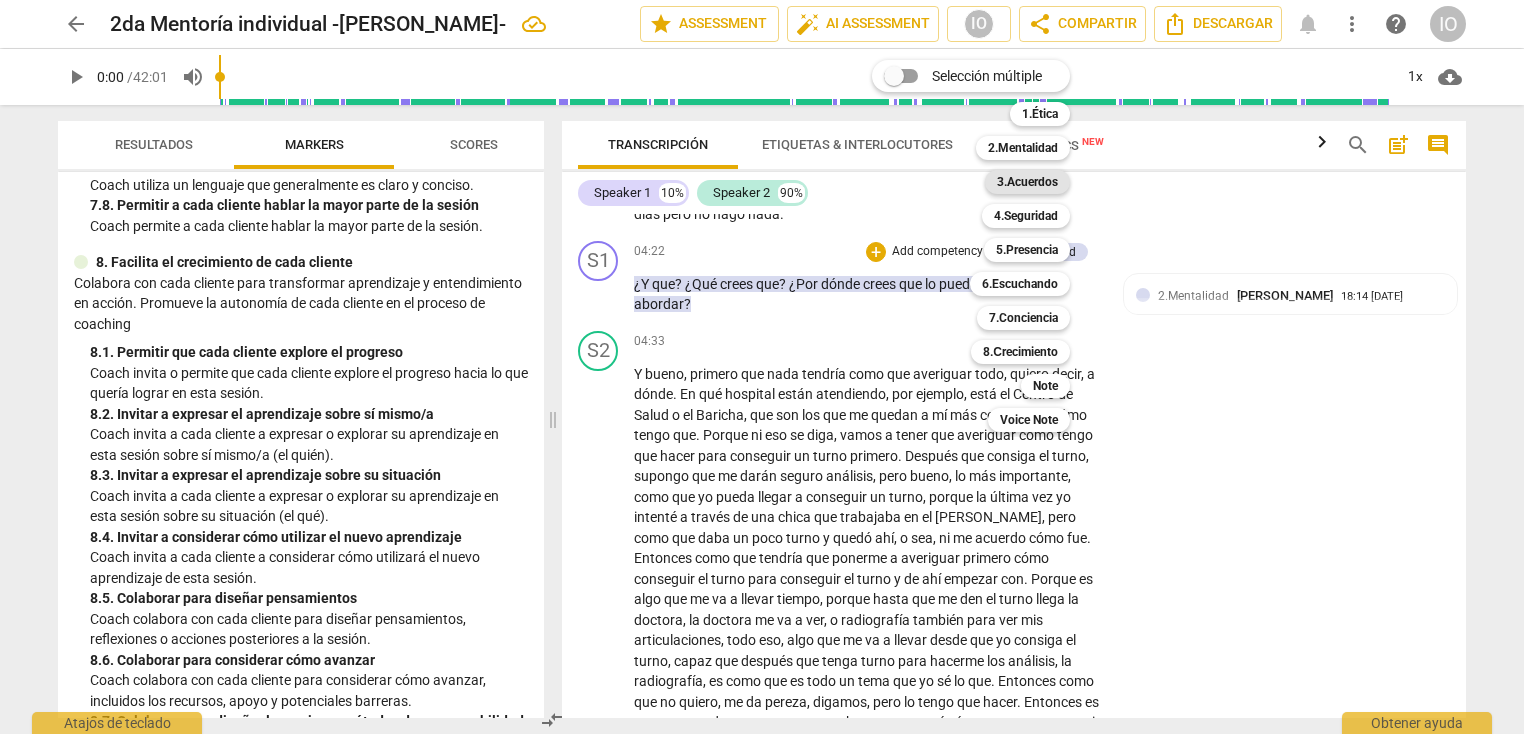 click on "3.Acuerdos" at bounding box center [1027, 182] 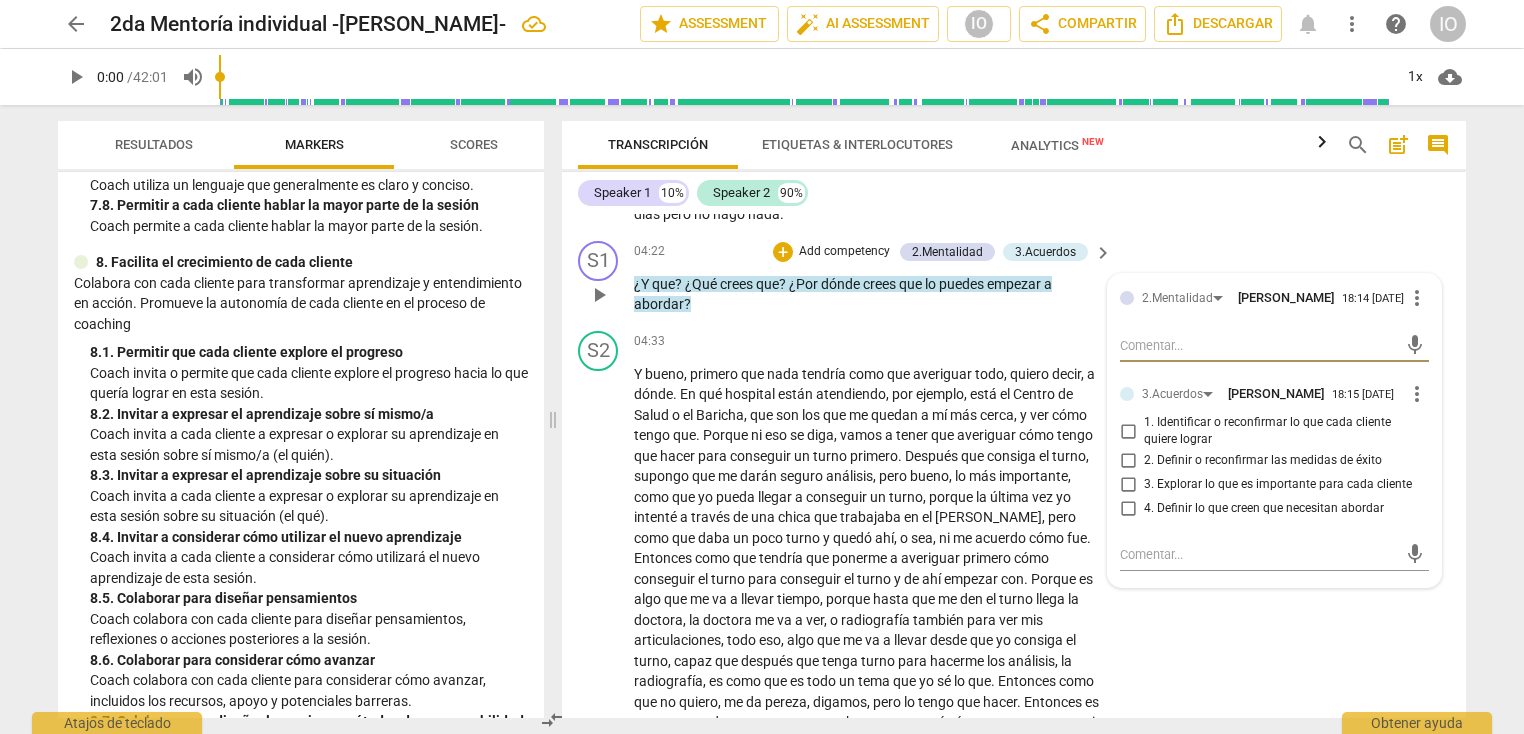 click on "4. Definir lo que creen que necesitan abordar" at bounding box center (1128, 509) 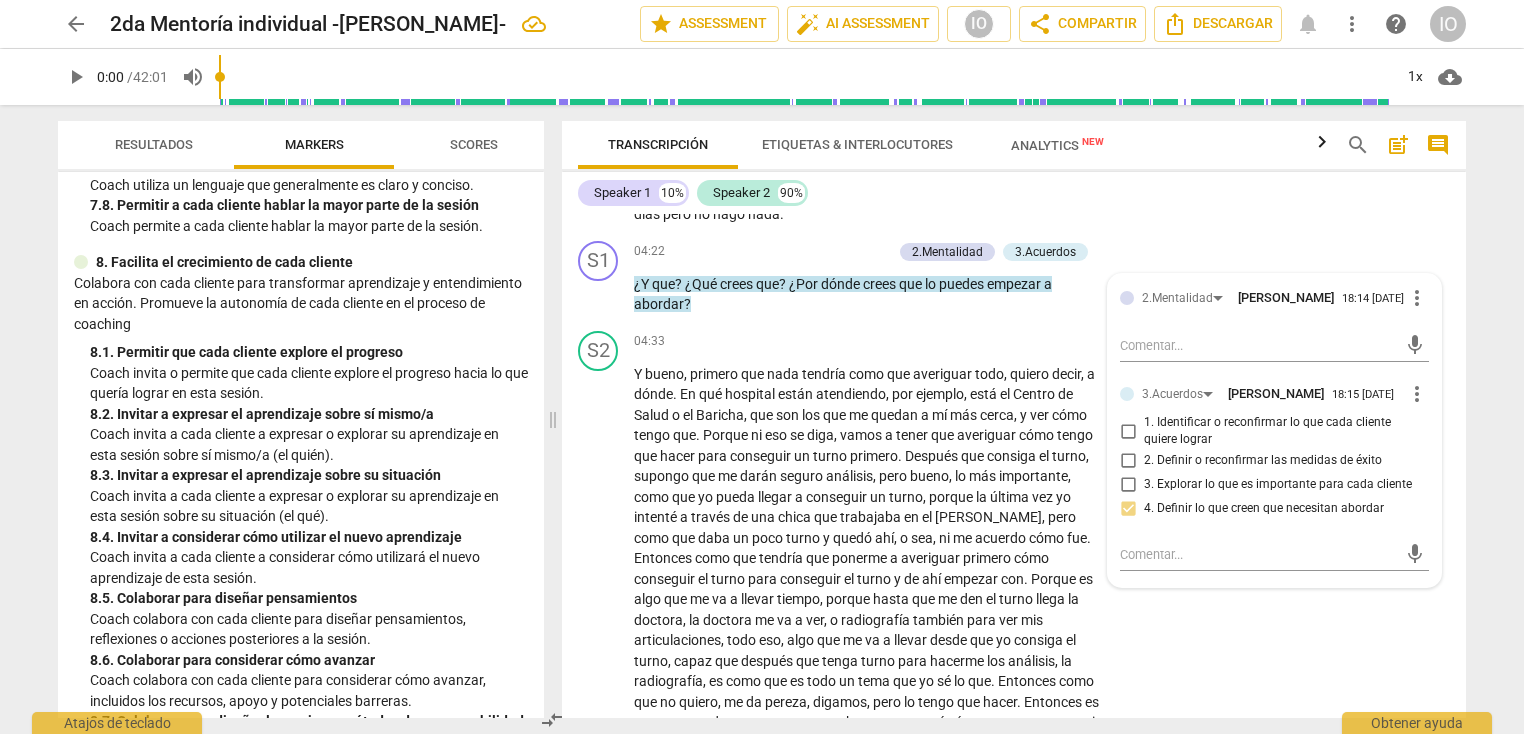 click on "Speaker 1 10% Speaker 2 90%" at bounding box center [1014, 193] 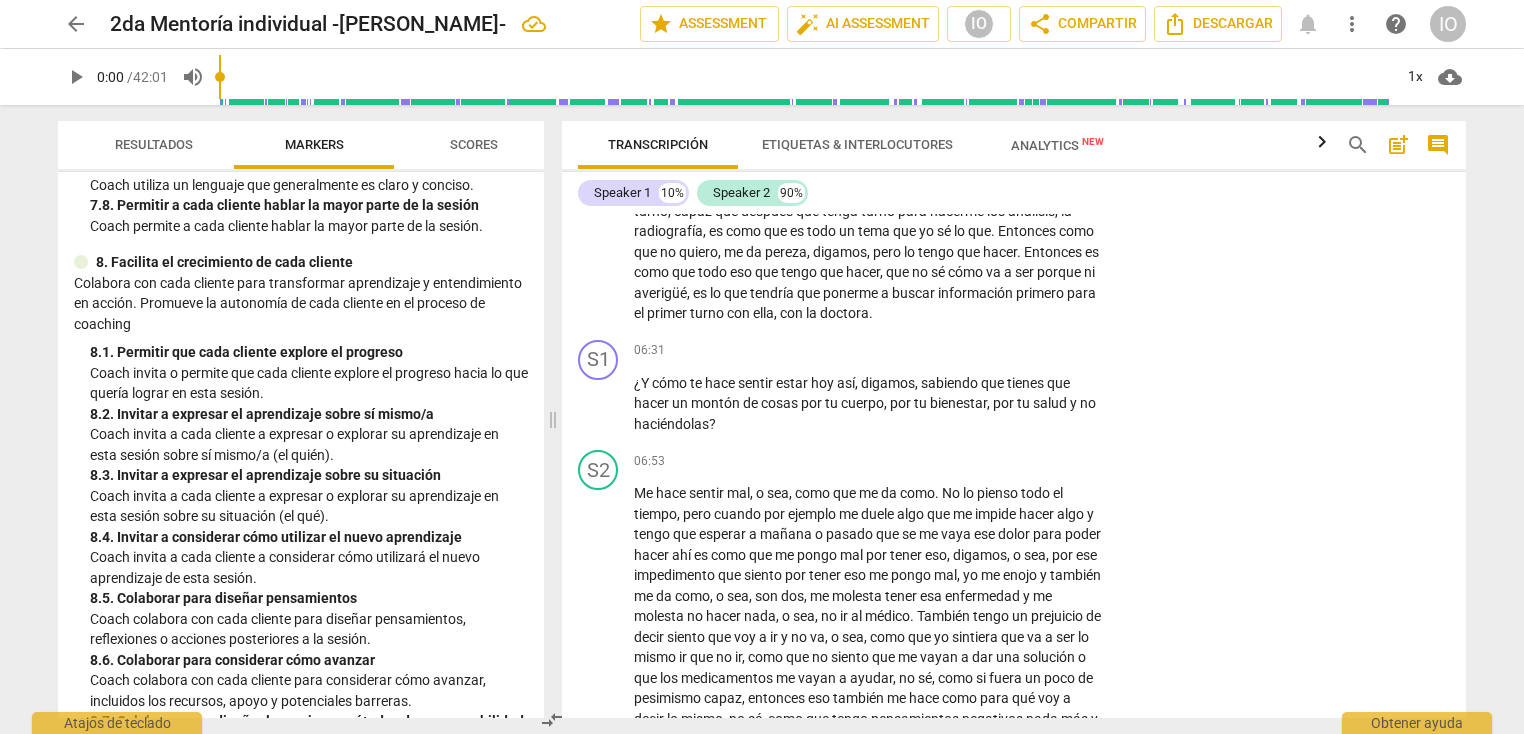 scroll, scrollTop: 1996, scrollLeft: 0, axis: vertical 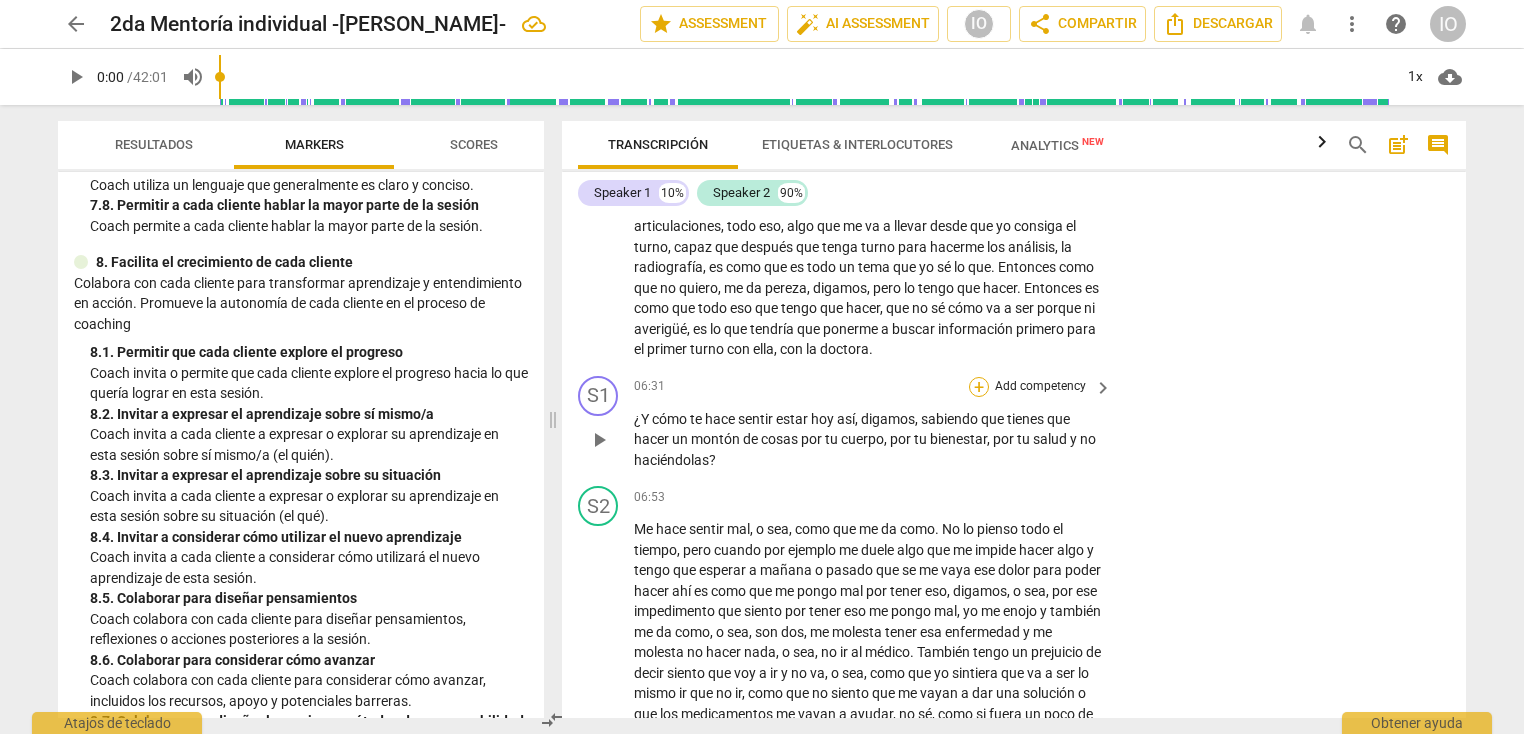 click on "+" at bounding box center (979, 387) 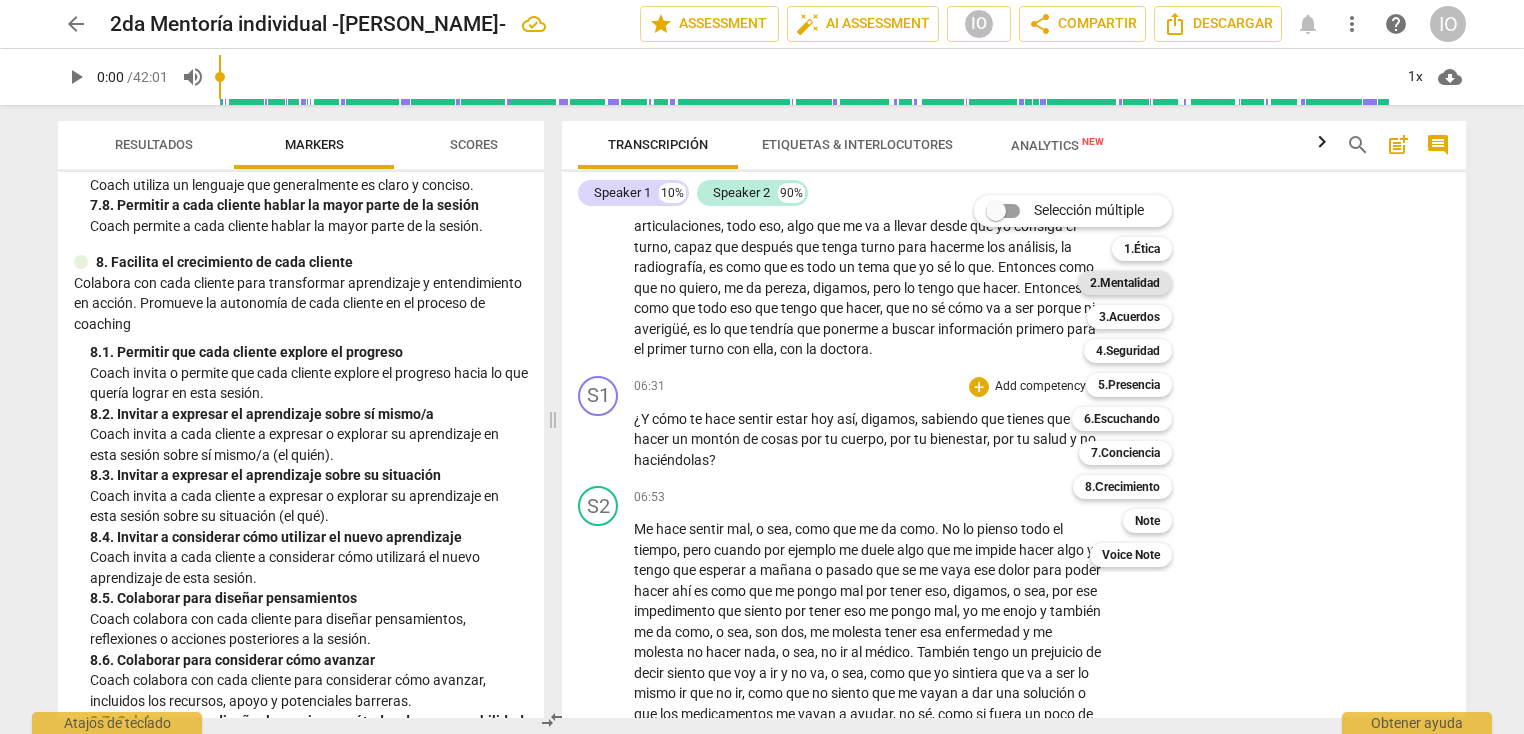 click on "2.Mentalidad" at bounding box center [1125, 283] 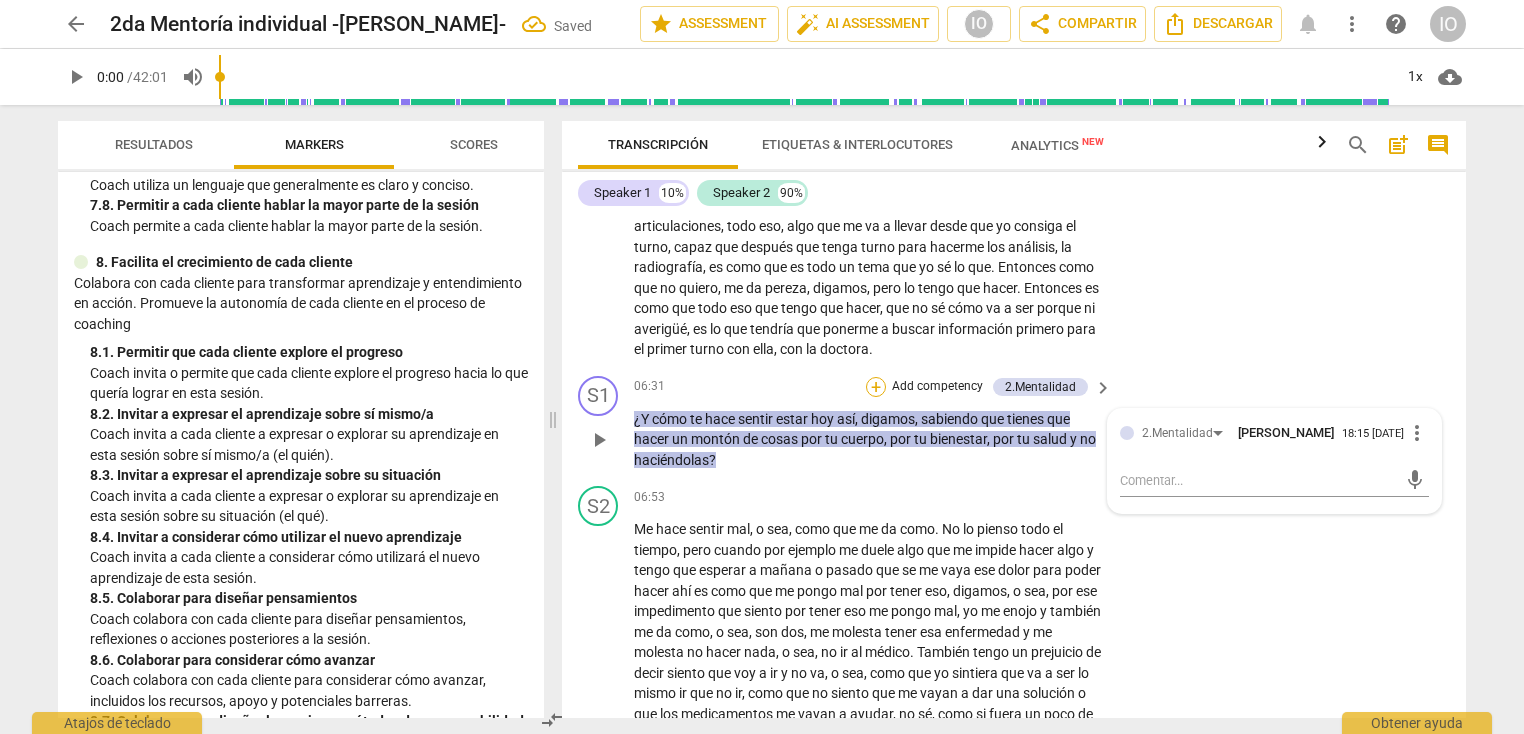 click on "+" at bounding box center [876, 387] 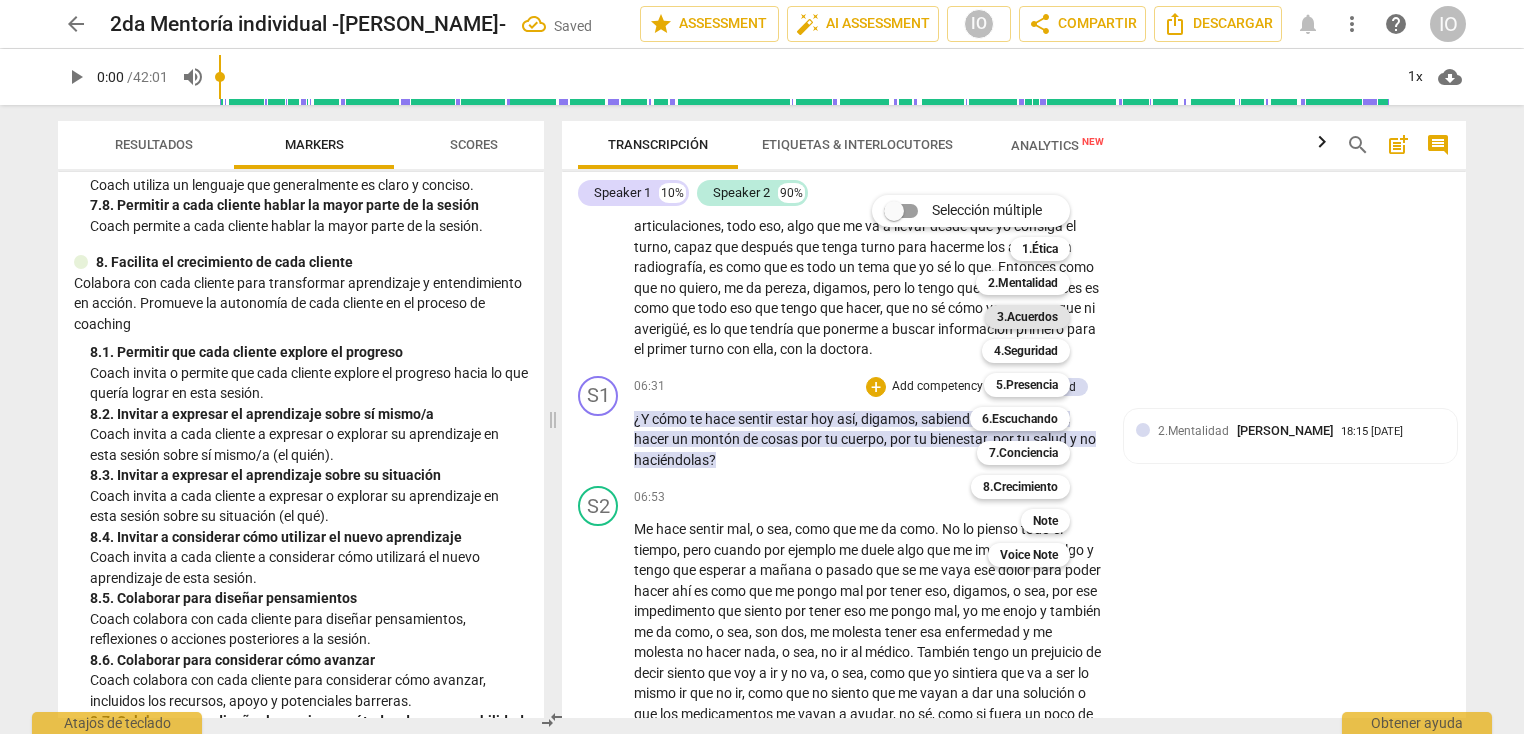 click on "3.Acuerdos" at bounding box center [1027, 317] 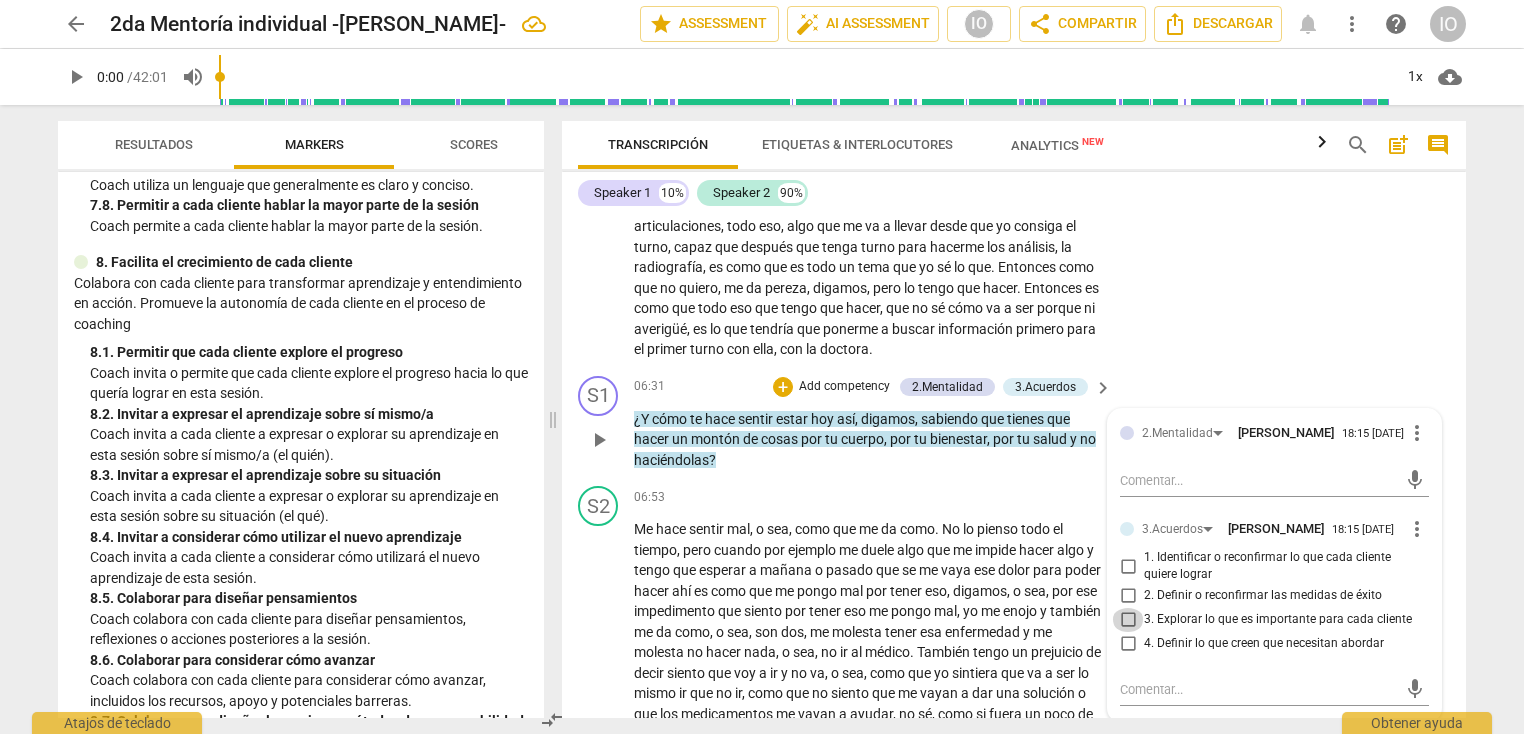 click on "3. Explorar lo que es importante para cada cliente" at bounding box center (1128, 620) 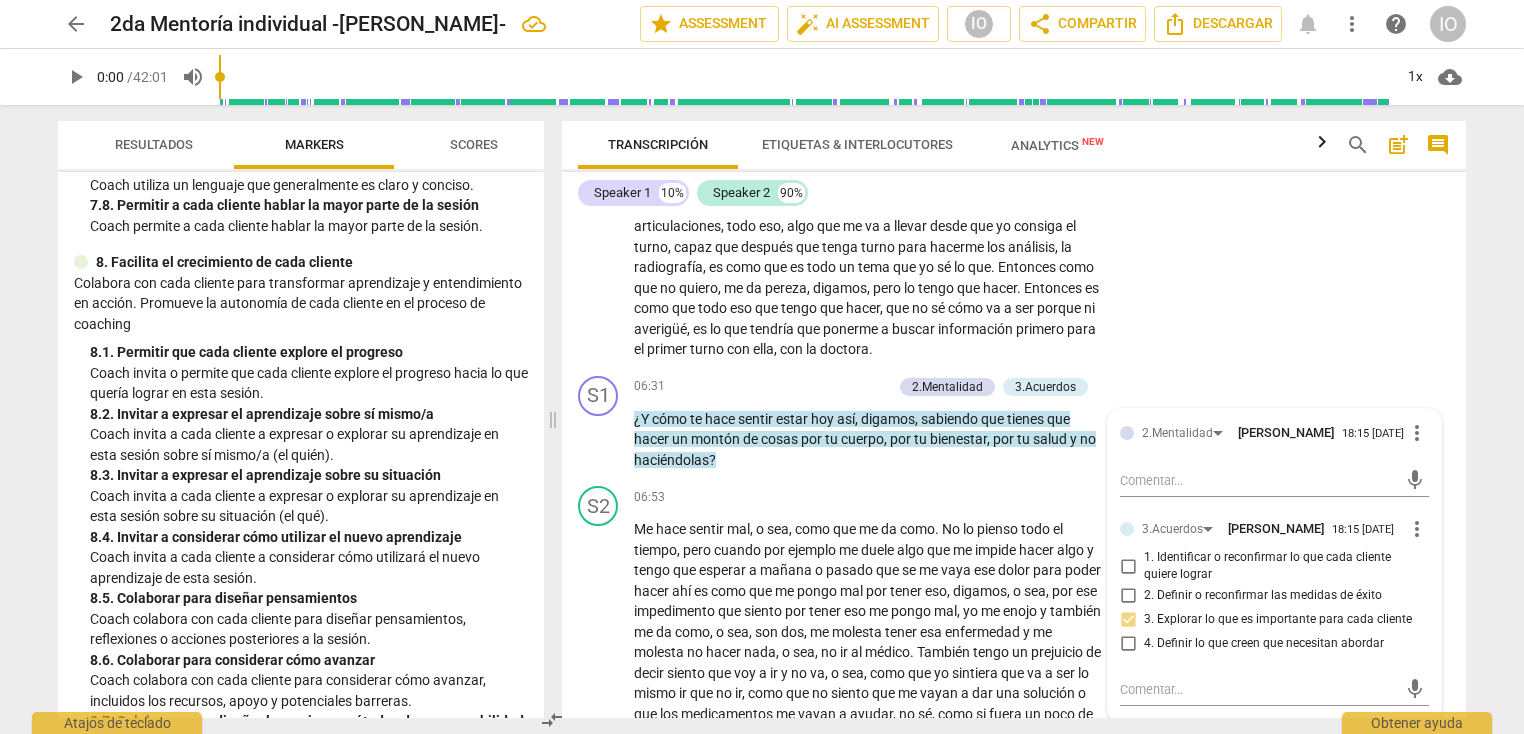 click on "ICF PCC Updated Competencies (2021 Spanish) 1. Demuestra práctica ética Entiende y aplica consistentemente la ética de coaching y los estándares de coaching 2. Encarna una mentalidad de coaching Desarrolla y mantiene una mentalidad abierta, curiosa, flexible y centrada en cada cliente 3. Establece y mantiene acuerdos Colabora con cada cliente y con las partes interesadas pertinentes, para crear acuerdos claros sobre la relación, el proceso, los planes y las metas de coaching. Establece  cuerdos para el compromiso general de coaching, así como aquellos para cada sesión de coaching. 3. 1. Identificar o reconfirmar lo que cada cliente quiere lograr  Coach colabora con cada cliente para identificar o reconfirmar lo que cada cliente quiere lograr en esta sesión. 3. 2. Definir o reconfirmar las medidas de éxito  Coach colabora con cada cliente para definir o reconfirmar las medidas de éxito de lo que cada cliente quiere lograr en esta sesión. 3. 3. Explorar lo que es importante para cada cliente" at bounding box center (301, 445) 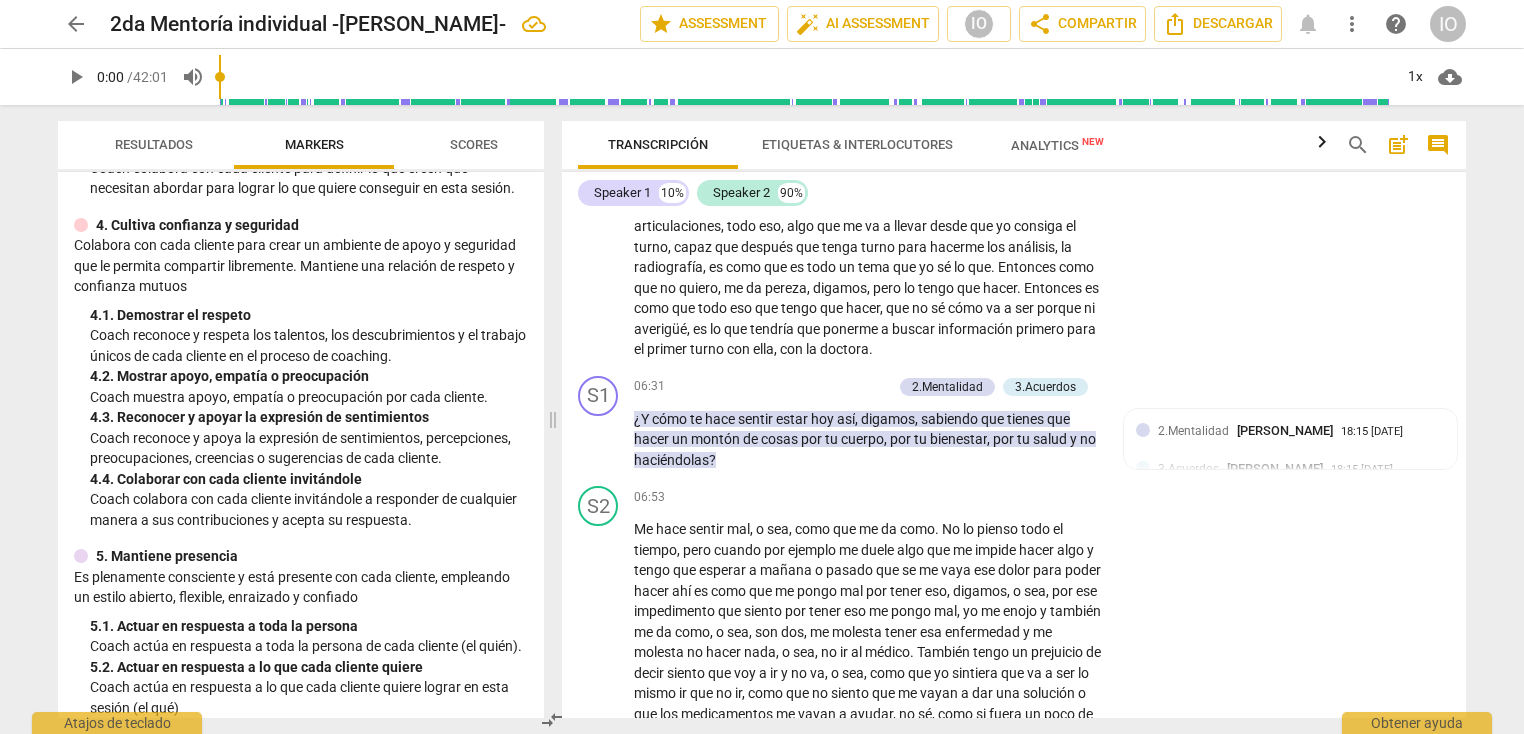 scroll, scrollTop: 548, scrollLeft: 0, axis: vertical 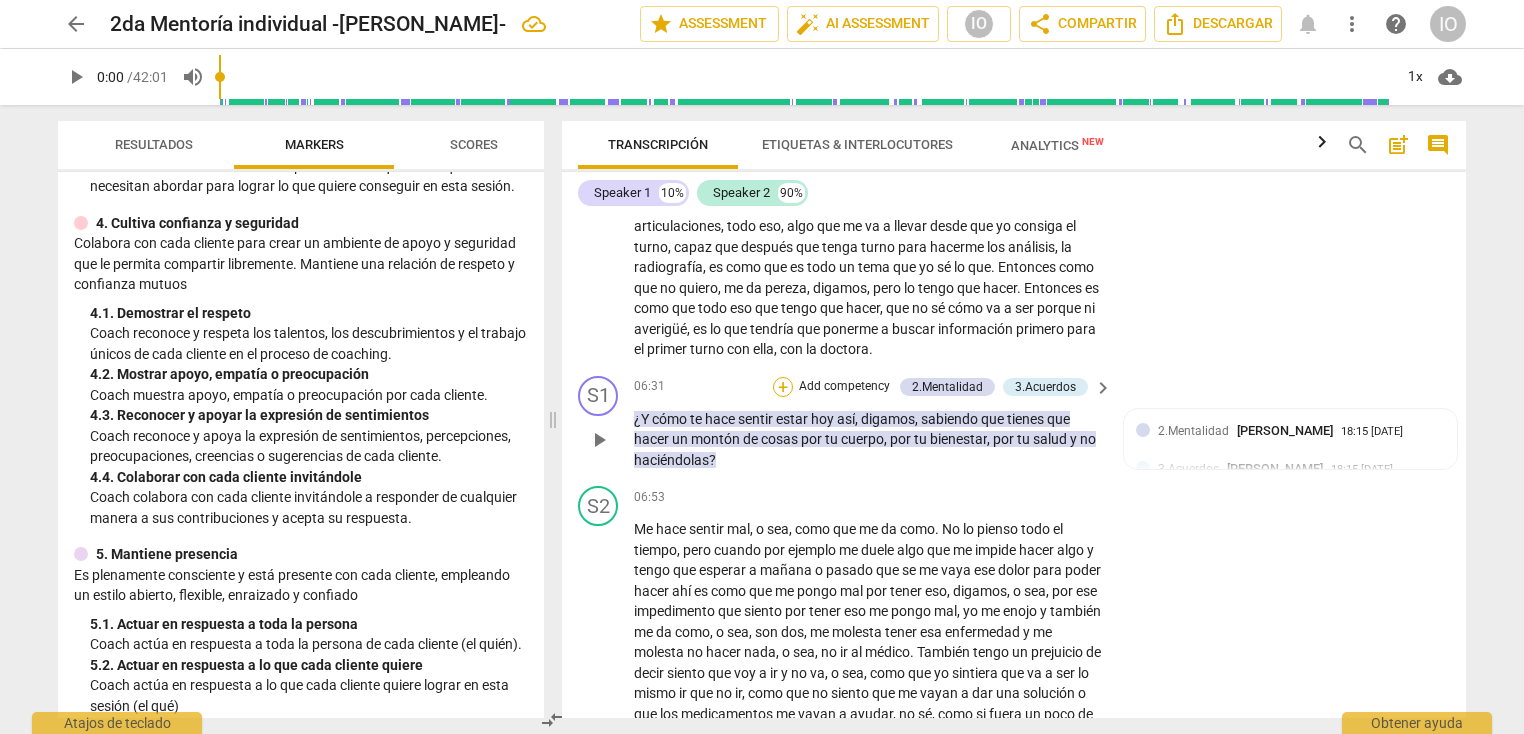 click on "+" at bounding box center (783, 387) 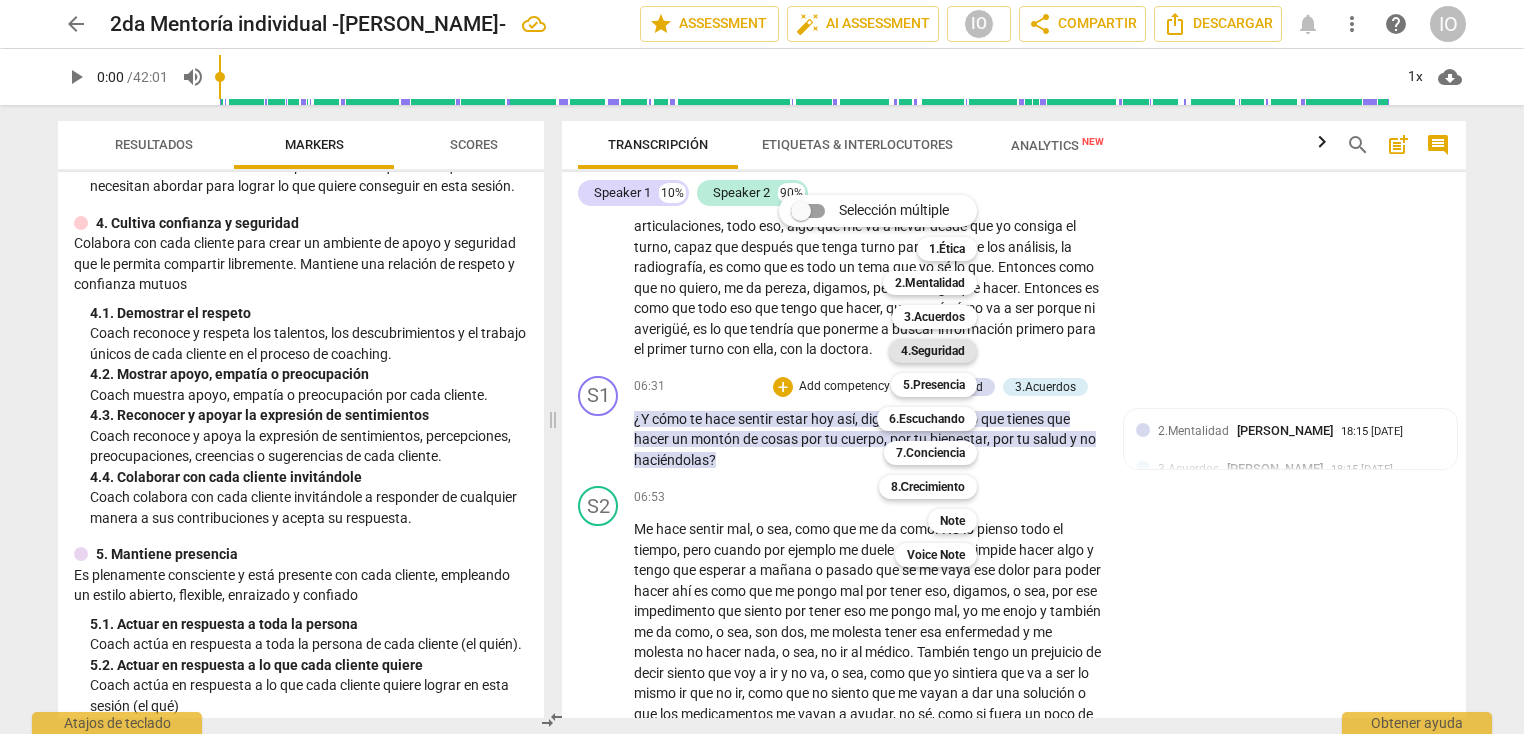 click on "4.Seguridad" at bounding box center [933, 351] 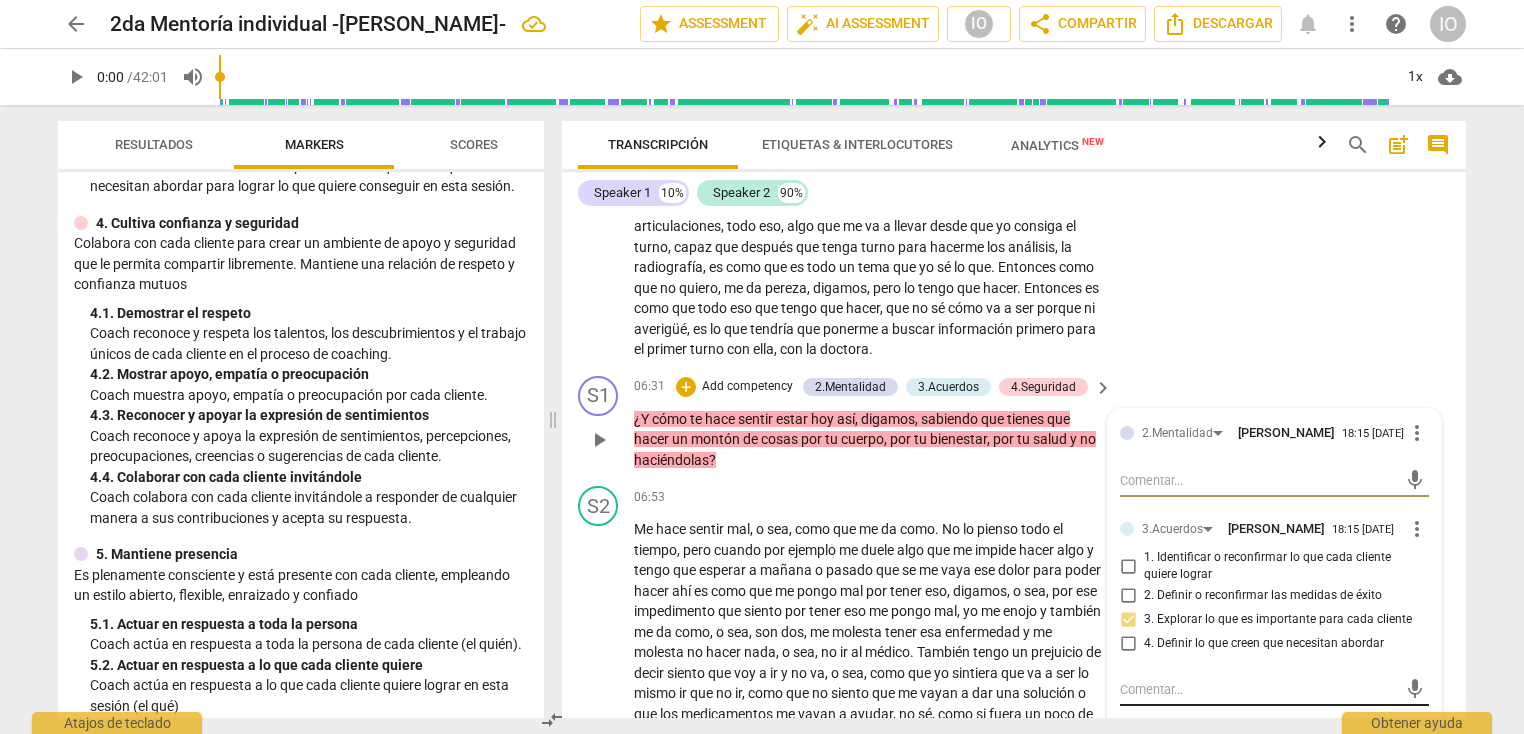 click on "mic" at bounding box center [1274, 690] 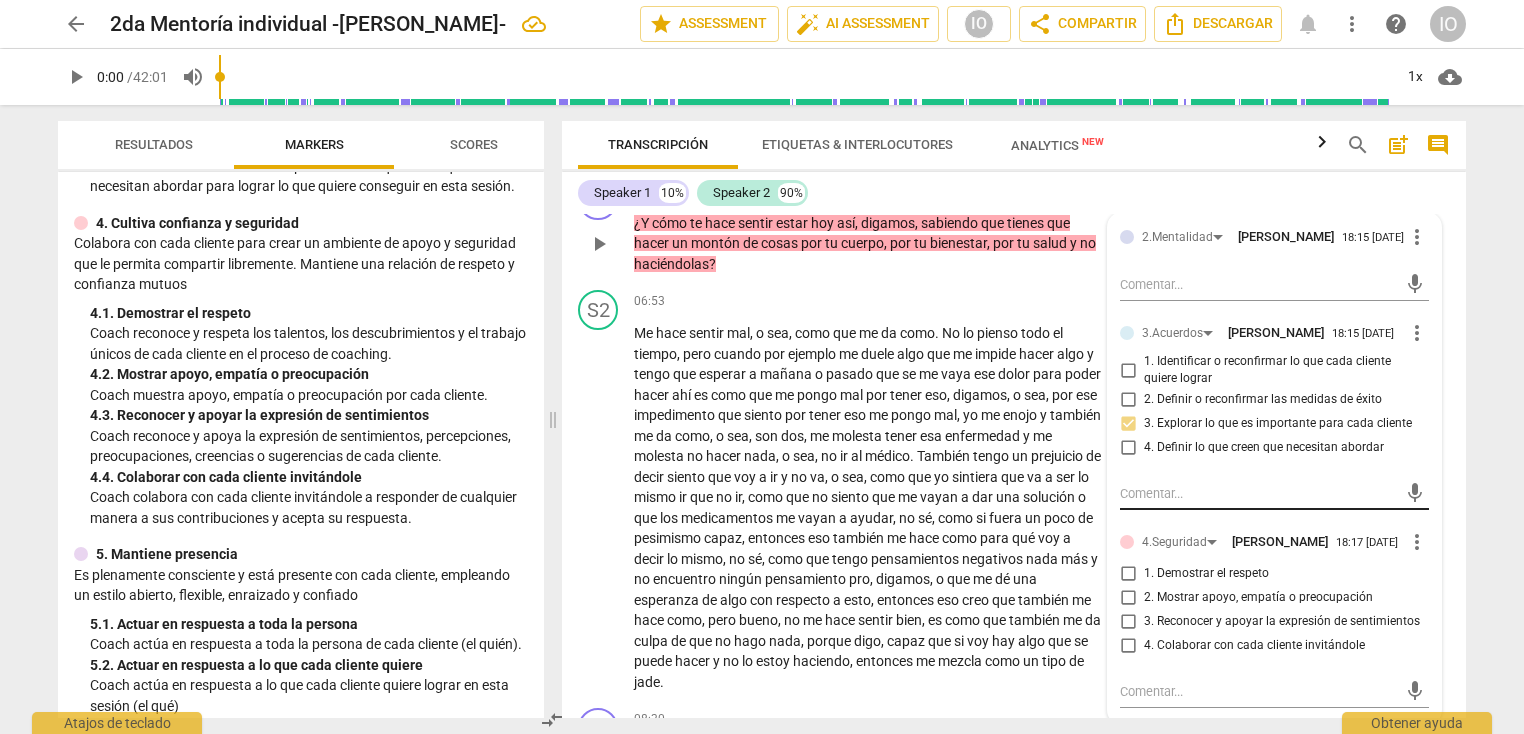 scroll, scrollTop: 2196, scrollLeft: 0, axis: vertical 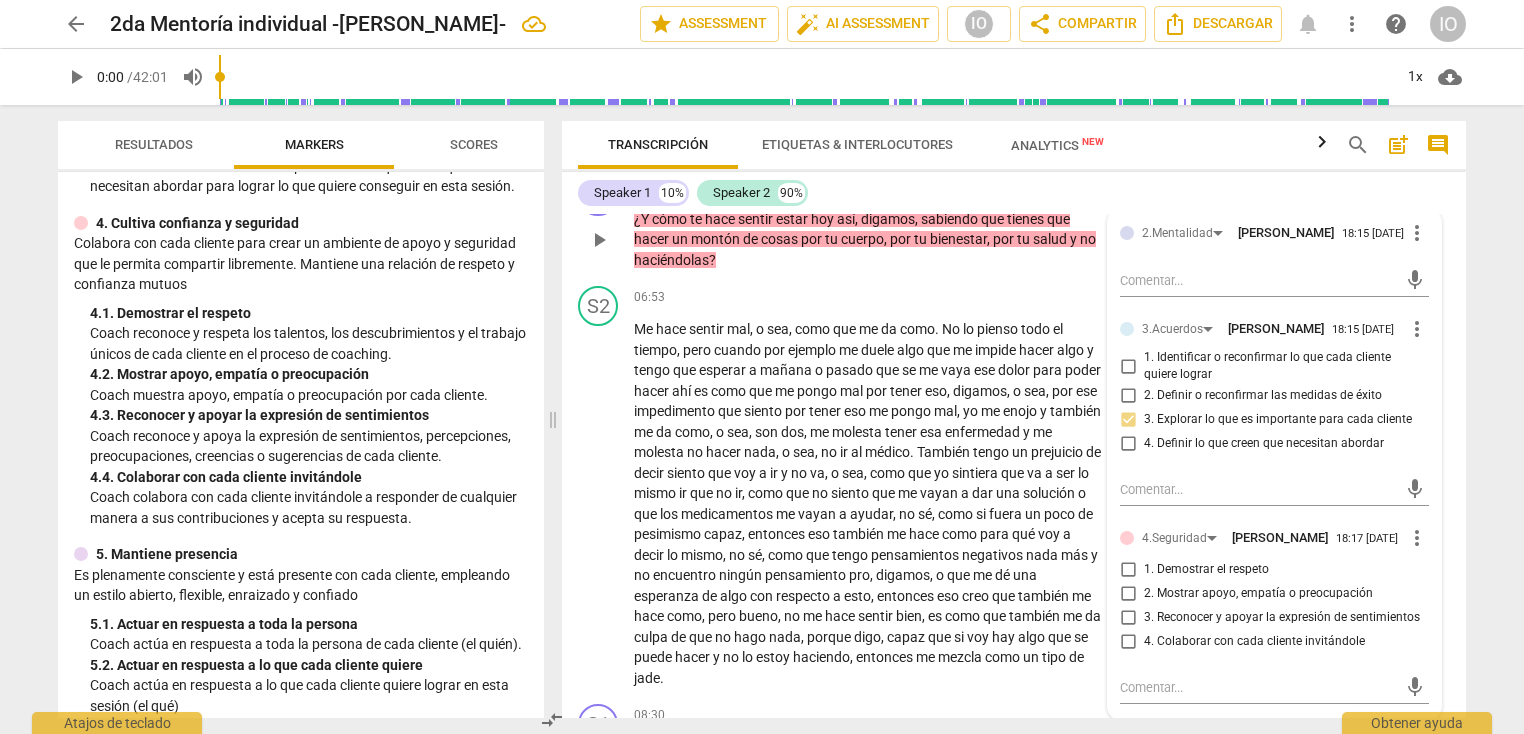 click on "4. Colaborar con cada cliente invitándole" at bounding box center (1128, 642) 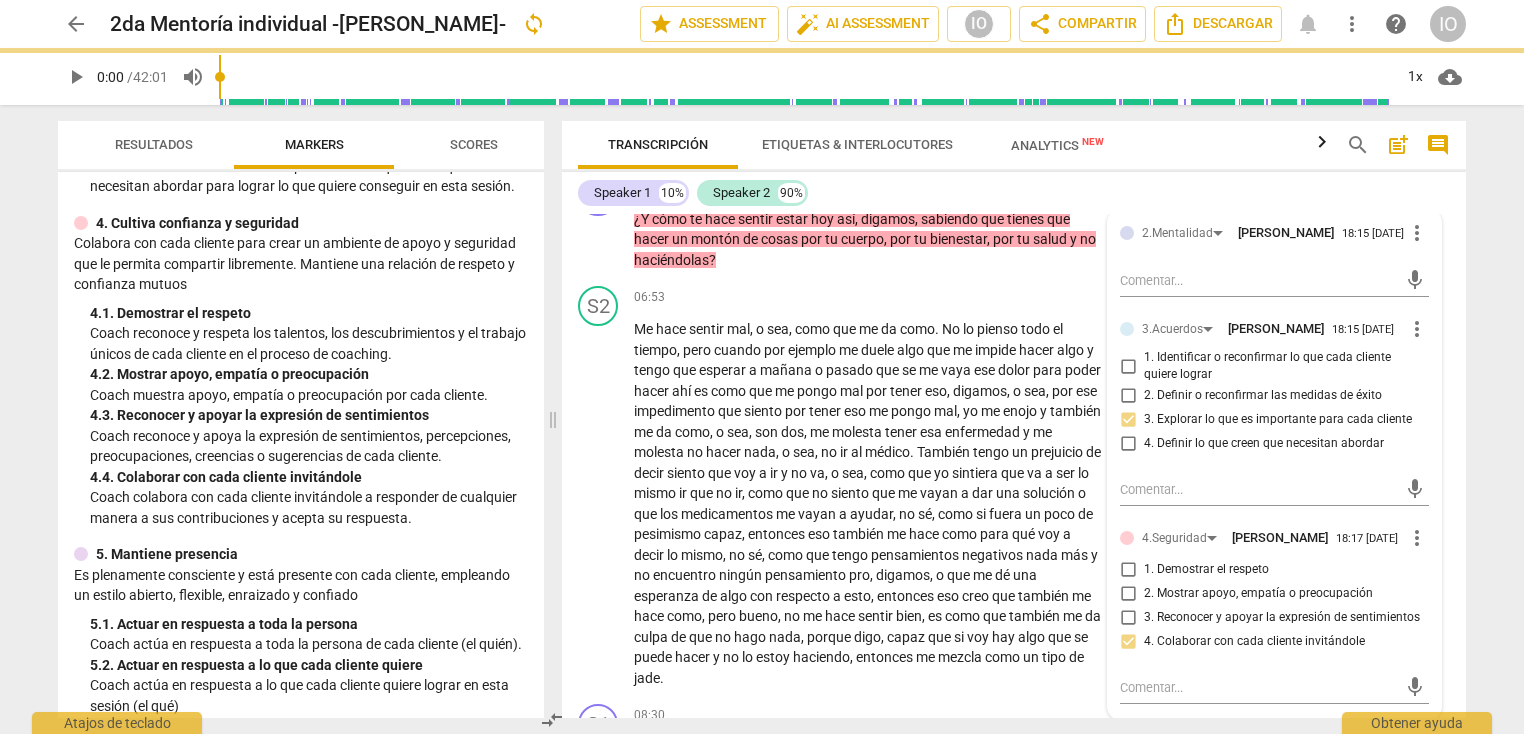 click on "Coach muestra apoyo, empatía o preocupación por cada cliente." at bounding box center (309, 395) 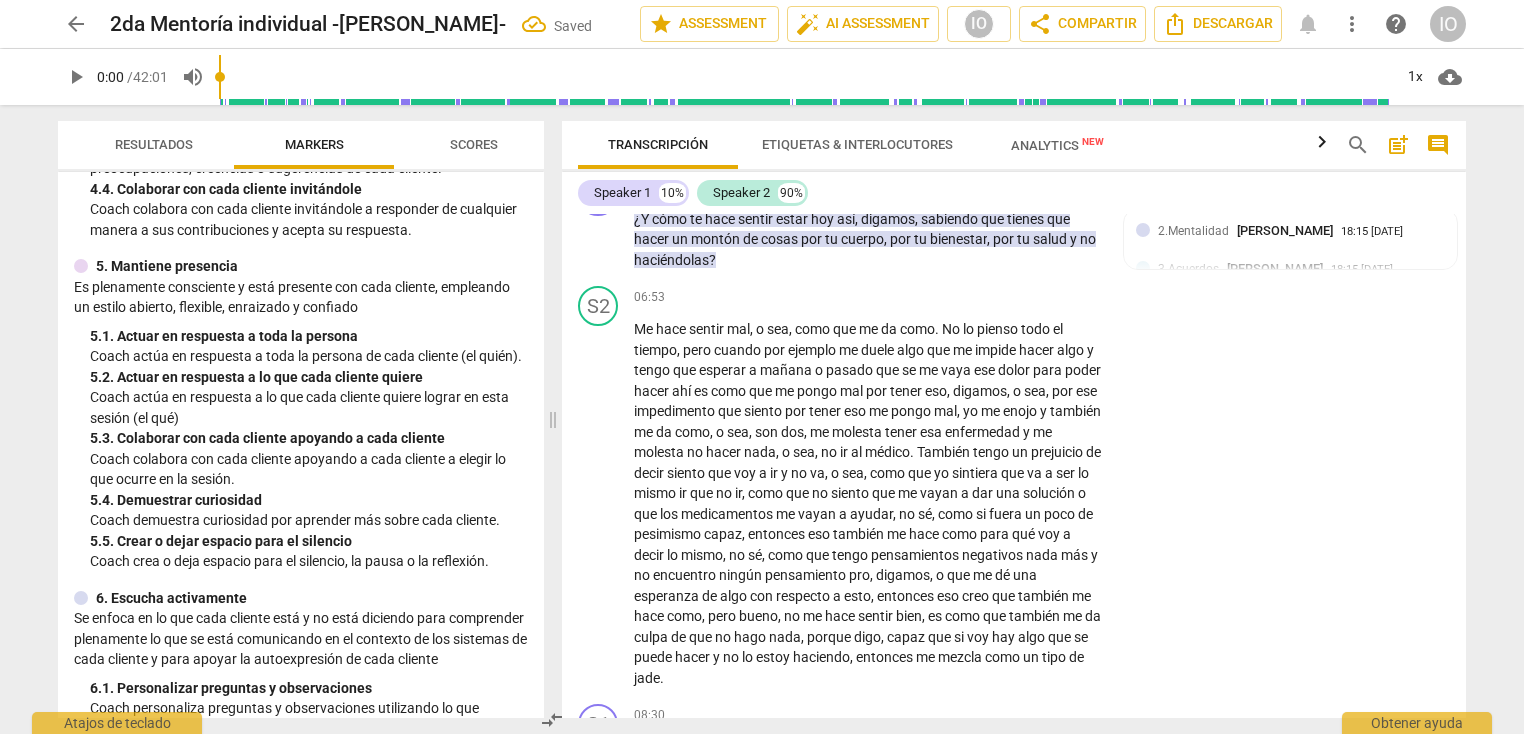 scroll, scrollTop: 868, scrollLeft: 0, axis: vertical 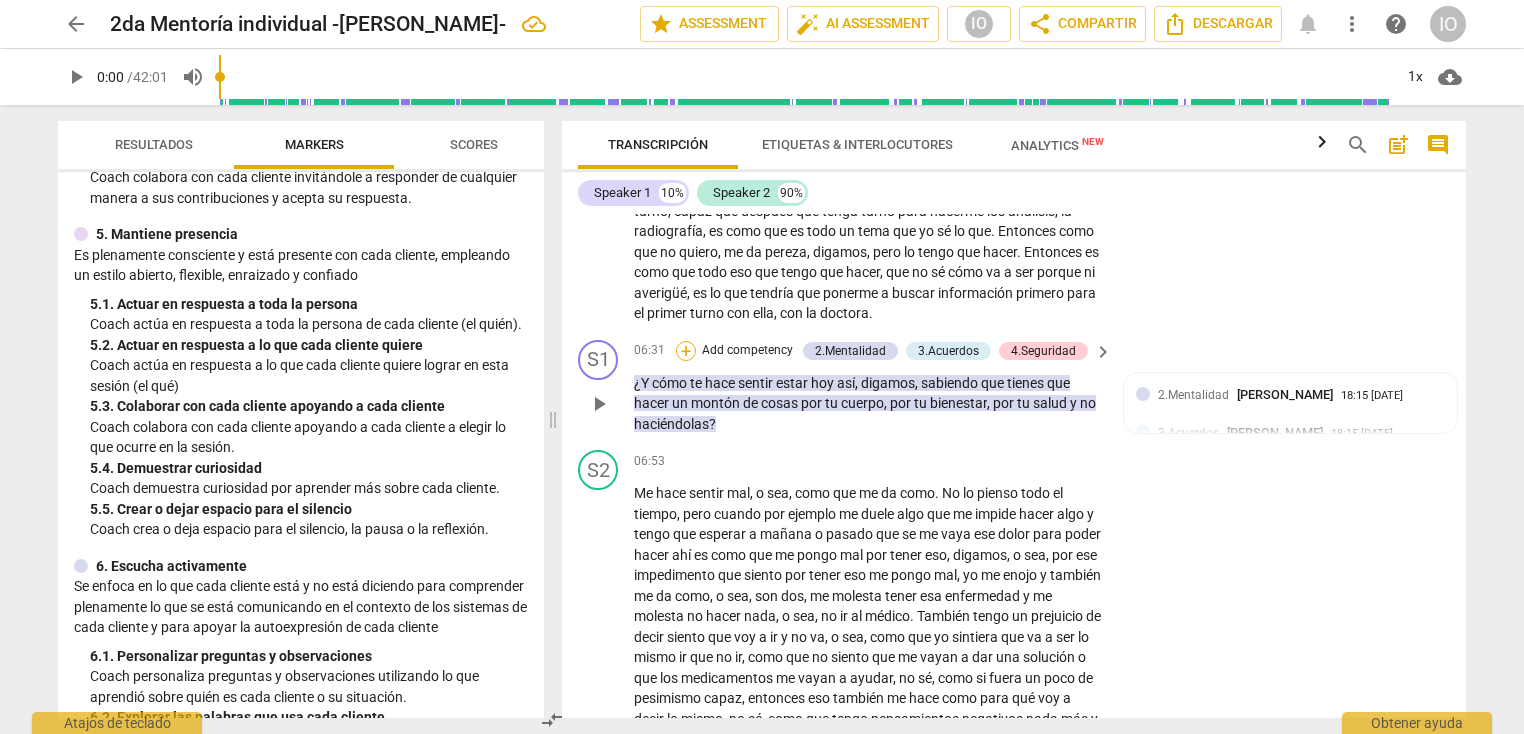 click on "+" at bounding box center [686, 351] 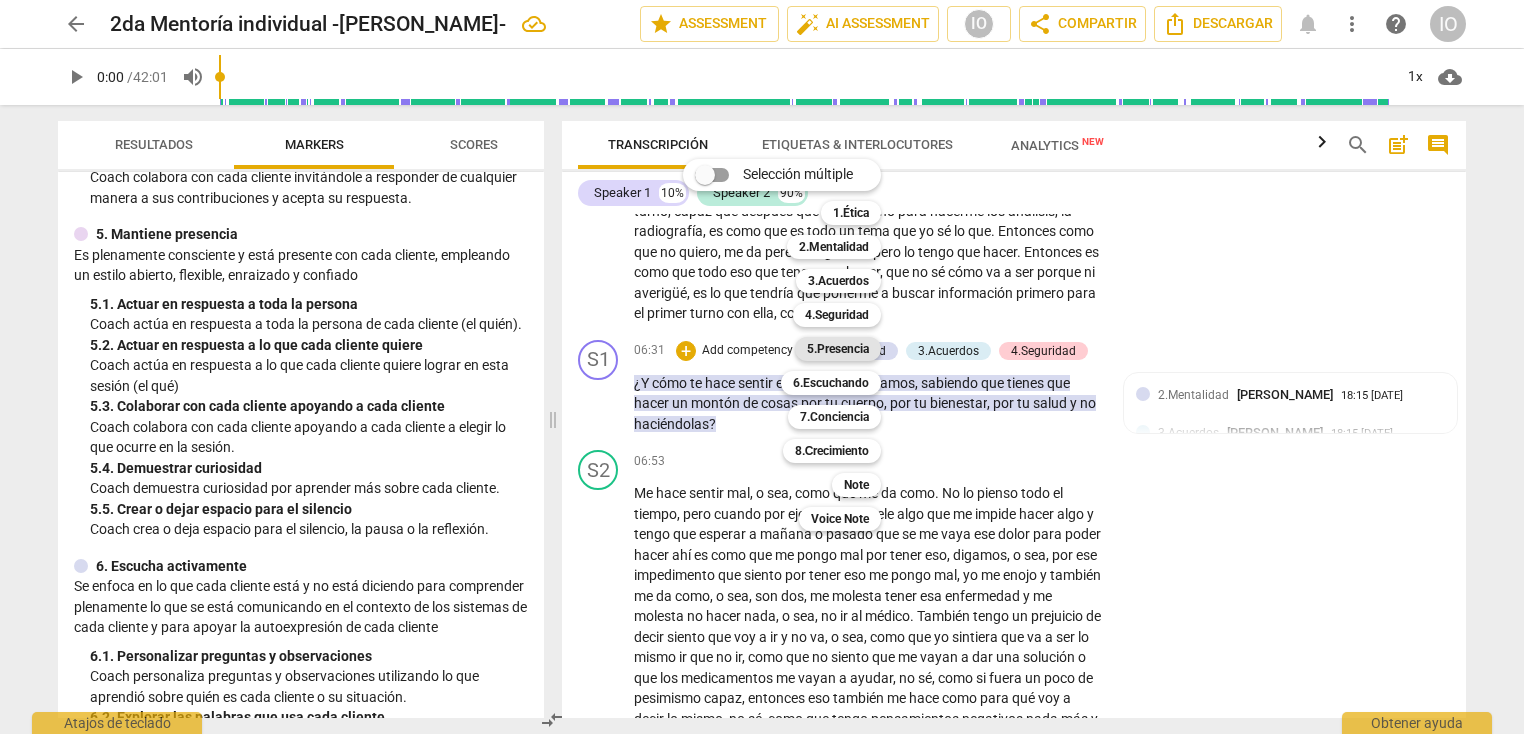 click on "5.Presencia" at bounding box center (838, 349) 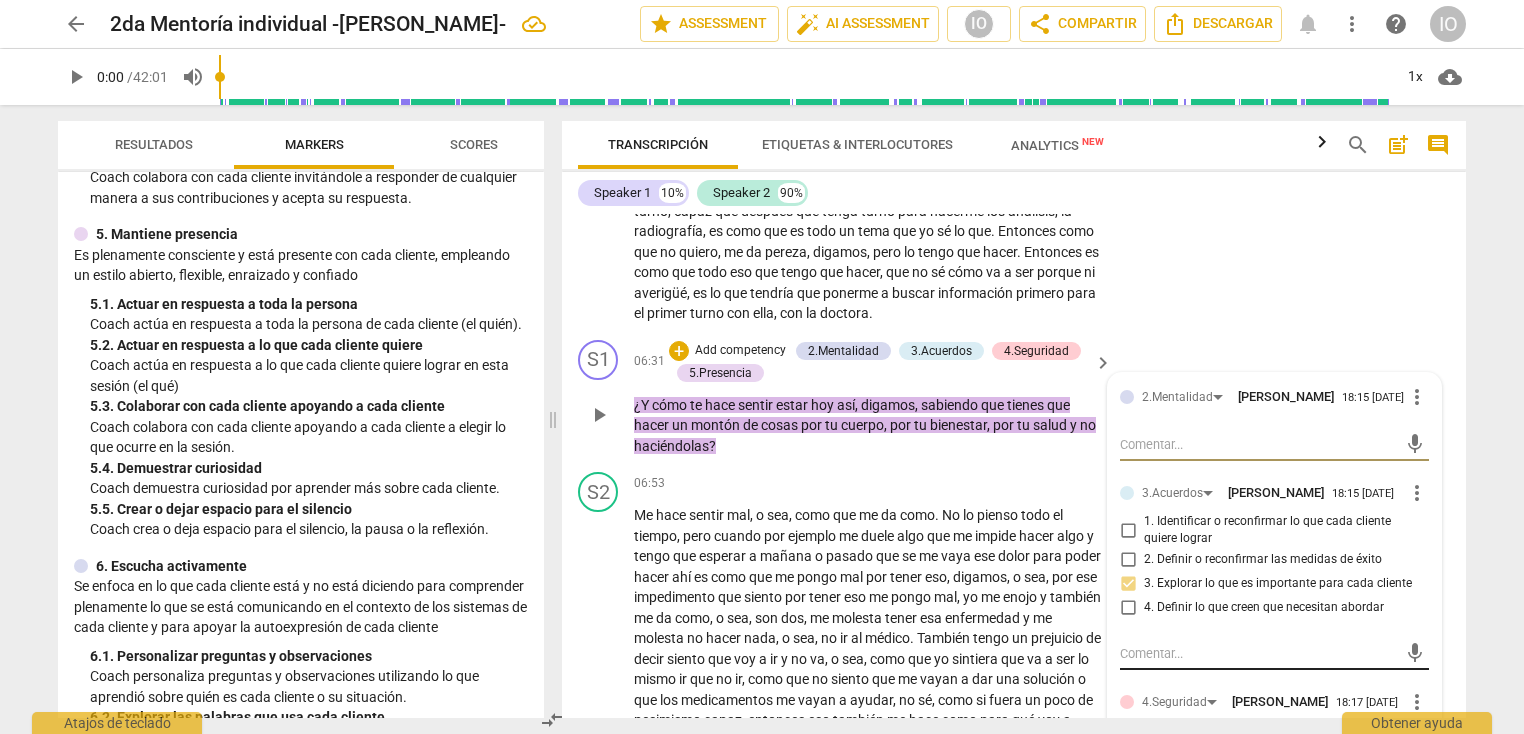 click at bounding box center (1258, 653) 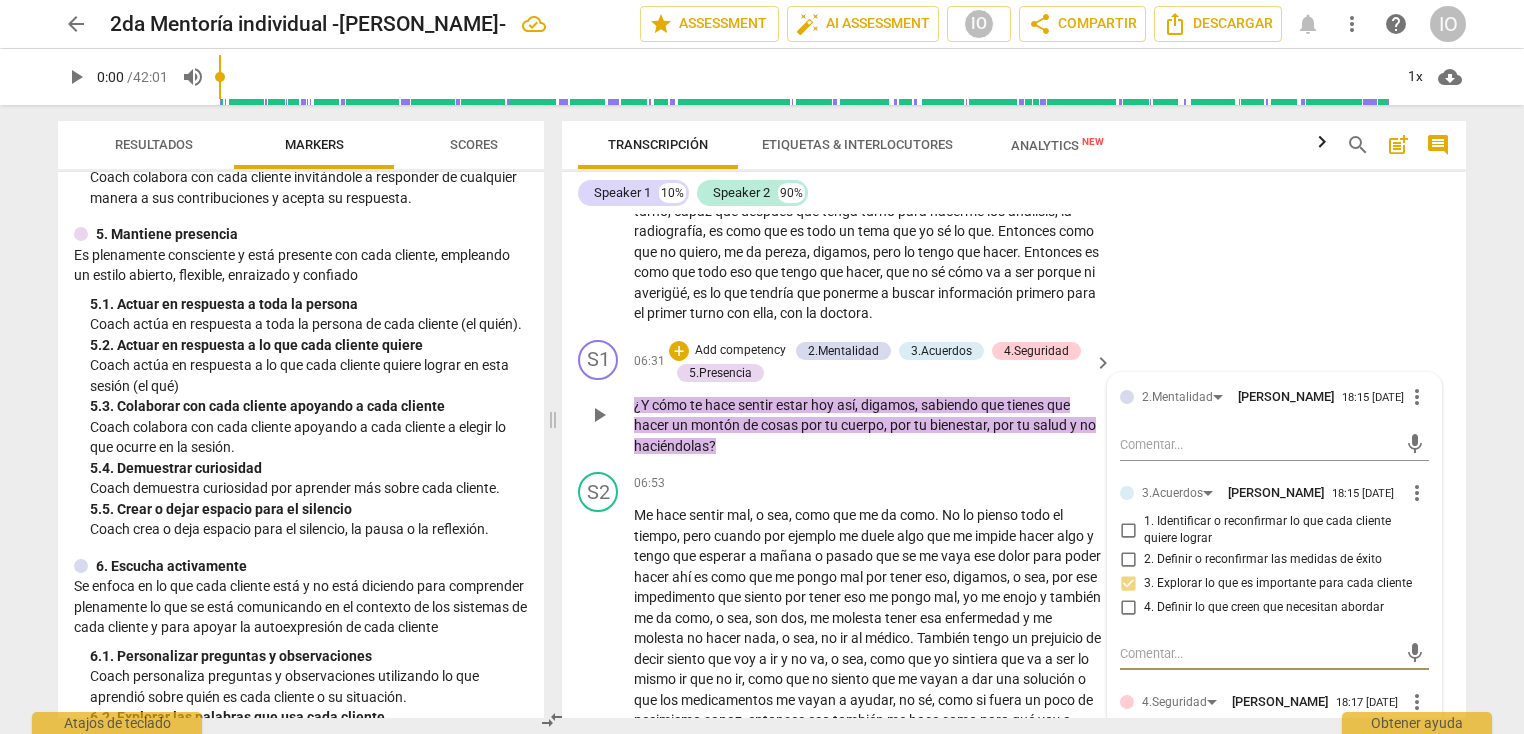 click on "2.Mentalidad [PERSON_NAME] 18:15 [DATE] more_vert mic 3.Acuerdos [PERSON_NAME] 18:15 [DATE] more_vert 1. Identificar o reconfirmar lo que cada cliente quiere lograr  2. Definir o reconfirmar las medidas de éxito  3. Explorar lo que es importante para cada cliente  4. Definir lo que creen que necesitan abordar  mic 4.Seguridad [PERSON_NAME] 18:17 [DATE] more_vert 1. Demostrar el respeto 2. Mostrar apoyo, empatía o preocupación 3. Reconocer y apoyar la expresión de sentimientos 4. Colaborar con cada cliente invitándole  mic 5.Presencia [PERSON_NAME] 18:19 [DATE] more_vert 1. Actuar en respuesta a toda la persona  2. Actuar en respuesta a lo que cada cliente quiere 3. Colaborar con cada cliente apoyando a cada cliente 4. Demuestrar curiosidad 5. Crear o dejar espacio para el silencio mic" at bounding box center [1274, 745] 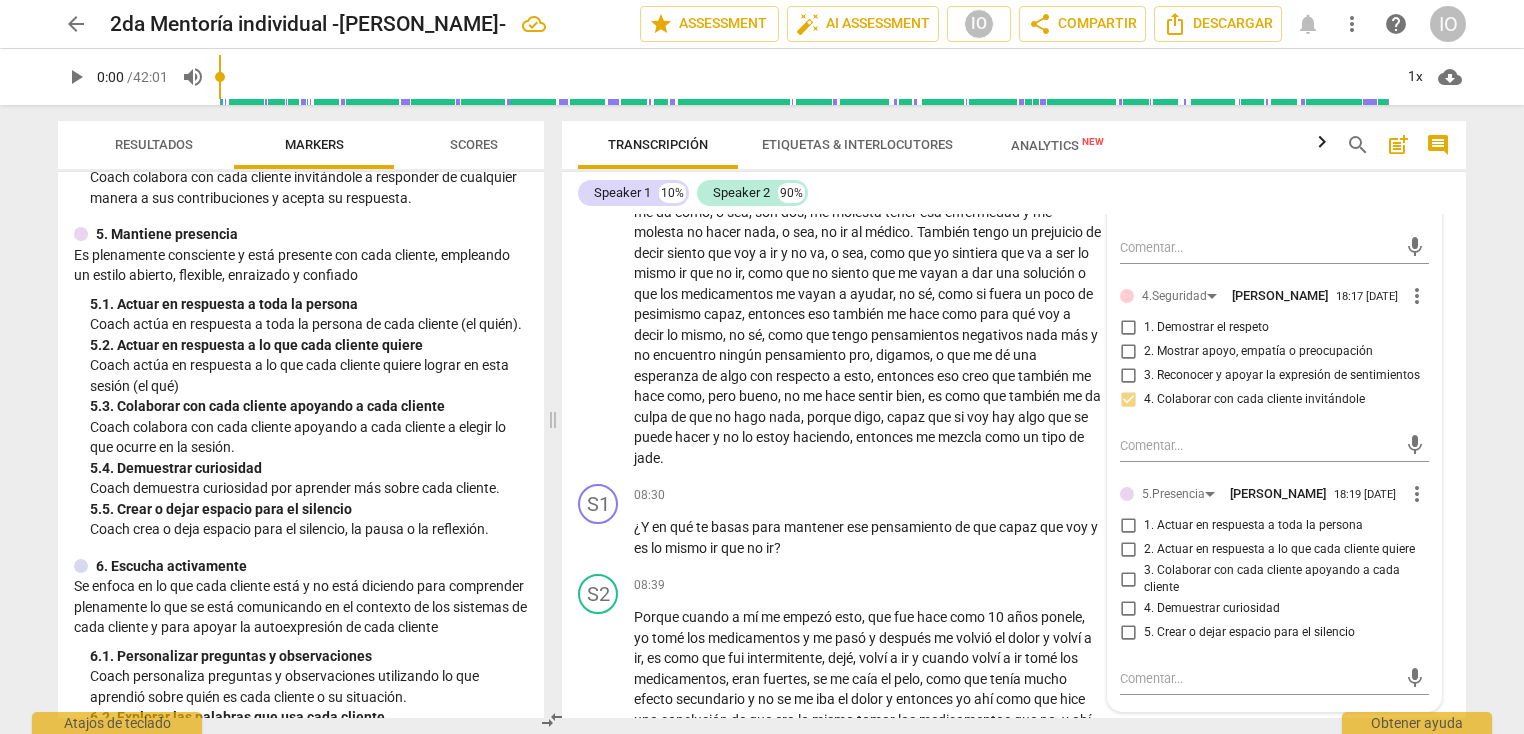 scroll, scrollTop: 2472, scrollLeft: 0, axis: vertical 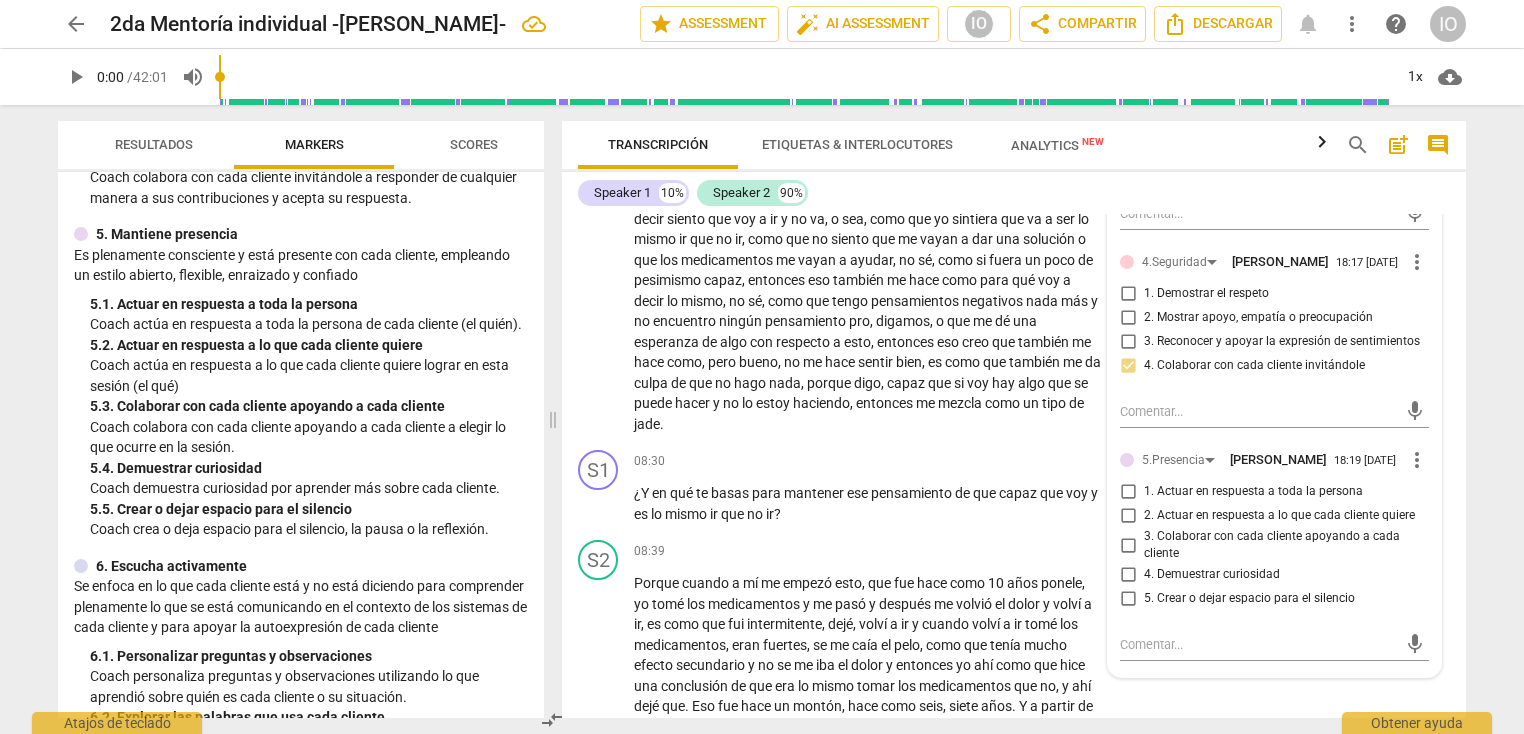 click on "4. Demuestrar curiosidad" at bounding box center (1128, 575) 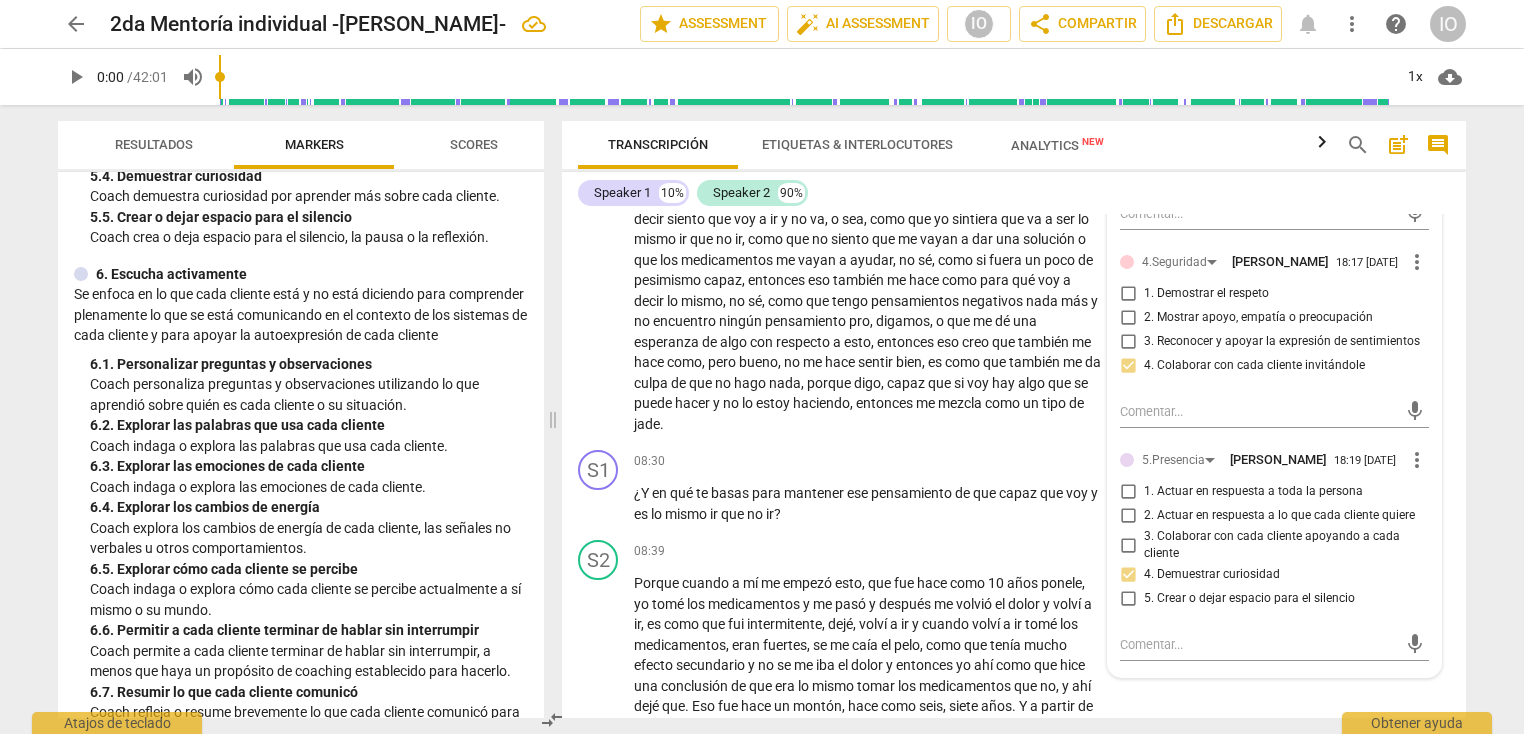 scroll, scrollTop: 1164, scrollLeft: 0, axis: vertical 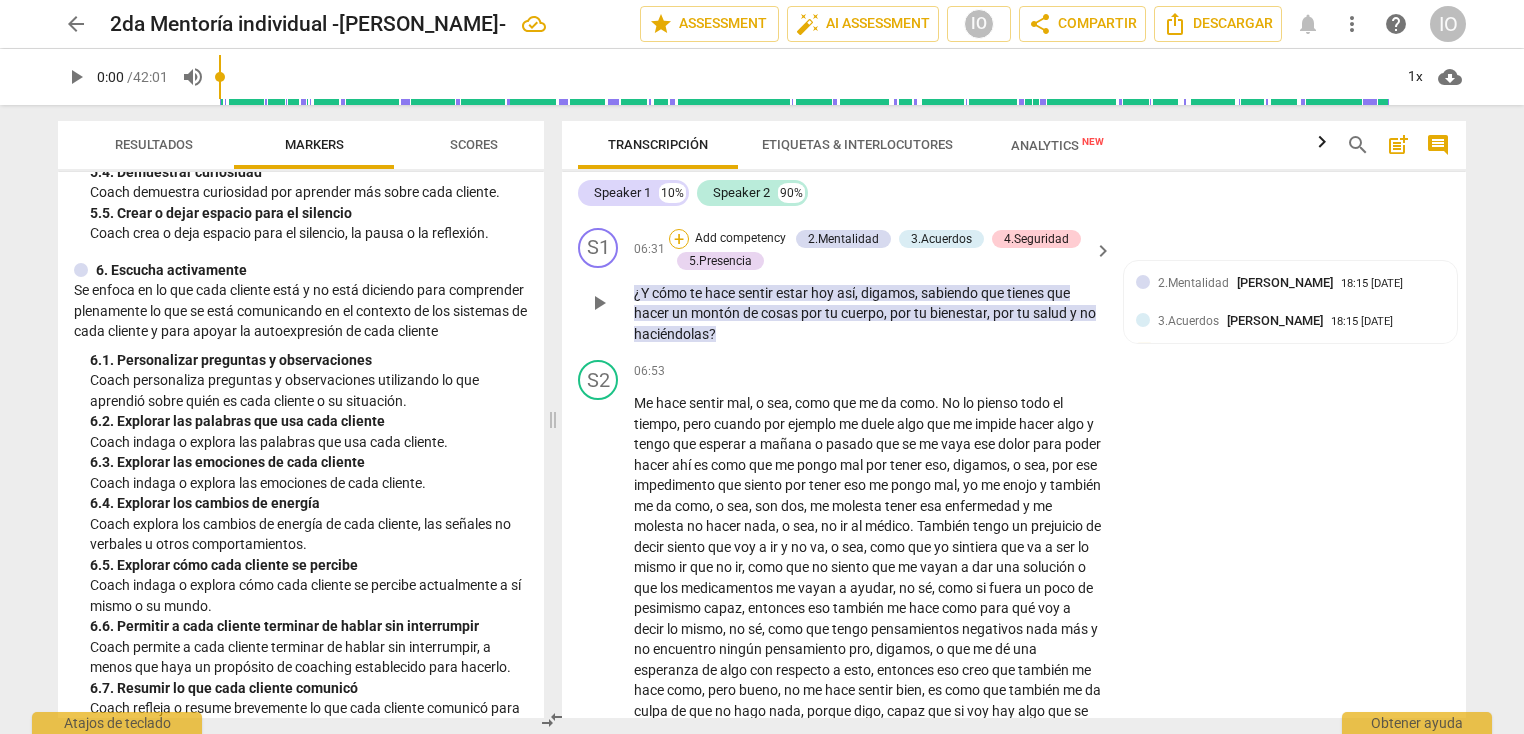 click on "+" at bounding box center (679, 239) 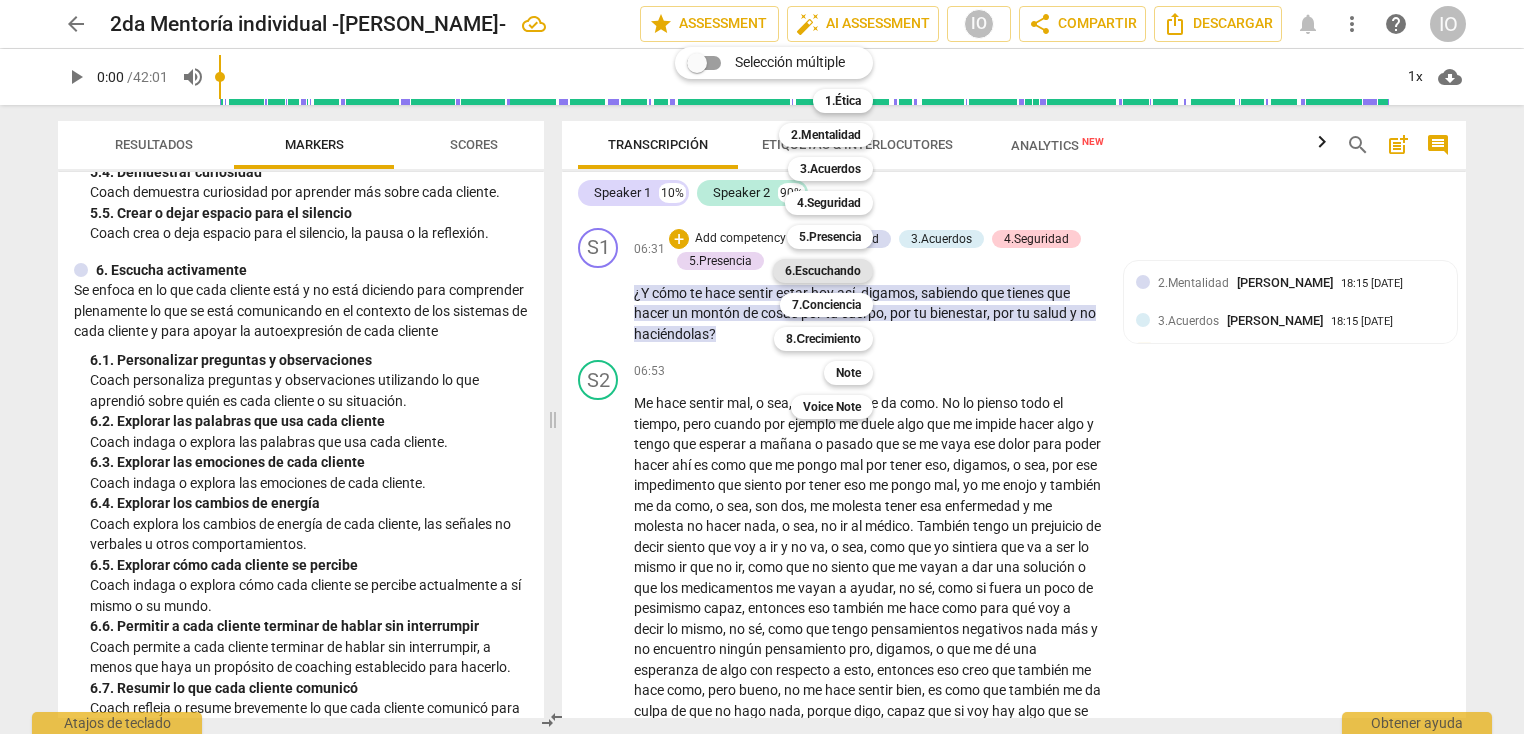 click on "6.Escuchando" at bounding box center (823, 271) 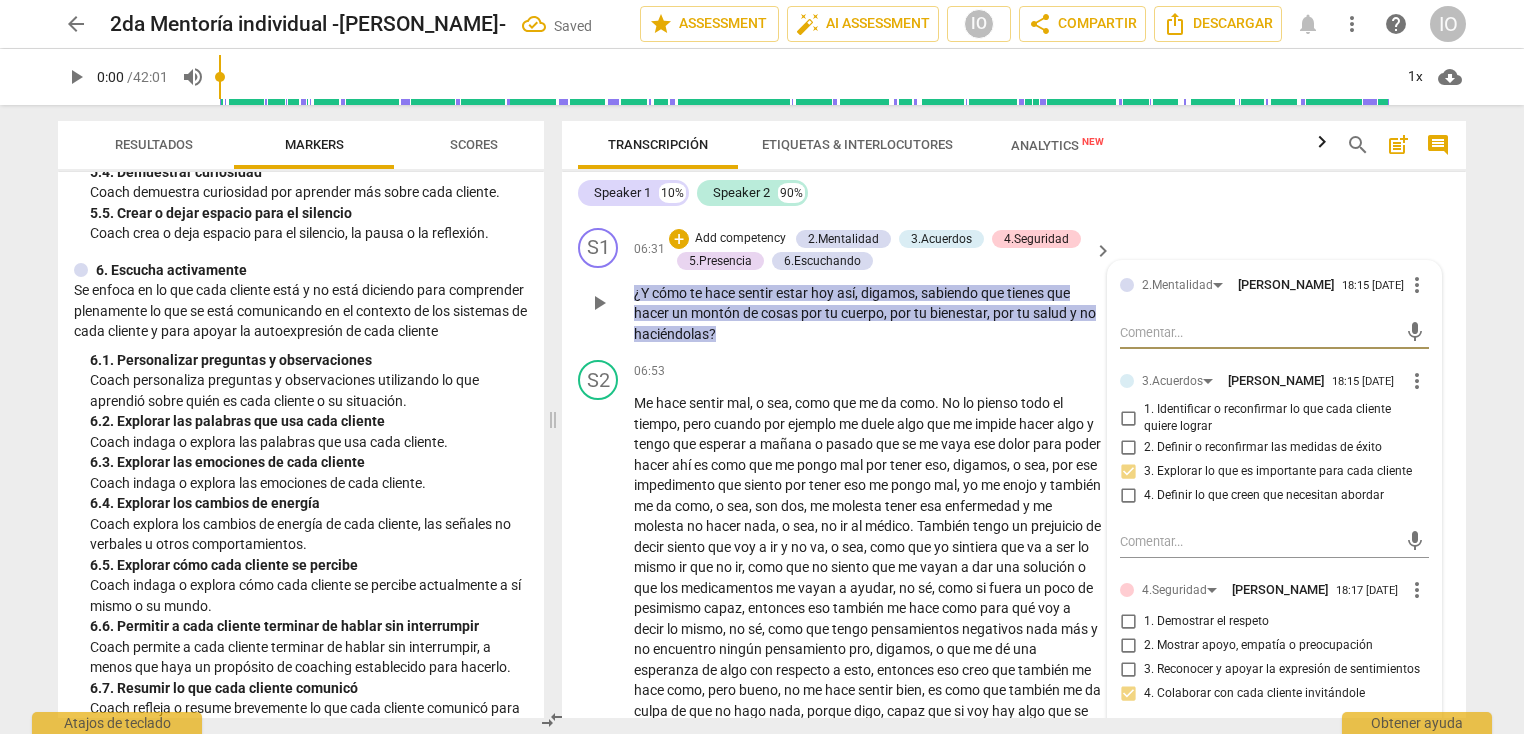 click on "2.Mentalidad [PERSON_NAME] 18:15 [DATE] more_vert mic 3.Acuerdos [PERSON_NAME] 18:15 [DATE] more_vert 1. Identificar o reconfirmar lo que cada cliente quiere lograr  2. Definir o reconfirmar las medidas de éxito  3. Explorar lo que es importante para cada cliente  4. Definir lo que creen que necesitan abordar  mic 4.Seguridad [PERSON_NAME] 18:17 [DATE] more_vert 1. Demostrar el respeto 2. Mostrar apoyo, empatía o preocupación 3. Reconocer y apoyar la expresión de sentimientos 4. Colaborar con cada cliente invitándole  mic 5.Presencia [PERSON_NAME] 18:19 [DATE] more_vert 1. Actuar en respuesta a toda la persona  2. Actuar en respuesta a lo que cada cliente quiere 3. Colaborar con cada cliente apoyando a cada cliente 4. Demuestrar curiosidad 5. Crear o dejar espacio para el silencio mic 6.Escuchando [PERSON_NAME] 18:20 [DATE] more_vert 1. Personalizar preguntas y observaciones  2. Explorar las palabras que usa cada cliente 3. Explorar las emociones de cada cliente mic" at bounding box center (1274, 777) 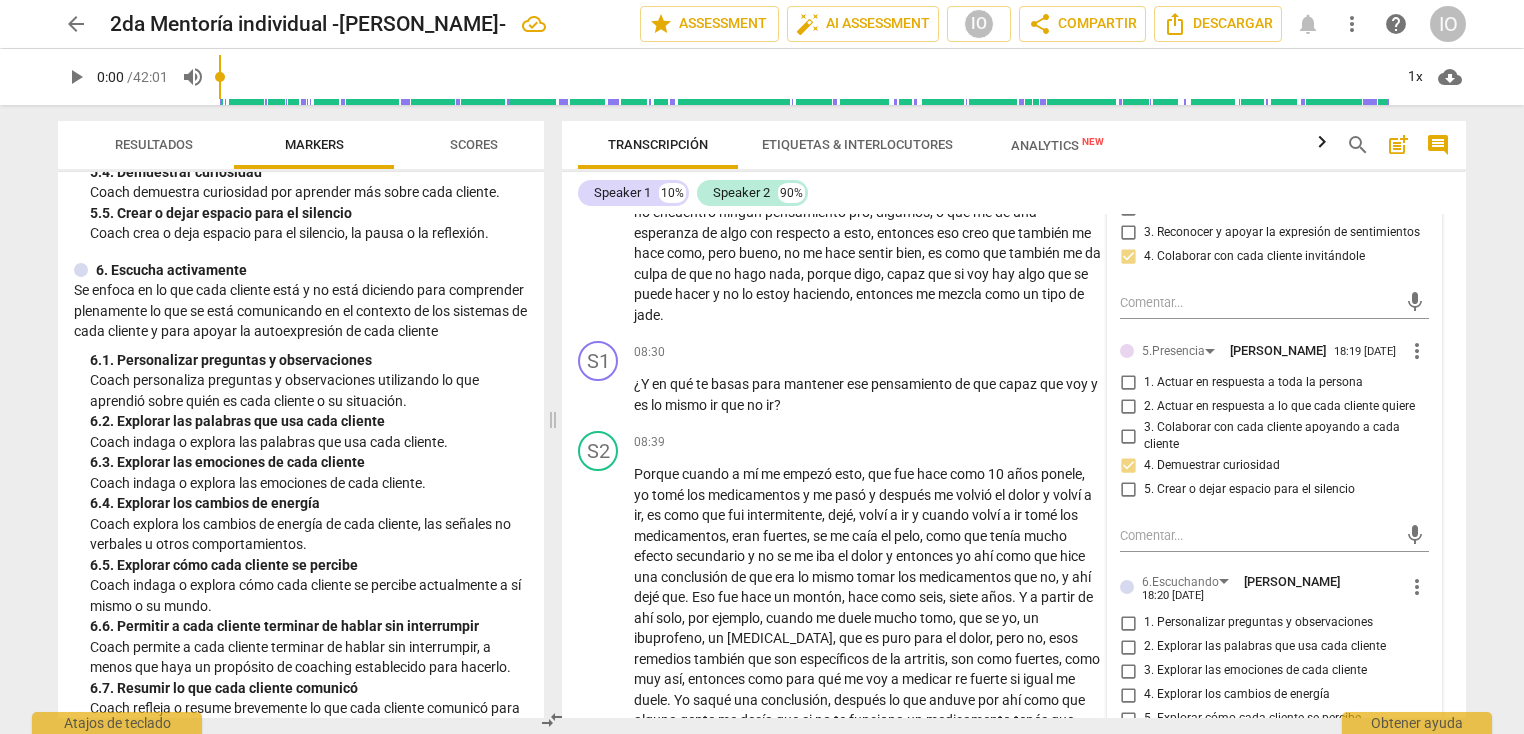 scroll, scrollTop: 2584, scrollLeft: 0, axis: vertical 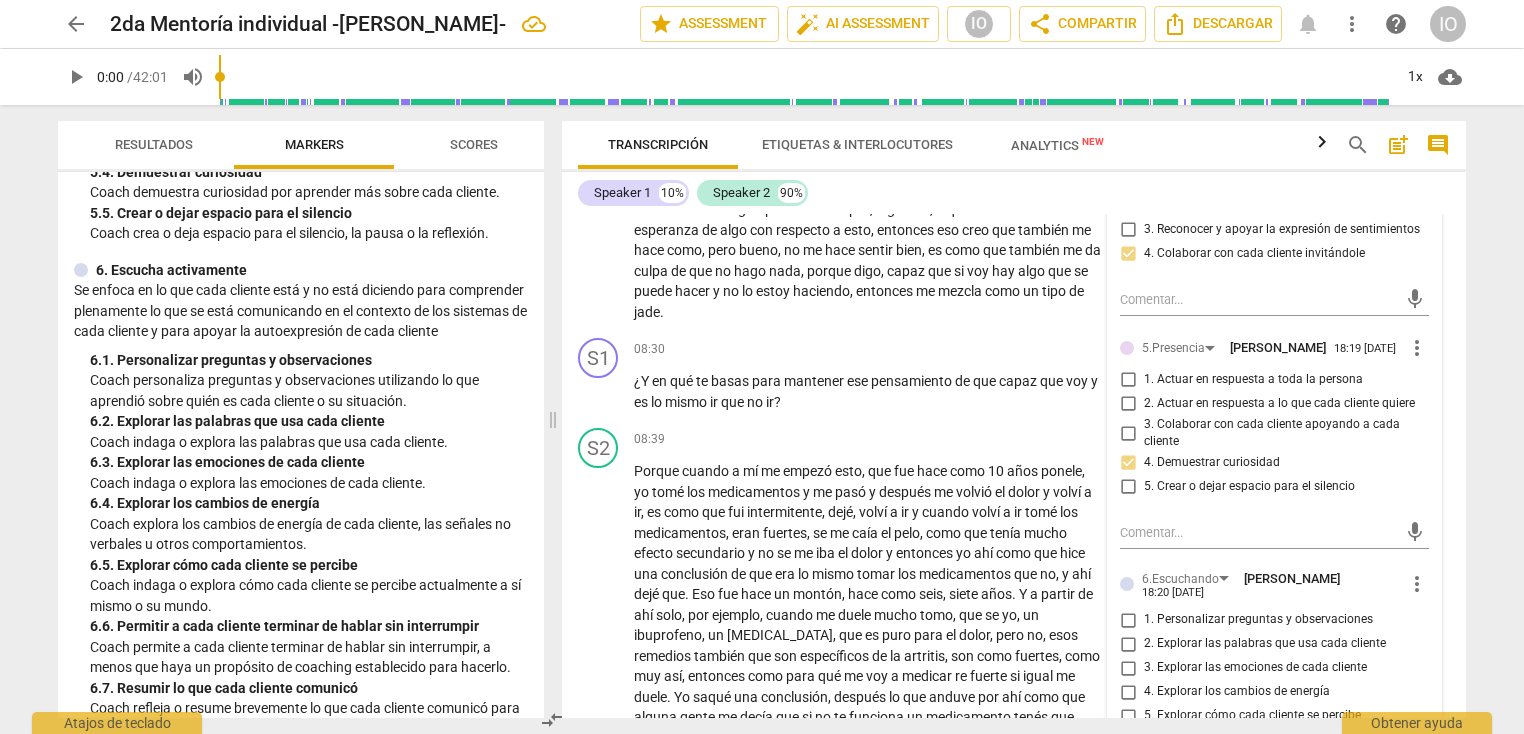 click on "1. Personalizar preguntas y observaciones" at bounding box center (1128, 620) 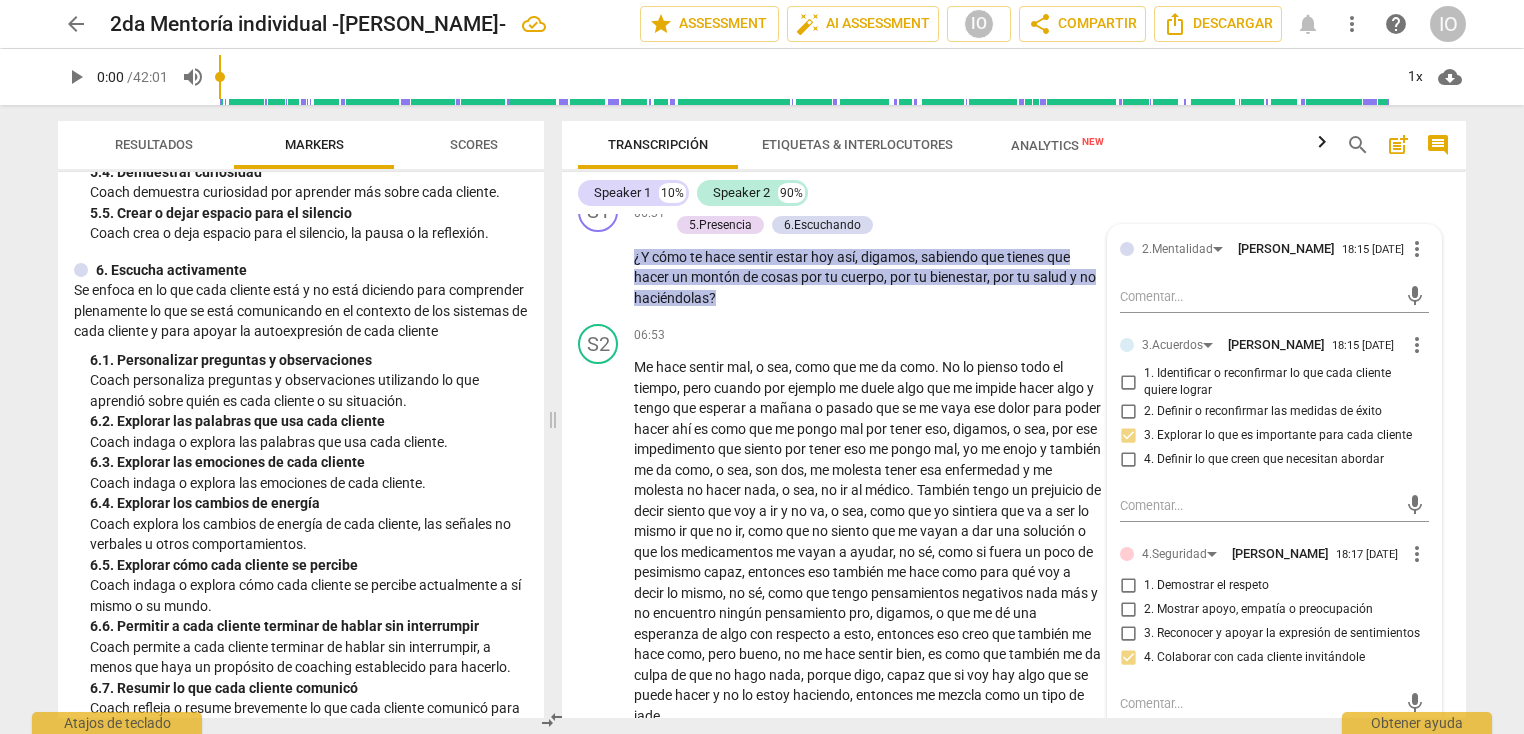 scroll, scrollTop: 2144, scrollLeft: 0, axis: vertical 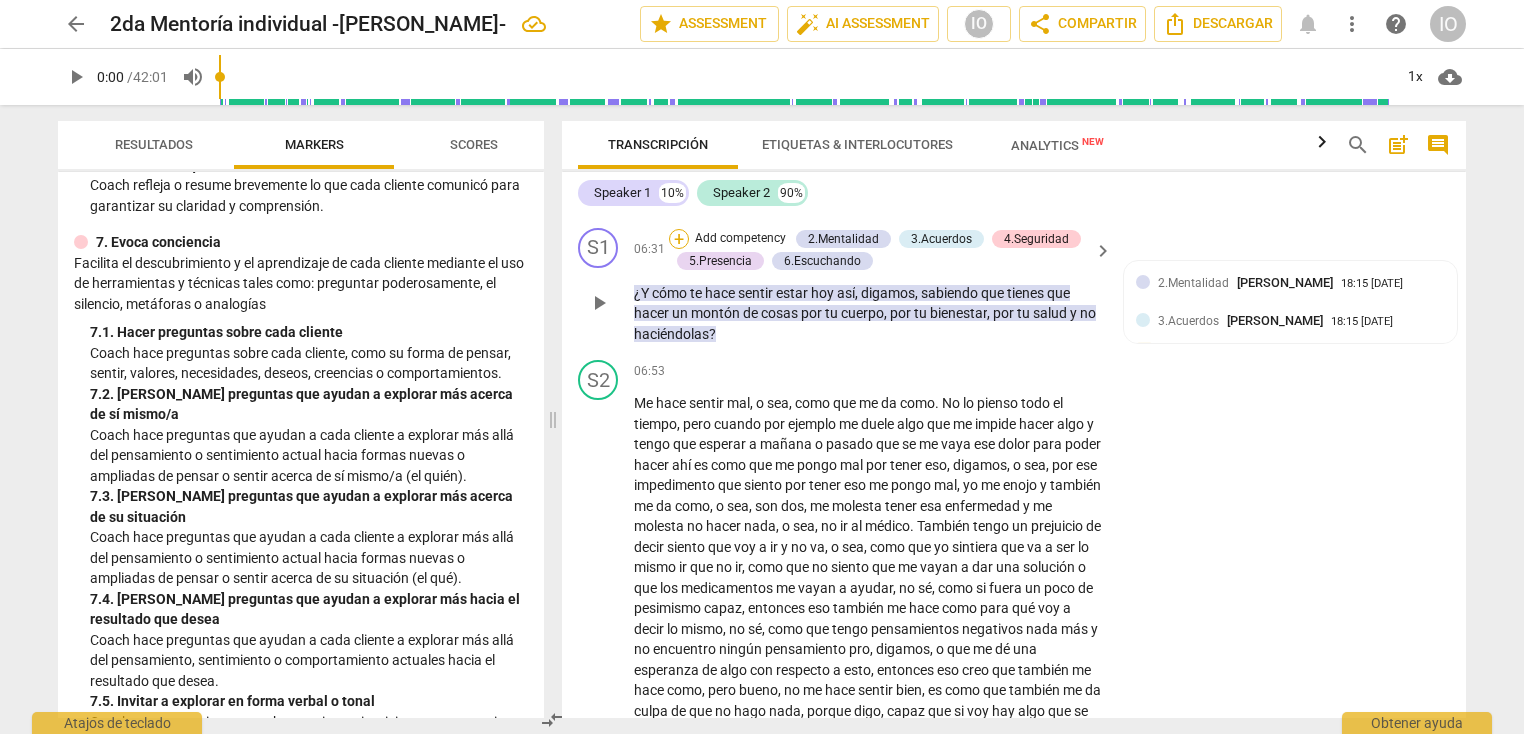 click on "+" at bounding box center [679, 239] 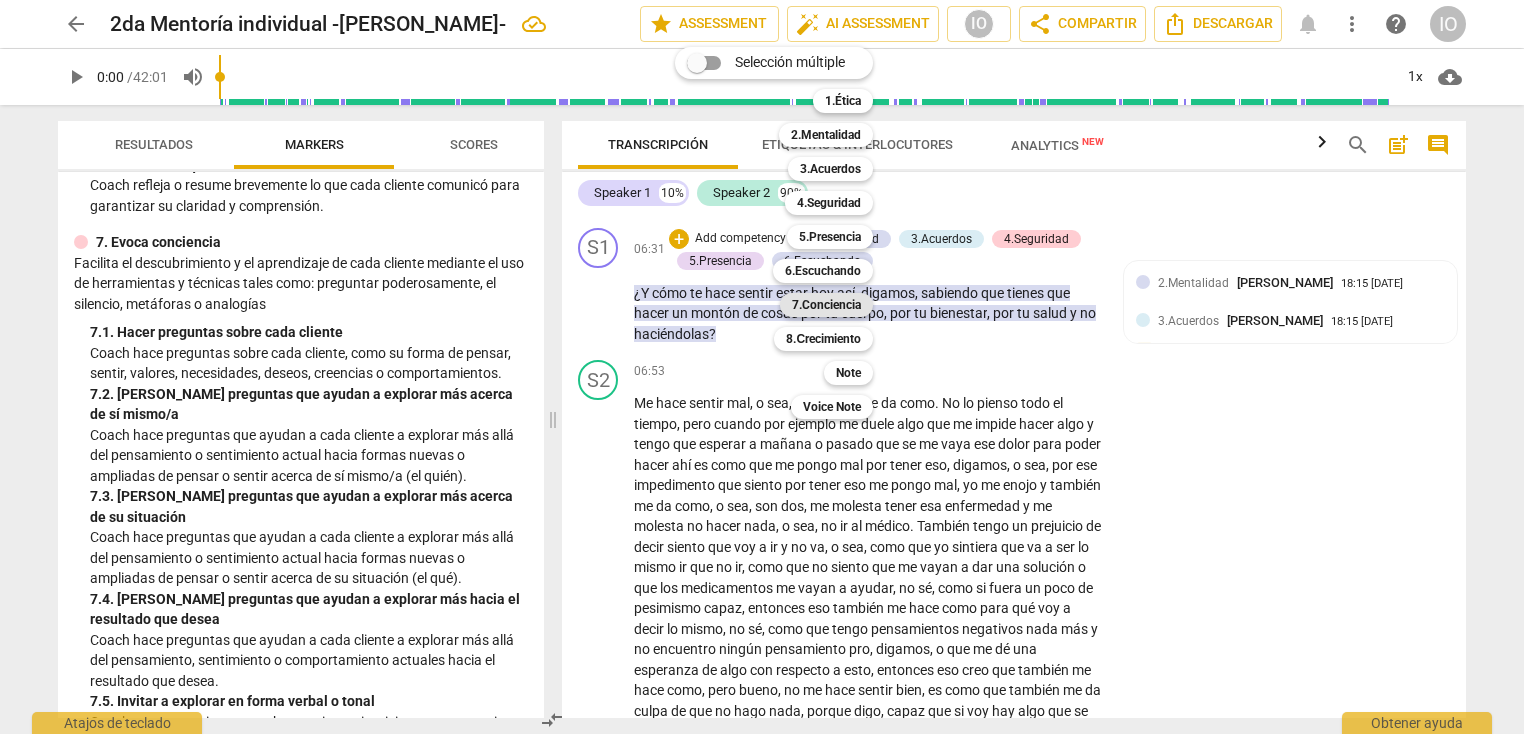 click on "7.Conciencia" at bounding box center [826, 305] 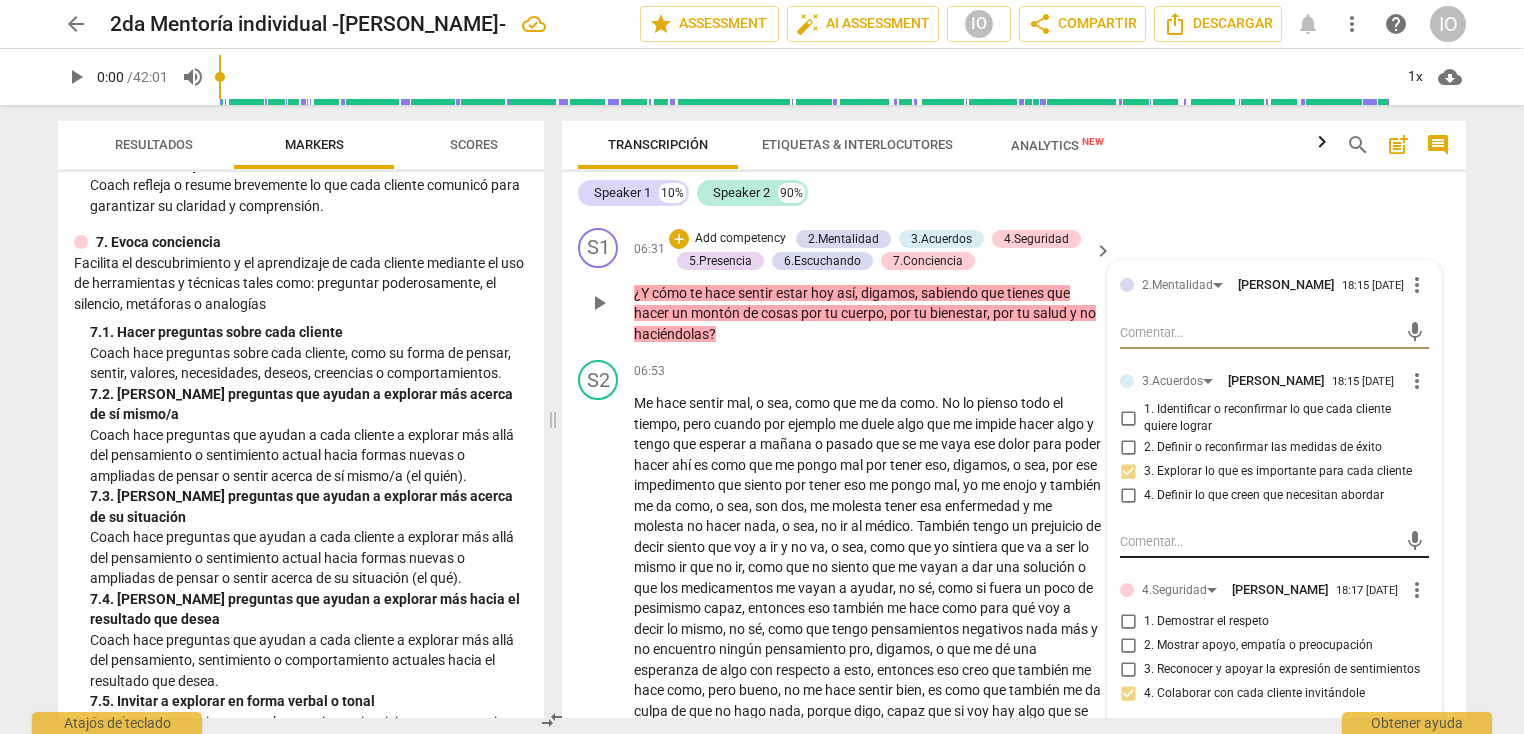 click at bounding box center [1258, 541] 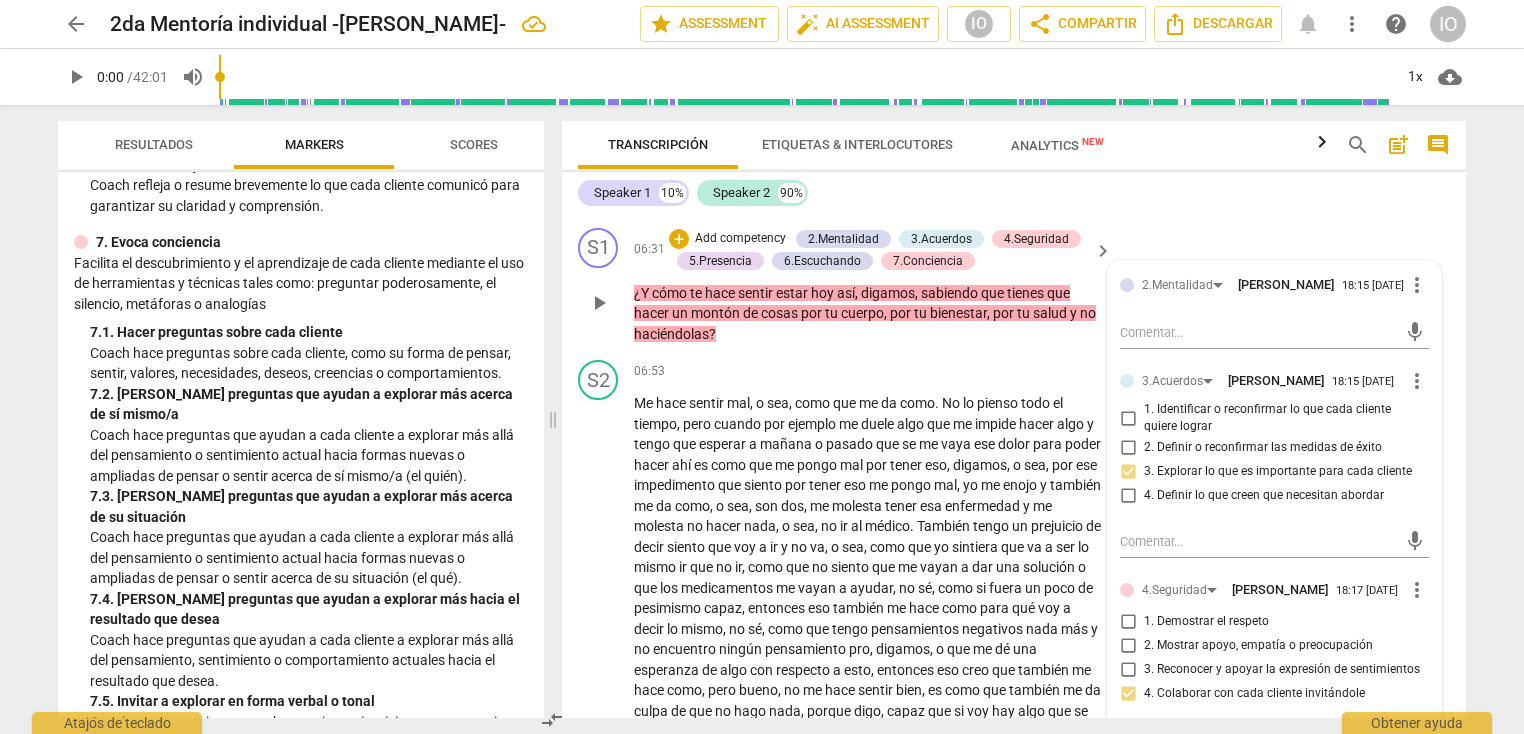 click on "mic" at bounding box center [1274, 540] 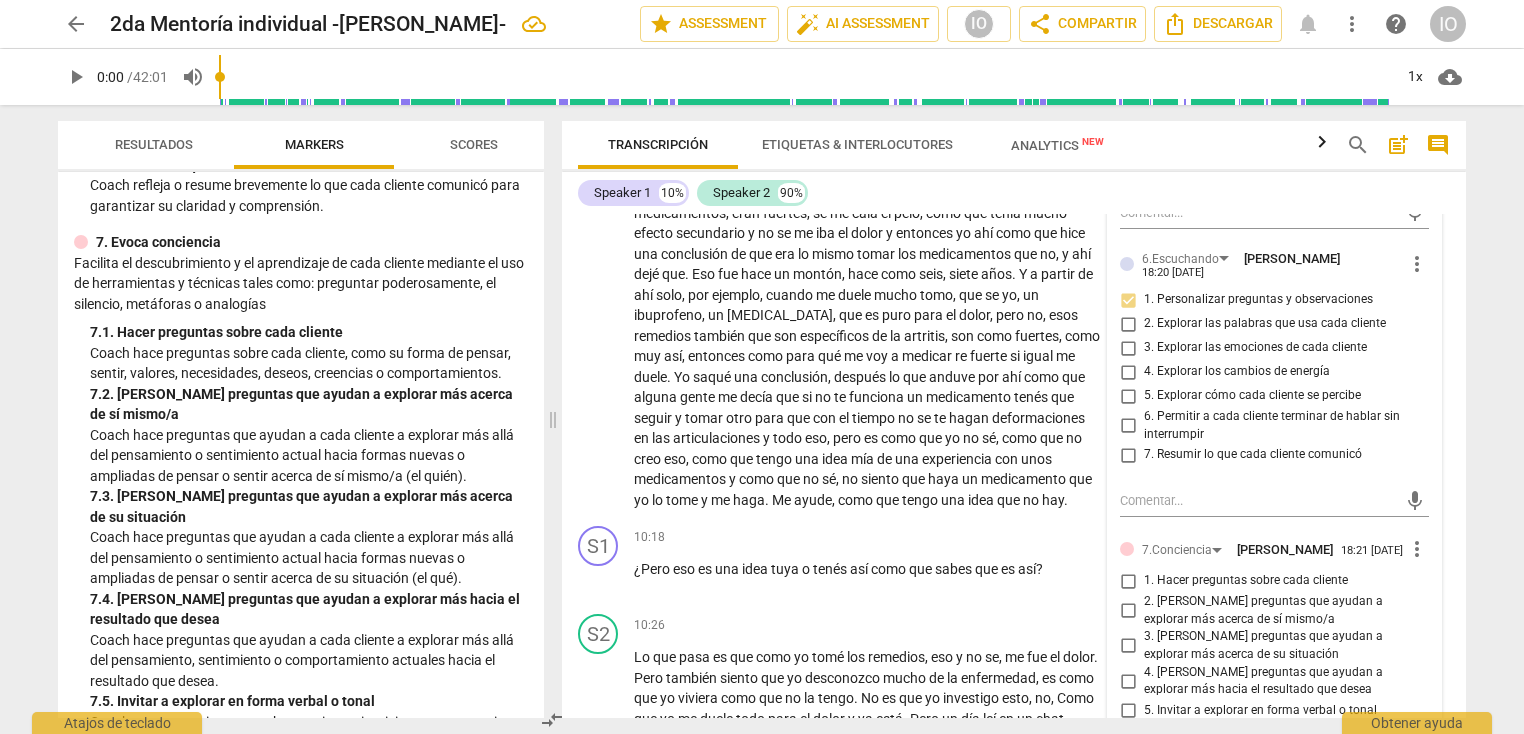 scroll, scrollTop: 2944, scrollLeft: 0, axis: vertical 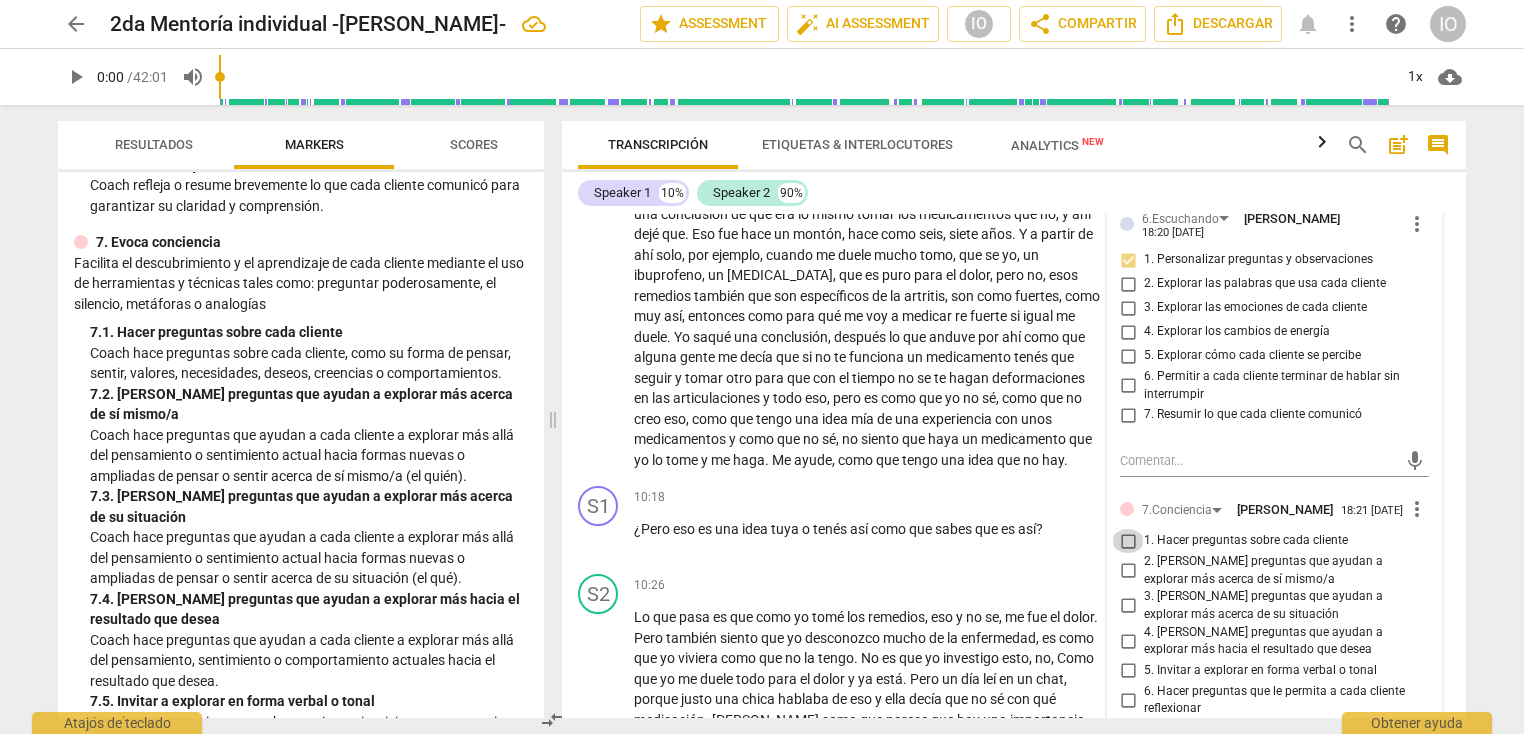 click on "1. Hacer preguntas sobre cada cliente" at bounding box center (1128, 541) 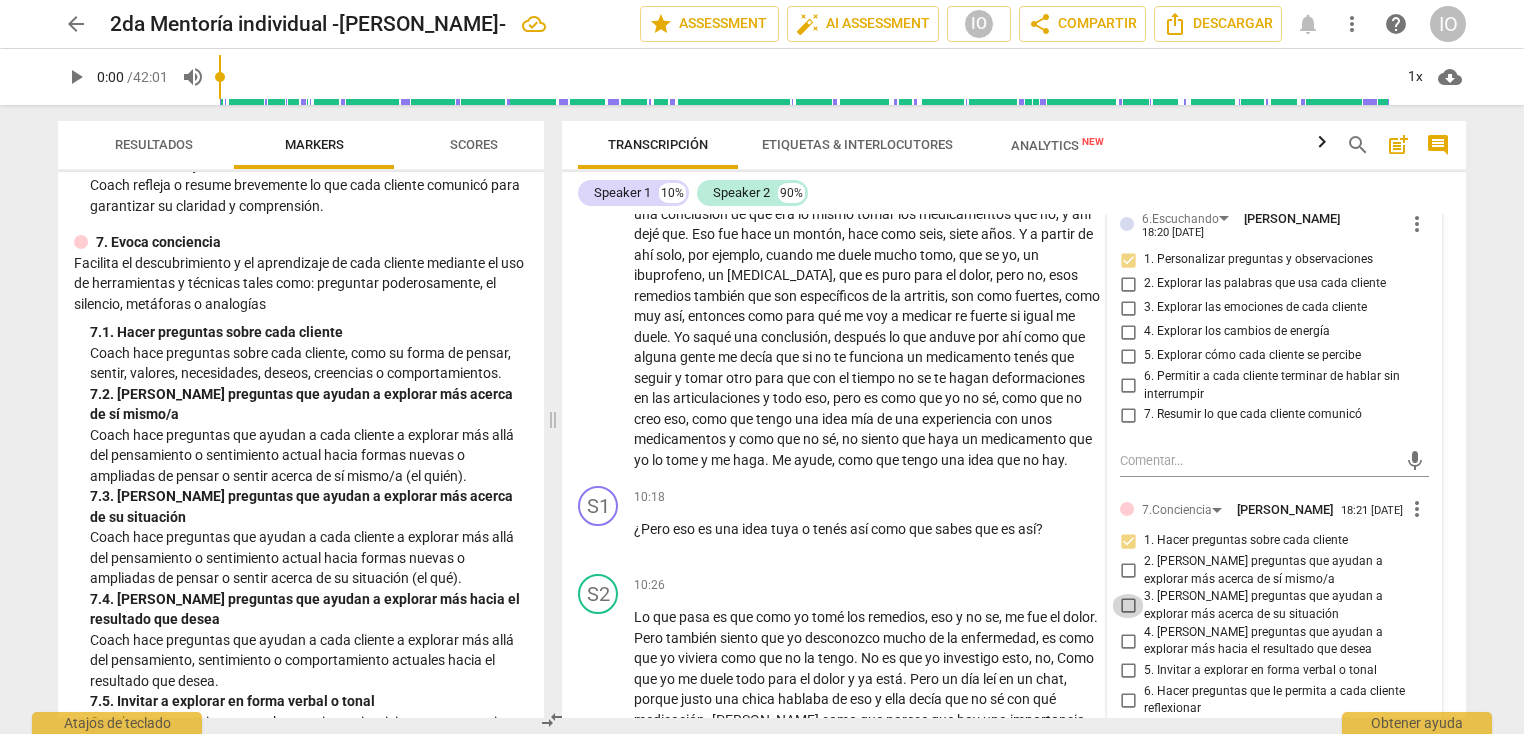 click on "3. [PERSON_NAME] preguntas que ayudan a explorar más acerca de su situación" at bounding box center (1128, 606) 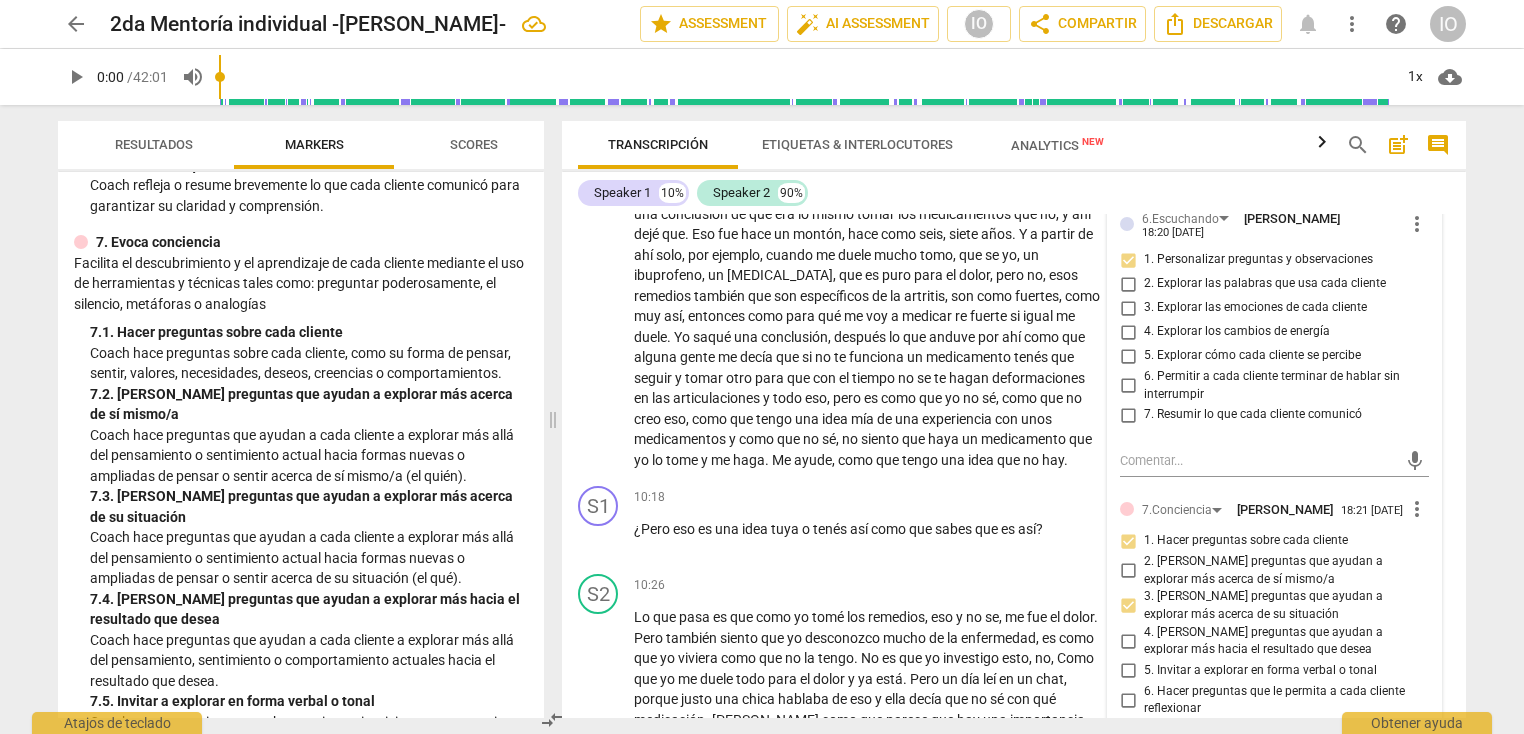 click on "ICF PCC Updated Competencies (2021 Spanish) 1. Demuestra práctica ética Entiende y aplica consistentemente la ética de coaching y los estándares de coaching 2. Encarna una mentalidad de coaching Desarrolla y mantiene una mentalidad abierta, curiosa, flexible y centrada en cada cliente 3. Establece y mantiene acuerdos Colabora con cada cliente y con las partes interesadas pertinentes, para crear acuerdos claros sobre la relación, el proceso, los planes y las metas de coaching. Establece  cuerdos para el compromiso general de coaching, así como aquellos para cada sesión de coaching. 3. 1. Identificar o reconfirmar lo que cada cliente quiere lograr  Coach colabora con cada cliente para identificar o reconfirmar lo que cada cliente quiere lograr en esta sesión. 3. 2. Definir o reconfirmar las medidas de éxito  Coach colabora con cada cliente para definir o reconfirmar las medidas de éxito de lo que cada cliente quiere lograr en esta sesión. 3. 3. Explorar lo que es importante para cada cliente" at bounding box center (301, 445) 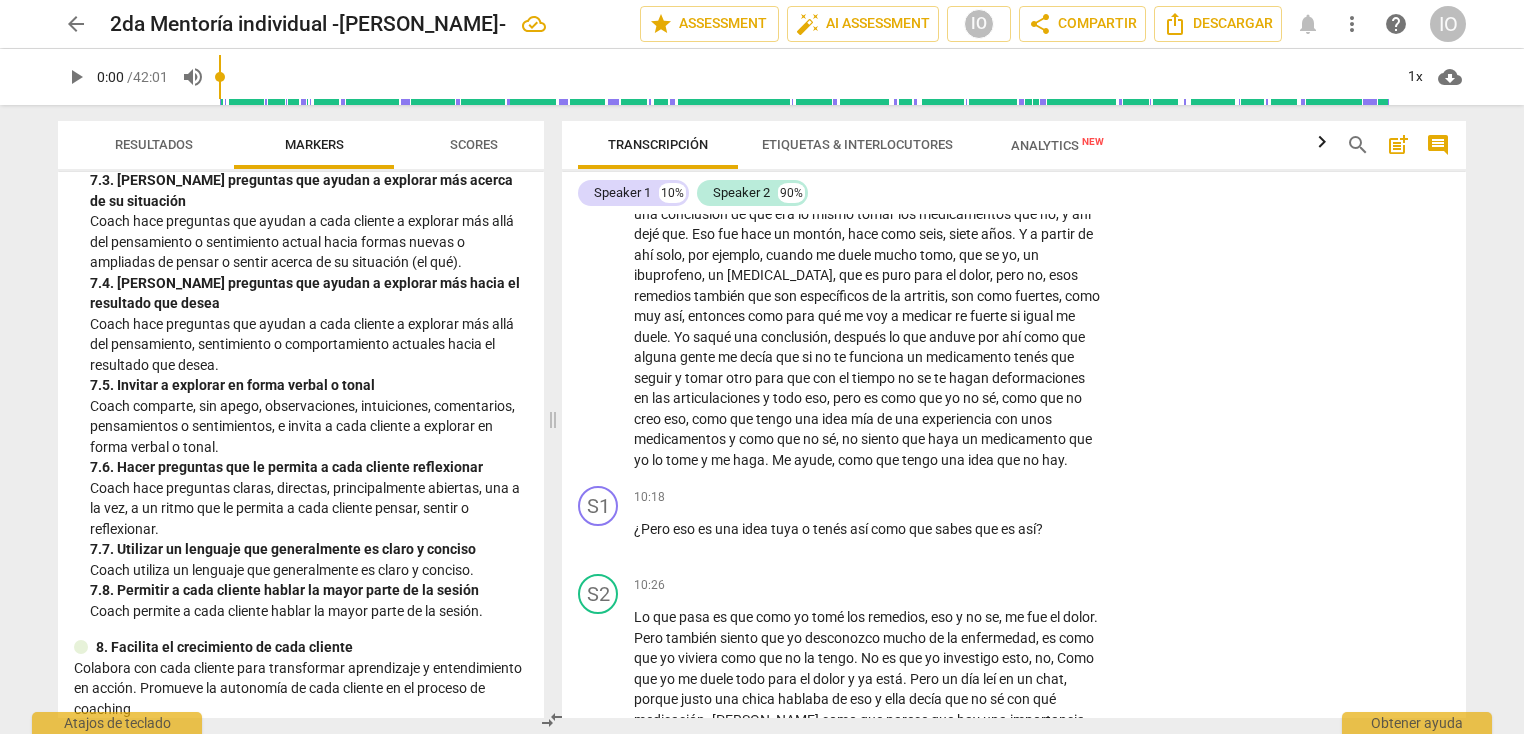 scroll, scrollTop: 2007, scrollLeft: 0, axis: vertical 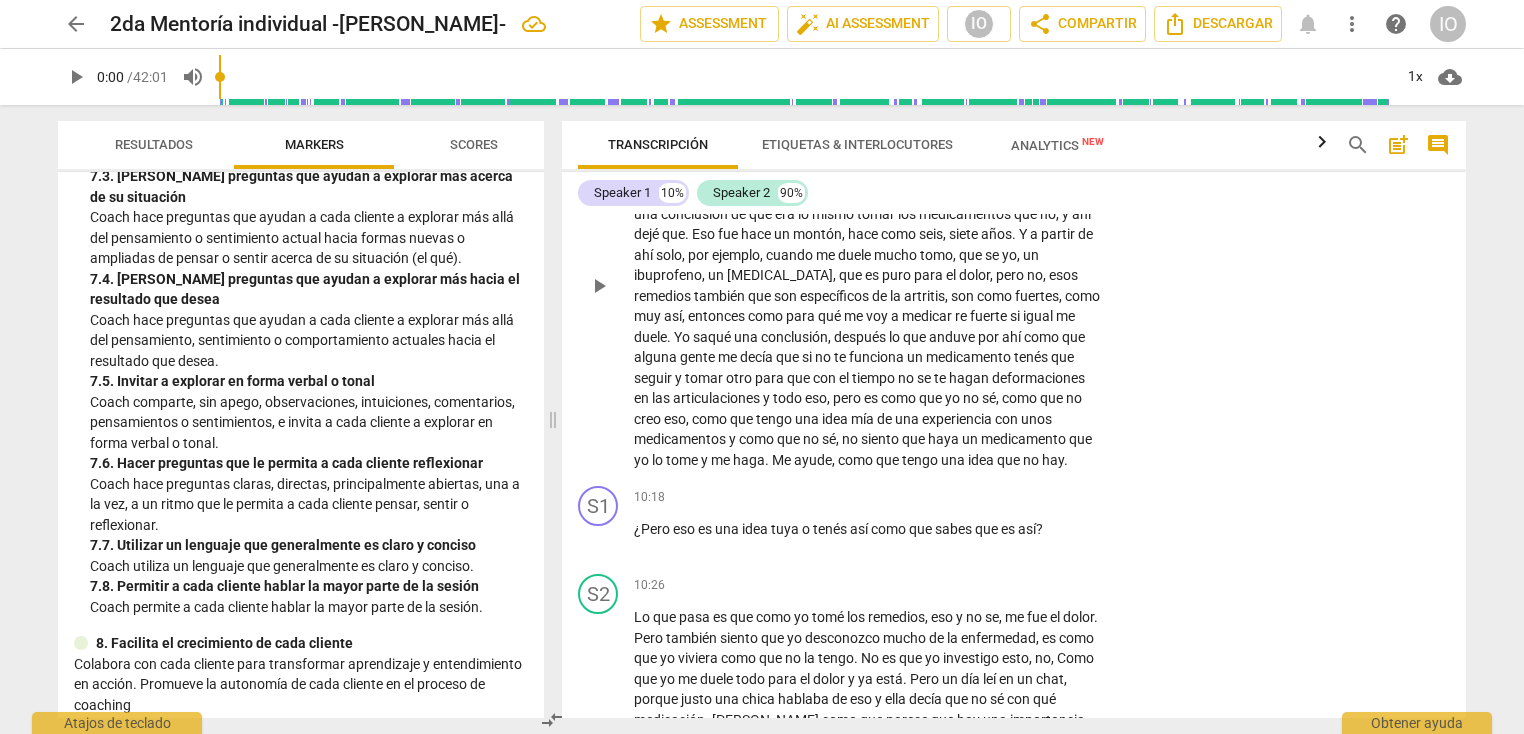 click on "S2 play_arrow pause 08:39 + Add competency keyboard_arrow_right Porque   cuando   a   mí   me   empezó   esto ,   que   fue   hace   como   10   años   ponele ,   yo   tomé   los   medicamentos   y   me   pasó   y   después   me   volvió   el   dolor   y   volví   a   ir ,   es   como   que   fui   intermitente ,   dejé ,   volví   a   ir   y   cuando   volví   a   ir   tomé   los   medicamentos ,   eran   fuertes ,   se   me   caía   el   pelo ,   como   que   tenía   mucho   efecto   secundario   y   no   se   me   iba   el   dolor   y   entonces   yo   ahí   como   que   hice   una   conclusión   de   que   era   lo   mismo   tomar   los   medicamentos   que   no ,   y   ahí   dejé   que .   Eso   fue   hace   un   montón ,   hace   como   seis ,   siete   años .   Y   a   partir   de   ahí   solo ,   por   ejemplo ,   cuando   me   duele   mucho   tomo ,   que   se   yo ,   un   ibuprofeno ,   un   [MEDICAL_DATA] ,   que   es   puro   para   el   dolor ,   pero   no ,   esos   remedios" at bounding box center [1014, 269] 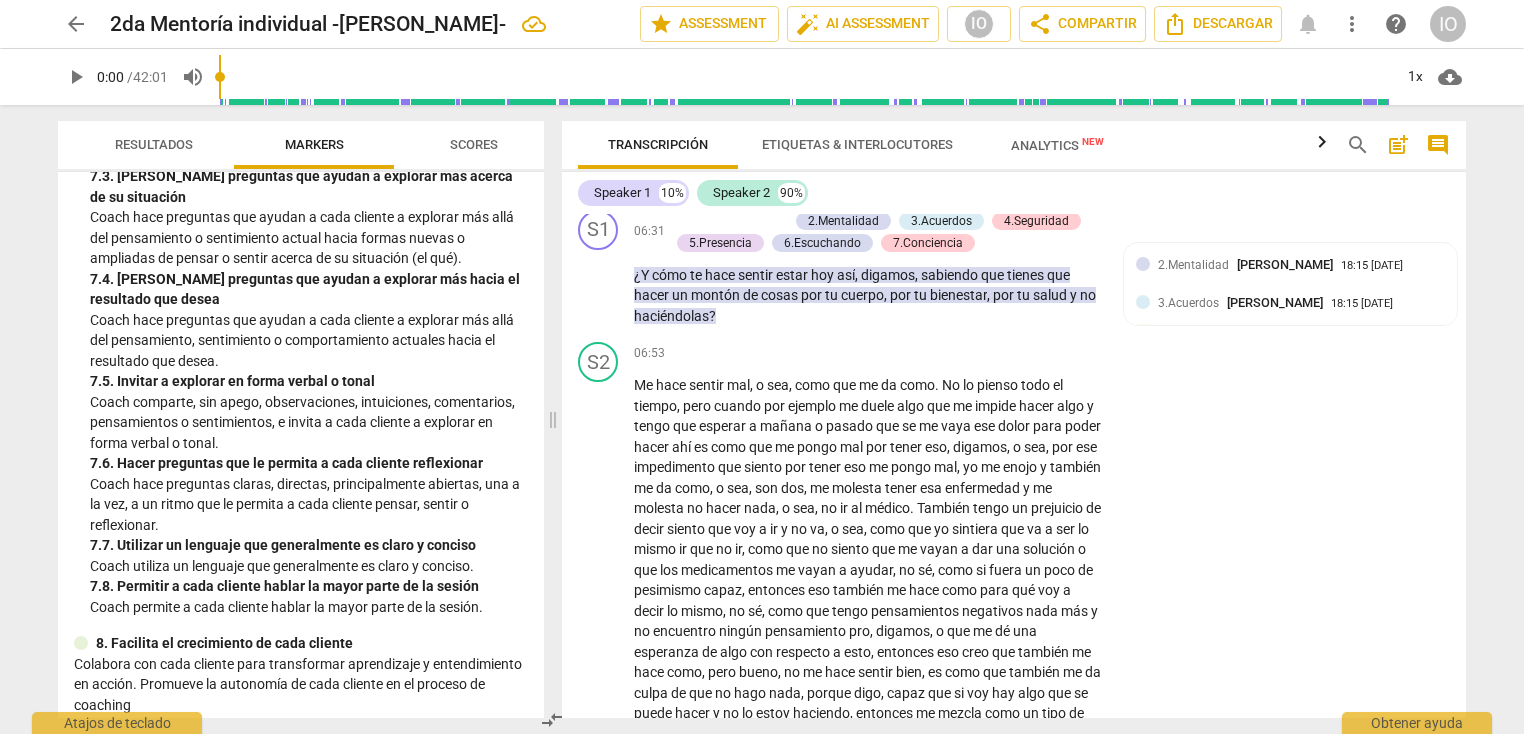 scroll, scrollTop: 2090, scrollLeft: 0, axis: vertical 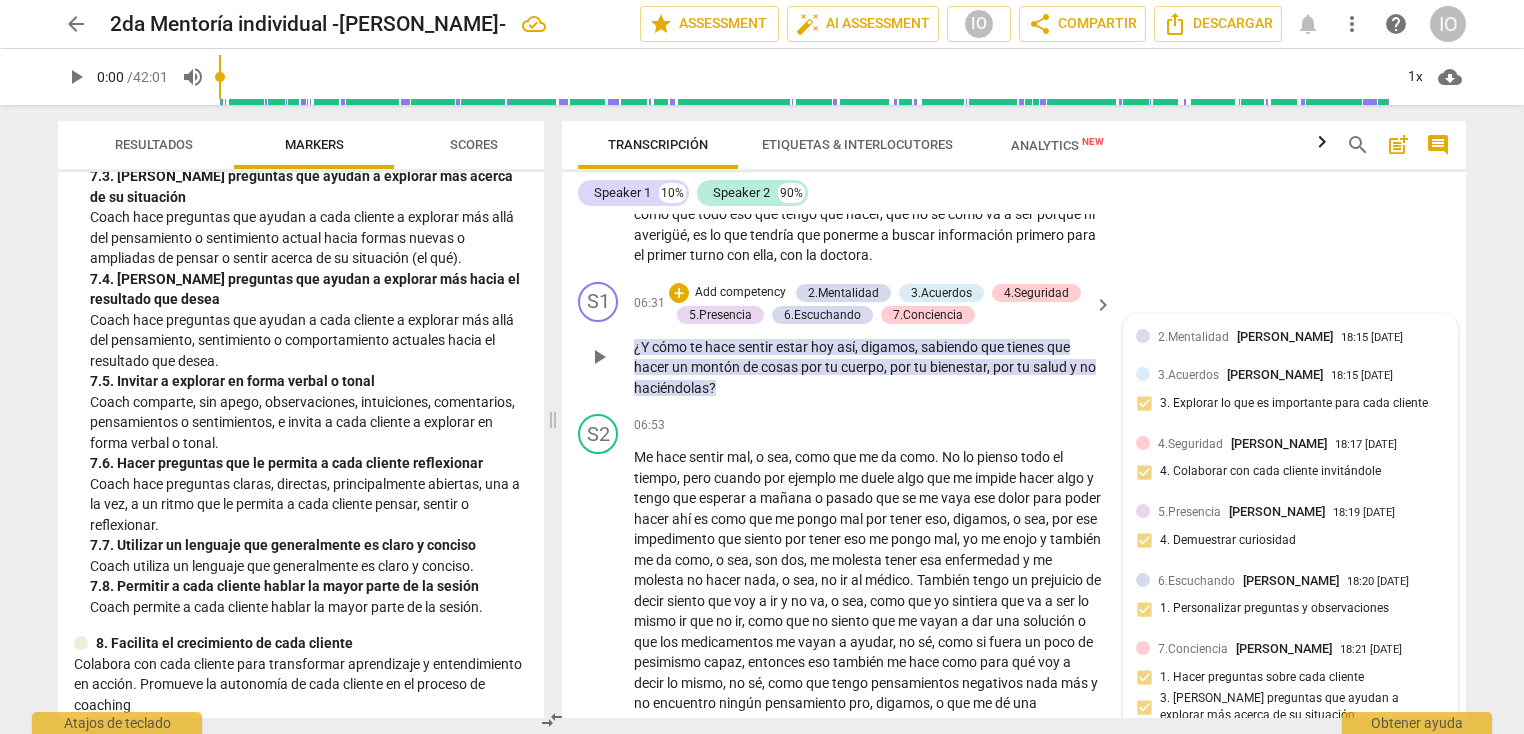 click on "5.[PERSON_NAME] 18:19 [DATE] 4. Demuestrar curiosidad" at bounding box center (1290, 532) 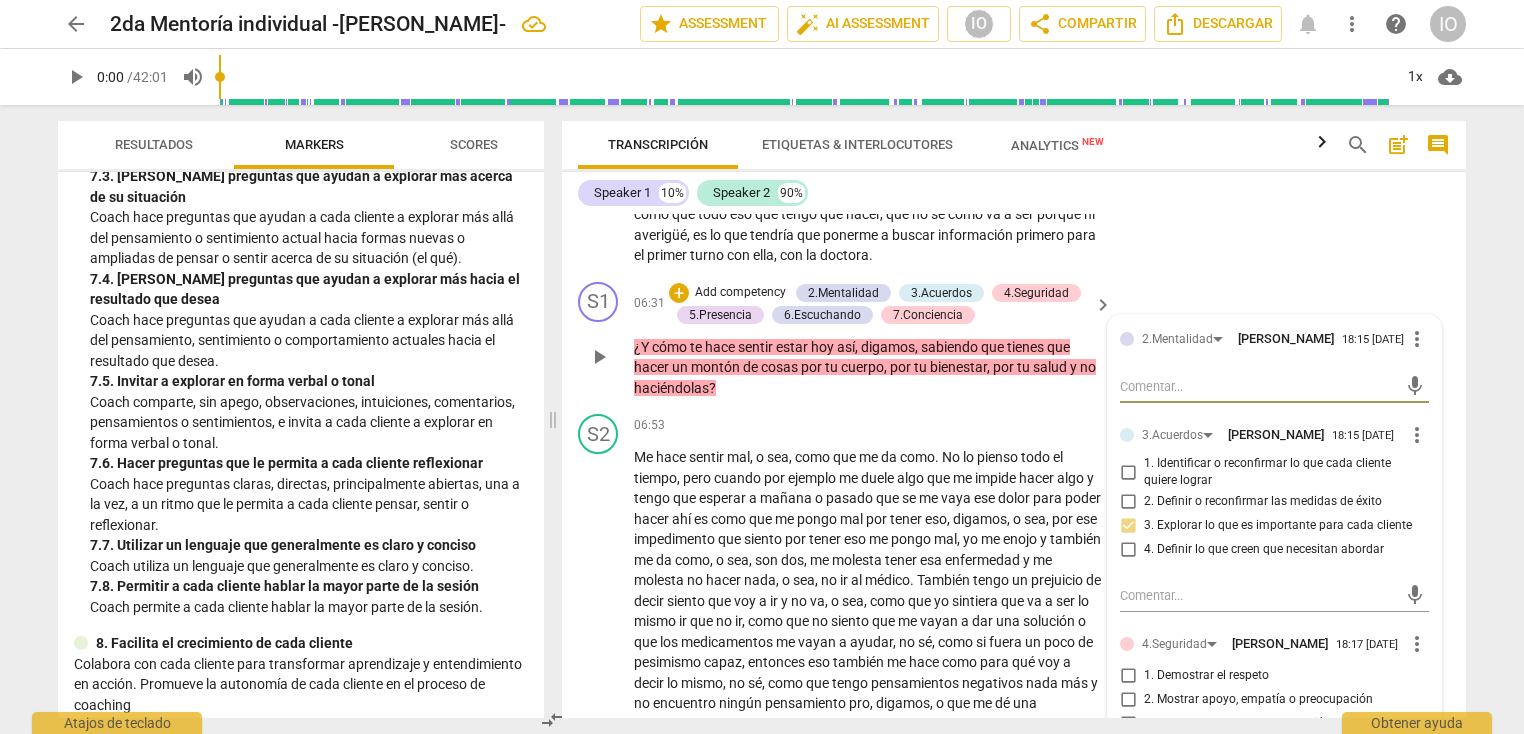 click on "mic" at bounding box center [1274, 594] 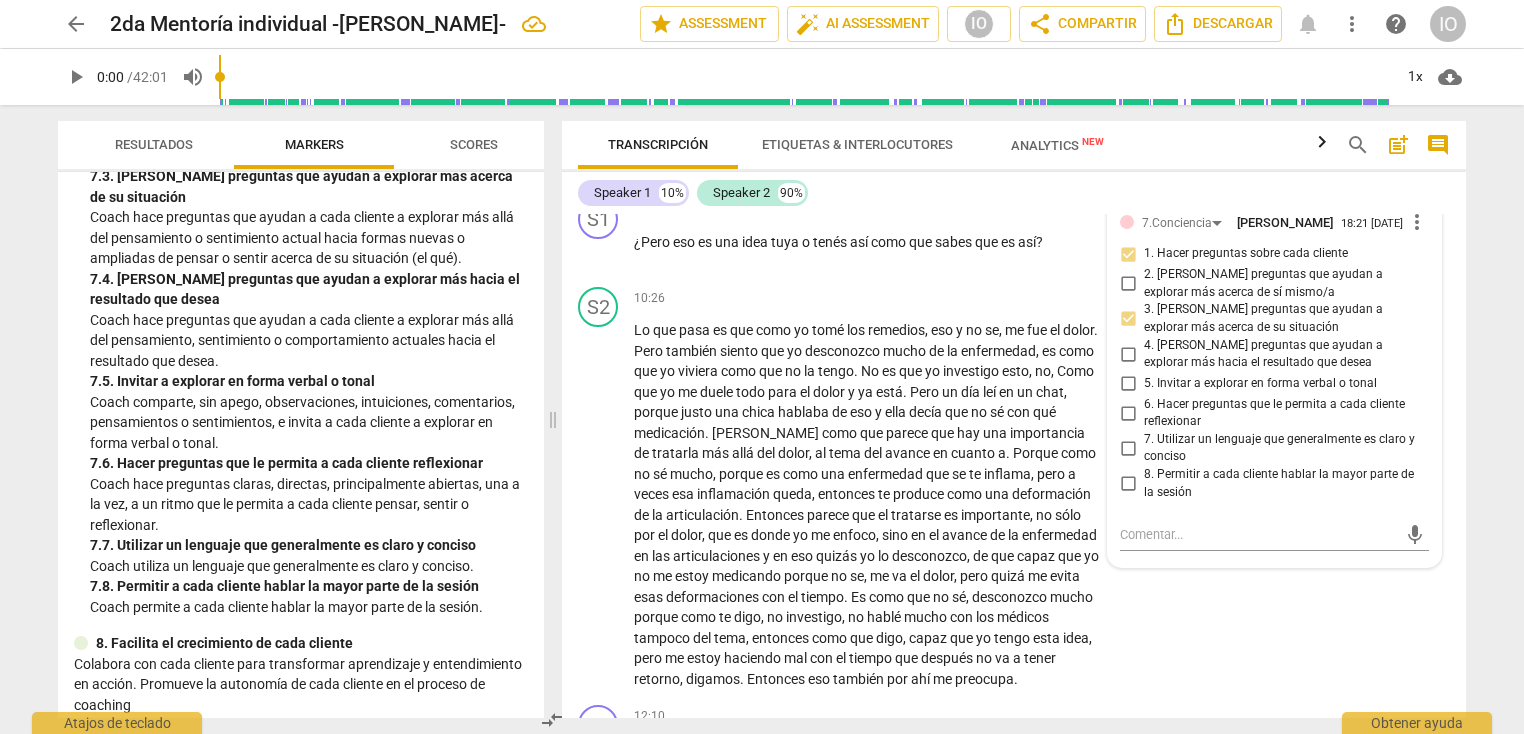 scroll, scrollTop: 3250, scrollLeft: 0, axis: vertical 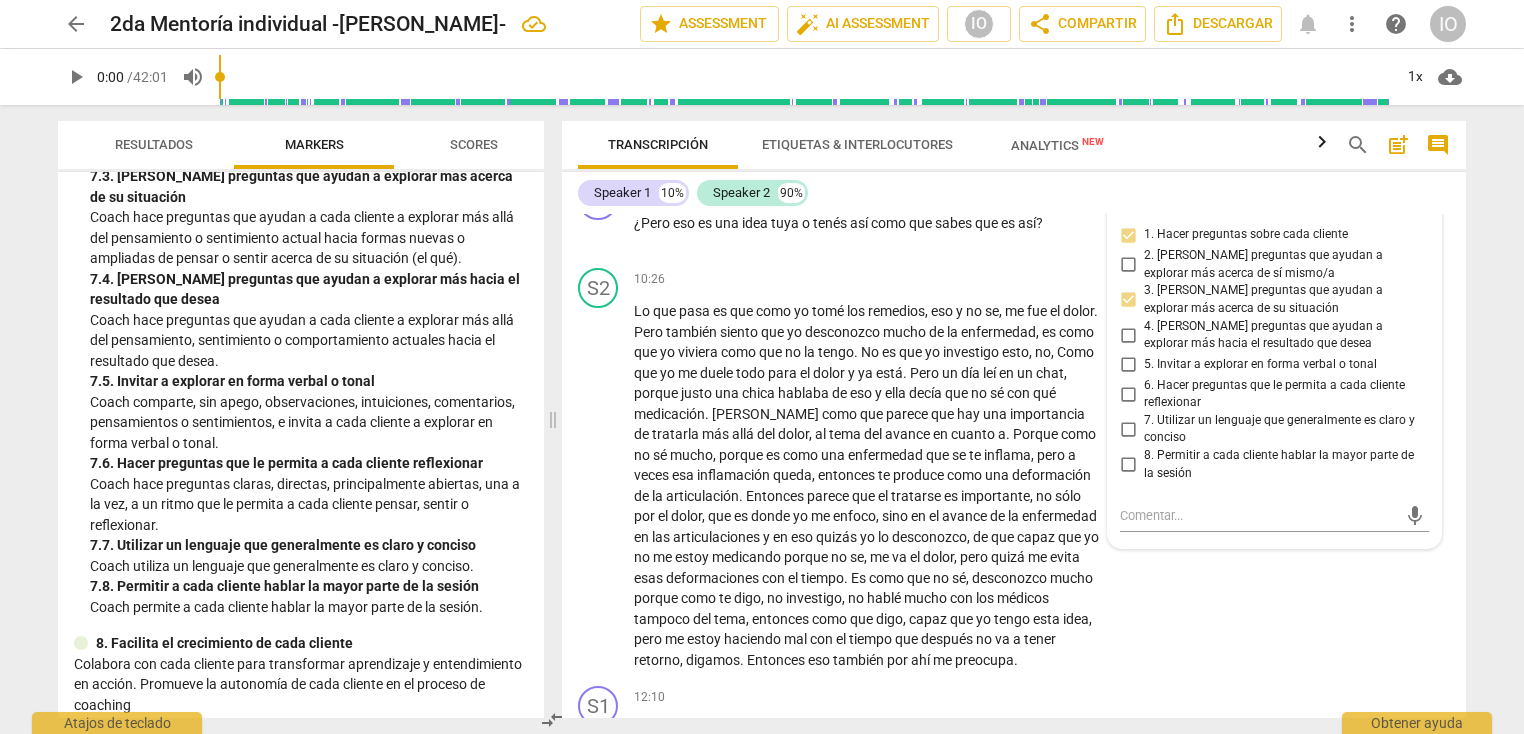click on "5. Invitar a explorar en forma verbal o tonal" at bounding box center [1128, 365] 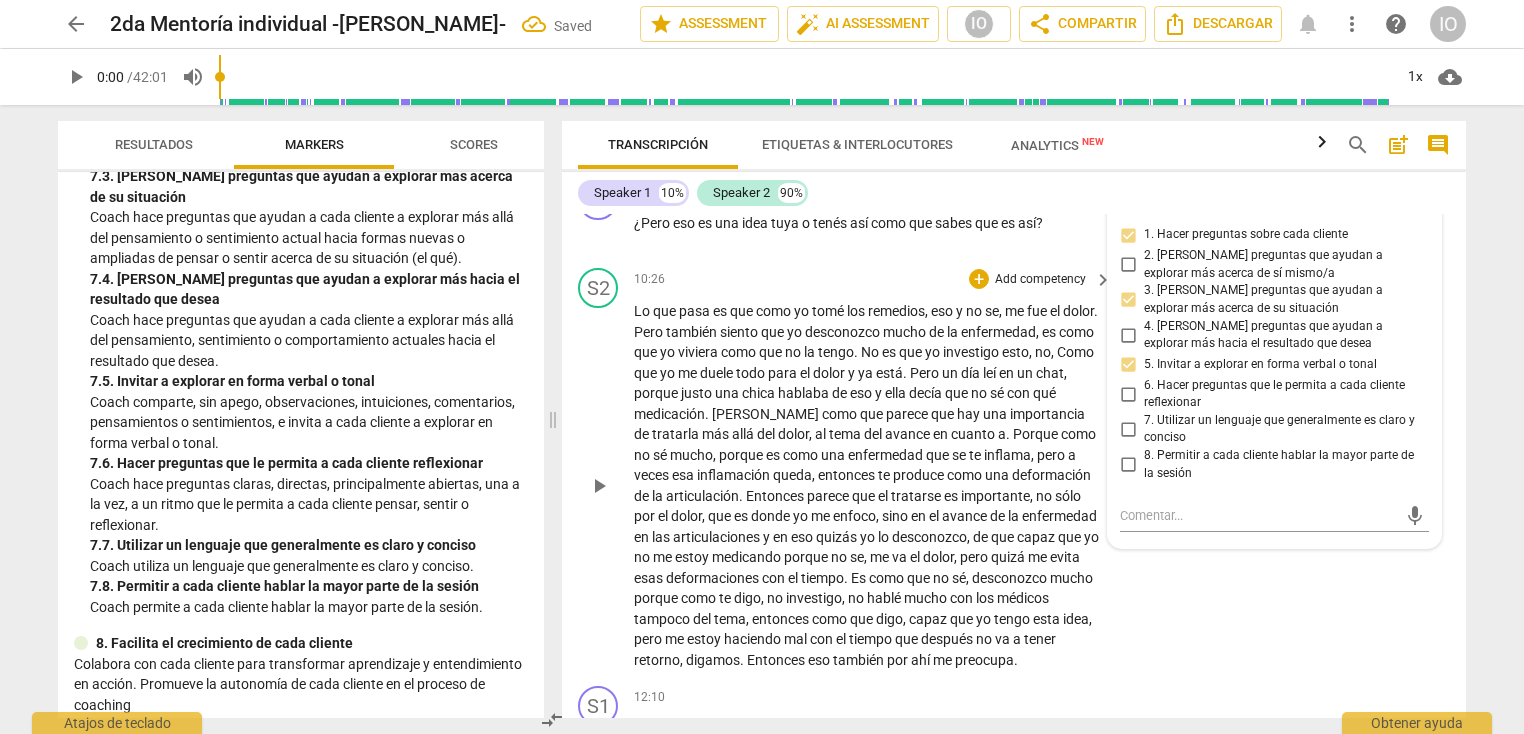 click on "S2 play_arrow pause 10:26 + Add competency keyboard_arrow_right Lo   que   pasa   es   que   como   yo   tomé   los   remedios ,   eso   y   no   se ,   me   fue   el   dolor .   Pero   también   siento   que   yo   desconozco   mucho   de   la   enfermedad ,   es   como   que   yo   viviera   como   que   no   la   tengo .   No   es   que   yo   investigo   esto ,   no ,   Como   que   yo   me   duele   todo   para   el   dolor   y   ya   está .   Pero   un   día   leí   en   un   chat ,   porque   justo   una   chica   hablaba   de   eso   y   ella   decía   que   no   sé   con   qué   medicación .   Ella   como   que   parece   que   hay   una   importancia   de   tratarla   más   allá   del   dolor ,   al   tema   del   avance   en   cuanto   a .   Porque   como   no   sé   mucho ,   porque   es   como   una   enfermedad   que   se   te   inflama ,   pero   a   veces   esa   inflamación   queda ,   entonces   te   produce   como   una   deformación   de   la   articulación .   Entonces" at bounding box center [1014, 469] 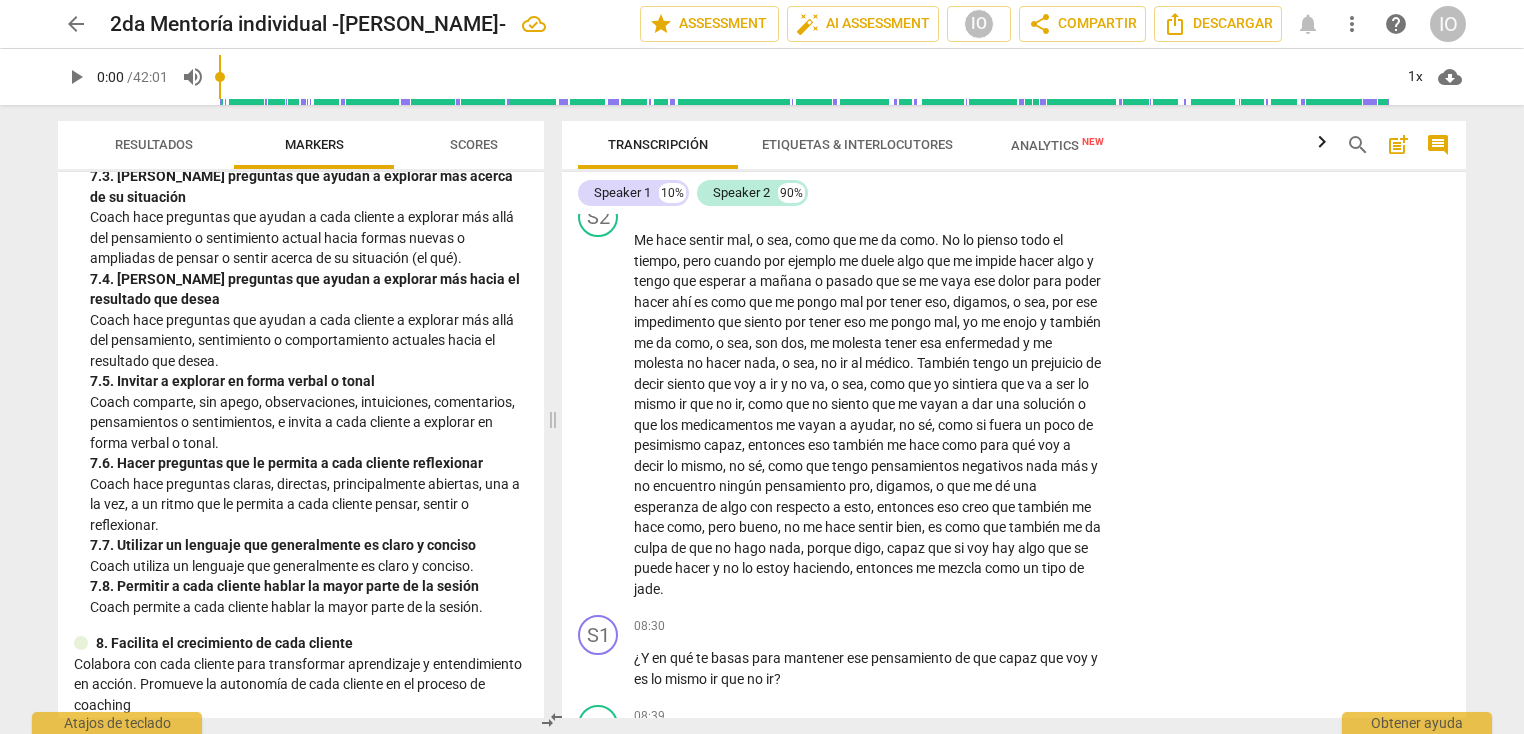 scroll, scrollTop: 2271, scrollLeft: 0, axis: vertical 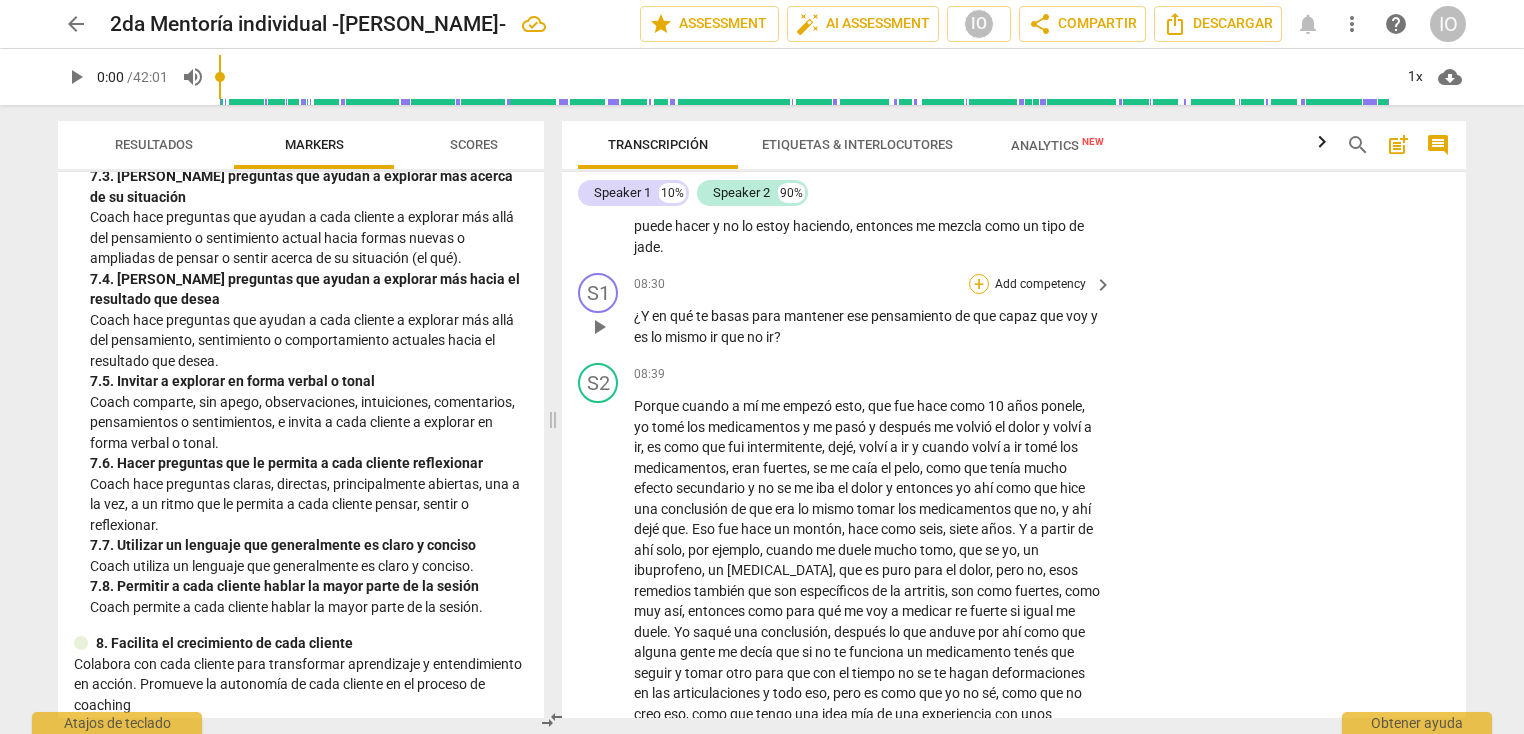click on "+" at bounding box center (979, 284) 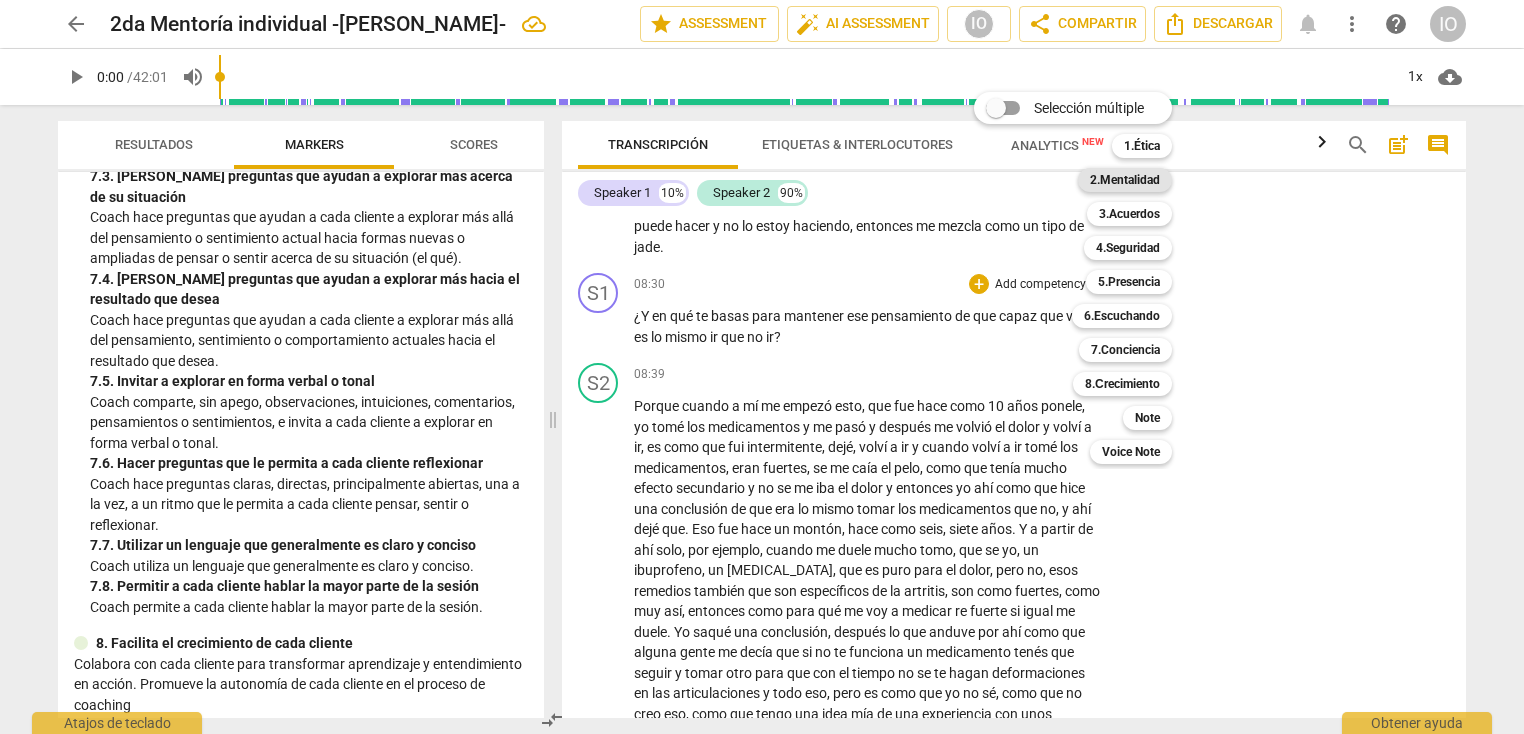 click on "2.Mentalidad" at bounding box center (1125, 180) 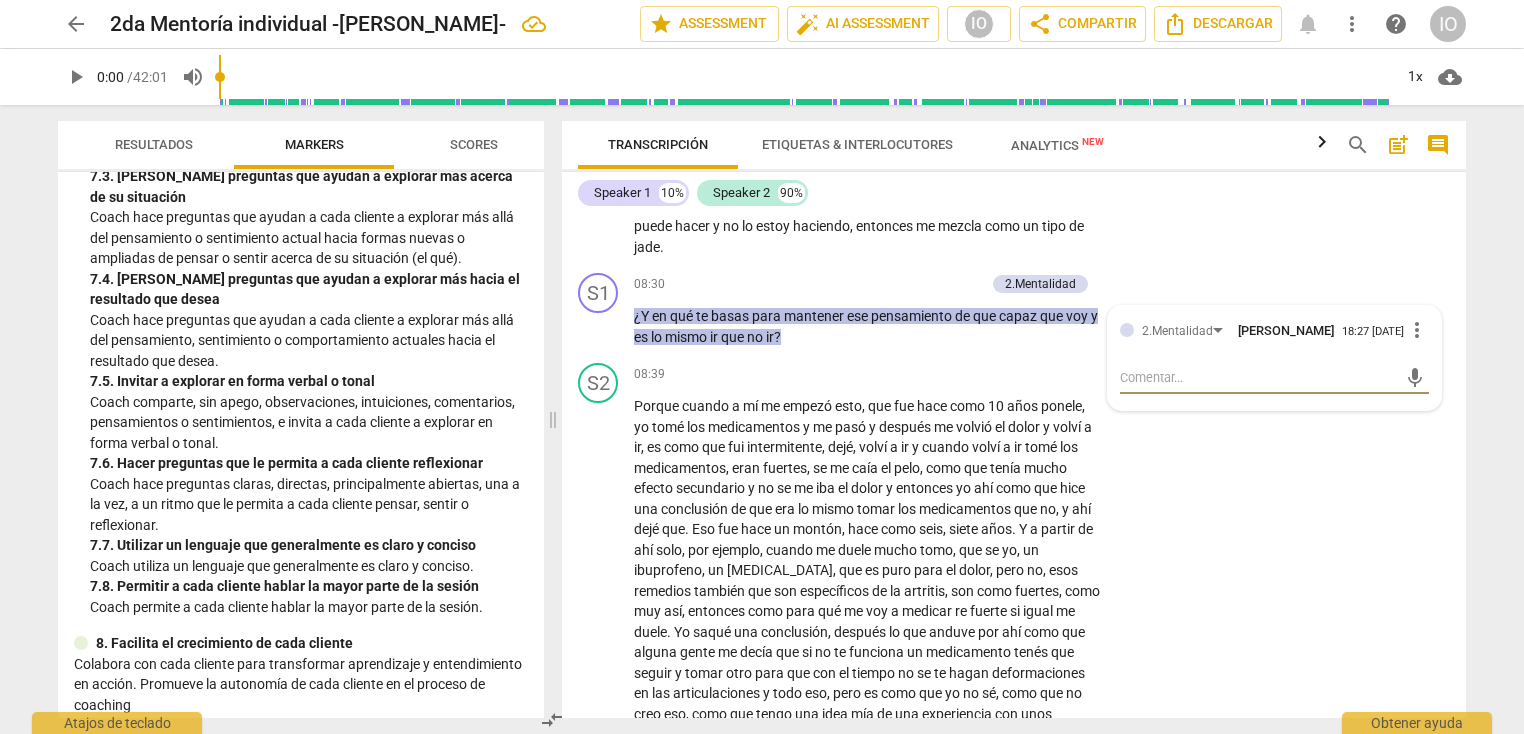click on "ICF PCC Updated Competencies (2021 Spanish) 1. Demuestra práctica ética Entiende y aplica consistentemente la ética de coaching y los estándares de coaching 2. Encarna una mentalidad de coaching Desarrolla y mantiene una mentalidad abierta, curiosa, flexible y centrada en cada cliente 3. Establece y mantiene acuerdos Colabora con cada cliente y con las partes interesadas pertinentes, para crear acuerdos claros sobre la relación, el proceso, los planes y las metas de coaching. Establece  cuerdos para el compromiso general de coaching, así como aquellos para cada sesión de coaching. 3. 1. Identificar o reconfirmar lo que cada cliente quiere lograr  Coach colabora con cada cliente para identificar o reconfirmar lo que cada cliente quiere lograr en esta sesión. 3. 2. Definir o reconfirmar las medidas de éxito  Coach colabora con cada cliente para definir o reconfirmar las medidas de éxito de lo que cada cliente quiere lograr en esta sesión. 3. 3. Explorar lo que es importante para cada cliente" at bounding box center (301, 445) 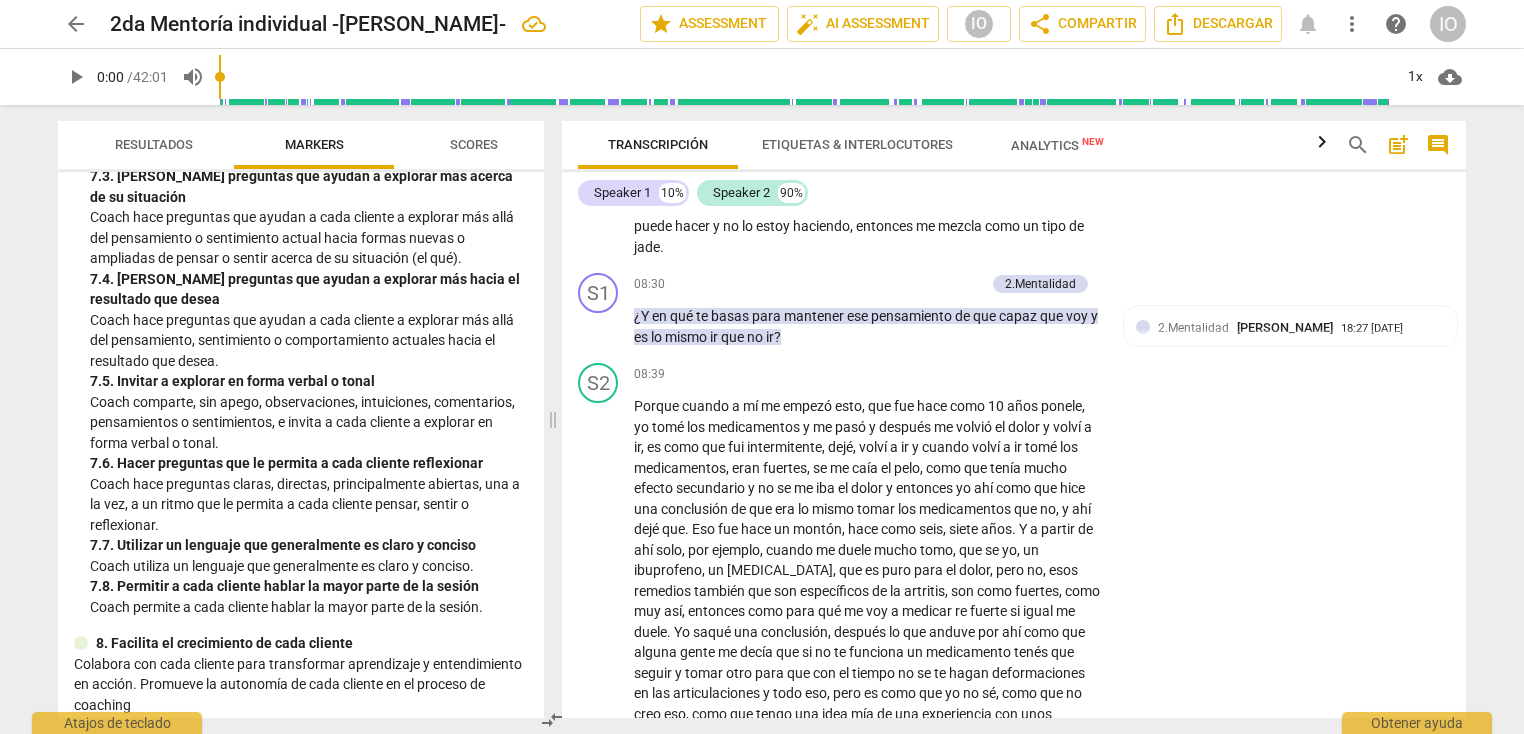click on "ICF PCC Updated Competencies (2021 Spanish) 1. Demuestra práctica ética Entiende y aplica consistentemente la ética de coaching y los estándares de coaching 2. Encarna una mentalidad de coaching Desarrolla y mantiene una mentalidad abierta, curiosa, flexible y centrada en cada cliente 3. Establece y mantiene acuerdos Colabora con cada cliente y con las partes interesadas pertinentes, para crear acuerdos claros sobre la relación, el proceso, los planes y las metas de coaching. Establece  cuerdos para el compromiso general de coaching, así como aquellos para cada sesión de coaching. 3. 1. Identificar o reconfirmar lo que cada cliente quiere lograr  Coach colabora con cada cliente para identificar o reconfirmar lo que cada cliente quiere lograr en esta sesión. 3. 2. Definir o reconfirmar las medidas de éxito  Coach colabora con cada cliente para definir o reconfirmar las medidas de éxito de lo que cada cliente quiere lograr en esta sesión. 3. 3. Explorar lo que es importante para cada cliente" at bounding box center [301, 445] 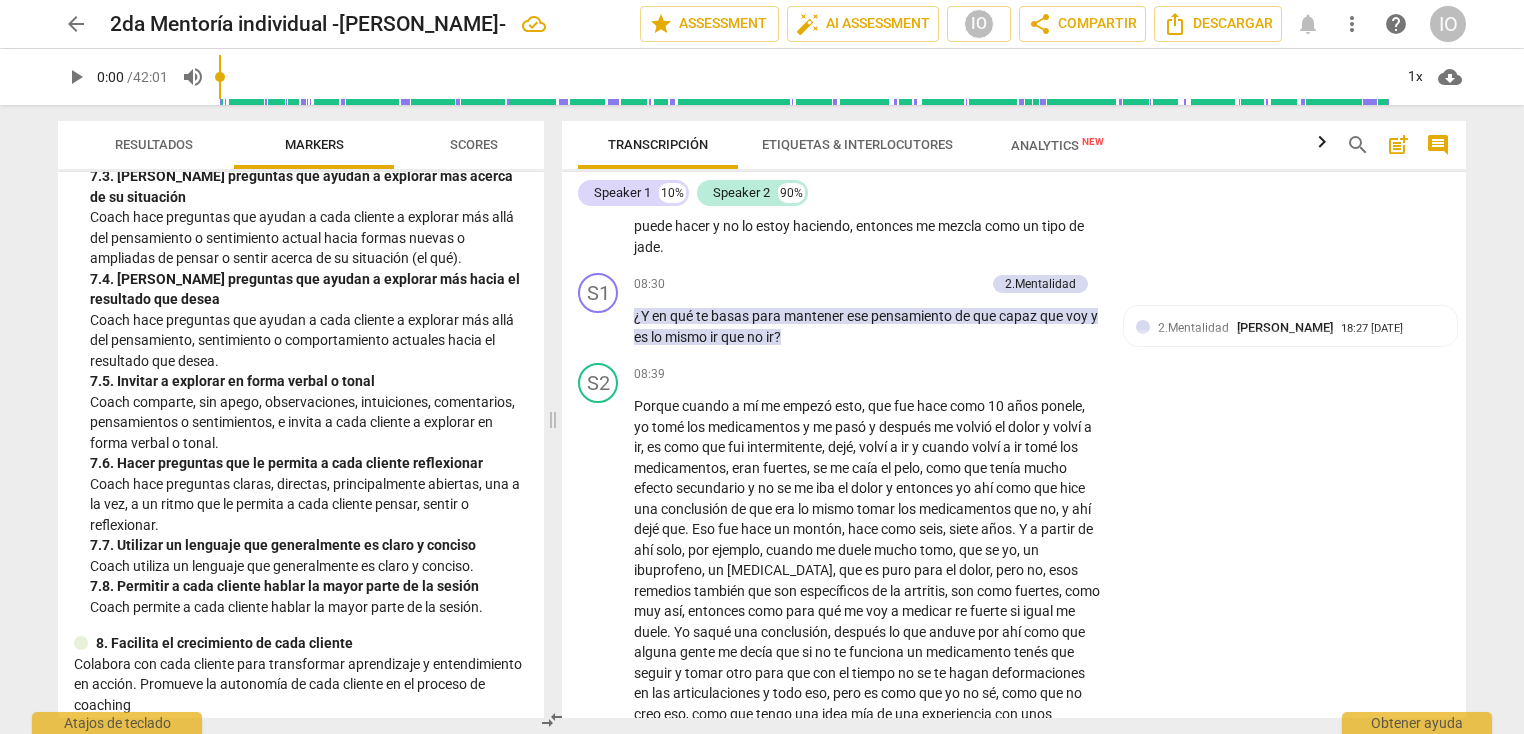 click on "ICF PCC Updated Competencies (2021 Spanish) 1. Demuestra práctica ética Entiende y aplica consistentemente la ética de coaching y los estándares de coaching 2. Encarna una mentalidad de coaching Desarrolla y mantiene una mentalidad abierta, curiosa, flexible y centrada en cada cliente 3. Establece y mantiene acuerdos Colabora con cada cliente y con las partes interesadas pertinentes, para crear acuerdos claros sobre la relación, el proceso, los planes y las metas de coaching. Establece  cuerdos para el compromiso general de coaching, así como aquellos para cada sesión de coaching. 3. 1. Identificar o reconfirmar lo que cada cliente quiere lograr  Coach colabora con cada cliente para identificar o reconfirmar lo que cada cliente quiere lograr en esta sesión. 3. 2. Definir o reconfirmar las medidas de éxito  Coach colabora con cada cliente para definir o reconfirmar las medidas de éxito de lo que cada cliente quiere lograr en esta sesión. 3. 3. Explorar lo que es importante para cada cliente" at bounding box center (301, 445) 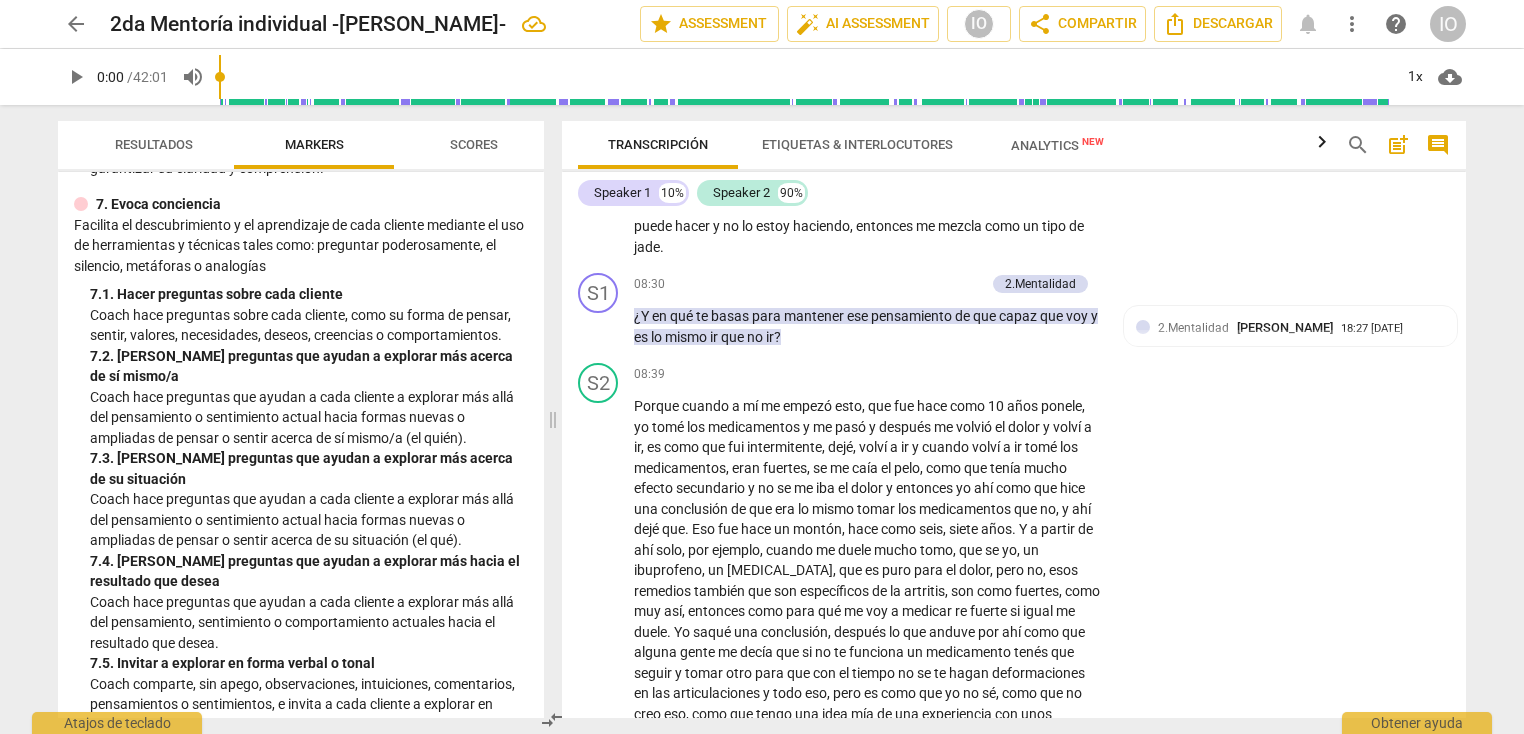 scroll, scrollTop: 1727, scrollLeft: 0, axis: vertical 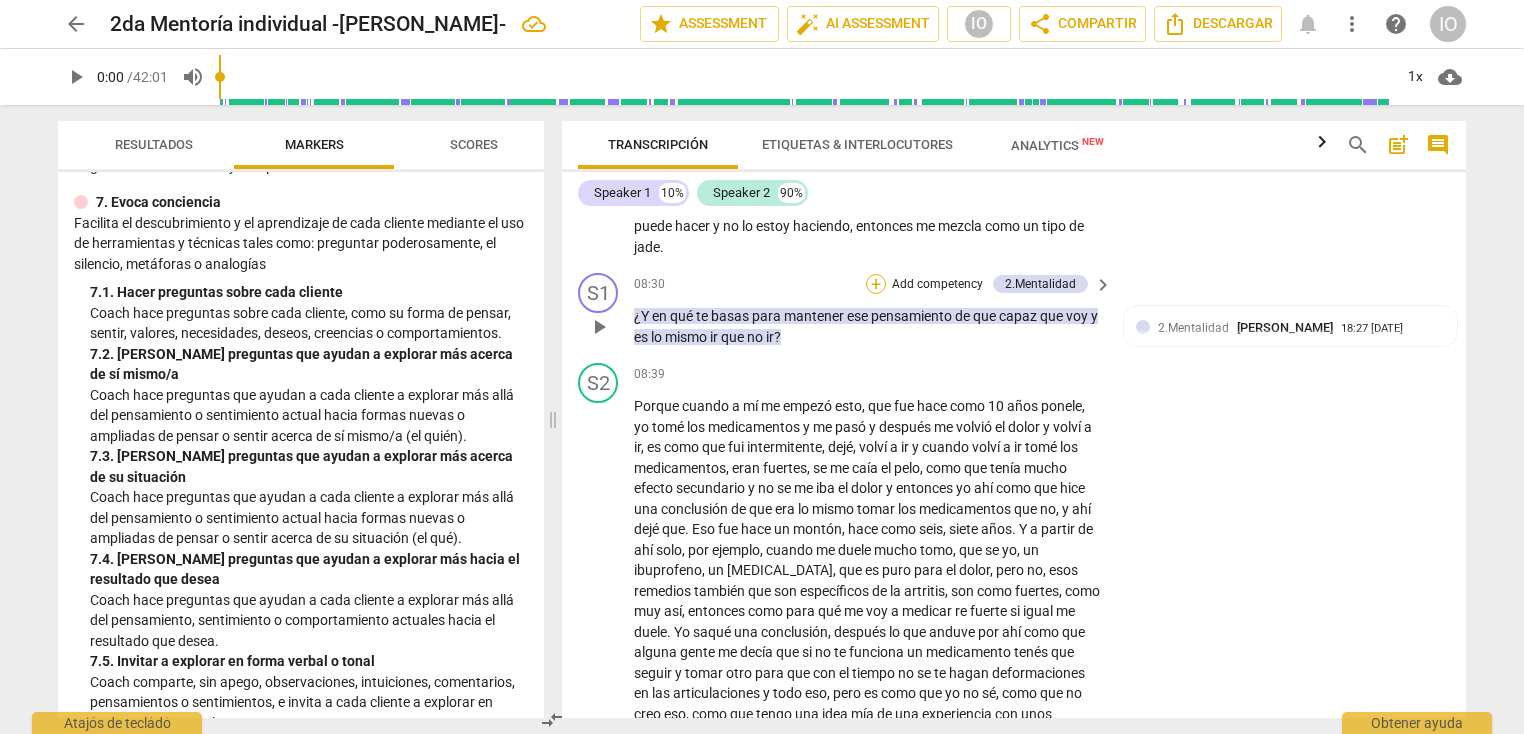 click on "+" at bounding box center [876, 284] 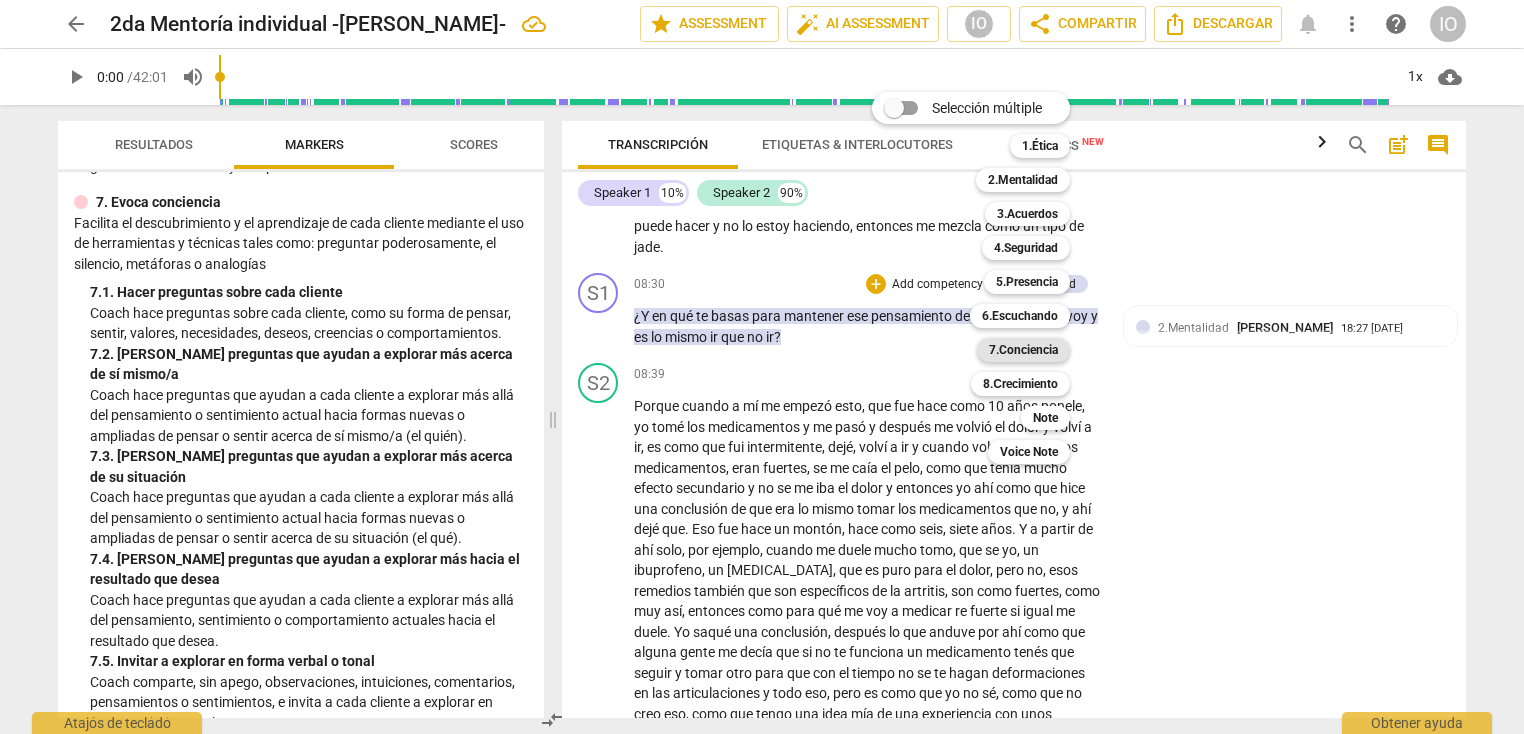 click on "7.Conciencia" at bounding box center [1023, 350] 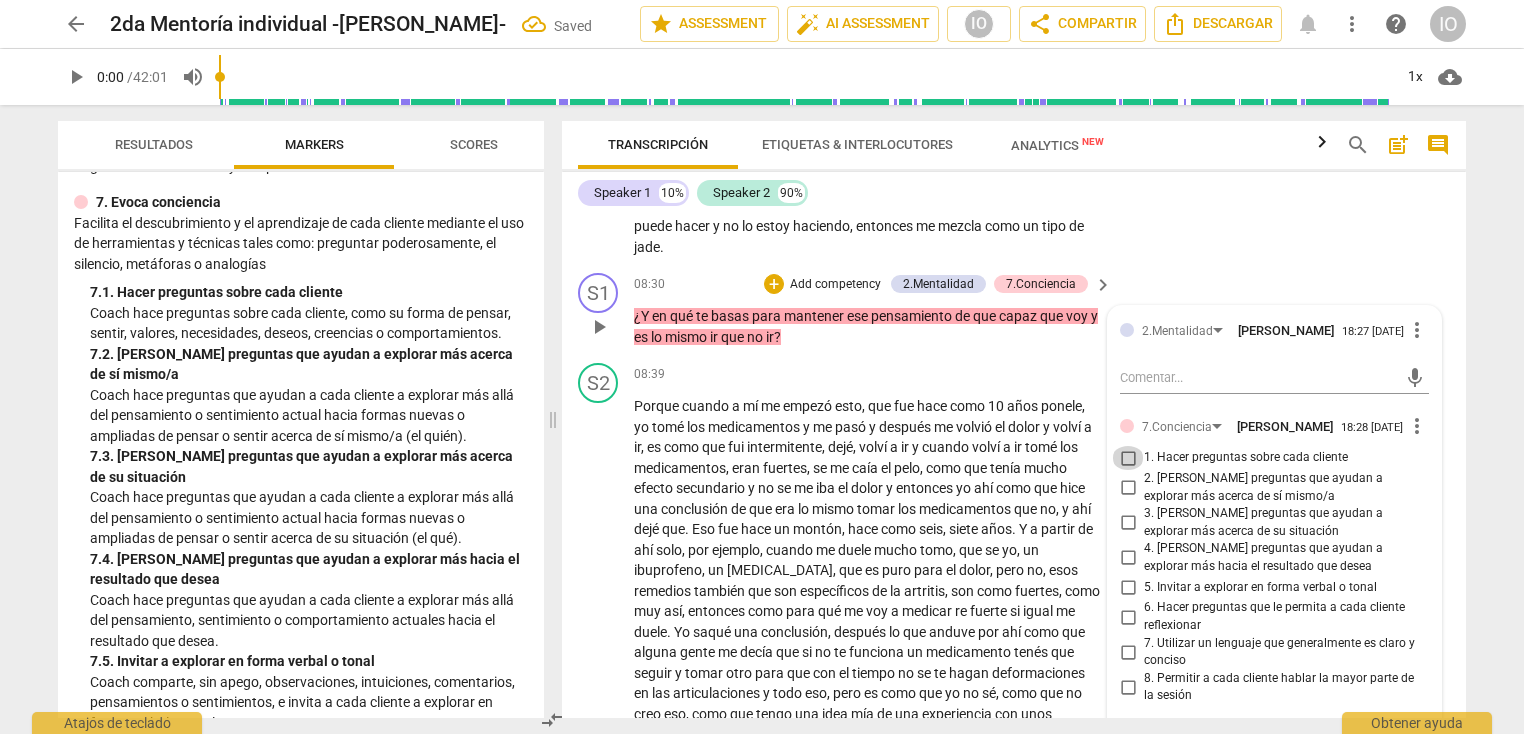click on "1. Hacer preguntas sobre cada cliente" at bounding box center [1128, 458] 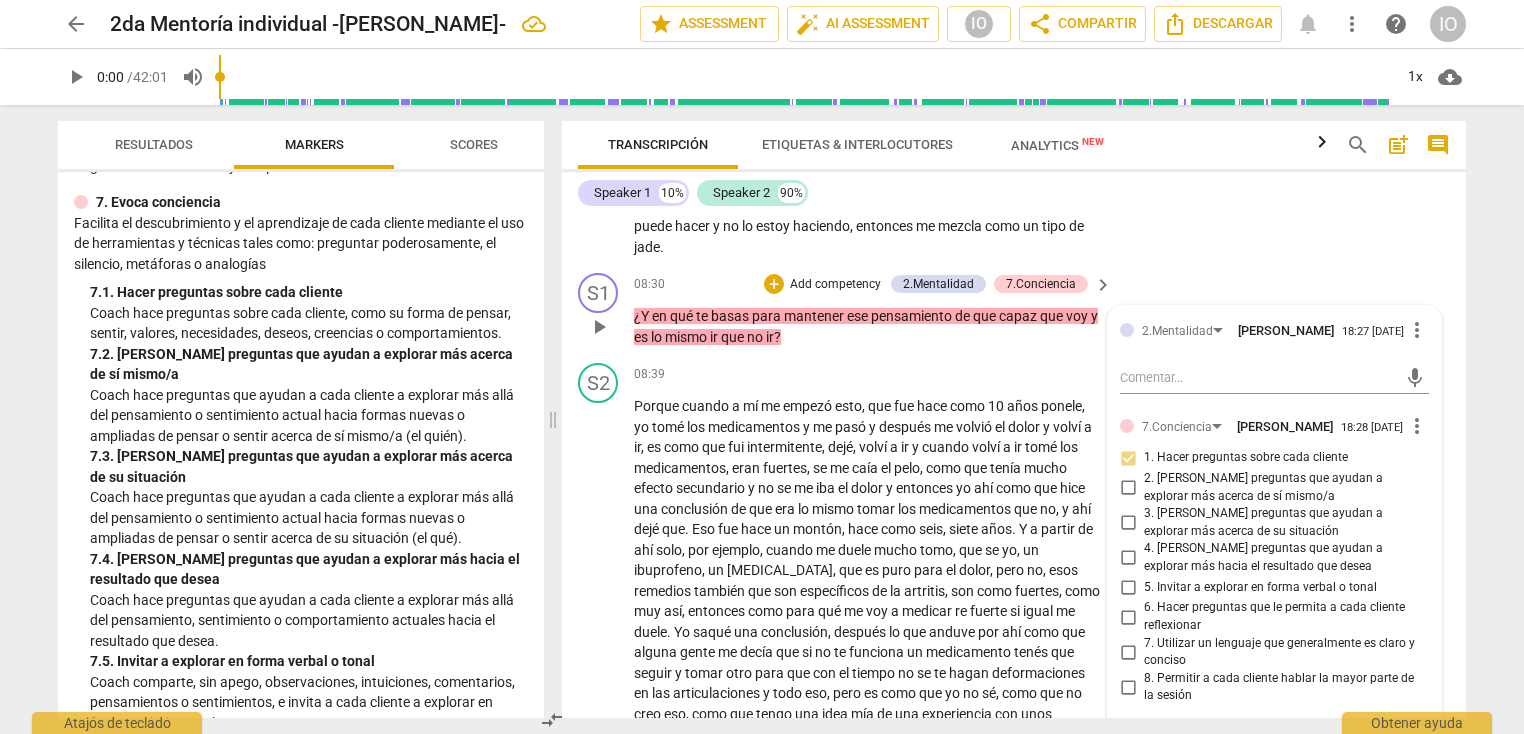 click on "3. [PERSON_NAME] preguntas que ayudan a explorar más acerca de su situación" at bounding box center [1128, 523] 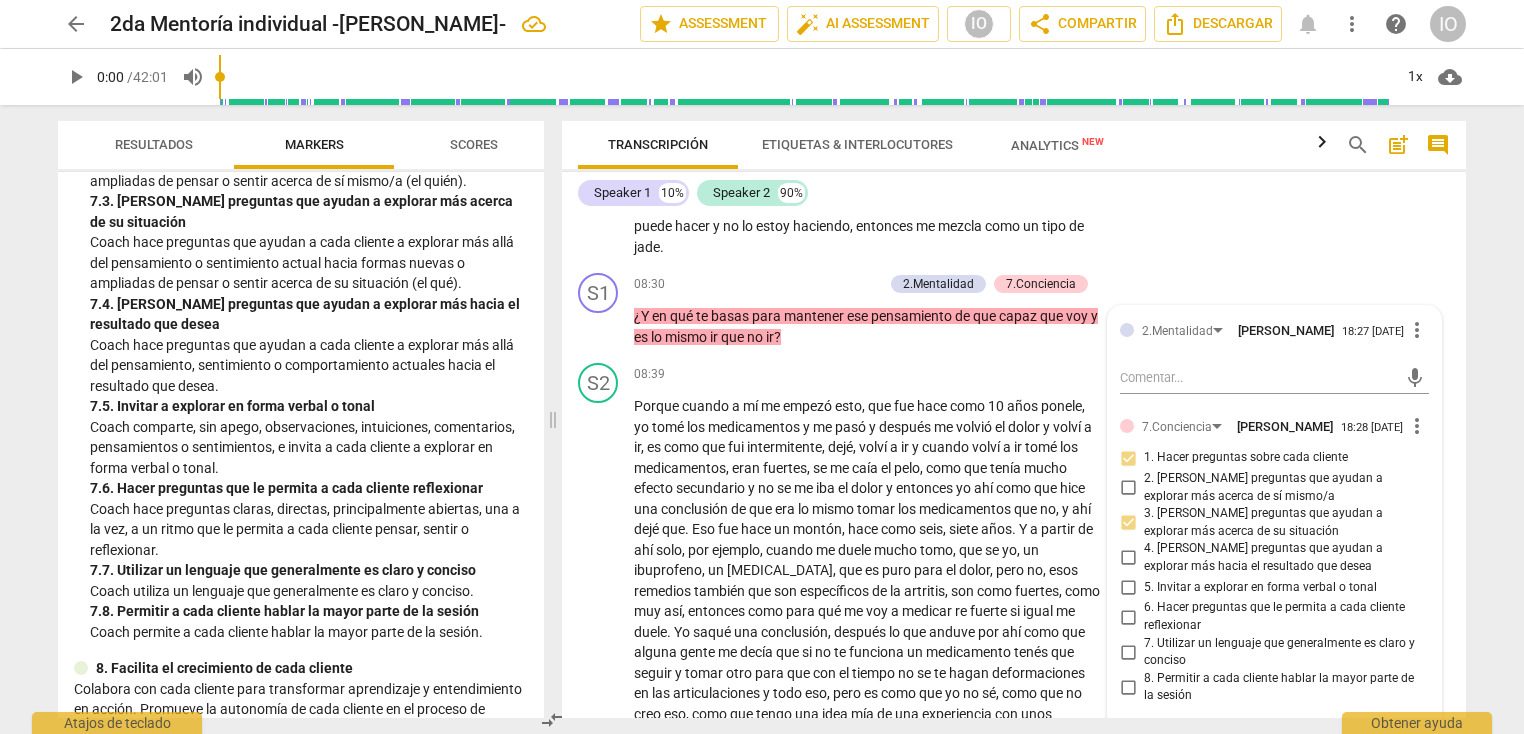 scroll, scrollTop: 1988, scrollLeft: 0, axis: vertical 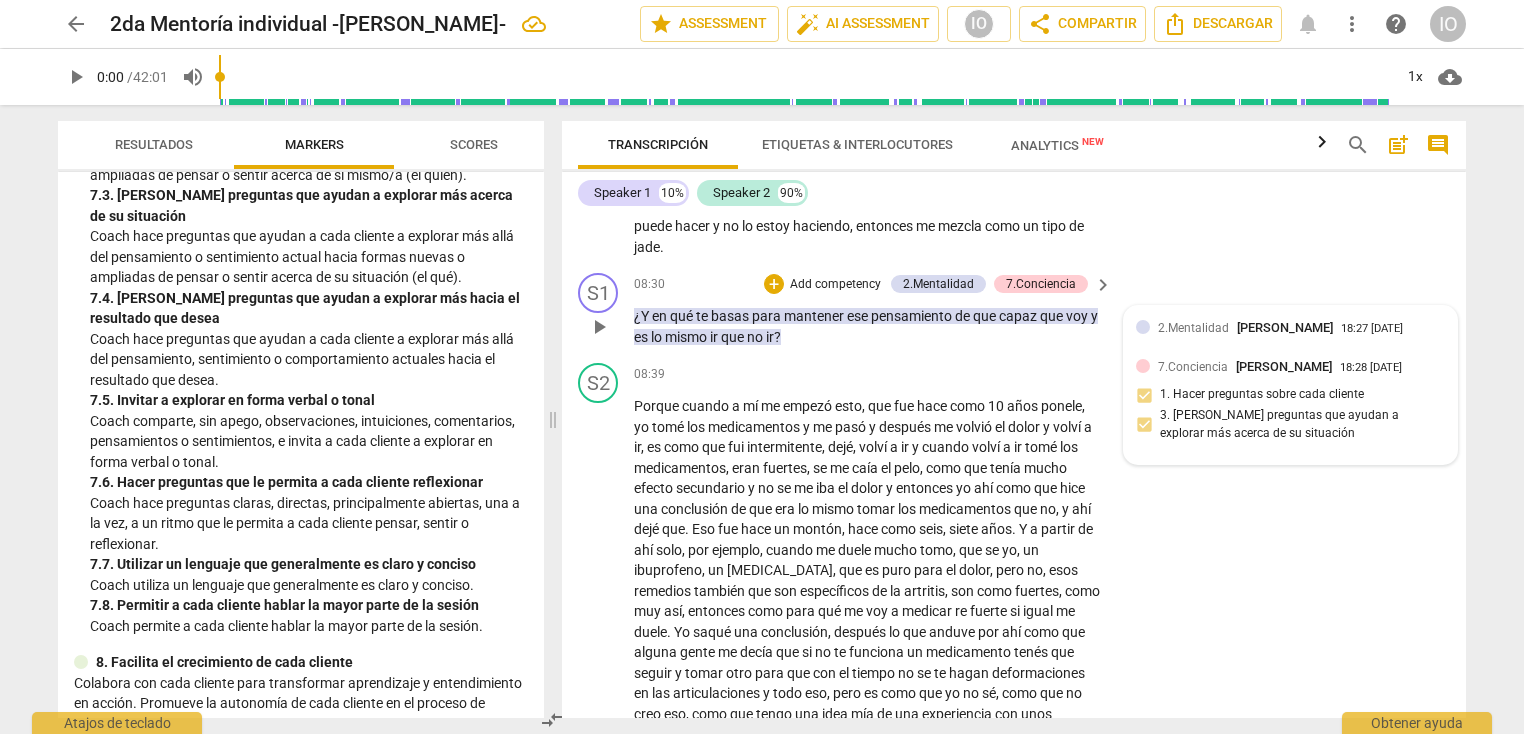 click at bounding box center (1143, 366) 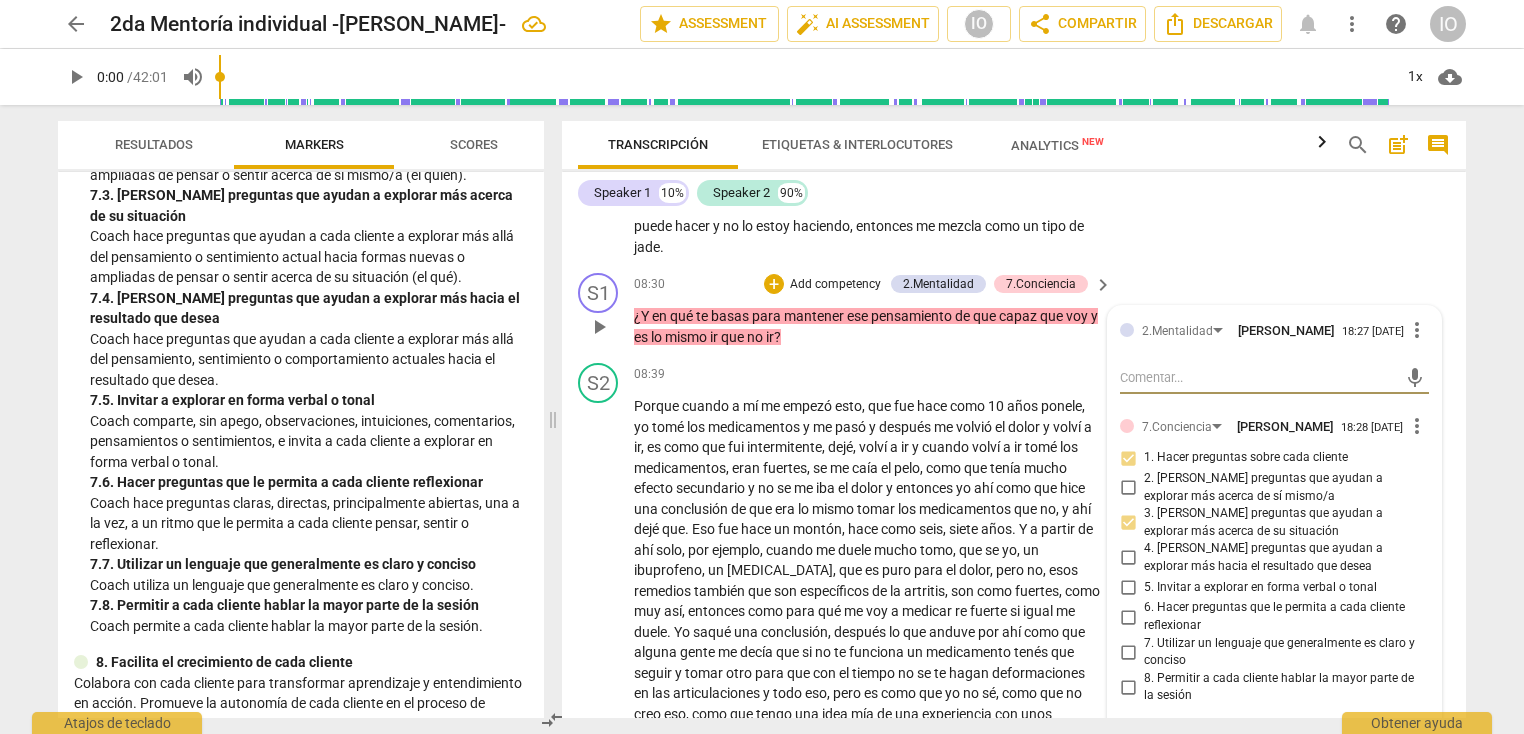 click on "6. Hacer preguntas que le permita a cada cliente reflexionar" at bounding box center (1128, 617) 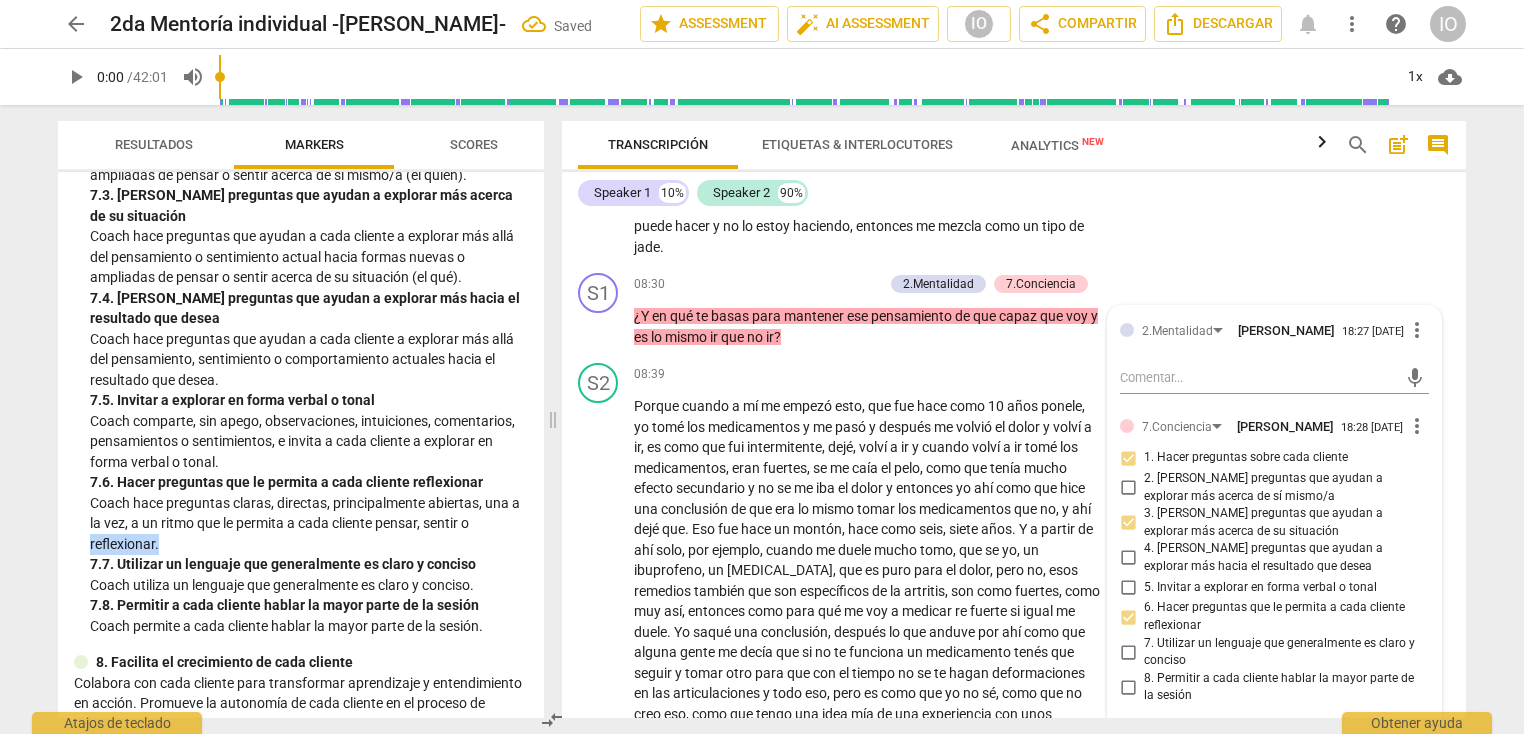 drag, startPoint x: 536, startPoint y: 568, endPoint x: 539, endPoint y: 595, distance: 27.166155 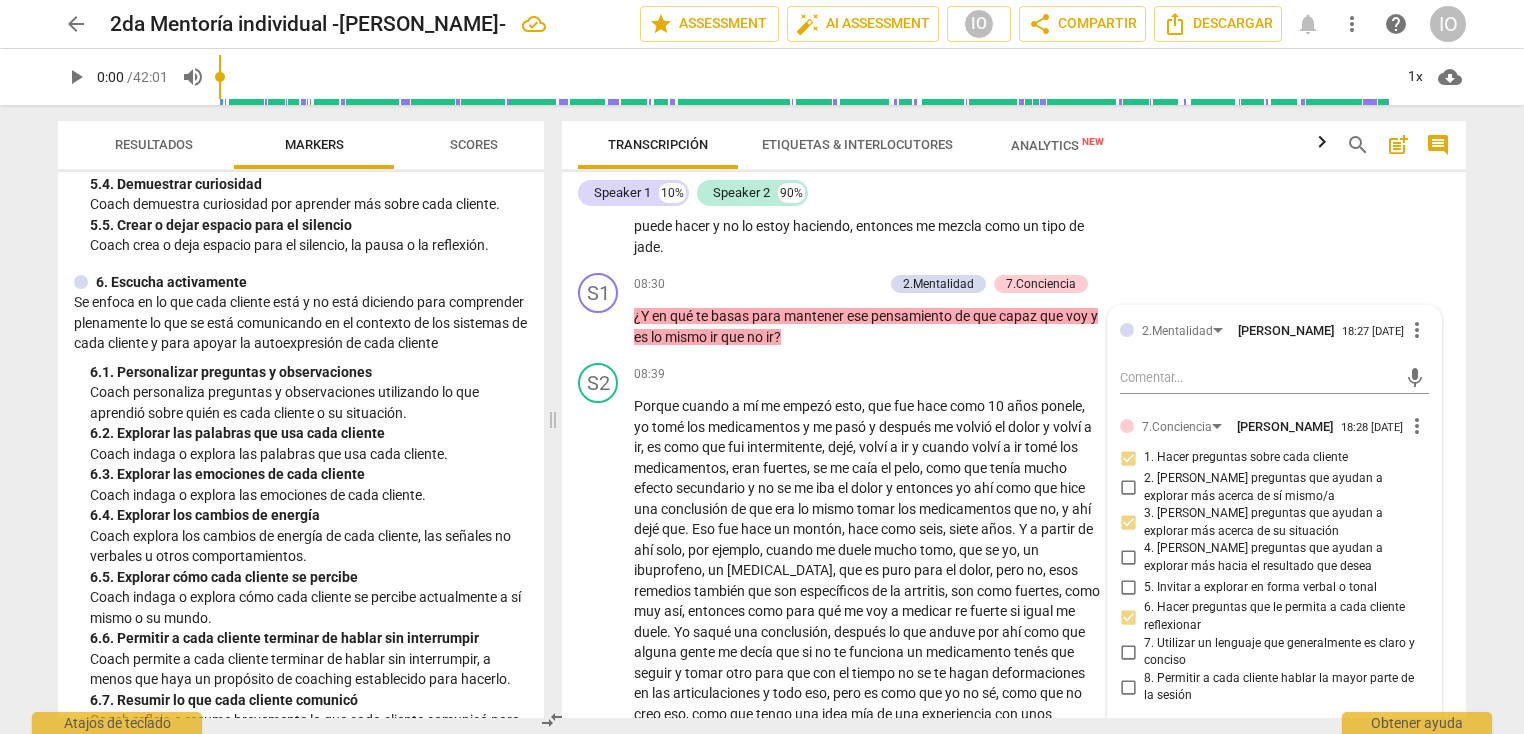 scroll, scrollTop: 1148, scrollLeft: 0, axis: vertical 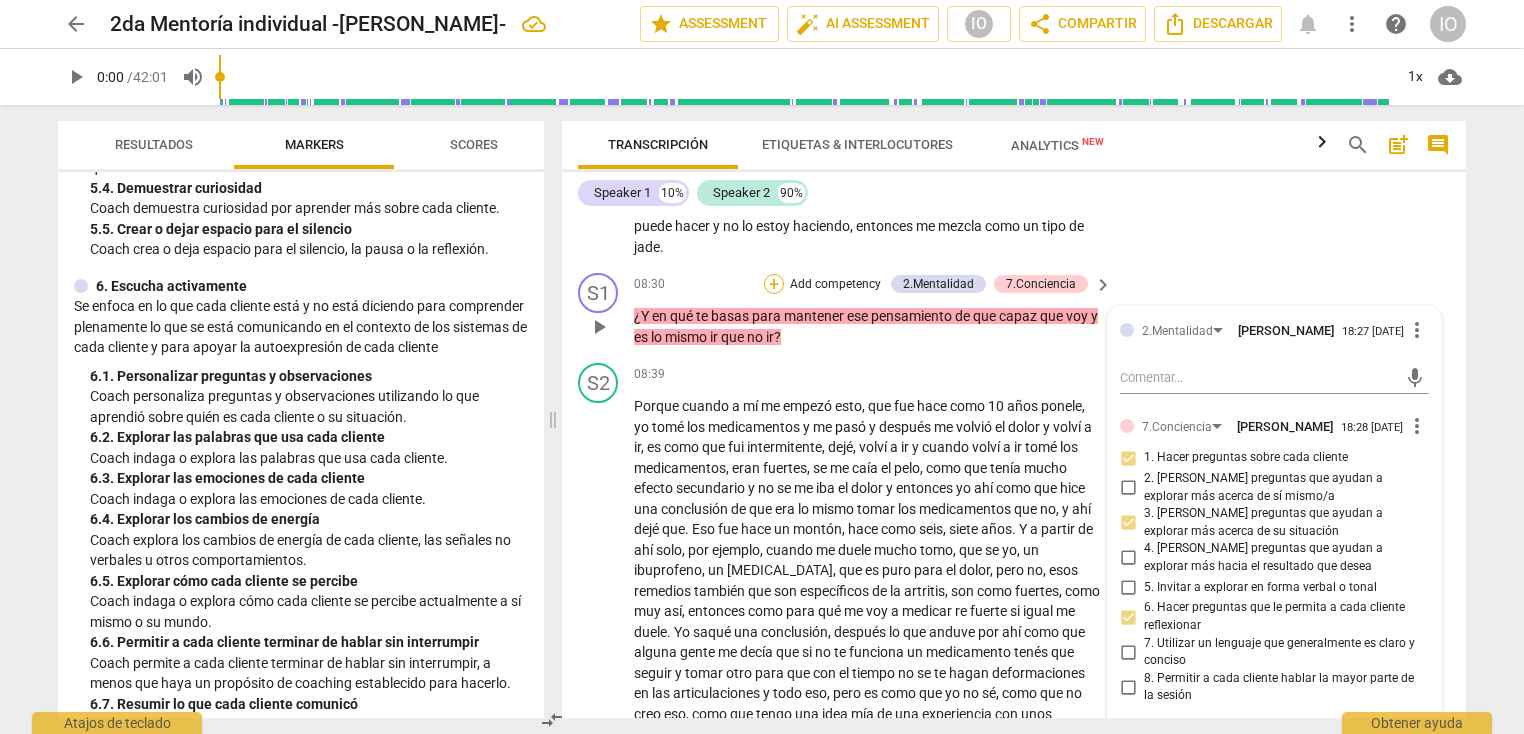 click on "+" at bounding box center [774, 284] 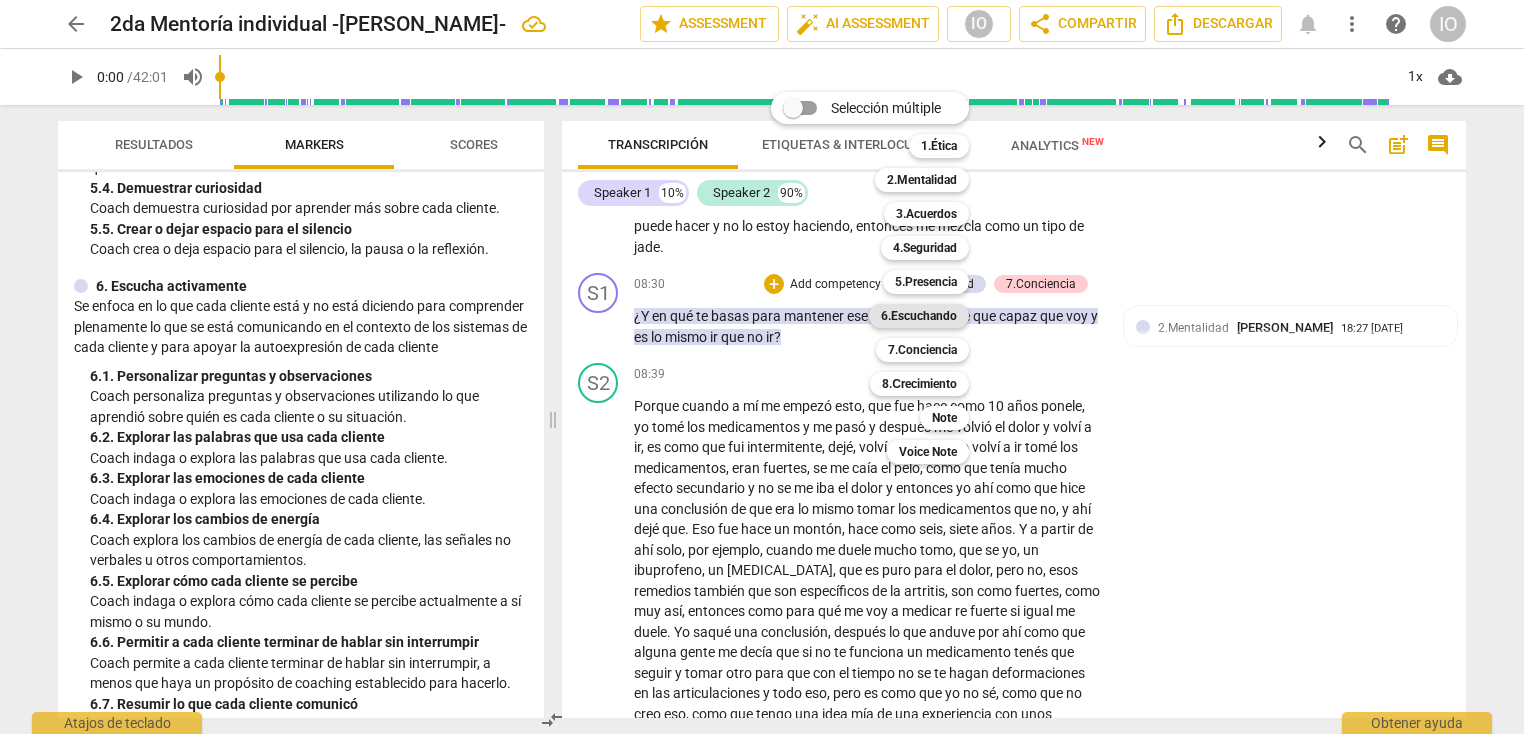 click on "6.Escuchando" at bounding box center (919, 316) 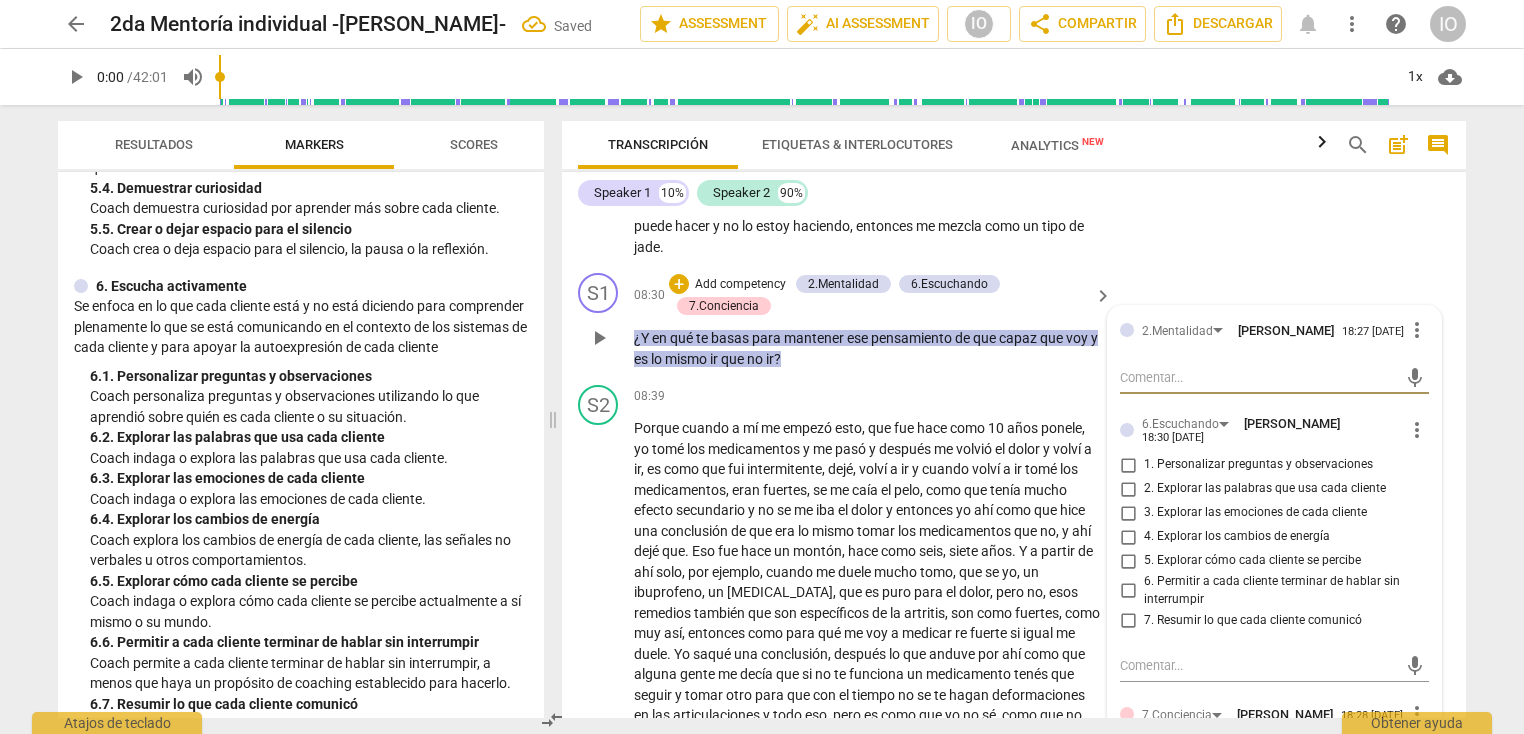 click on "1. Personalizar preguntas y observaciones" at bounding box center (1128, 465) 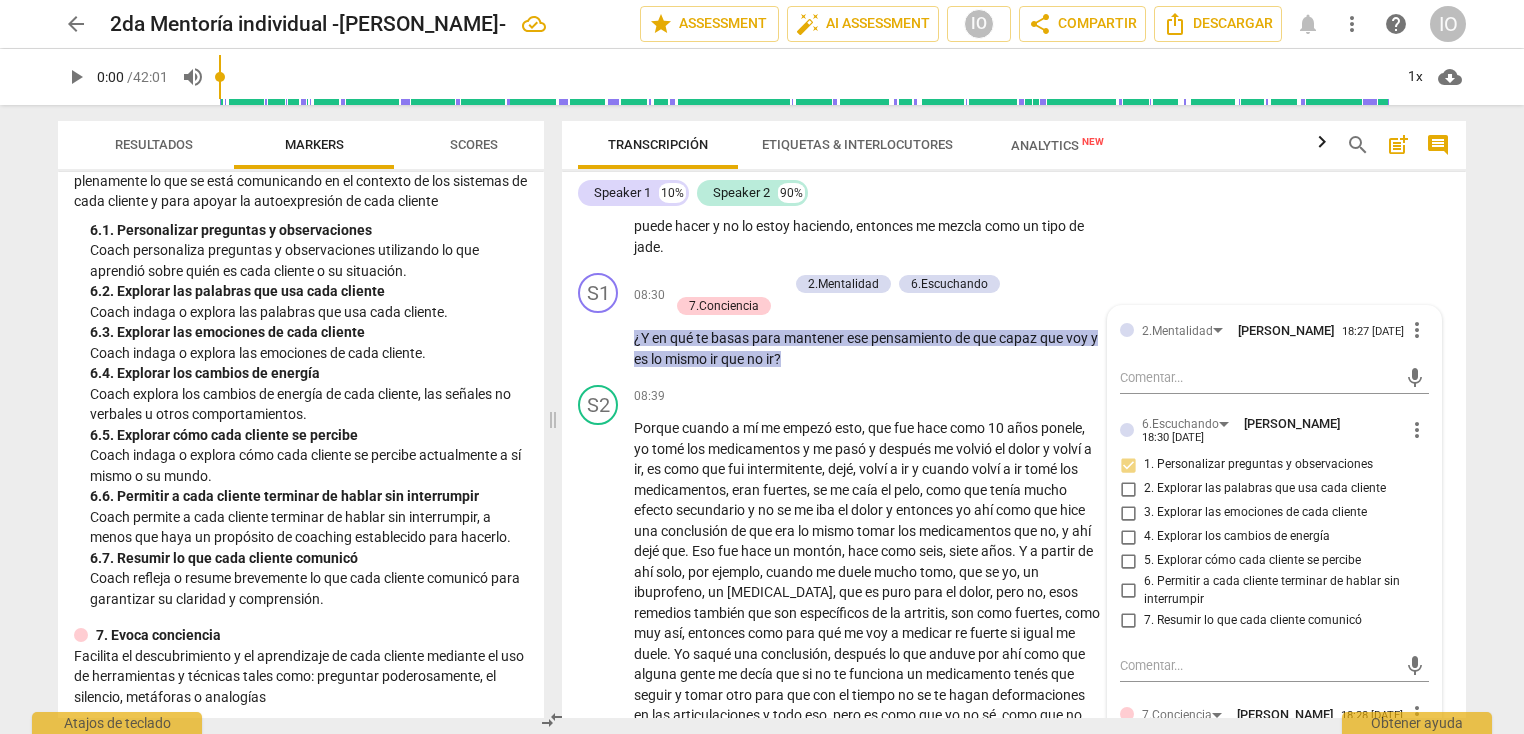 scroll, scrollTop: 1299, scrollLeft: 0, axis: vertical 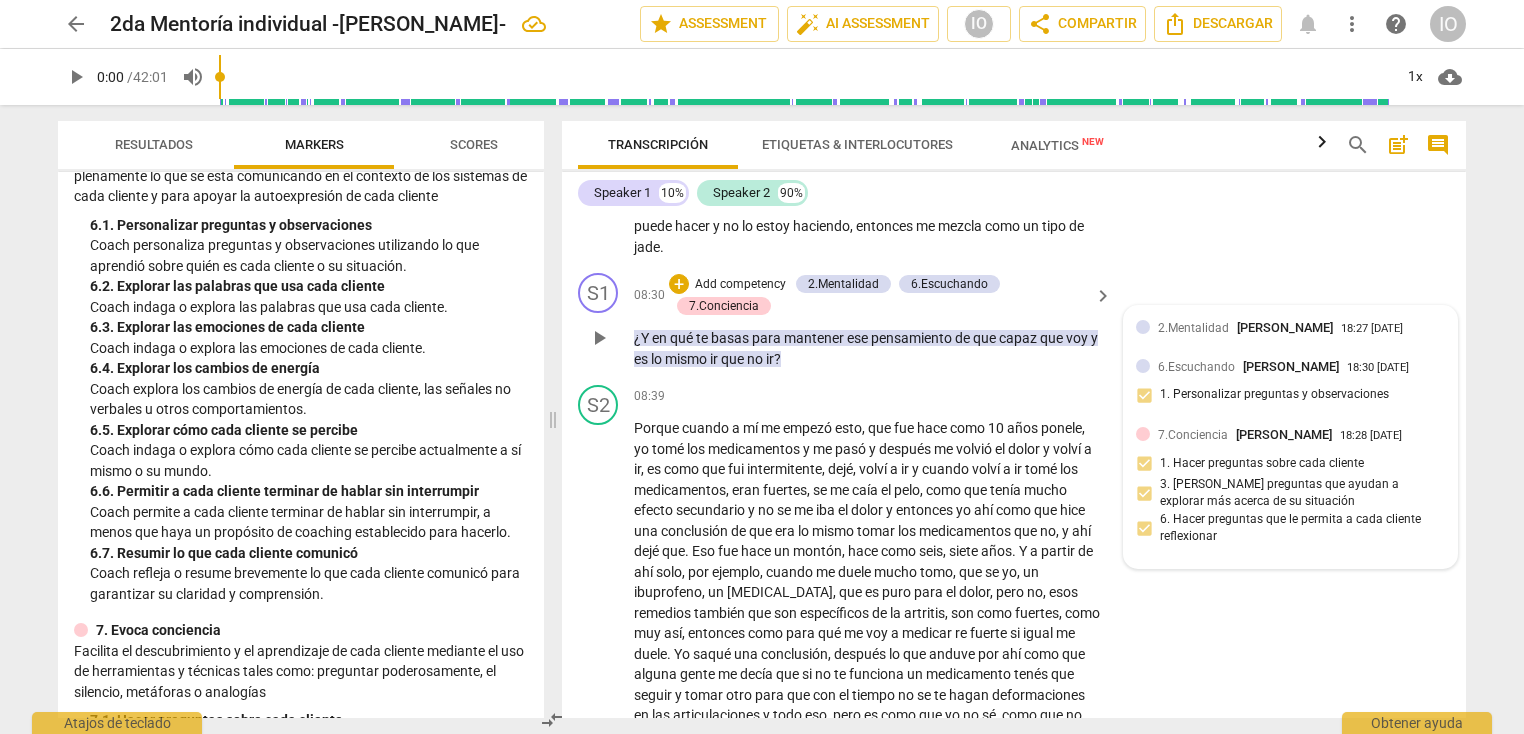 click at bounding box center (1143, 366) 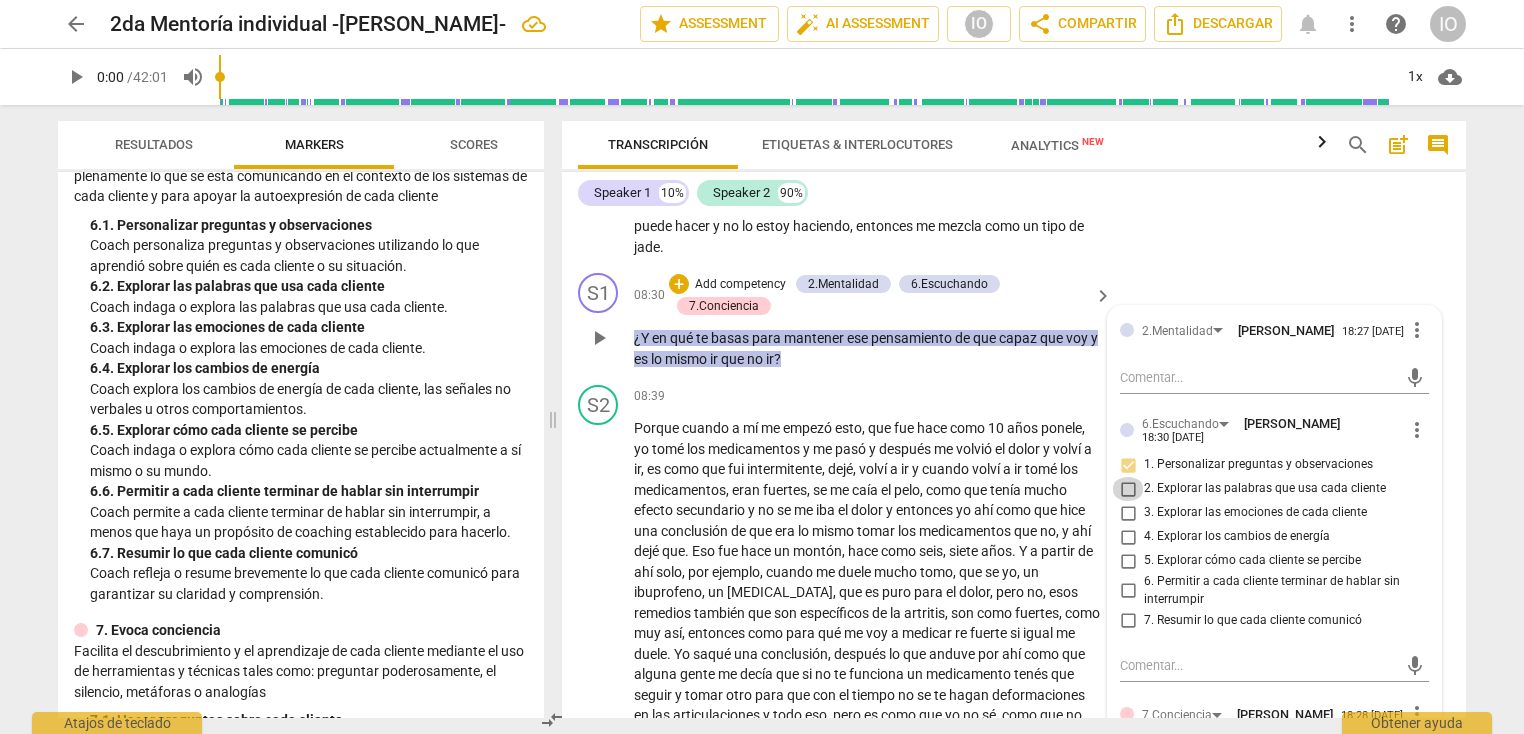 click on "2. Explorar las palabras que usa cada cliente" at bounding box center [1128, 489] 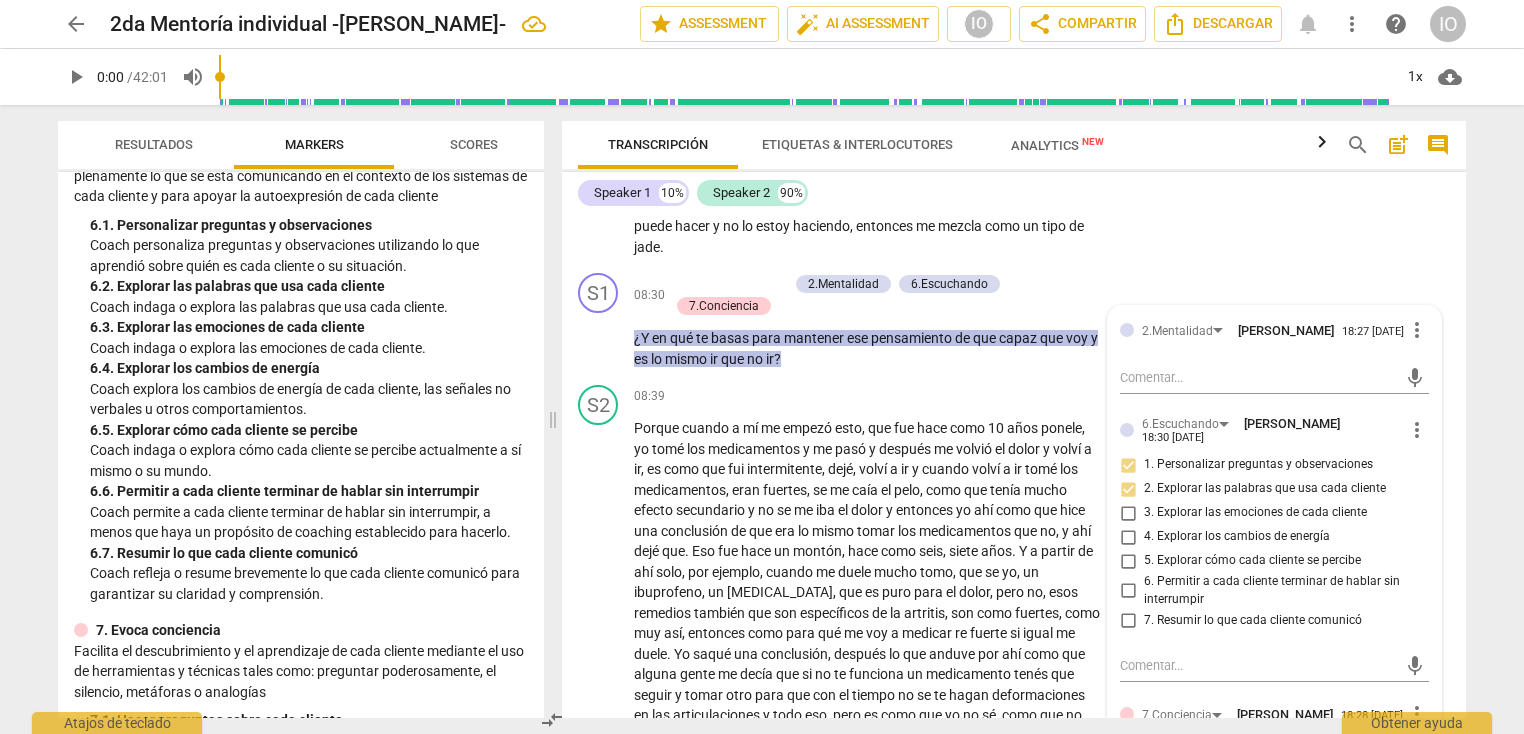 click on "ICF PCC Updated Competencies (2021 Spanish) 1. Demuestra práctica ética Entiende y aplica consistentemente la ética de coaching y los estándares de coaching 2. Encarna una mentalidad de coaching Desarrolla y mantiene una mentalidad abierta, curiosa, flexible y centrada en cada cliente 3. Establece y mantiene acuerdos Colabora con cada cliente y con las partes interesadas pertinentes, para crear acuerdos claros sobre la relación, el proceso, los planes y las metas de coaching. Establece  cuerdos para el compromiso general de coaching, así como aquellos para cada sesión de coaching. 3. 1. Identificar o reconfirmar lo que cada cliente quiere lograr  Coach colabora con cada cliente para identificar o reconfirmar lo que cada cliente quiere lograr en esta sesión. 3. 2. Definir o reconfirmar las medidas de éxito  Coach colabora con cada cliente para definir o reconfirmar las medidas de éxito de lo que cada cliente quiere lograr en esta sesión. 3. 3. Explorar lo que es importante para cada cliente" at bounding box center [301, 445] 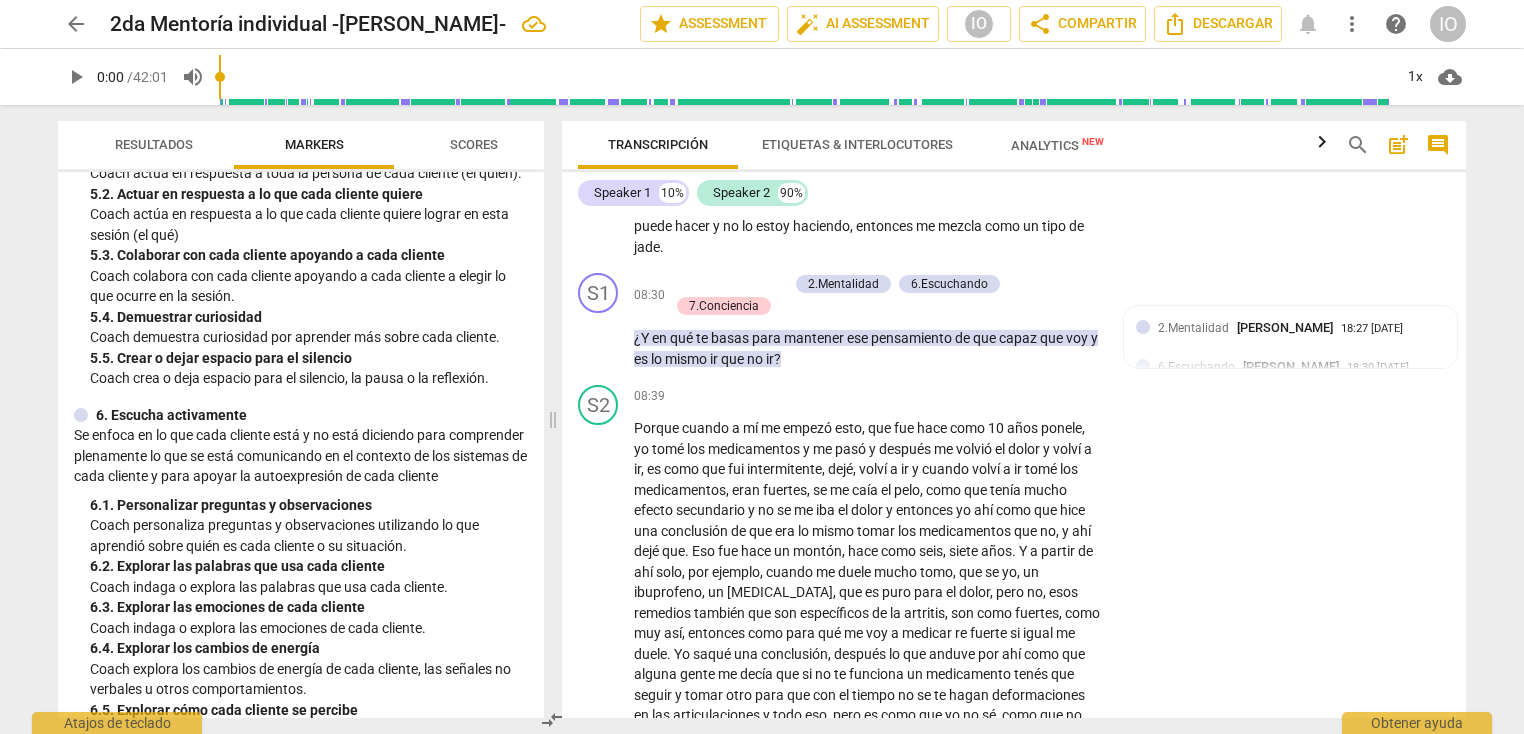 scroll, scrollTop: 899, scrollLeft: 0, axis: vertical 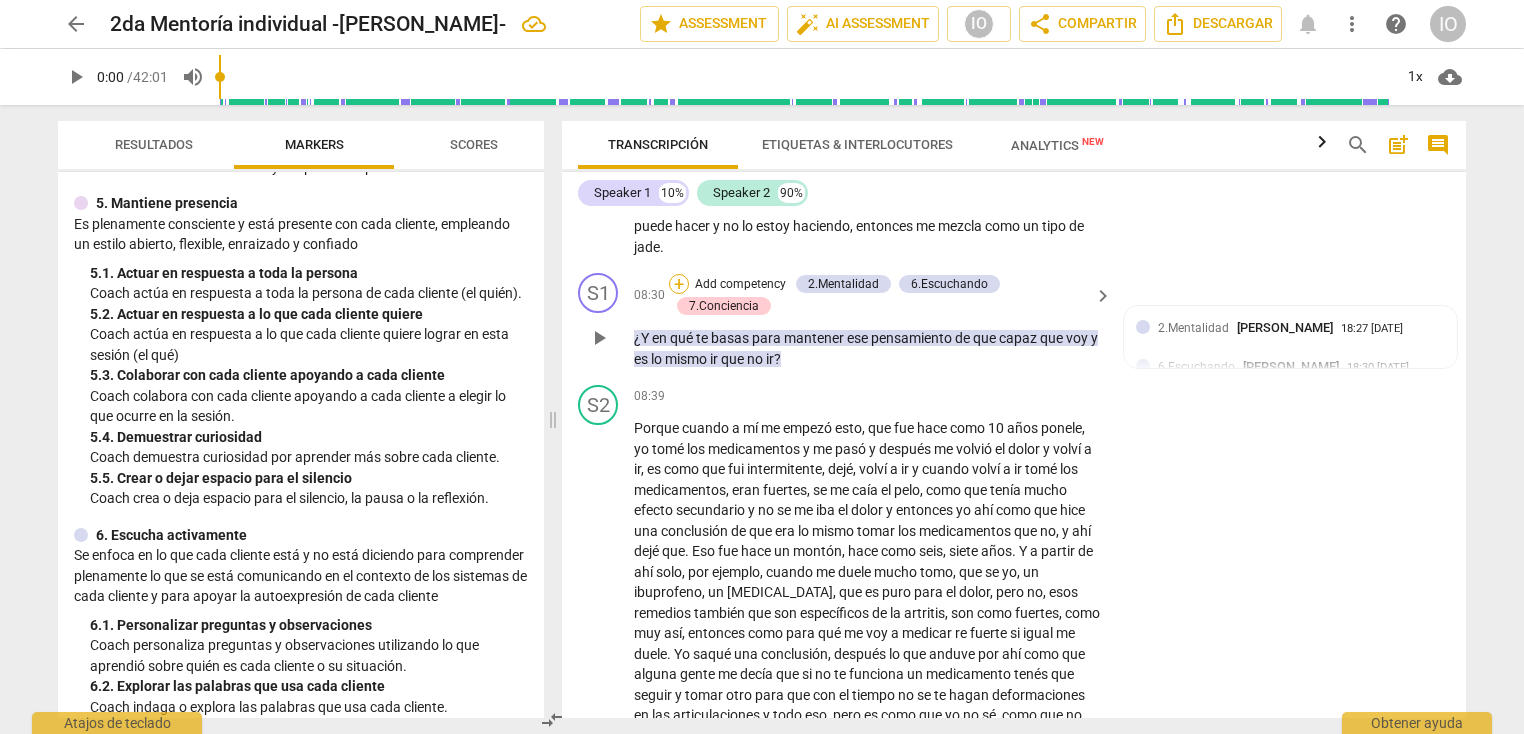 click on "+" at bounding box center (679, 284) 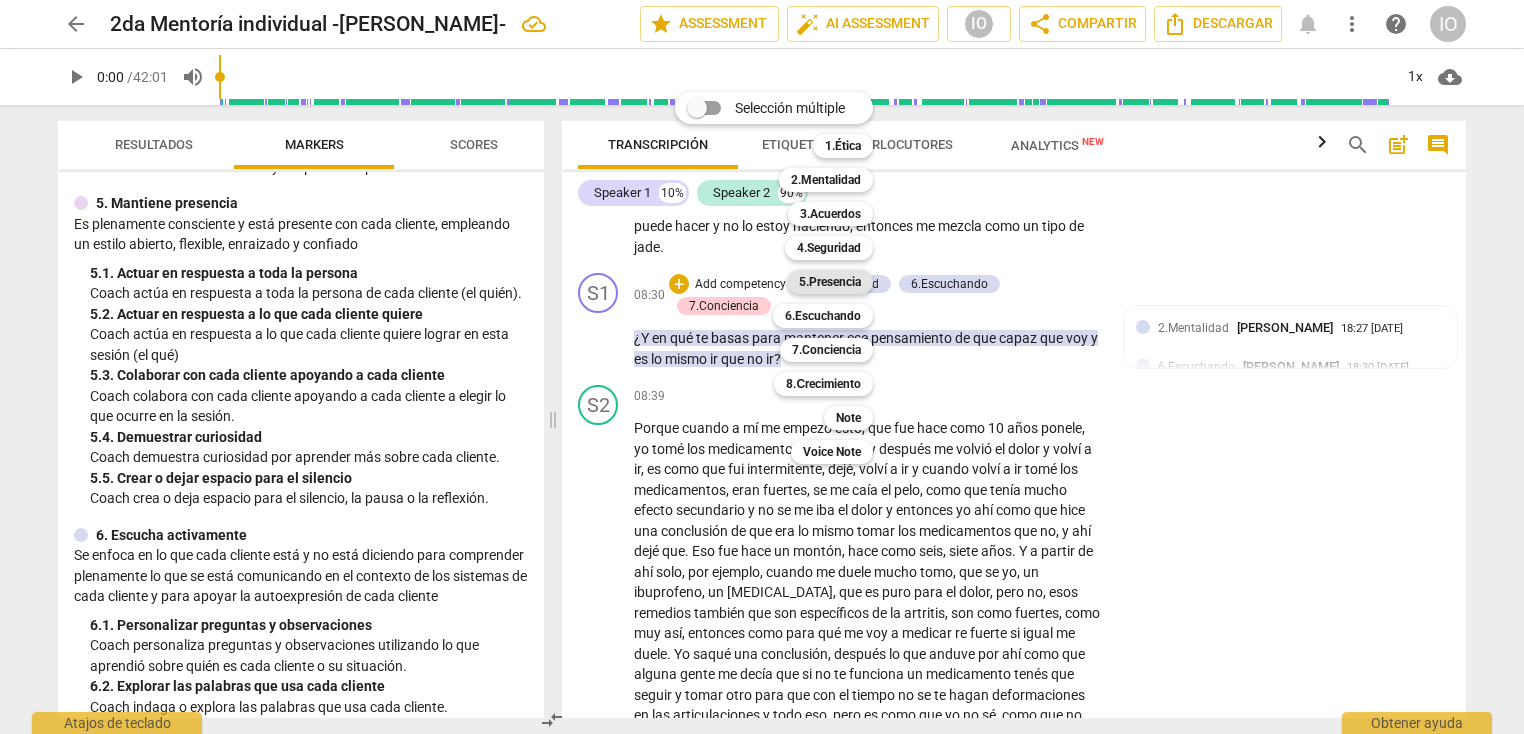 click on "5.Presencia" at bounding box center (830, 282) 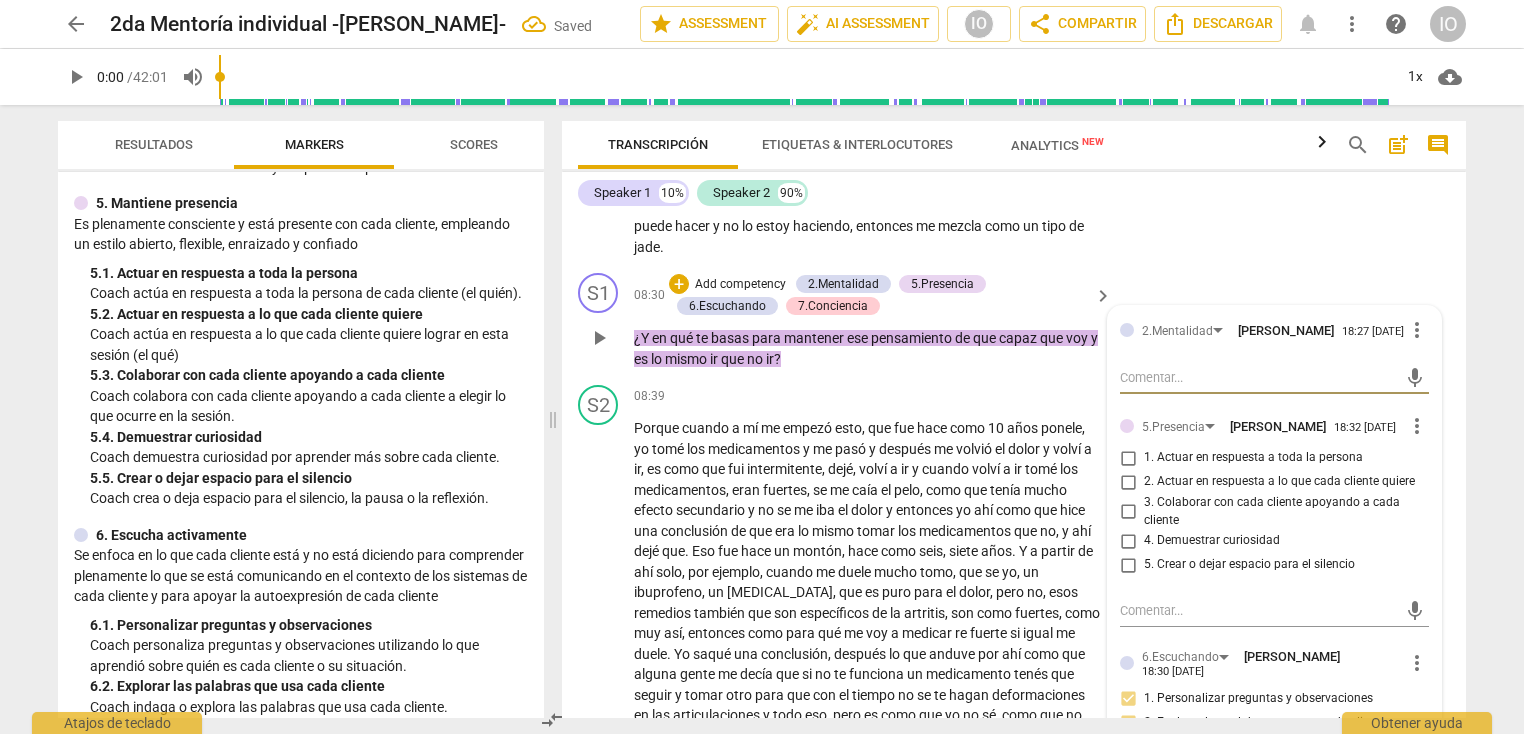 click on "4. Demuestrar curiosidad" at bounding box center (1128, 541) 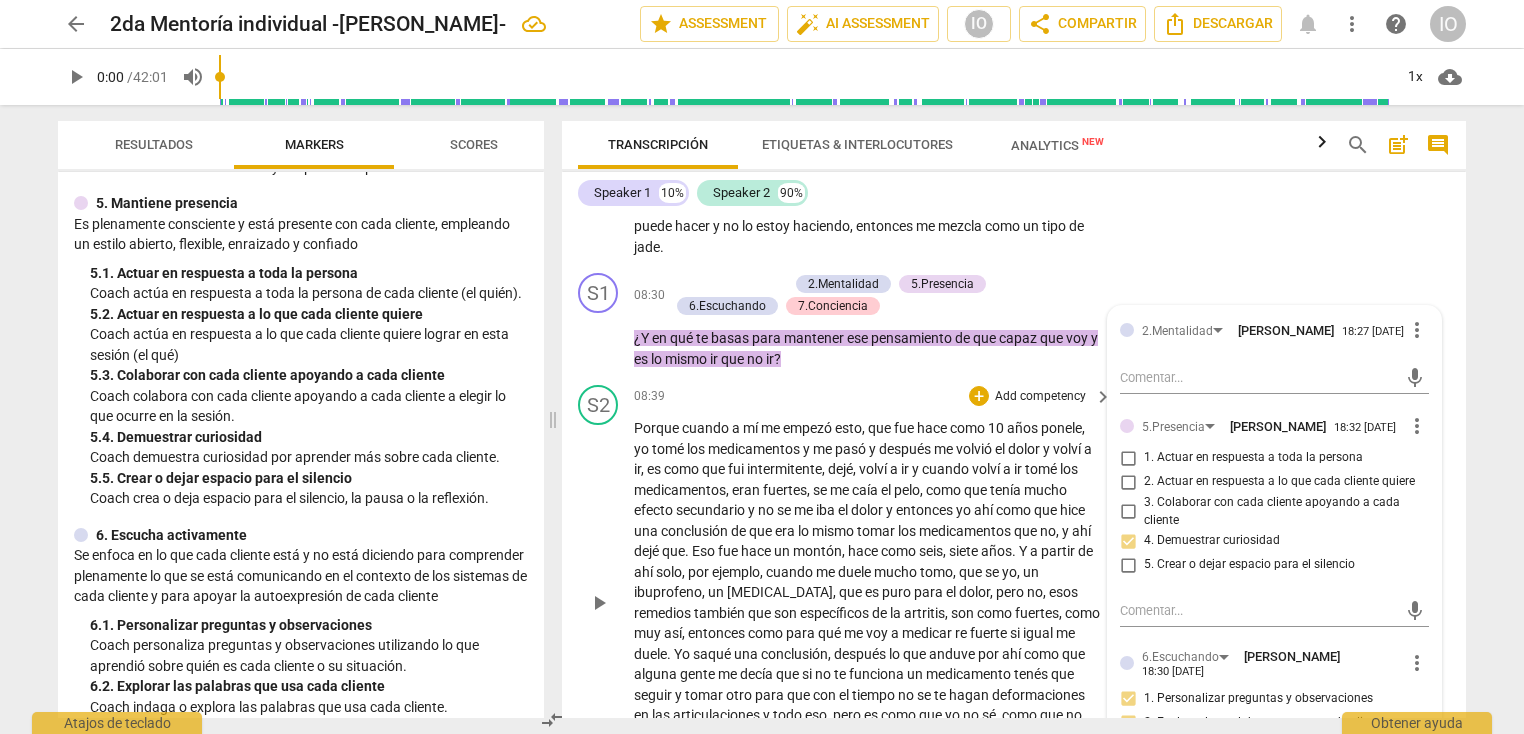 click on "Porque   cuando   a   mí   me   empezó   esto ,   que   fue   hace   como   10   años   ponele ,   yo   tomé   los   medicamentos   y   me   pasó   y   después   me   volvió   el   dolor   y   volví   a   ir ,   es   como   que   fui   intermitente ,   dejé ,   volví   a   ir   y   cuando   volví   a   ir   tomé   los   medicamentos ,   eran   fuertes ,   se   me   caía   el   pelo ,   como   que   tenía   mucho   efecto   secundario   y   no   se   me   iba   el   dolor   y   entonces   yo   ahí   como   que   hice   una   conclusión   de   que   era   lo   mismo   tomar   los   medicamentos   que   no ,   y   ahí   dejé   que .   Eso   fue   hace   un   montón ,   hace   como   seis ,   siete   años .   Y   a   partir   de   ahí   solo ,   por   ejemplo ,   cuando   me   duele   mucho   tomo ,   que   se   yo ,   un   ibuprofeno ,   un   [MEDICAL_DATA] ,   que   es   puro   para   el   dolor ,   pero   no ,   esos   remedios   también   que   son   específicos   de   la   artritis ,   son" at bounding box center (868, 602) 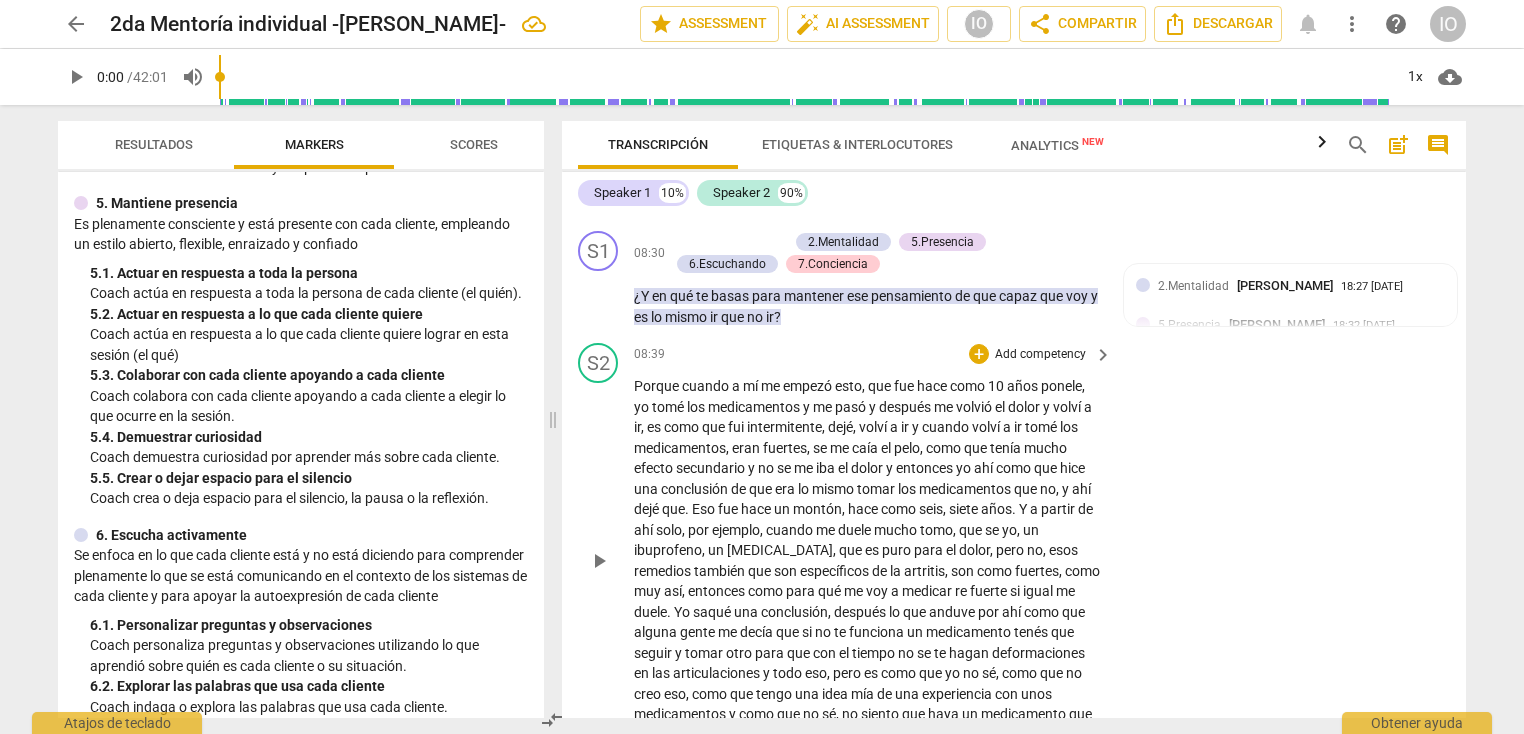 scroll, scrollTop: 2711, scrollLeft: 0, axis: vertical 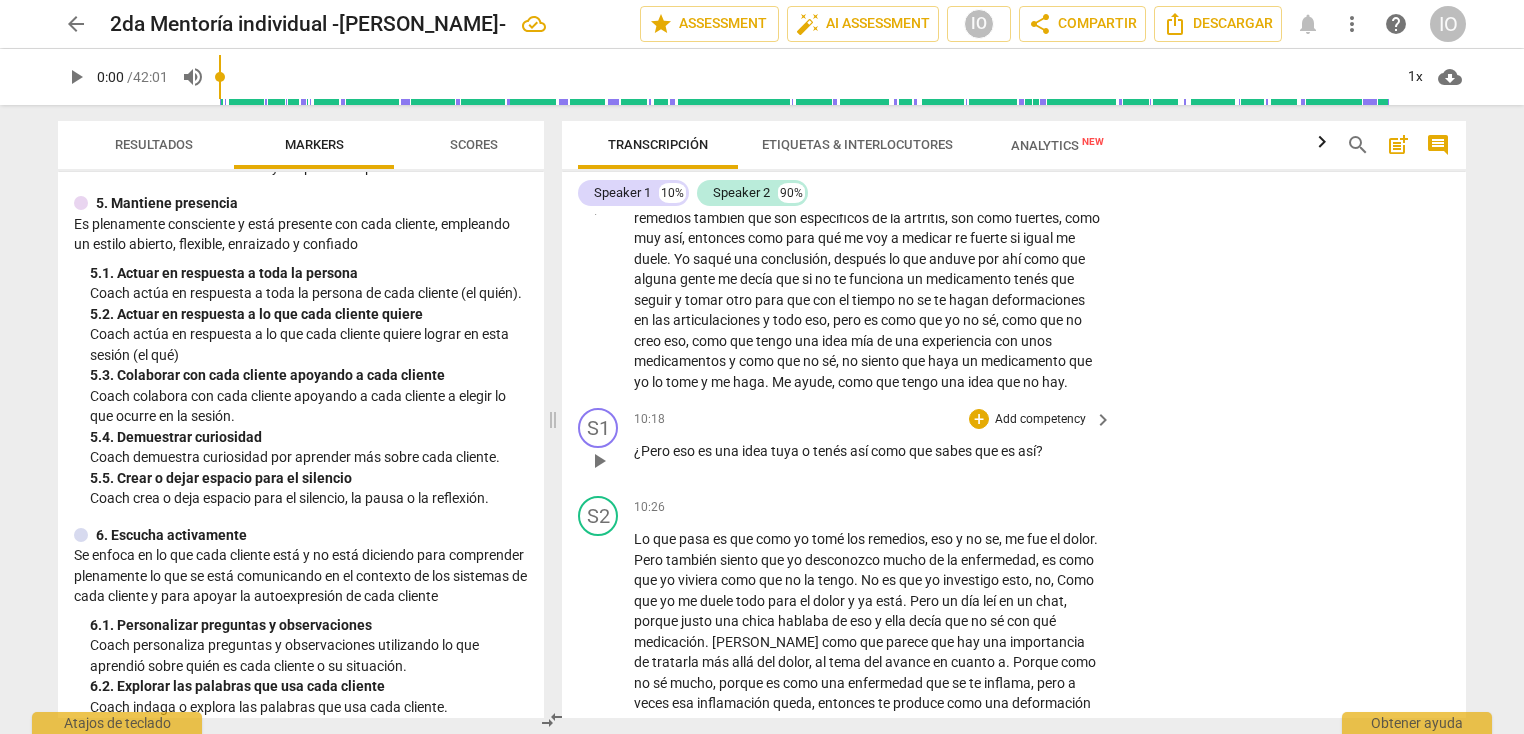 click on "play_arrow" at bounding box center (599, 461) 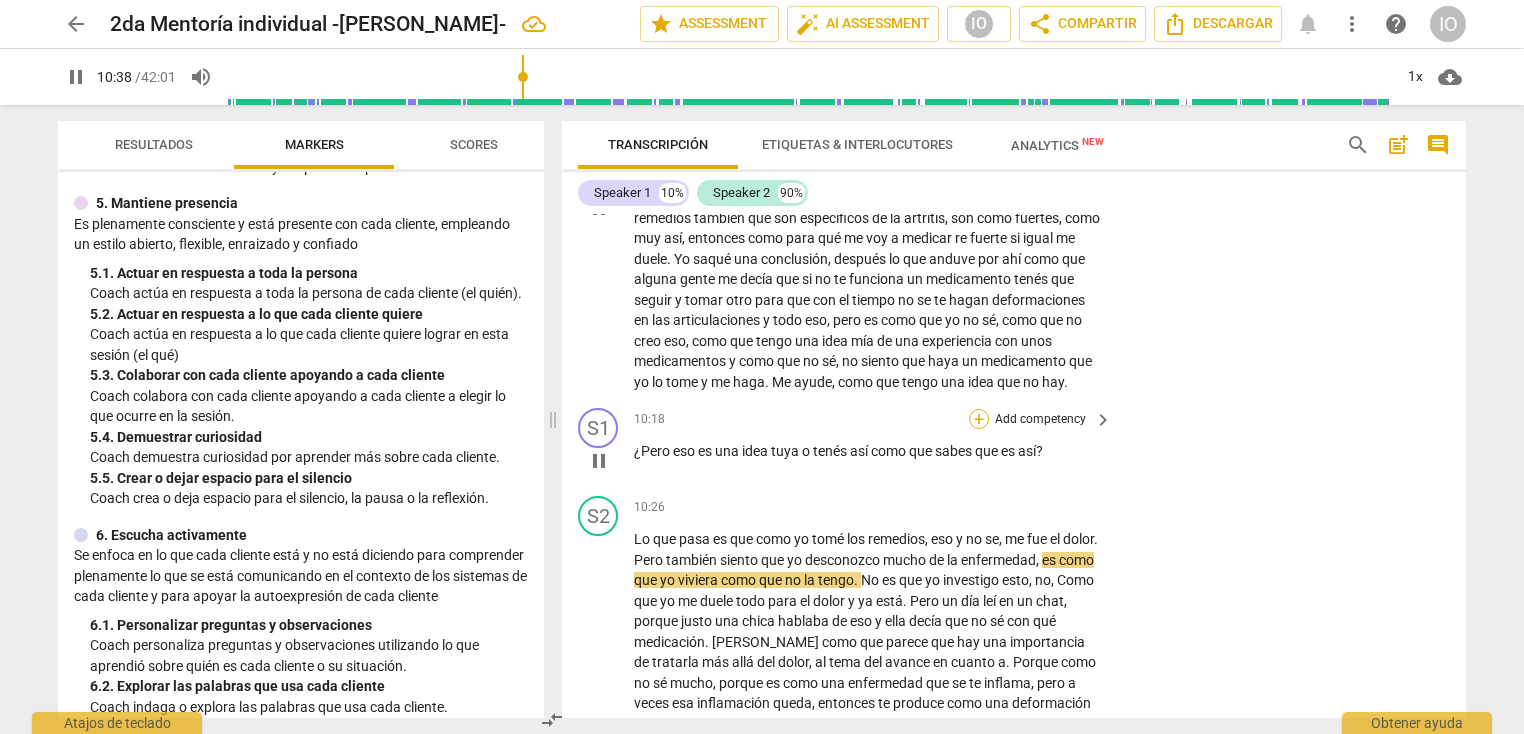 click on "+" at bounding box center (979, 419) 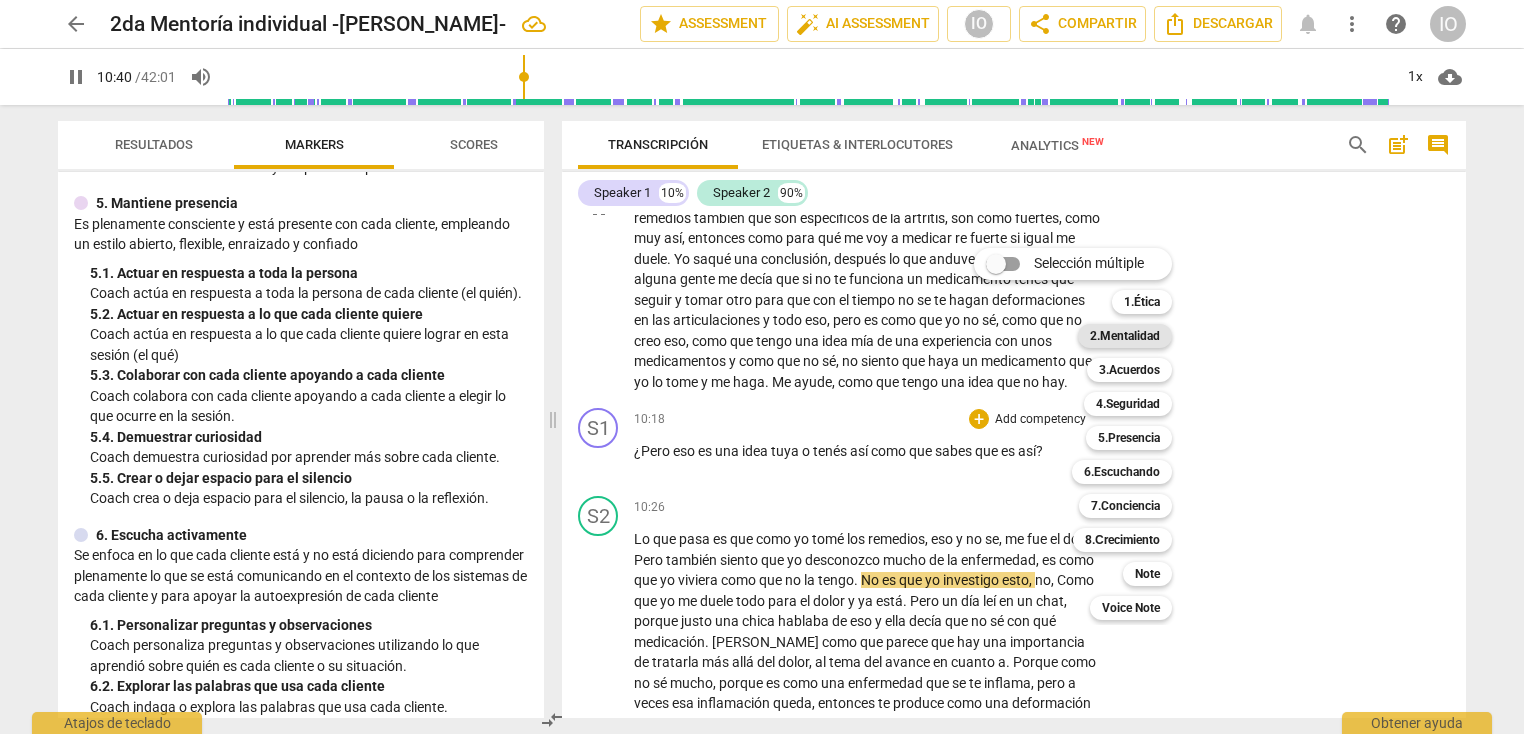 click on "2.Mentalidad" at bounding box center (1125, 336) 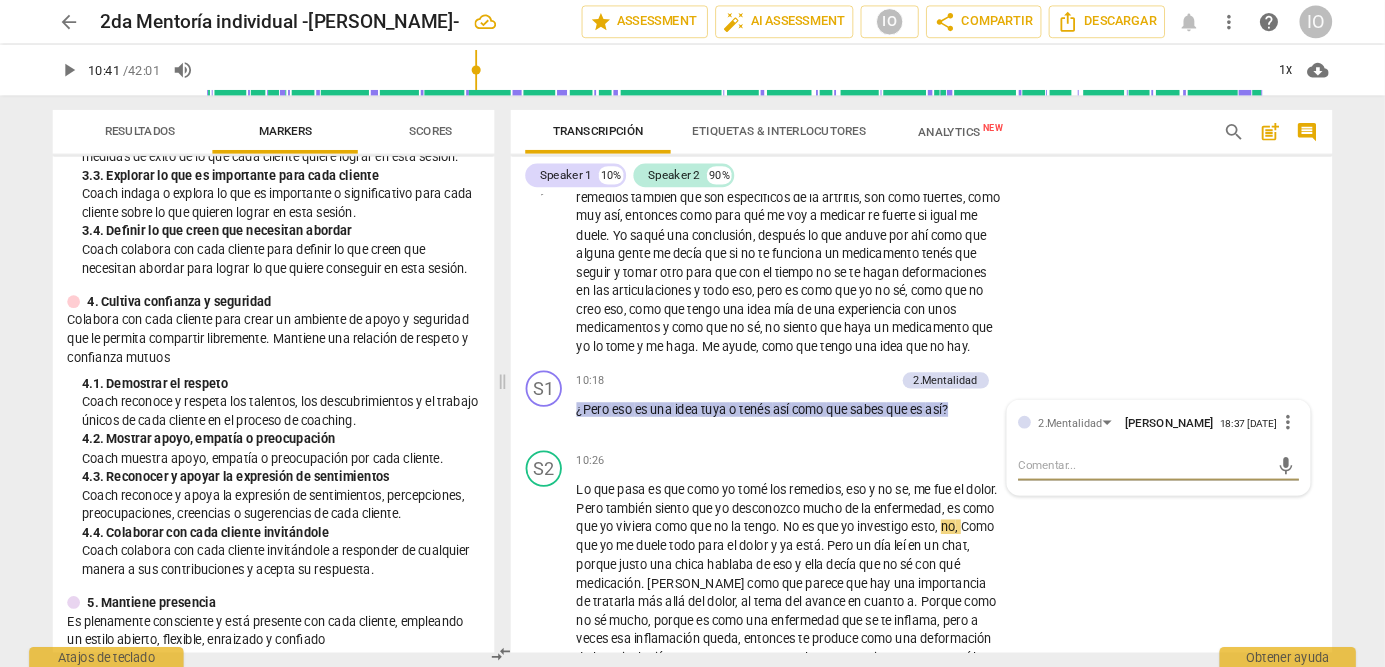 scroll, scrollTop: 434, scrollLeft: 0, axis: vertical 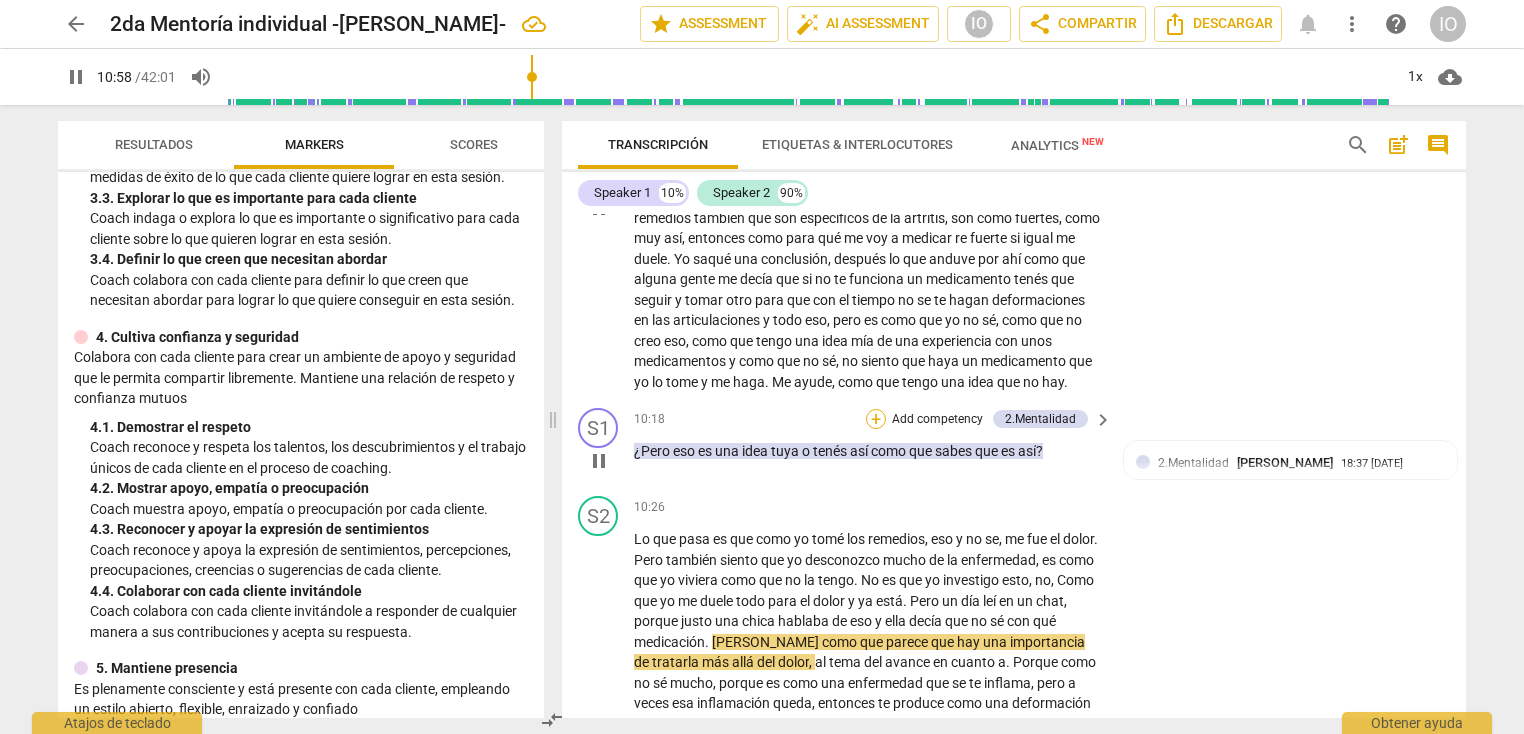 click on "+" at bounding box center (876, 419) 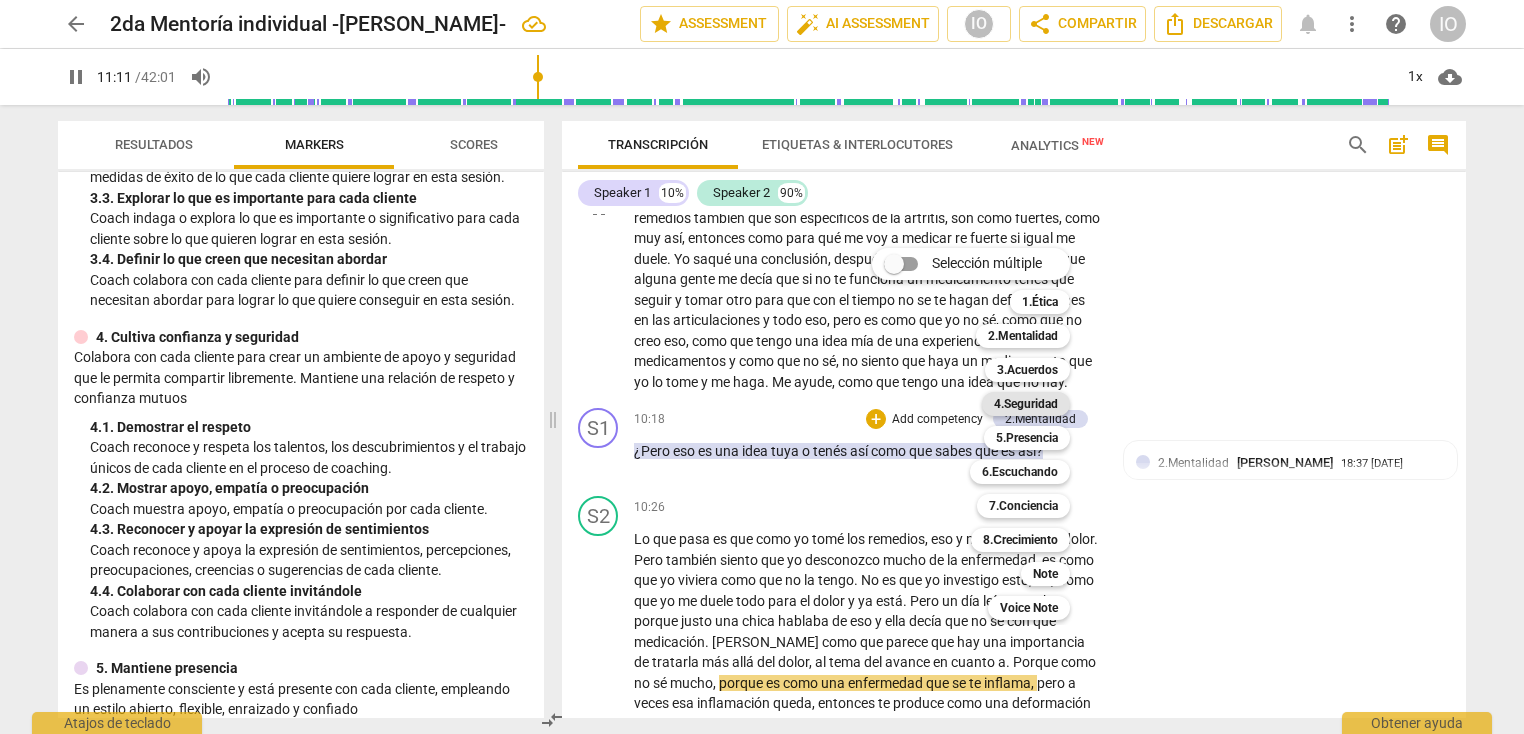 click on "4.Seguridad" at bounding box center (1026, 404) 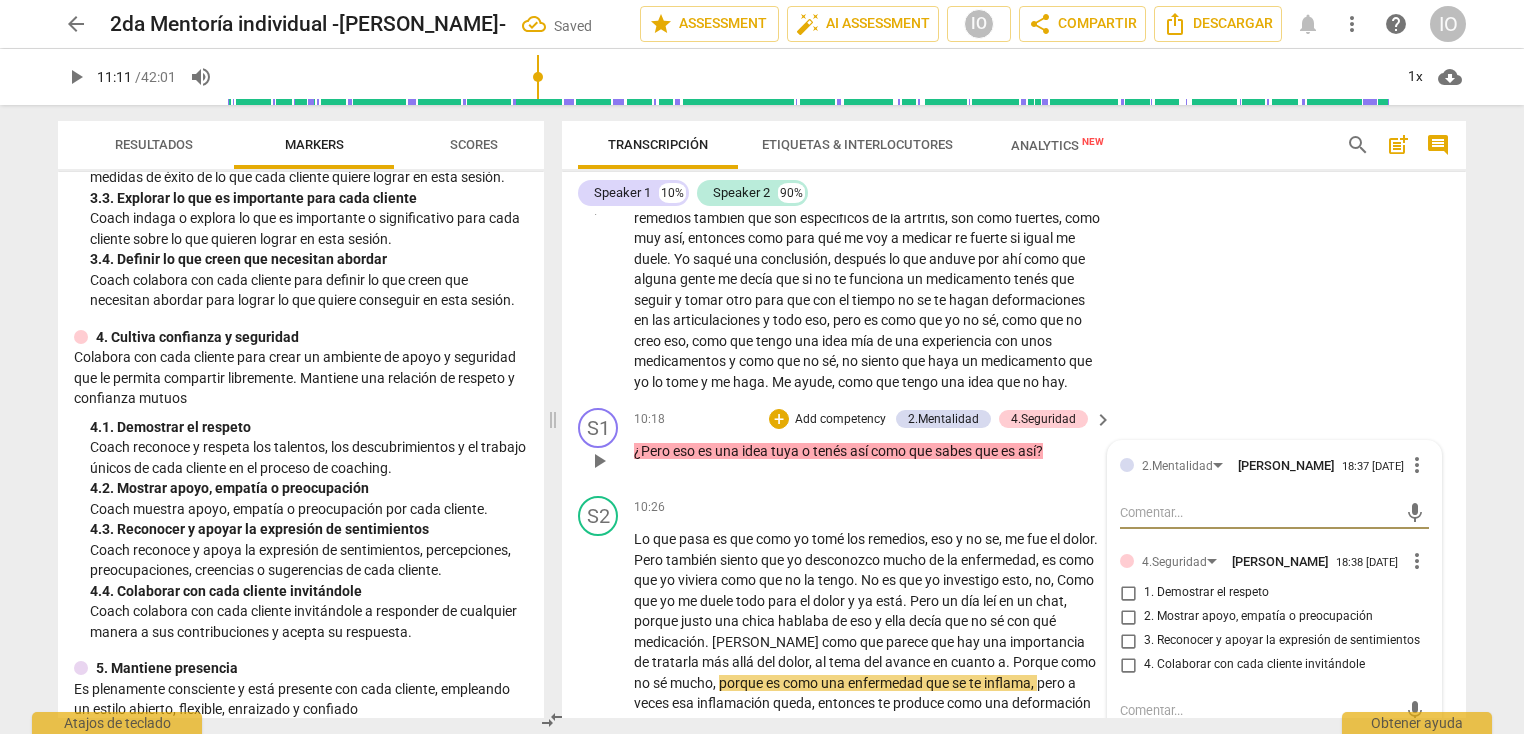 click on "4. Colaborar con cada cliente invitándole" at bounding box center (1128, 665) 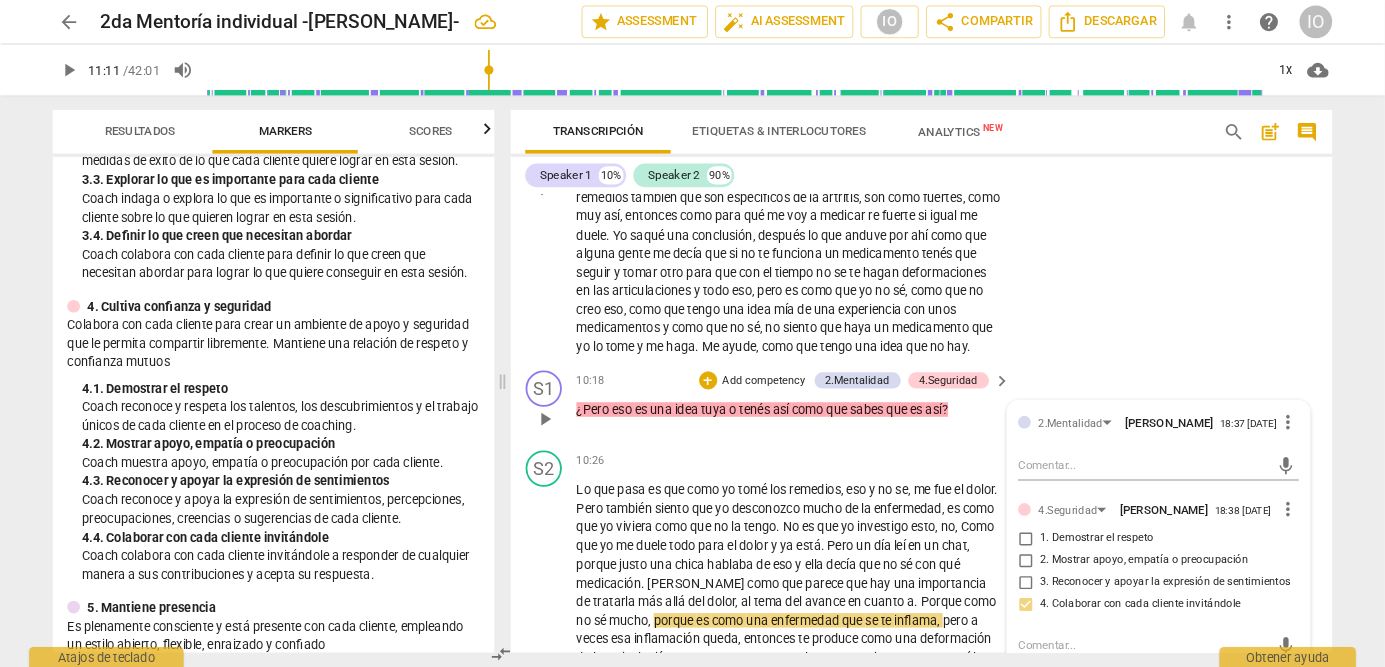 scroll, scrollTop: 434, scrollLeft: 0, axis: vertical 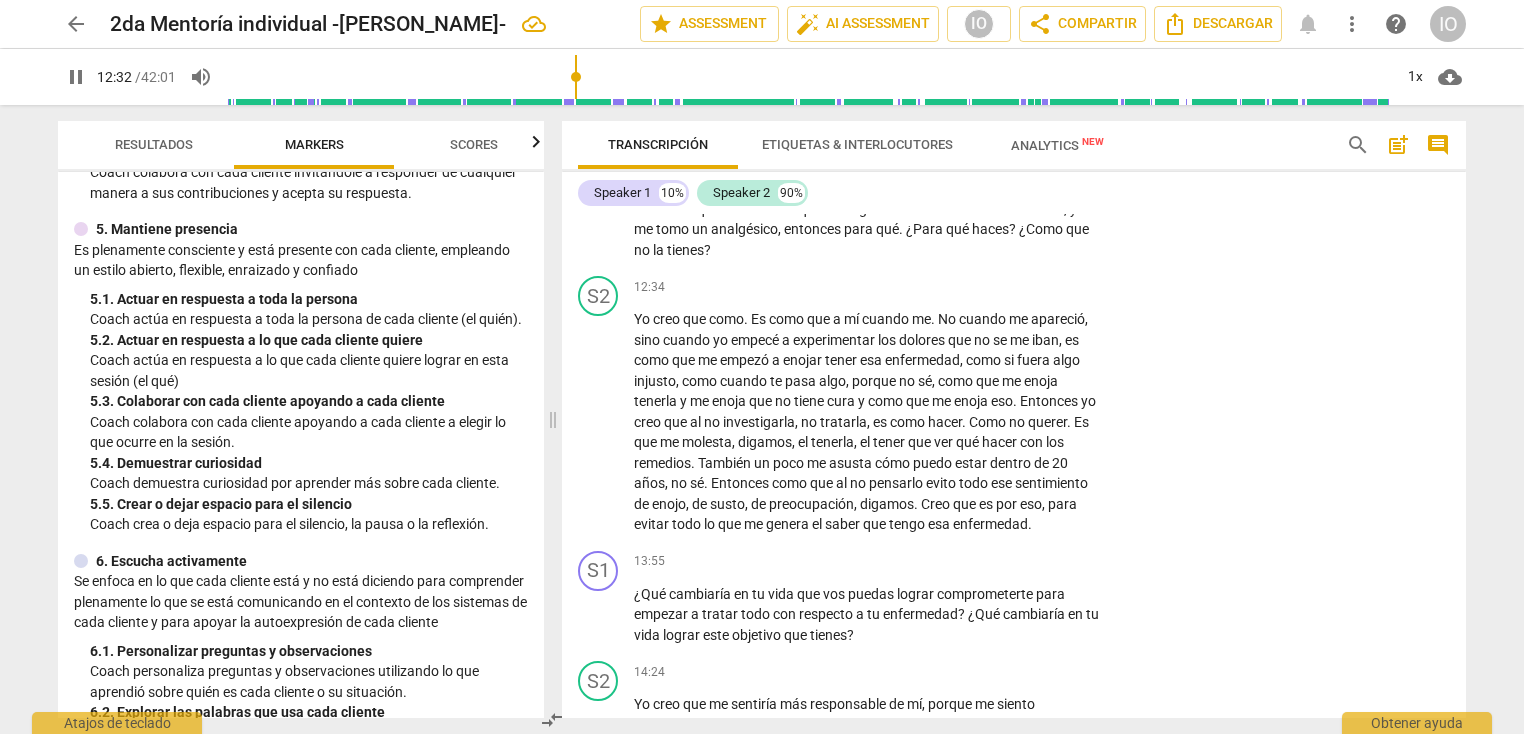 drag, startPoint x: 1465, startPoint y: 389, endPoint x: 1463, endPoint y: 373, distance: 16.124516 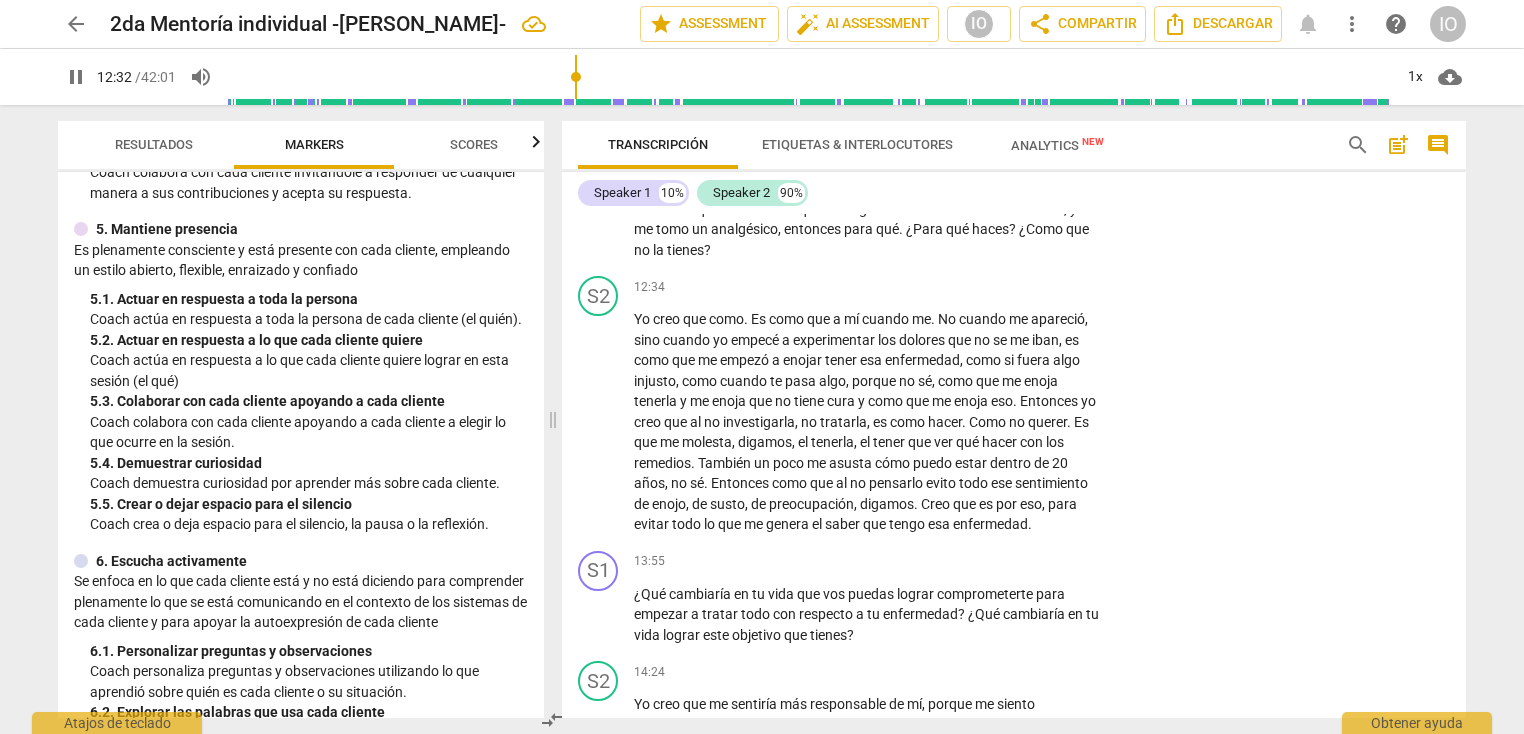 click on "S1 play_arrow pause 00:01 + Add competency keyboard_arrow_right [PERSON_NAME] ,   ¿Cómo   estás ? S2 play_arrow pause 00:04 + Add competency keyboard_arrow_right Hola ,   bien ,   bien .   Acá   un   poco   intrigada   de   lo   que   va   a   ser   la   charla . S1 play_arrow pause 00:13 + Add competency 2.Mentalidad 3.Acuerdos keyboard_arrow_right ¿De   qué   te   gustaría   que   sea   la   charla   qué   quisieras   trabajar ? 2.Mentalidad [PERSON_NAME] 18:01 [DATE] 3.Acuerdos [PERSON_NAME] 18:02 [DATE] 1. Identificar o reconfirmar lo que cada cliente quiere lograr  S2 play_arrow pause 00:20 + Add competency keyboard_arrow_right Bueno ,   lo   que   quisiera   trabajar   es   una   cuestión ,   o   sea ,   que   tiene   que   ver   con   mi   salud ,   pero   en   sí   es   como   que   vengo   hace   mucho   pensando   en   la   cuestión   de   que   tengo   que   ir   al   médico   porque   bueno ,   yo   tengo   la   artritis   y   eso   yo   lo   tengo   y   vengo   hace   como   un" at bounding box center [1014, 466] 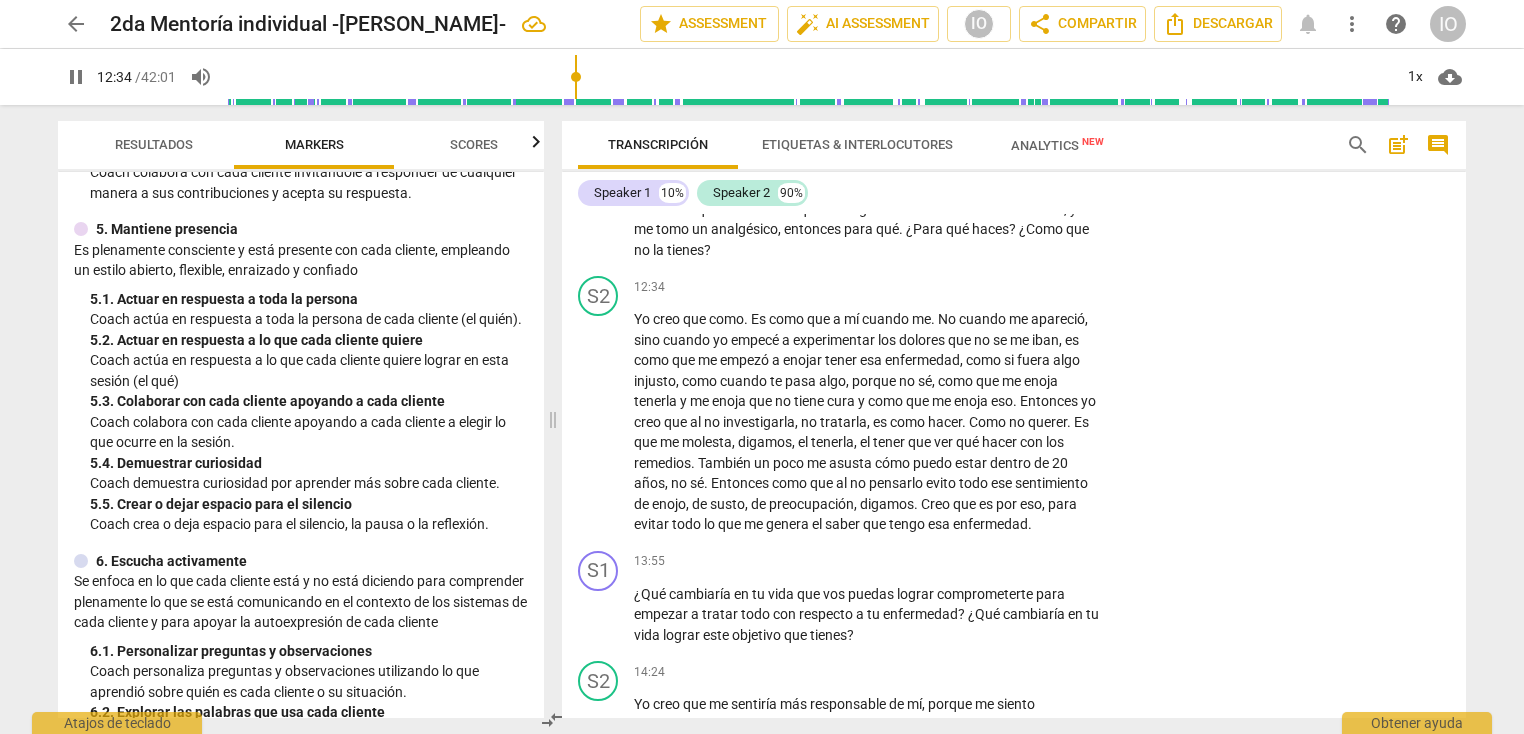 scroll, scrollTop: 3373, scrollLeft: 0, axis: vertical 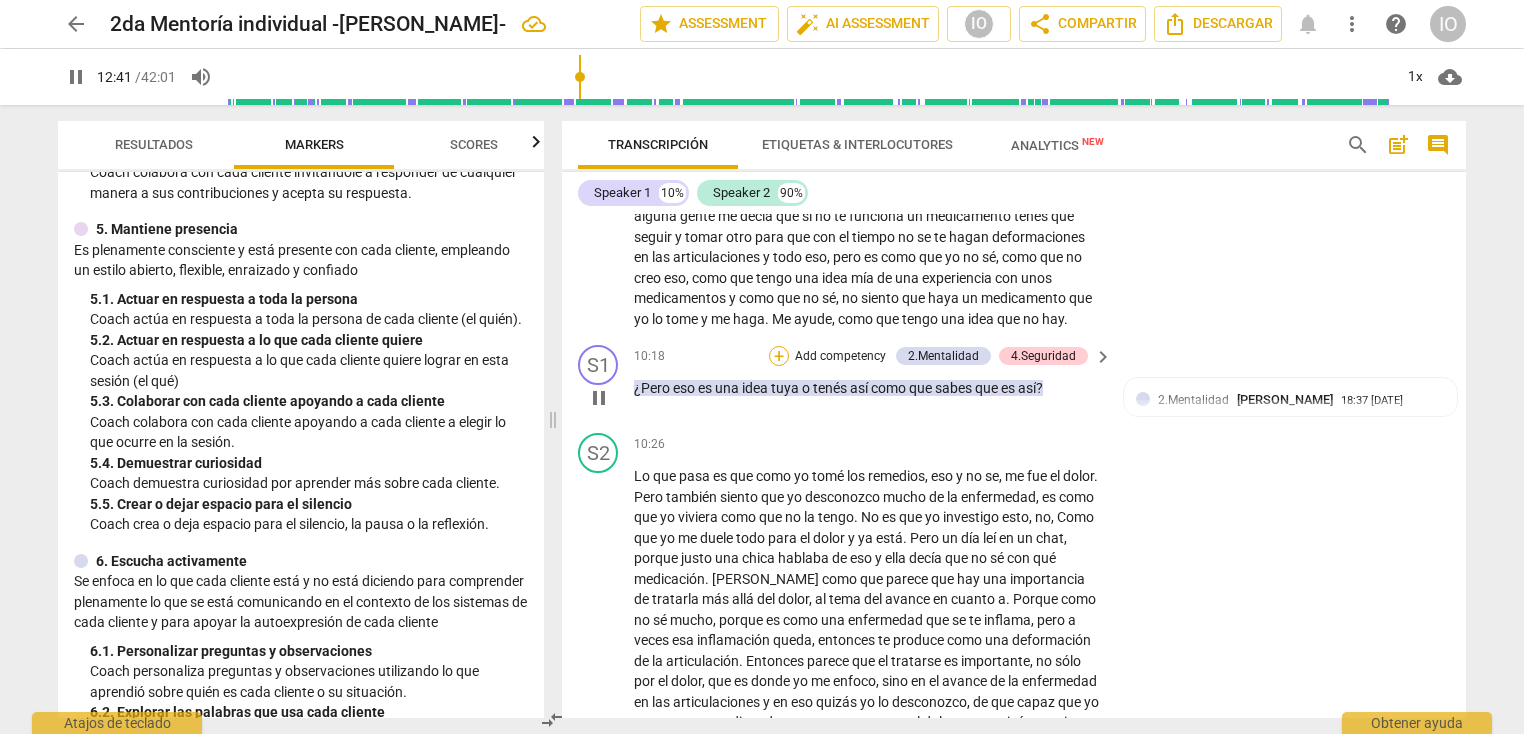 click on "+" at bounding box center (779, 356) 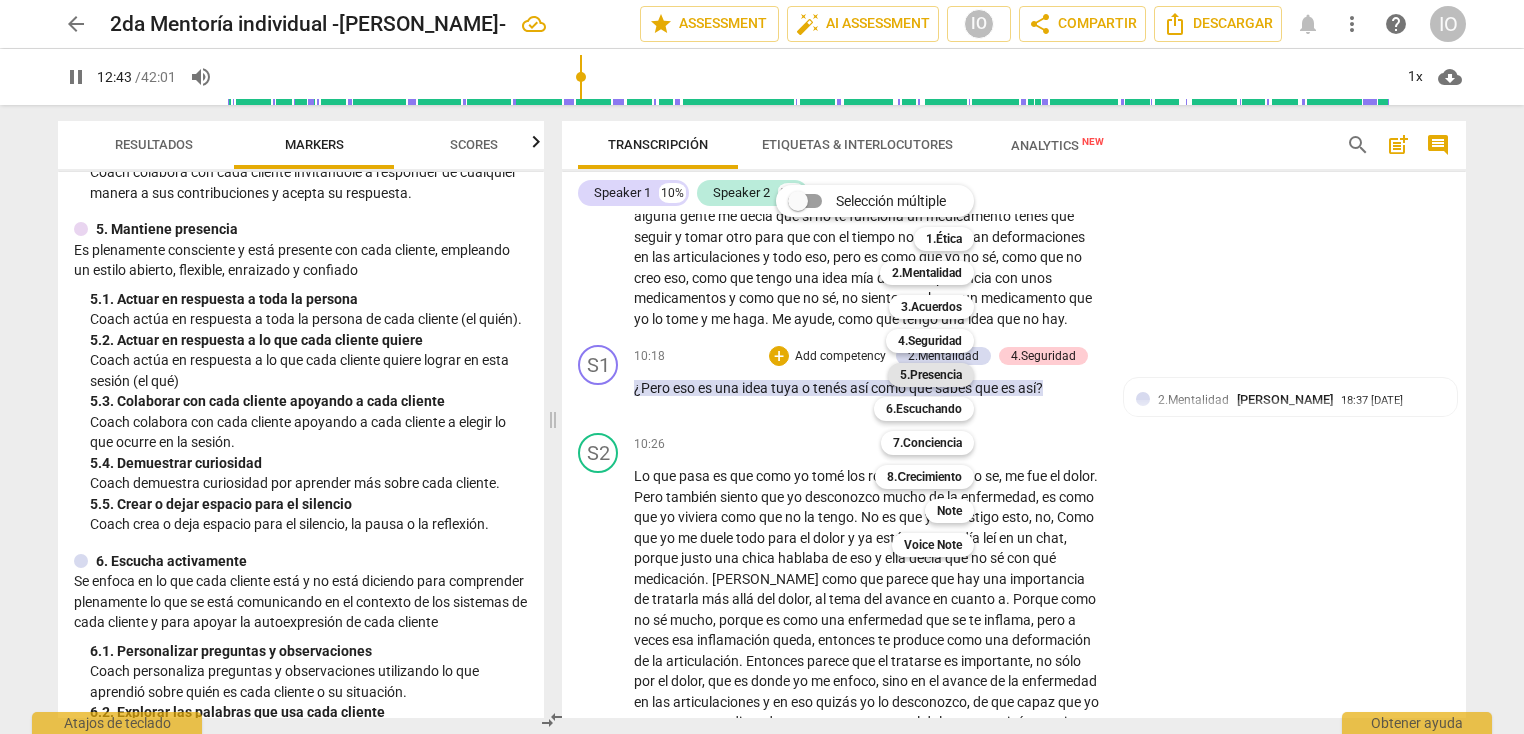 click on "5.Presencia" at bounding box center (931, 375) 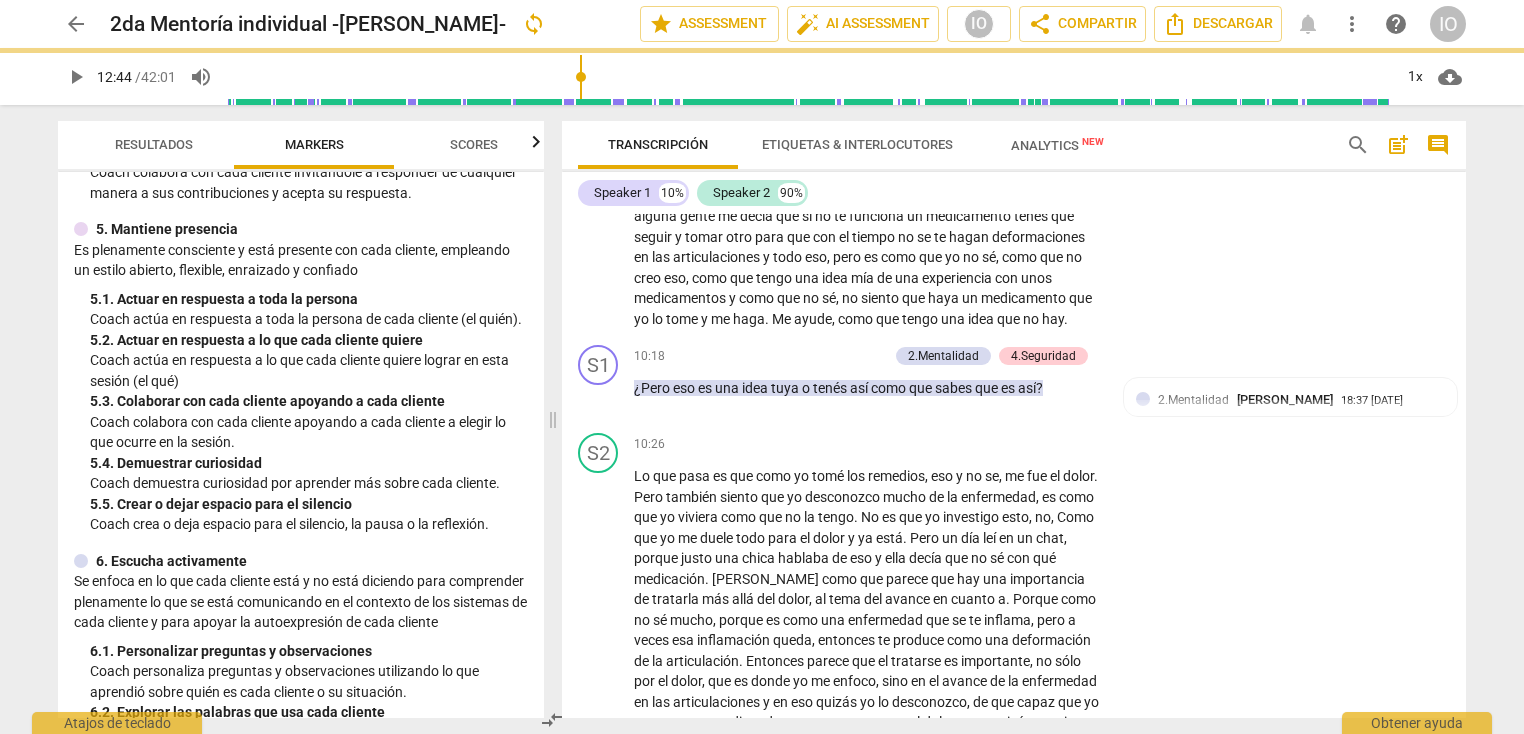 type on "764" 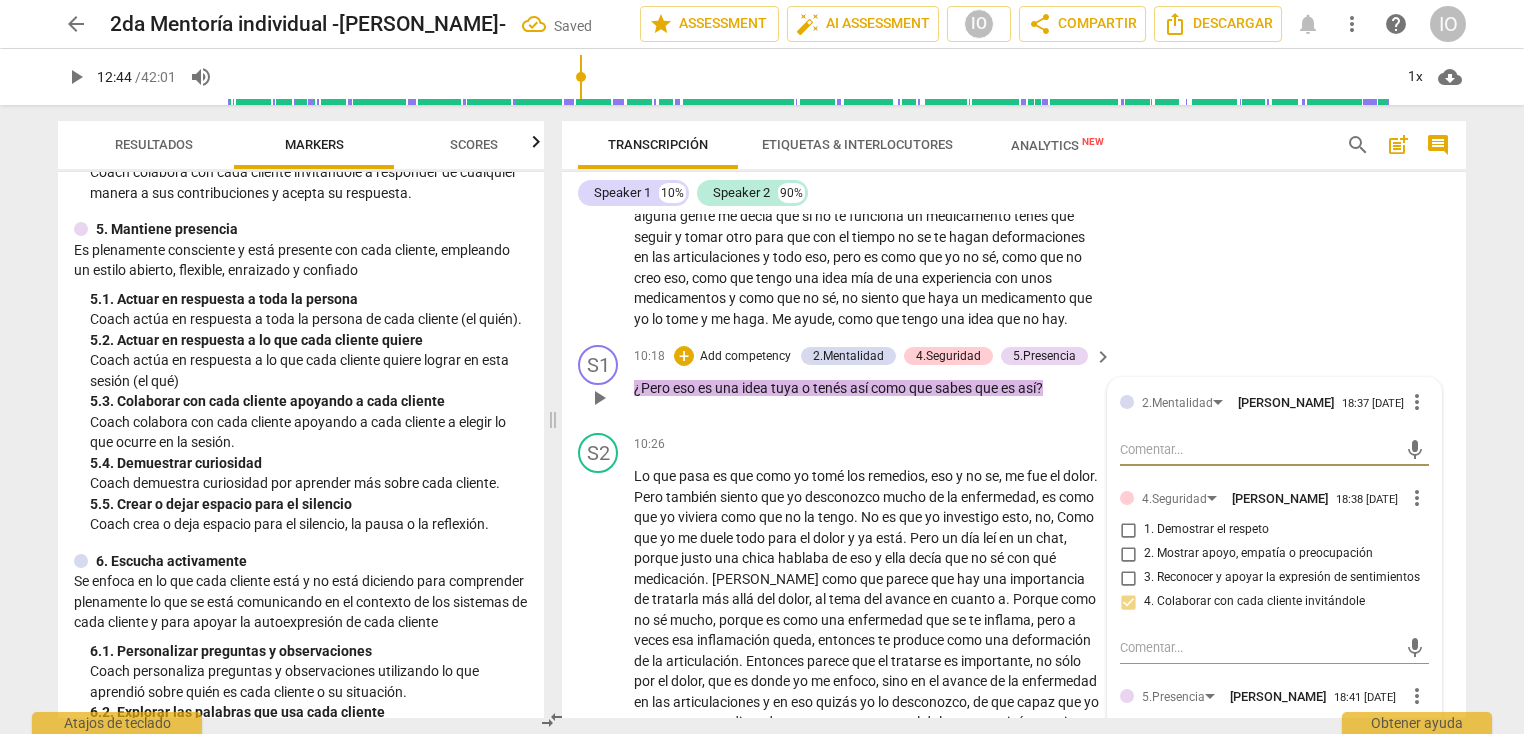 click on "2.Mentalidad [PERSON_NAME] 18:37 [DATE] more_vert mic 4.Seguridad [PERSON_NAME] 18:38 [DATE] more_vert 1. Demostrar el respeto 2. Mostrar apoyo, empatía o preocupación 3. Reconocer y apoyar la expresión de sentimientos 4. Colaborar con cada cliente invitándole  mic 5.Presencia [PERSON_NAME] 18:41 [DATE] more_vert 1. Actuar en respuesta a toda la persona  2. Actuar en respuesta a lo que cada cliente quiere 3. Colaborar con cada cliente apoyando a cada cliente 4. Demuestrar curiosidad 5. Crear o dejar espacio para el silencio mic" at bounding box center [1274, 645] 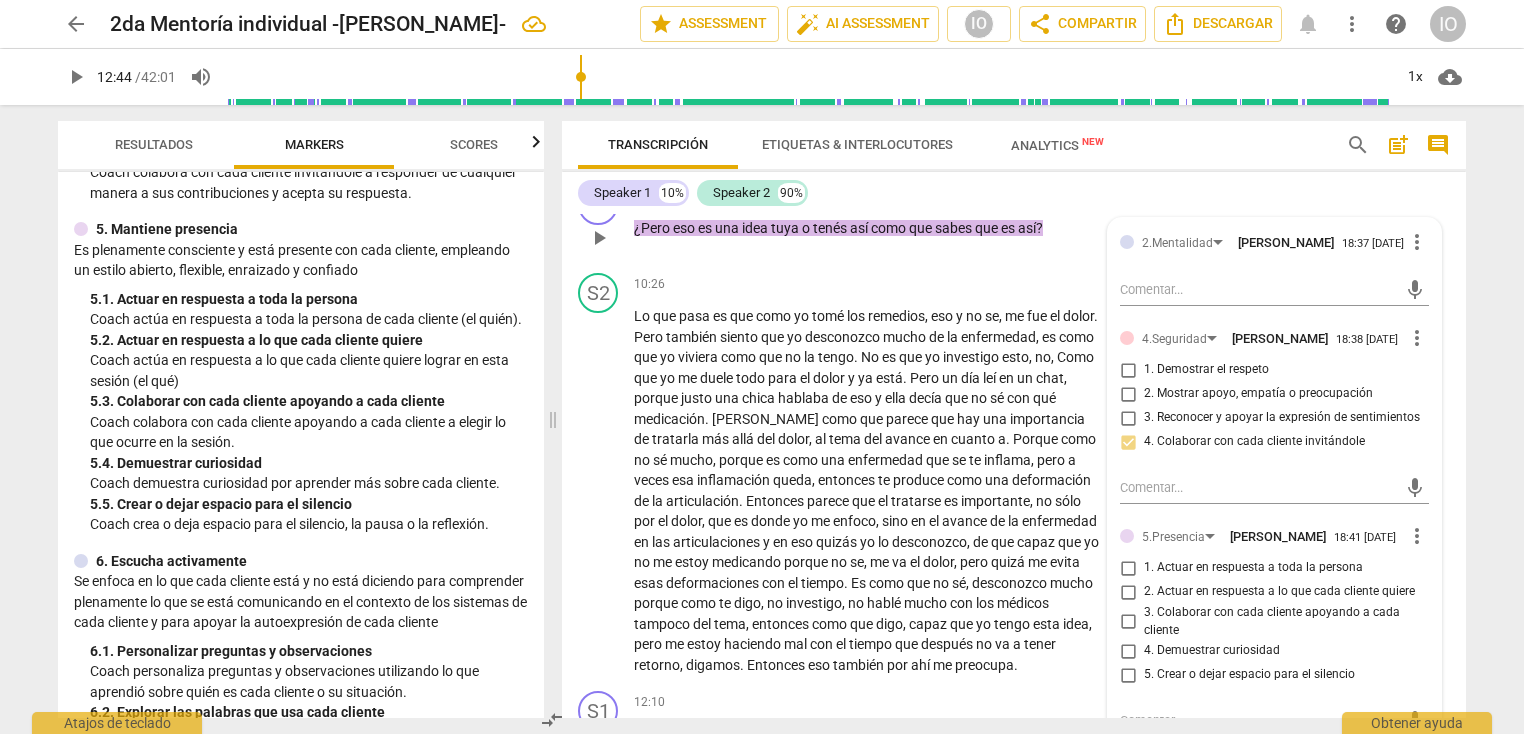 scroll, scrollTop: 3307, scrollLeft: 0, axis: vertical 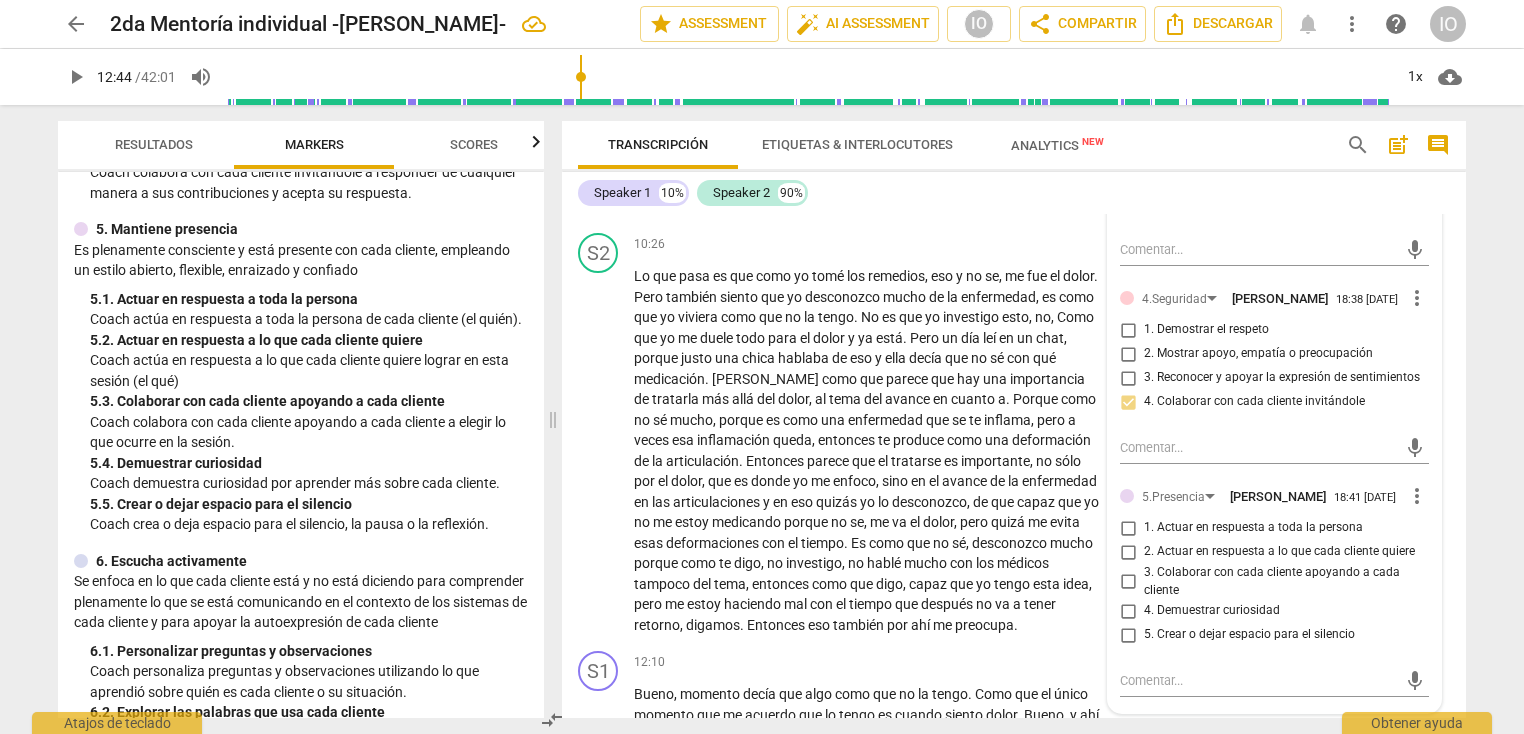 click on "4. Demuestrar curiosidad" at bounding box center [1128, 611] 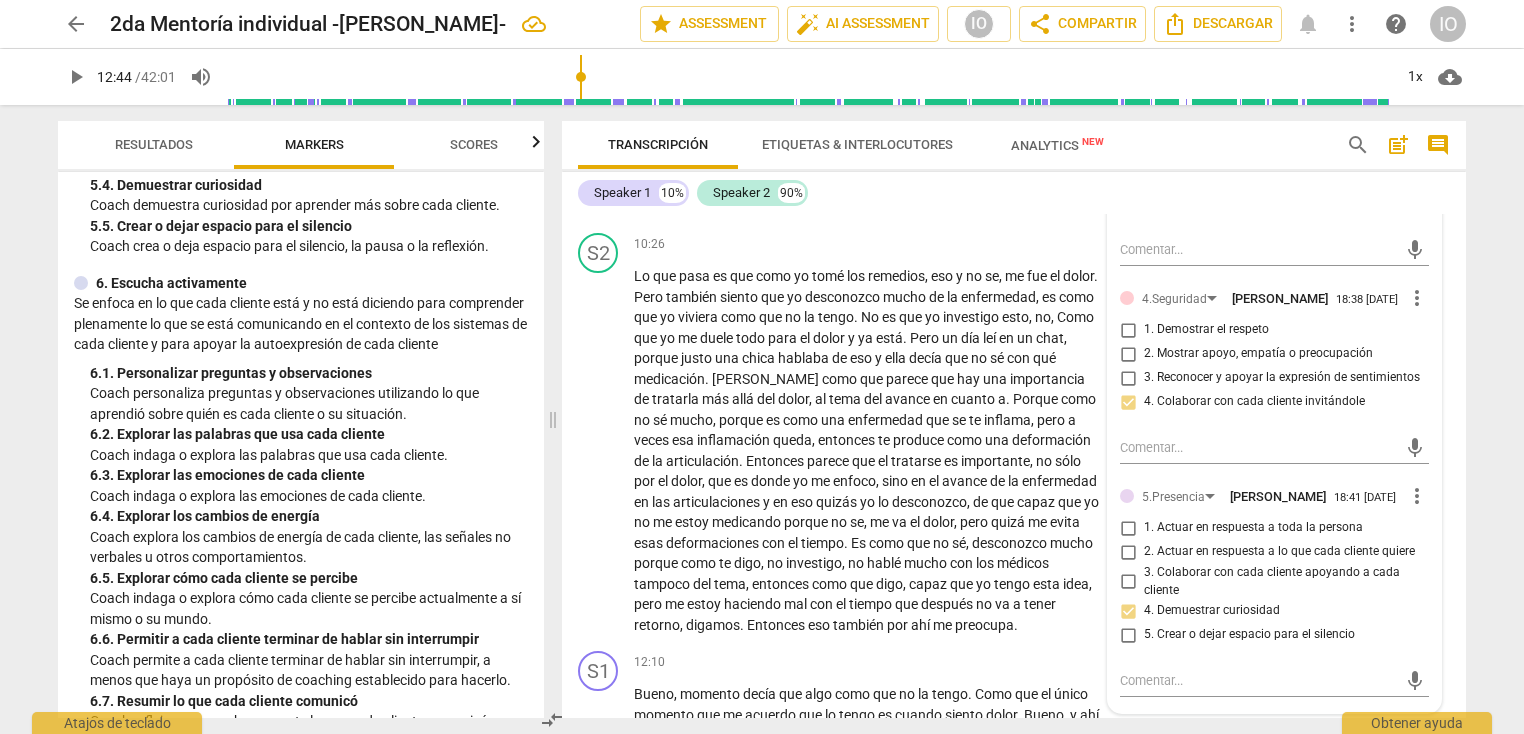 scroll, scrollTop: 1160, scrollLeft: 0, axis: vertical 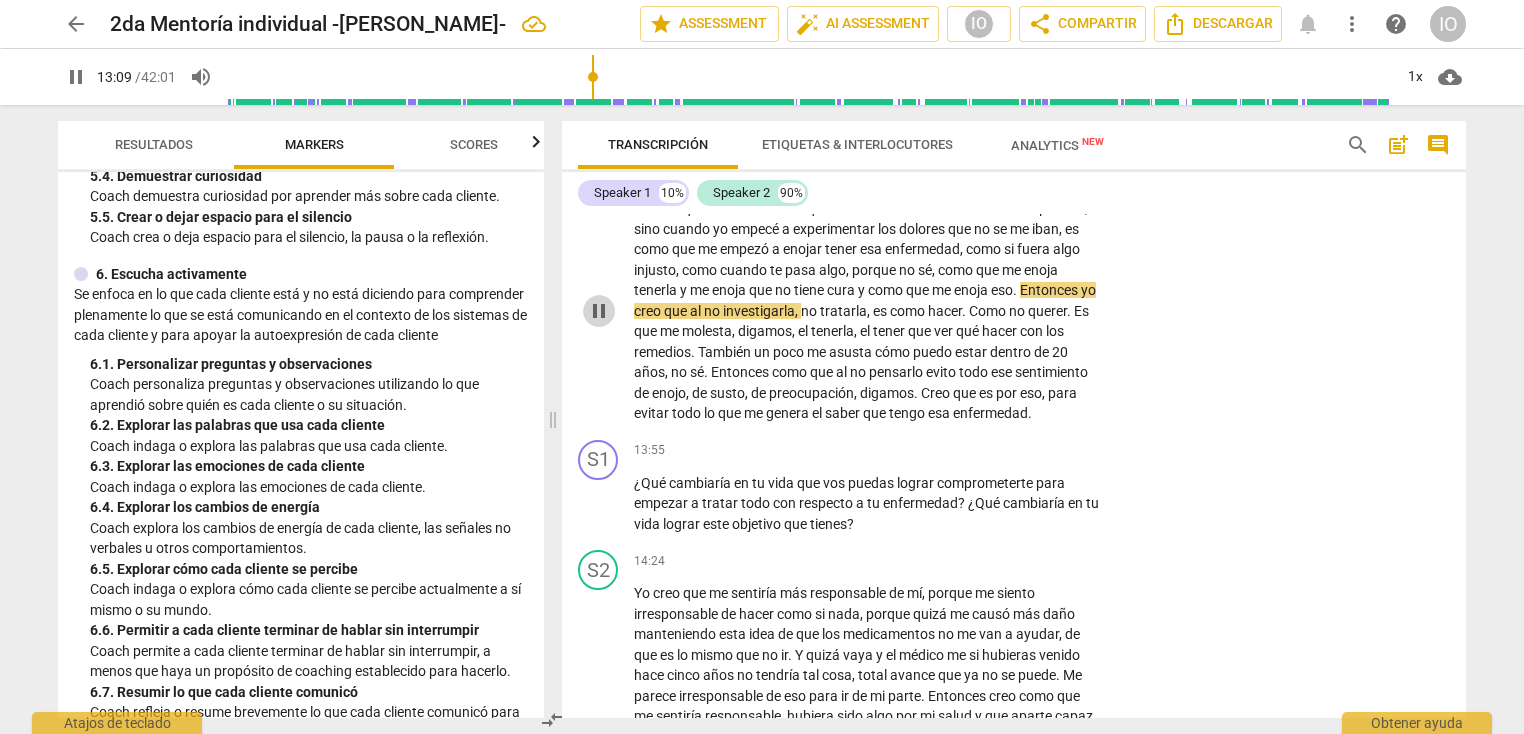 click on "pause" at bounding box center [599, 311] 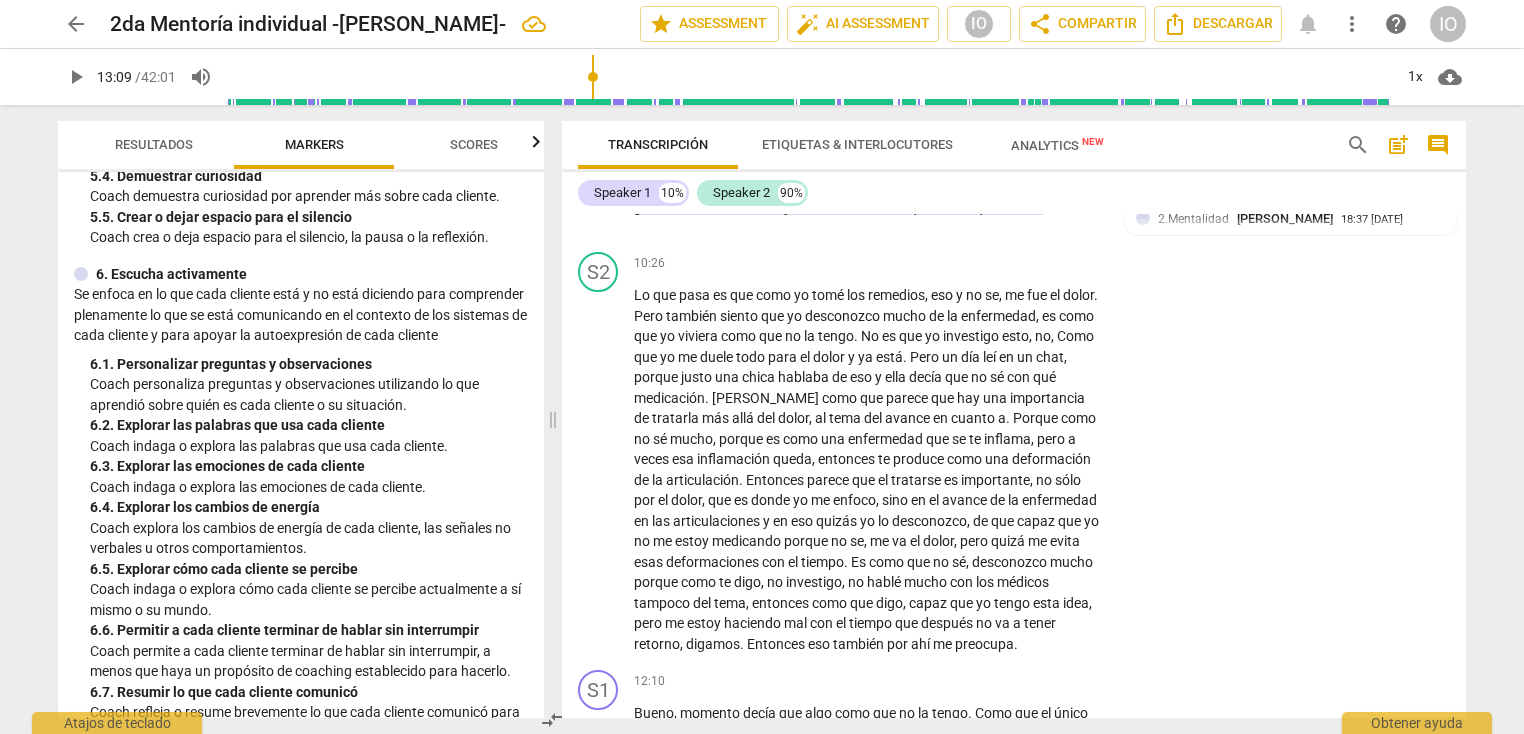 scroll, scrollTop: 3215, scrollLeft: 0, axis: vertical 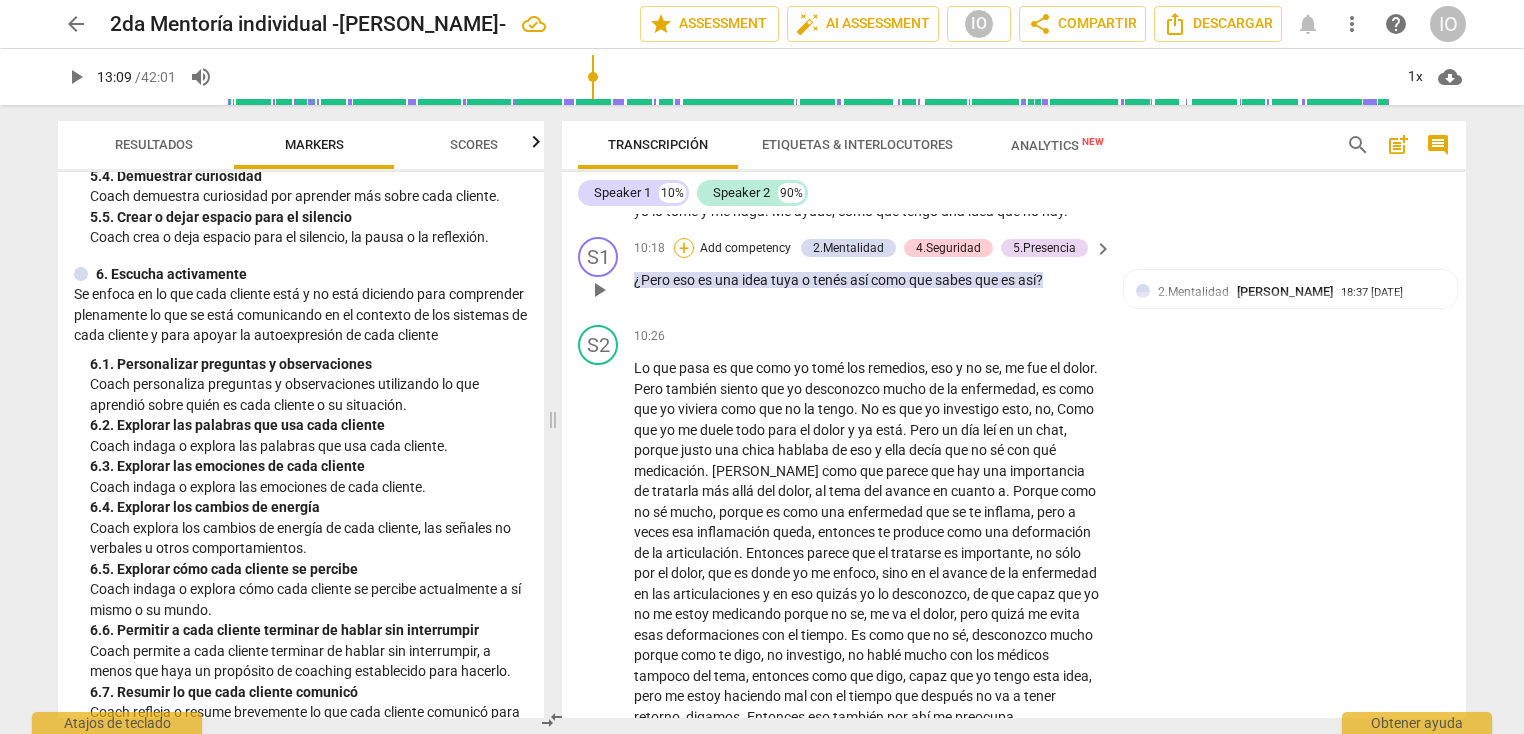 click on "+" at bounding box center (684, 248) 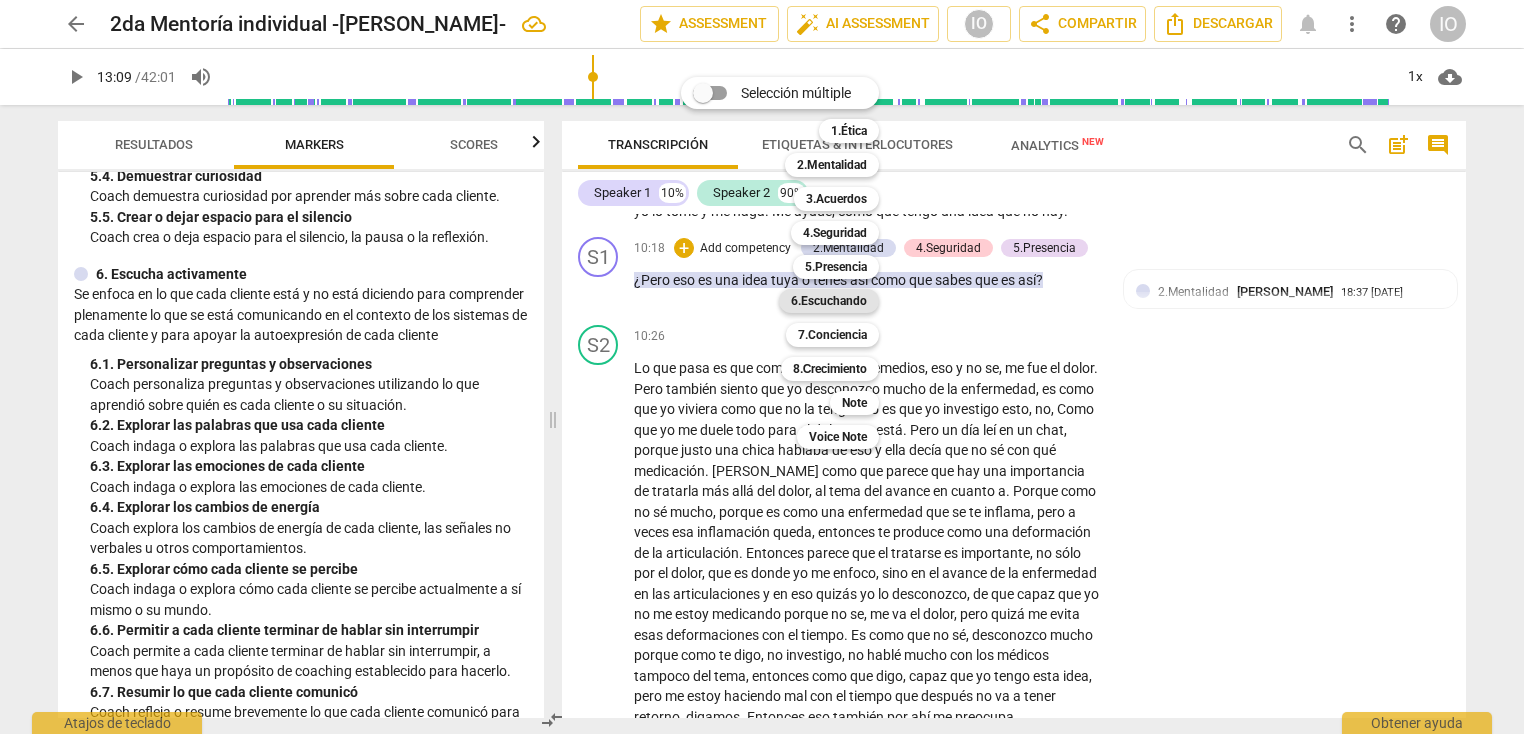 click on "6.Escuchando" at bounding box center [829, 301] 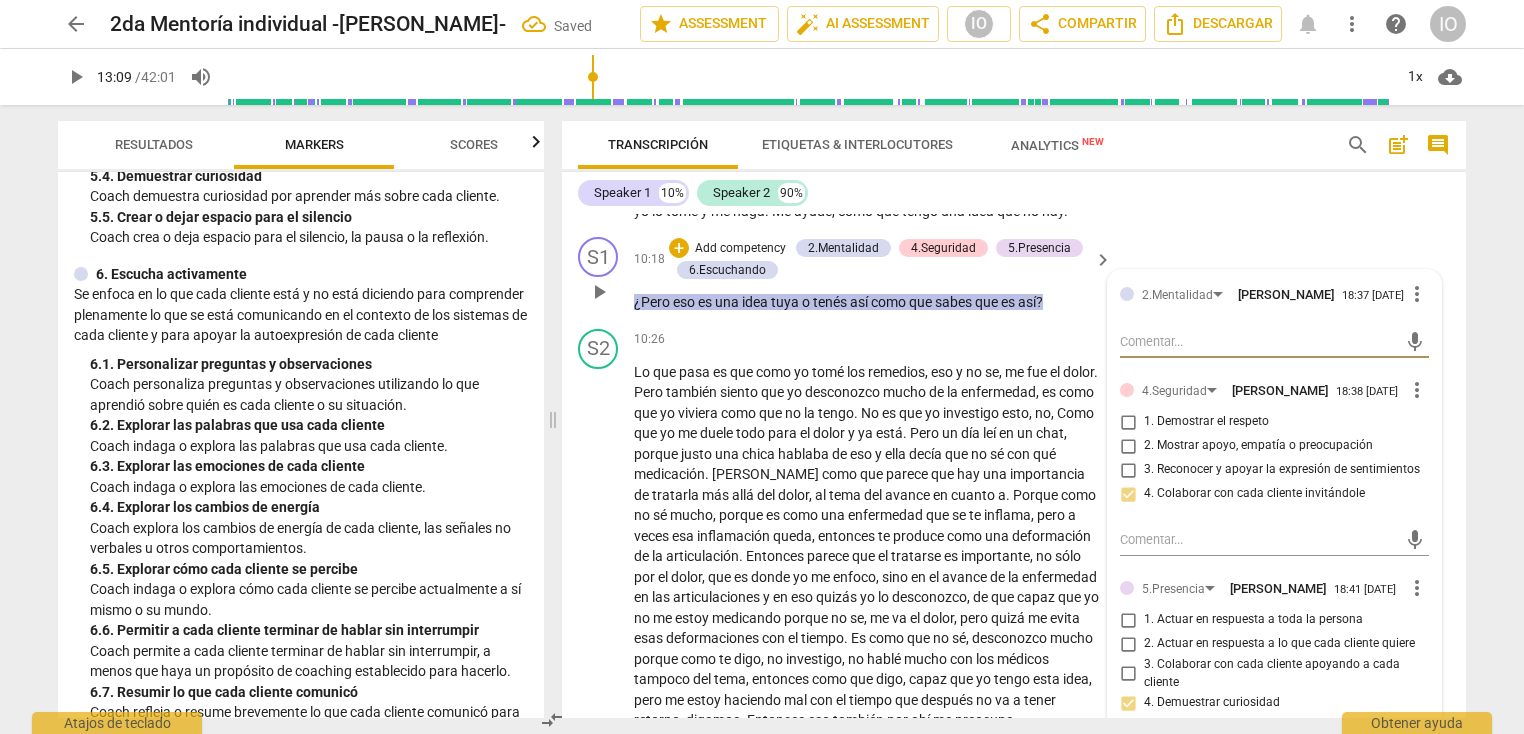 click on "2.Mentalidad [PERSON_NAME] 18:37 [DATE] more_vert mic 4.Seguridad [PERSON_NAME] 18:38 [DATE] more_vert 1. Demostrar el respeto 2. Mostrar apoyo, empatía o preocupación 3. Reconocer y apoyar la expresión de sentimientos 4. Colaborar con cada cliente invitándole  mic 5.Presencia [PERSON_NAME] 18:41 [DATE] more_vert 1. Actuar en respuesta a toda la persona  2. Actuar en respuesta a lo que cada cliente quiere 3. Colaborar con cada cliente apoyando a cada cliente 4. Demuestrar curiosidad 5. Crear o dejar espacio para el silencio mic 6.Escuchando [PERSON_NAME] 18:42 [DATE] more_vert 1. Personalizar preguntas y observaciones  2. Explorar las palabras que usa cada cliente 3. Explorar las emociones de cada cliente 4. Explorar los cambios de energía  5. Explorar cómo cada cliente se percibe 6. Permitir a cada cliente terminar de hablar sin interrumpir 7. Resumir lo que cada cliente comunicó  mic" at bounding box center (1274, 682) 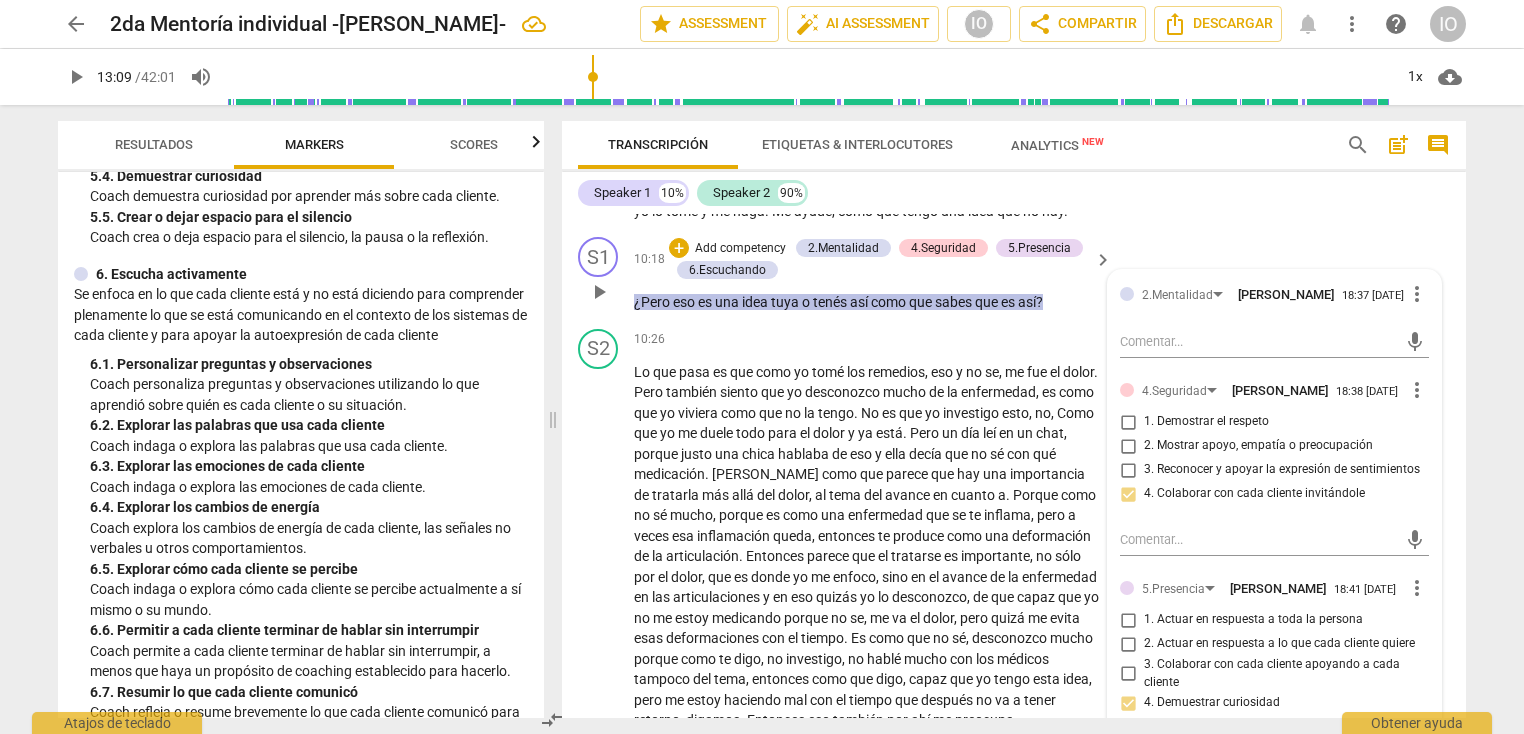 click on "2.Mentalidad [PERSON_NAME] 18:37 [DATE] more_vert mic 4.Seguridad [PERSON_NAME] 18:38 [DATE] more_vert 1. Demostrar el respeto 2. Mostrar apoyo, empatía o preocupación 3. Reconocer y apoyar la expresión de sentimientos 4. Colaborar con cada cliente invitándole  mic 5.Presencia [PERSON_NAME] 18:41 [DATE] more_vert 1. Actuar en respuesta a toda la persona  2. Actuar en respuesta a lo que cada cliente quiere 3. Colaborar con cada cliente apoyando a cada cliente 4. Demuestrar curiosidad 5. Crear o dejar espacio para el silencio mic 6.Escuchando [PERSON_NAME] 18:42 [DATE] more_vert 1. Personalizar preguntas y observaciones  2. Explorar las palabras que usa cada cliente 3. Explorar las emociones de cada cliente 4. Explorar los cambios de energía  5. Explorar cómo cada cliente se percibe 6. Permitir a cada cliente terminar de hablar sin interrumpir 7. Resumir lo que cada cliente comunicó  mic" at bounding box center (1274, 682) 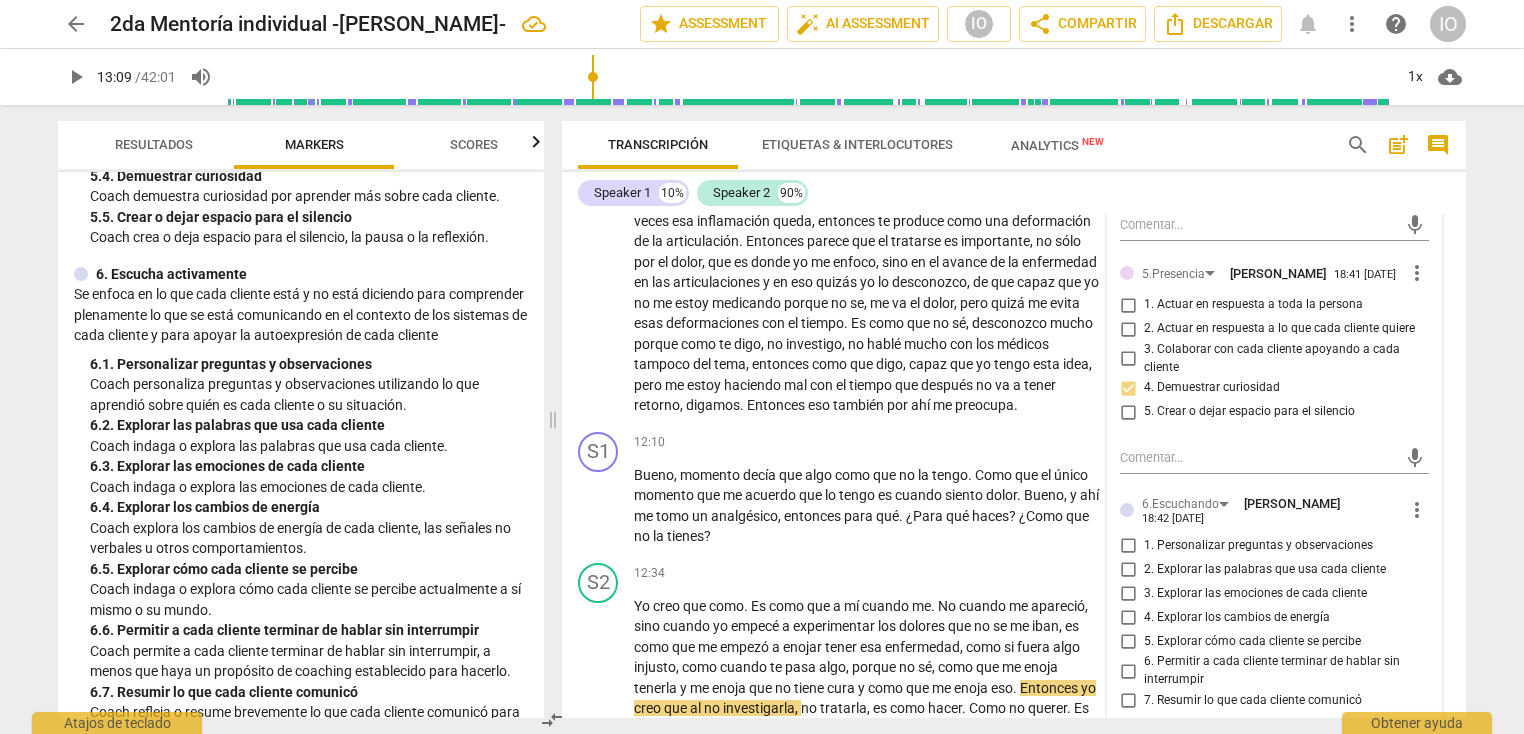 scroll, scrollTop: 3535, scrollLeft: 0, axis: vertical 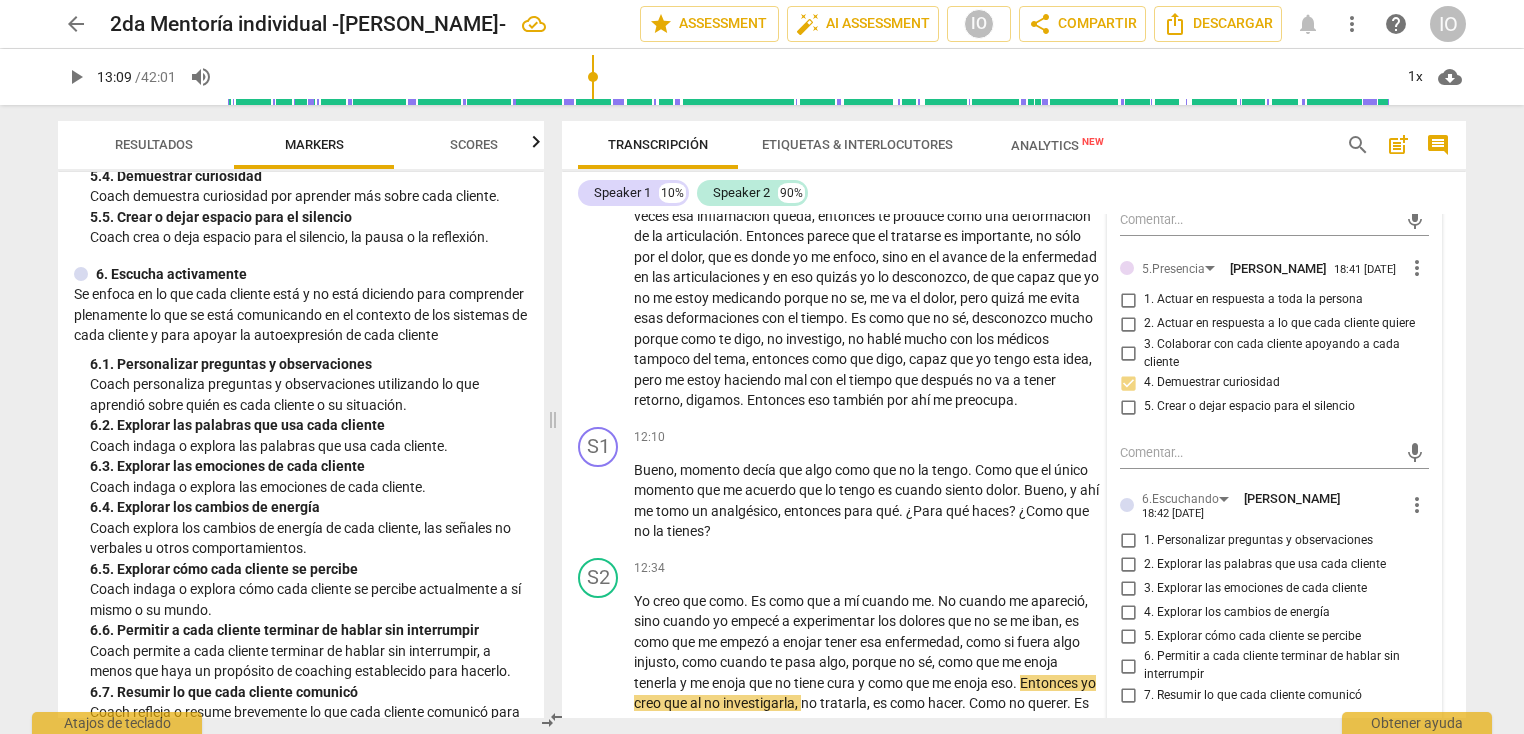 click on "1. Personalizar preguntas y observaciones" at bounding box center [1128, 540] 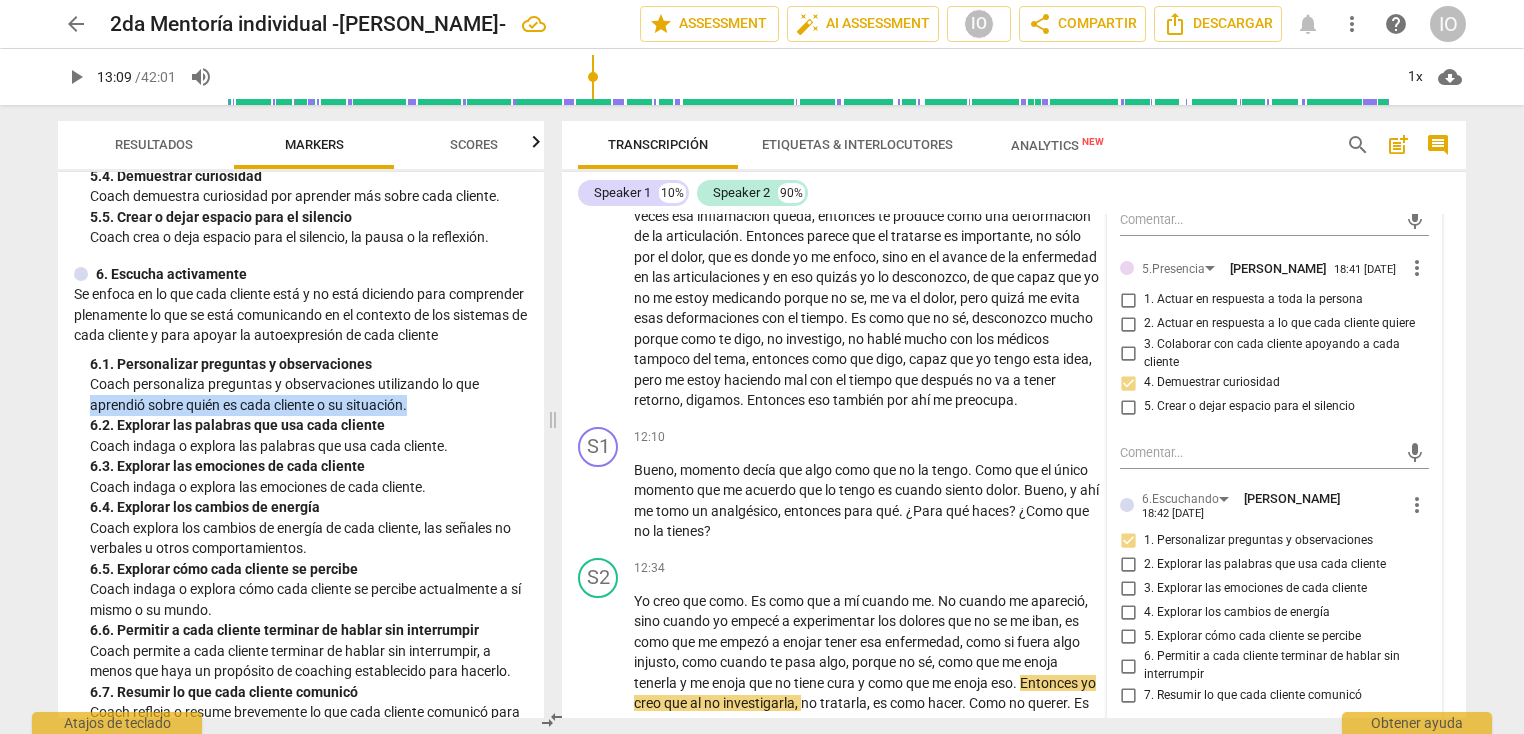 drag, startPoint x: 536, startPoint y: 421, endPoint x: 536, endPoint y: 439, distance: 18 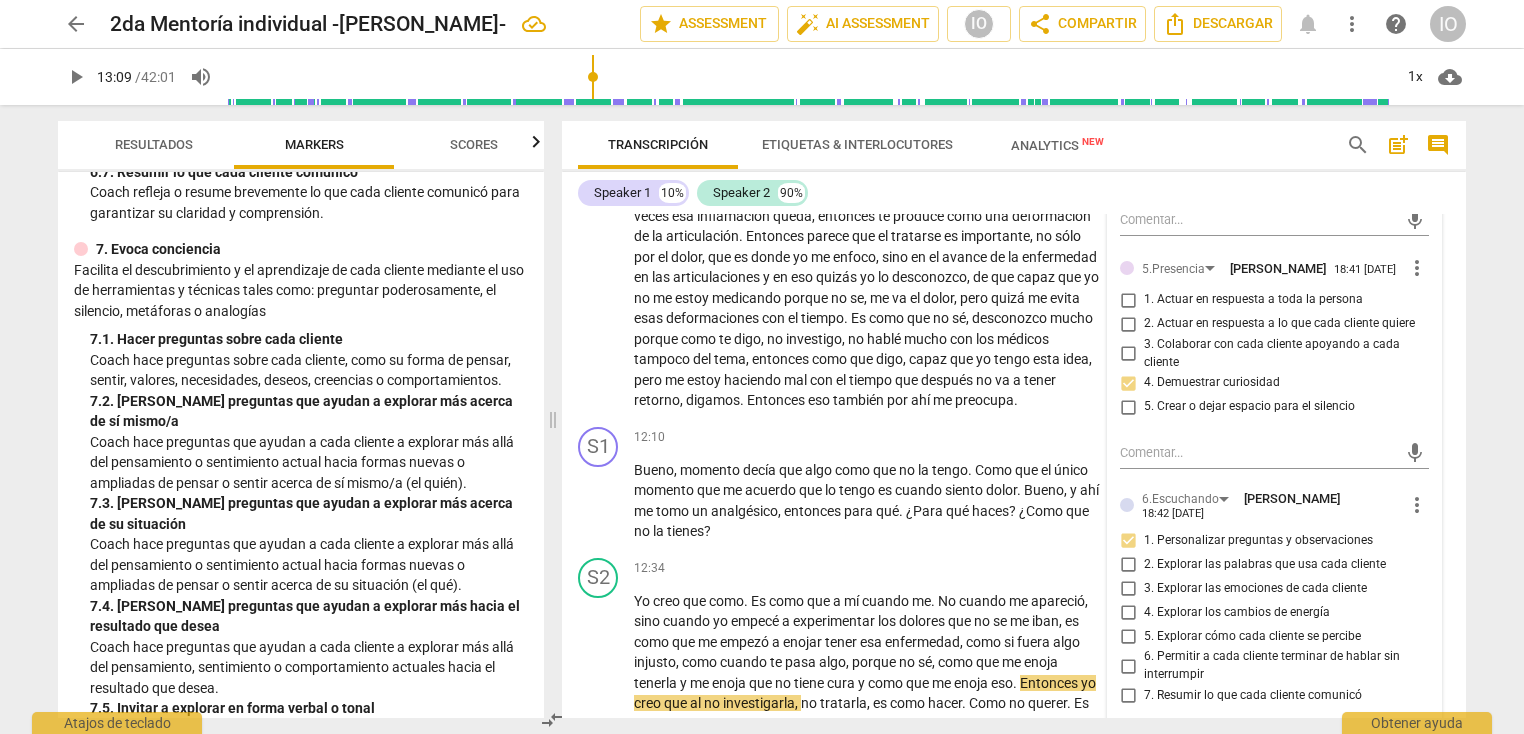 scroll, scrollTop: 1720, scrollLeft: 0, axis: vertical 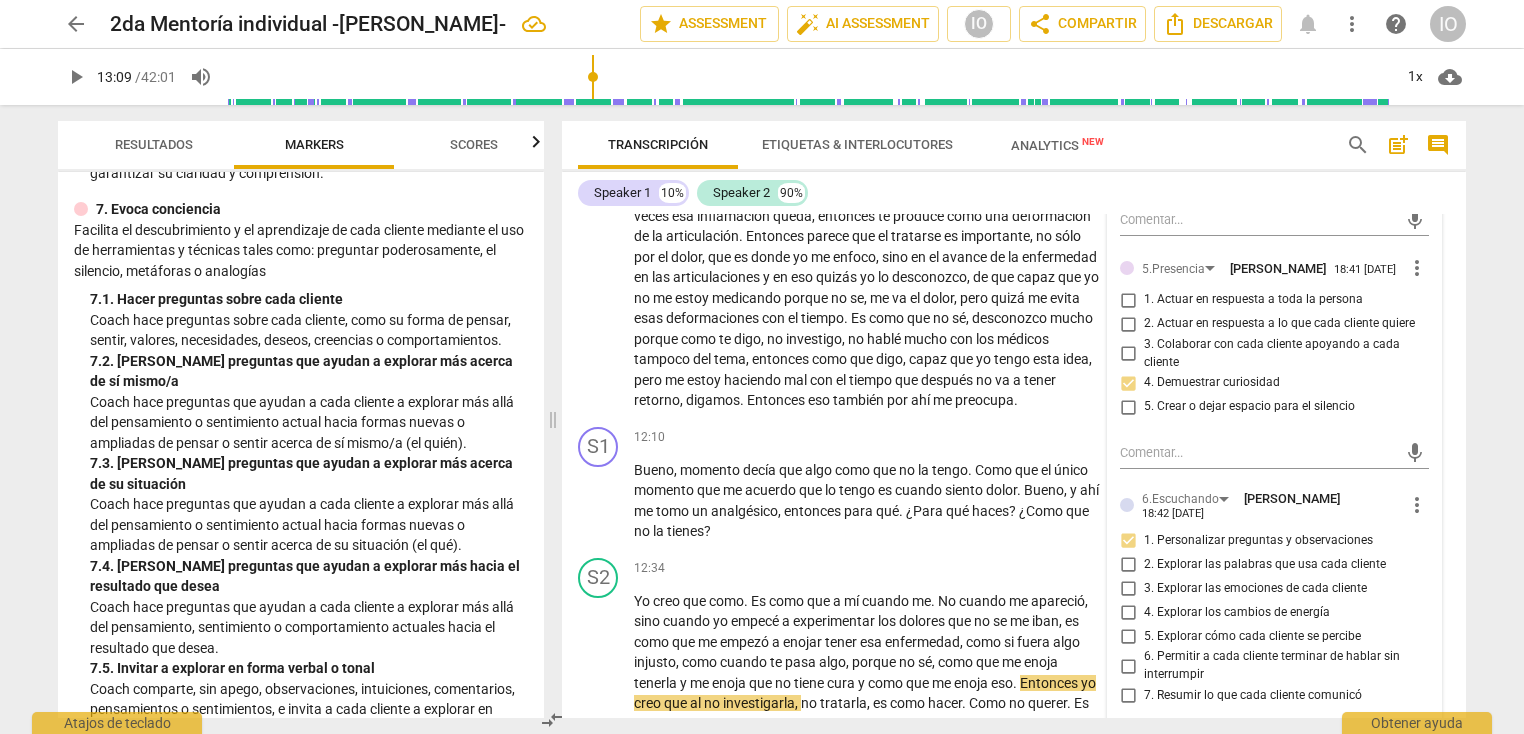 click on "Facilita el descubrimiento y el aprendizaje de cada cliente mediante el uso de herramientas y técnicas tales como: preguntar poderosamente, el silencio, metáforas o analogías" at bounding box center (301, 251) 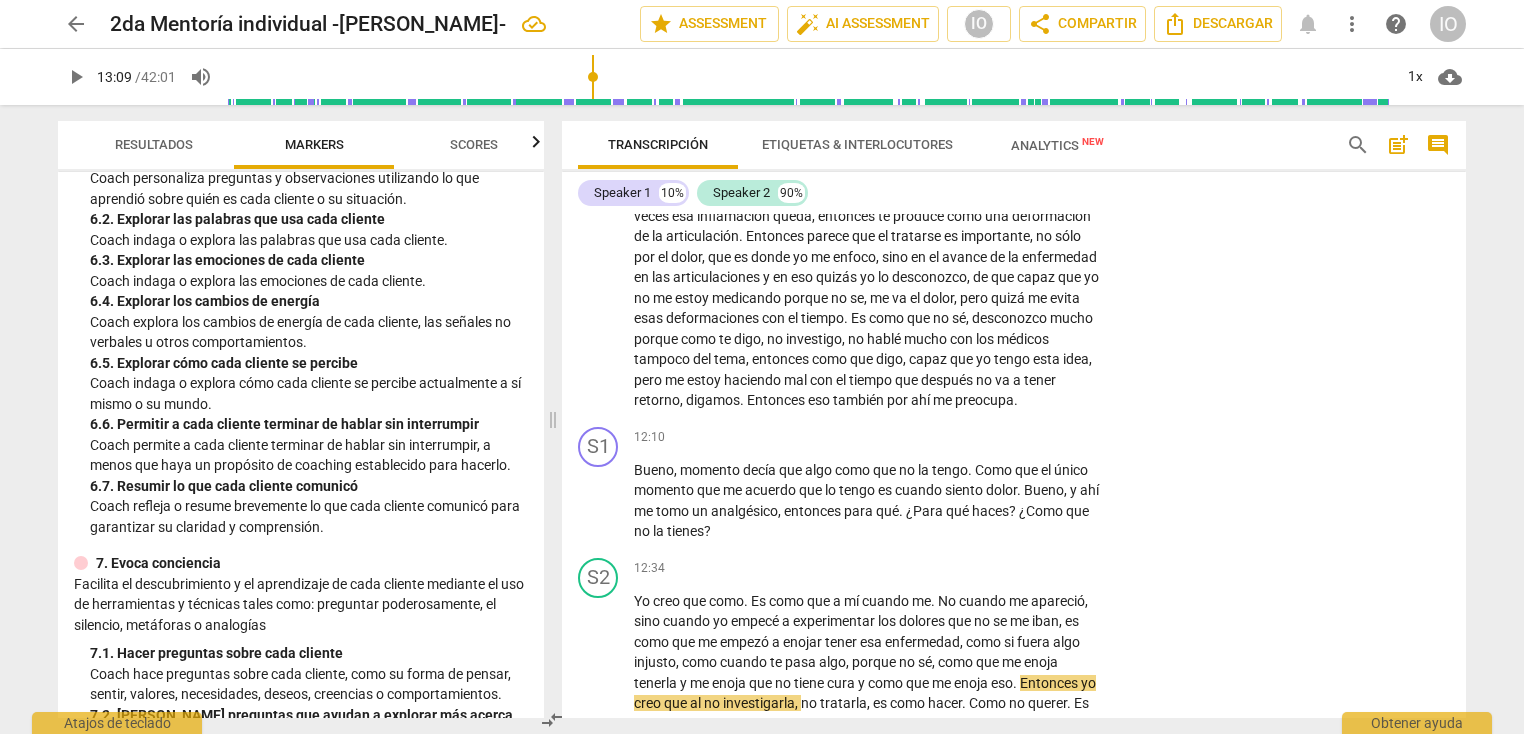scroll, scrollTop: 1360, scrollLeft: 0, axis: vertical 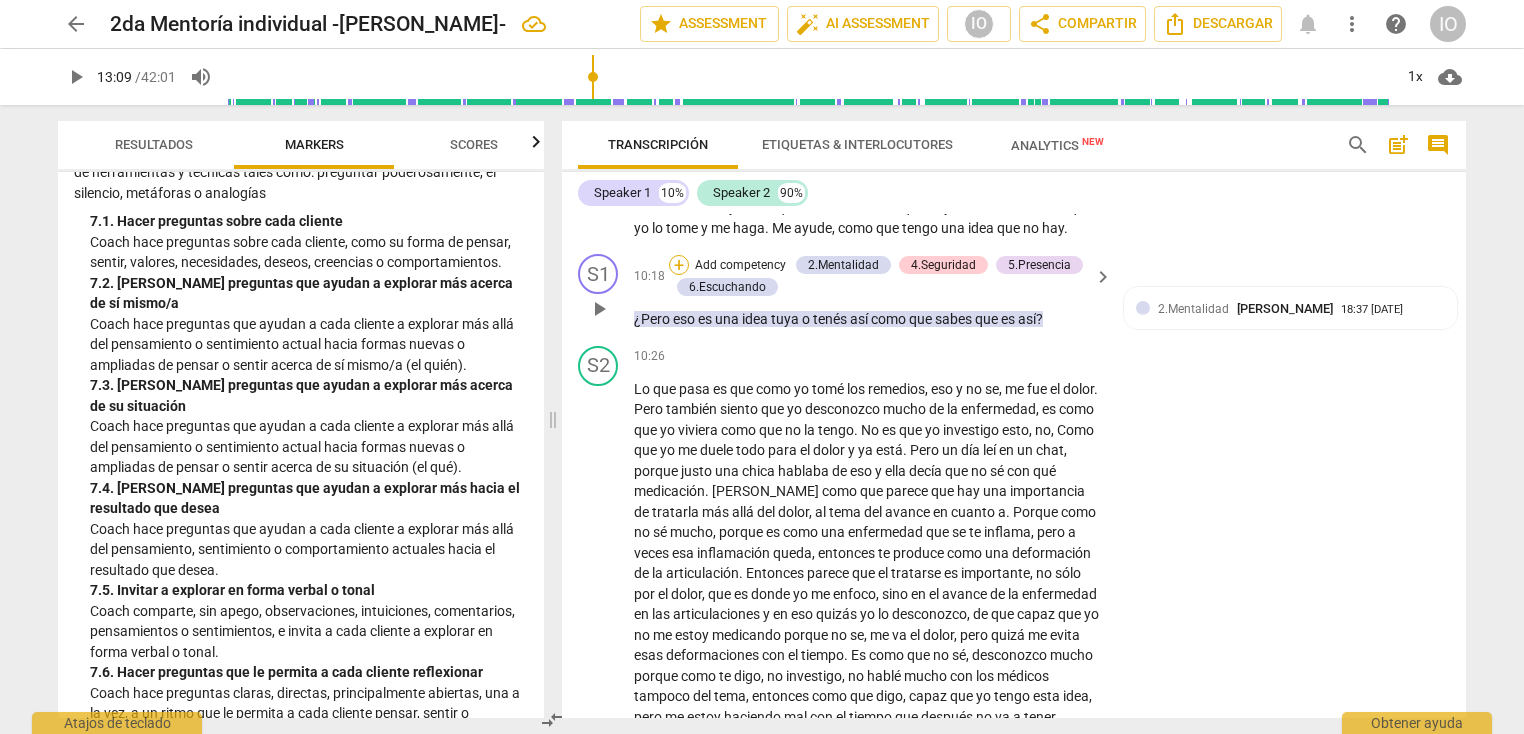 click on "+" at bounding box center [679, 265] 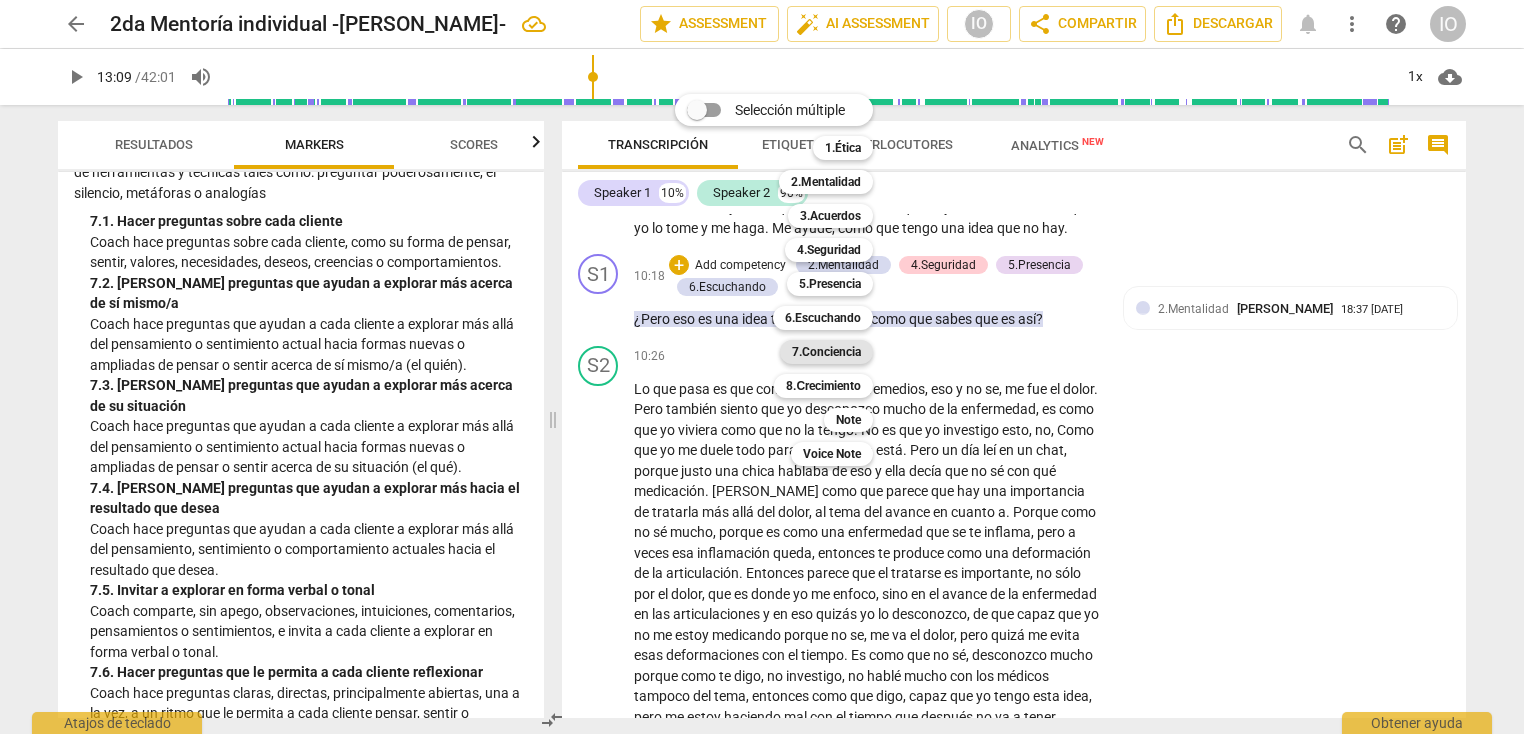 click on "7.Conciencia" at bounding box center (826, 352) 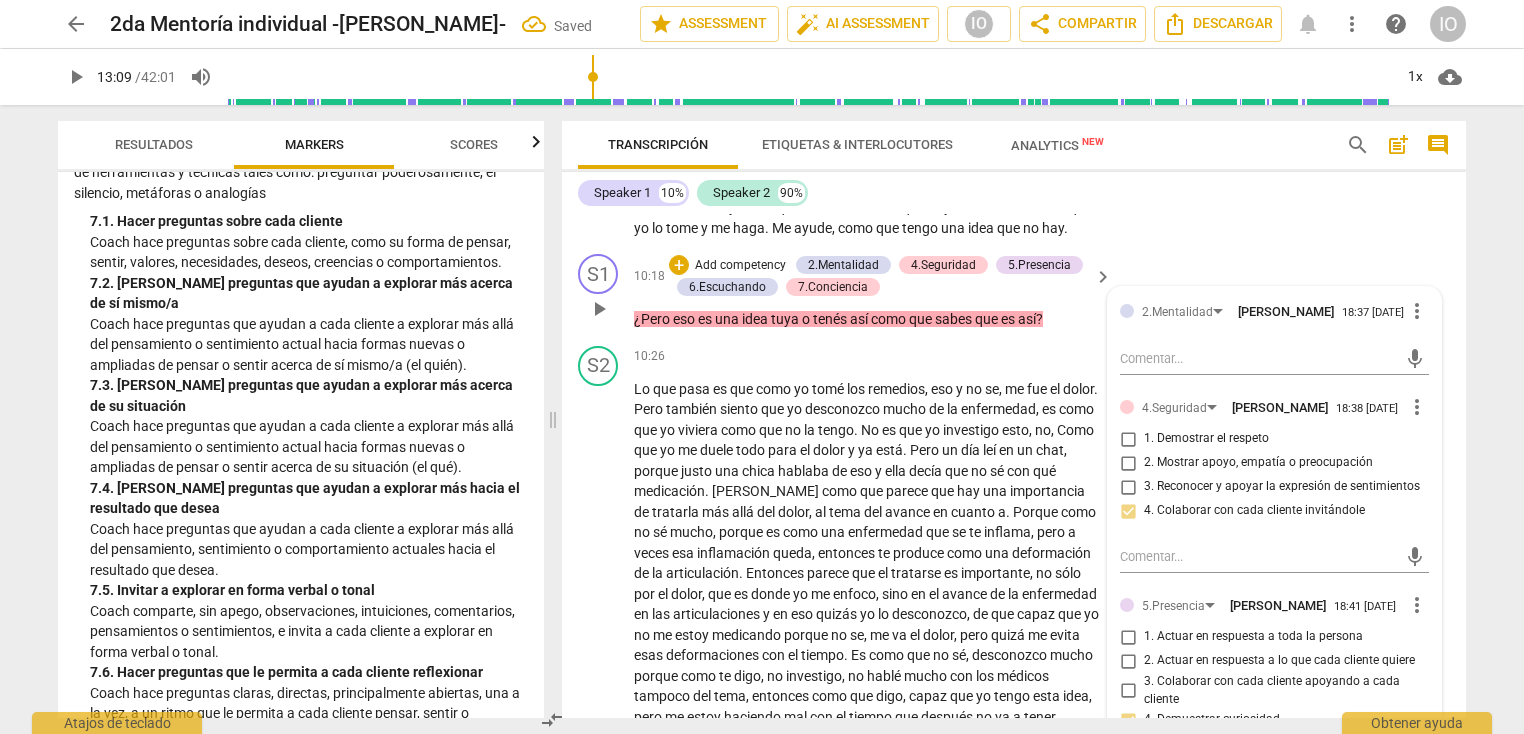 click on "2.Mentalidad [PERSON_NAME] 18:37 [DATE] more_vert mic 4.Seguridad [PERSON_NAME] 18:38 [DATE] more_vert 1. Demostrar el respeto 2. Mostrar apoyo, empatía o preocupación 3. Reconocer y apoyar la expresión de sentimientos 4. Colaborar con cada cliente invitándole  mic 5.Presencia [PERSON_NAME] 18:41 [DATE] more_vert 1. Actuar en respuesta a toda la persona  2. Actuar en respuesta a lo que cada cliente quiere 3. Colaborar con cada cliente apoyando a cada cliente 4. Demuestrar curiosidad 5. Crear o dejar espacio para el silencio mic 6.Escuchando [PERSON_NAME] 18:42 [DATE] more_vert 1. Personalizar preguntas y observaciones  2. Explorar las palabras que usa cada cliente 3. Explorar las emociones de cada cliente 4. Explorar los cambios de energía  5. Explorar cómo cada cliente se percibe 6. Permitir a cada cliente terminar de hablar sin interrumpir 7. Resumir lo que cada cliente comunicó  mic 7.Conciencia [PERSON_NAME] 18:44 [DATE] more_vert 1. Hacer preguntas sobre cada cliente mic" at bounding box center (1274, 879) 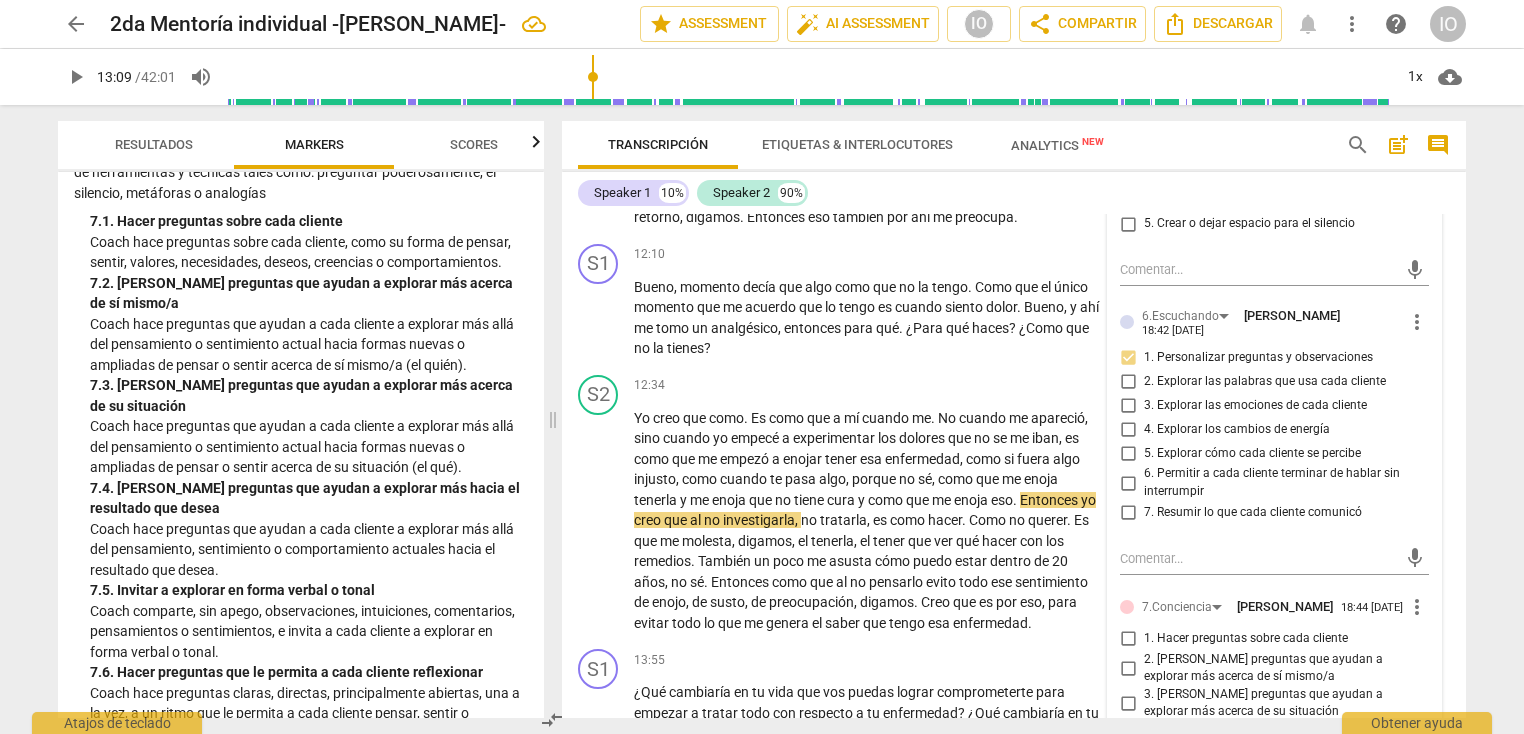 scroll, scrollTop: 3758, scrollLeft: 0, axis: vertical 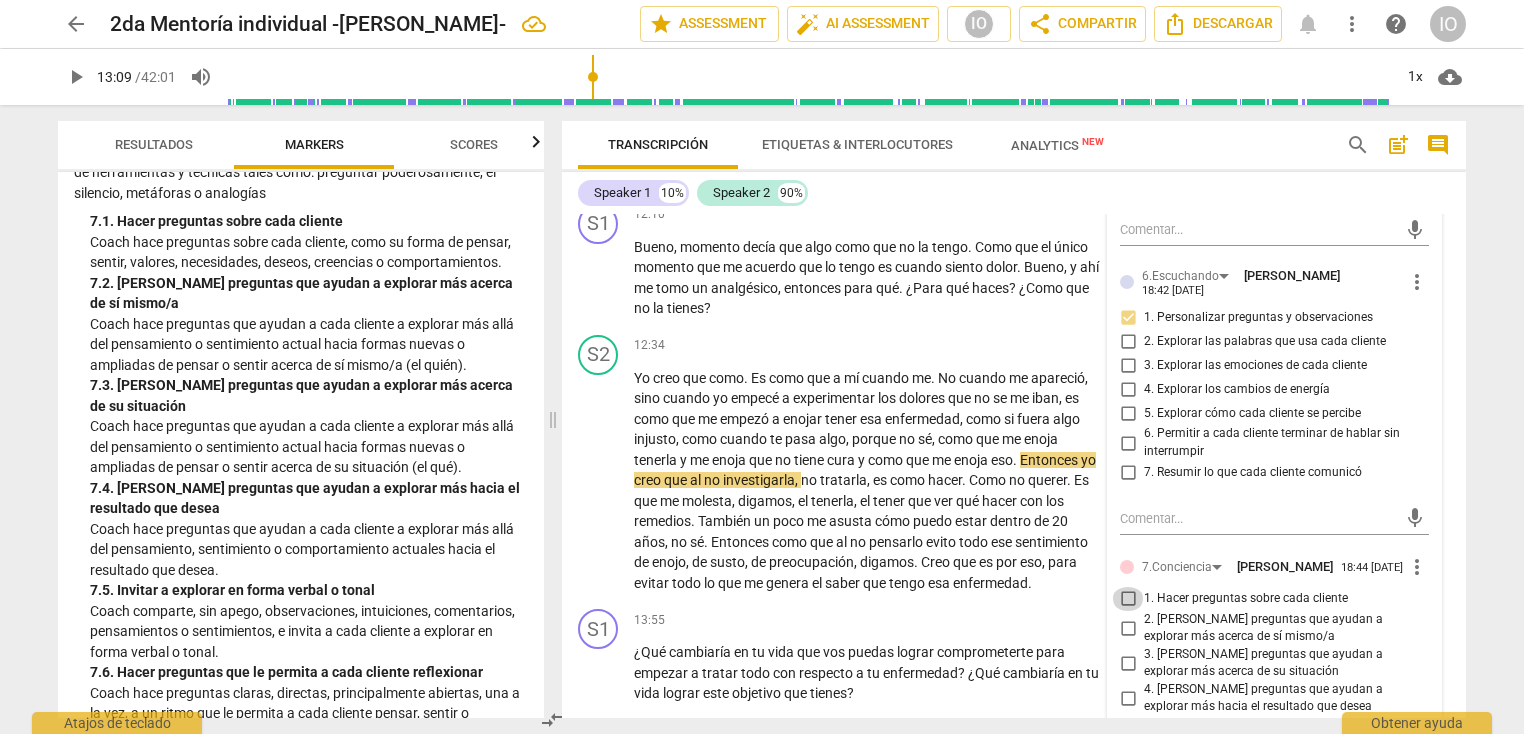 click on "1. Hacer preguntas sobre cada cliente" at bounding box center (1128, 599) 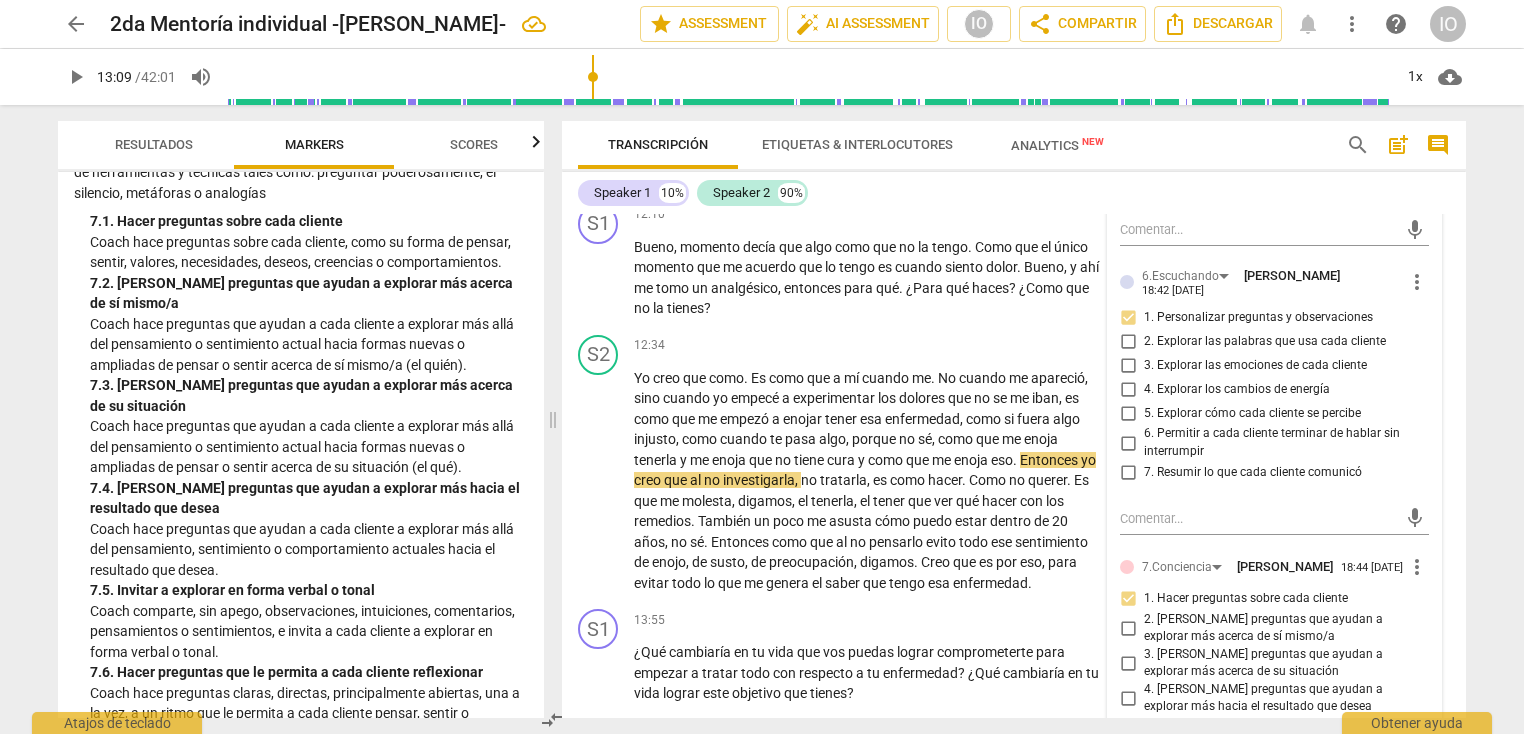 click on "3. [PERSON_NAME] preguntas que ayudan a explorar más acerca de su situación" at bounding box center (1128, 663) 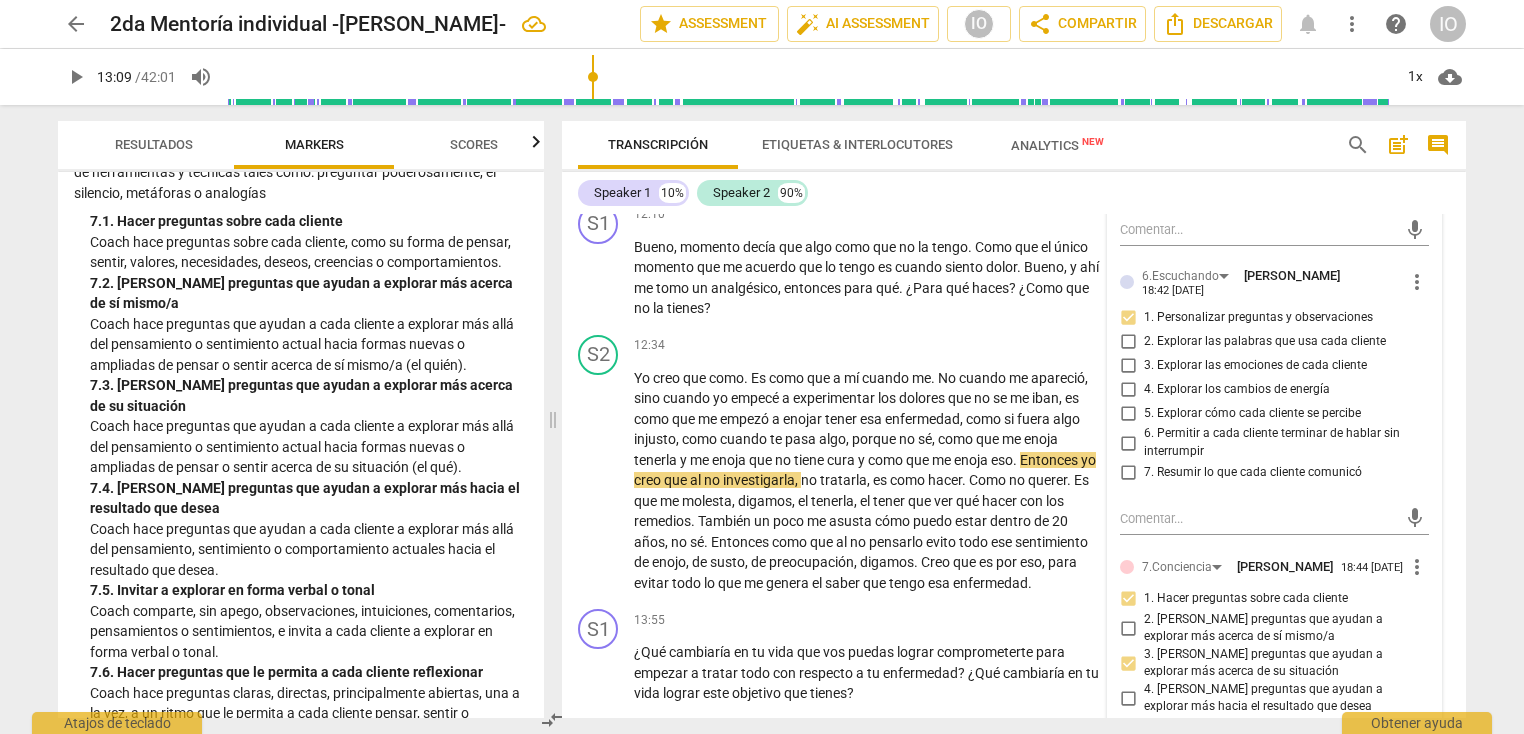 click on "Speaker 1 10% Speaker 2 90%" at bounding box center [1014, 193] 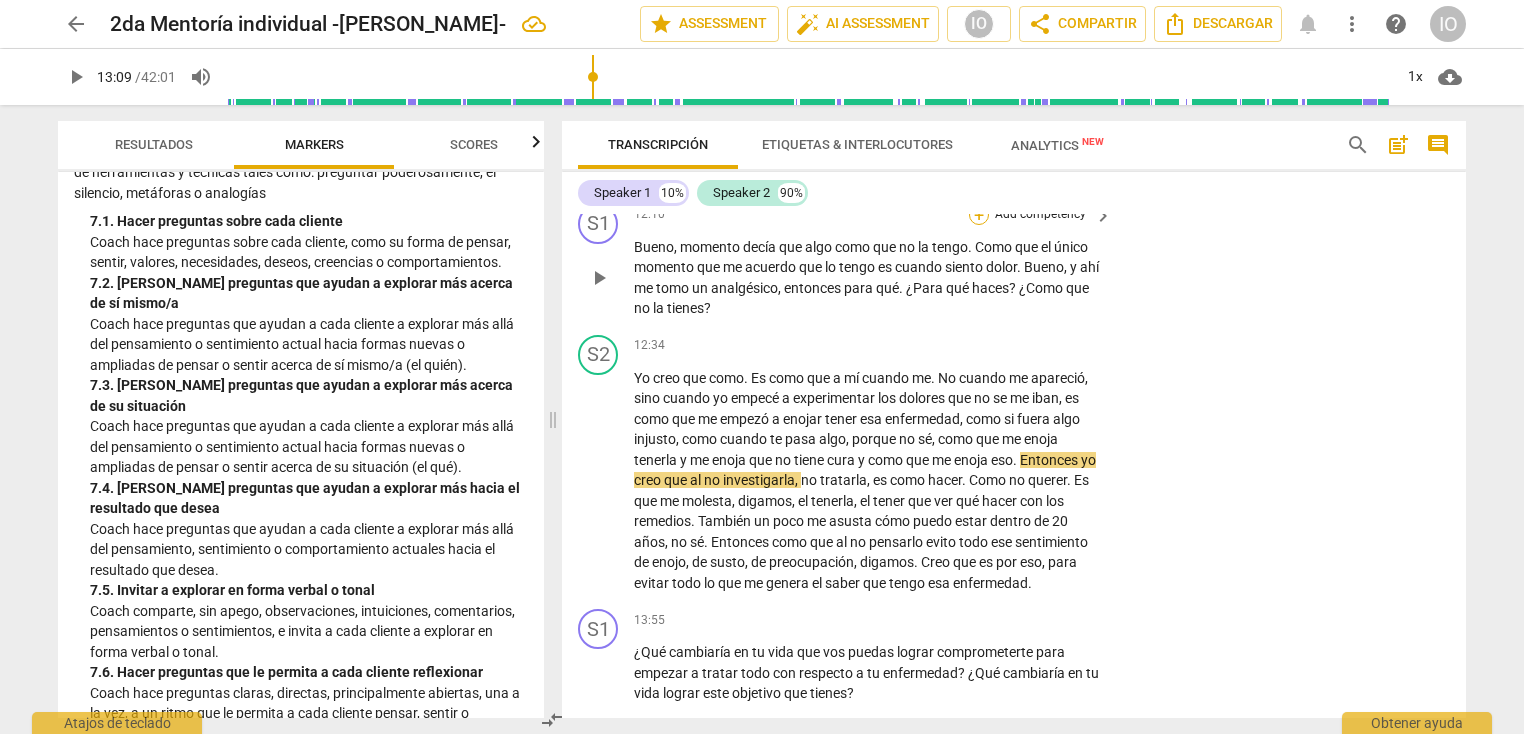 click on "+" at bounding box center [979, 215] 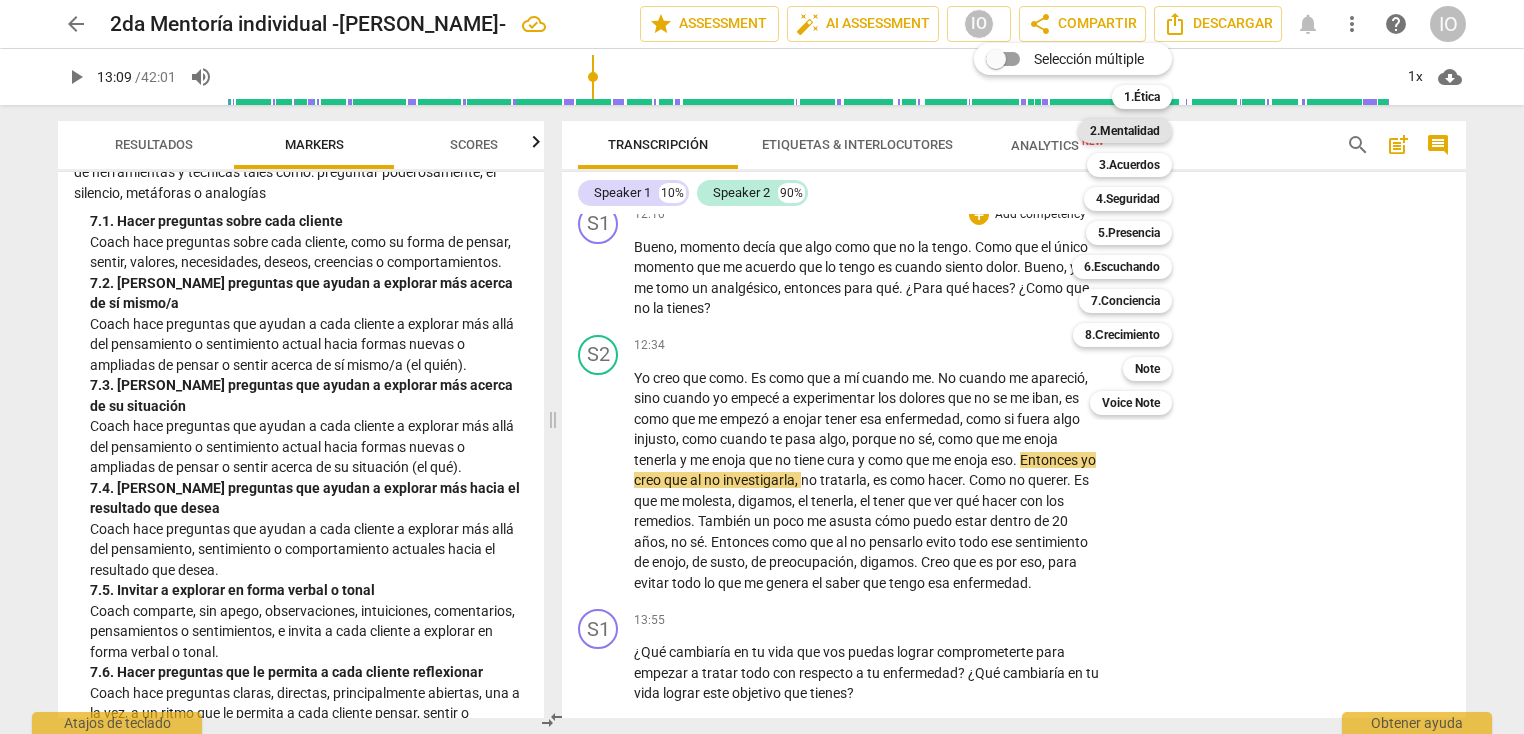 click on "2.Mentalidad" at bounding box center (1125, 131) 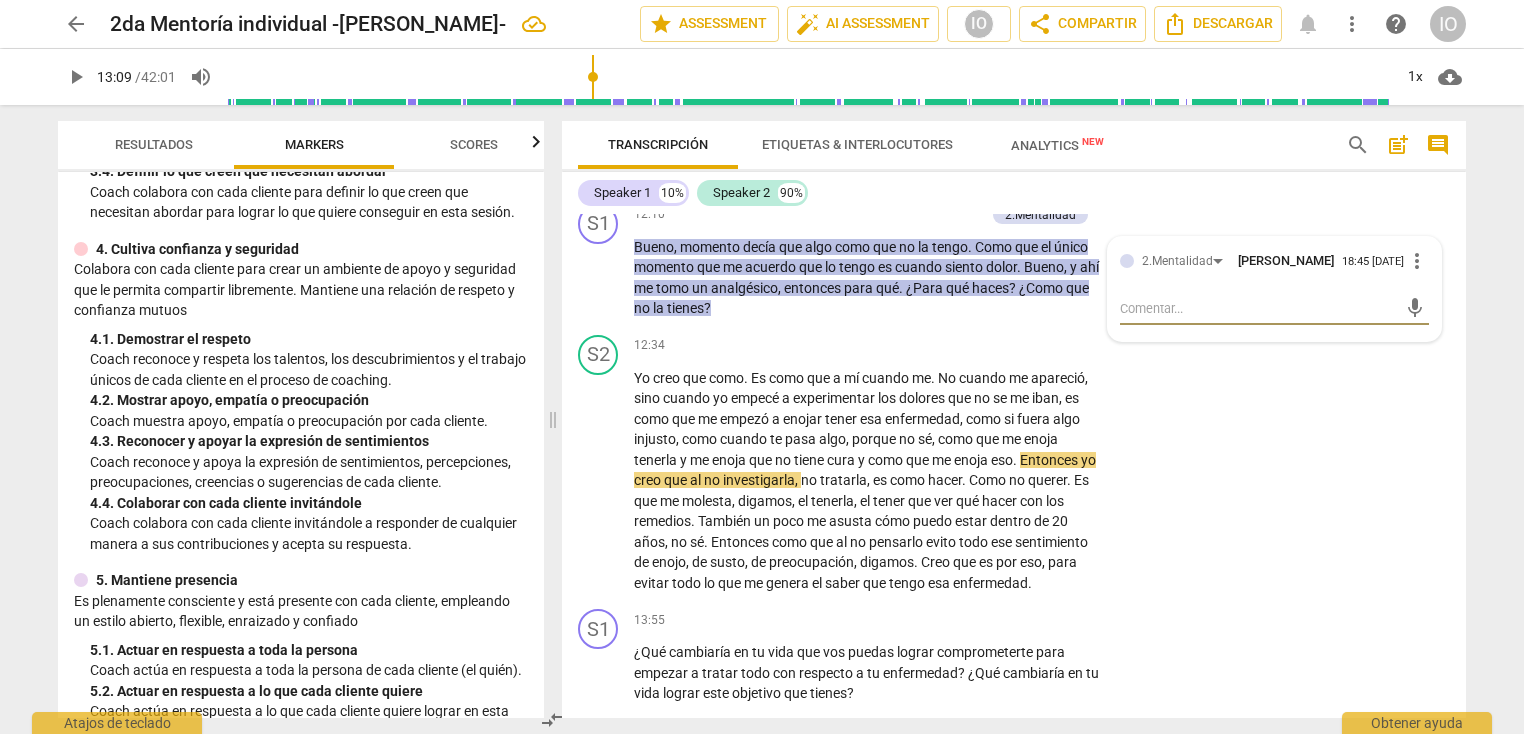 scroll, scrollTop: 536, scrollLeft: 0, axis: vertical 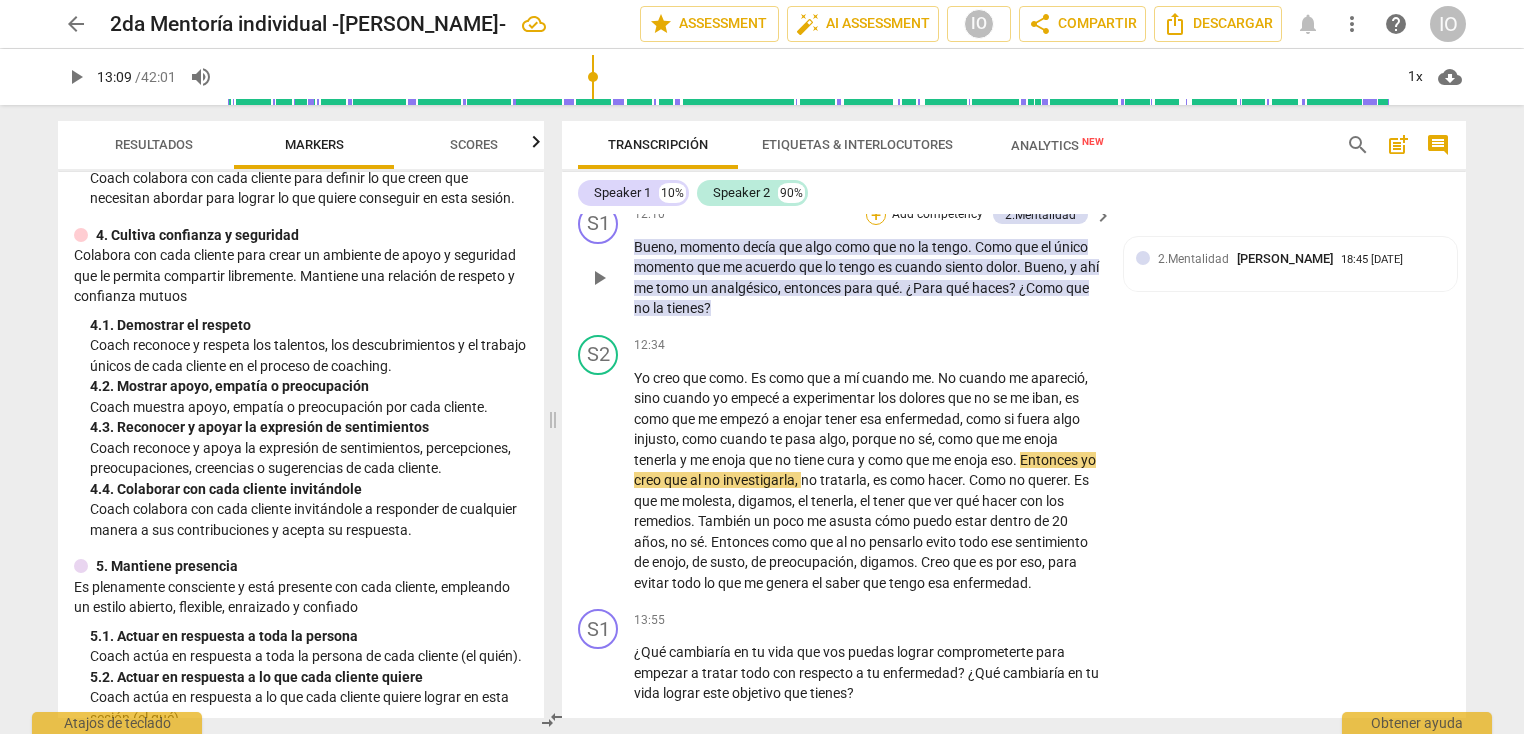 click on "+" at bounding box center [876, 215] 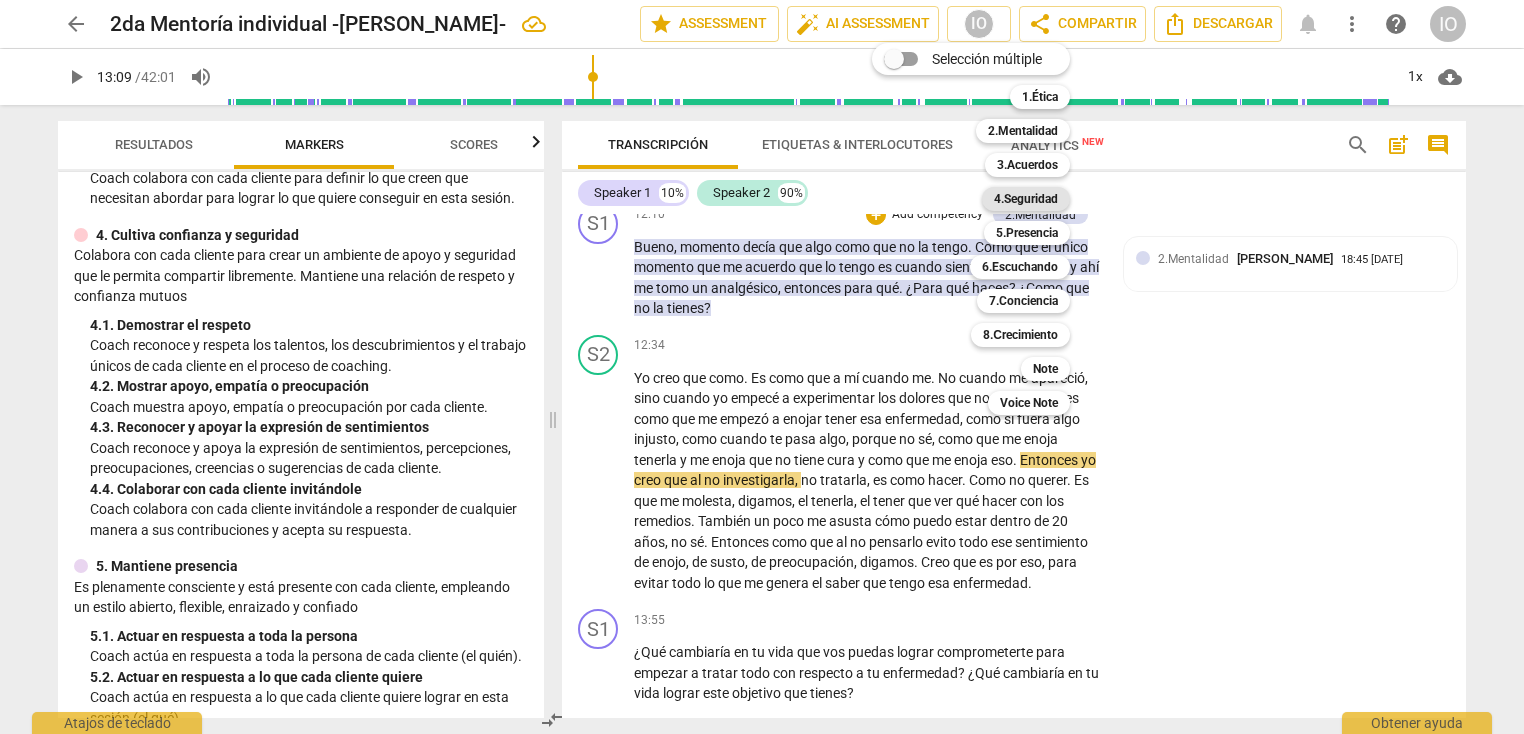 click on "4.Seguridad" at bounding box center (1026, 199) 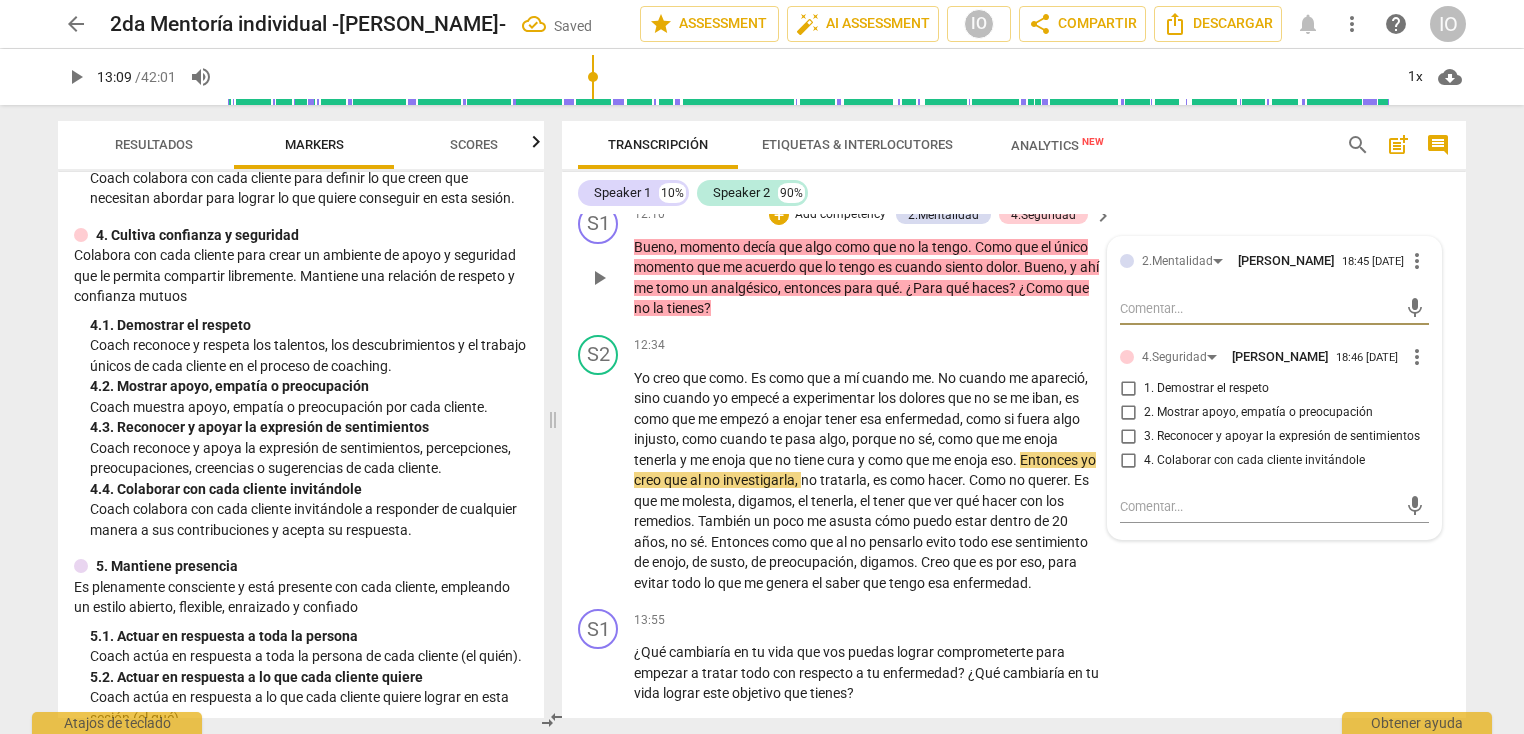click on "4. Colaborar con cada cliente invitándole" at bounding box center [1128, 461] 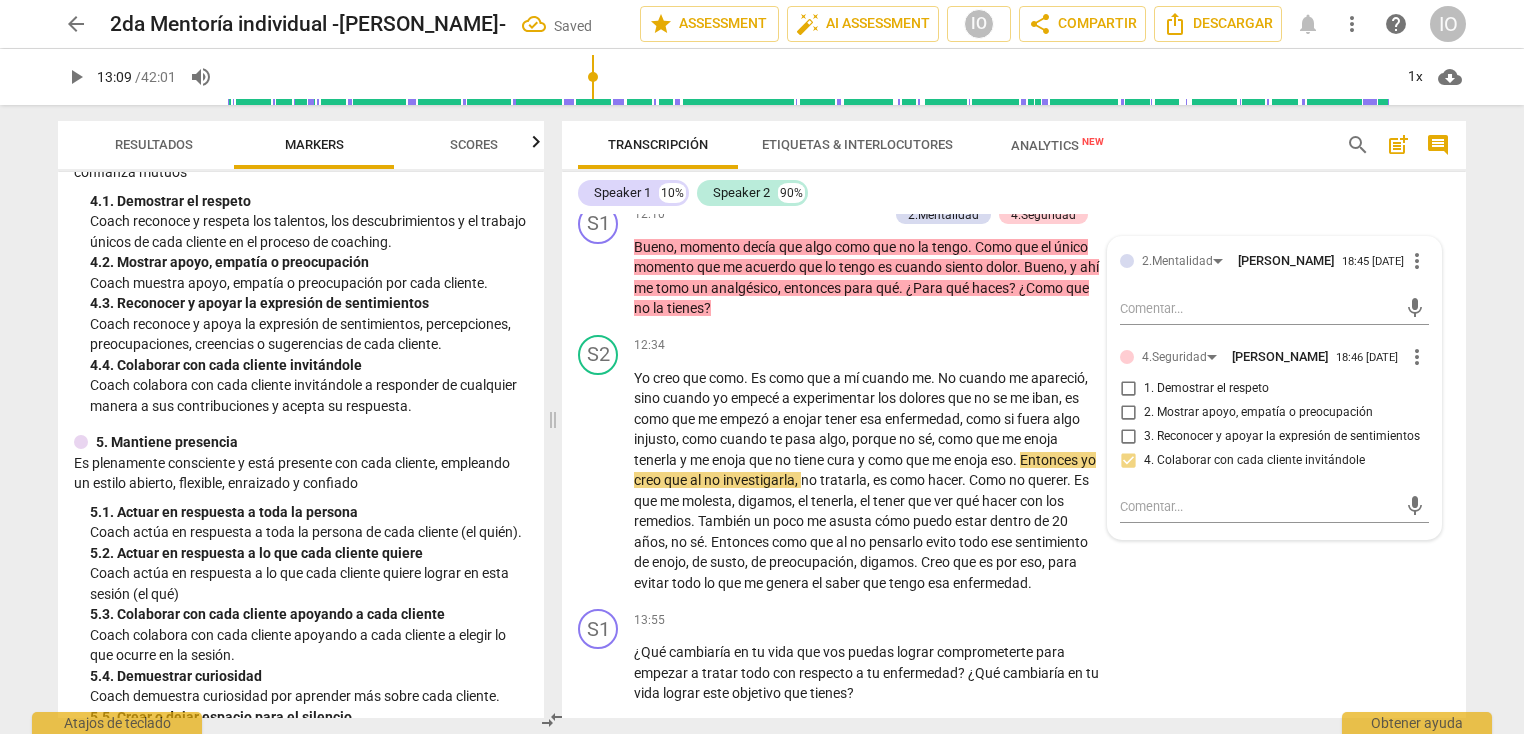 scroll, scrollTop: 763, scrollLeft: 0, axis: vertical 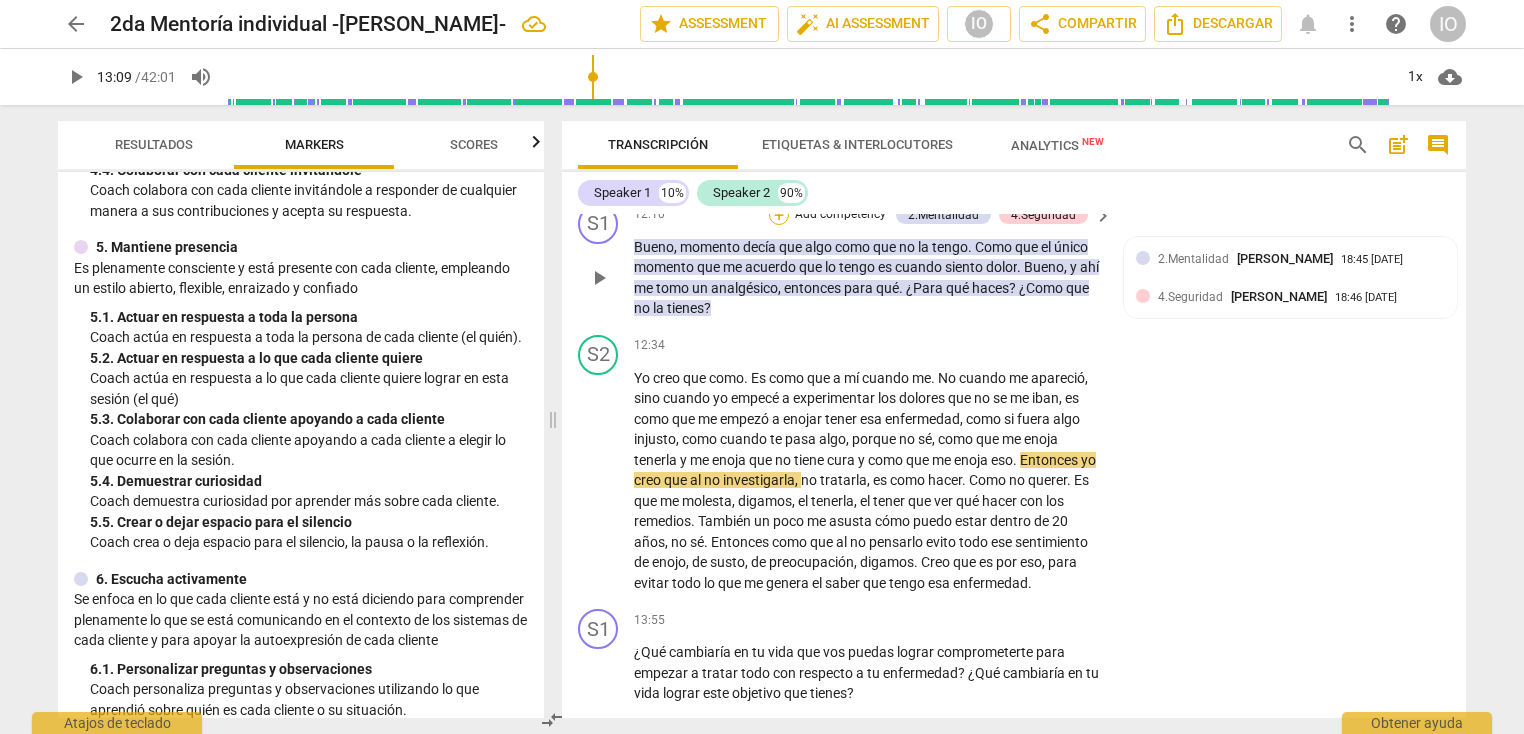 click on "+" at bounding box center [779, 215] 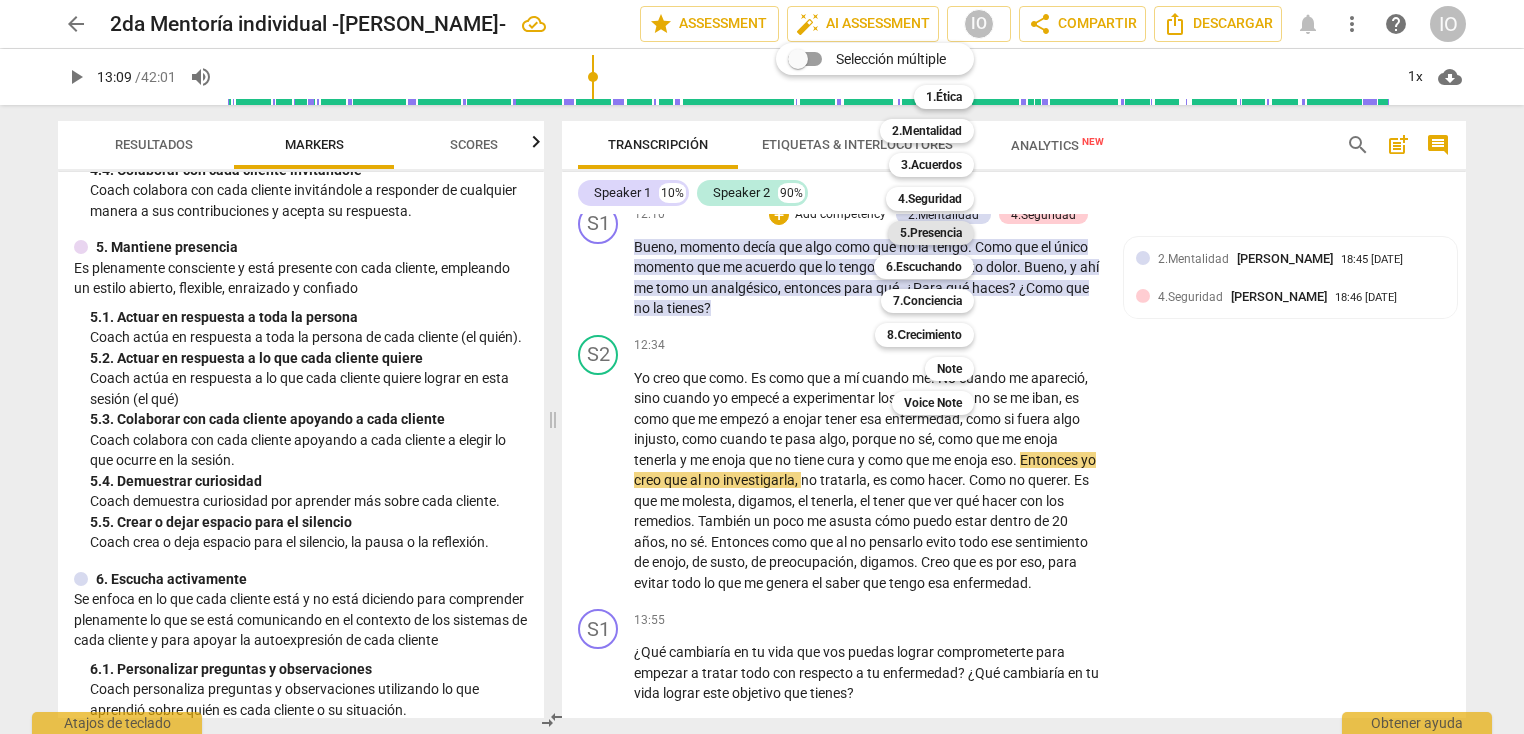 click on "5.Presencia" at bounding box center [931, 233] 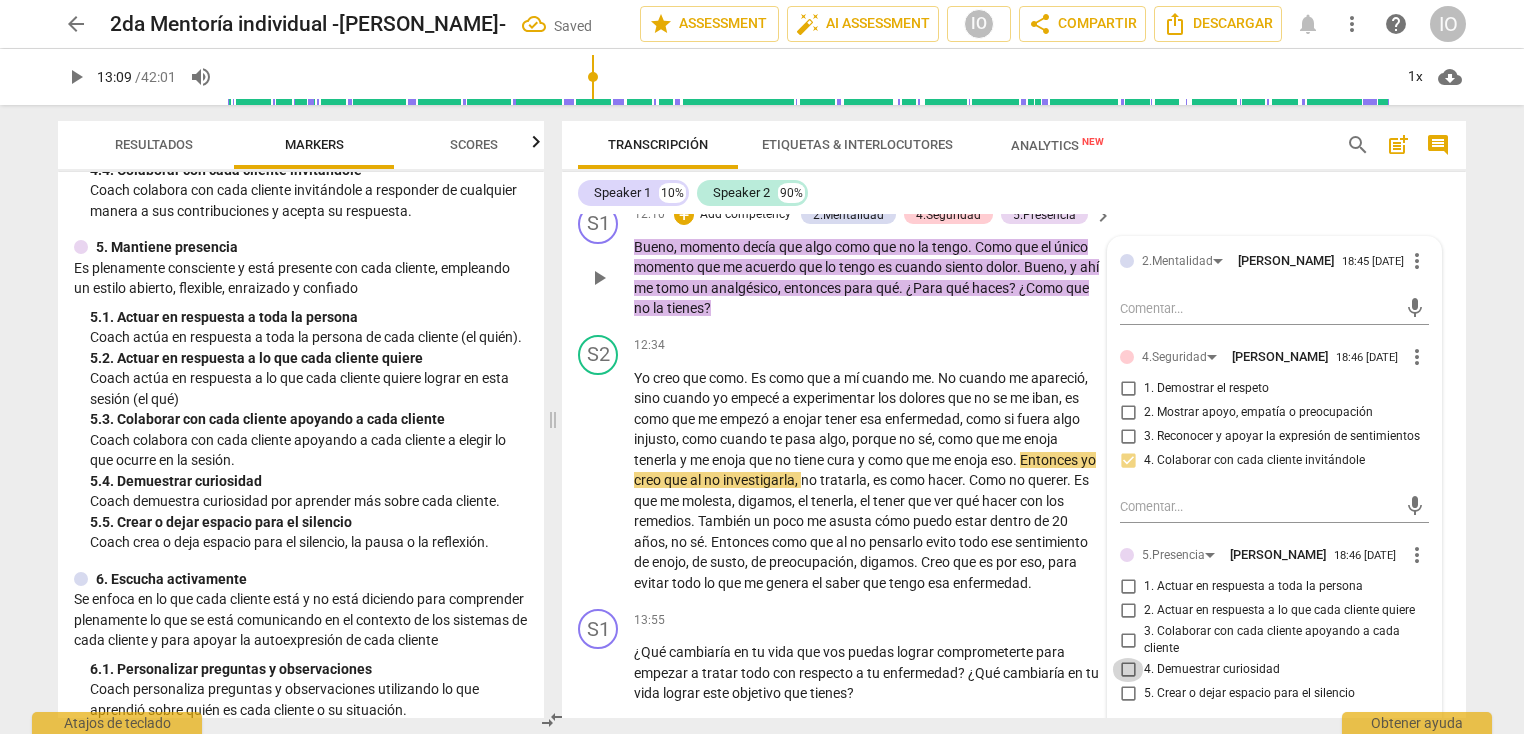 click on "4. Demuestrar curiosidad" at bounding box center [1128, 670] 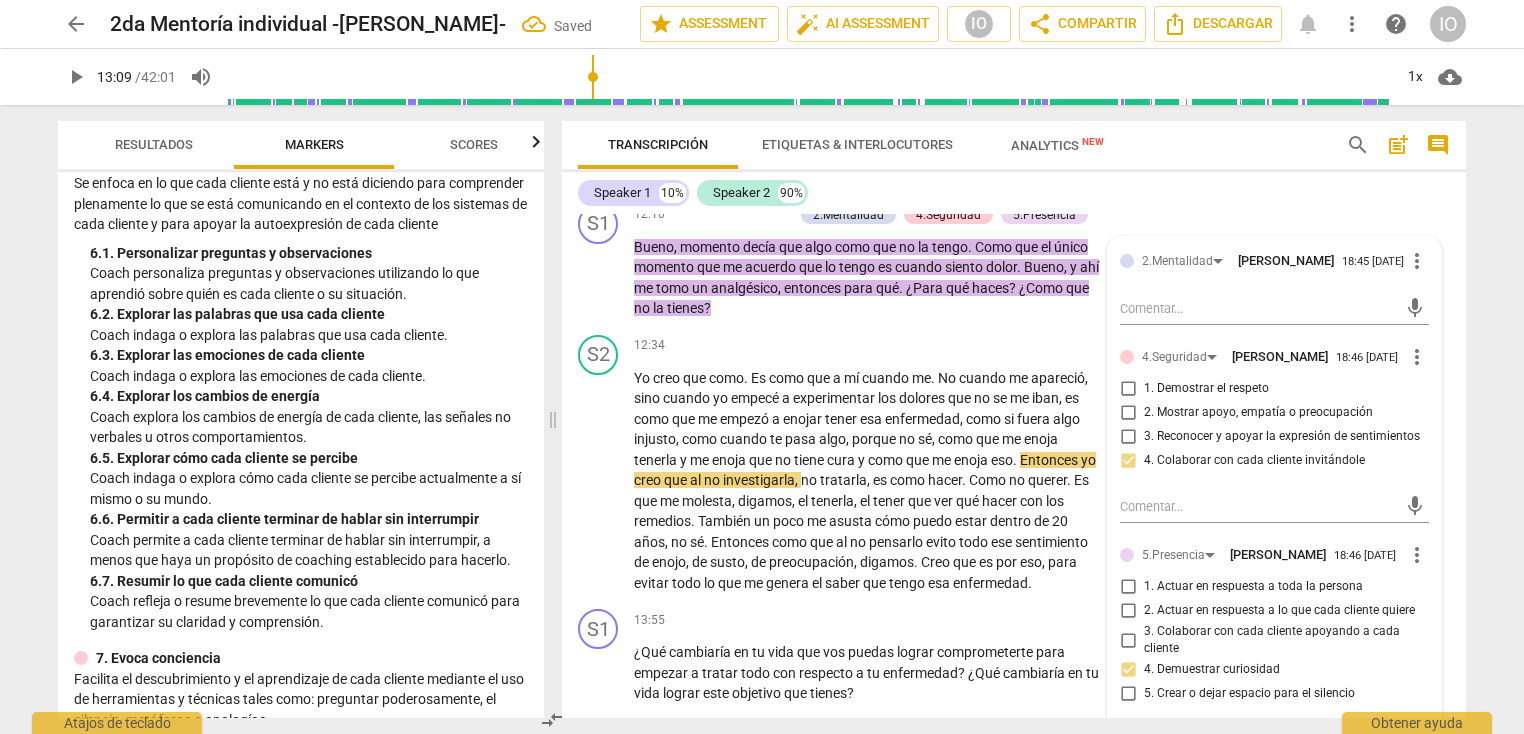 scroll, scrollTop: 1284, scrollLeft: 0, axis: vertical 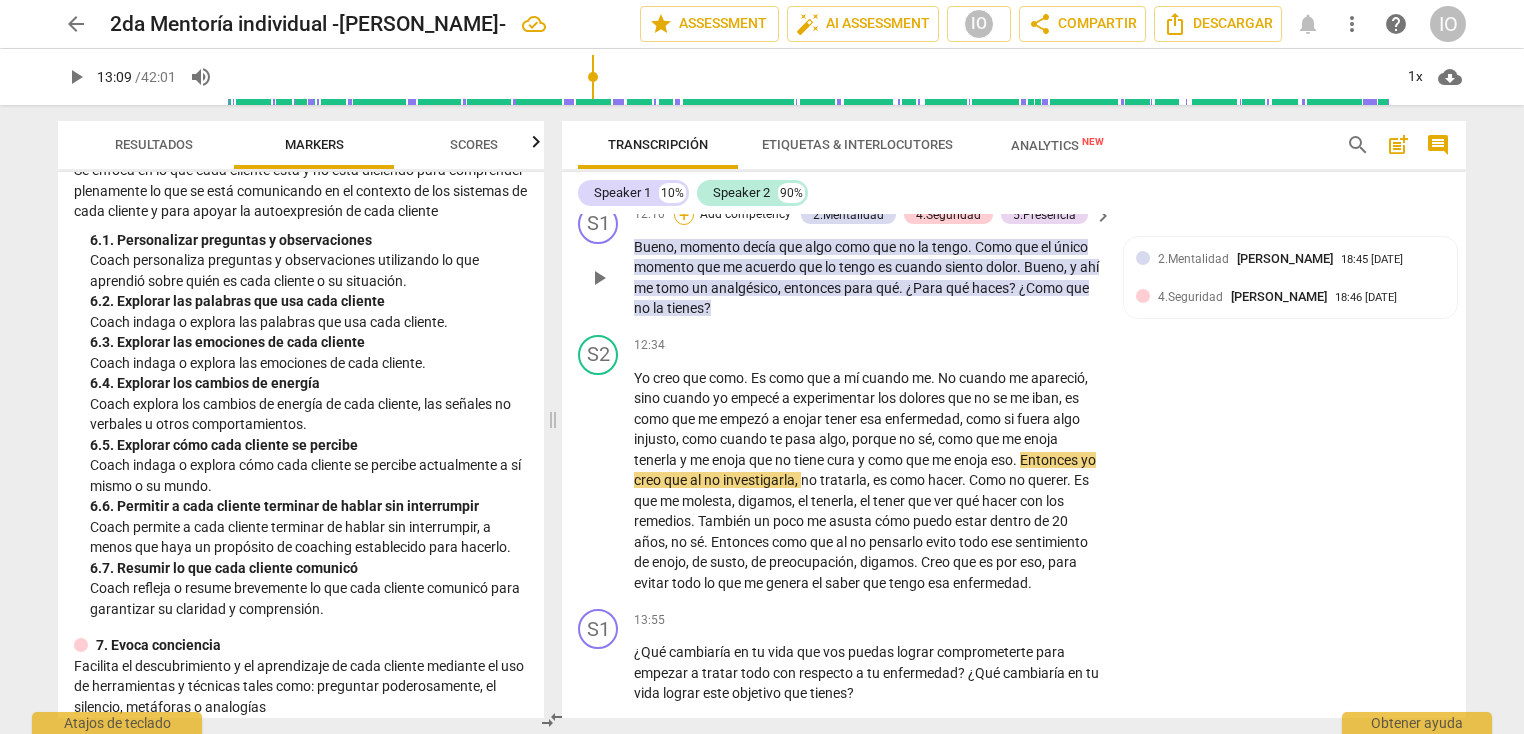 click on "+" at bounding box center (684, 215) 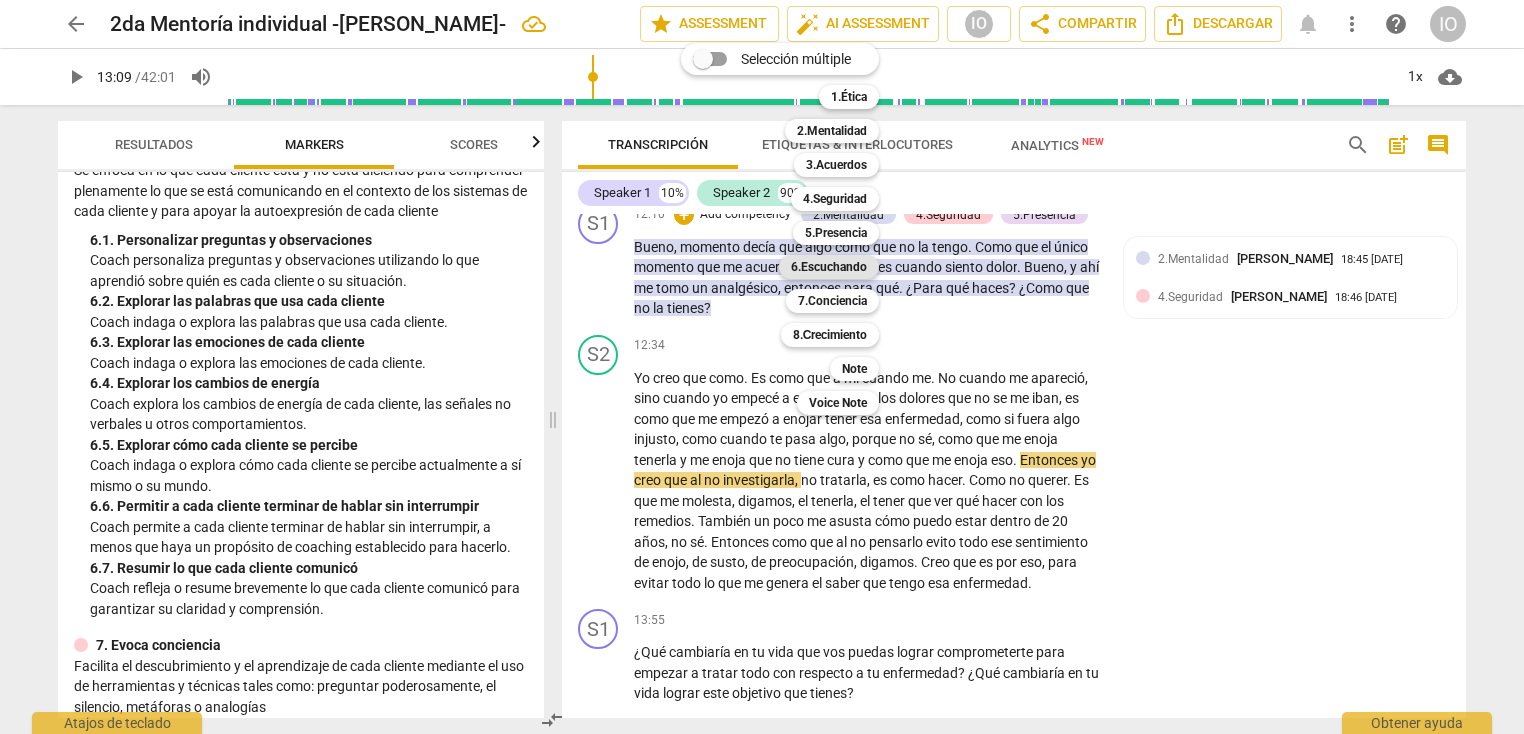 click on "6.Escuchando" at bounding box center [829, 267] 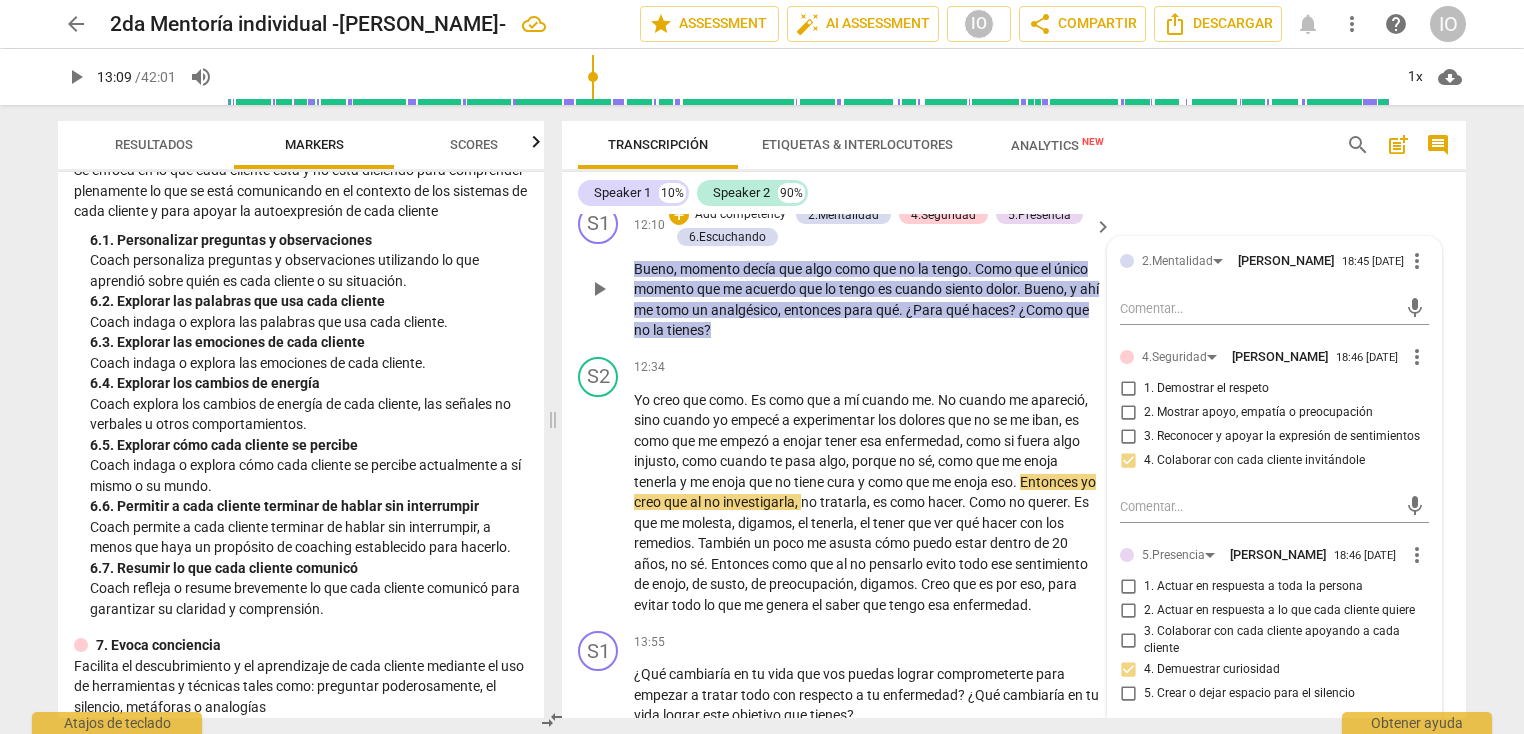 click on "2.Mentalidad [PERSON_NAME] 18:45 [DATE] more_vert mic 4.Seguridad [PERSON_NAME] 18:46 [DATE] more_vert 1. Demostrar el respeto 2. Mostrar apoyo, empatía o preocupación 3. Reconocer y apoyar la expresión de sentimientos 4. Colaborar con cada cliente invitándole  mic 5.Presencia [PERSON_NAME] 18:46 [DATE] more_vert 1. Actuar en respuesta a toda la persona  2. Actuar en respuesta a lo que cada cliente quiere 3. Colaborar con cada cliente apoyando a cada cliente 4. Demuestrar curiosidad 5. Crear o dejar espacio para el silencio mic 6.Escuchando [PERSON_NAME] 18:47 [DATE] more_vert 1. Personalizar preguntas y observaciones  2. Explorar las palabras que usa cada cliente 3. Explorar las emociones de cada cliente 4. Explorar los cambios de energía  5. Explorar cómo cada cliente se percibe 6. Permitir a cada cliente terminar de hablar sin interrumpir 7. Resumir lo que cada cliente comunicó  mic" at bounding box center (1274, 649) 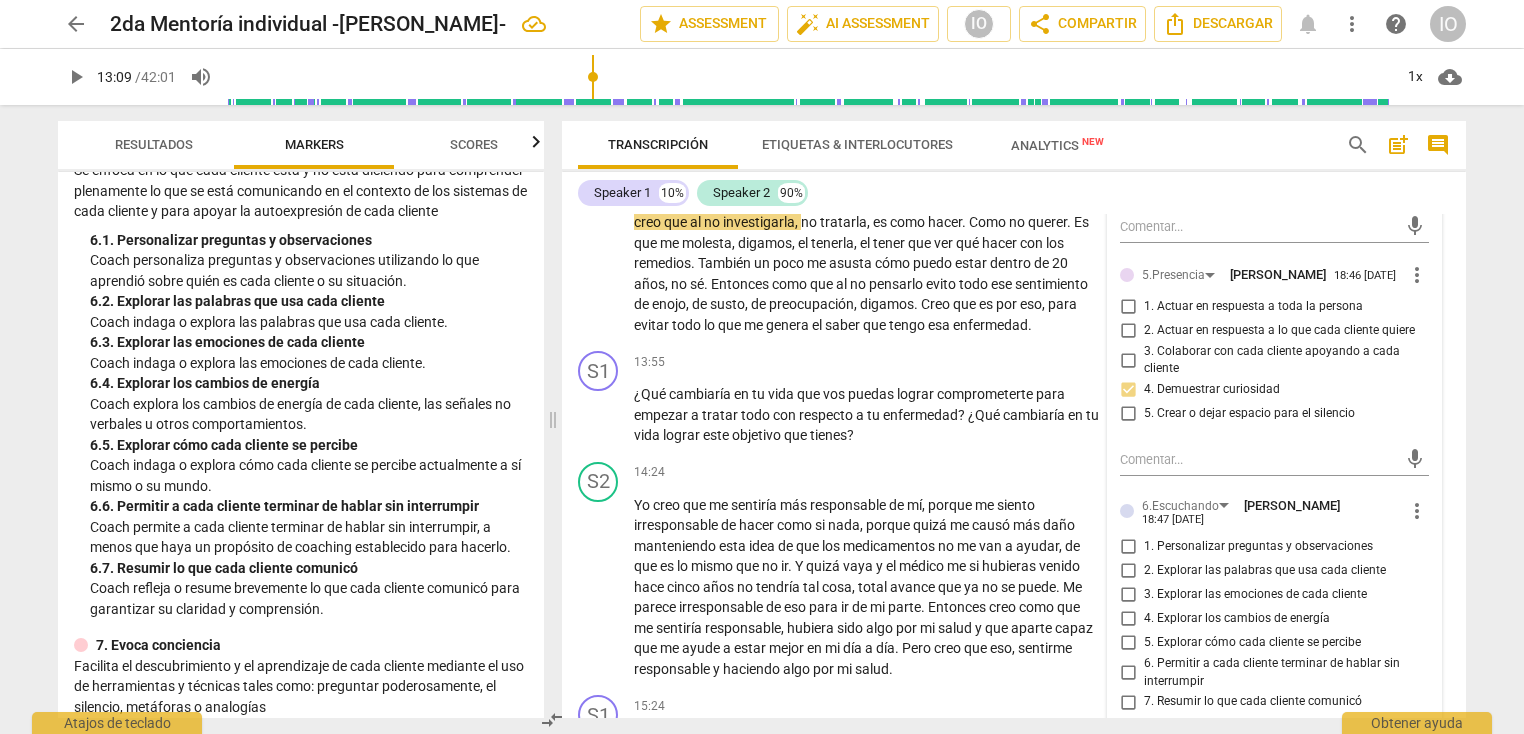 scroll, scrollTop: 4078, scrollLeft: 0, axis: vertical 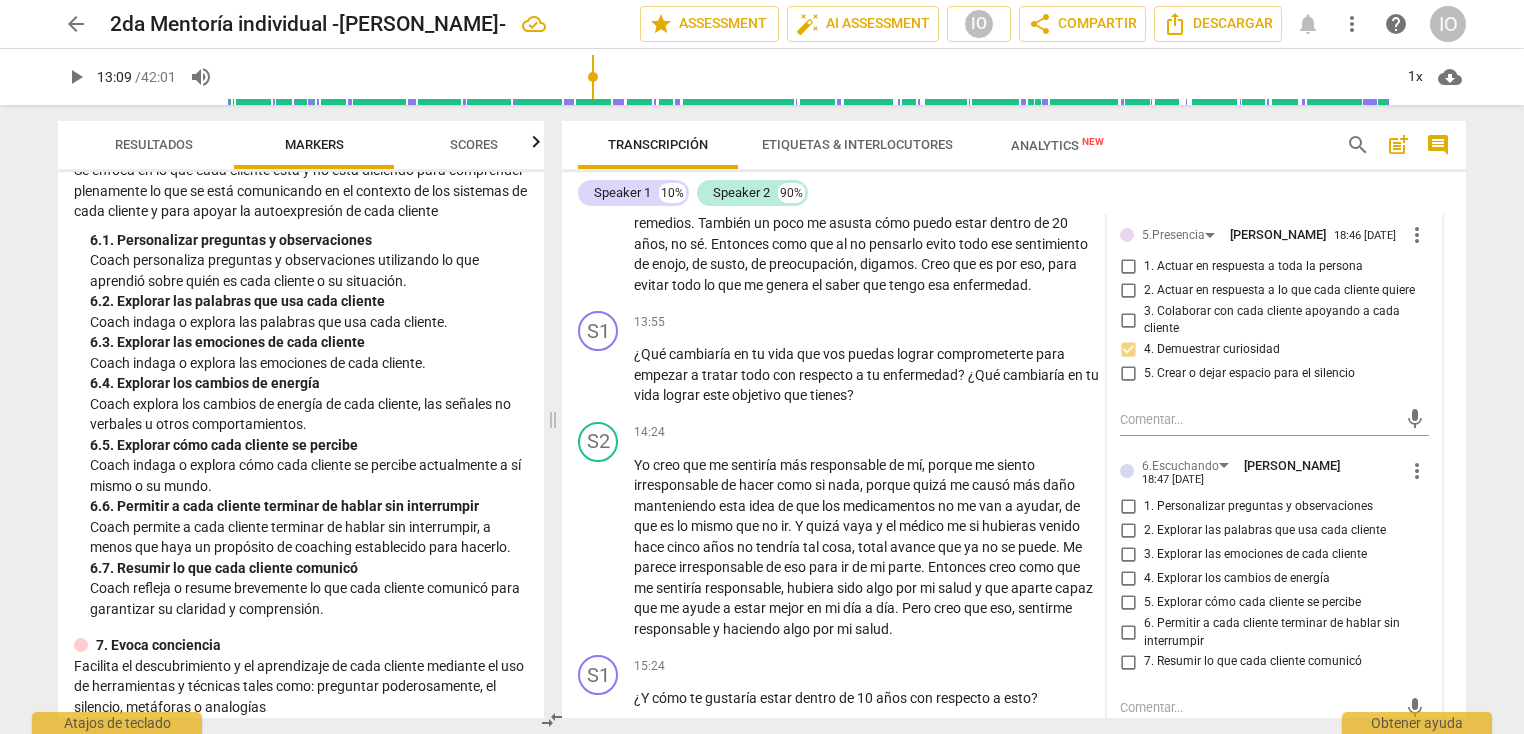 click on "1. Personalizar preguntas y observaciones" at bounding box center [1128, 507] 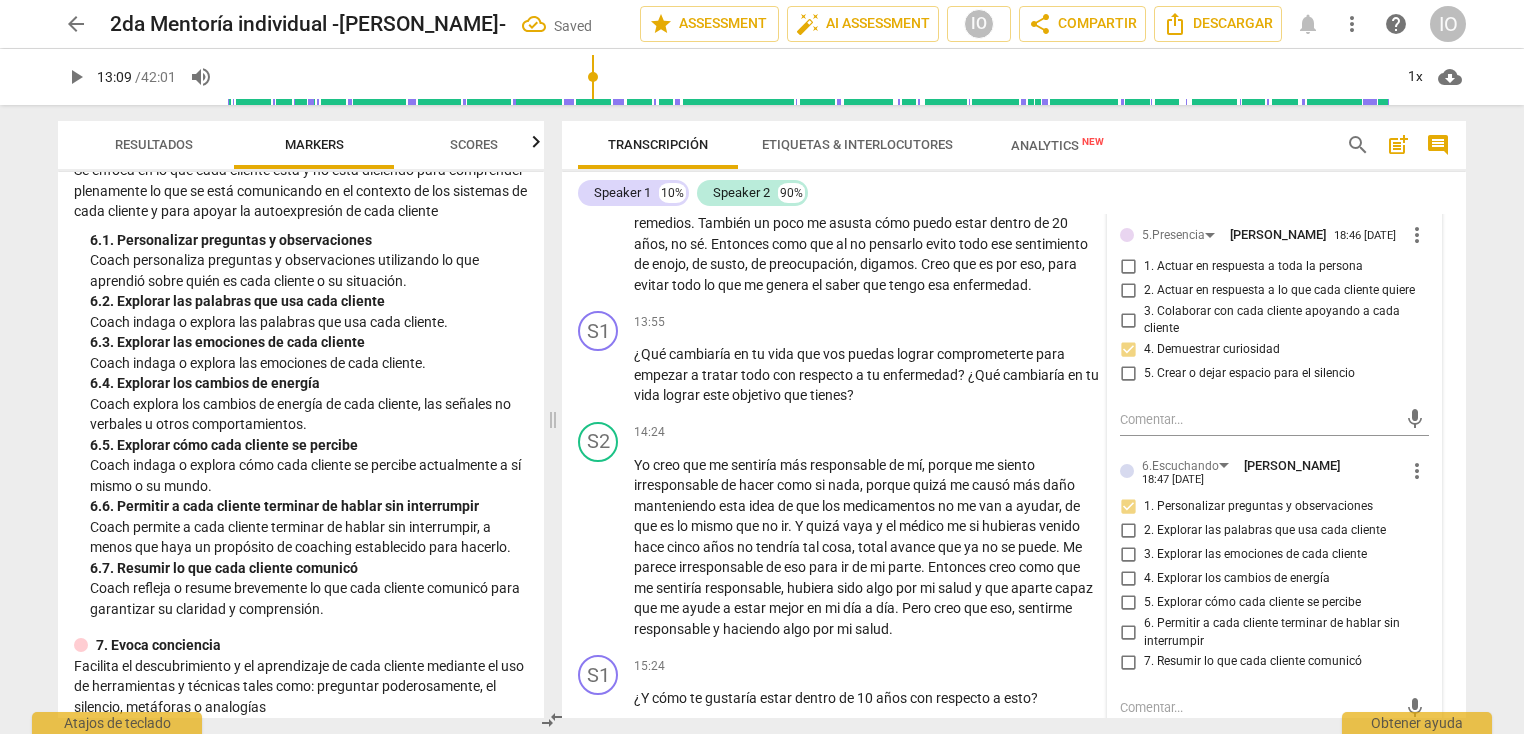 click on "2. Explorar las palabras que usa cada cliente" at bounding box center [1128, 531] 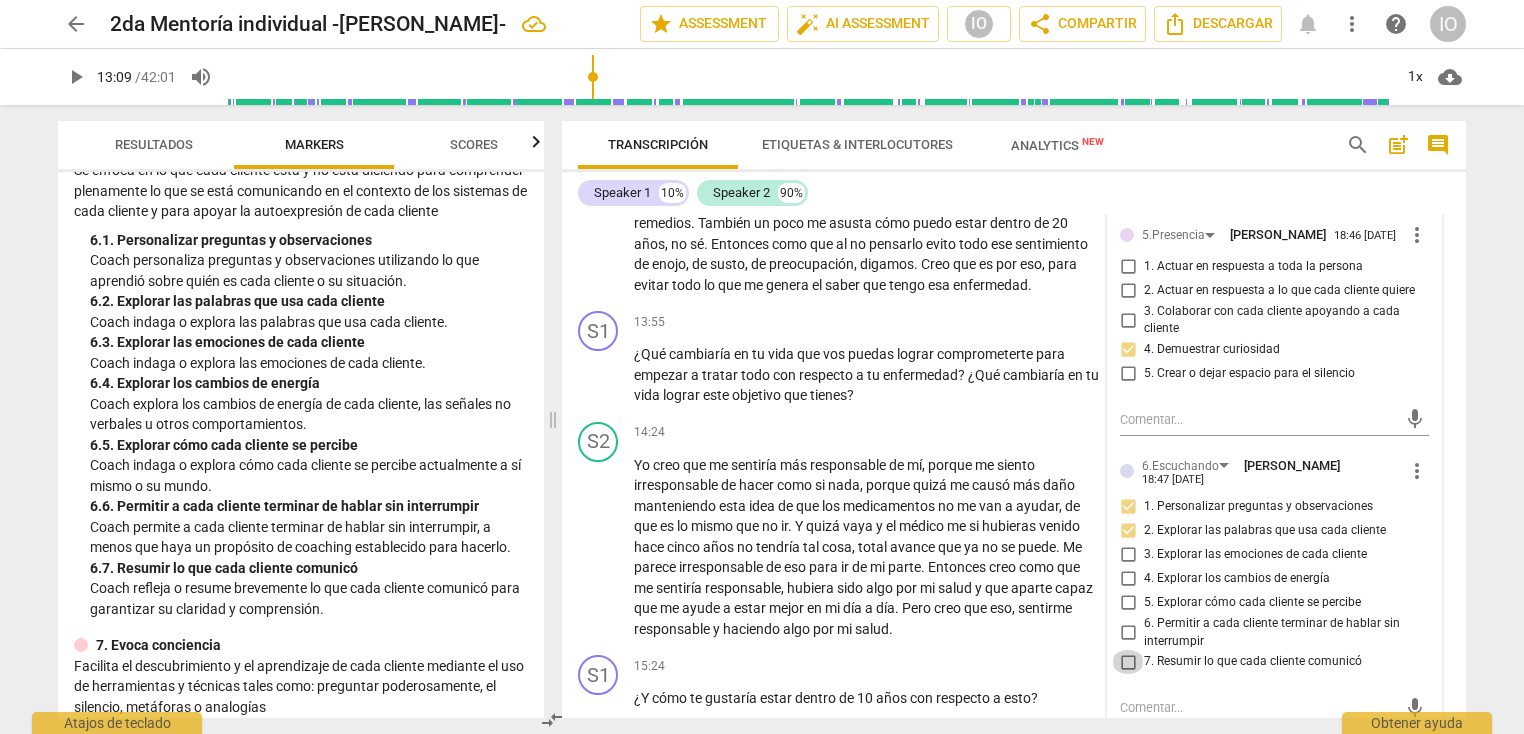 click on "7. Resumir lo que cada cliente comunicó" at bounding box center (1128, 662) 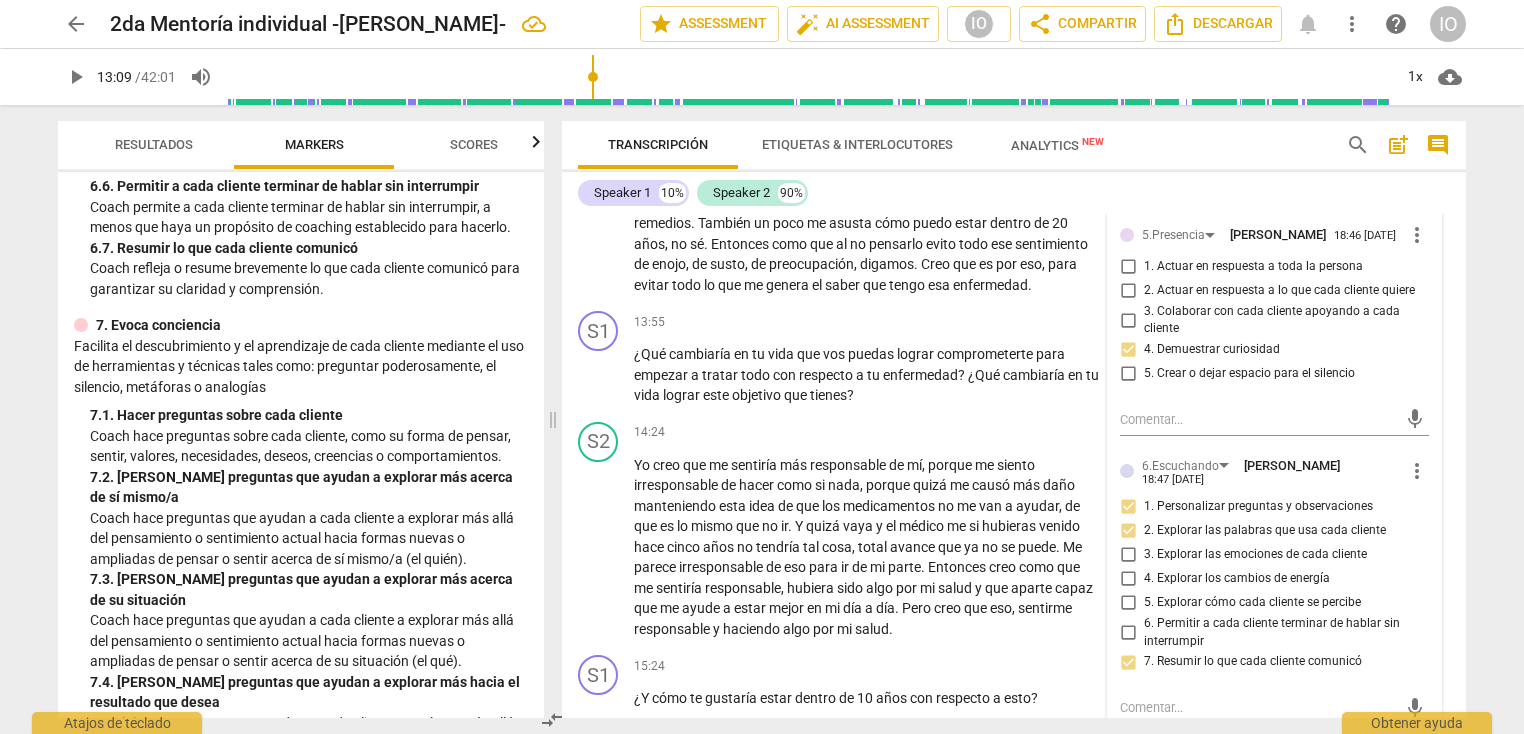 scroll, scrollTop: 1627, scrollLeft: 0, axis: vertical 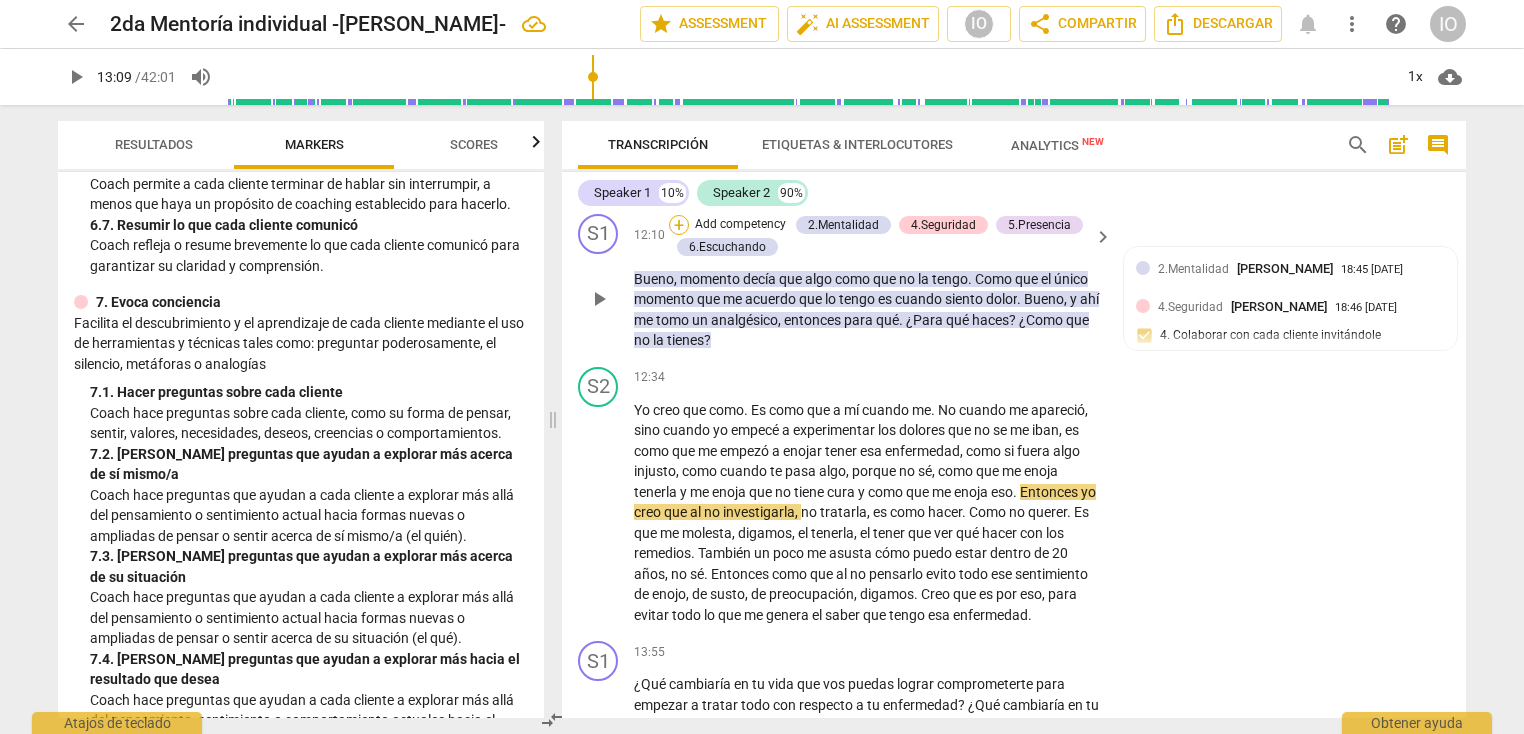 click on "+" at bounding box center (679, 225) 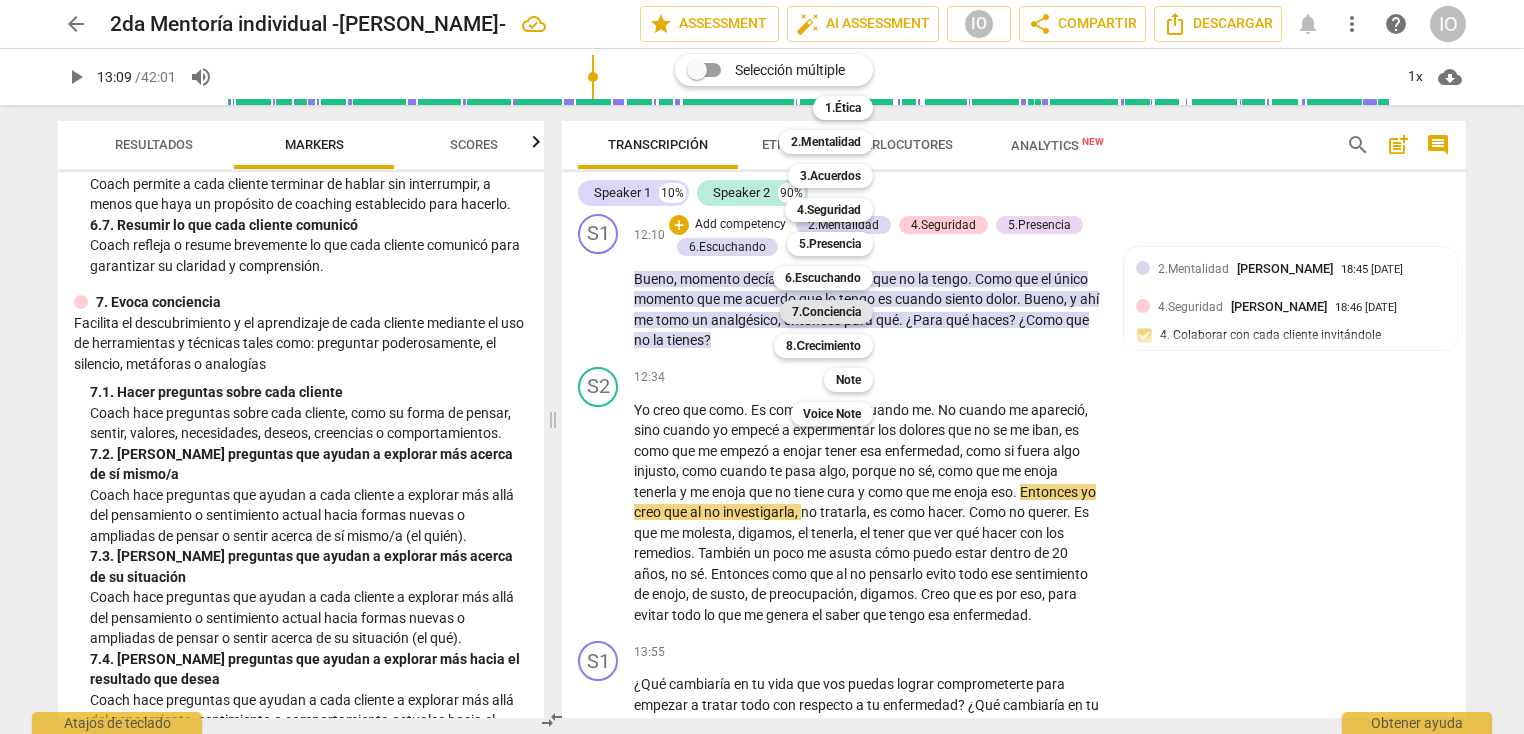 click on "7.Conciencia" at bounding box center [826, 312] 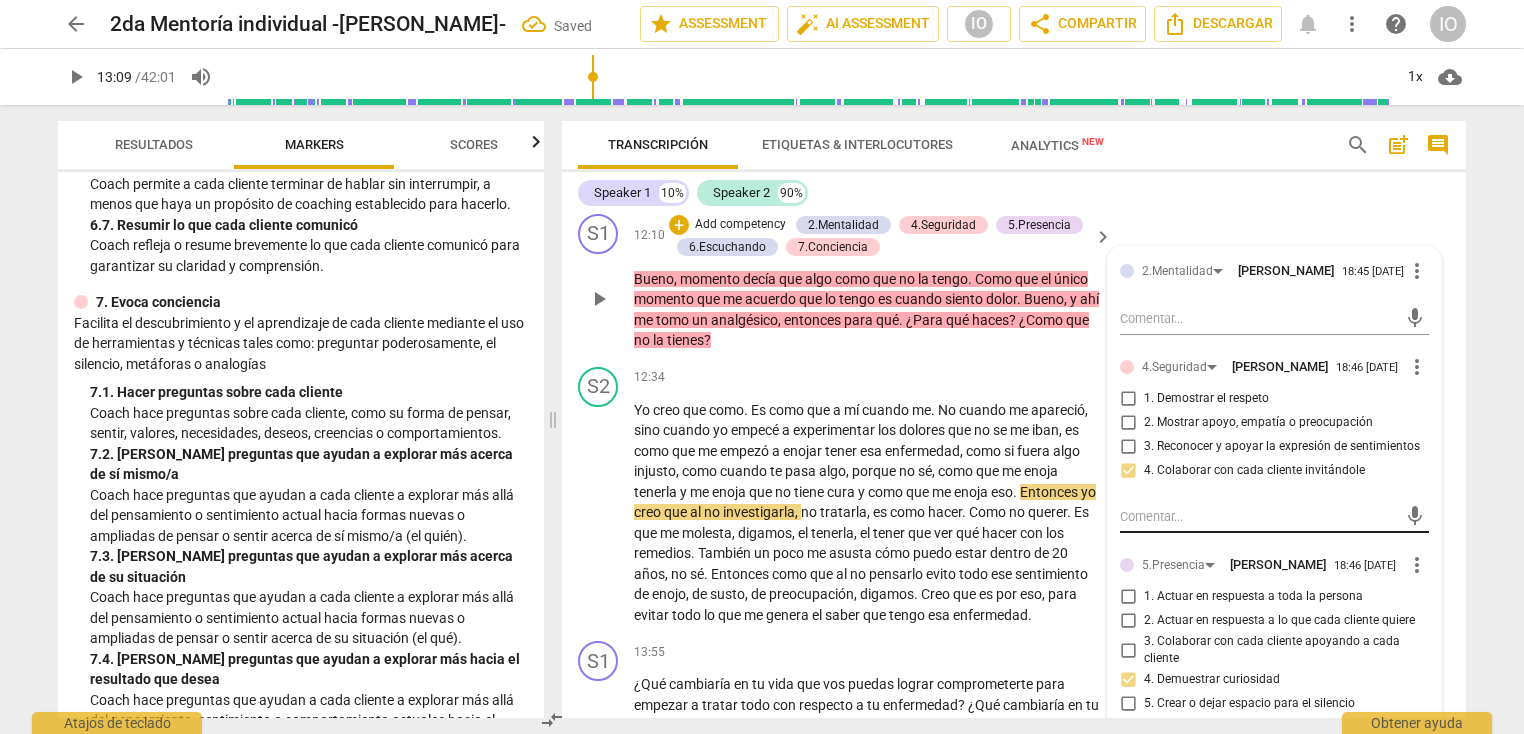 click on "mic" at bounding box center [1274, 517] 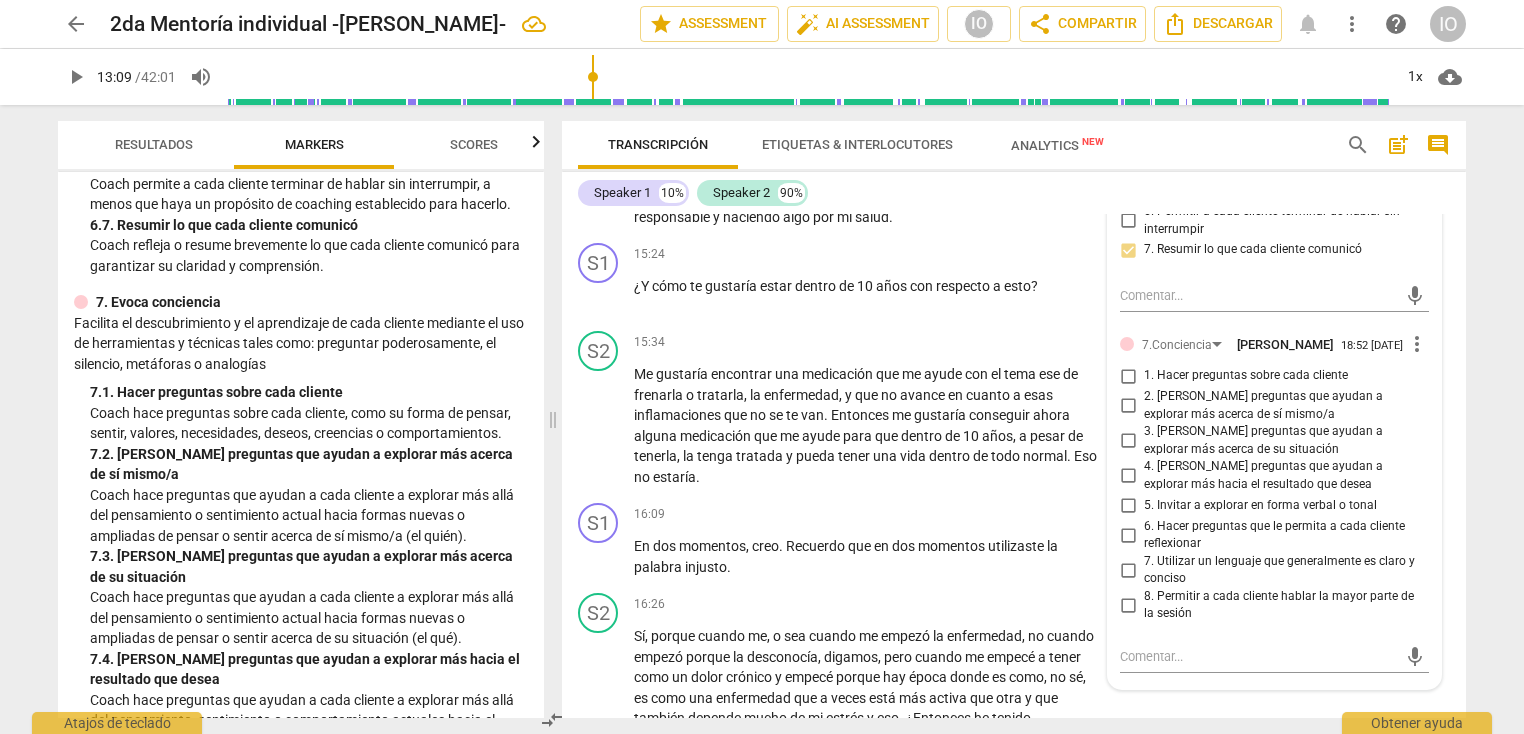 scroll, scrollTop: 4508, scrollLeft: 0, axis: vertical 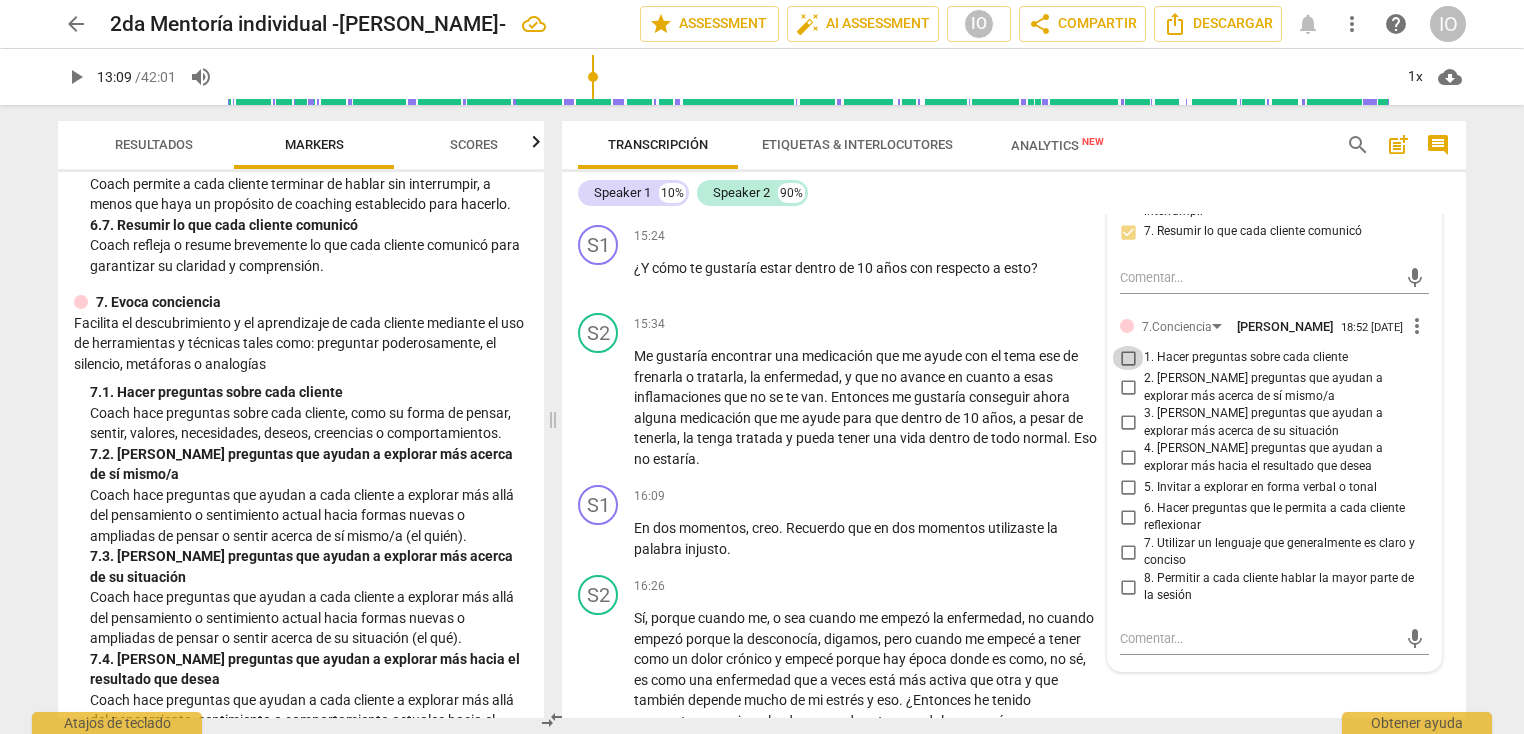 click on "1. Hacer preguntas sobre cada cliente" at bounding box center [1128, 358] 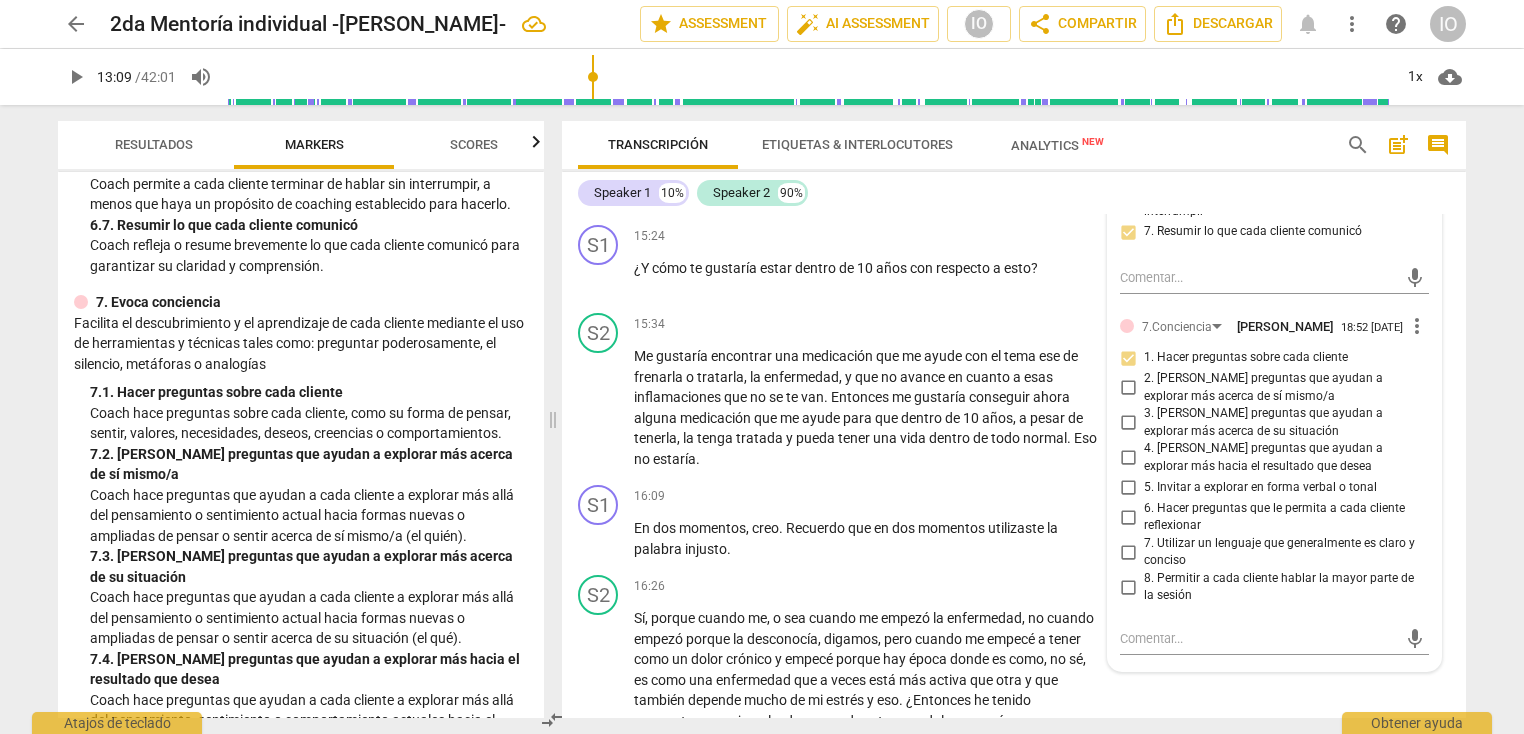 click on "2. [PERSON_NAME] preguntas que ayudan a explorar más acerca de sí mismo/a" at bounding box center (1128, 388) 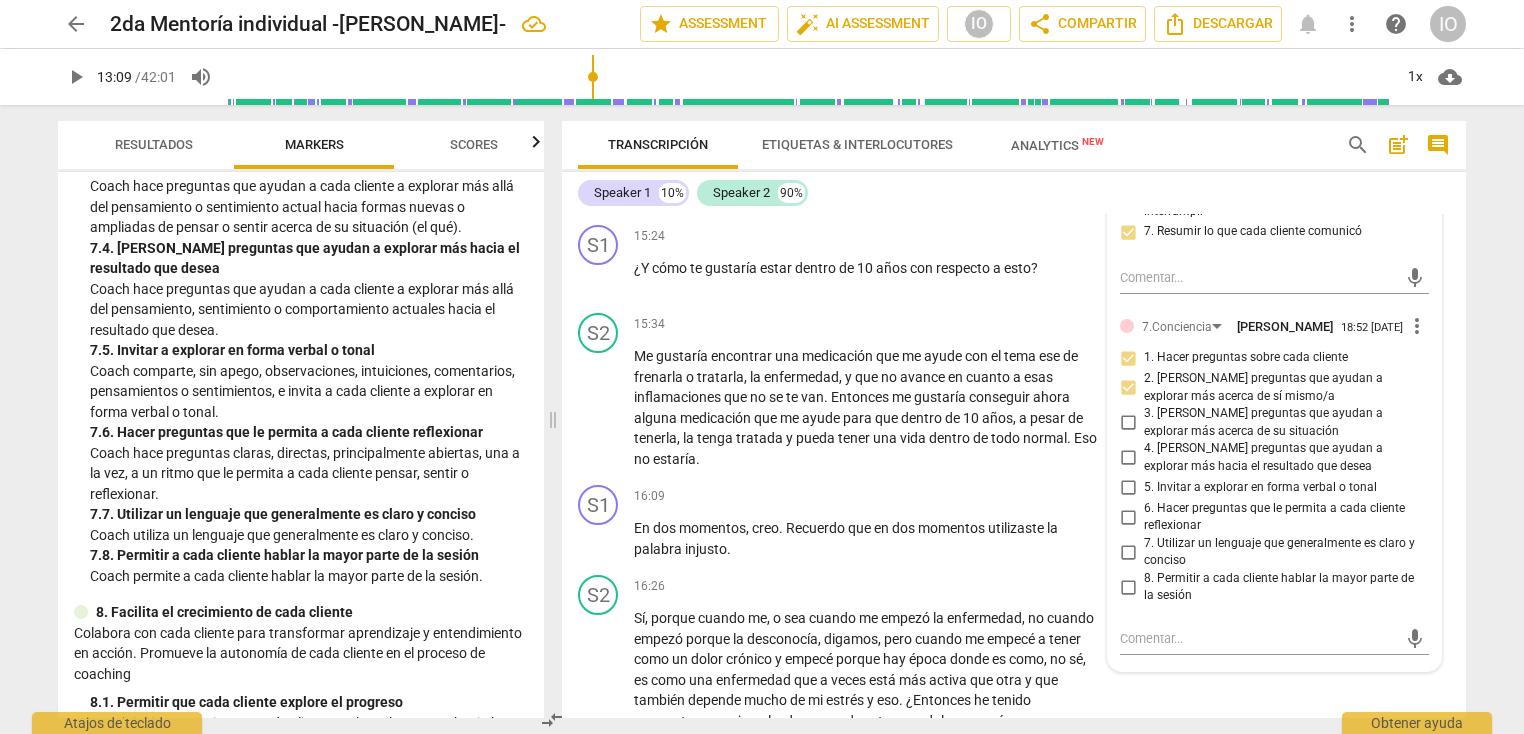 scroll, scrollTop: 2056, scrollLeft: 0, axis: vertical 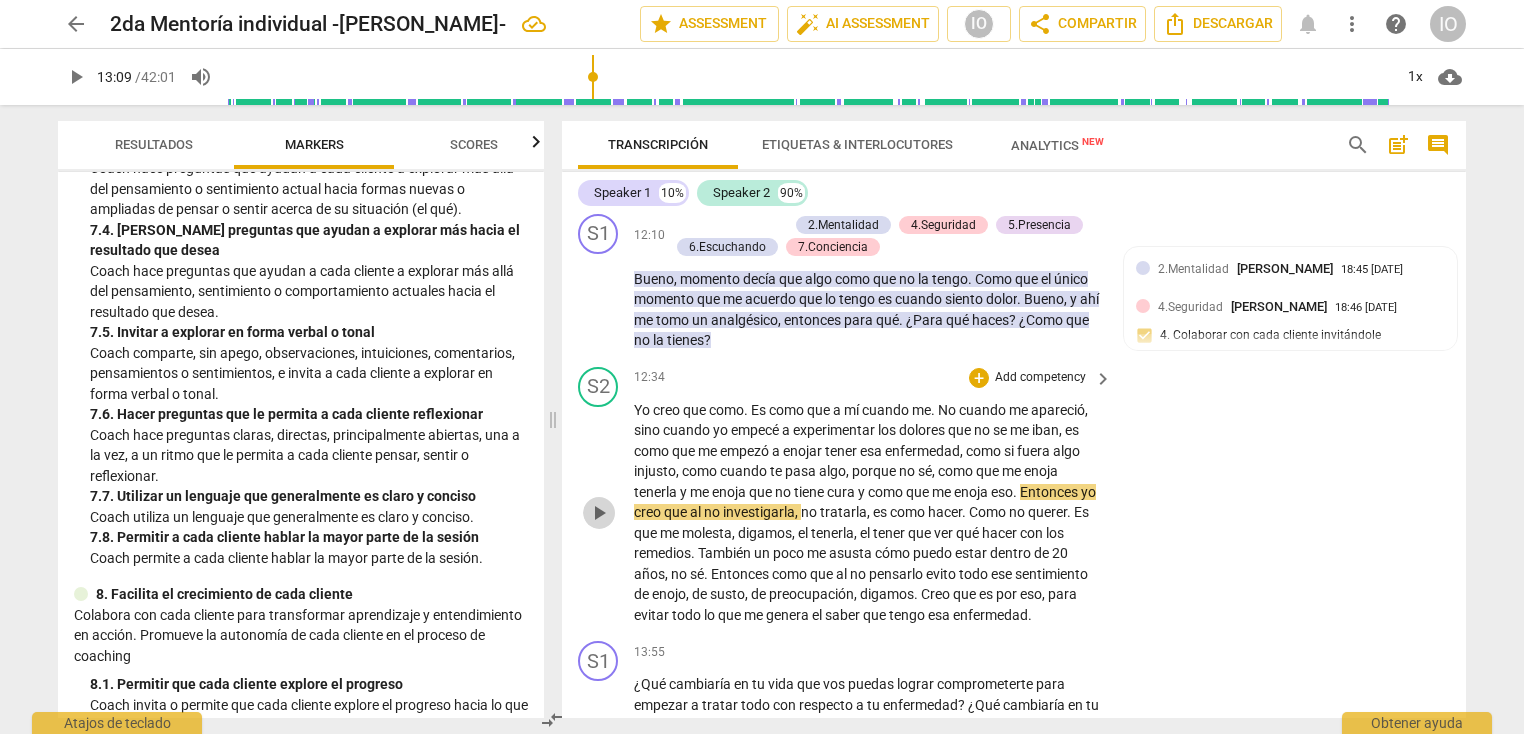 click on "play_arrow" at bounding box center (599, 513) 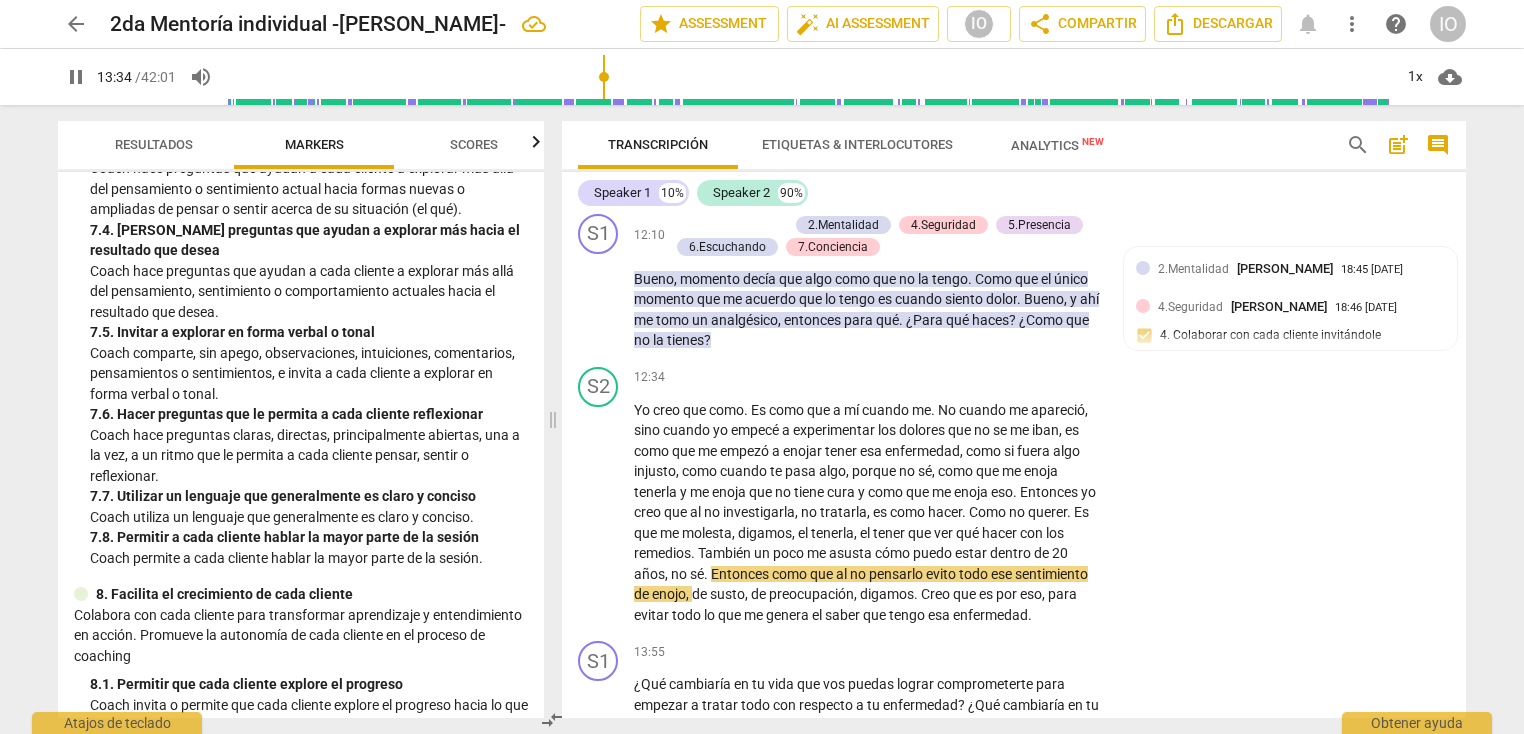 drag, startPoint x: 1465, startPoint y: 394, endPoint x: 1465, endPoint y: 420, distance: 26 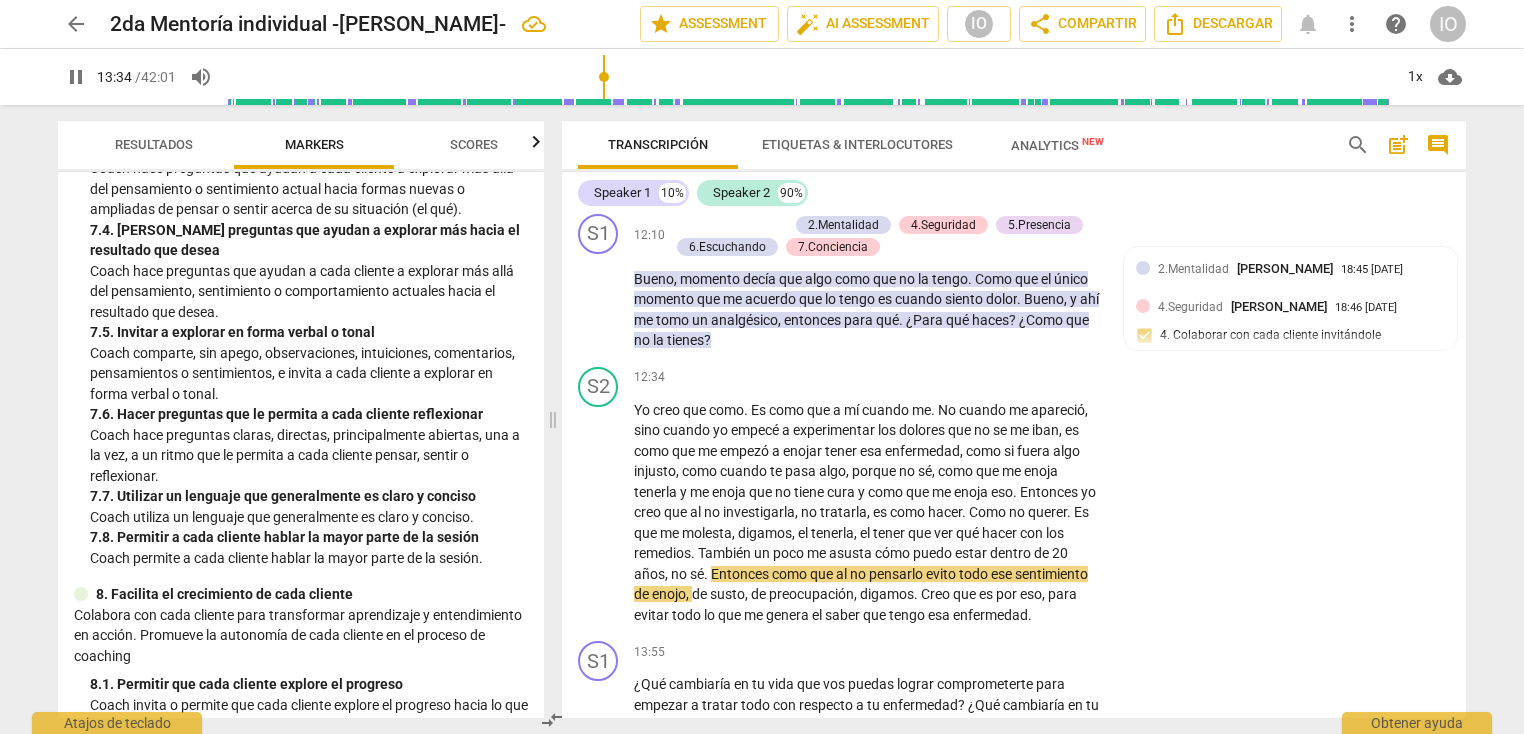click on "S1 play_arrow pause 00:01 + Add competency keyboard_arrow_right [PERSON_NAME] ,   ¿Cómo   estás ? S2 play_arrow pause 00:04 + Add competency keyboard_arrow_right Hola ,   bien ,   bien .   Acá   un   poco   intrigada   de   lo   que   va   a   ser   la   charla . S1 play_arrow pause 00:13 + Add competency 2.Mentalidad 3.Acuerdos keyboard_arrow_right ¿De   qué   te   gustaría   que   sea   la   charla   qué   quisieras   trabajar ? 2.Mentalidad [PERSON_NAME] 18:01 [DATE] 3.Acuerdos [PERSON_NAME] 18:02 [DATE] 1. Identificar o reconfirmar lo que cada cliente quiere lograr  S2 play_arrow pause 00:20 + Add competency keyboard_arrow_right Bueno ,   lo   que   quisiera   trabajar   es   una   cuestión ,   o   sea ,   que   tiene   que   ver   con   mi   salud ,   pero   en   sí   es   como   que   vengo   hace   mucho   pensando   en   la   cuestión   de   que   tengo   que   ir   al   médico   porque   bueno ,   yo   tengo   la   artritis   y   eso   yo   lo   tengo   y   vengo   hace   como   un" at bounding box center [1014, 466] 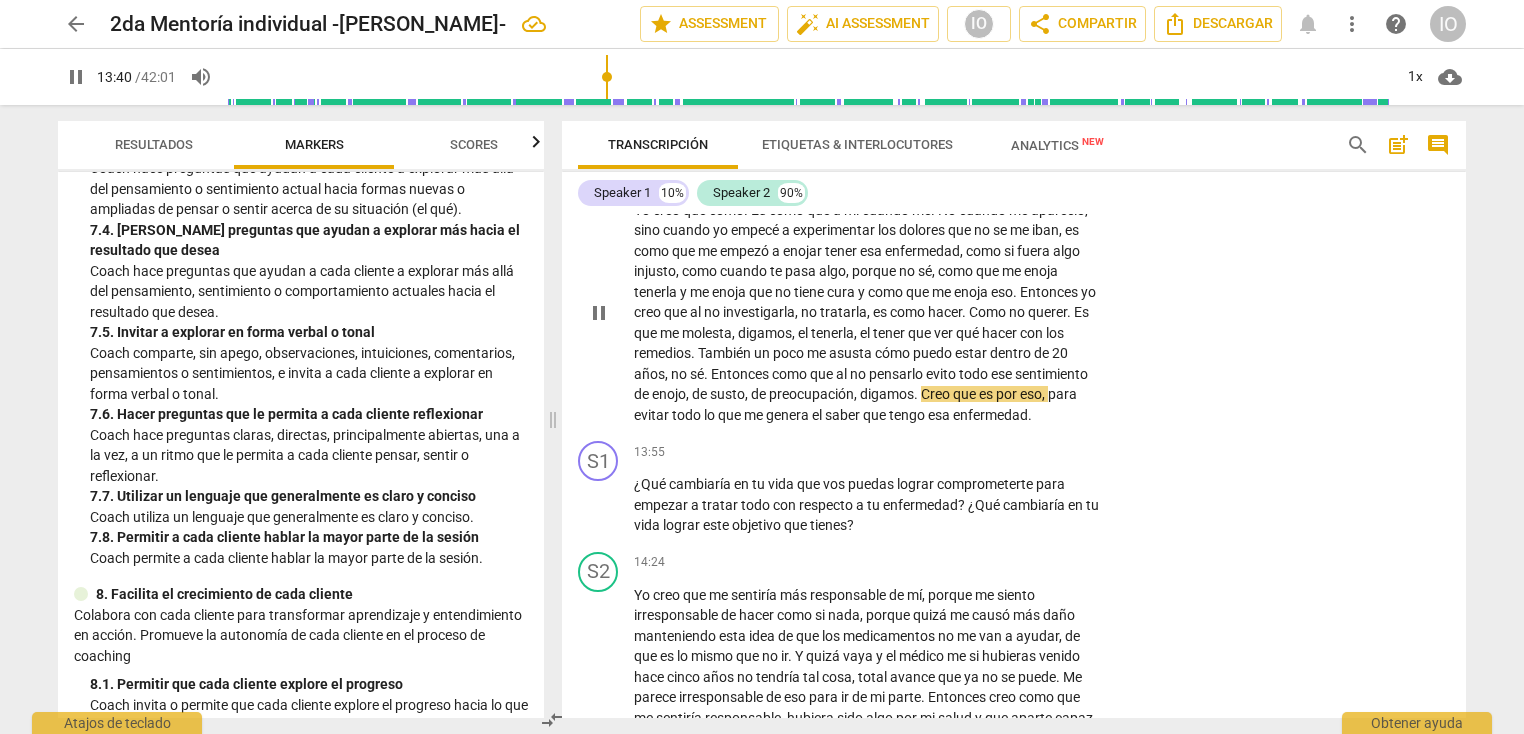 scroll, scrollTop: 3988, scrollLeft: 0, axis: vertical 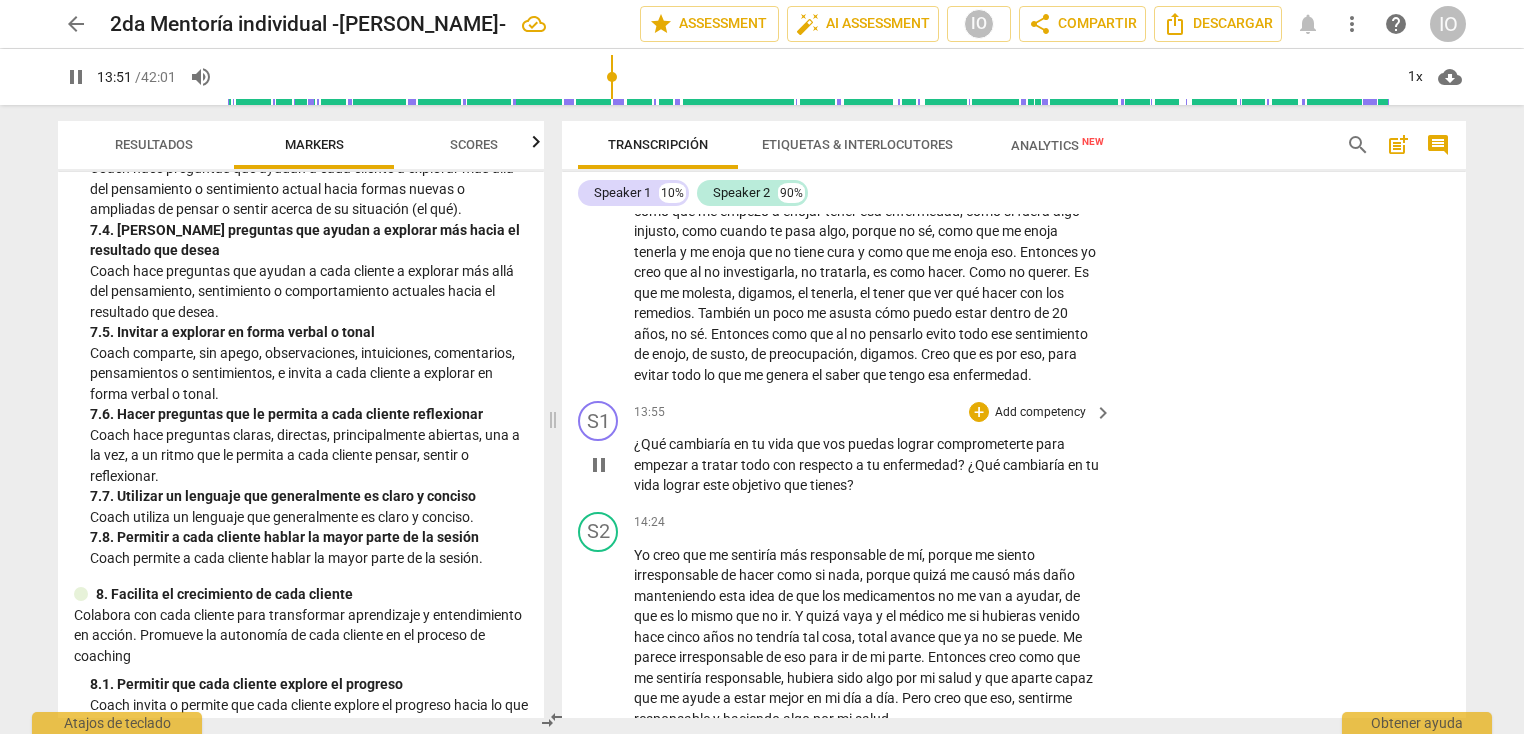 click on "pause" at bounding box center [599, 465] 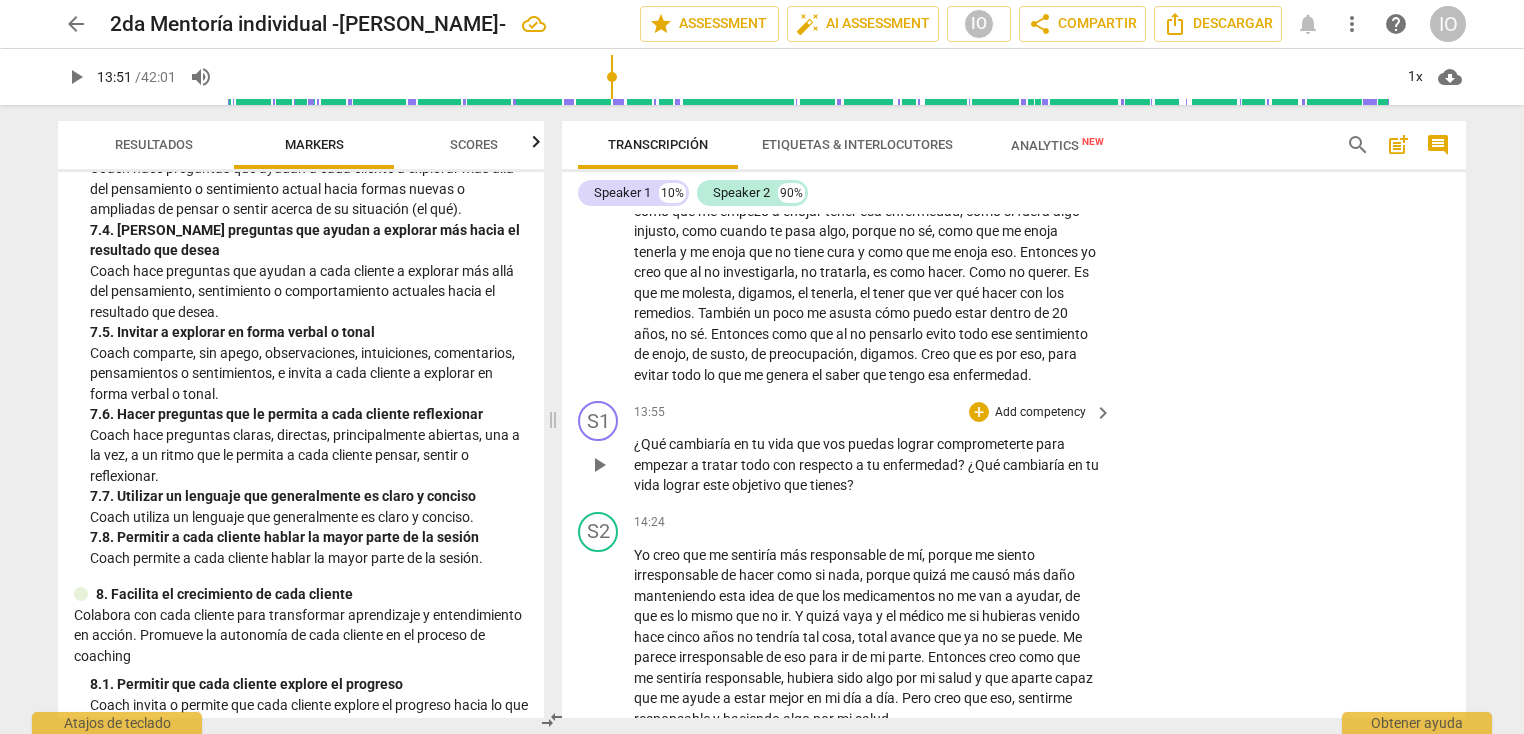 click on "play_arrow" at bounding box center (599, 465) 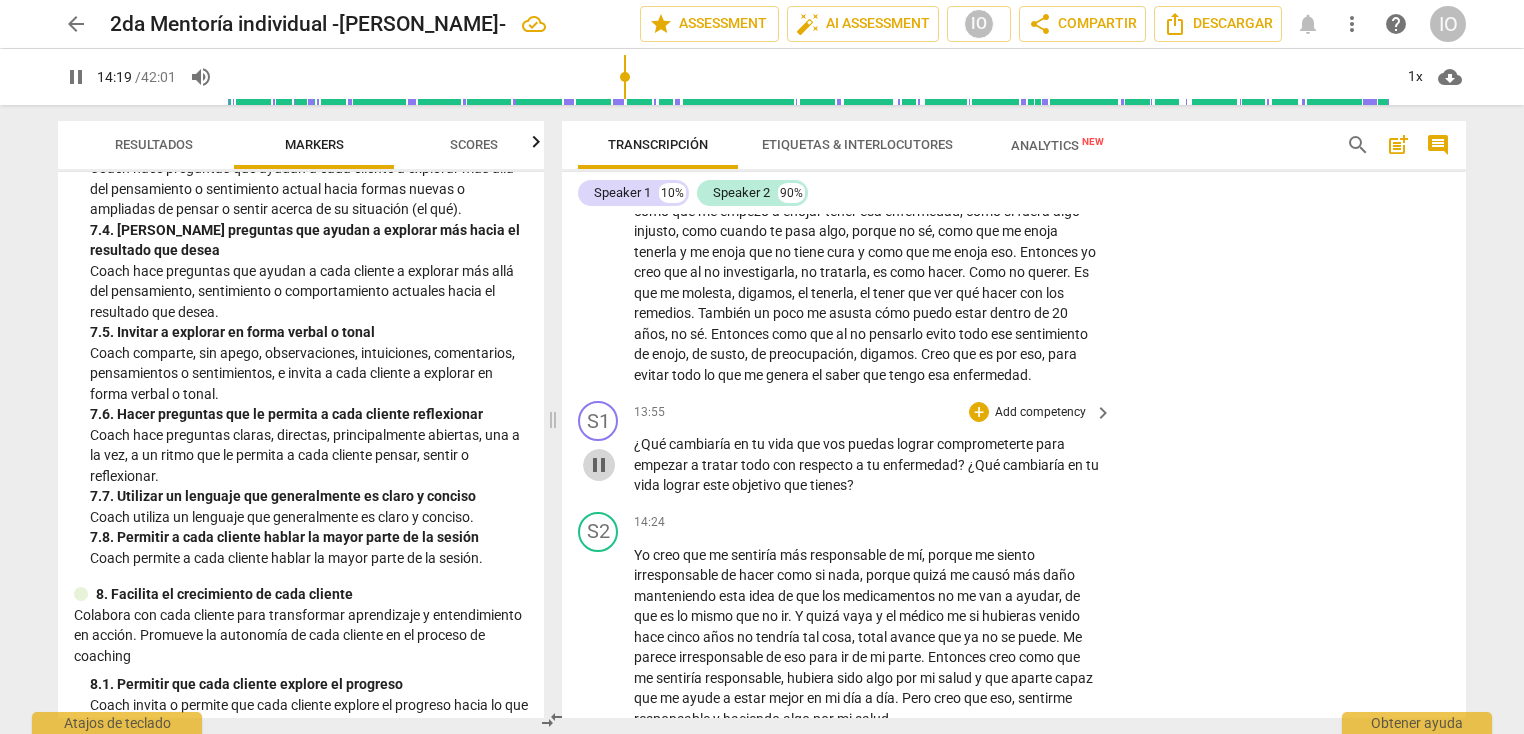click on "pause" at bounding box center [599, 465] 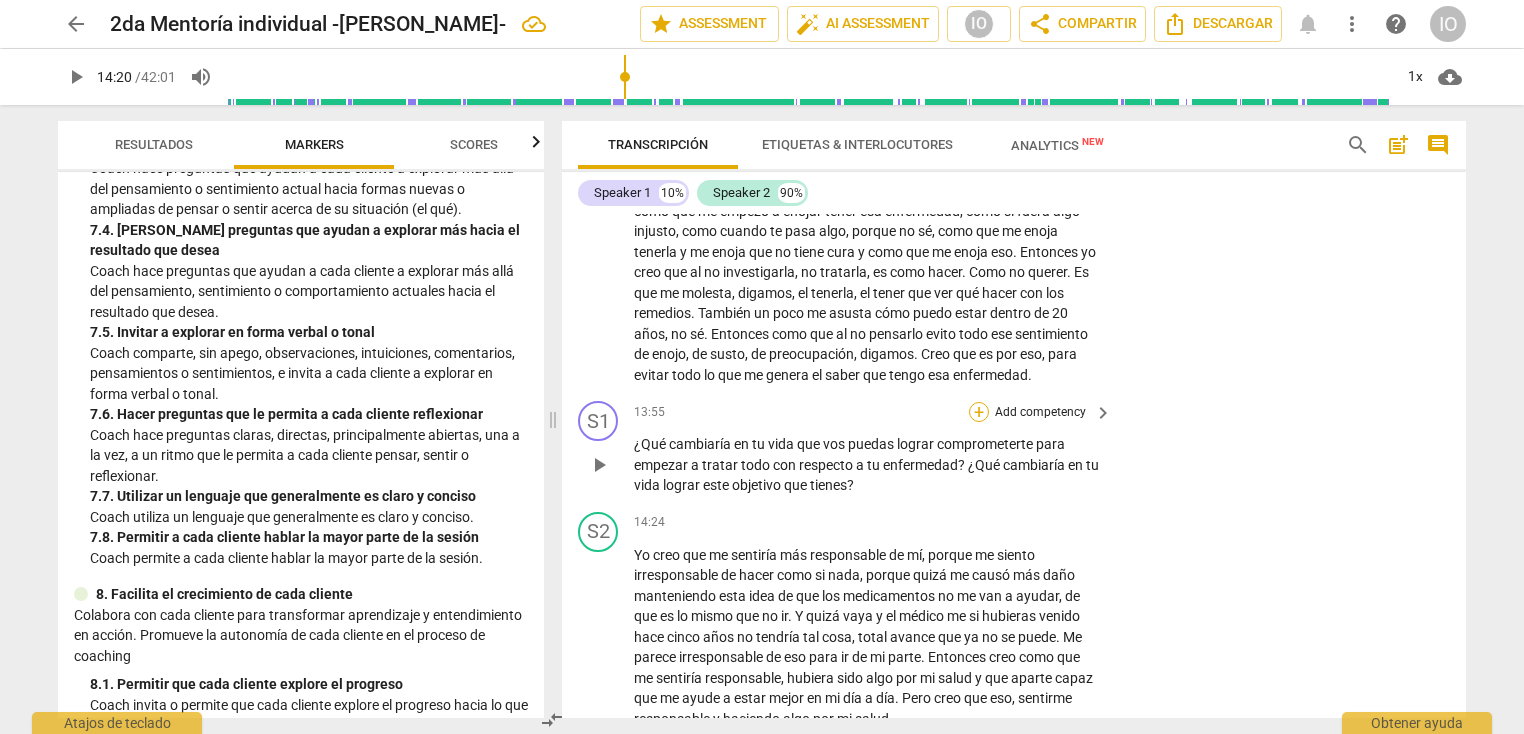 click on "+" at bounding box center [979, 412] 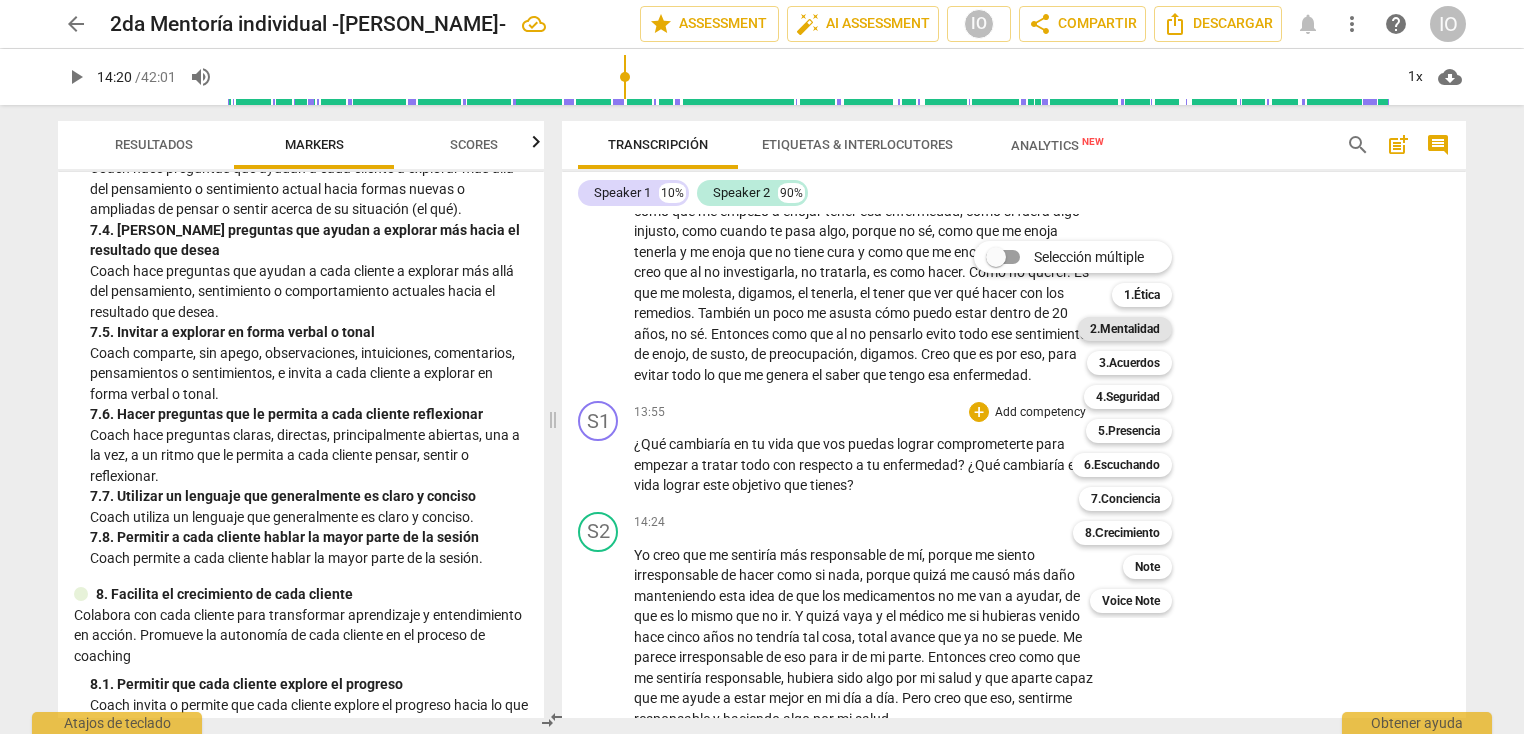 click on "2.Mentalidad" at bounding box center (1125, 329) 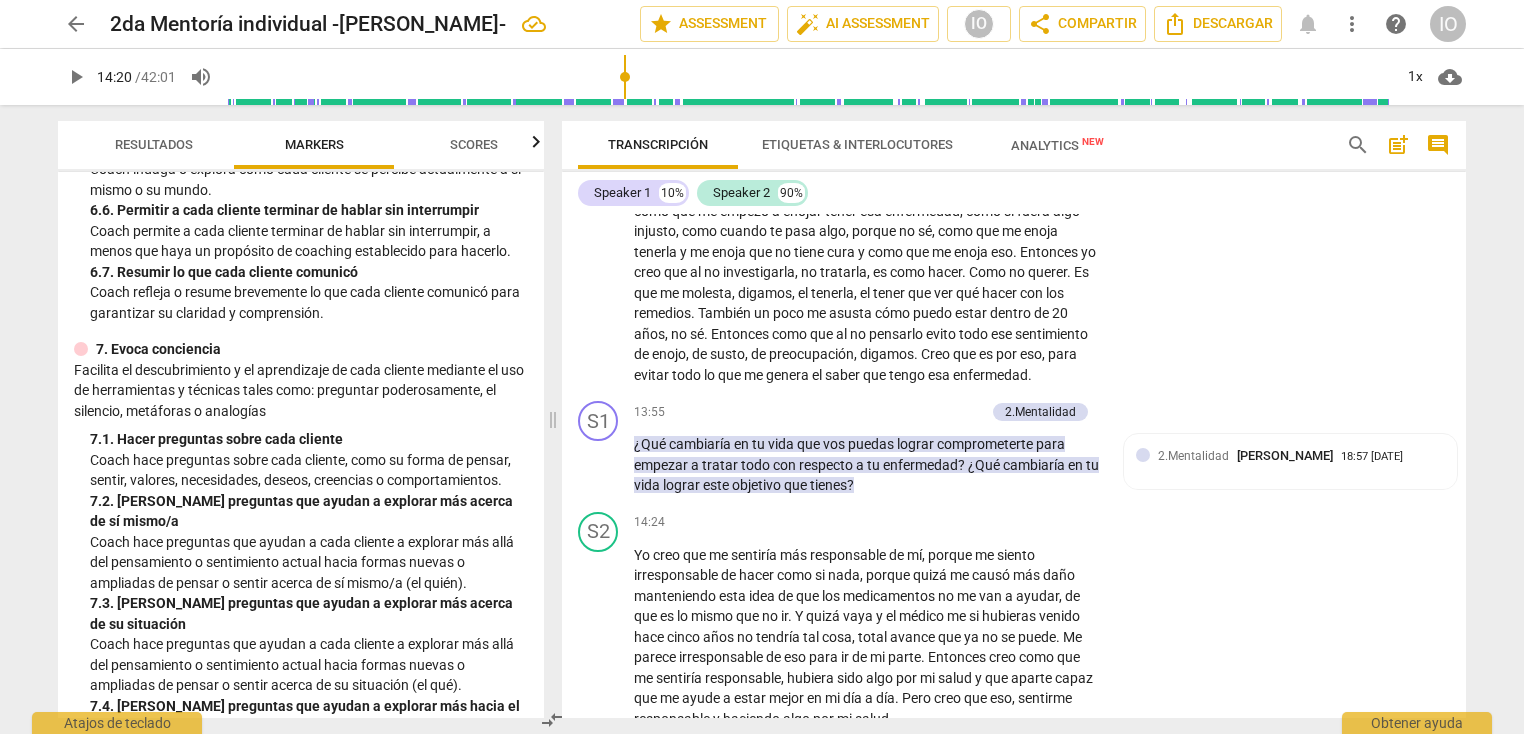 scroll, scrollTop: 1103, scrollLeft: 0, axis: vertical 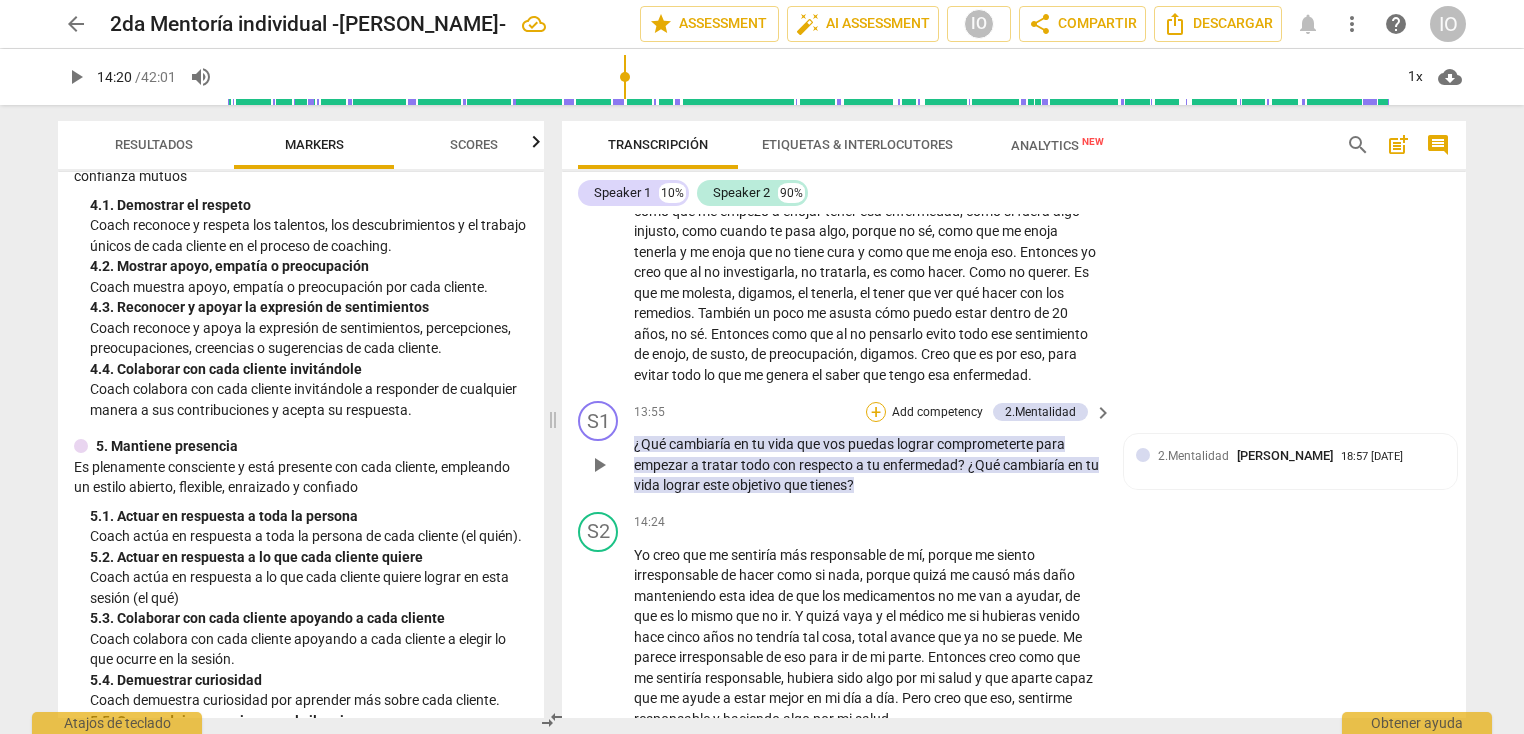 click on "+" at bounding box center (876, 412) 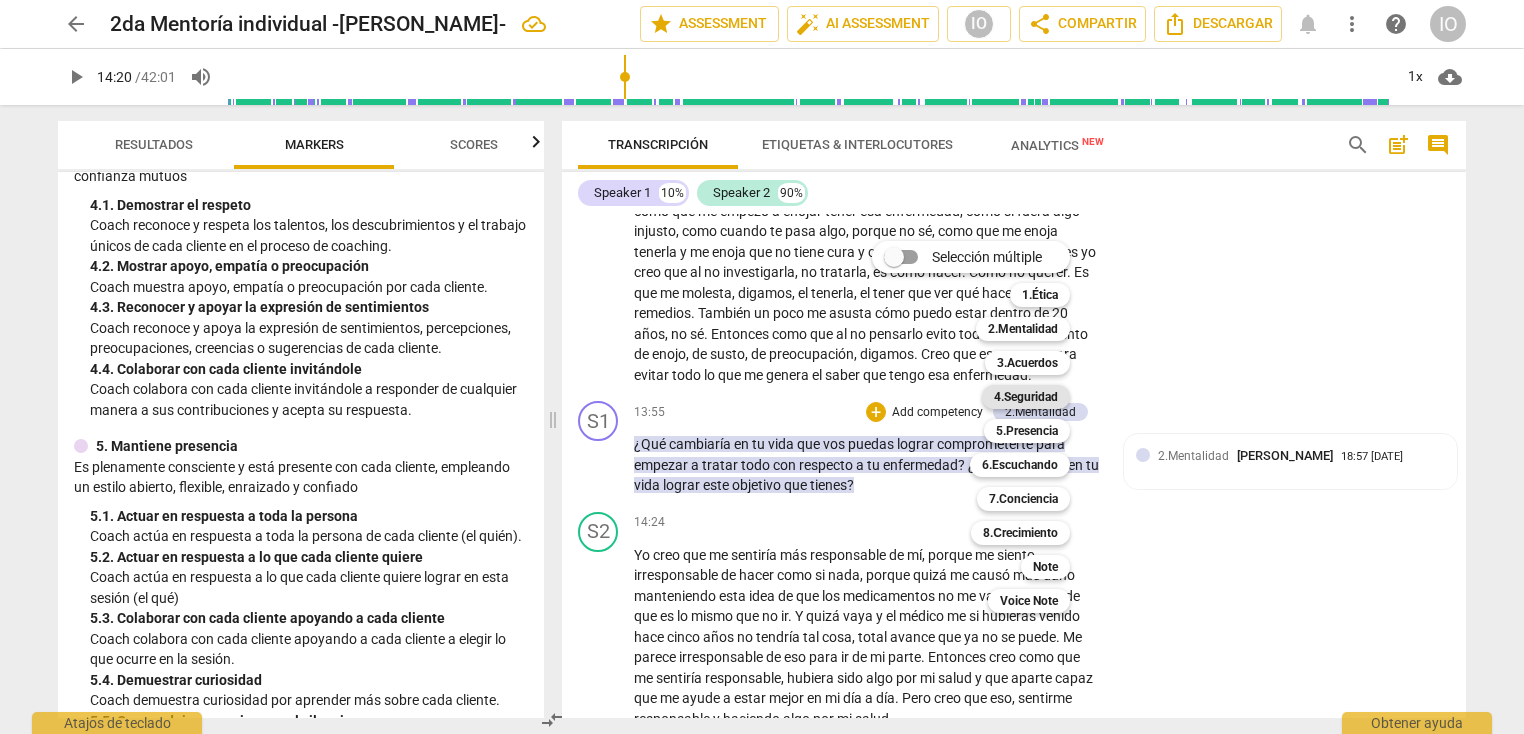click on "4.Seguridad" at bounding box center [1026, 397] 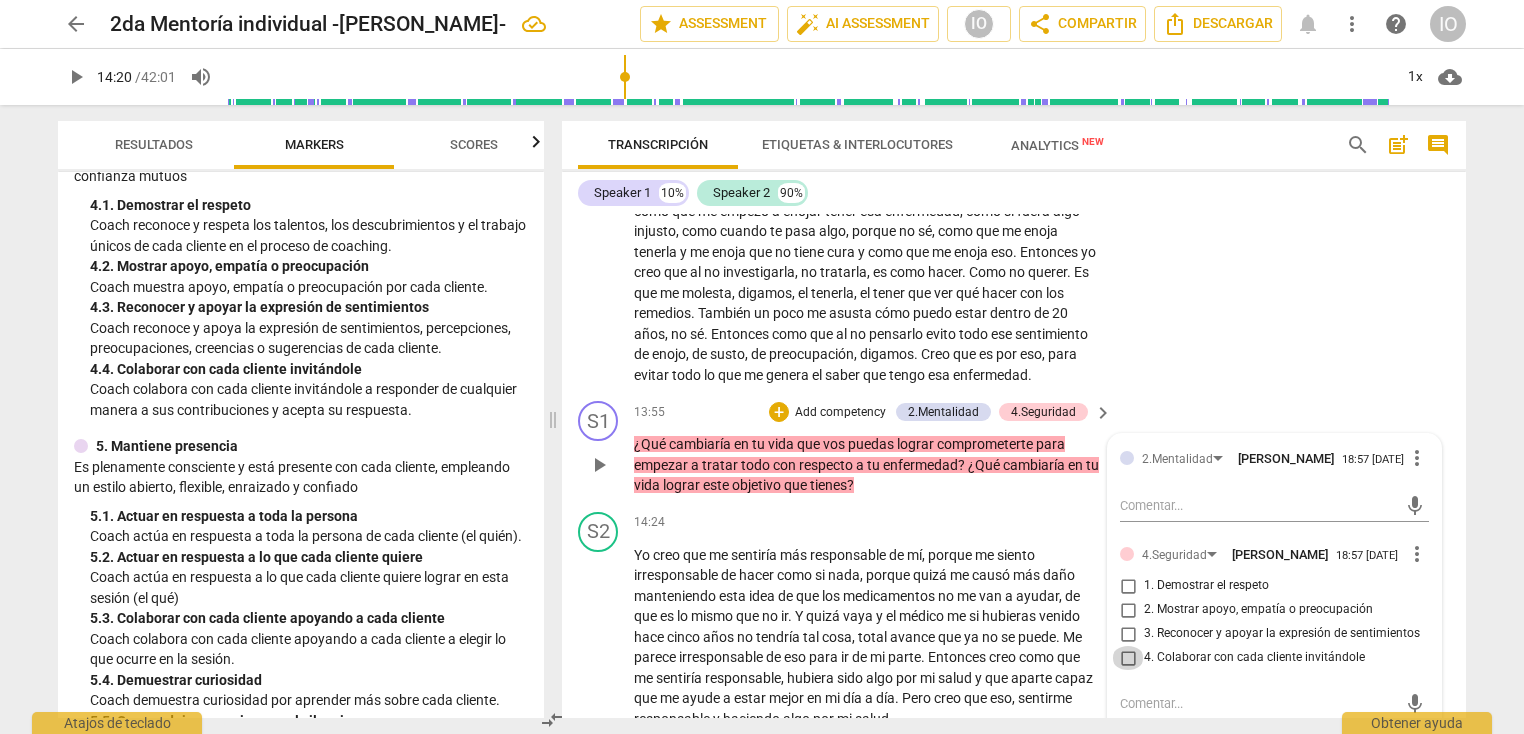click on "4. Colaborar con cada cliente invitándole" at bounding box center [1128, 658] 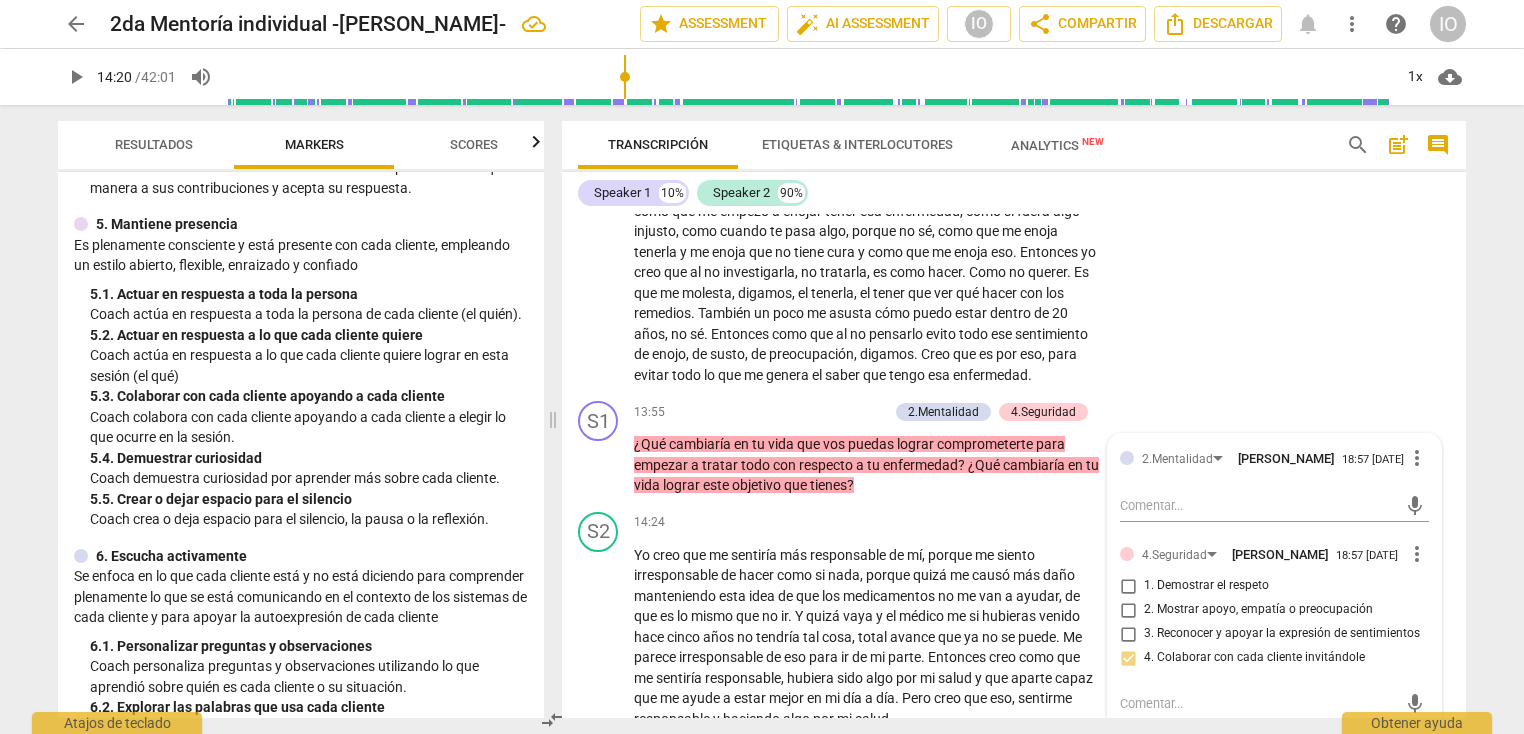scroll, scrollTop: 882, scrollLeft: 0, axis: vertical 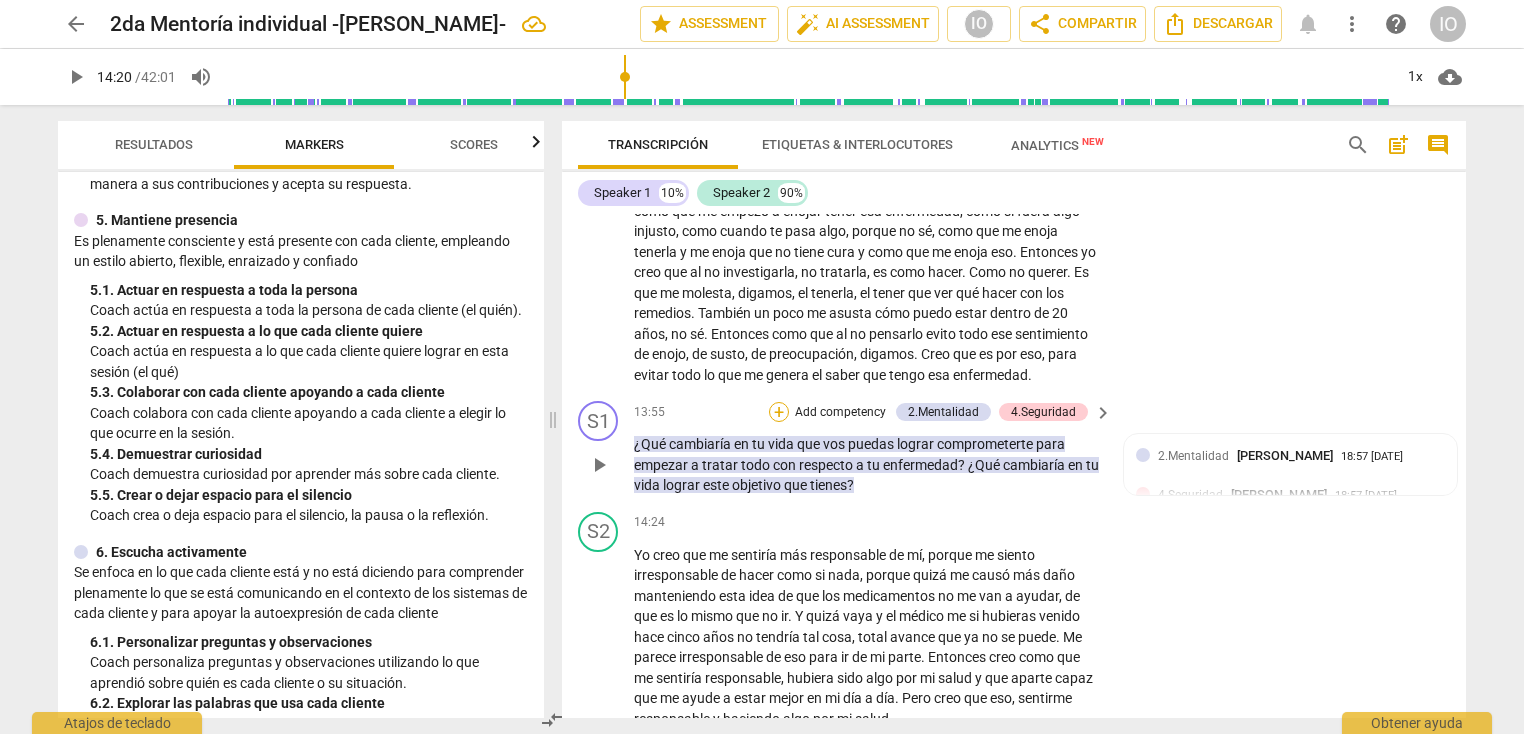 click on "+" at bounding box center [779, 412] 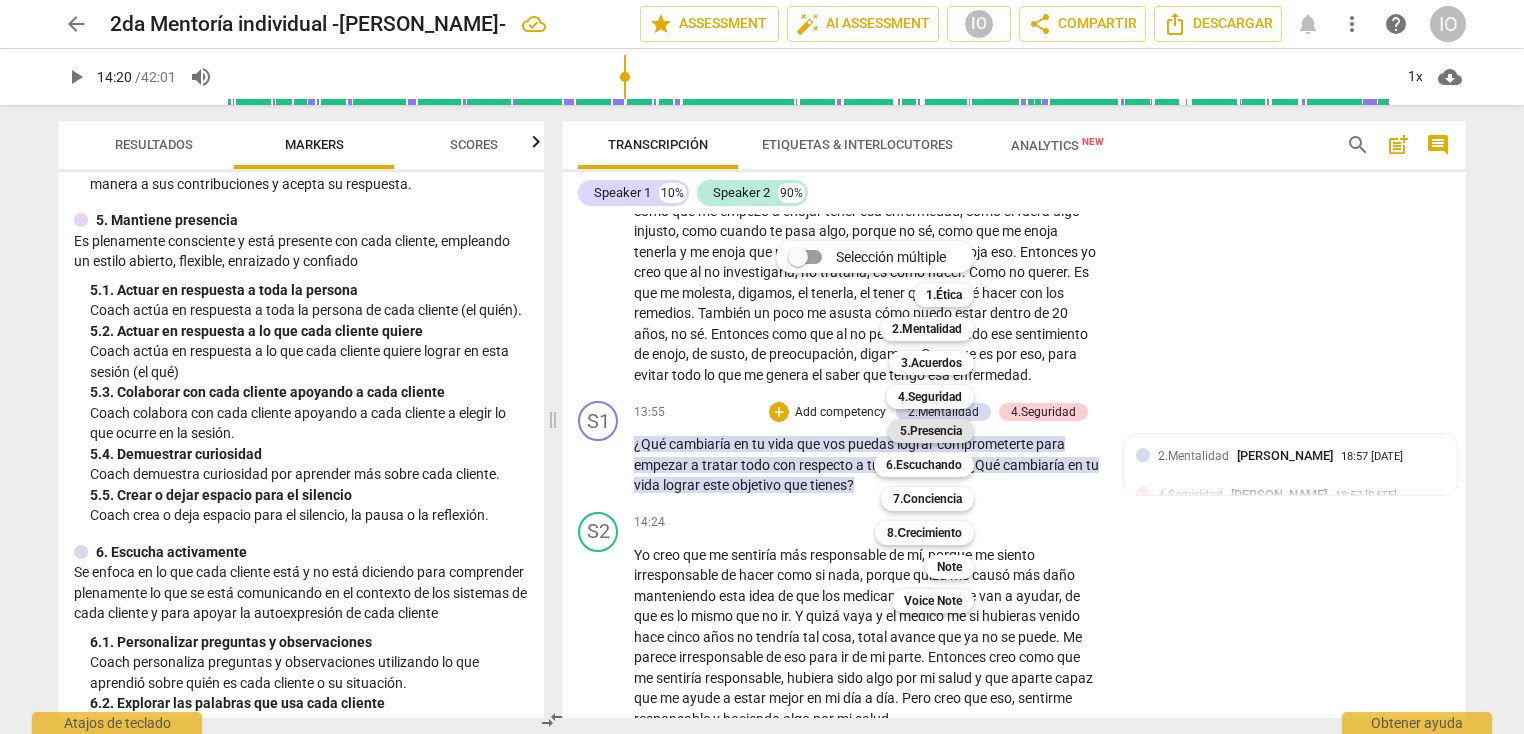 click on "5.Presencia" at bounding box center (931, 431) 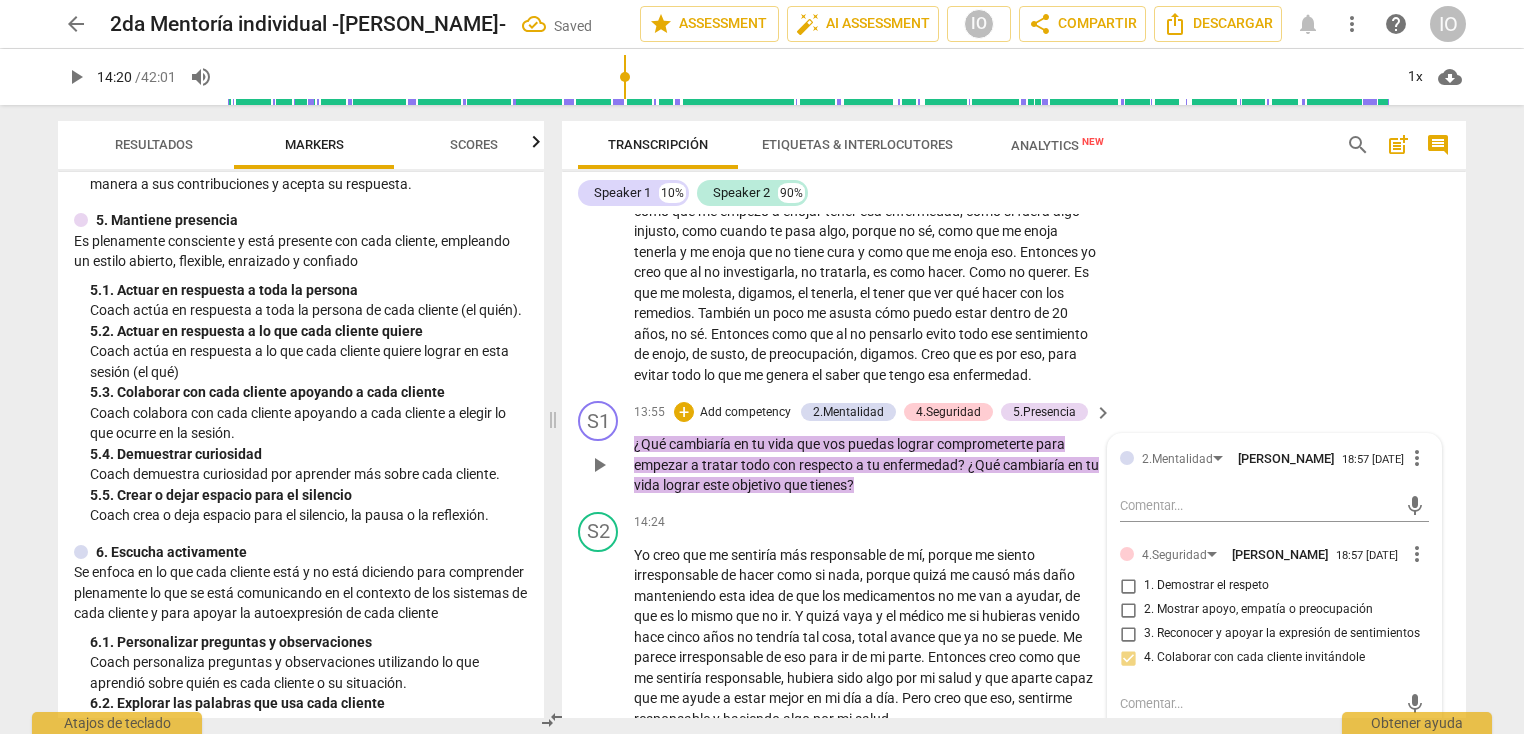 click on "2.Mentalidad [PERSON_NAME] 18:57 [DATE] more_vert mic 4.Seguridad [PERSON_NAME] 18:57 [DATE] more_vert 1. Demostrar el respeto 2. Mostrar apoyo, empatía o preocupación 3. Reconocer y apoyar la expresión de sentimientos 4. Colaborar con cada cliente invitándole  mic 5.Presencia [PERSON_NAME] 18:58 [DATE] more_vert 1. Actuar en respuesta a toda la persona  2. Actuar en respuesta a lo que cada cliente quiere 3. Colaborar con cada cliente apoyando a cada cliente 4. Demuestrar curiosidad 5. Crear o dejar espacio para el silencio mic" at bounding box center (1274, 701) 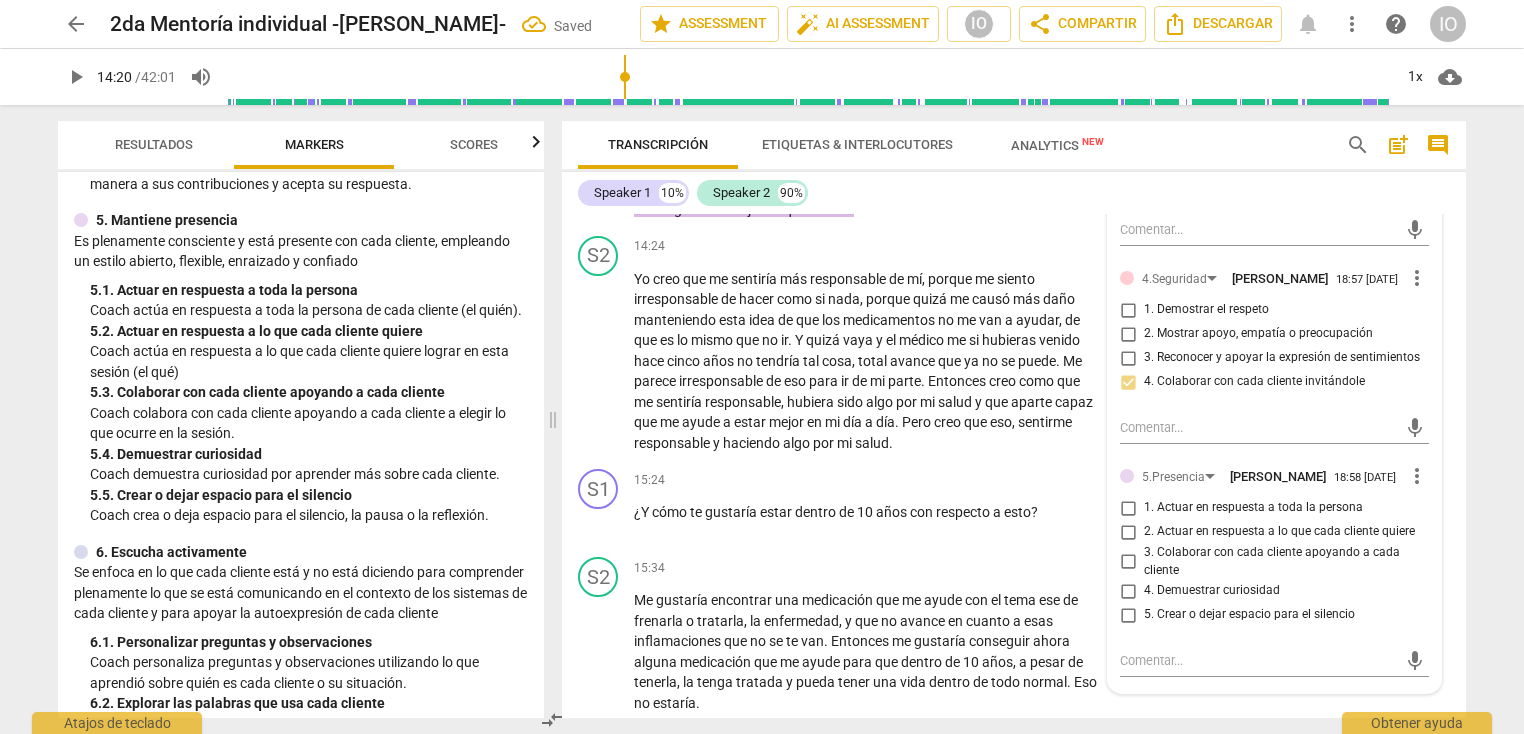 scroll, scrollTop: 4348, scrollLeft: 0, axis: vertical 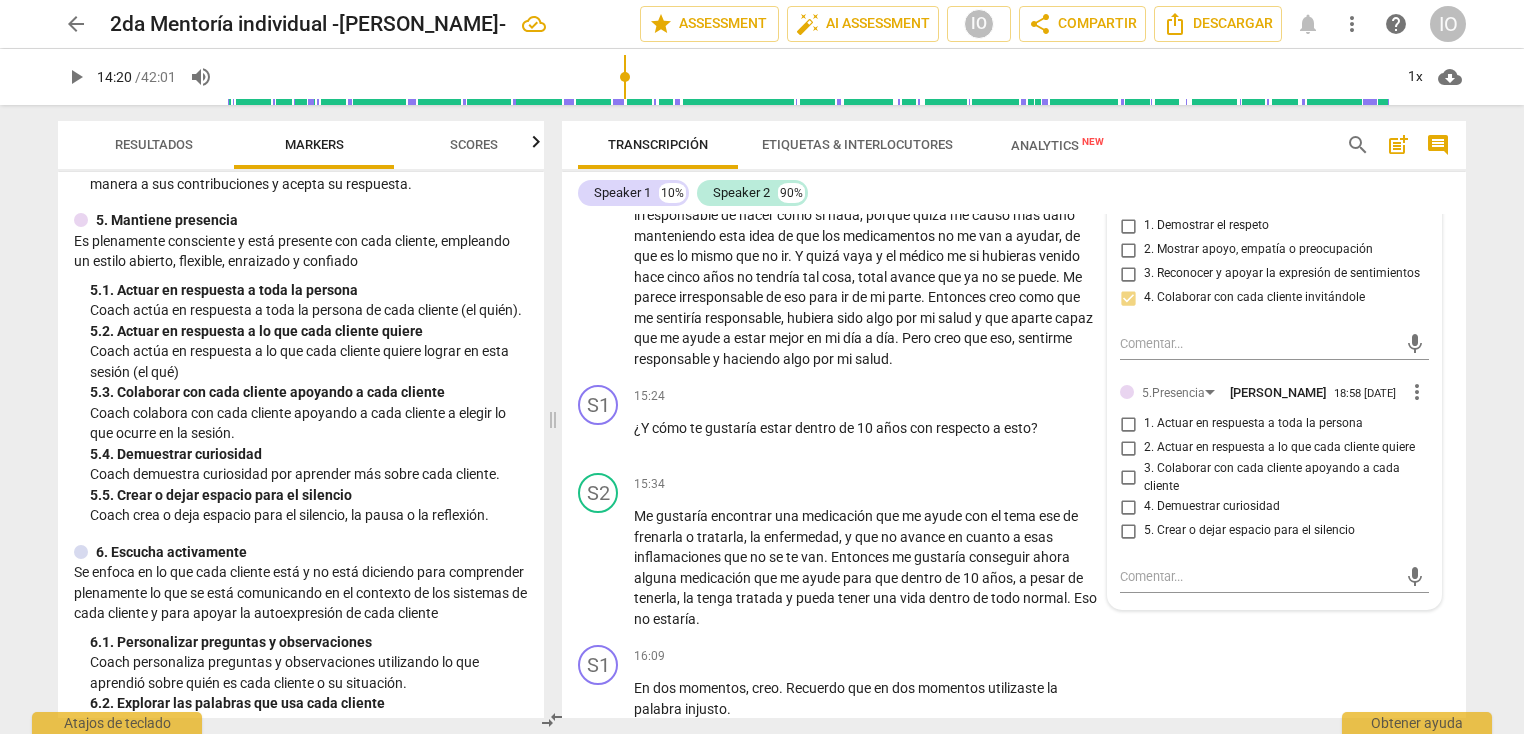 type on "860" 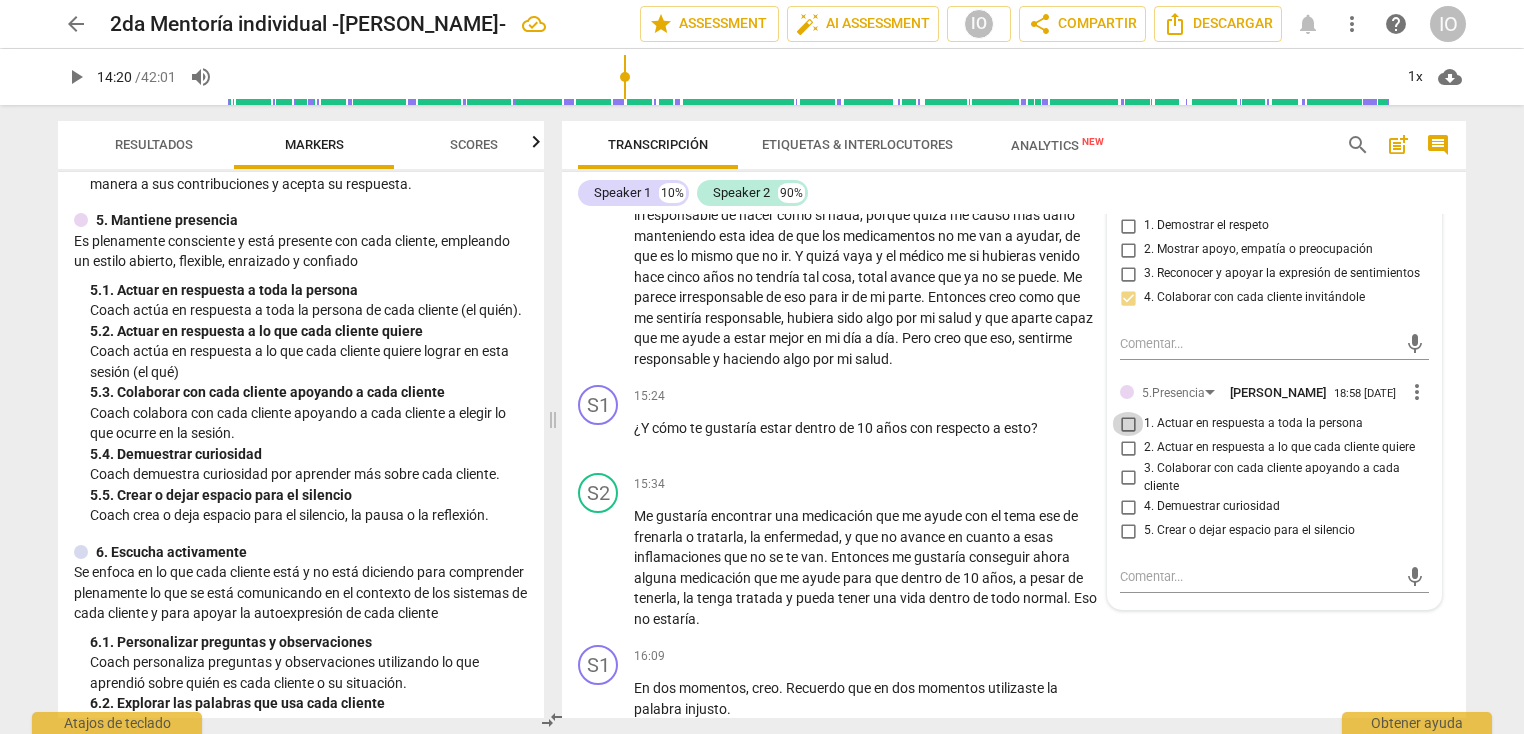 click on "1. Actuar en respuesta a toda la persona" at bounding box center (1128, 424) 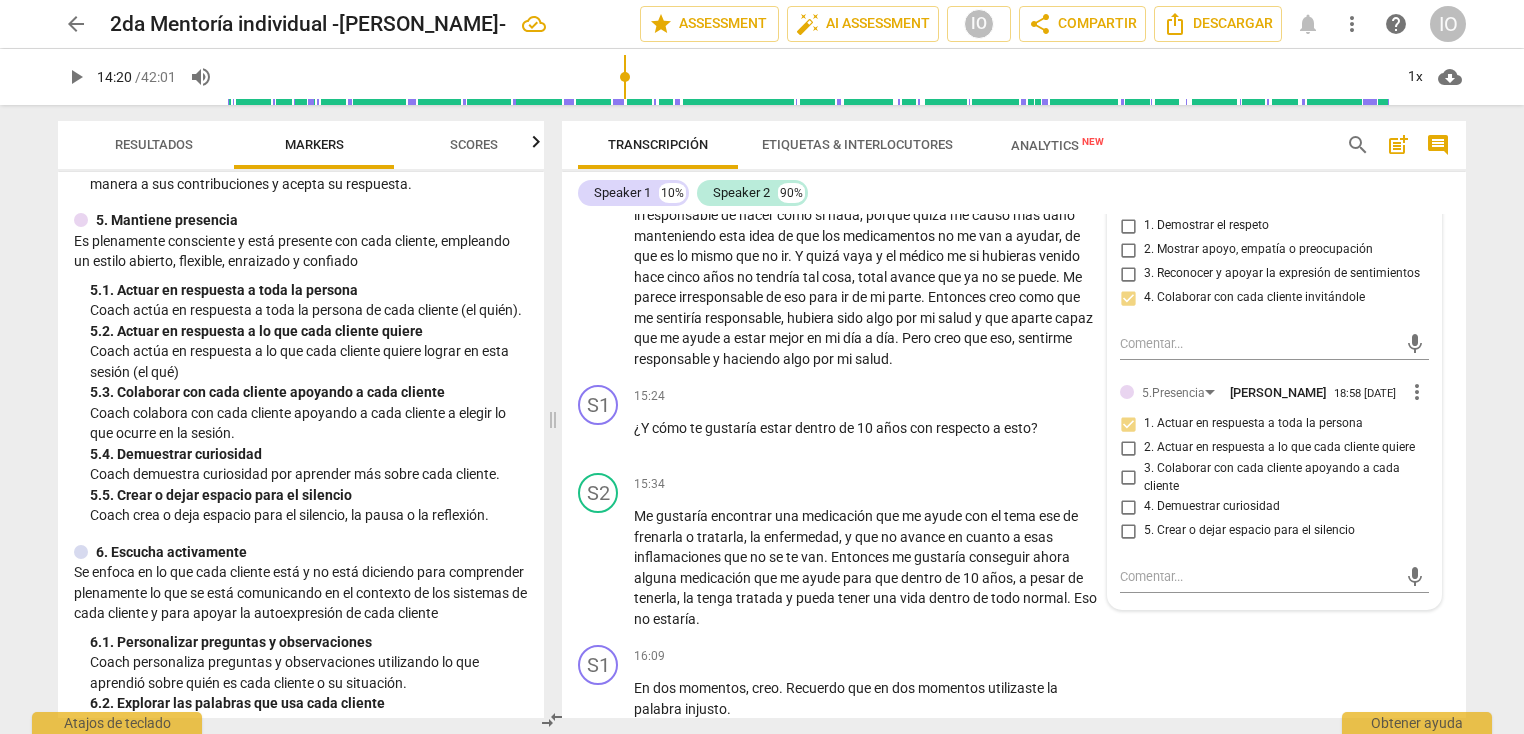 click on "2. Actuar en respuesta a lo que cada cliente quiere" at bounding box center (1128, 448) 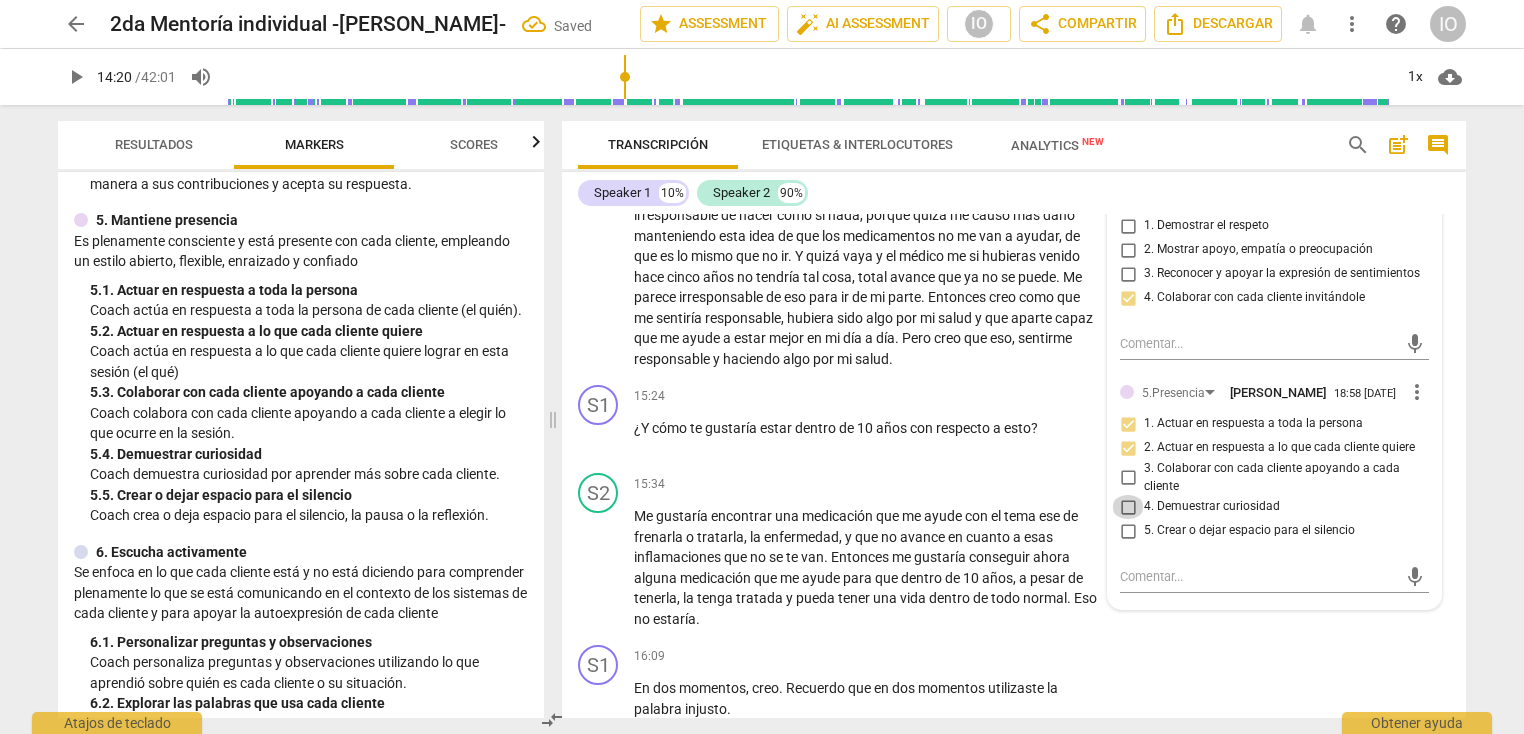 click on "4. Demuestrar curiosidad" at bounding box center (1128, 507) 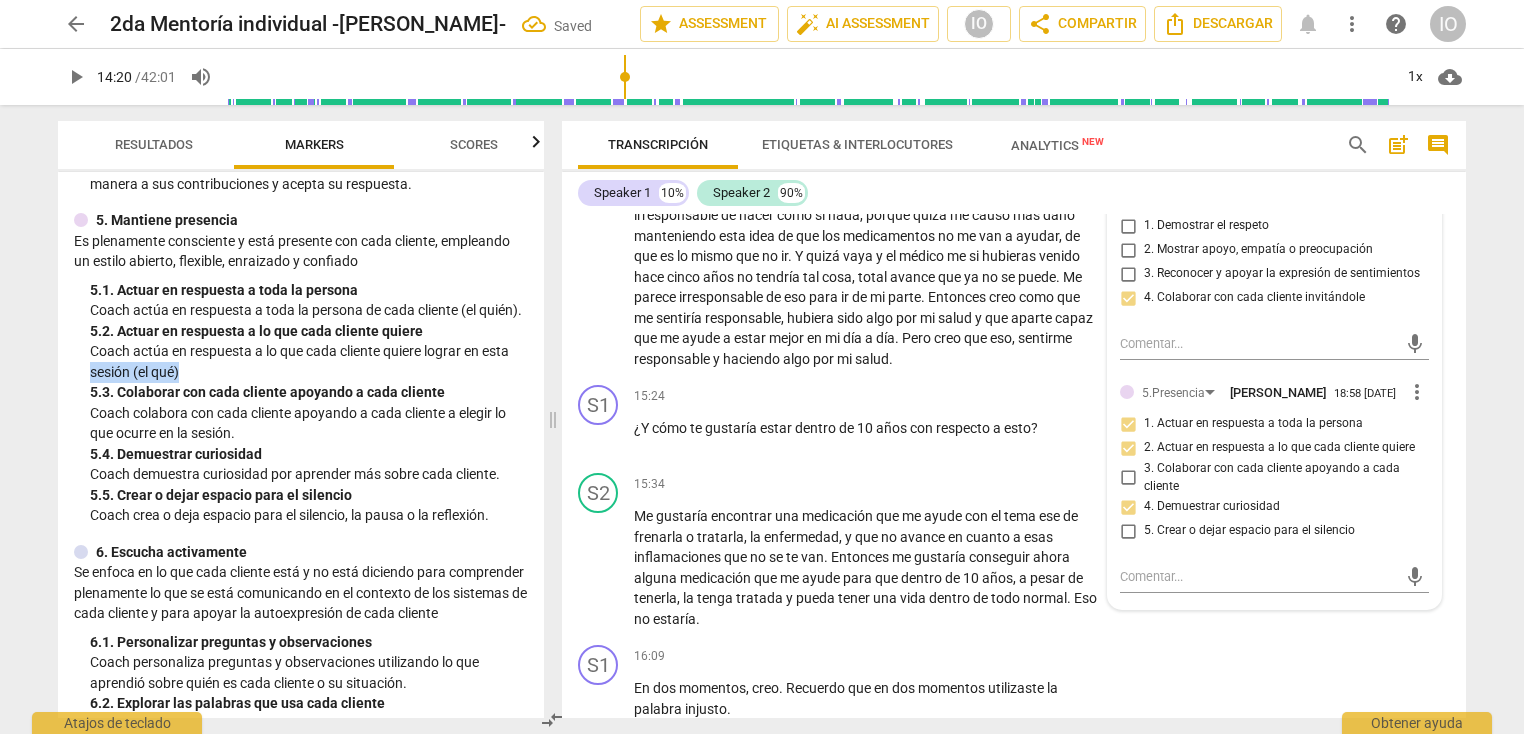 drag, startPoint x: 533, startPoint y: 365, endPoint x: 540, endPoint y: 382, distance: 18.384777 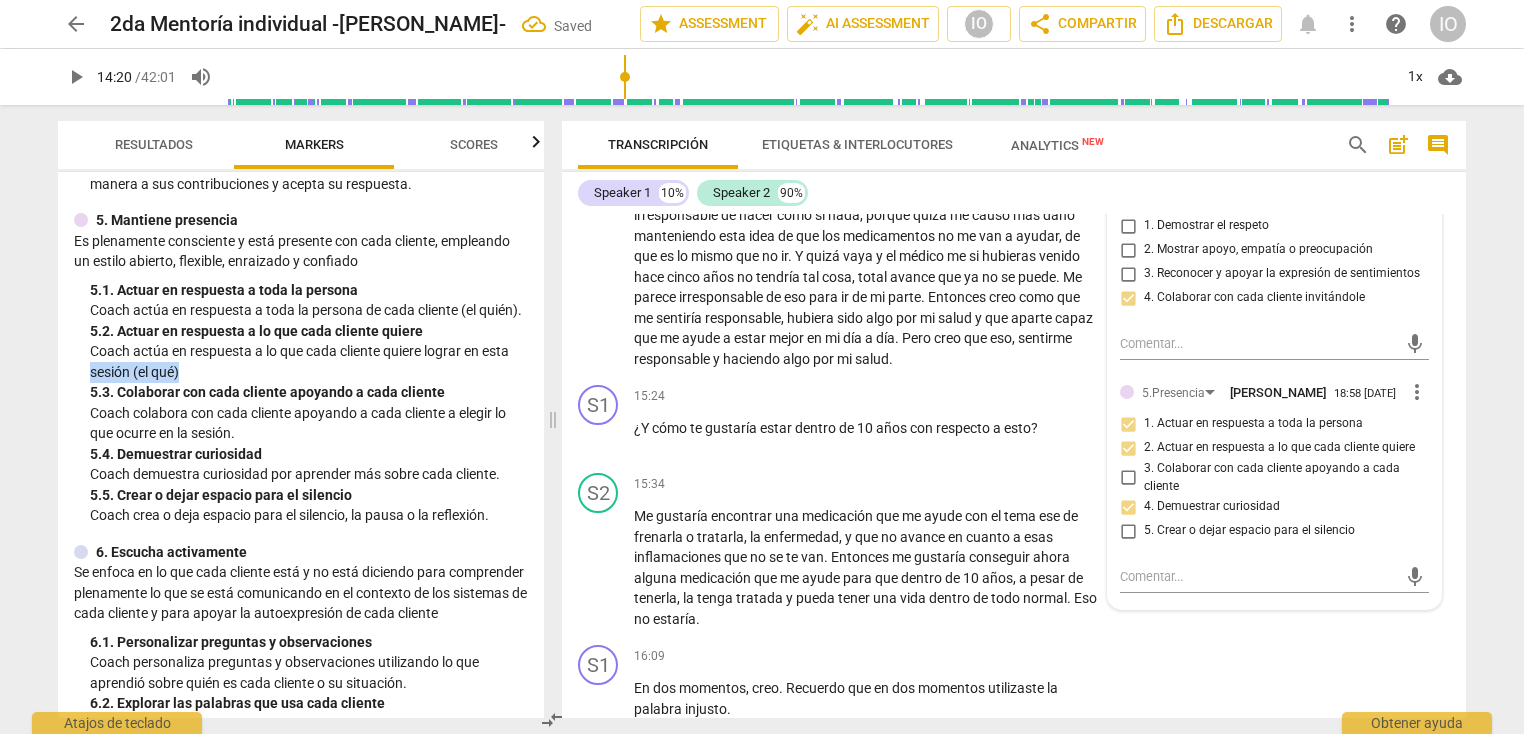 click on "ICF PCC Updated Competencies (2021 Spanish) 1. Demuestra práctica ética Entiende y aplica consistentemente la ética de coaching y los estándares de coaching 2. Encarna una mentalidad de coaching Desarrolla y mantiene una mentalidad abierta, curiosa, flexible y centrada en cada cliente 3. Establece y mantiene acuerdos Colabora con cada cliente y con las partes interesadas pertinentes, para crear acuerdos claros sobre la relación, el proceso, los planes y las metas de coaching. Establece  cuerdos para el compromiso general de coaching, así como aquellos para cada sesión de coaching. 3. 1. Identificar o reconfirmar lo que cada cliente quiere lograr  Coach colabora con cada cliente para identificar o reconfirmar lo que cada cliente quiere lograr en esta sesión. 3. 2. Definir o reconfirmar las medidas de éxito  Coach colabora con cada cliente para definir o reconfirmar las medidas de éxito de lo que cada cliente quiere lograr en esta sesión. 3. 3. Explorar lo que es importante para cada cliente" at bounding box center [301, 445] 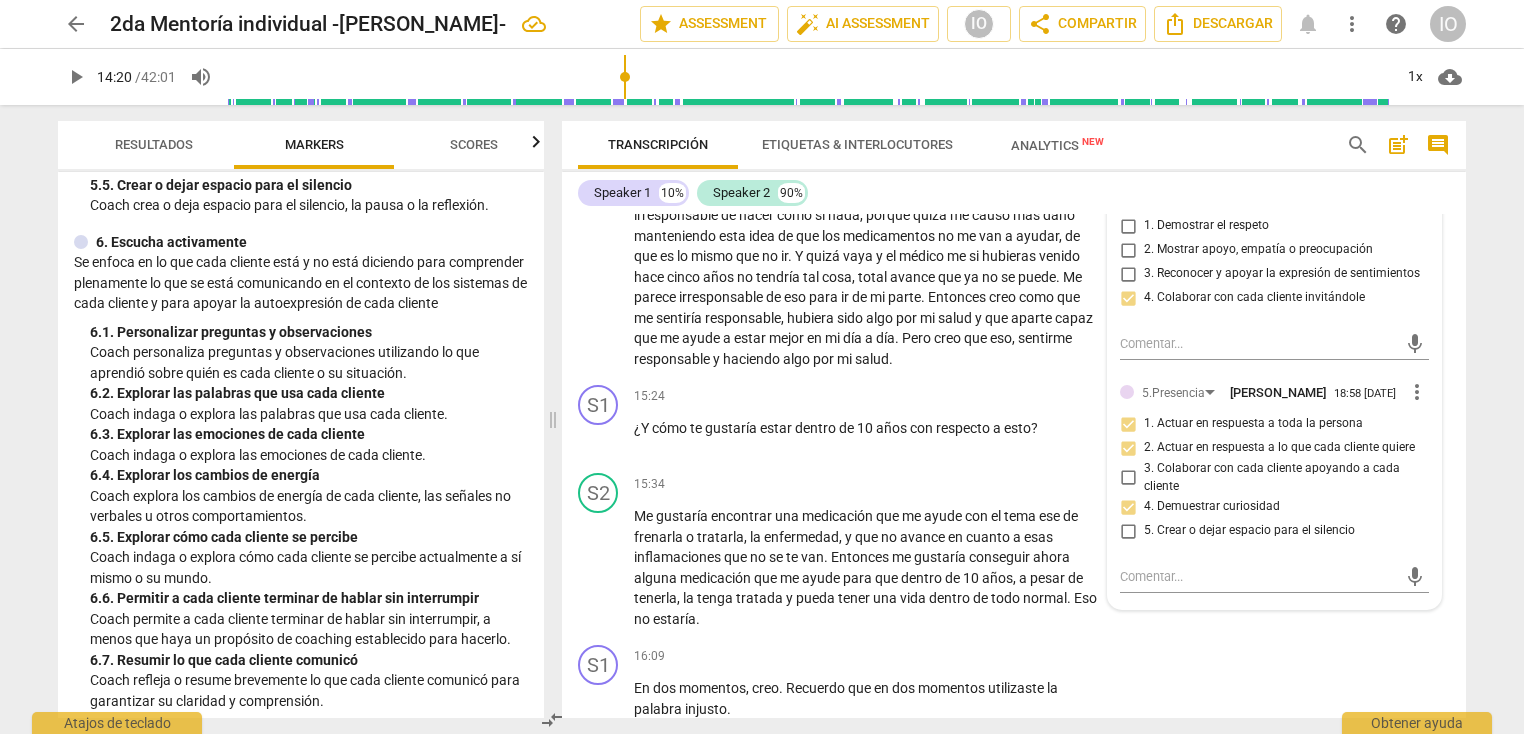 scroll, scrollTop: 1220, scrollLeft: 0, axis: vertical 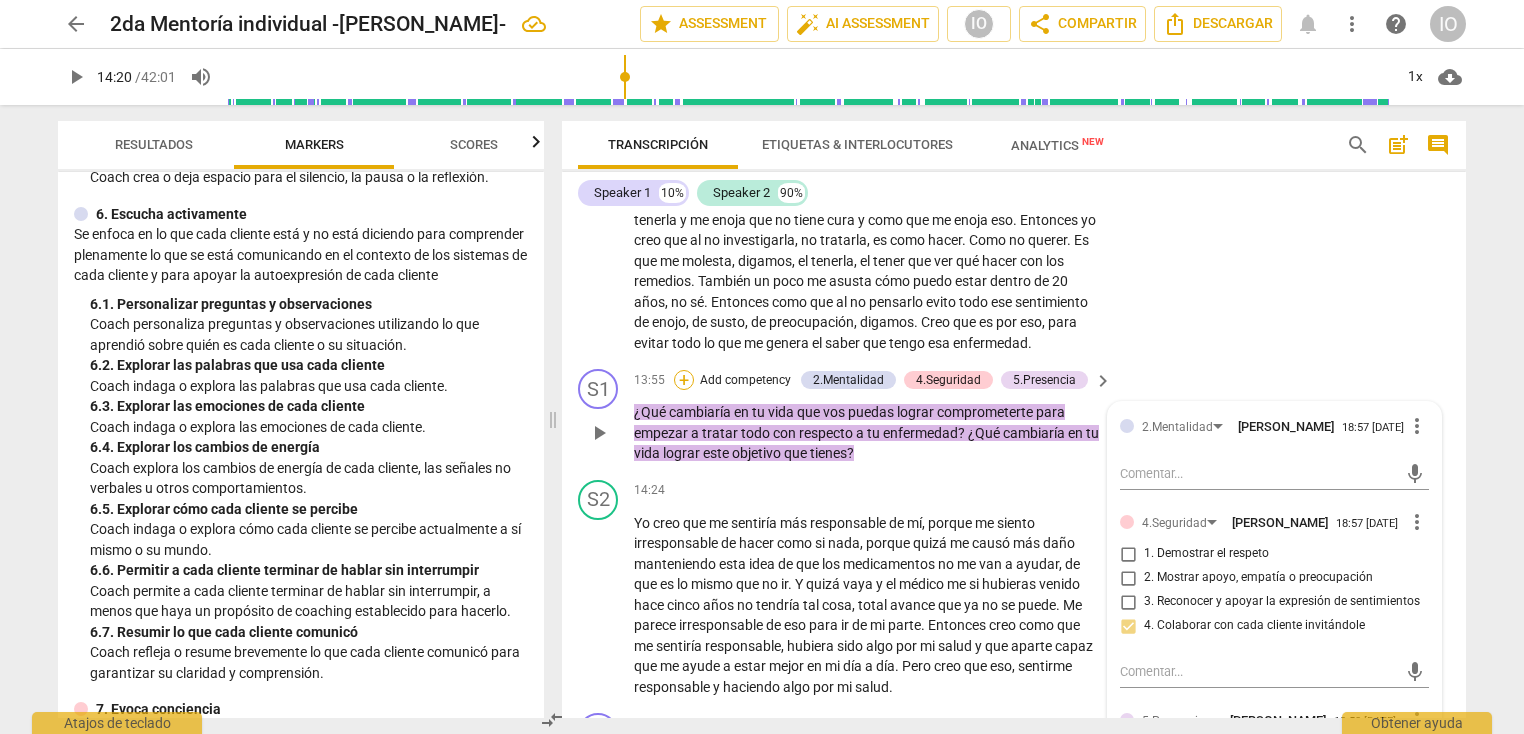 click on "+" at bounding box center [684, 380] 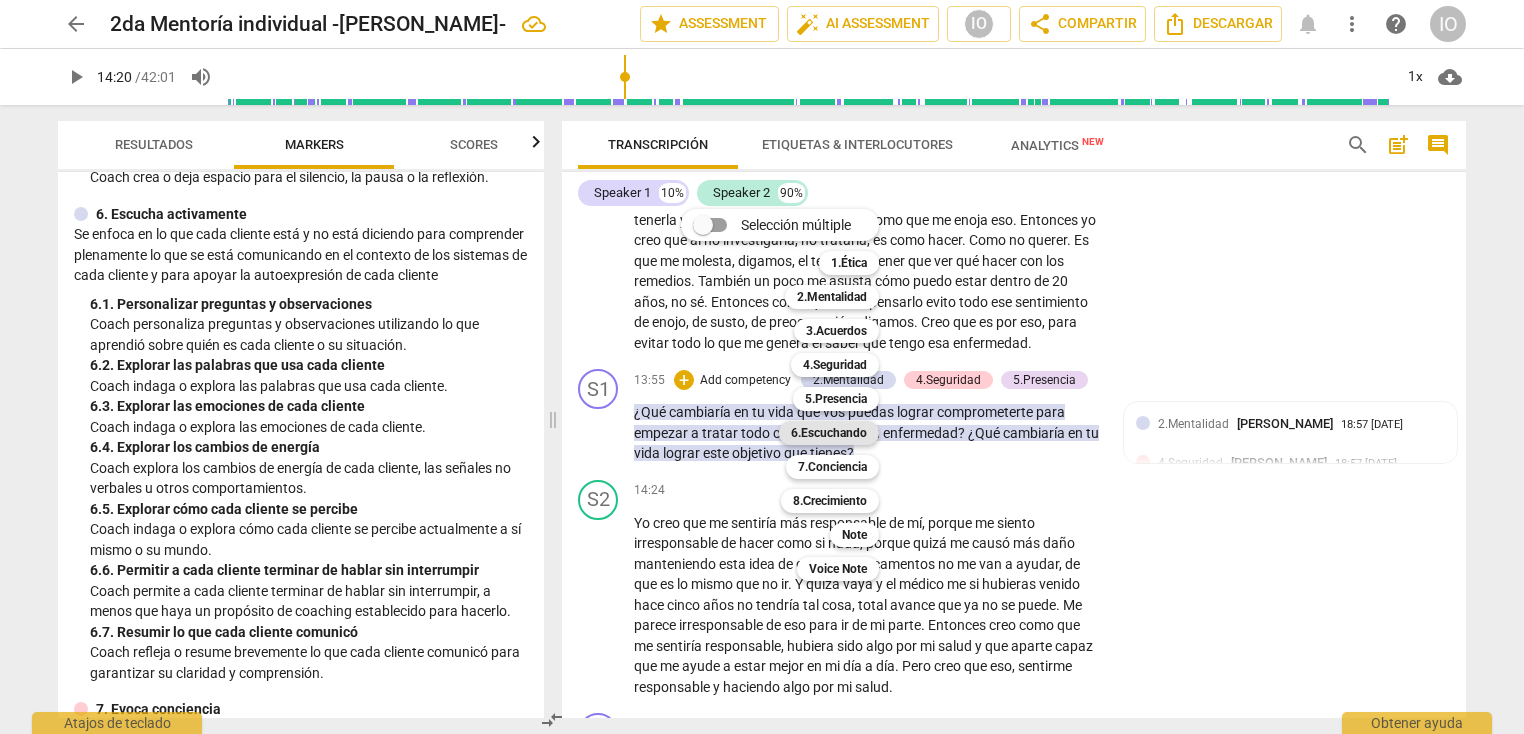 click on "6.Escuchando" at bounding box center [829, 433] 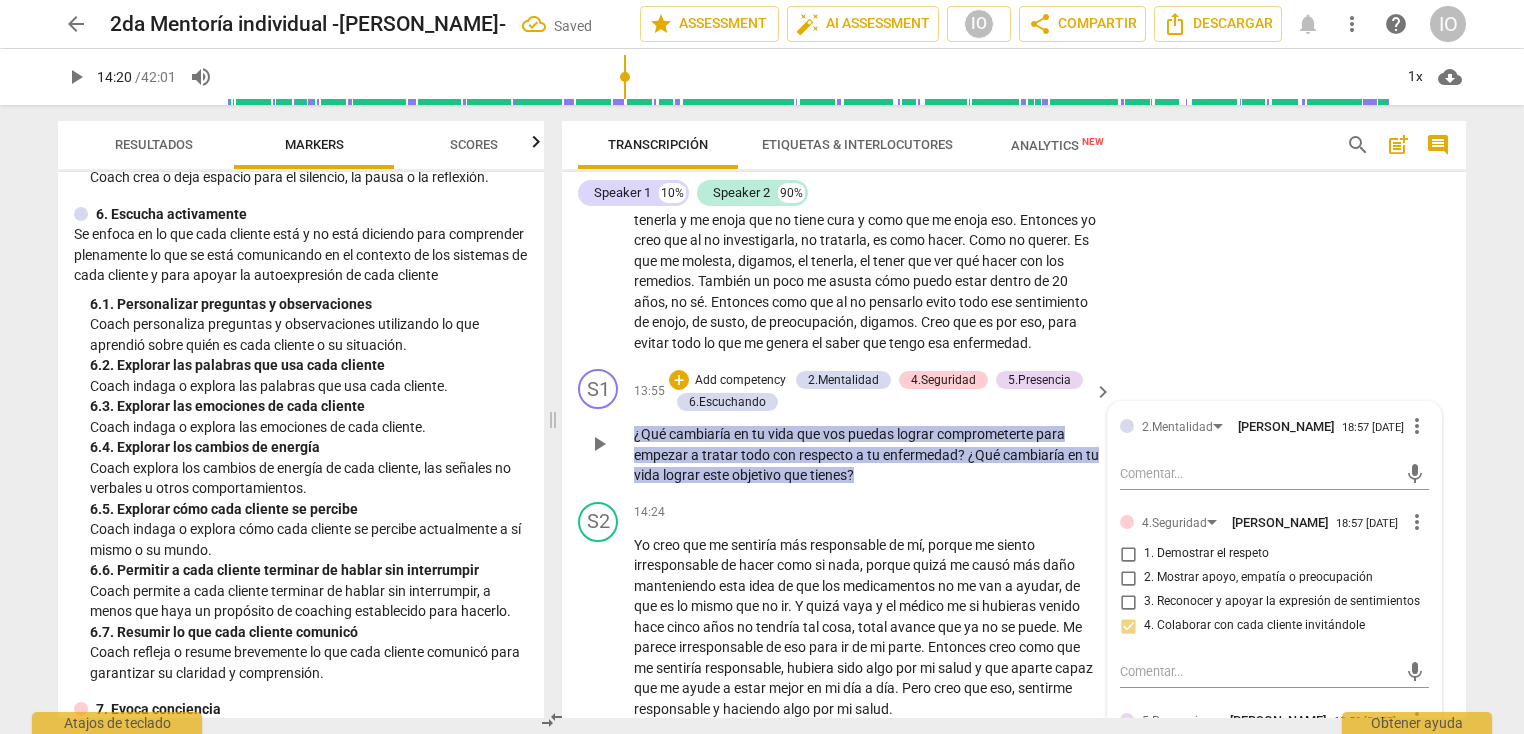 click on "4.Seguridad [PERSON_NAME] 18:57 [DATE] more_vert 1. Demostrar el respeto 2. Mostrar apoyo, empatía o preocupación 3. Reconocer y apoyar la expresión de sentimientos 4. Colaborar con cada cliente invitándole" at bounding box center [1274, 579] 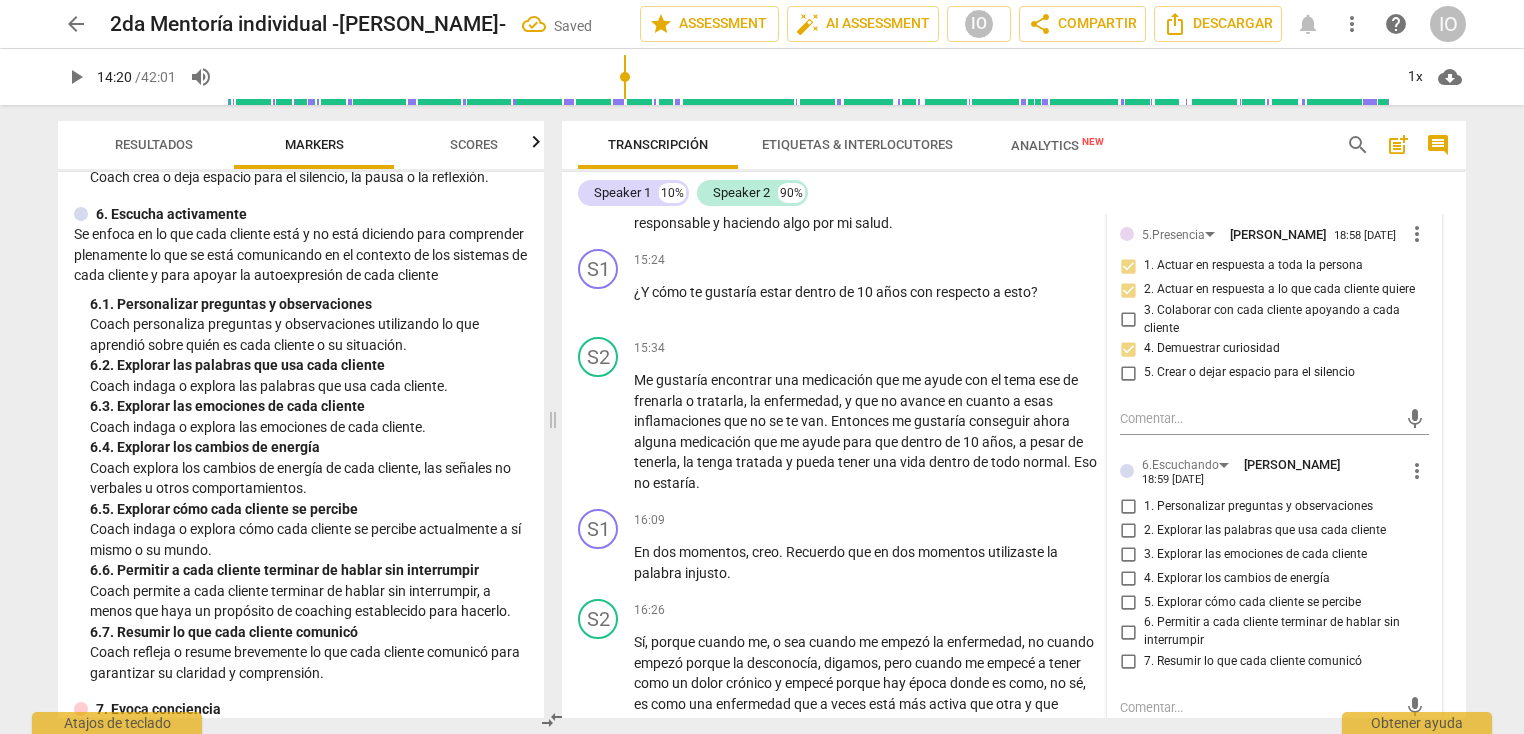 scroll, scrollTop: 4540, scrollLeft: 0, axis: vertical 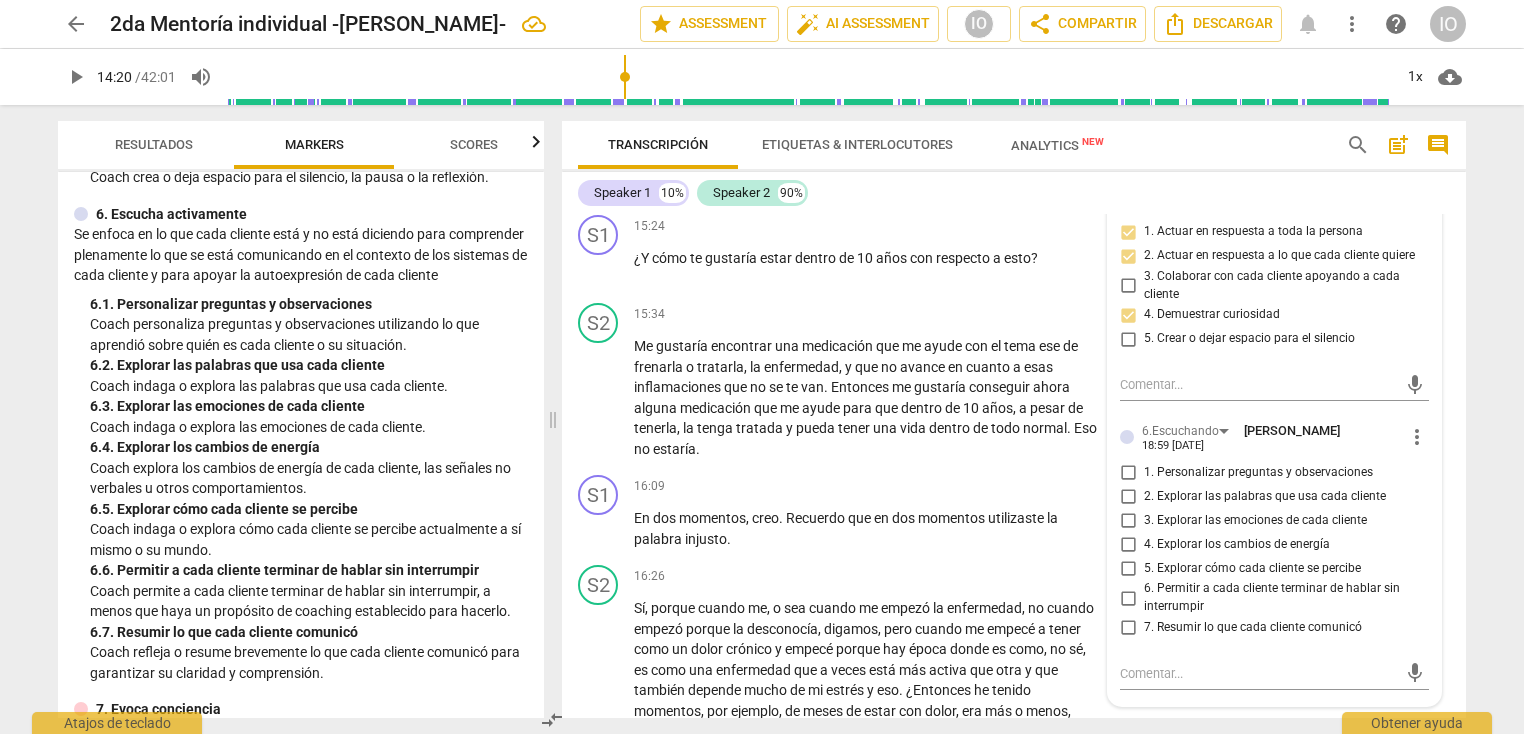 click on "1. Personalizar preguntas y observaciones" at bounding box center (1128, 472) 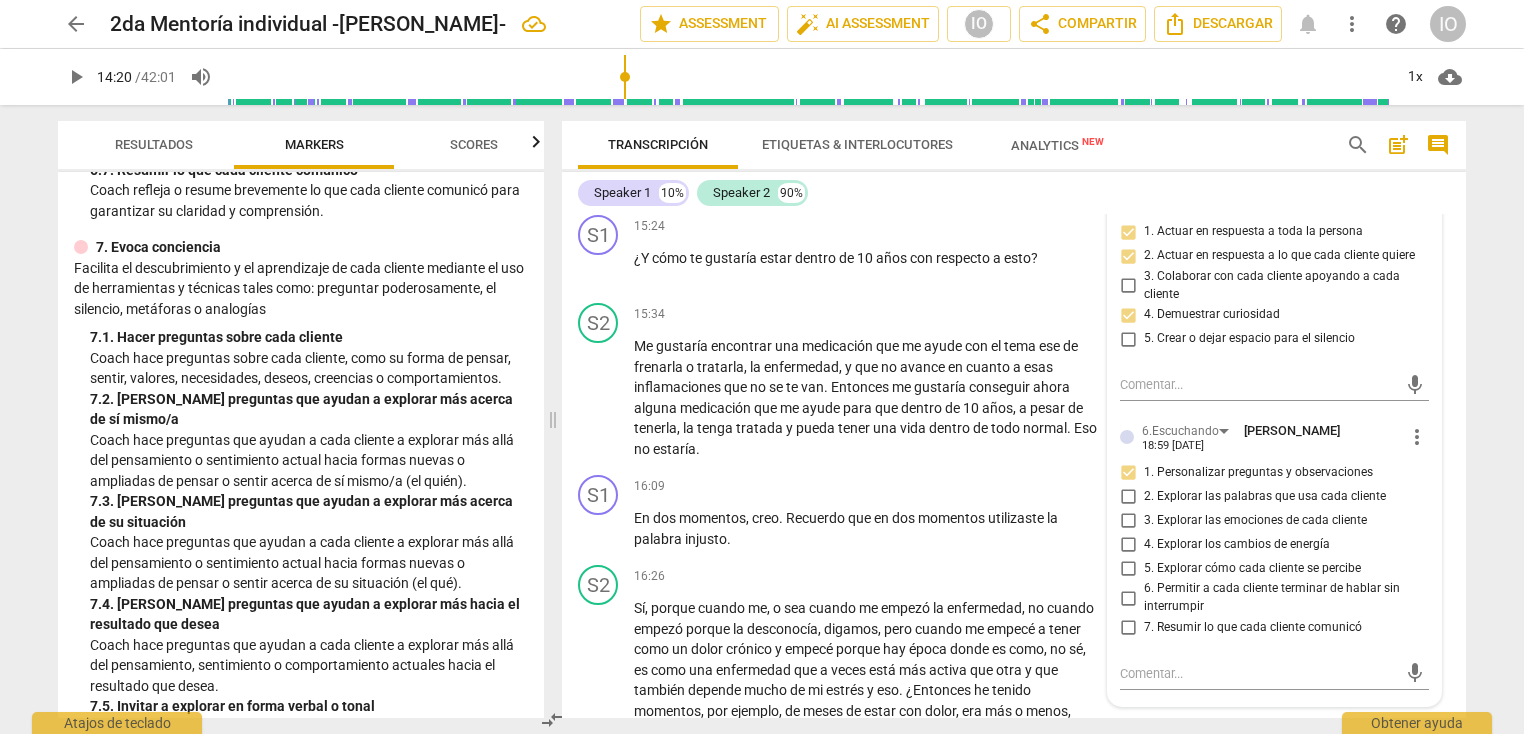 scroll, scrollTop: 1696, scrollLeft: 0, axis: vertical 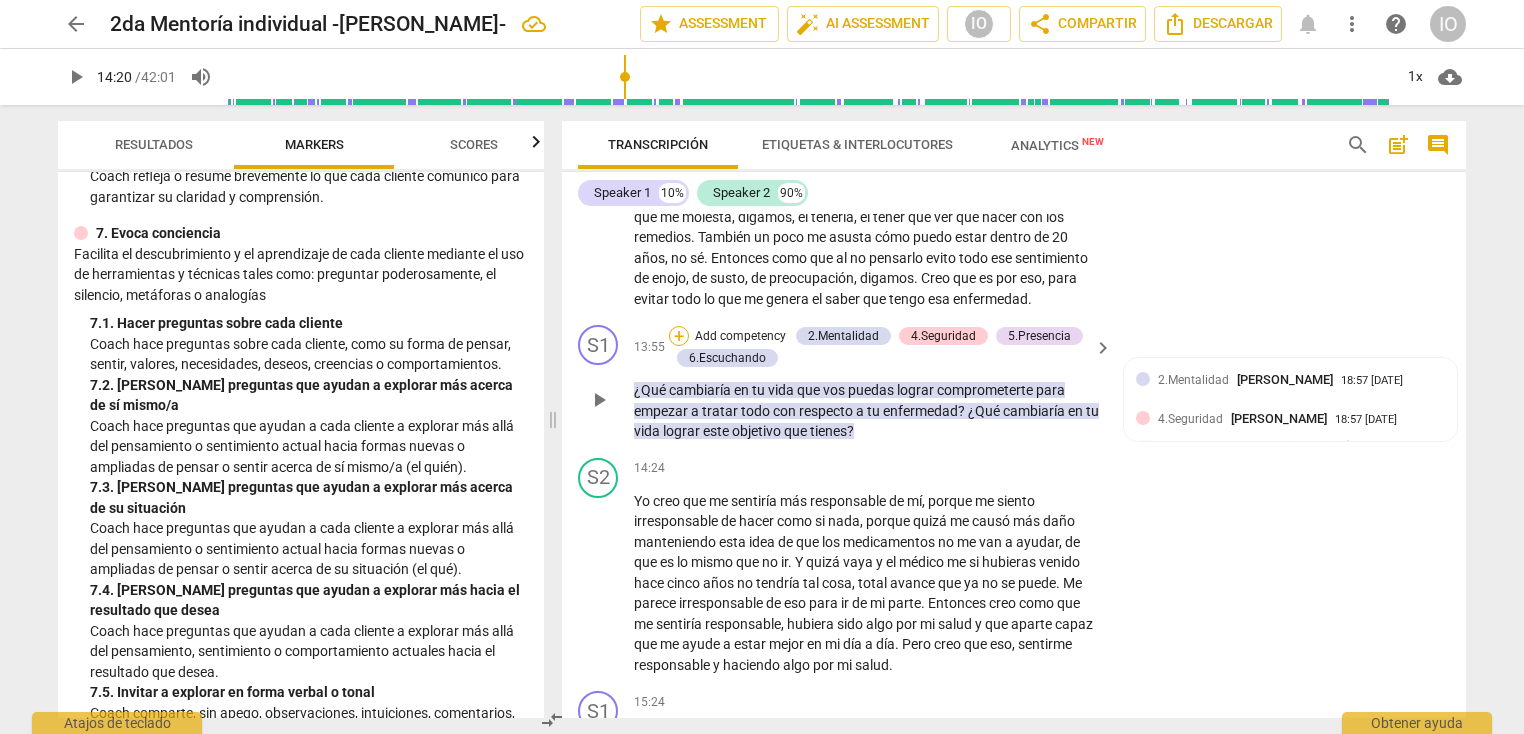 click on "+" at bounding box center (679, 336) 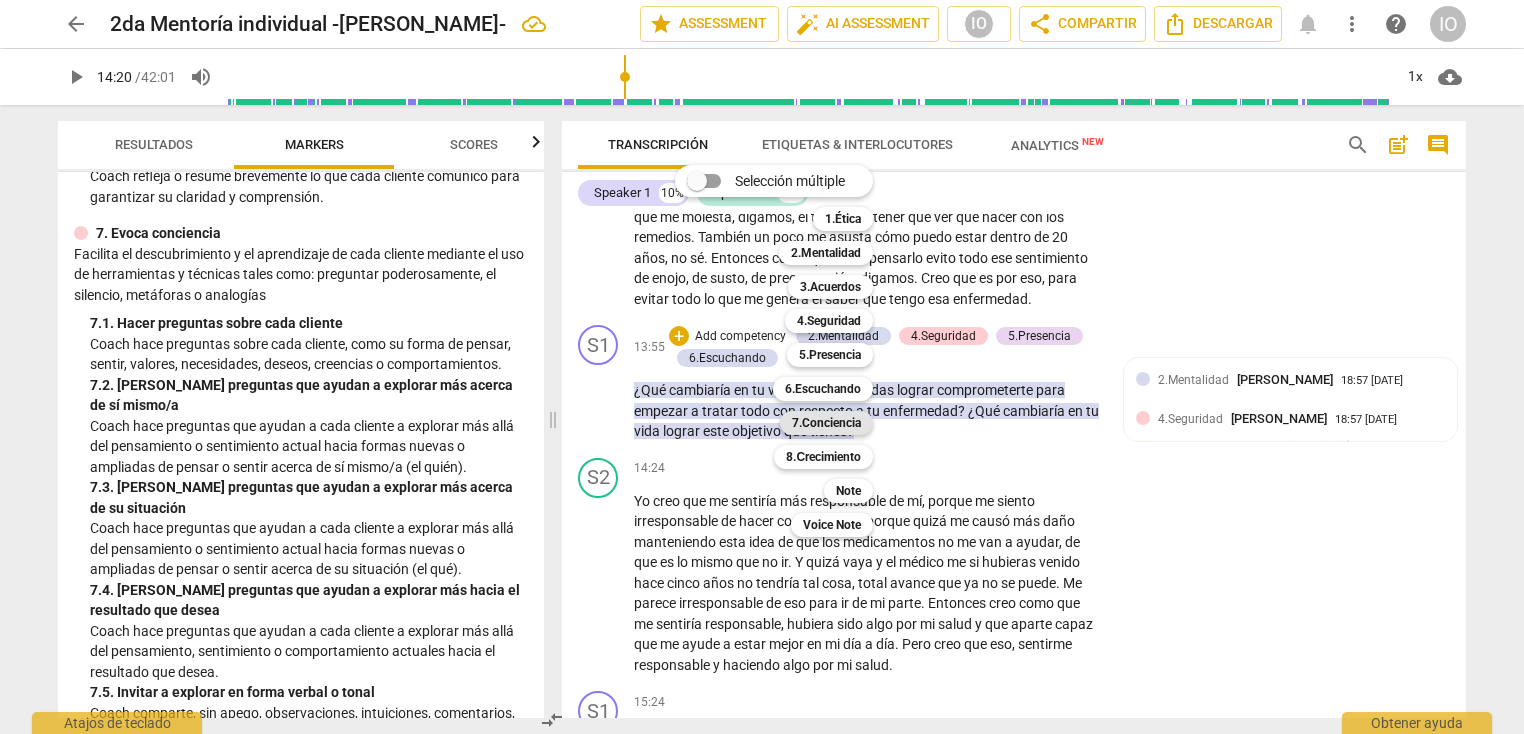 click on "7.Conciencia" at bounding box center [826, 423] 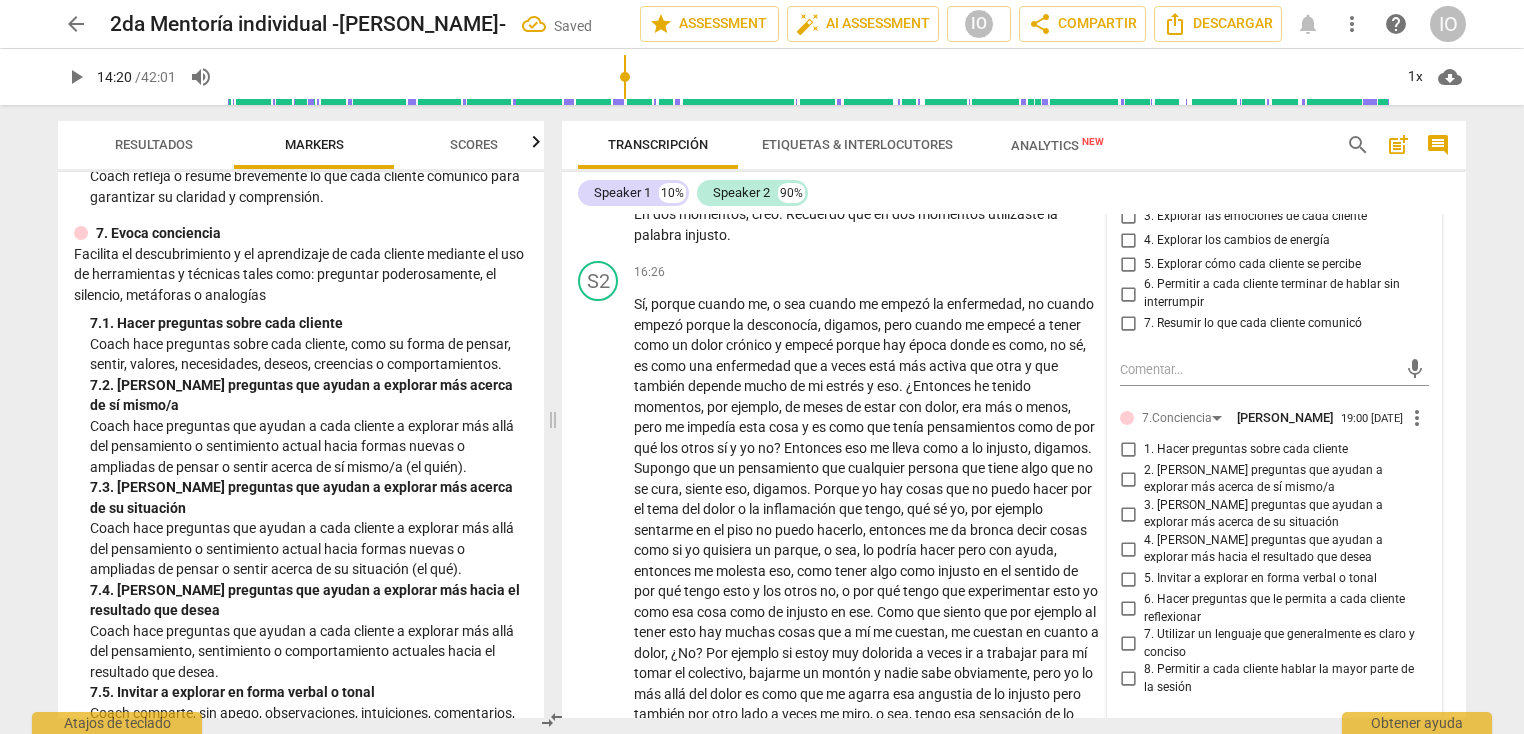 scroll, scrollTop: 4989, scrollLeft: 0, axis: vertical 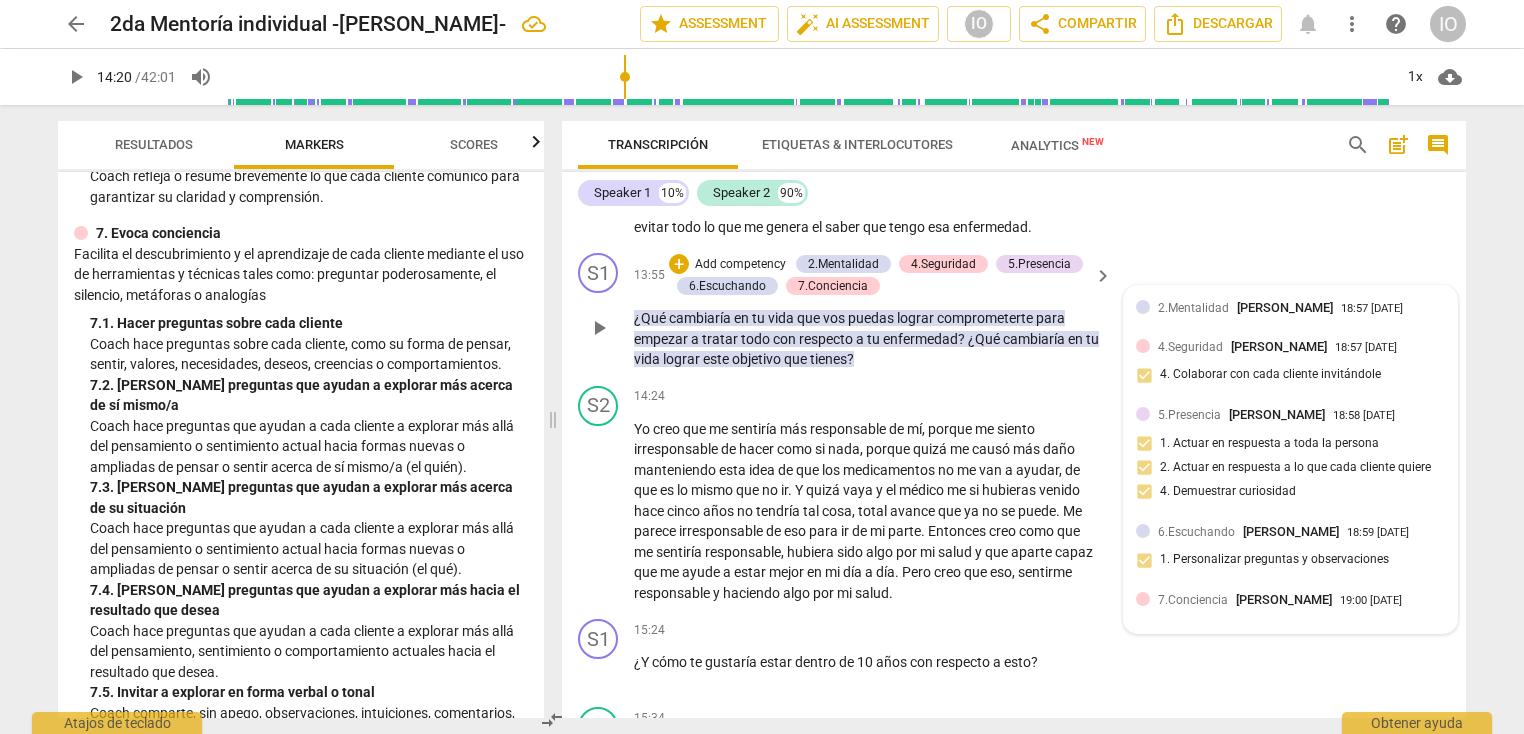 click at bounding box center [1143, 599] 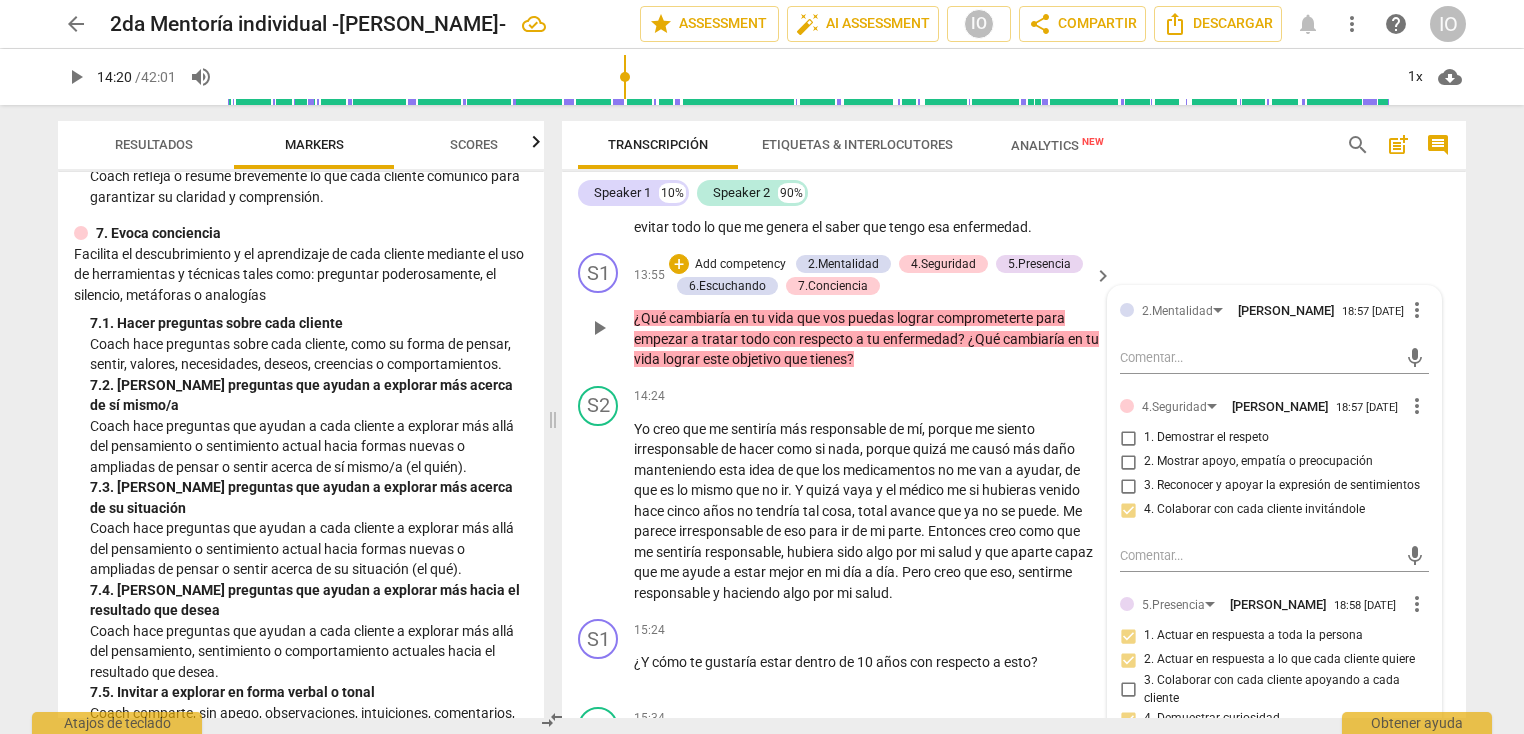 click on "2.Mentalidad [PERSON_NAME] 18:57 [DATE] more_vert mic 4.Seguridad [PERSON_NAME] 18:57 [DATE] more_vert 1. Demostrar el respeto 2. Mostrar apoyo, empatía o preocupación 3. Reconocer y apoyar la expresión de sentimientos 4. Colaborar con cada cliente invitándole  mic 5.Presencia [PERSON_NAME] 18:58 [DATE] more_vert 1. Actuar en respuesta a toda la persona  2. Actuar en respuesta a lo que cada cliente quiere 3. Colaborar con cada cliente apoyando a cada cliente 4. Demuestrar curiosidad 5. Crear o dejar espacio para el silencio mic 6.Escuchando [PERSON_NAME] 18:59 [DATE] more_vert 1. Personalizar preguntas y observaciones  2. Explorar las palabras que usa cada cliente 3. Explorar las emociones de cada cliente 4. Explorar los cambios de energía  5. Explorar cómo cada cliente se percibe 6. Permitir a cada cliente terminar de hablar sin interrumpir 7. Resumir lo que cada cliente comunicó  mic 7.Conciencia [PERSON_NAME] 19:00 [DATE] more_vert 1. Hacer preguntas sobre cada cliente mic" at bounding box center (1274, 878) 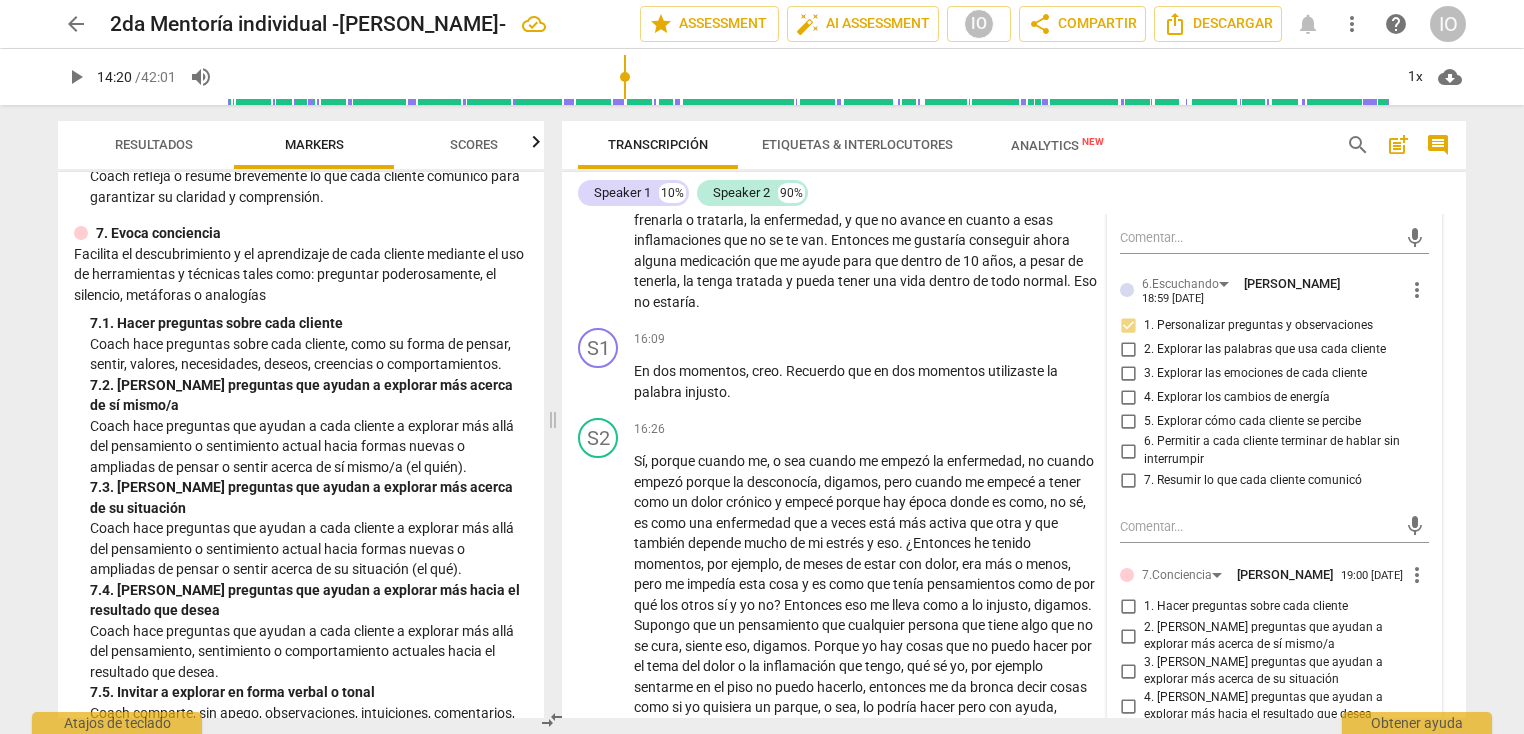 scroll, scrollTop: 4736, scrollLeft: 0, axis: vertical 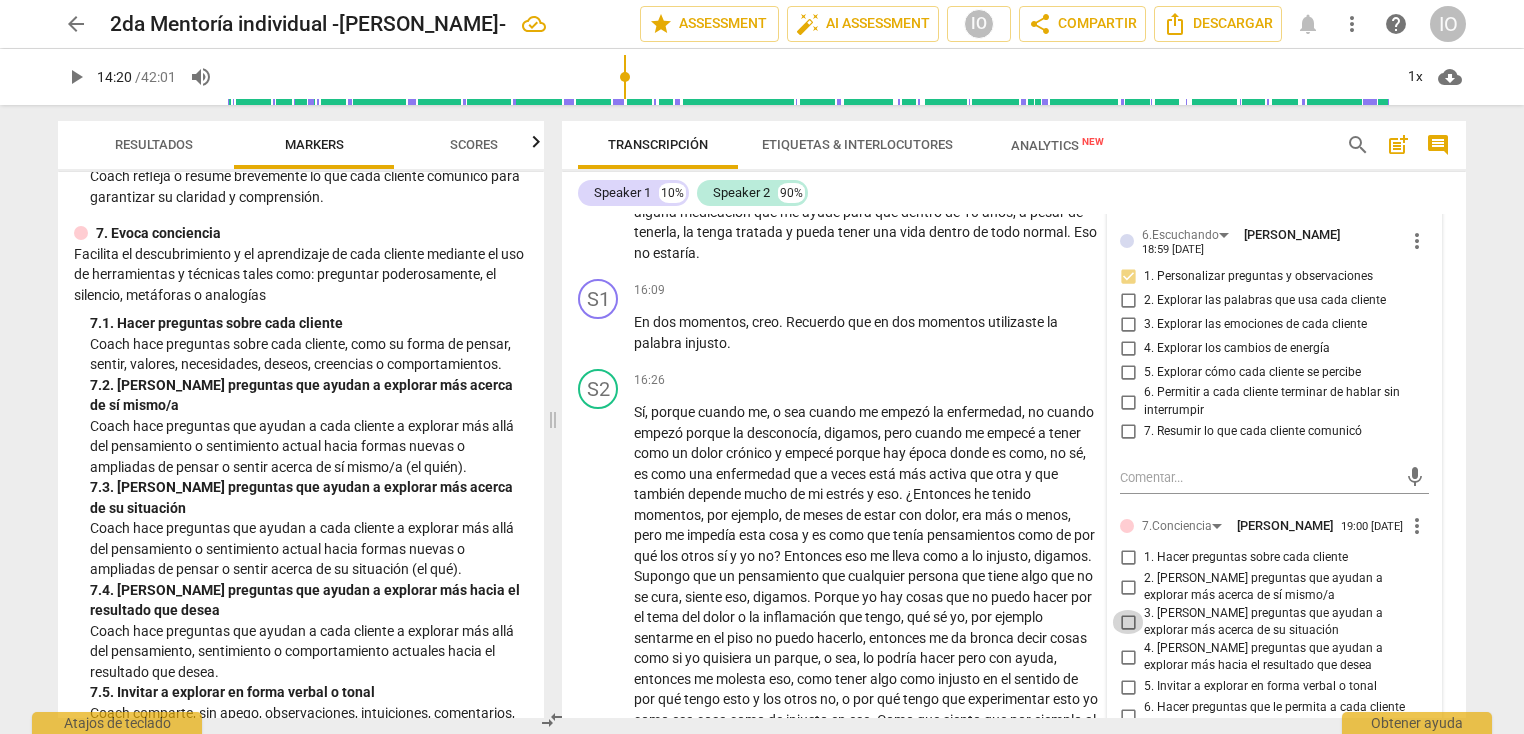 click on "3. [PERSON_NAME] preguntas que ayudan a explorar más acerca de su situación" at bounding box center (1128, 622) 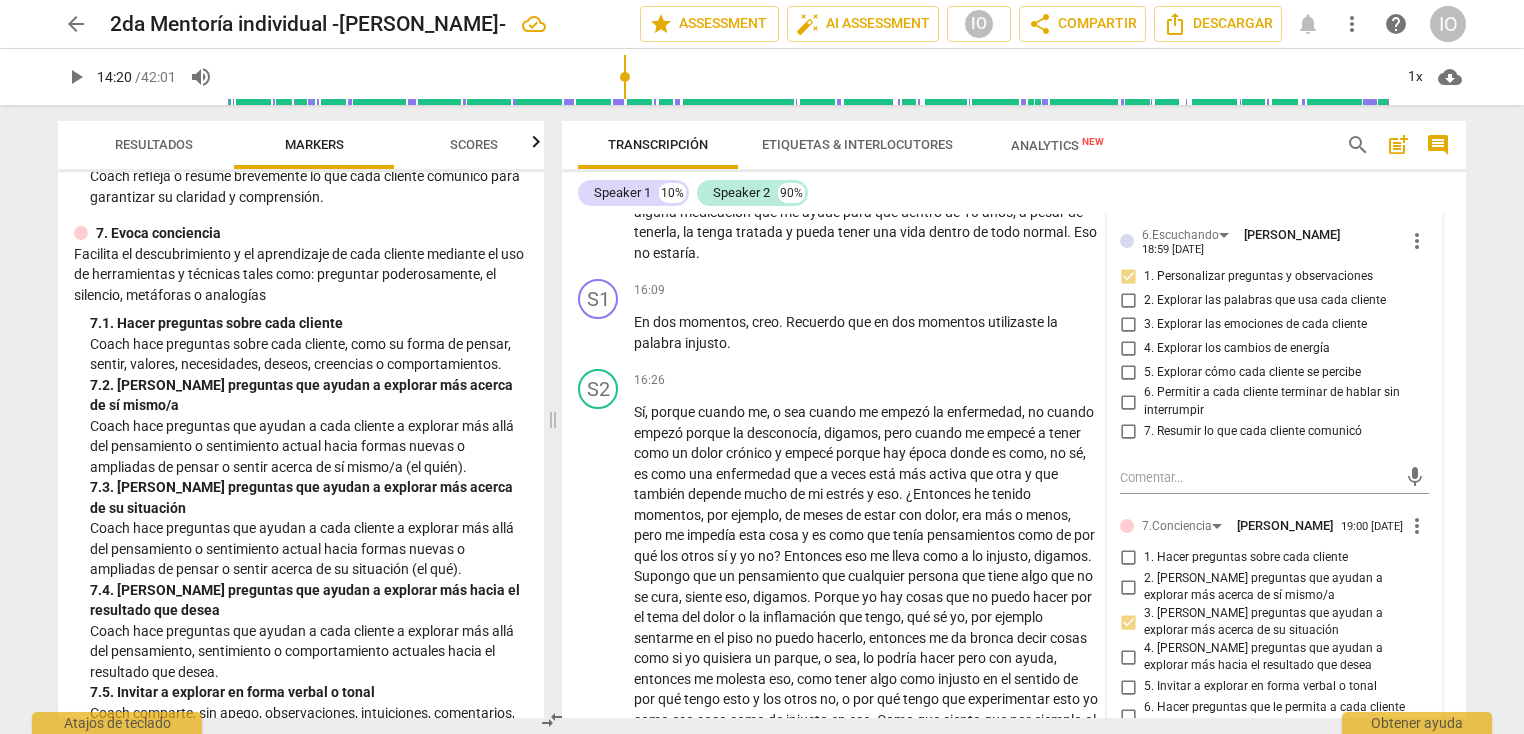 click on "4. [PERSON_NAME] preguntas que ayudan a explorar más hacia el resultado que desea" at bounding box center [1128, 657] 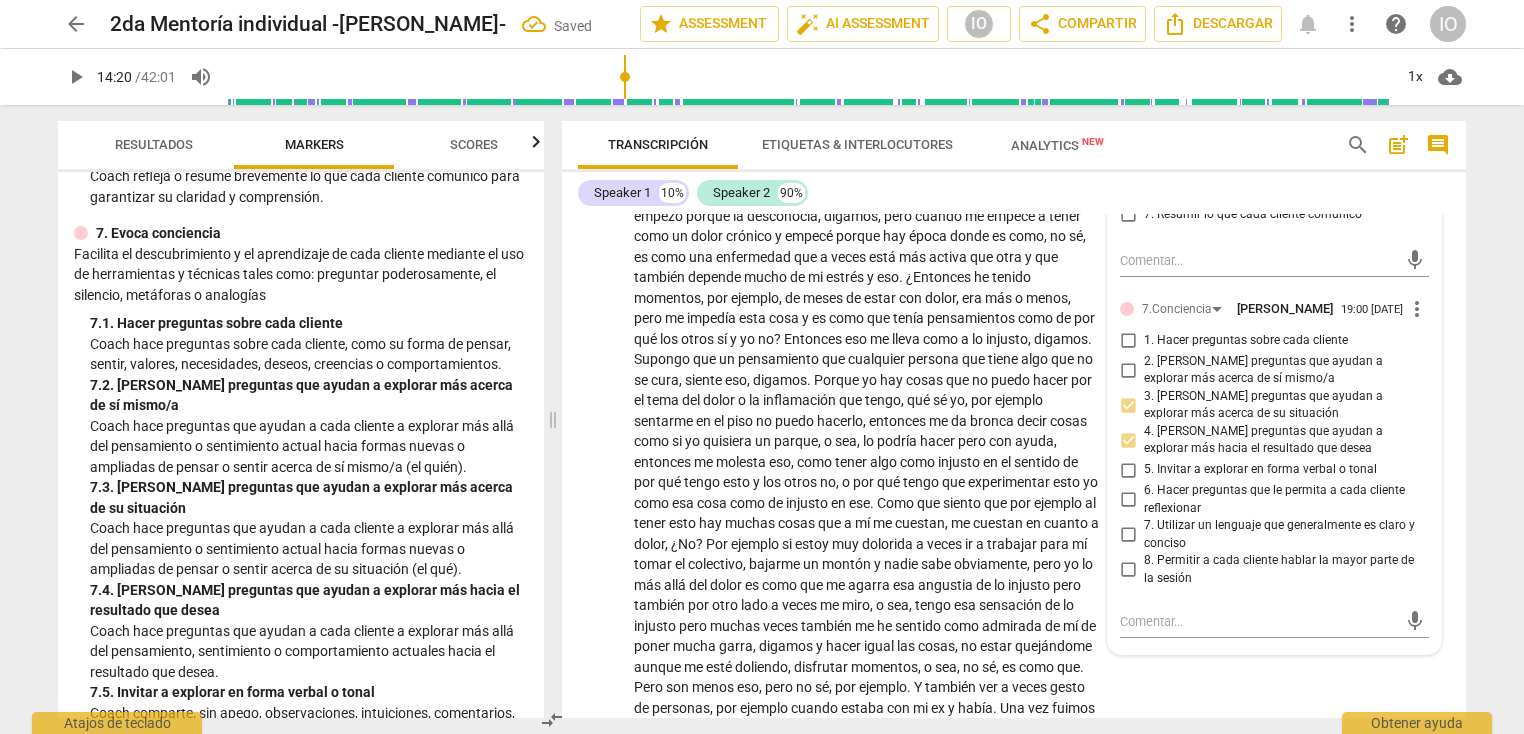 scroll, scrollTop: 5008, scrollLeft: 0, axis: vertical 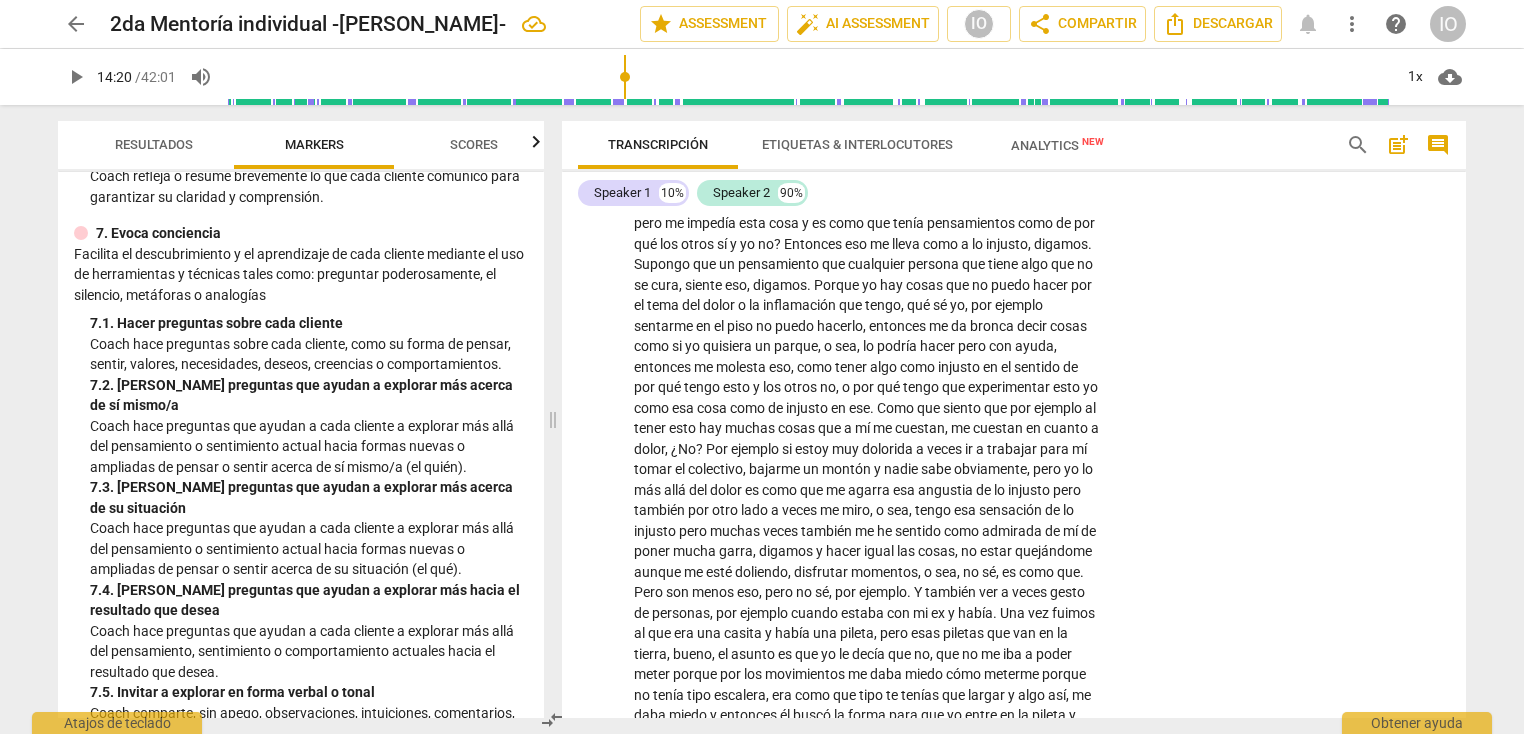 click on "7. 3. [PERSON_NAME] preguntas que ayudan a explorar más acerca de su situación" at bounding box center (309, 497) 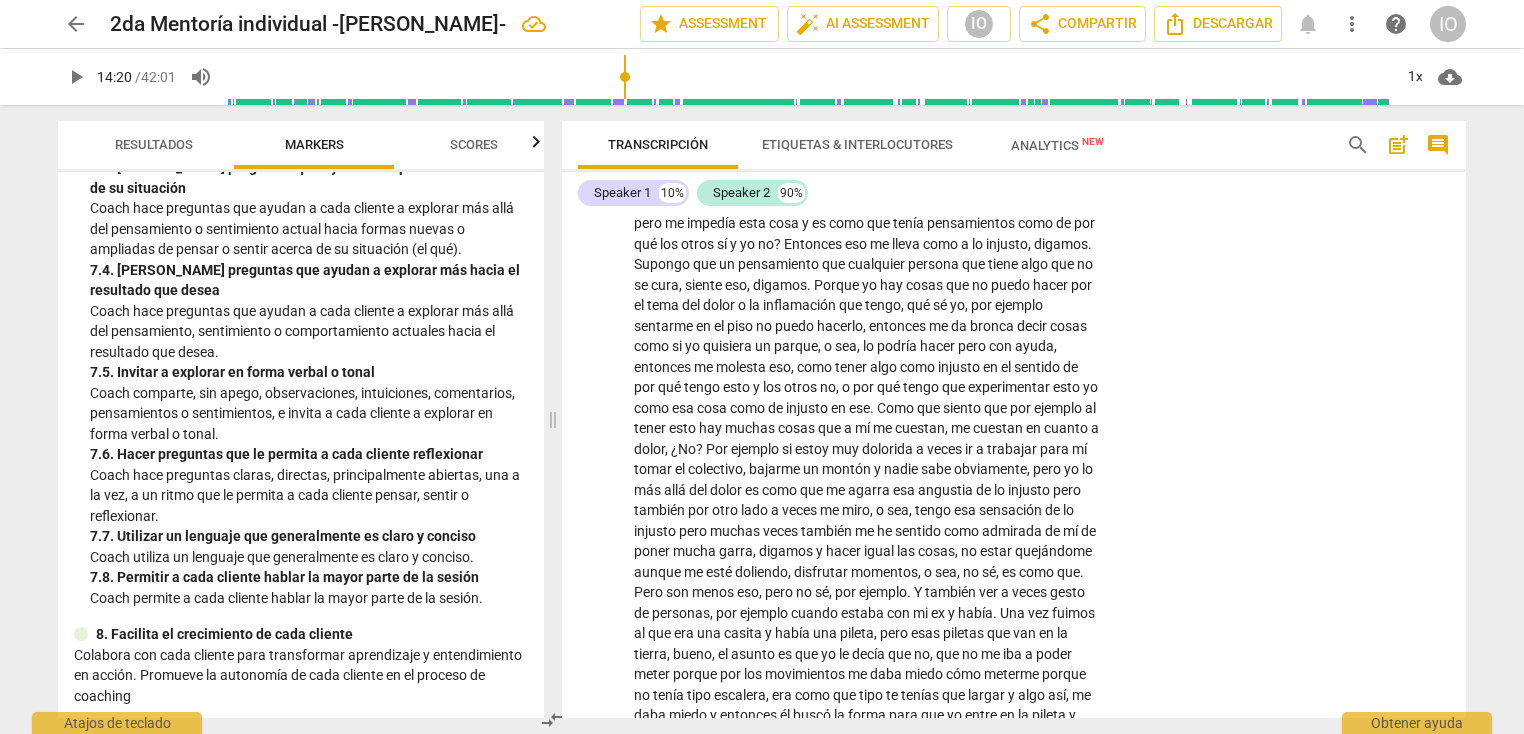 scroll, scrollTop: 2056, scrollLeft: 0, axis: vertical 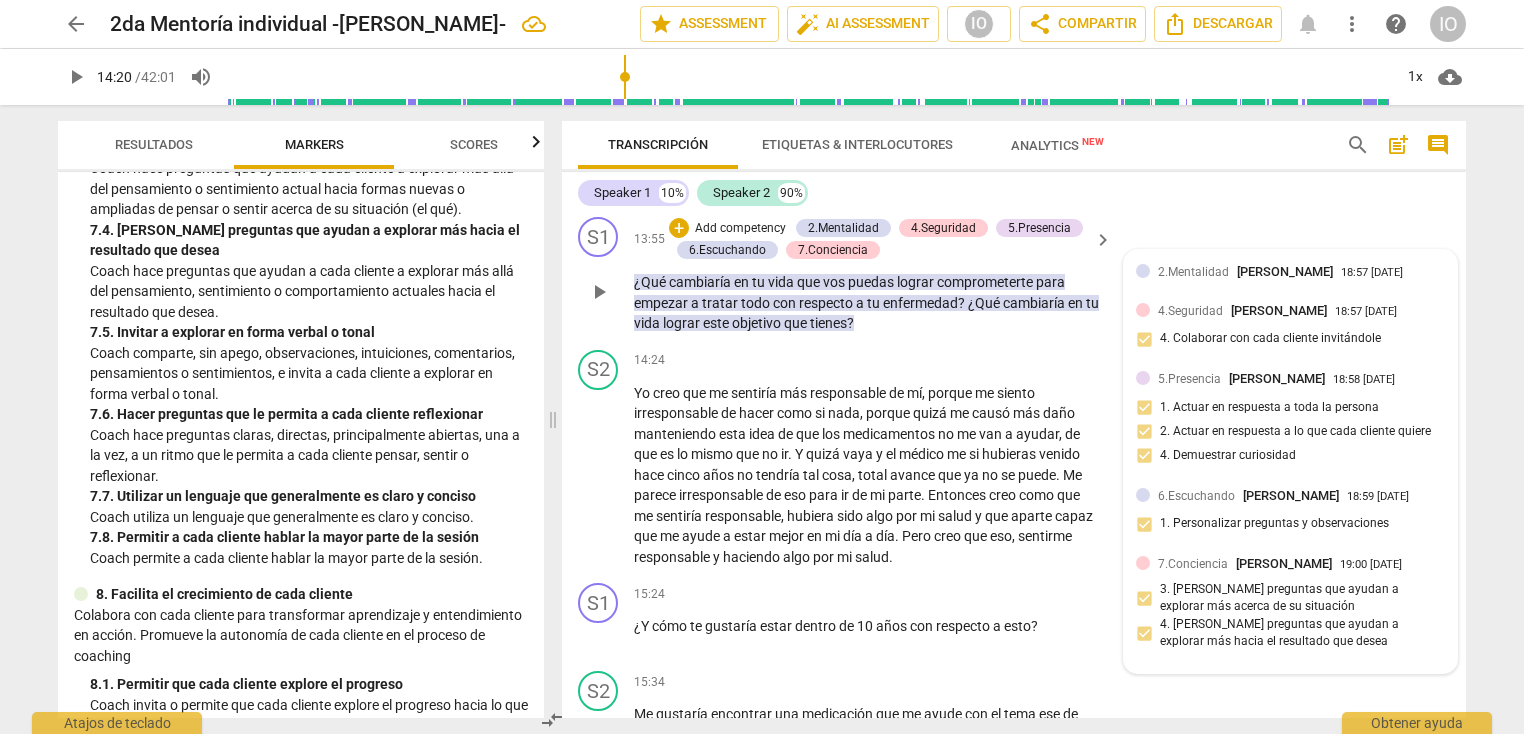 click at bounding box center [1143, 563] 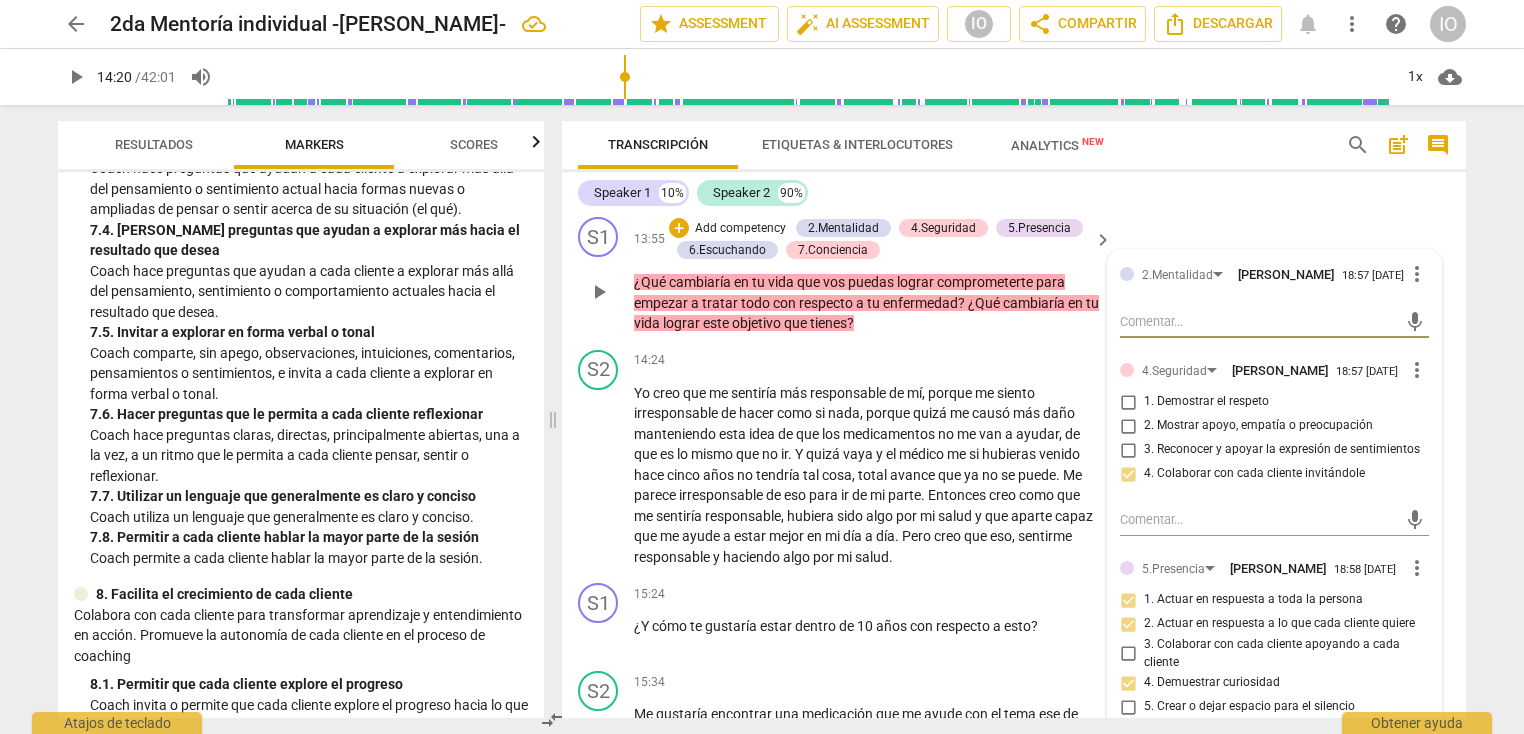click on "4. Demuestrar curiosidad" at bounding box center (1266, 683) 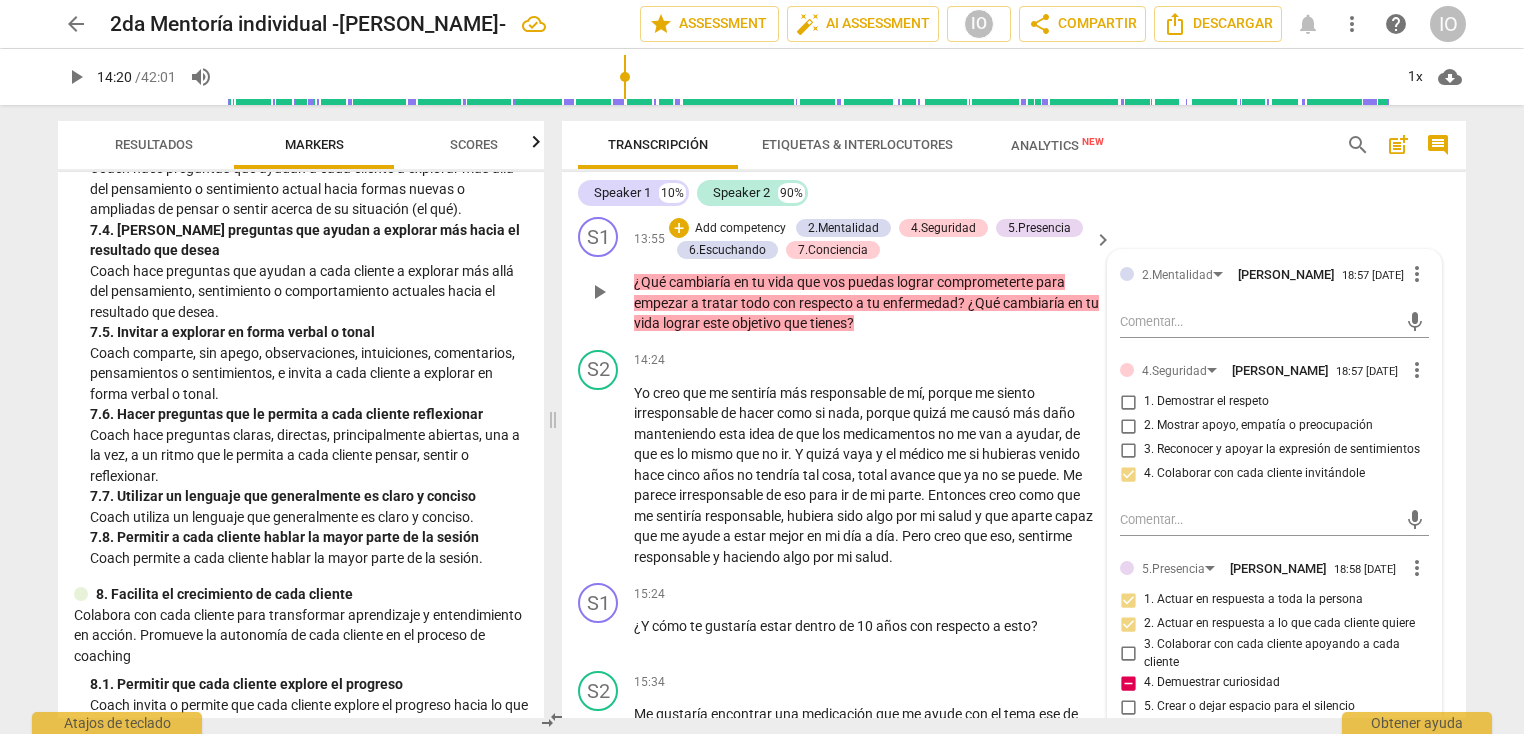 click on "4. Demuestrar curiosidad" at bounding box center [1266, 683] 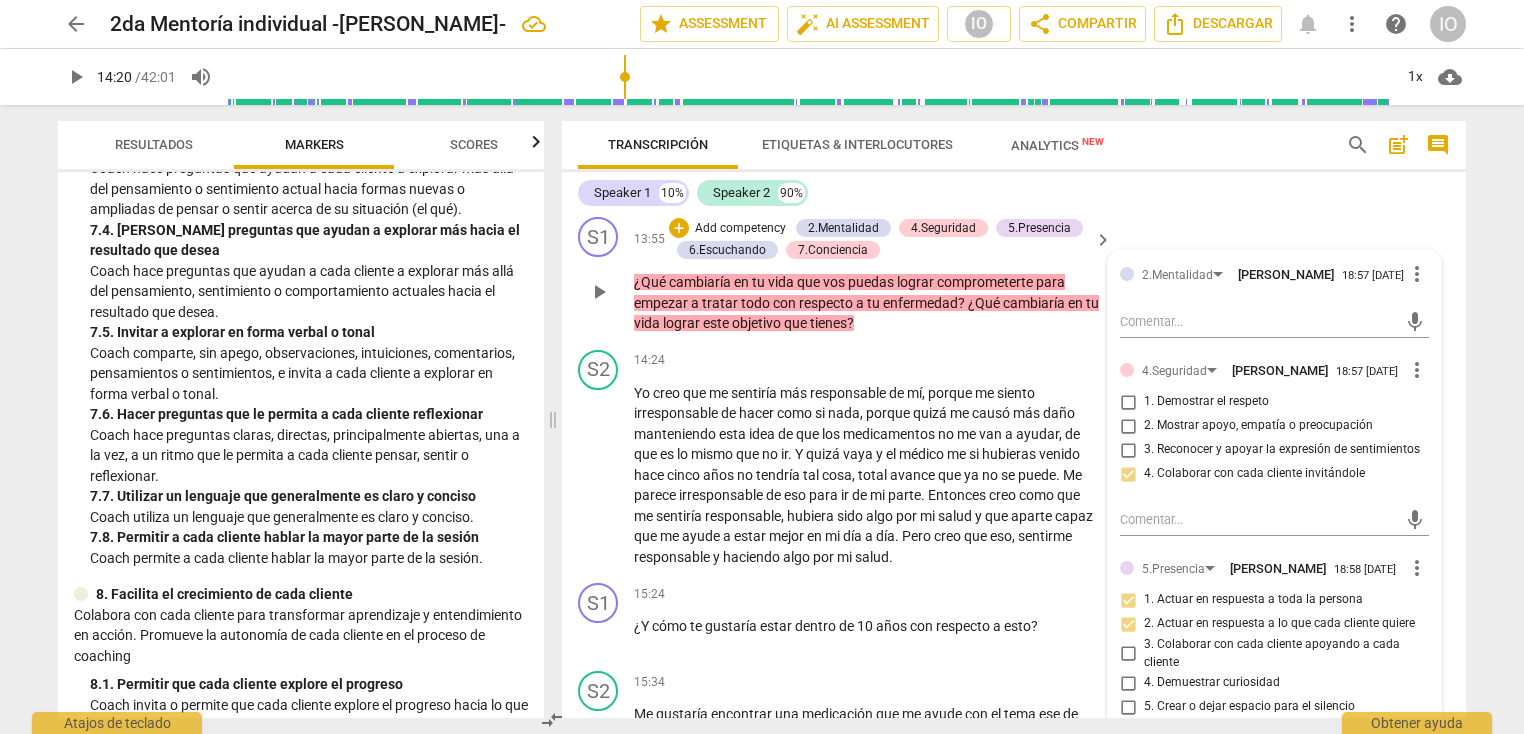 click on "4. Demuestrar curiosidad" at bounding box center [1266, 683] 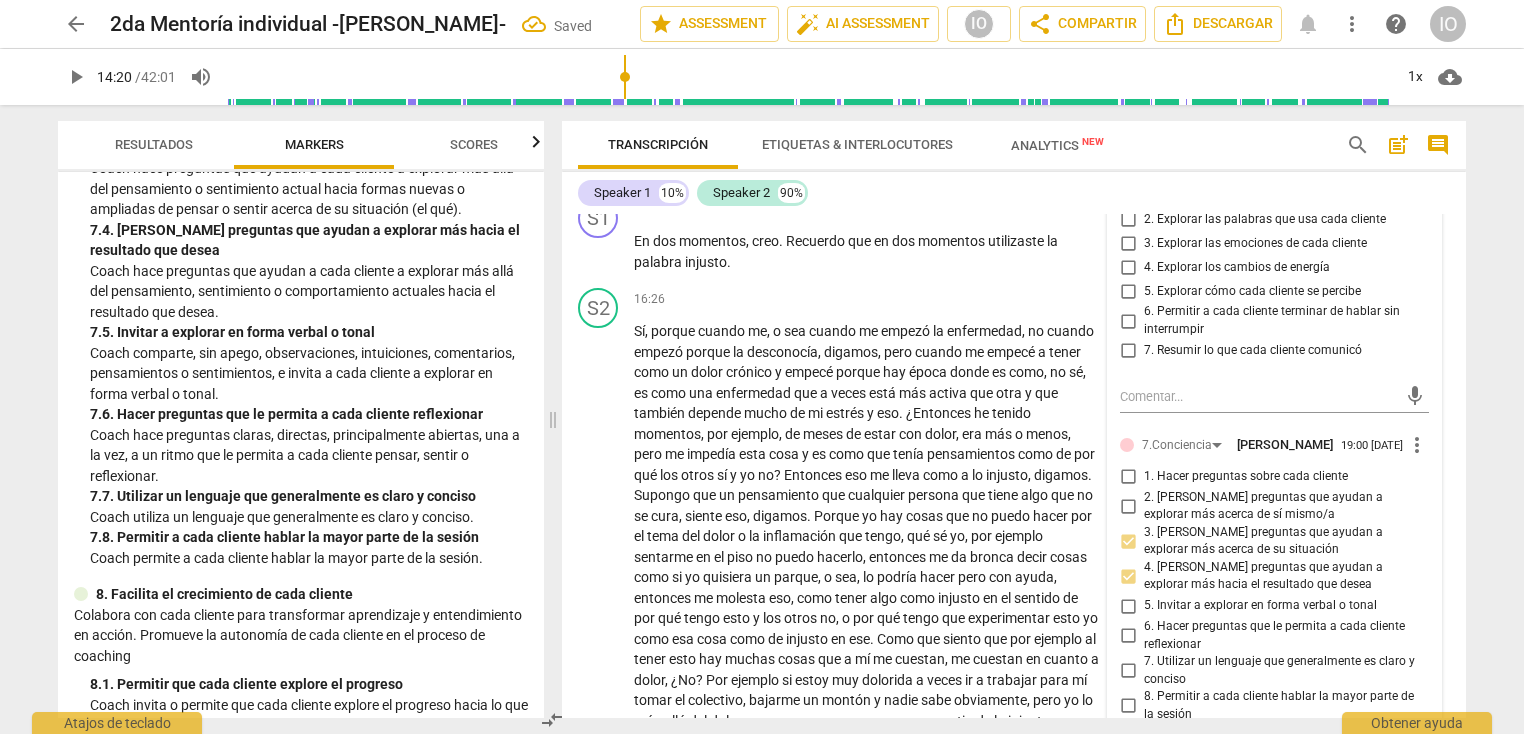 scroll, scrollTop: 4852, scrollLeft: 0, axis: vertical 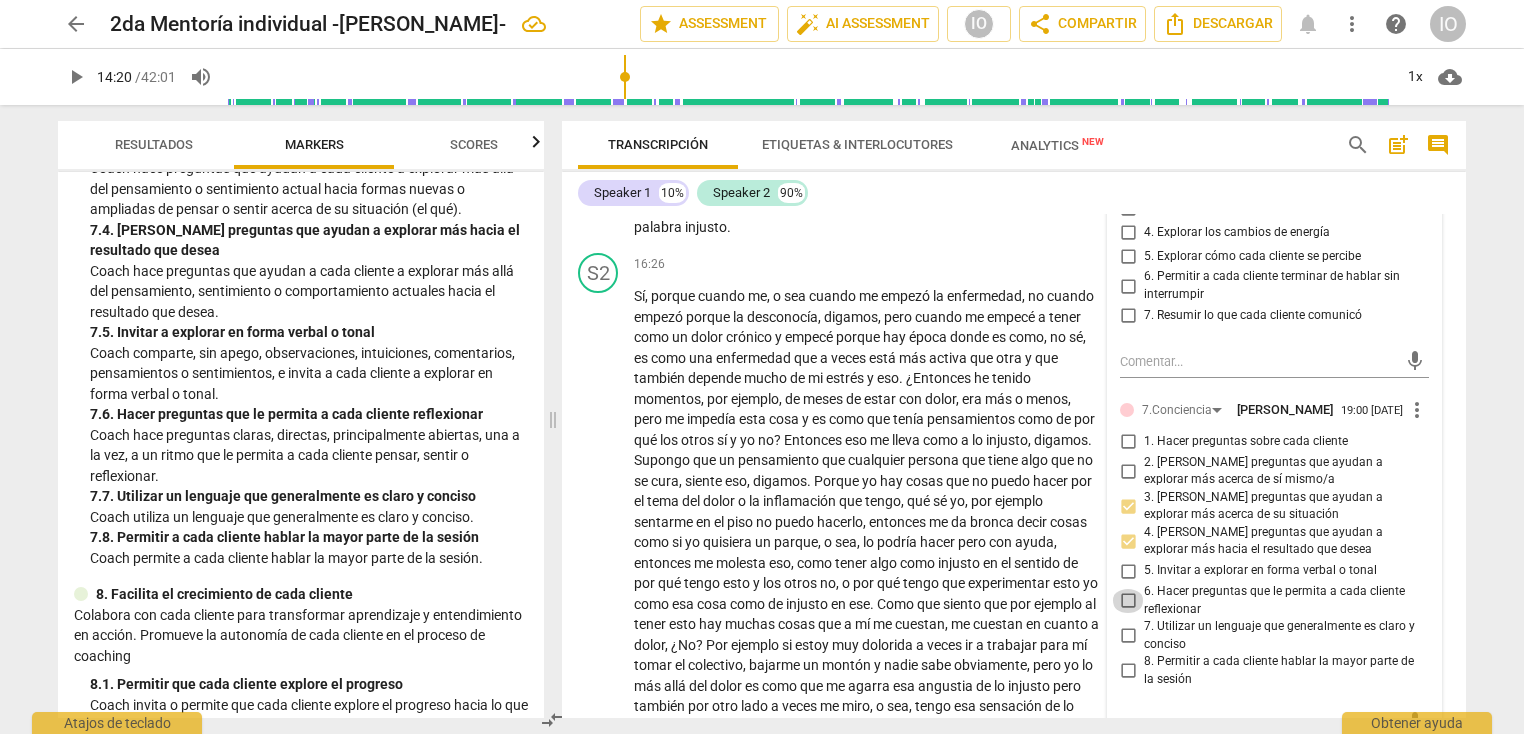 click on "6. Hacer preguntas que le permita a cada cliente reflexionar" at bounding box center [1128, 601] 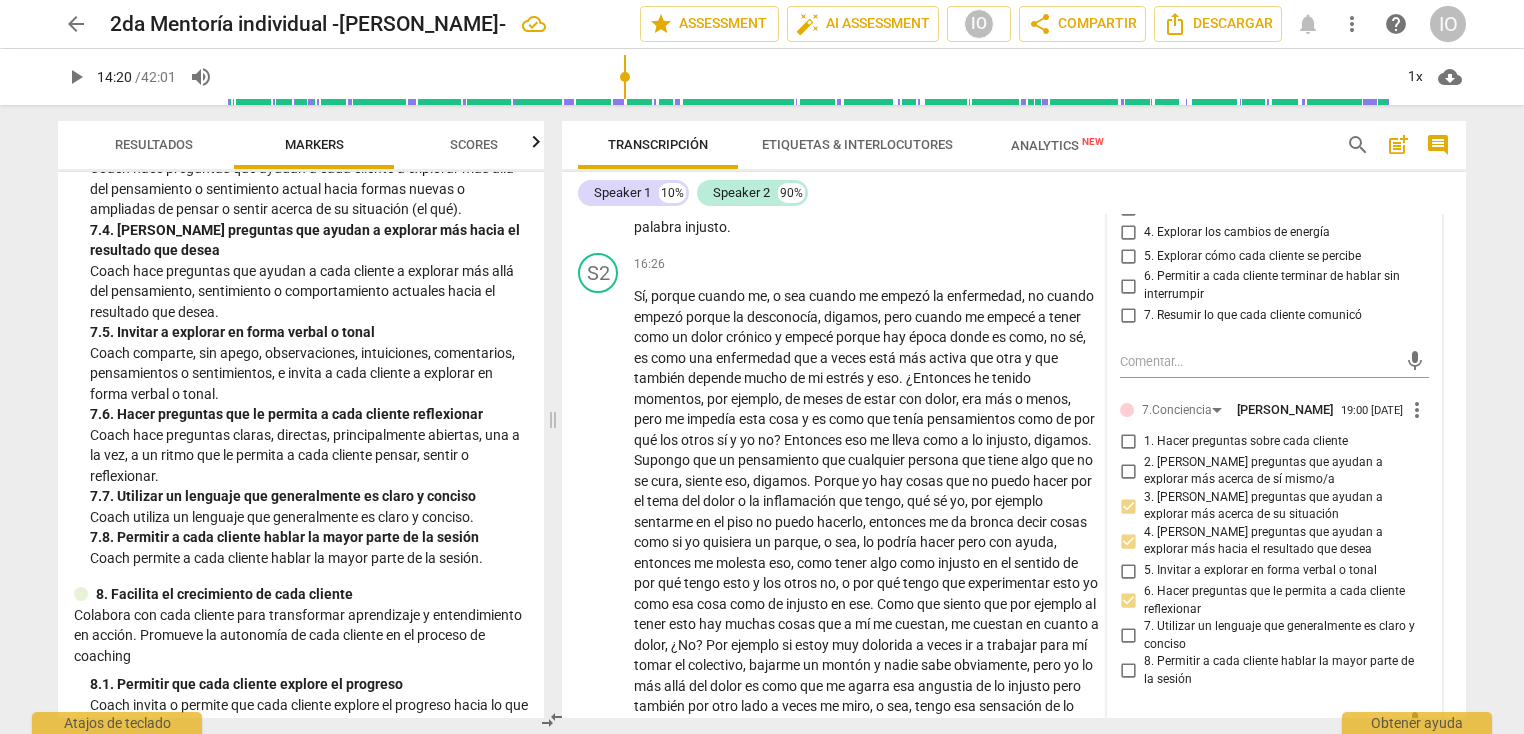 click on "Speaker 1 10% Speaker 2 90% S1 play_arrow pause 00:01 + Add competency keyboard_arrow_right [PERSON_NAME] ,   ¿Cómo   estás ? S2 play_arrow pause 00:04 + Add competency keyboard_arrow_right Hola ,   bien ,   bien .   Acá   un   poco   intrigada   de   lo   que   va   a   ser   la   charla . S1 play_arrow pause 00:13 + Add competency 2.Mentalidad 3.Acuerdos keyboard_arrow_right ¿De   qué   te   gustaría   que   sea   la   charla   qué   quisieras   trabajar ? 2.Mentalidad [PERSON_NAME] 18:01 [DATE] 3.Acuerdos [PERSON_NAME] 18:02 [DATE] 1. Identificar o reconfirmar lo que cada cliente quiere lograr  S2 play_arrow pause 00:20 + Add competency keyboard_arrow_right Bueno ,   lo   que   quisiera   trabajar   es   una   cuestión ,   o   sea ,   que   tiene   que   ver   con   mi   salud ,   pero   en   sí   es   como   que   vengo   hace   mucho   pensando   en   la   cuestión   de   que   tengo   que   ir   al   médico   porque   bueno ,   yo   tengo   la   artritis   y   eso   yo   lo   tengo   y" at bounding box center (1014, 445) 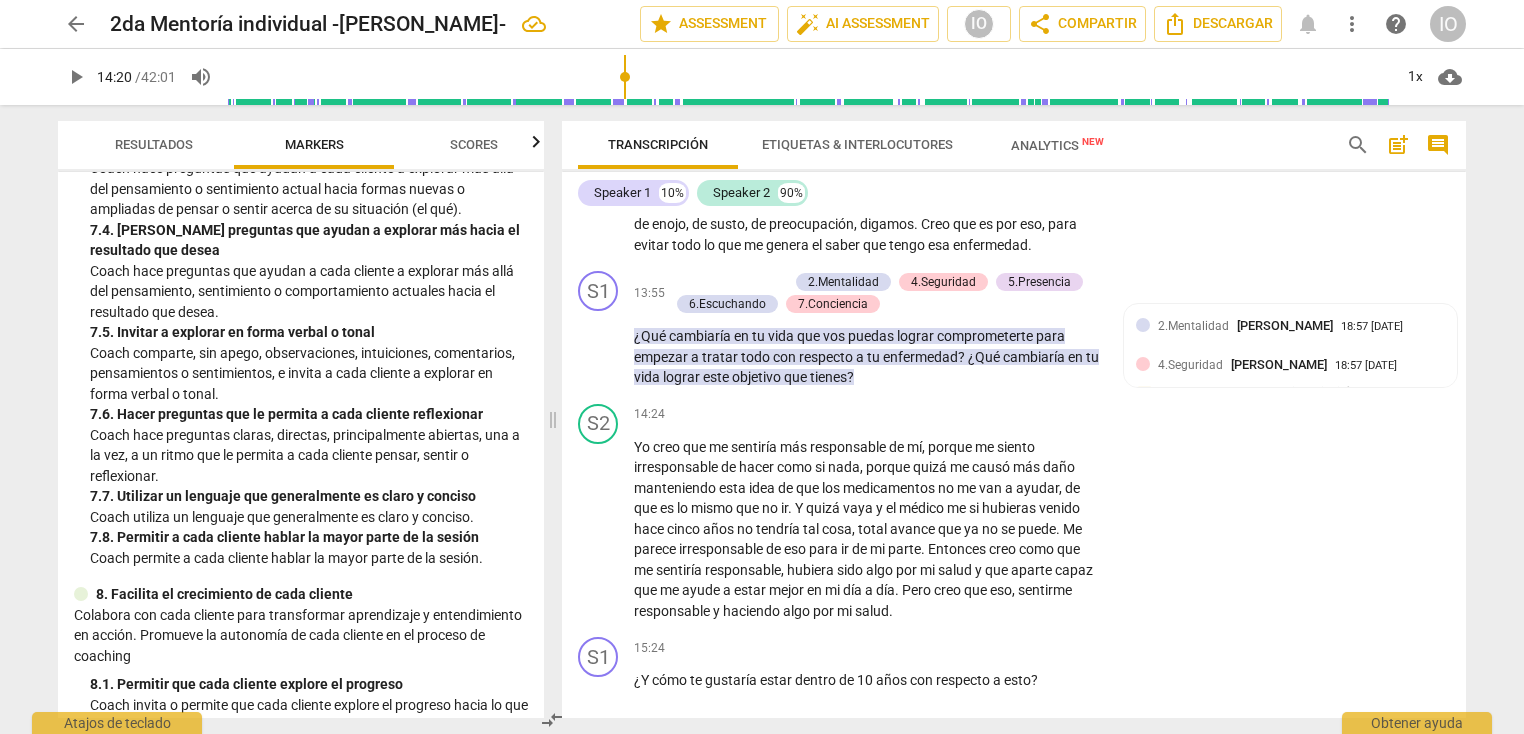 scroll, scrollTop: 4064, scrollLeft: 0, axis: vertical 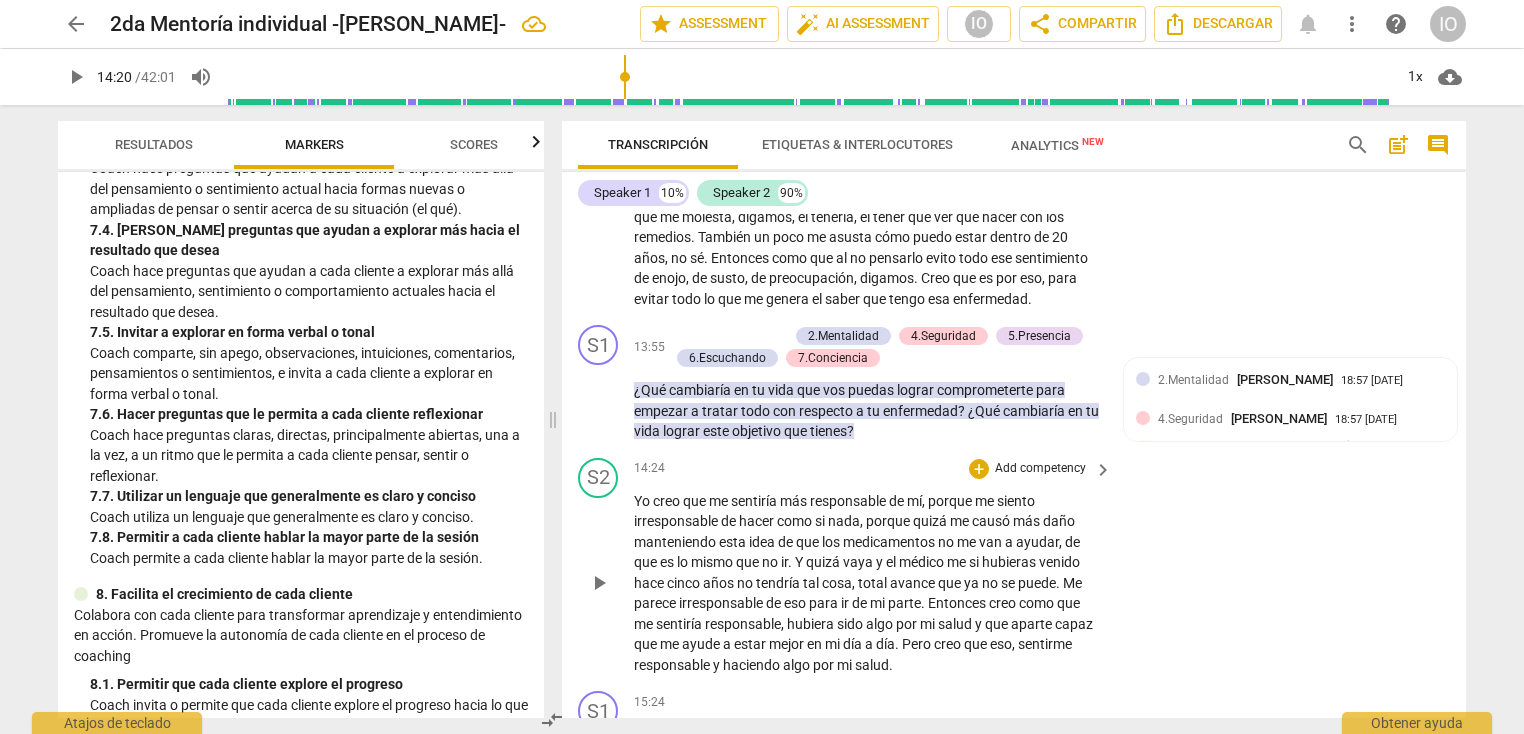 click on "Yo   creo   que   me   sentiría   más   responsable   de   mí ,   porque   me   siento   irresponsable   de   hacer   como   si   nada ,   porque   quizá   me   causó   más   daño   manteniendo   esta   idea   de   que   los   medicamentos   no   me   van   a   ayudar ,   de   que   es   lo   mismo   que   no   ir .   Y   quizá   vaya   y   el   médico   me   si   hubieras   venido   [DATE]   no   tendría   tal   cosa ,   total   avance   que   ya   no   se   puede .   Me   parece   irresponsable   de   eso   para   ir   de   mi   parte .   Entonces   creo   como   que   me   sentiría   responsable ,   hubiera   sido   algo   por   mi   salud   y   que   aparte   capaz   que   me   ayude   a   estar   mejor   en   mi   día   a   día .   Pero   creo   que   eso ,   sentirme   responsable   y   haciendo   algo   por   mi   salud ." at bounding box center (874, 583) 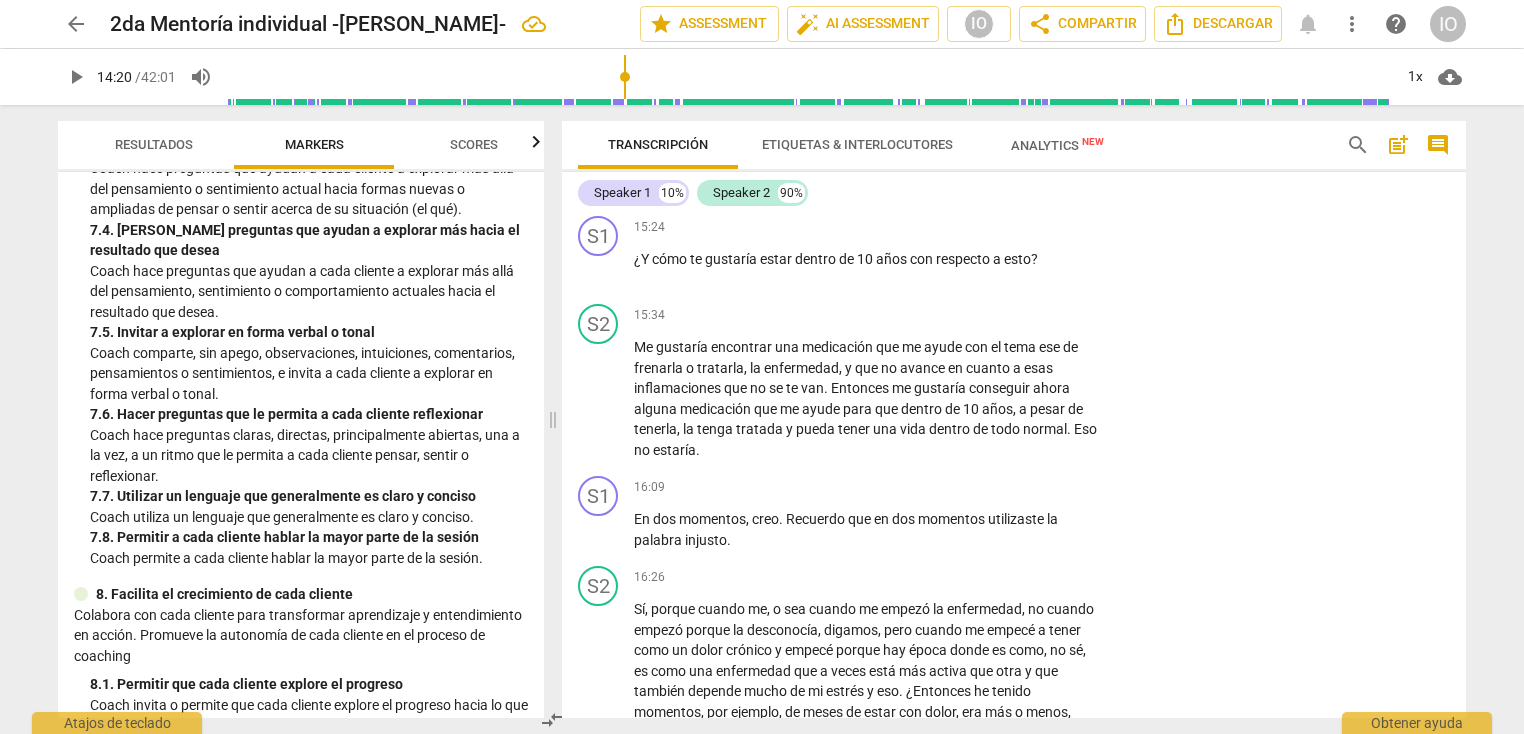 scroll, scrollTop: 4544, scrollLeft: 0, axis: vertical 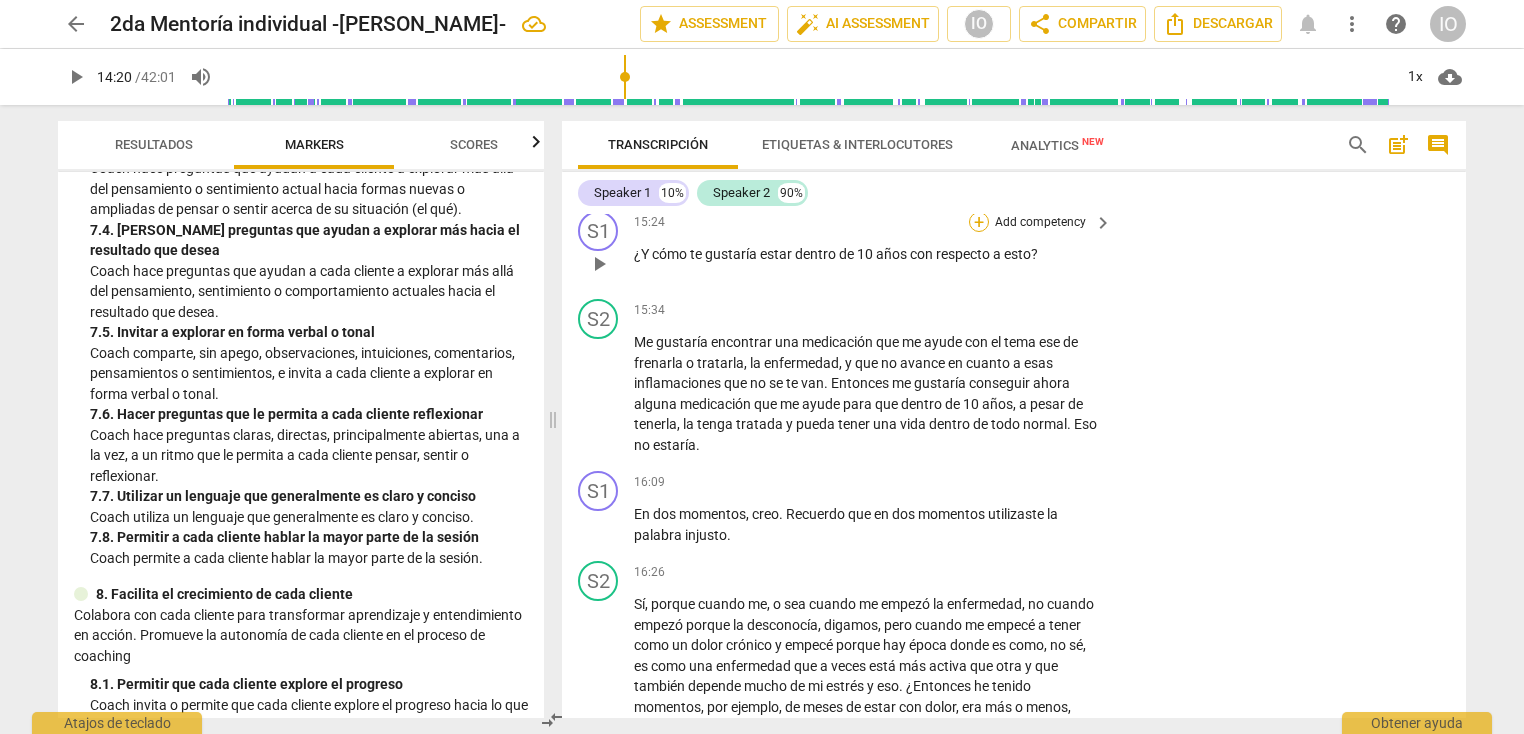 click on "+" at bounding box center (979, 222) 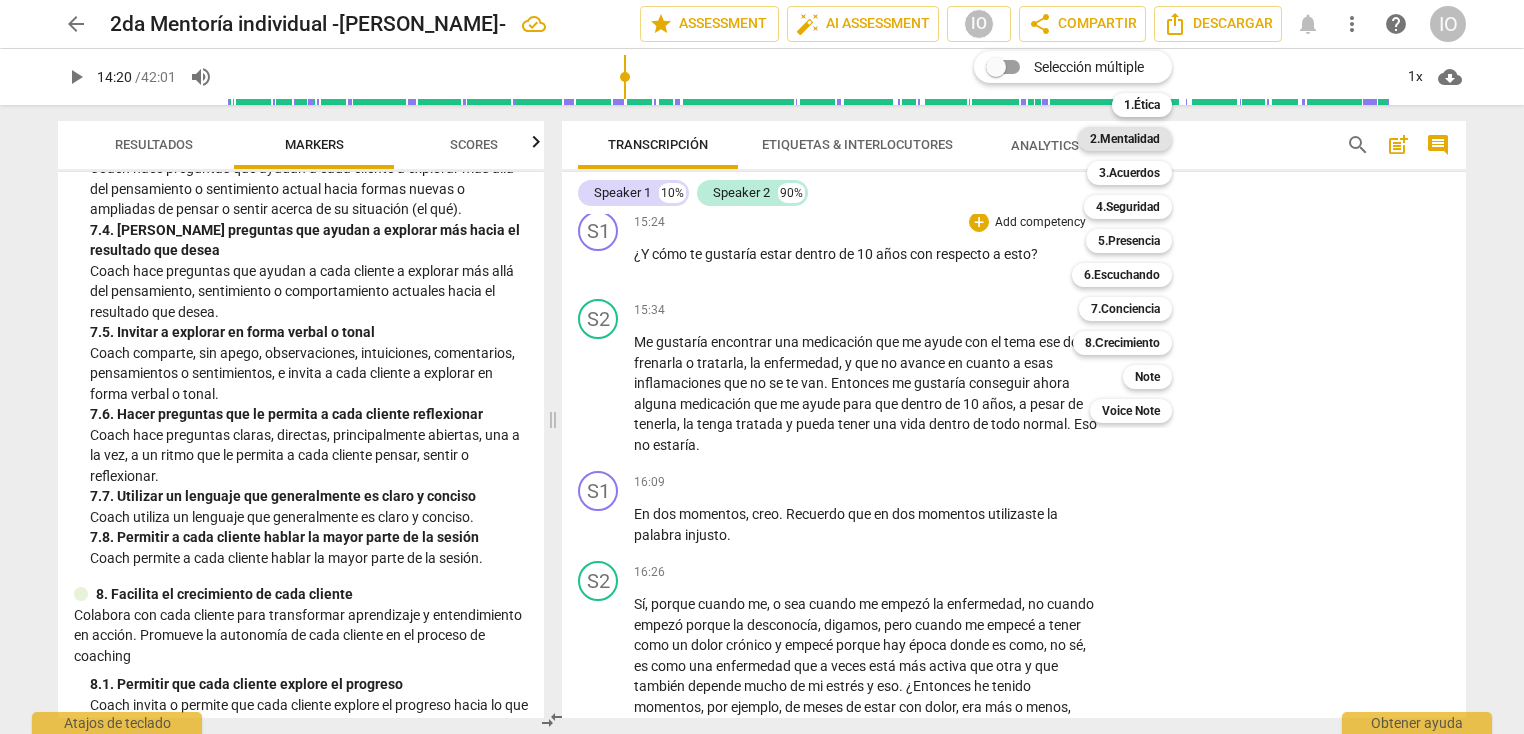 click on "2.Mentalidad" at bounding box center (1125, 139) 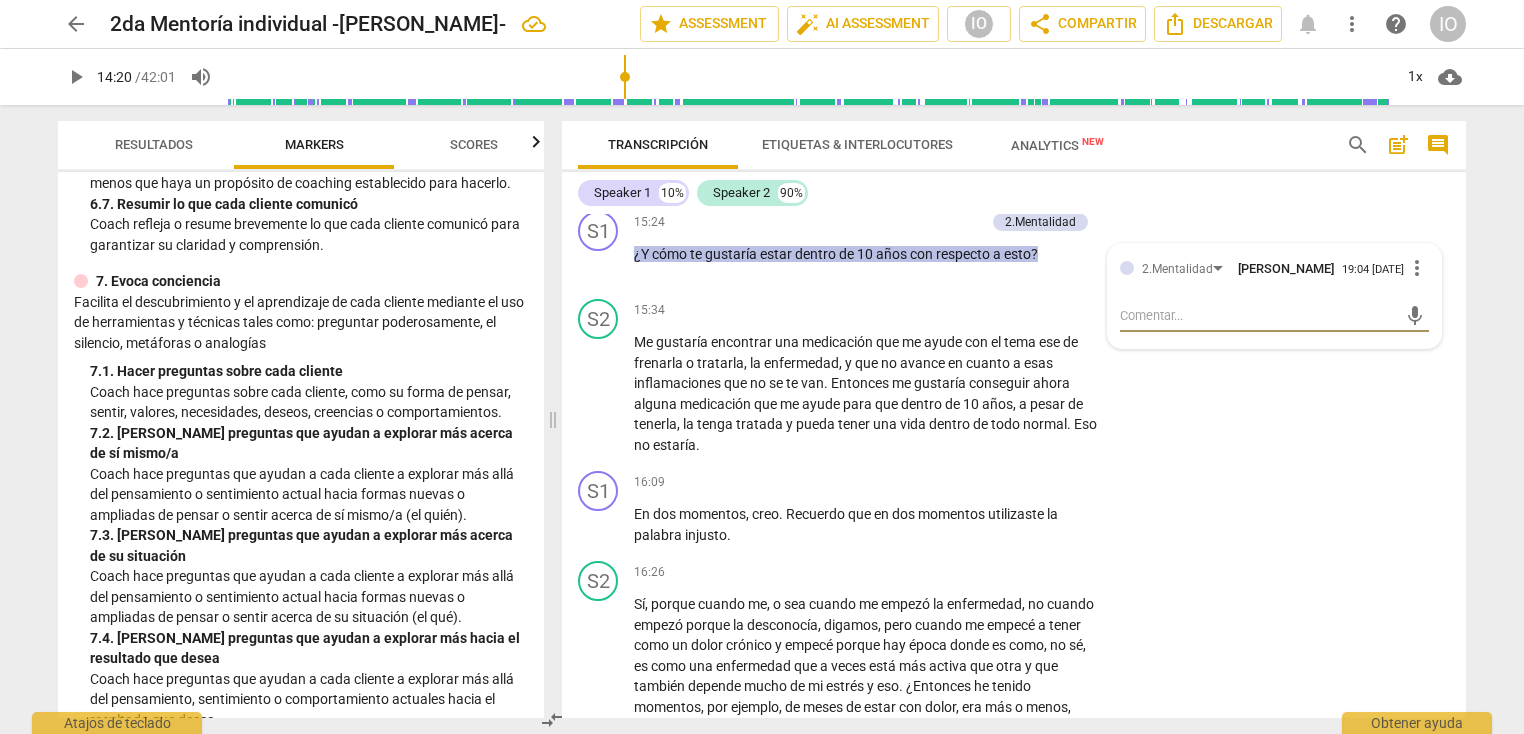 scroll, scrollTop: 1580, scrollLeft: 0, axis: vertical 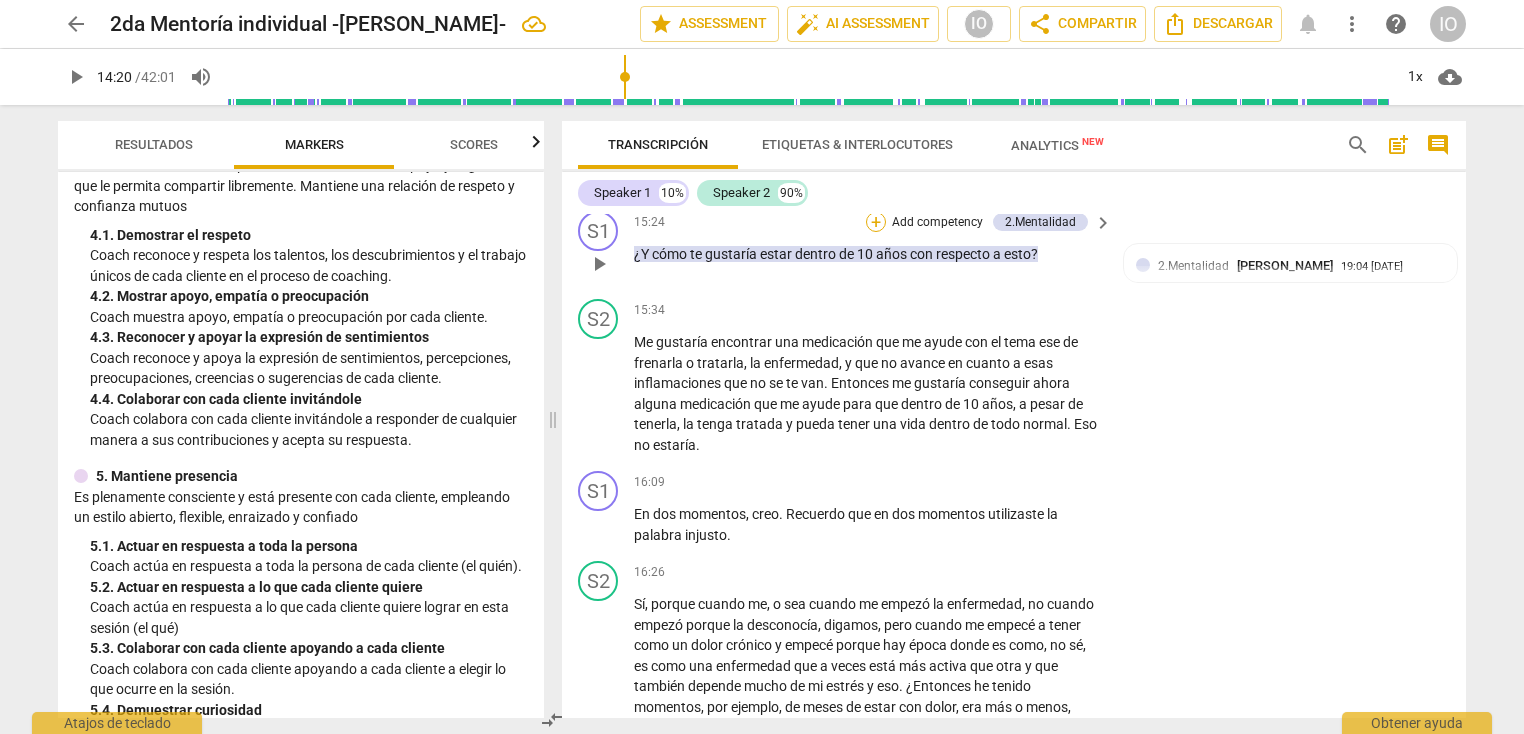click on "+" at bounding box center (876, 222) 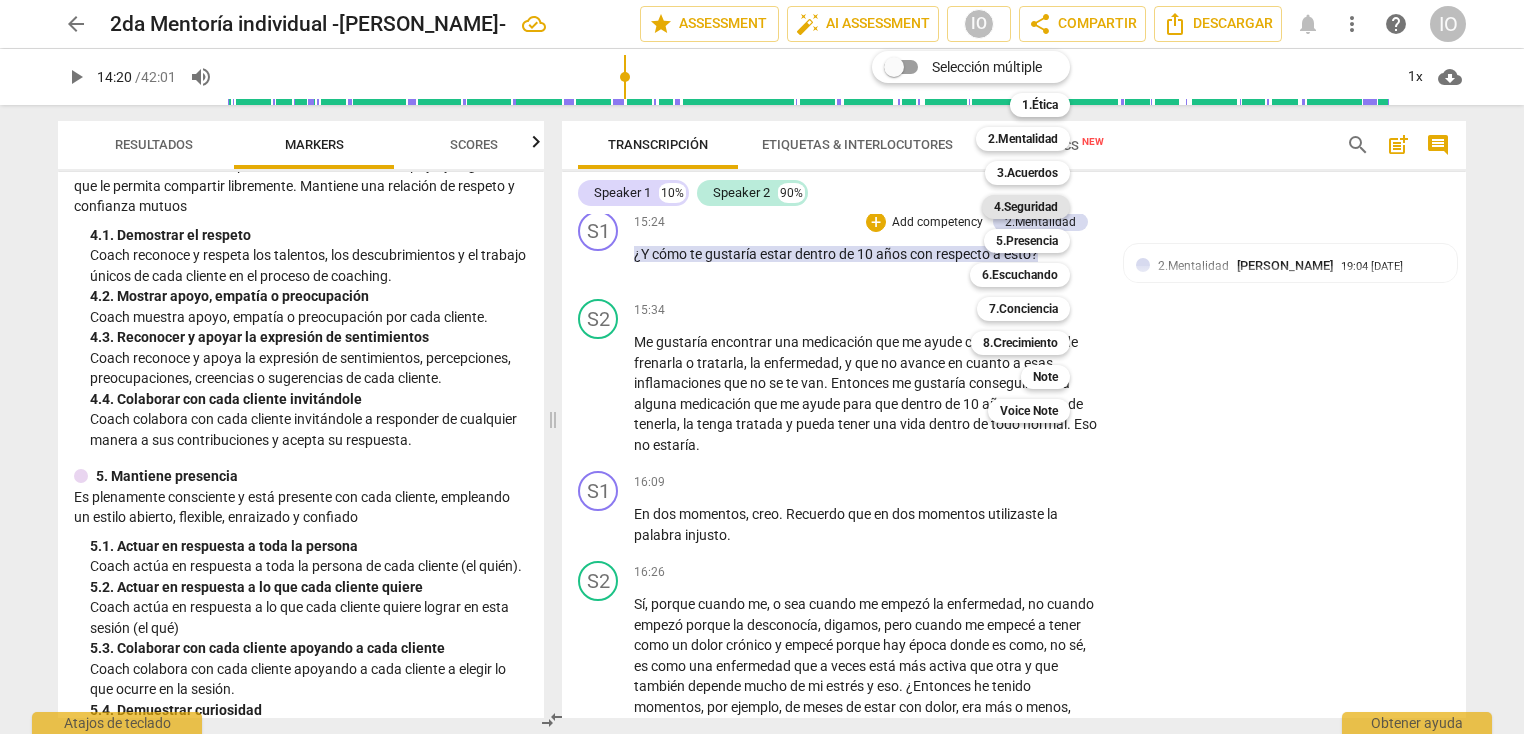 click on "4.Seguridad" at bounding box center [1026, 207] 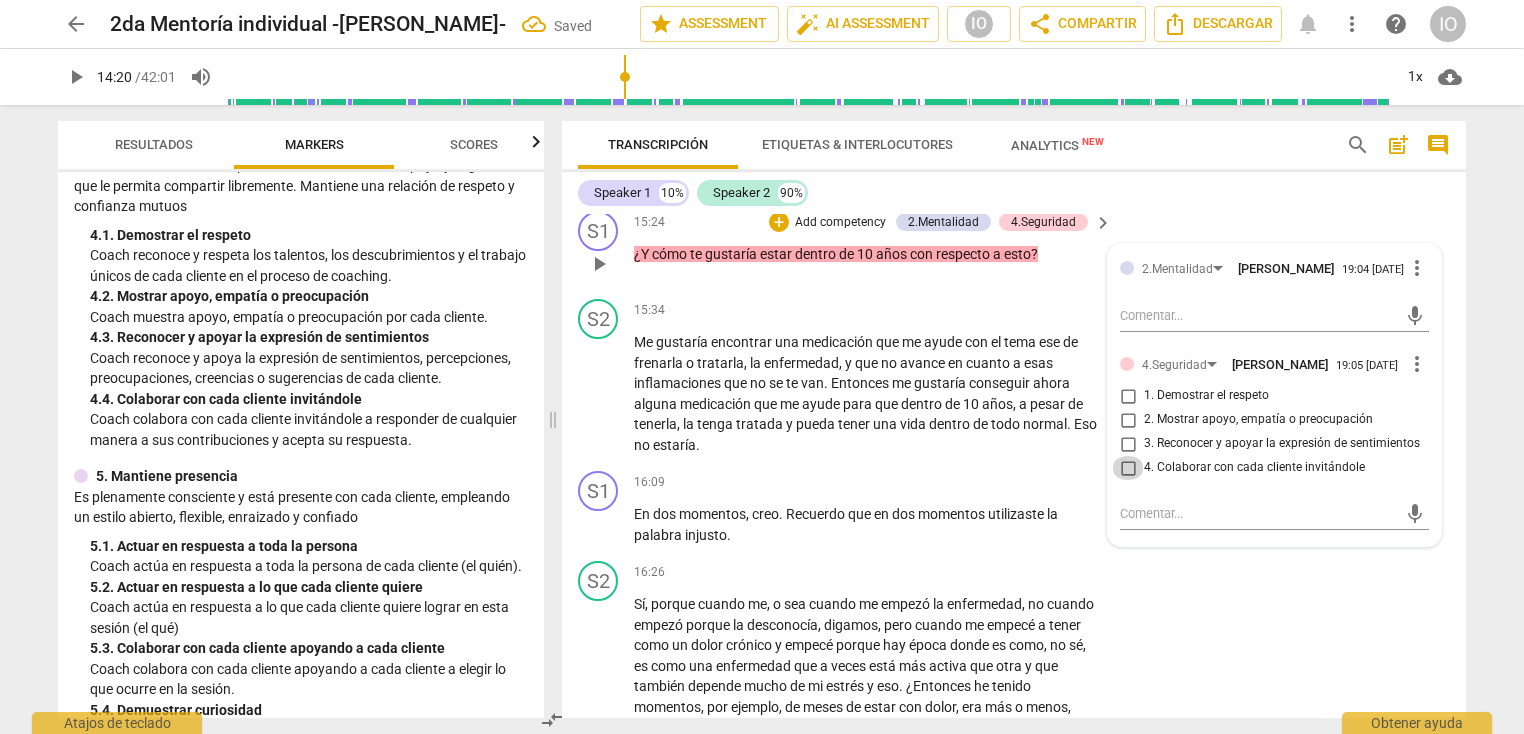 click on "4. Colaborar con cada cliente invitándole" at bounding box center (1128, 468) 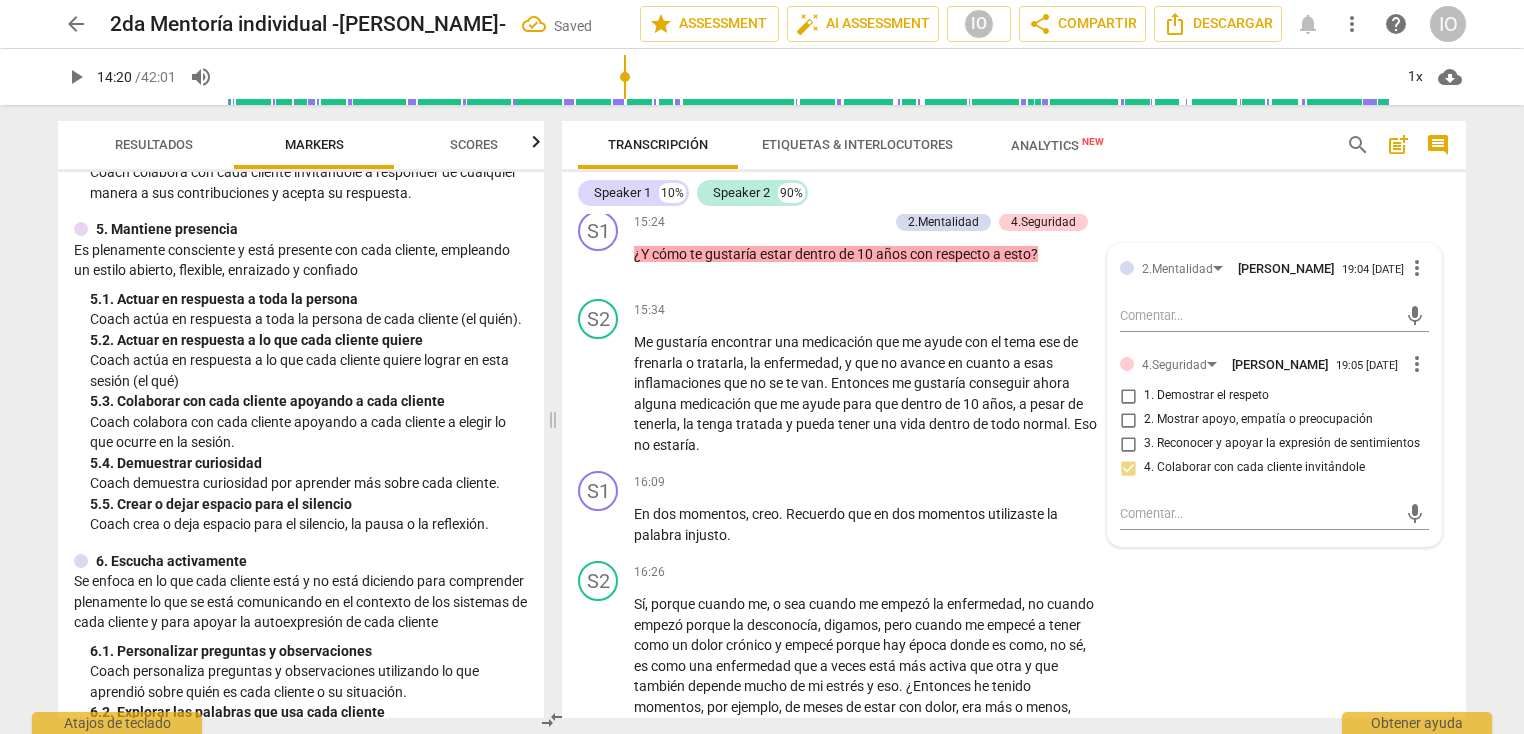 scroll, scrollTop: 892, scrollLeft: 0, axis: vertical 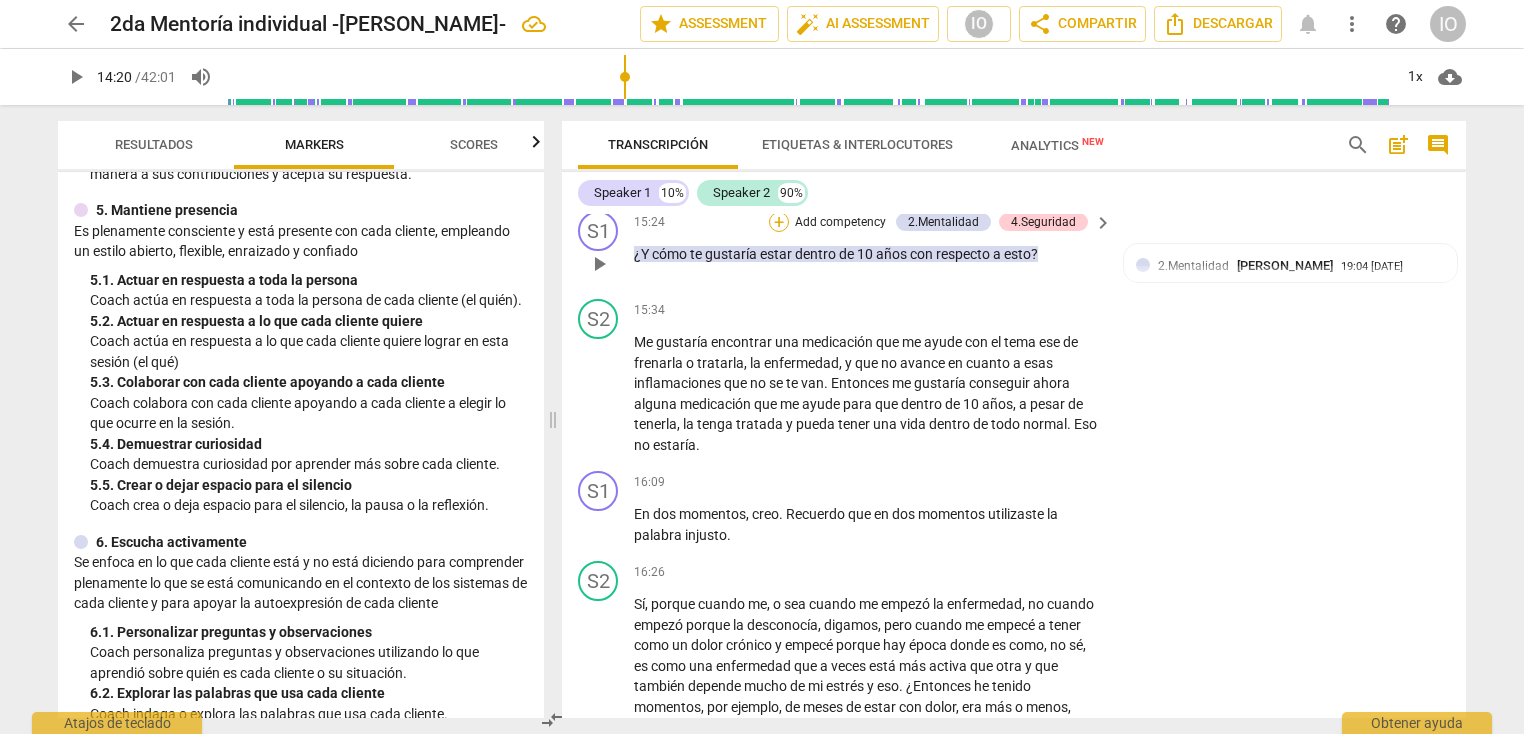 click on "+" at bounding box center [779, 222] 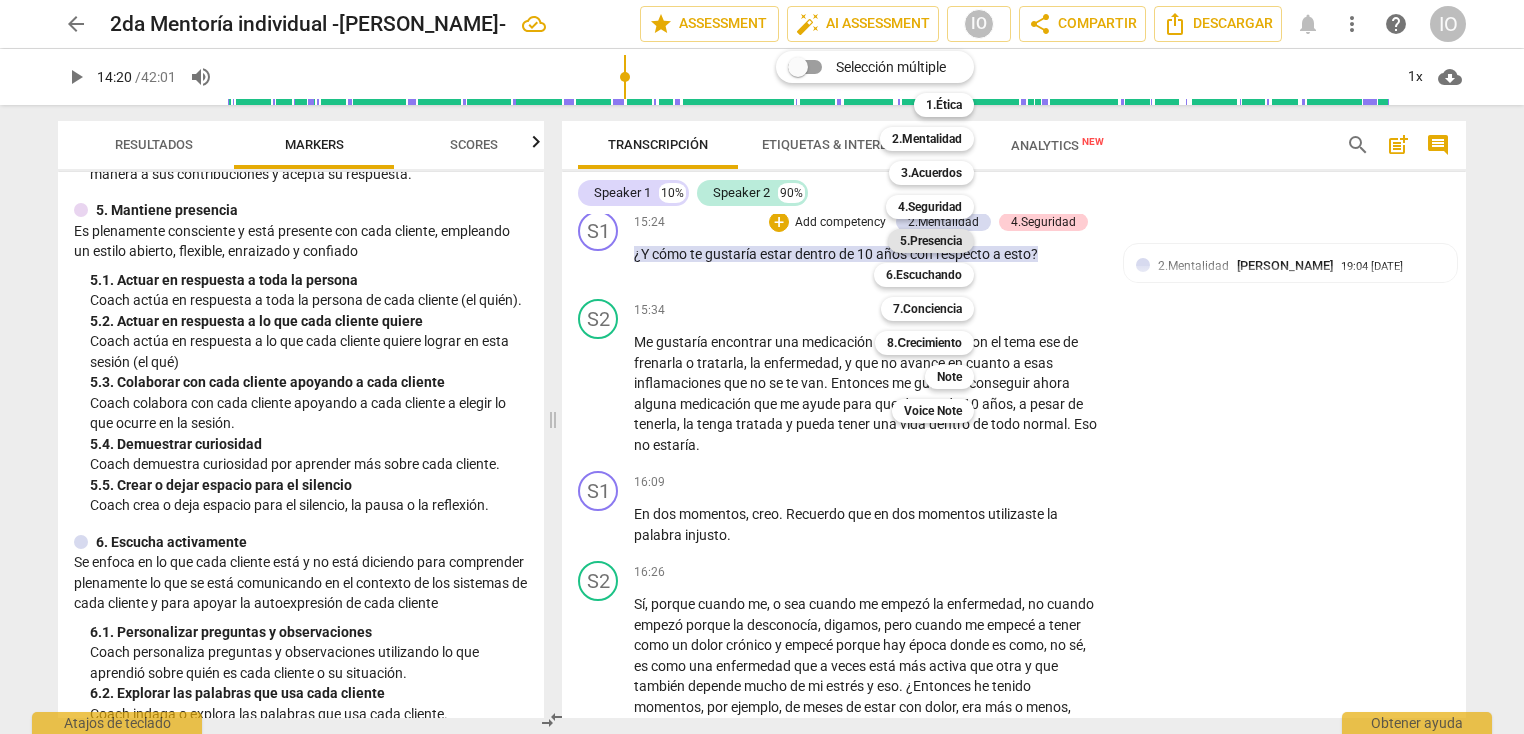 click on "5.Presencia" at bounding box center (931, 241) 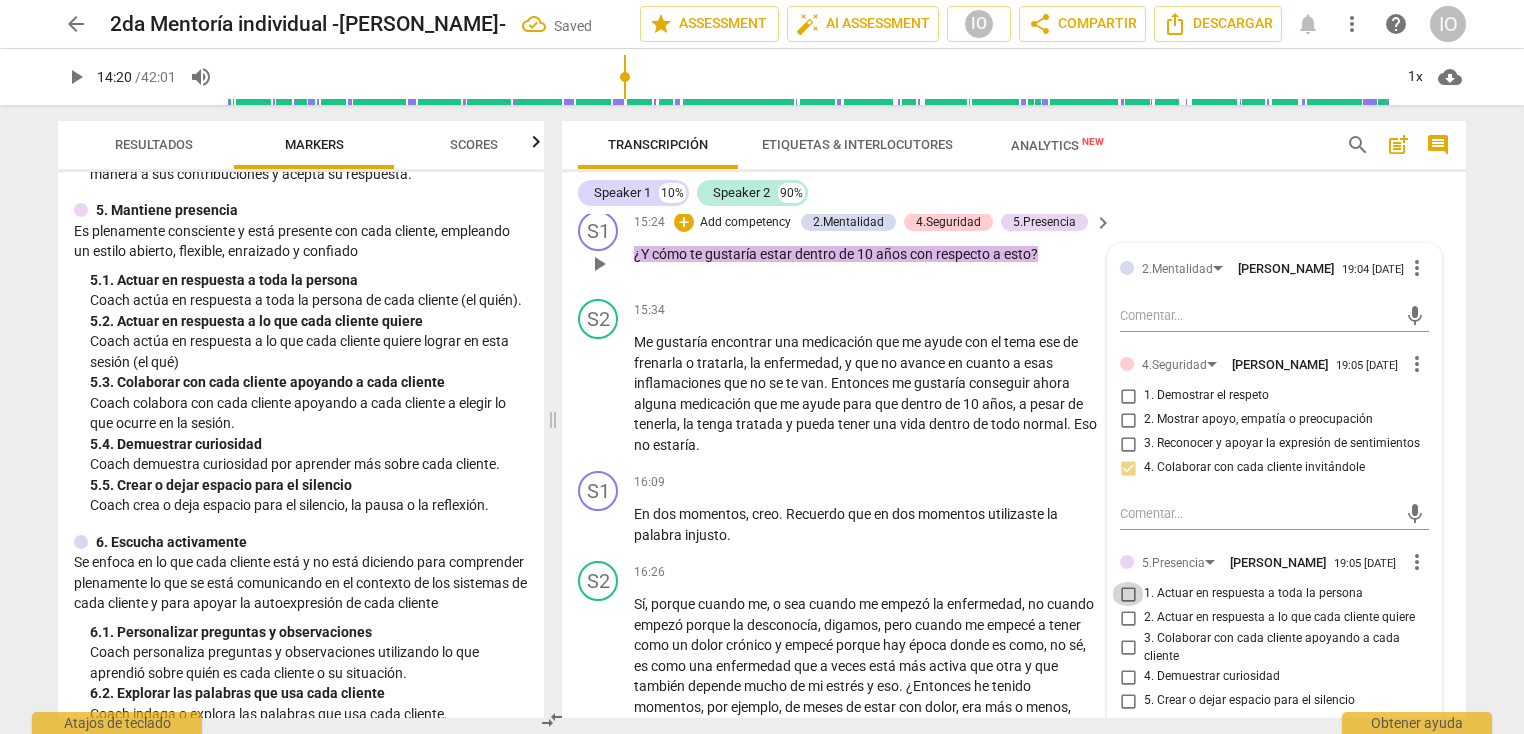 click on "1. Actuar en respuesta a toda la persona" at bounding box center (1128, 594) 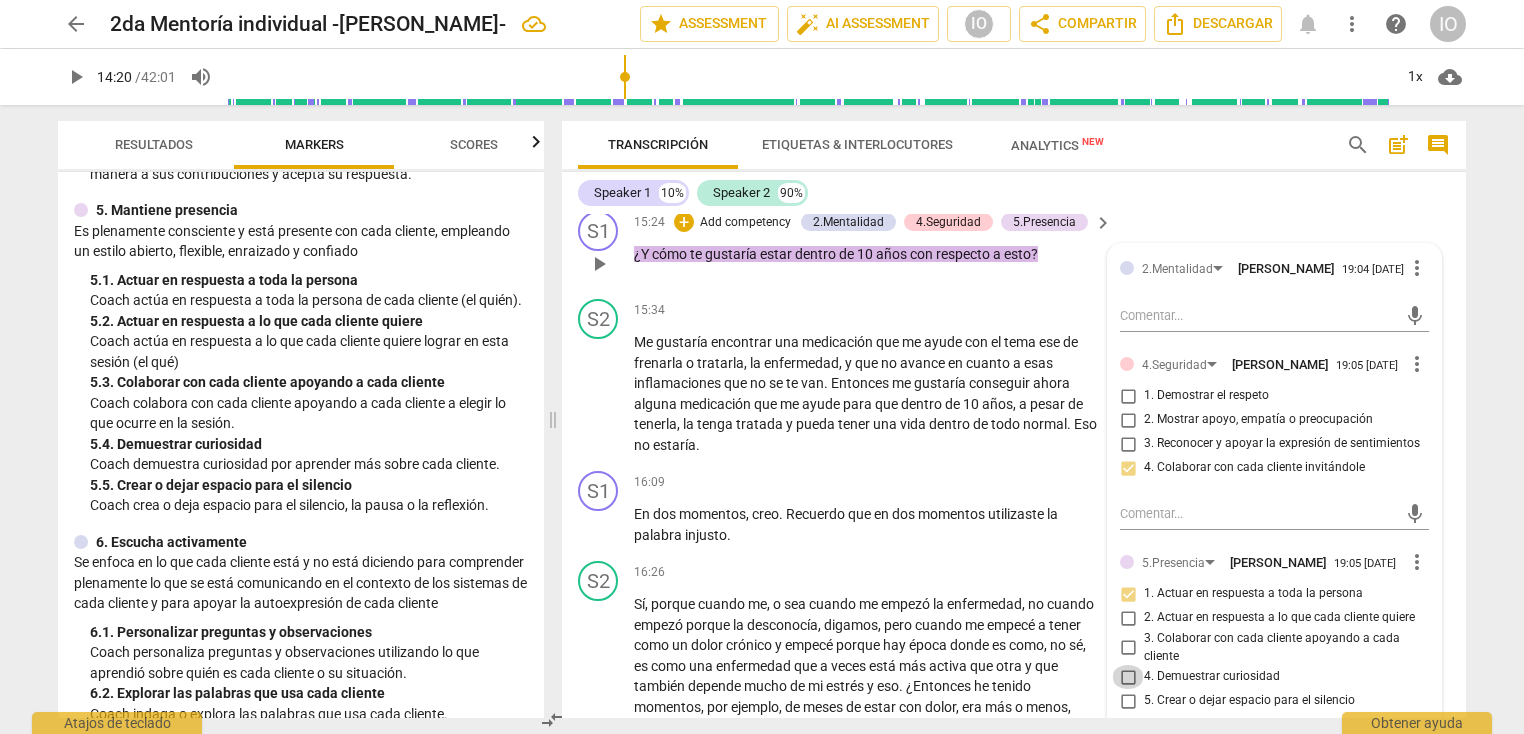 click on "4. Demuestrar curiosidad" at bounding box center (1128, 677) 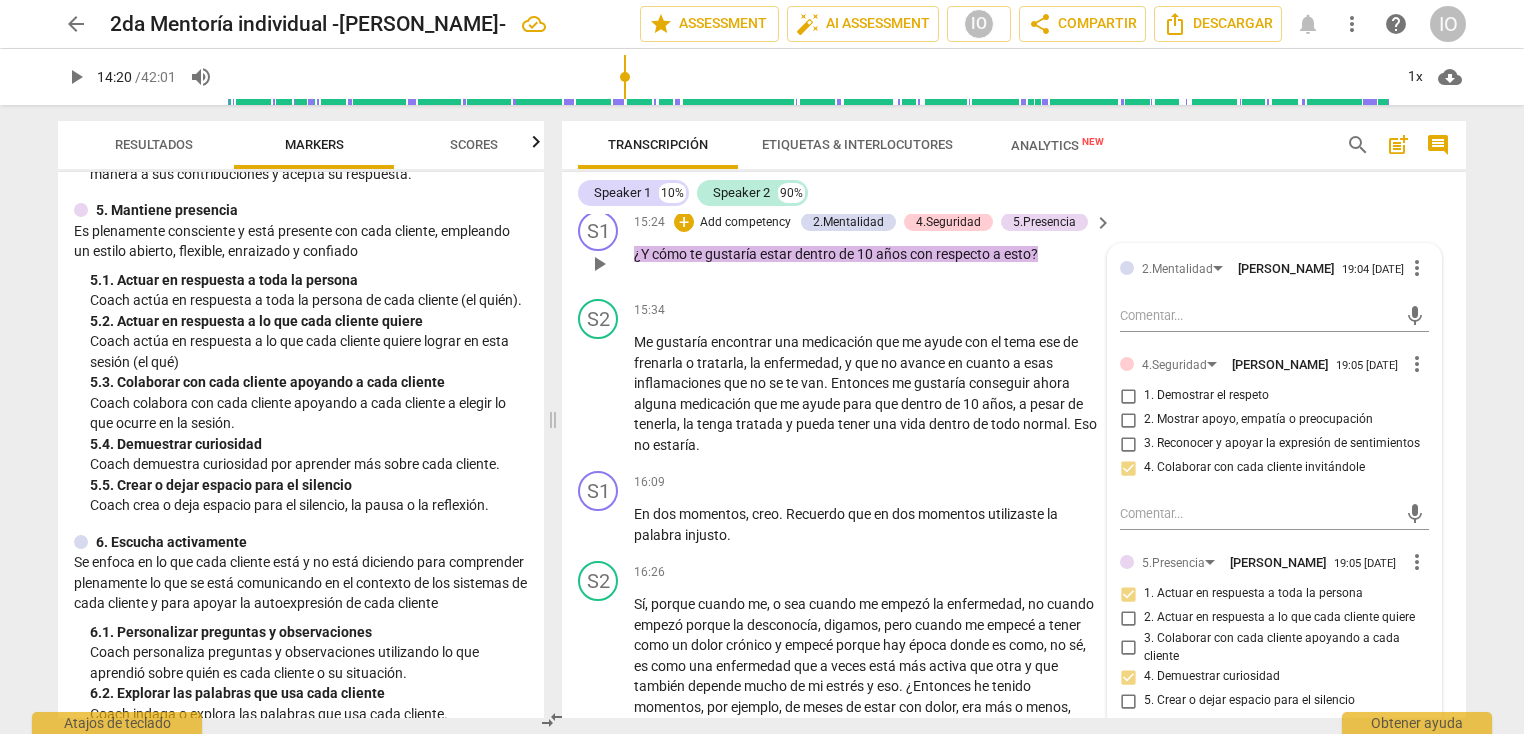click on "play_arrow" at bounding box center (599, 264) 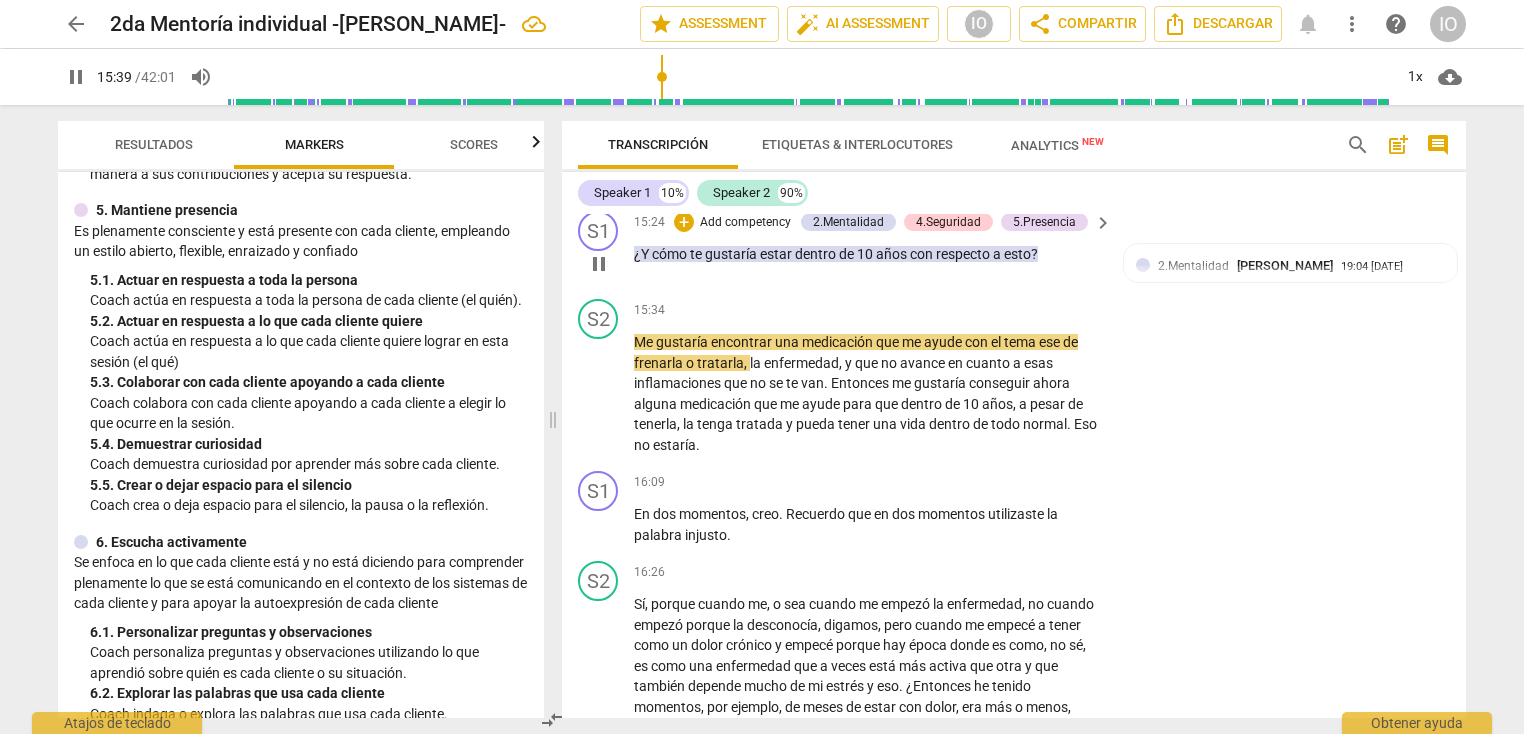 click on "pause" at bounding box center [599, 264] 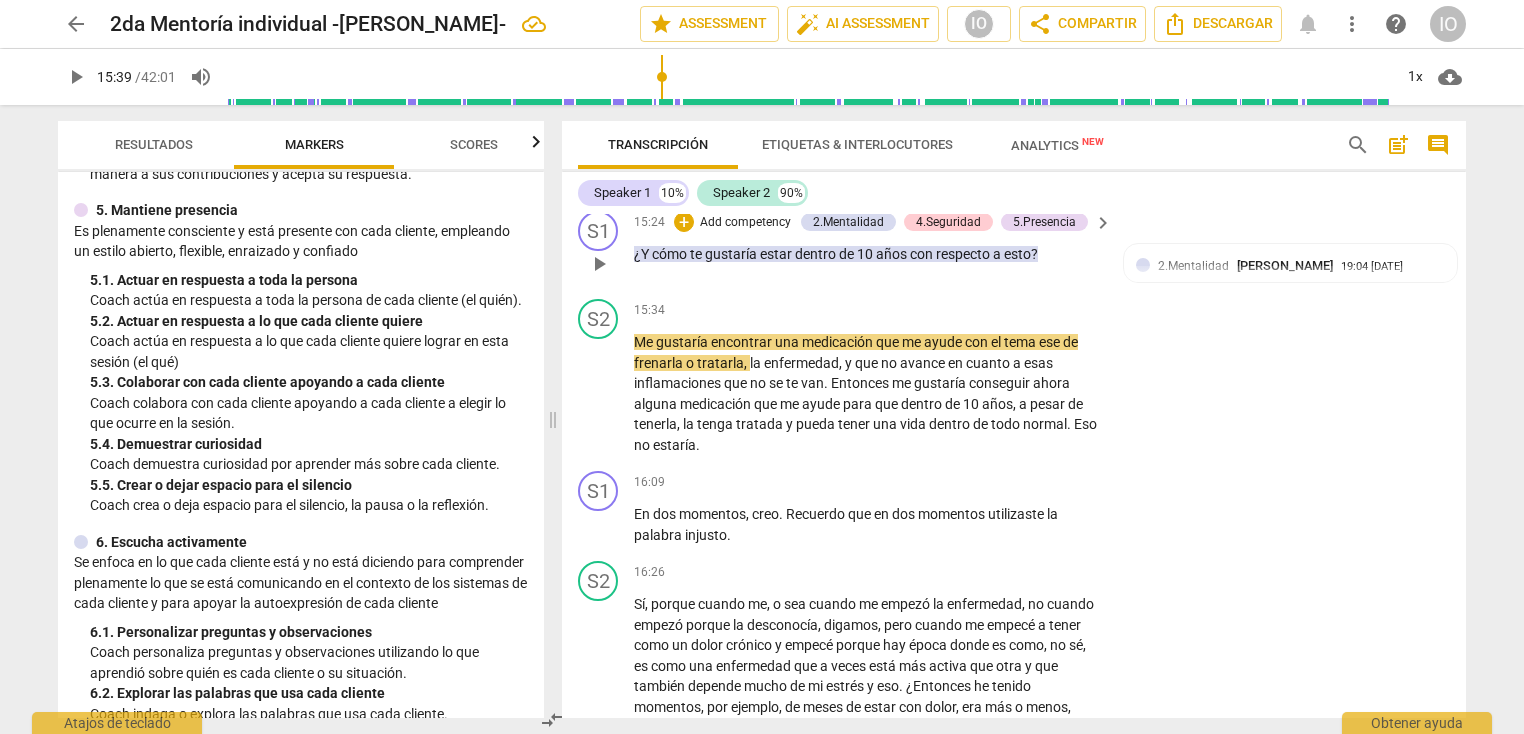 type on "940" 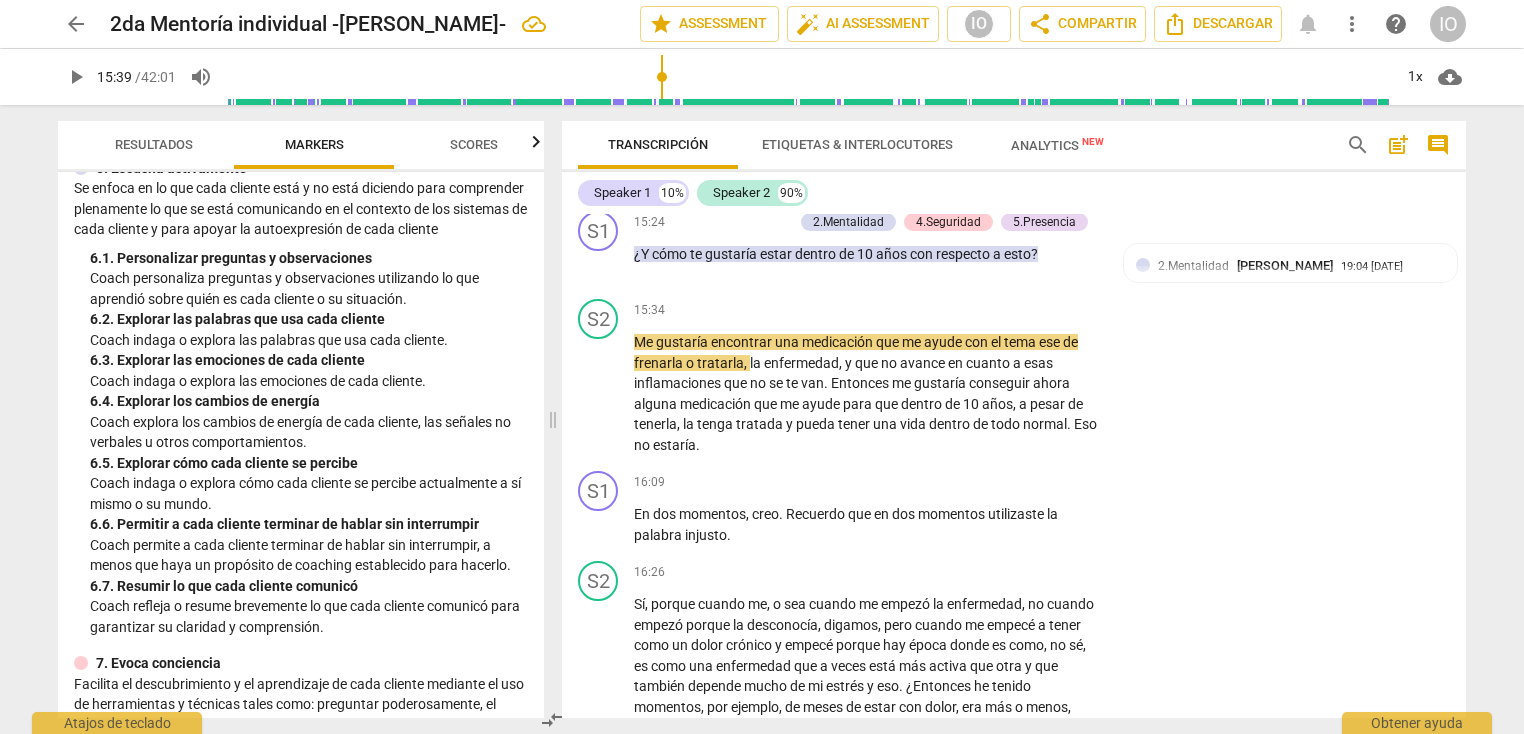 scroll, scrollTop: 1284, scrollLeft: 0, axis: vertical 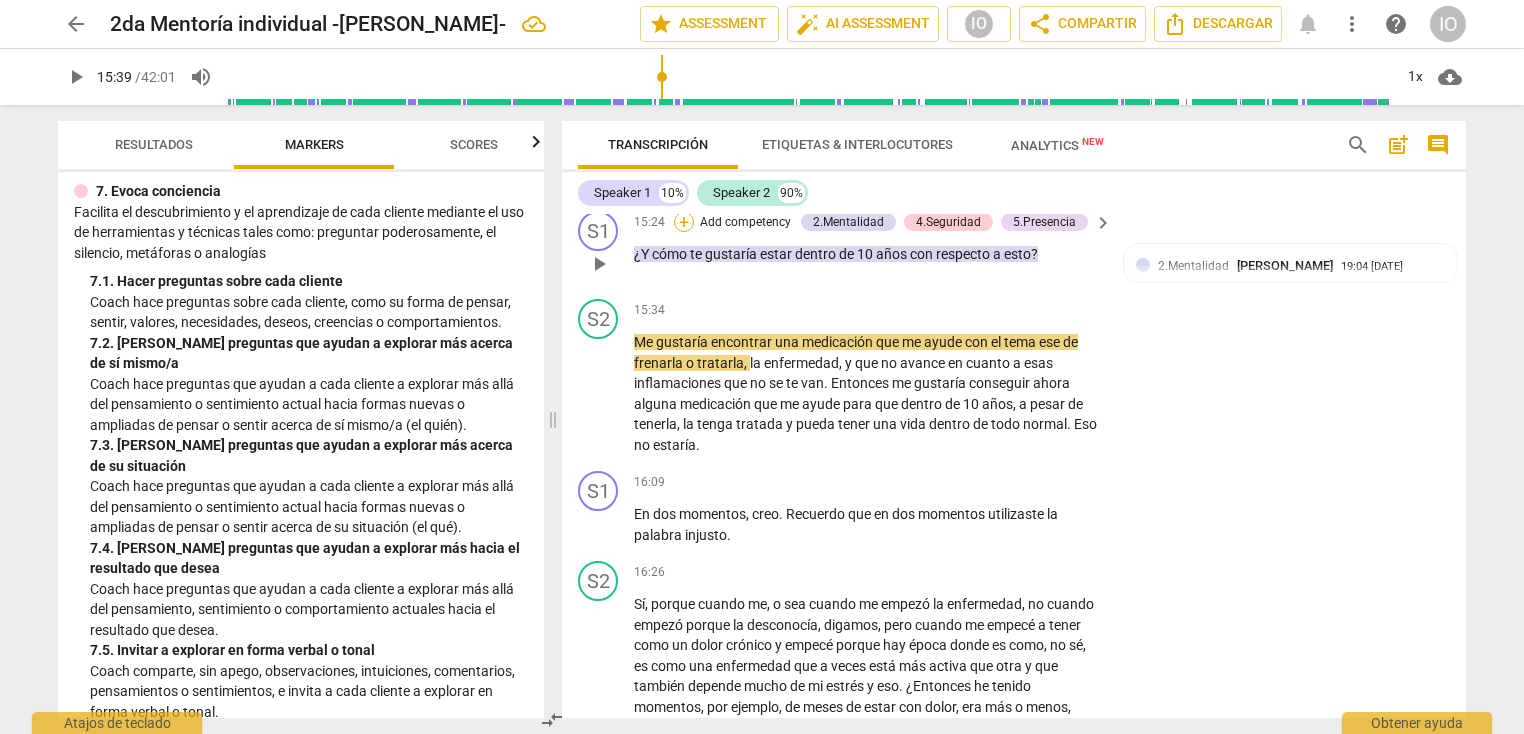 click on "+" at bounding box center (684, 222) 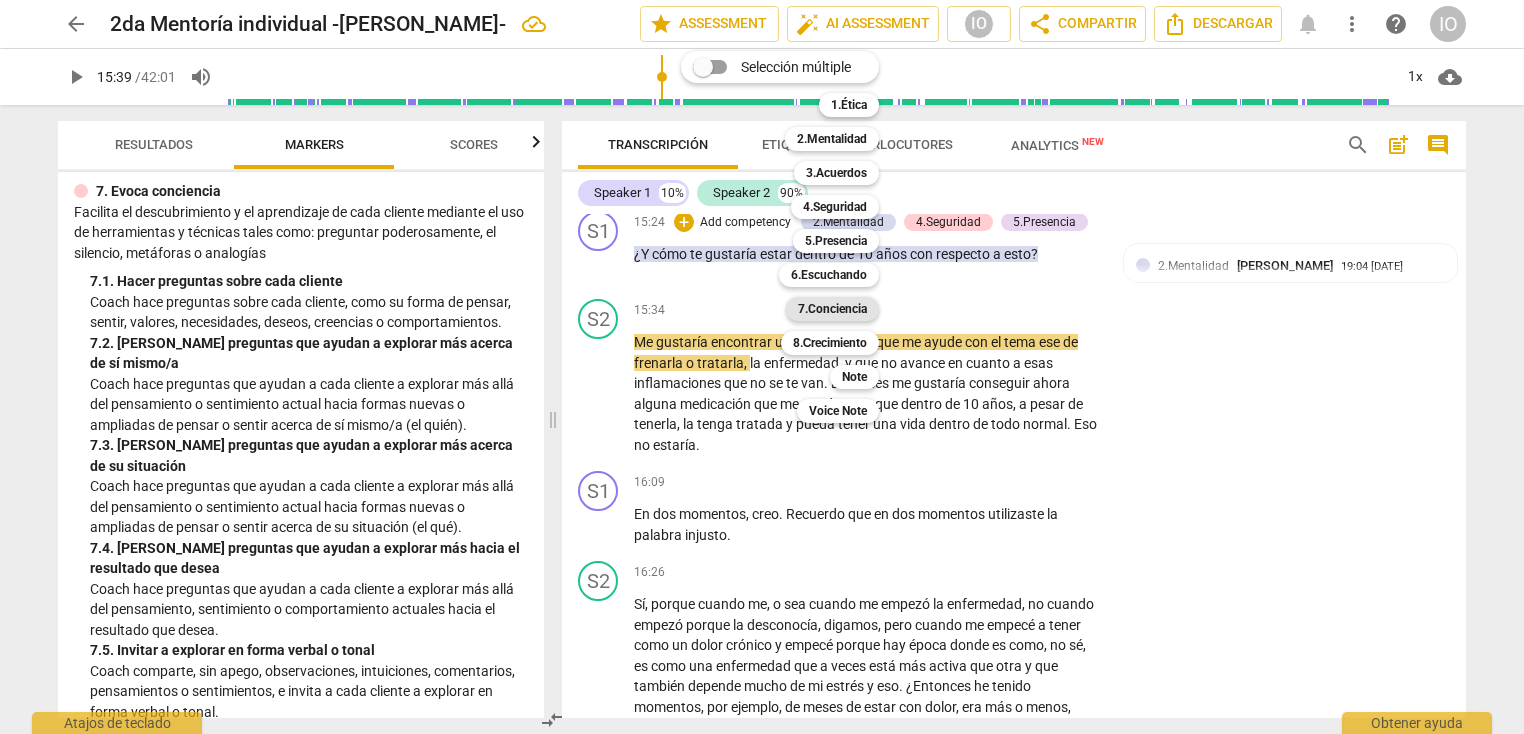 click on "7.Conciencia" at bounding box center (832, 309) 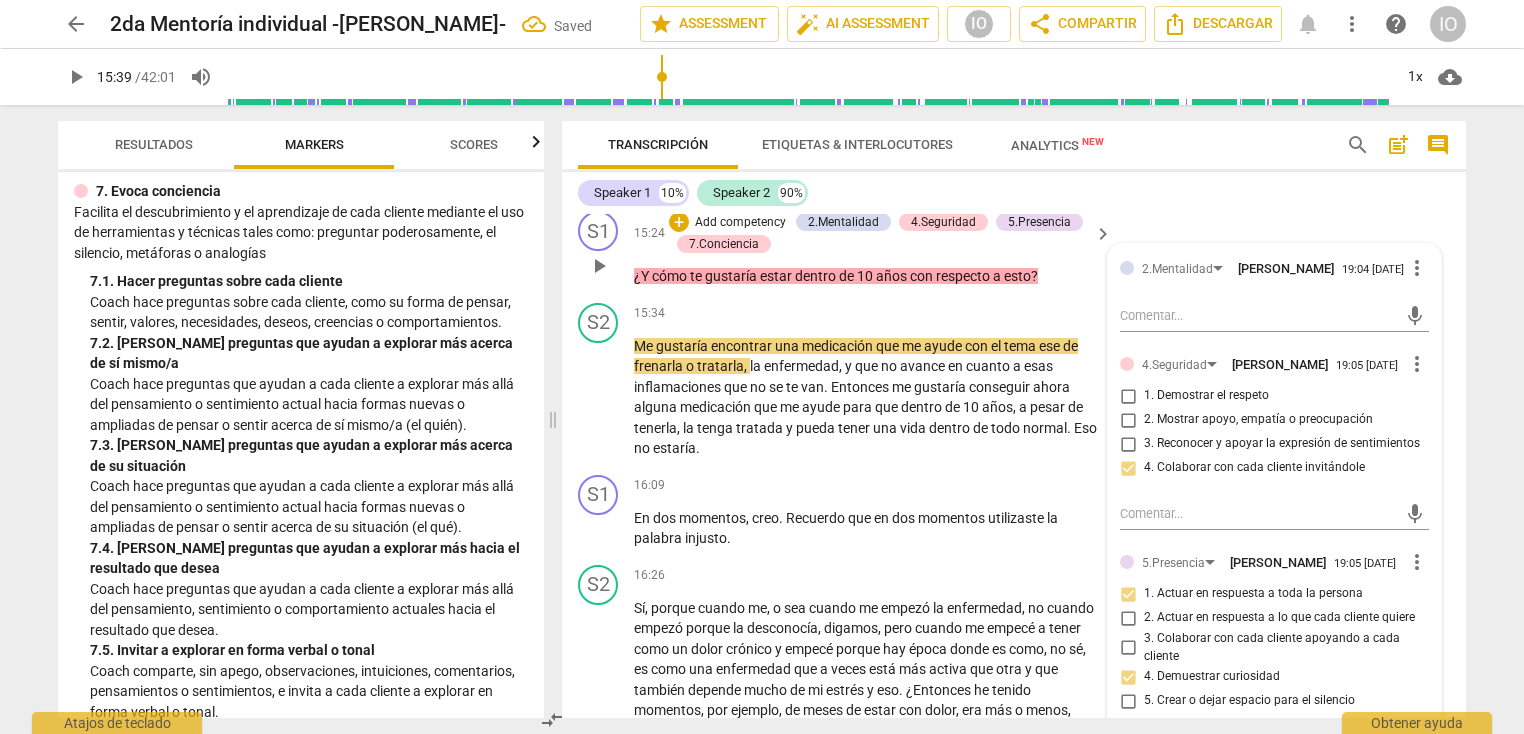 click on "mic" at bounding box center (1274, 512) 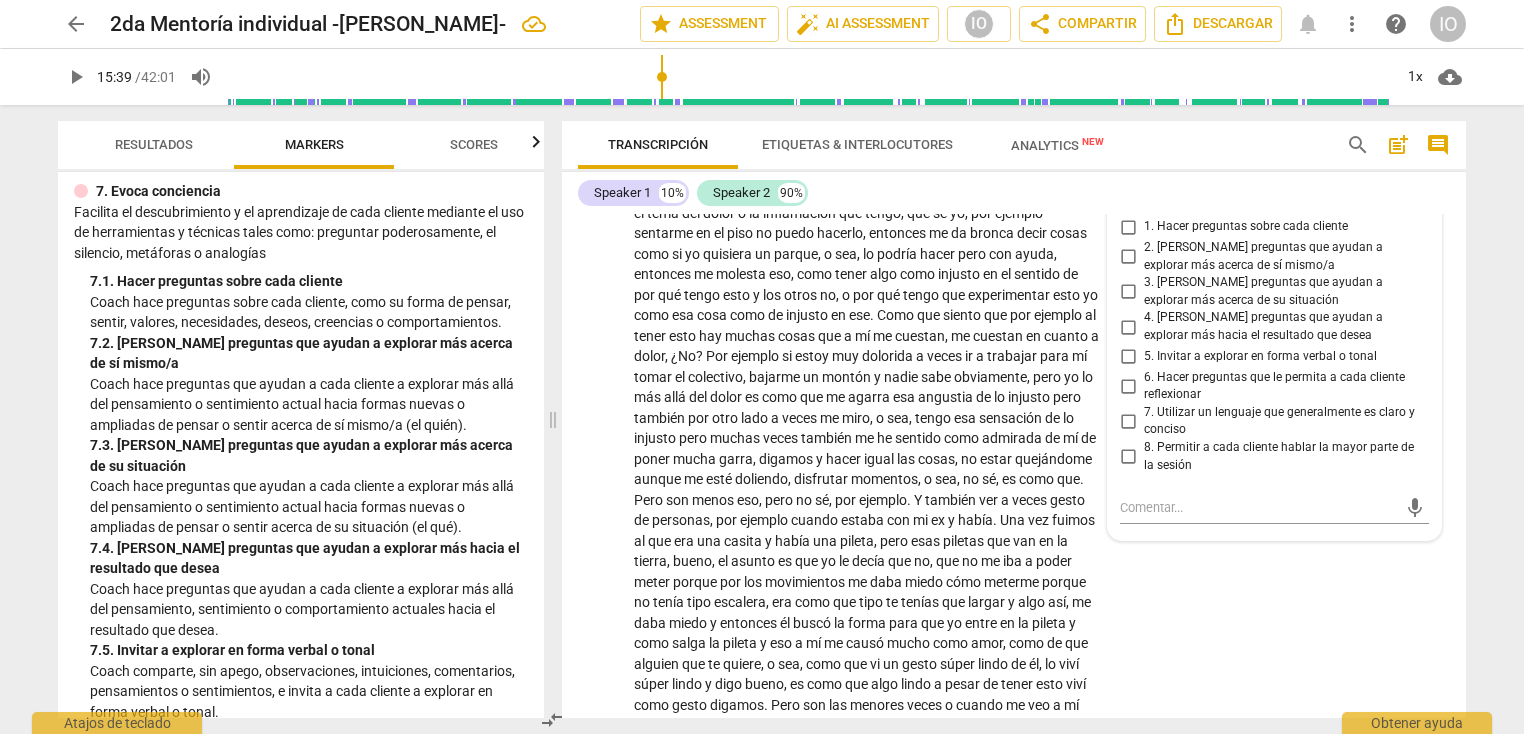 scroll, scrollTop: 4984, scrollLeft: 0, axis: vertical 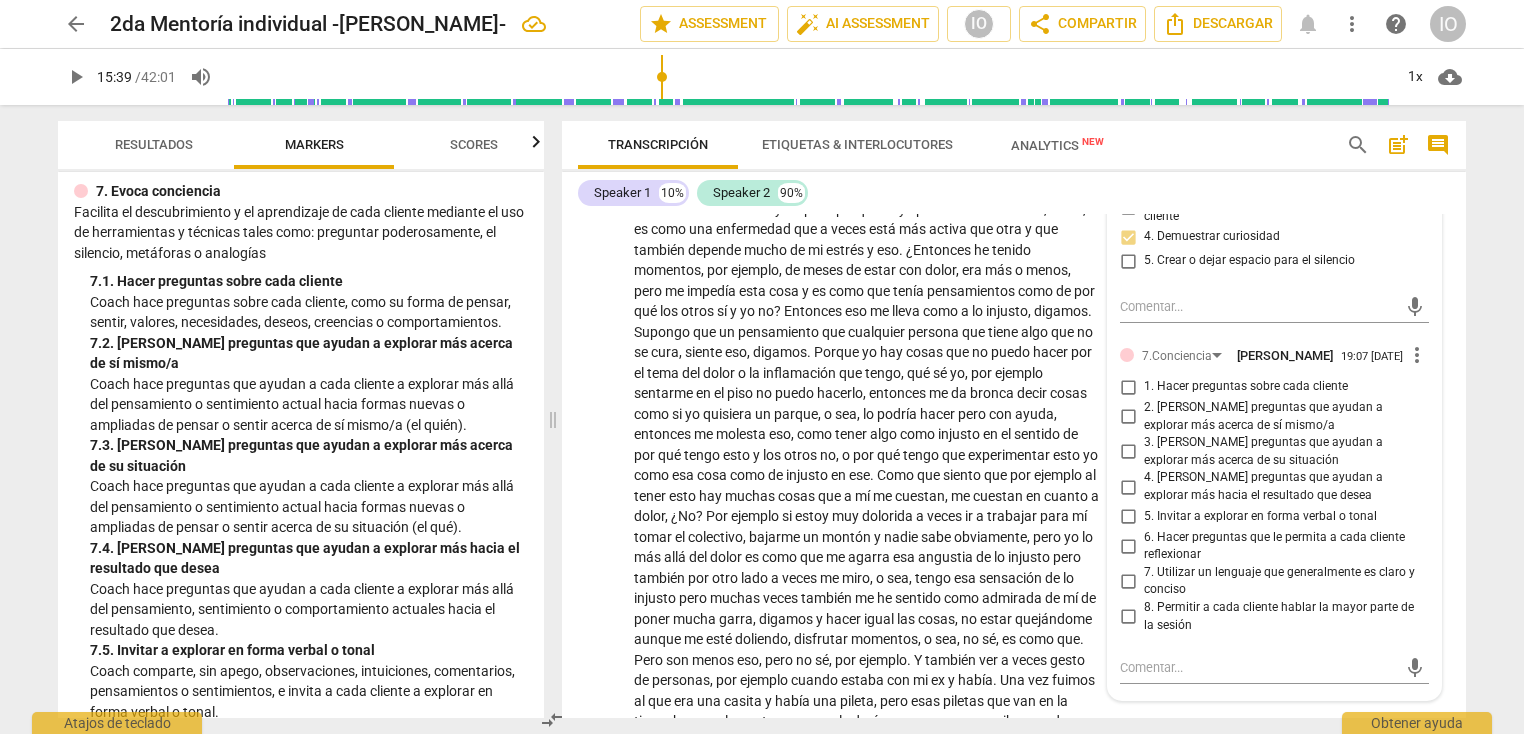 click on "1. Hacer preguntas sobre cada cliente" at bounding box center [1128, 387] 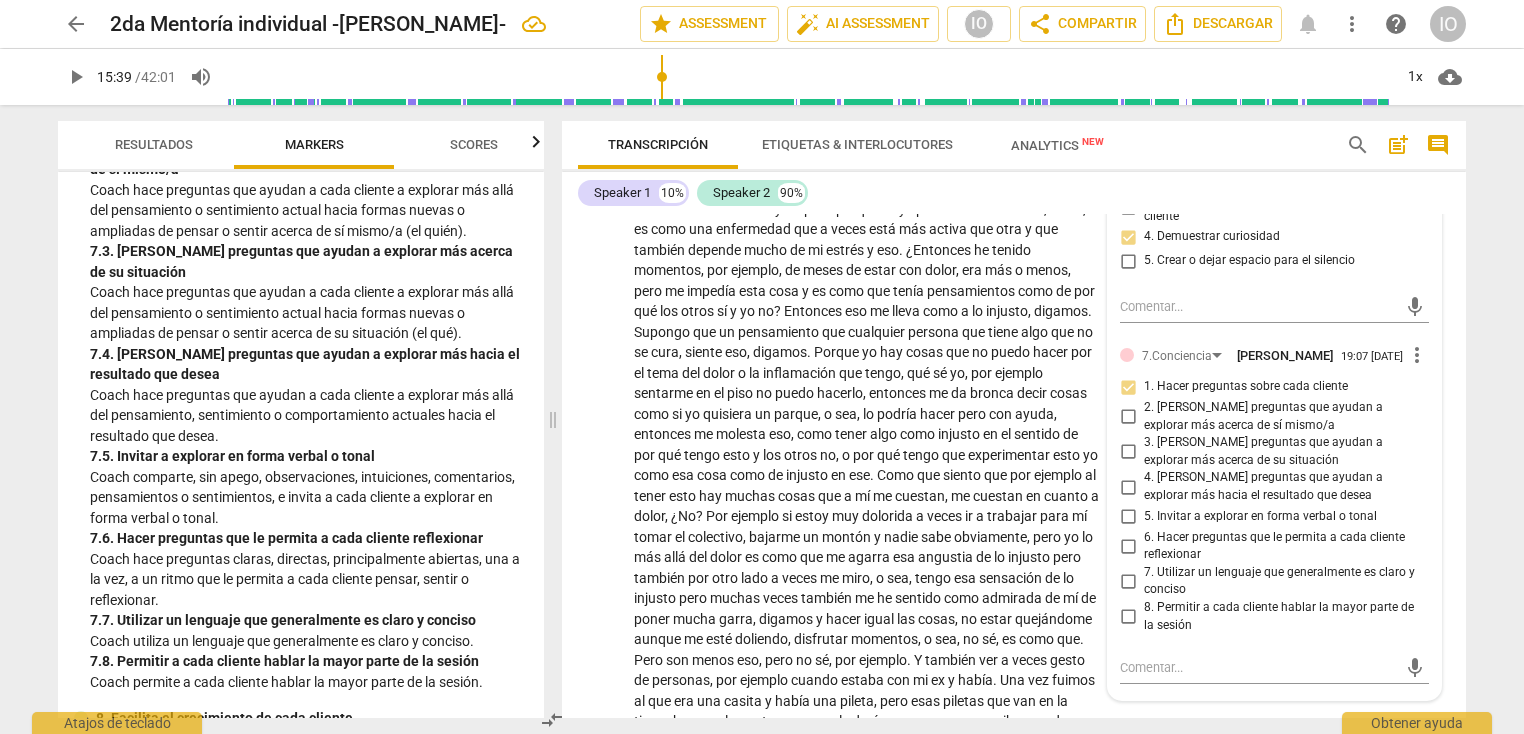 scroll, scrollTop: 1941, scrollLeft: 0, axis: vertical 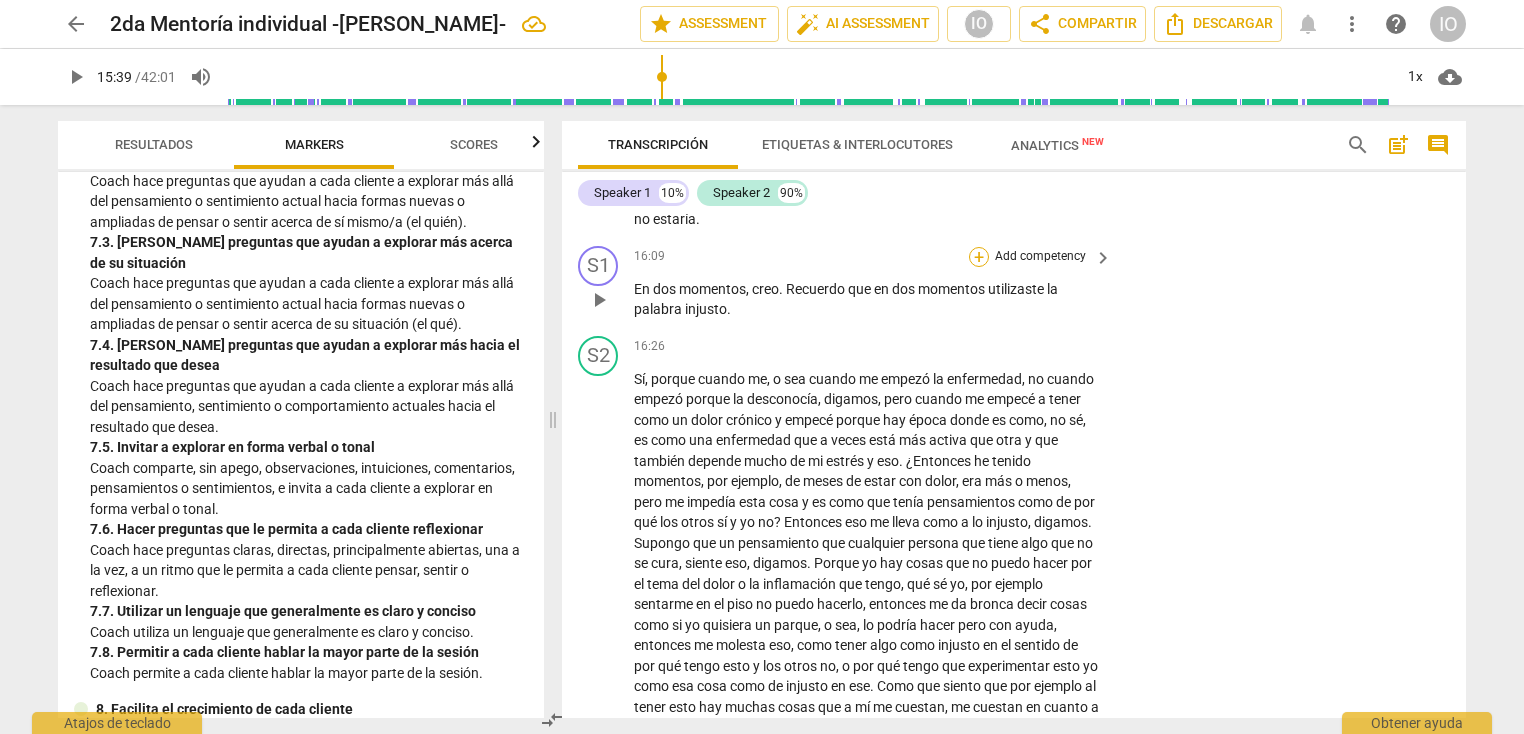 click on "+" at bounding box center [979, 257] 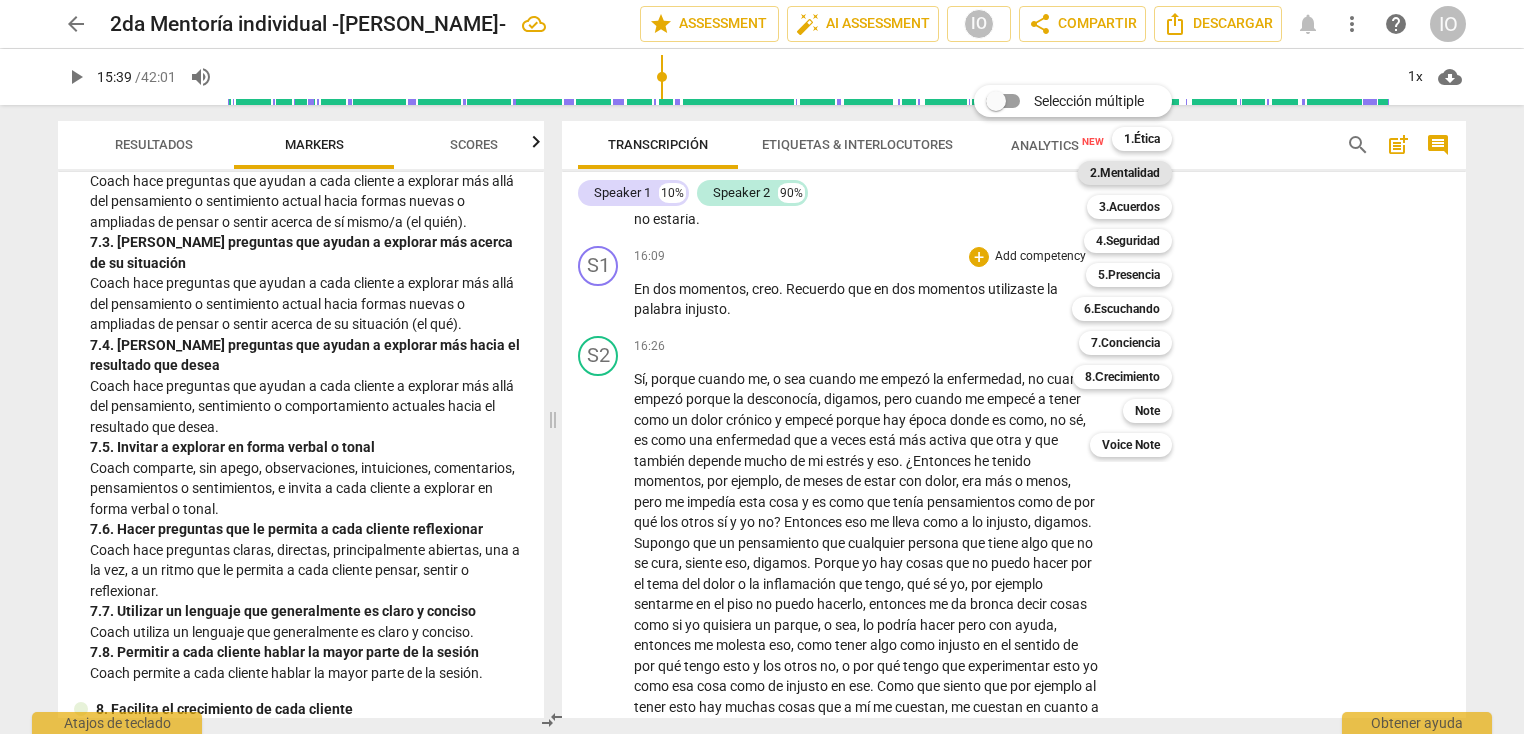 click on "2.Mentalidad" at bounding box center [1125, 173] 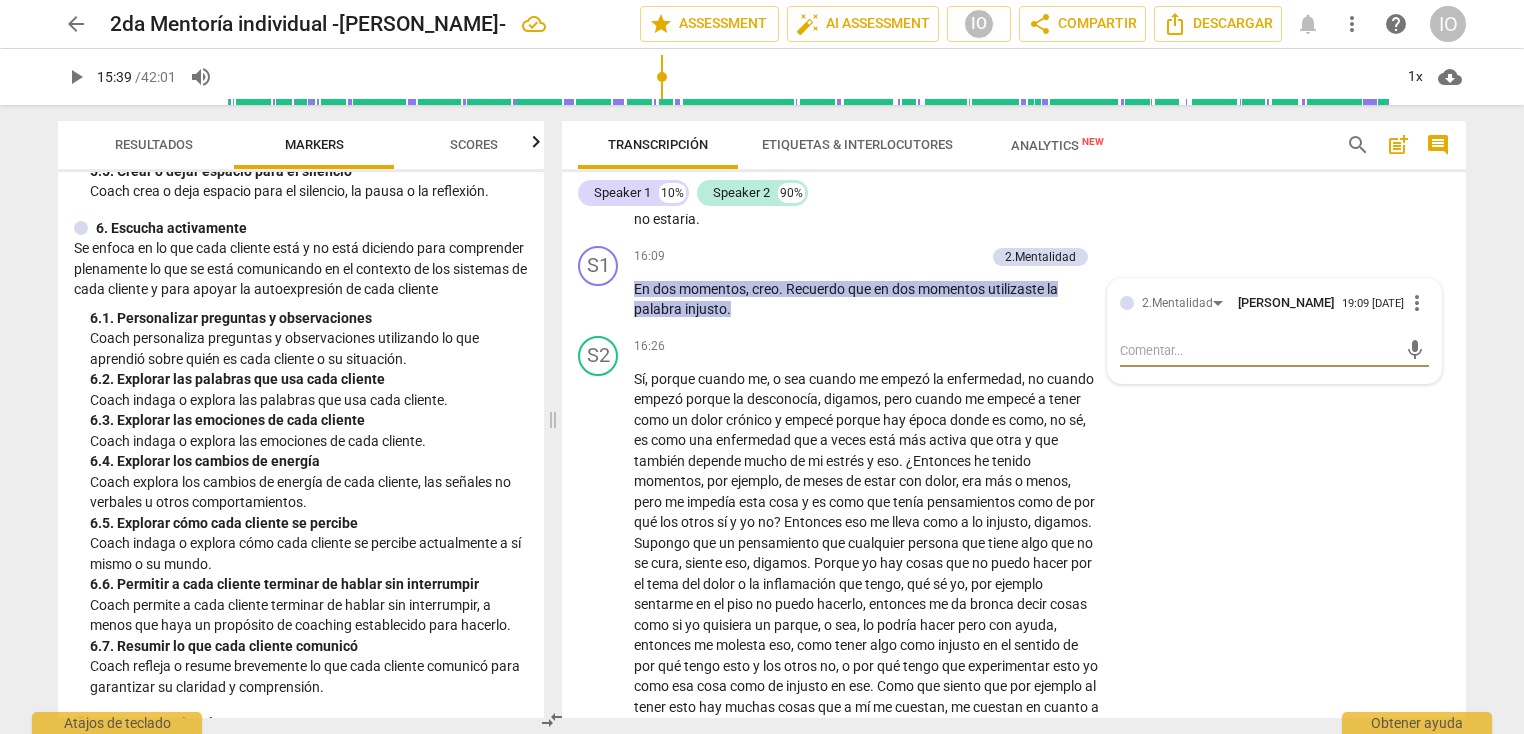 scroll, scrollTop: 1188, scrollLeft: 0, axis: vertical 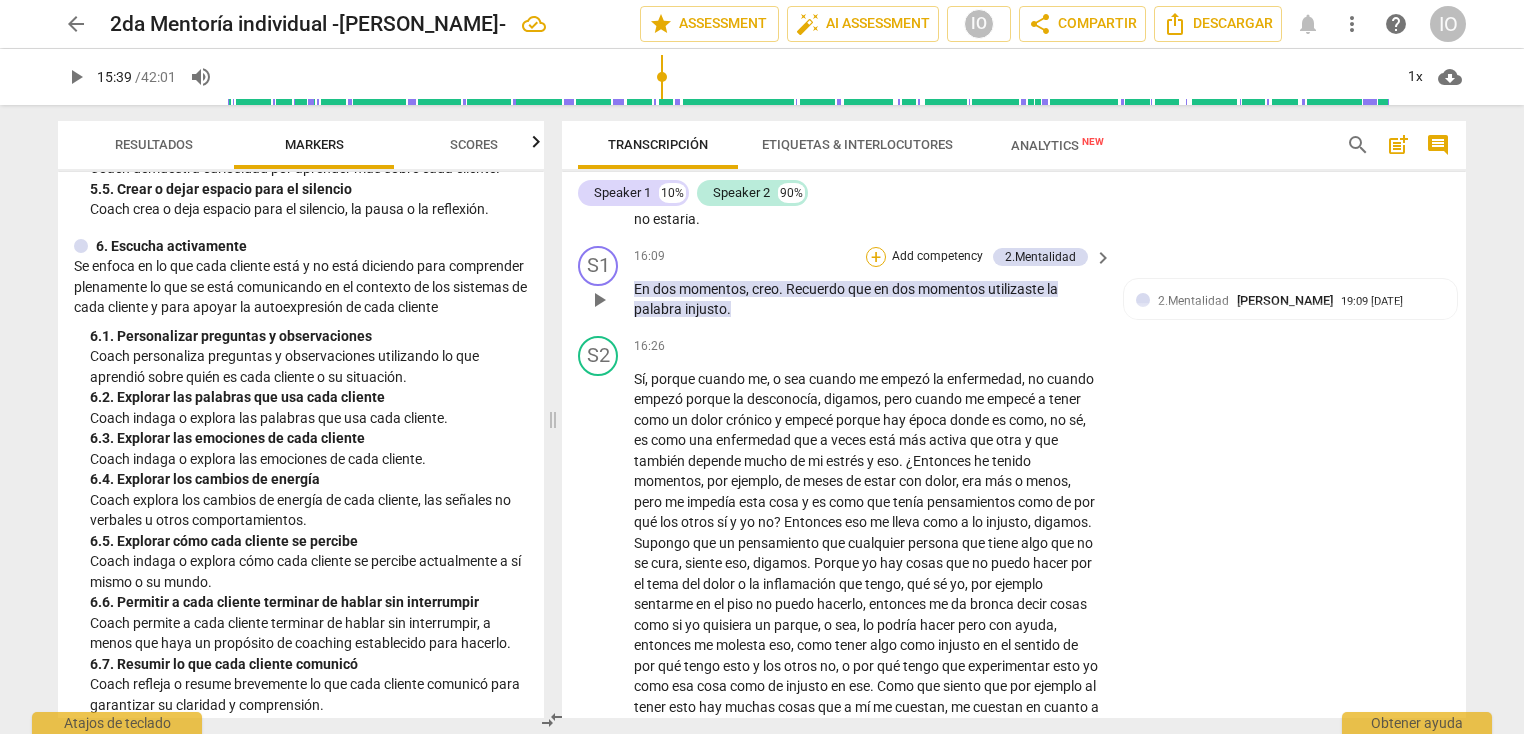 click on "+" at bounding box center [876, 257] 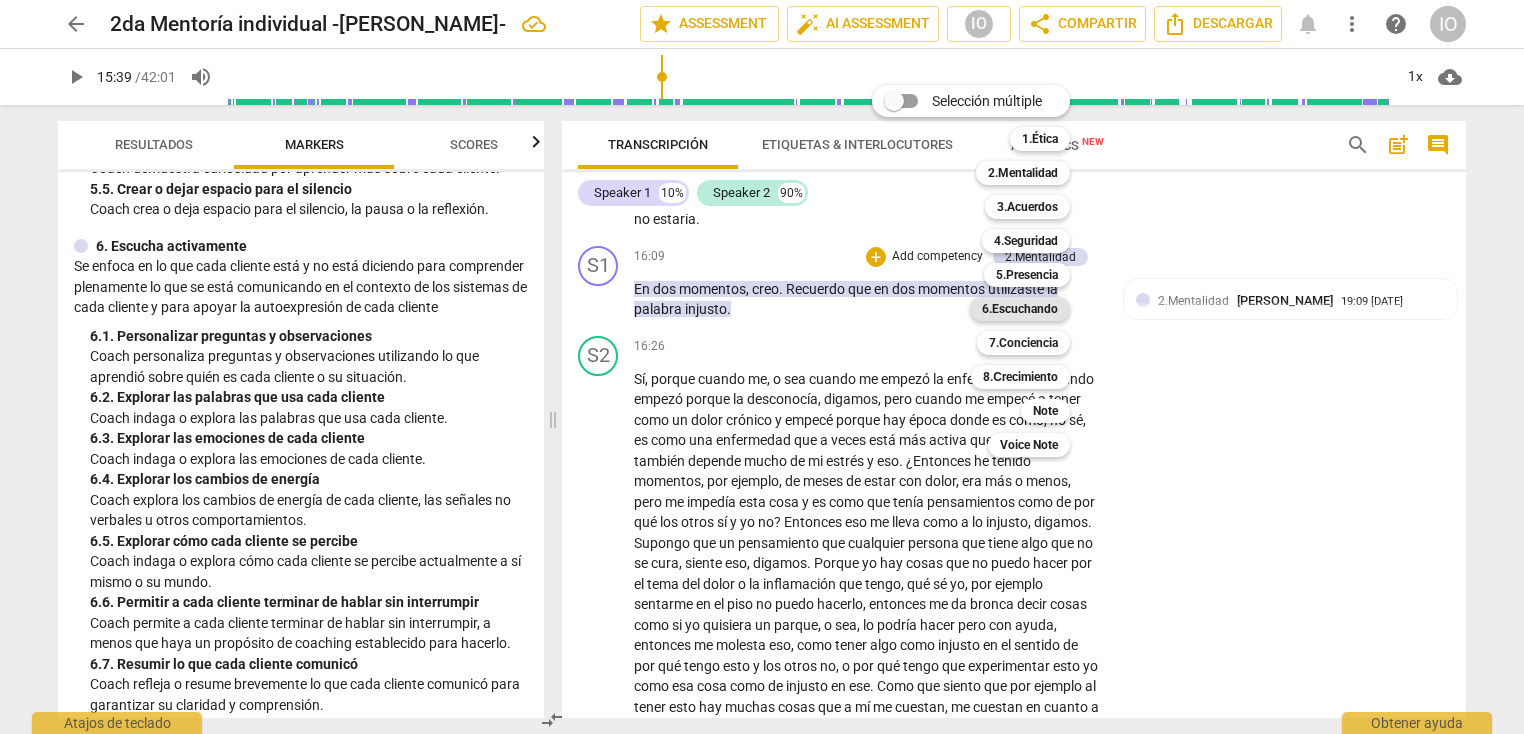 click on "6.Escuchando" at bounding box center [1020, 309] 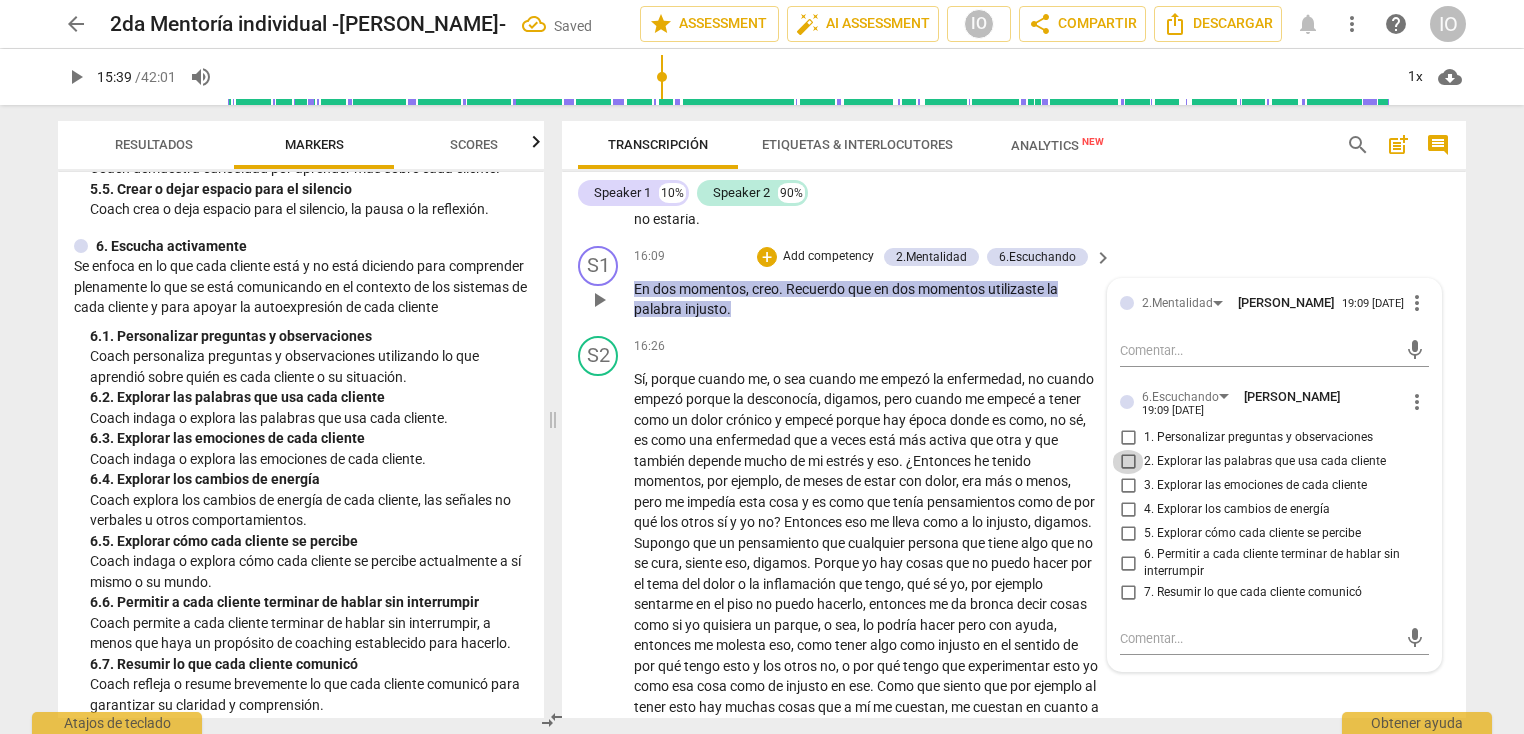 click on "2. Explorar las palabras que usa cada cliente" at bounding box center (1128, 462) 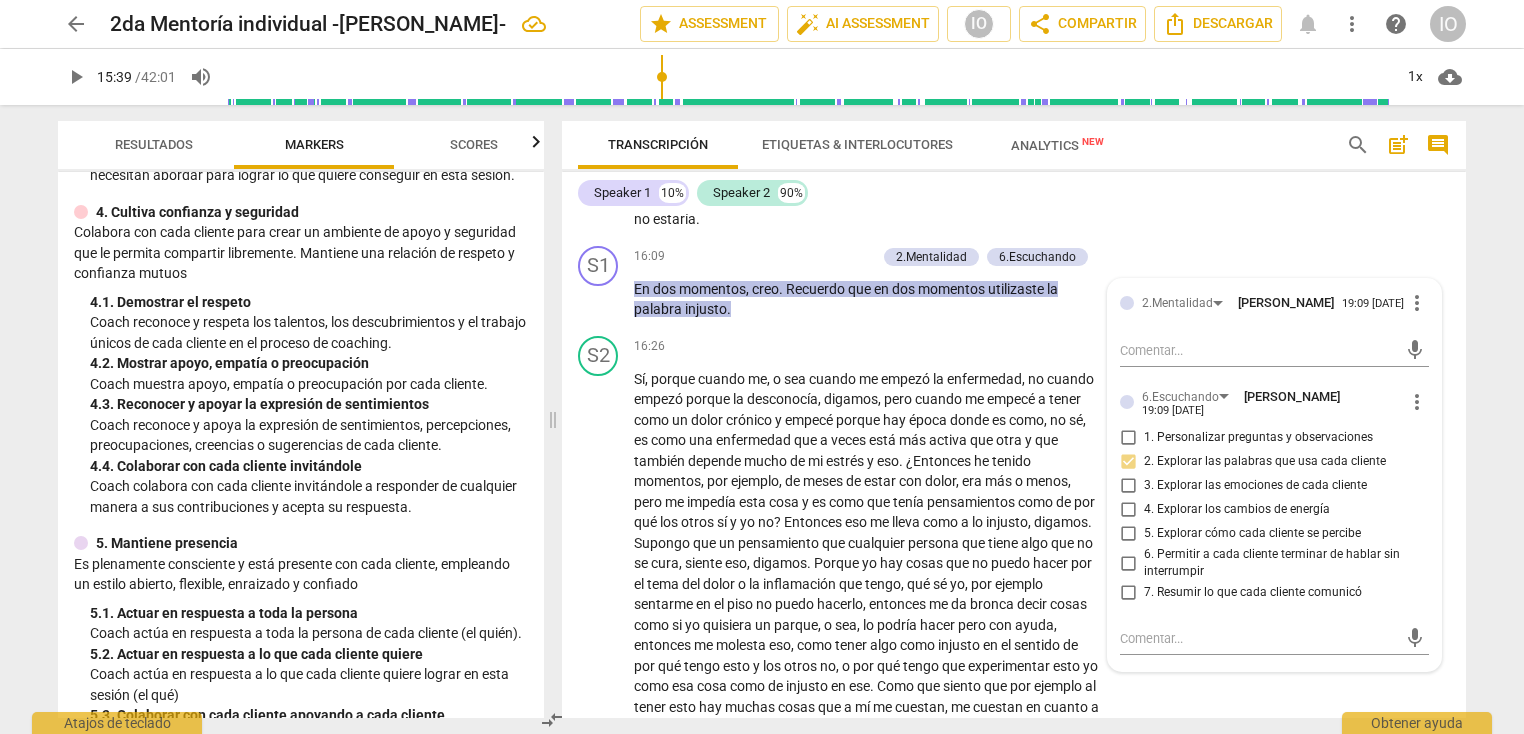 scroll, scrollTop: 504, scrollLeft: 0, axis: vertical 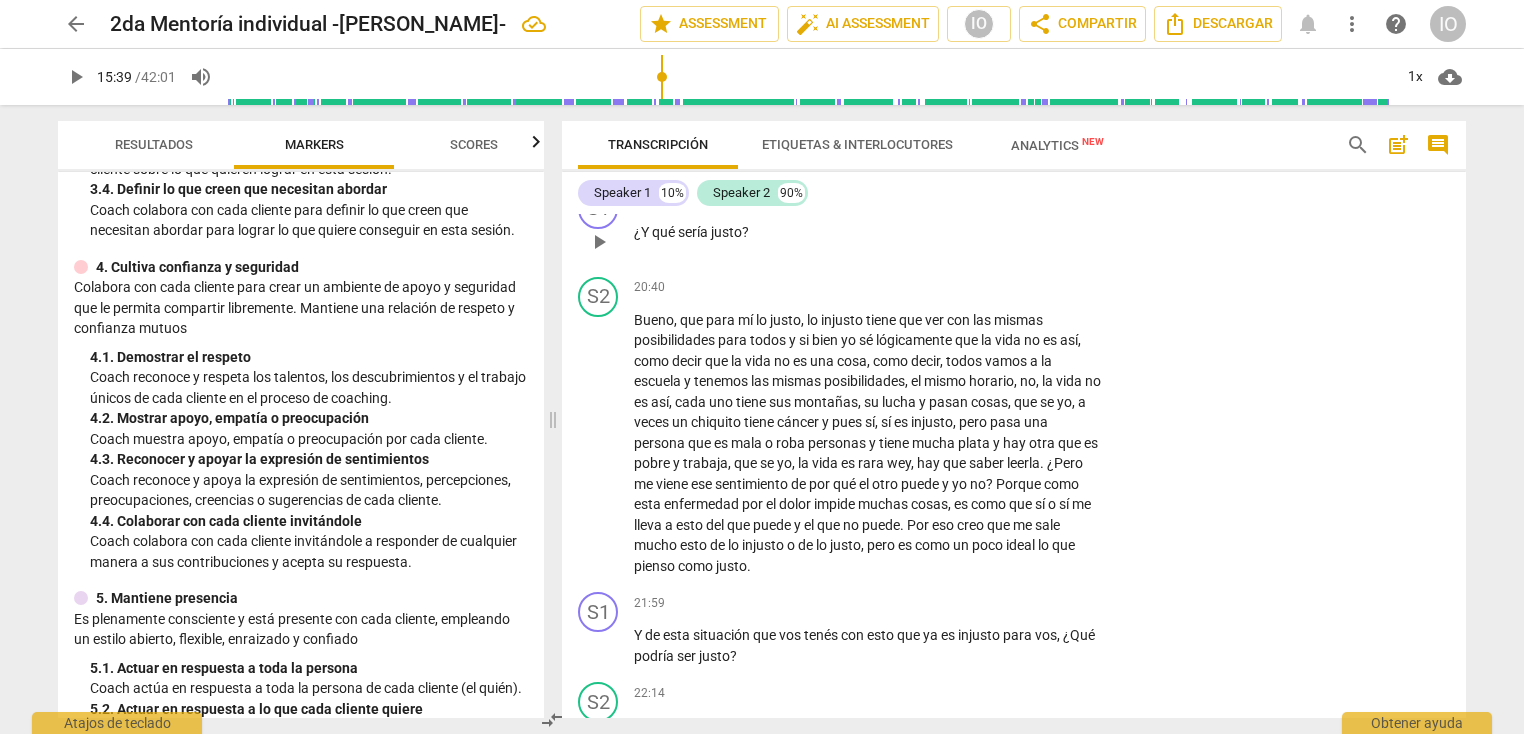 click on "+" at bounding box center (979, 200) 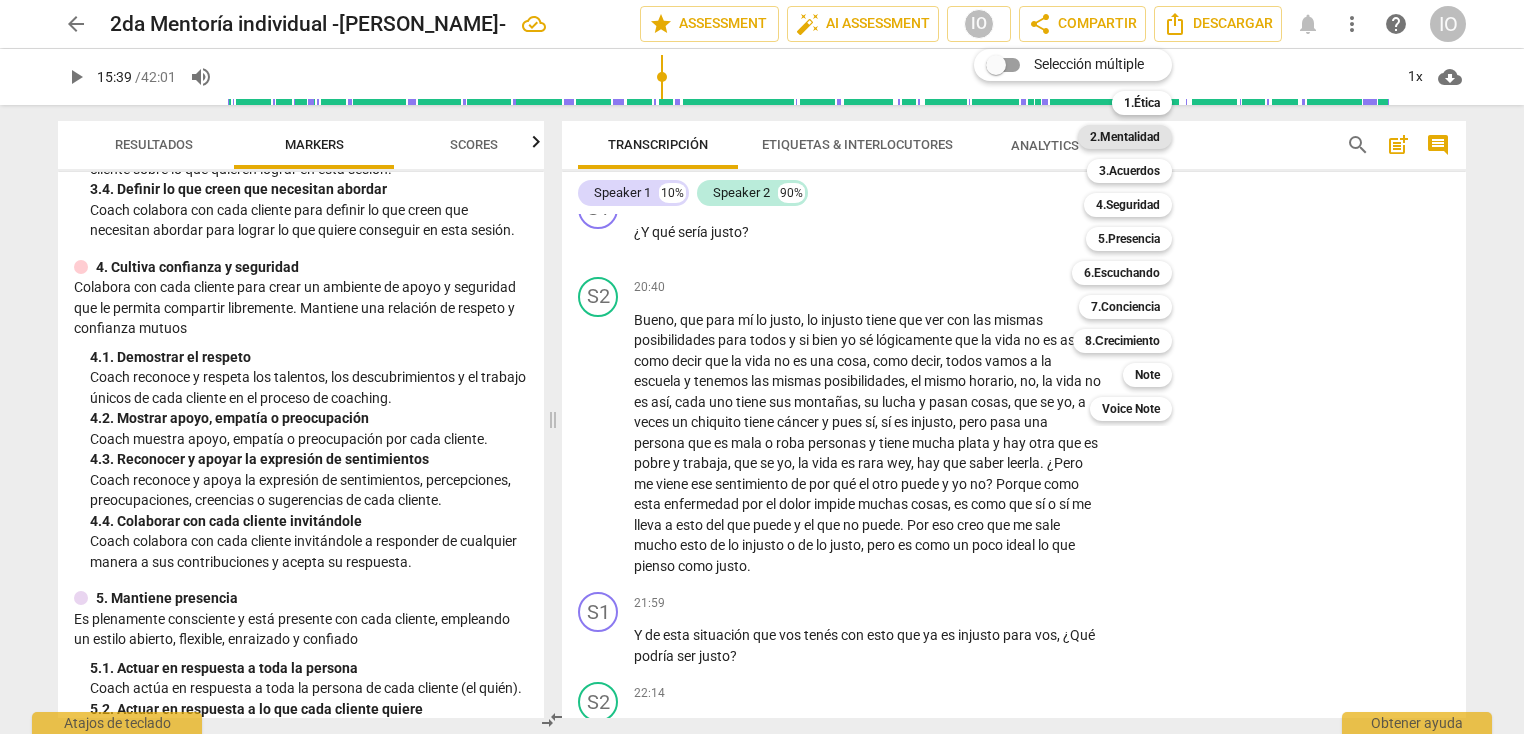 click on "2.Mentalidad" at bounding box center [1125, 137] 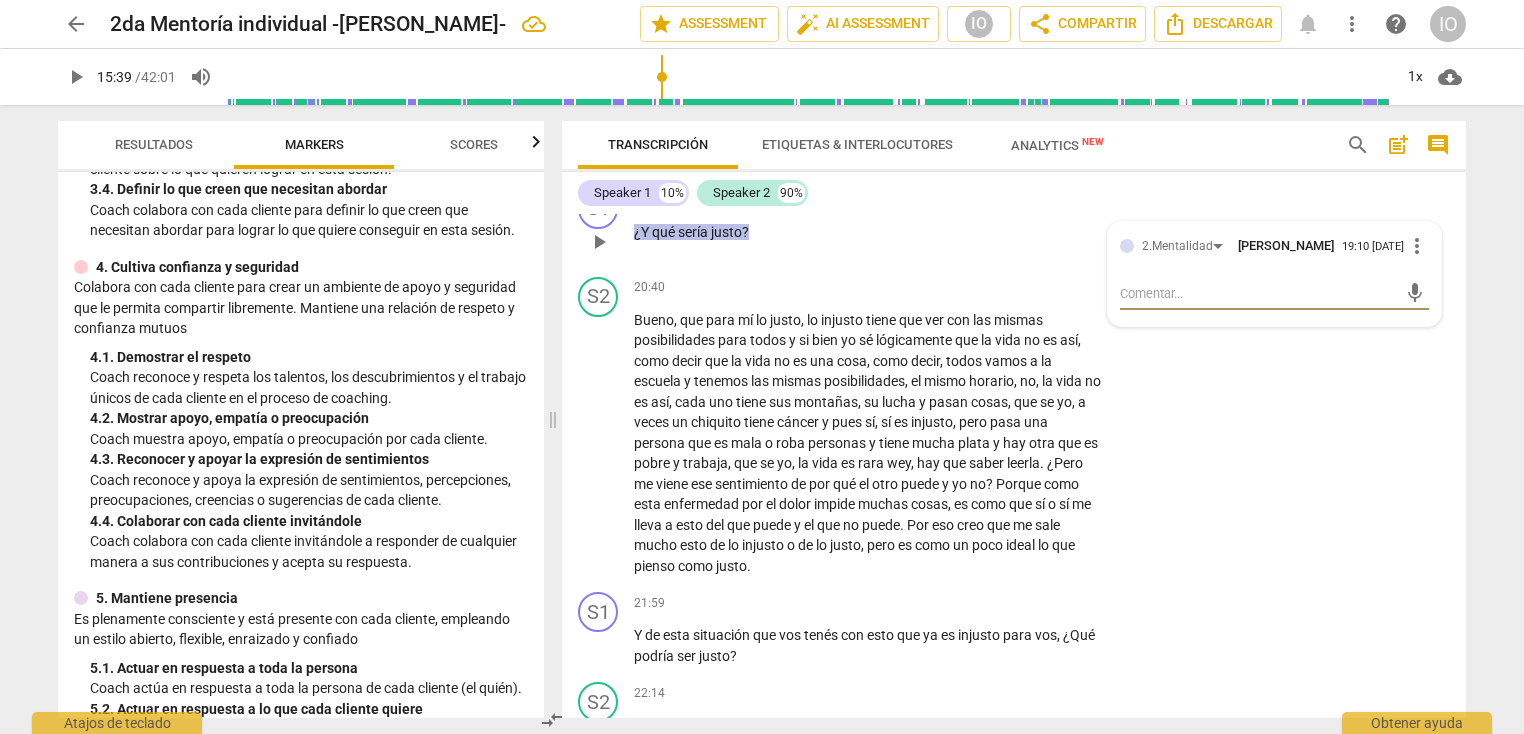 click on "+" at bounding box center (876, 200) 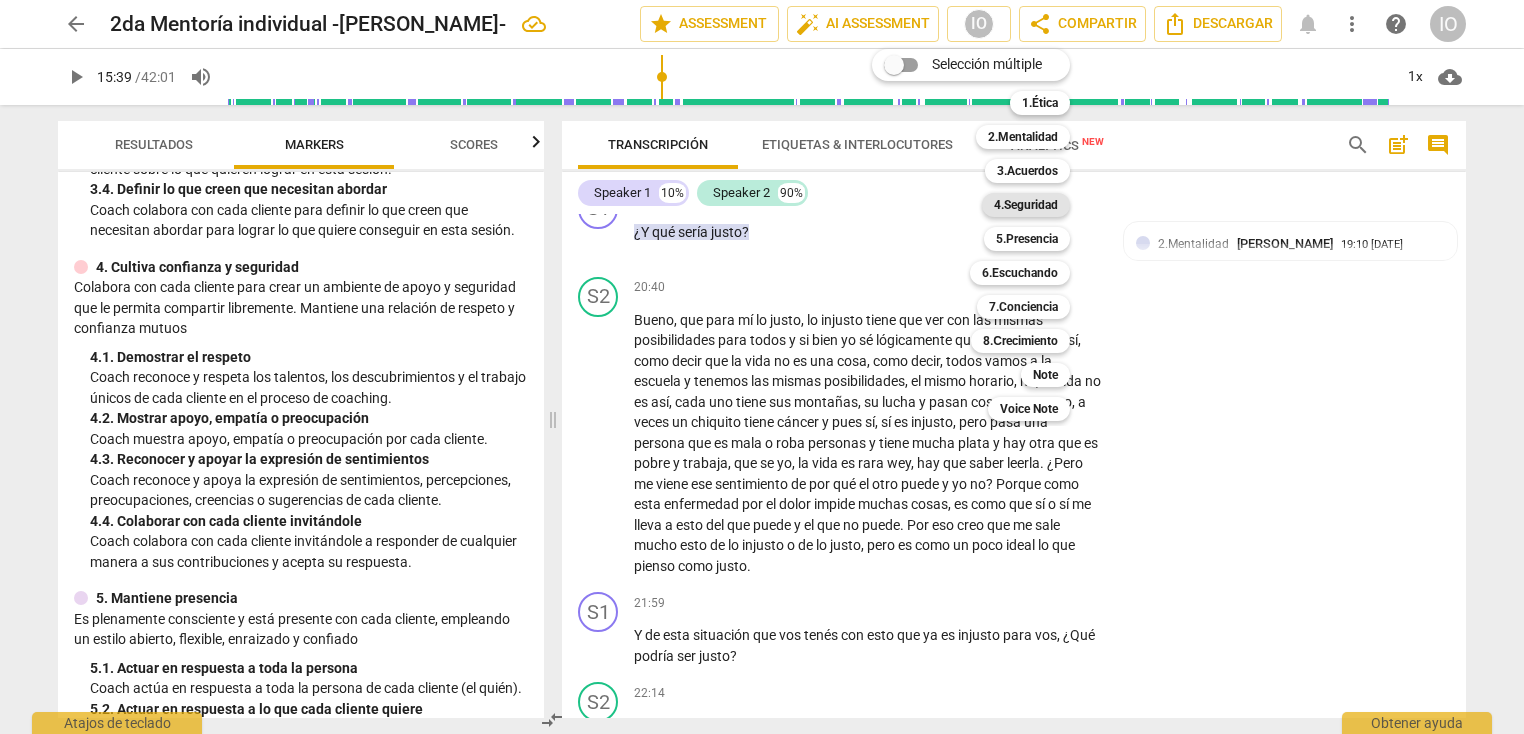 click on "4.Seguridad" at bounding box center (1026, 205) 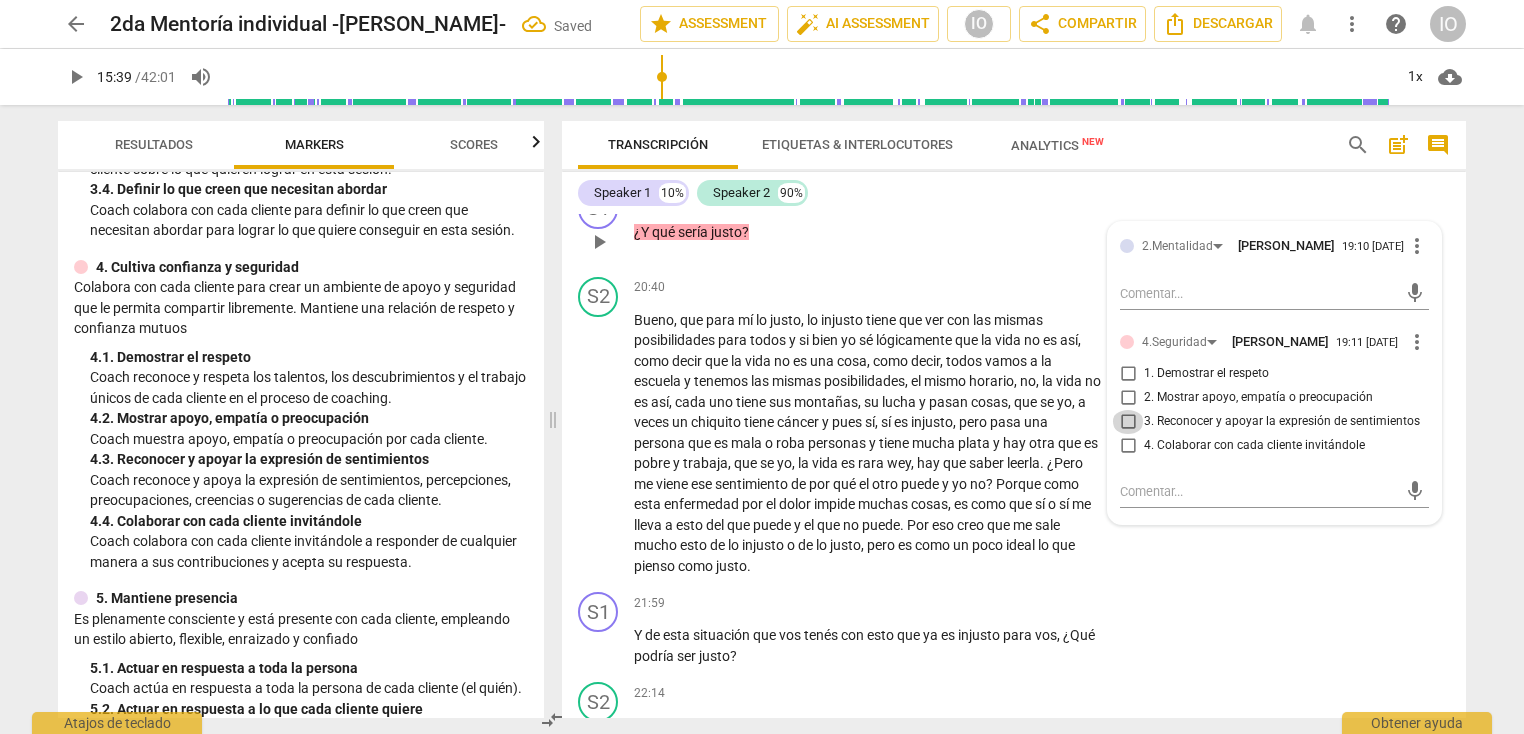 click on "3. Reconocer y apoyar la expresión de sentimientos" at bounding box center [1128, 422] 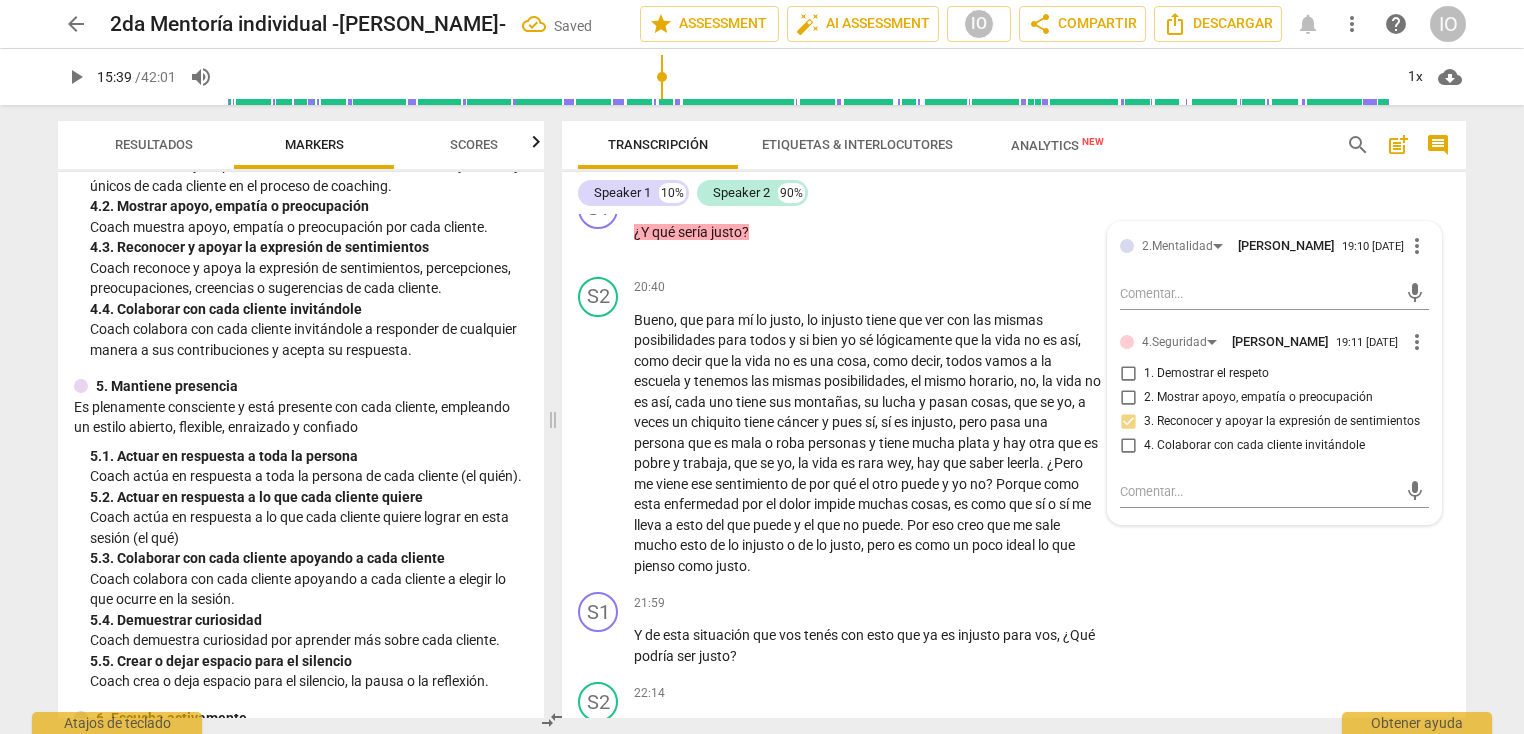 scroll, scrollTop: 721, scrollLeft: 0, axis: vertical 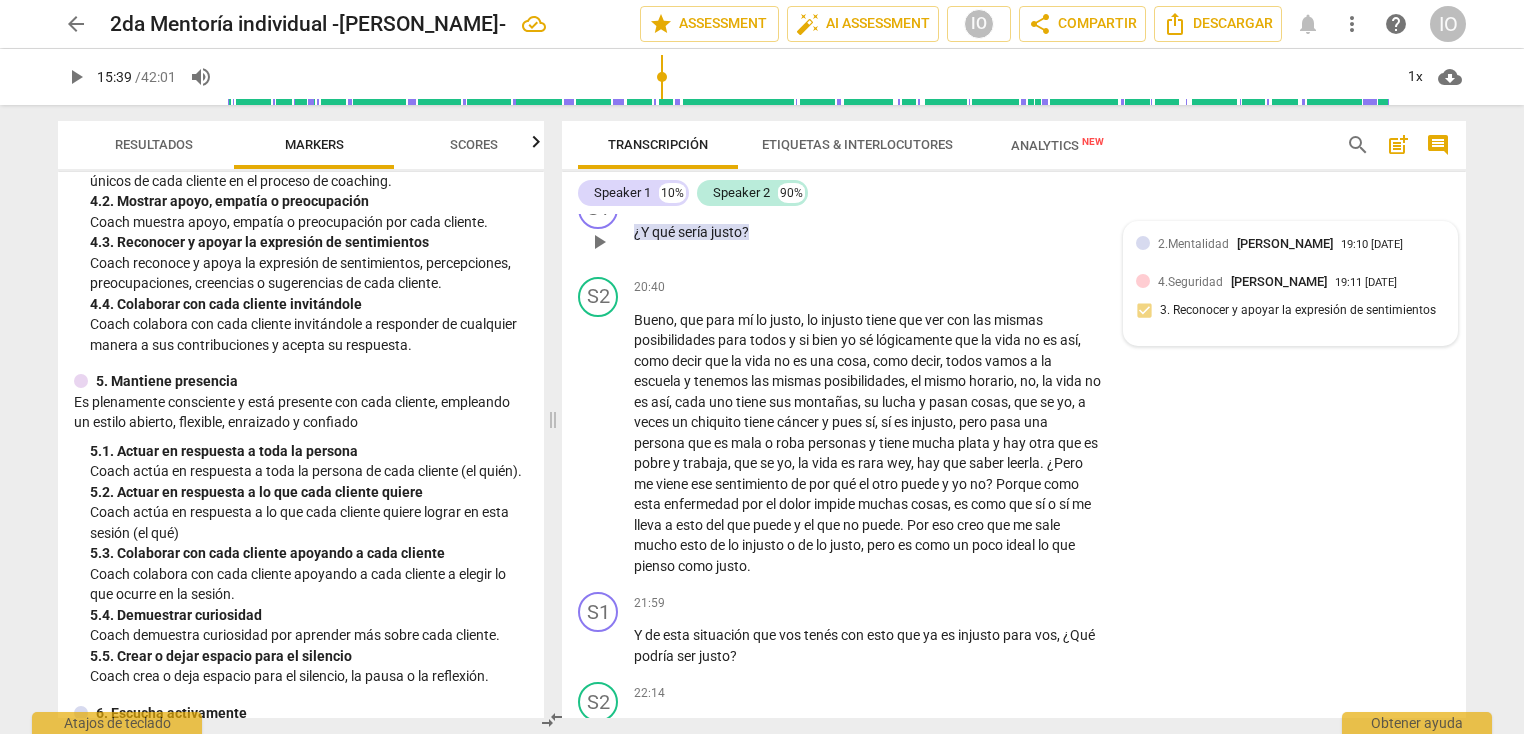 click at bounding box center (1143, 281) 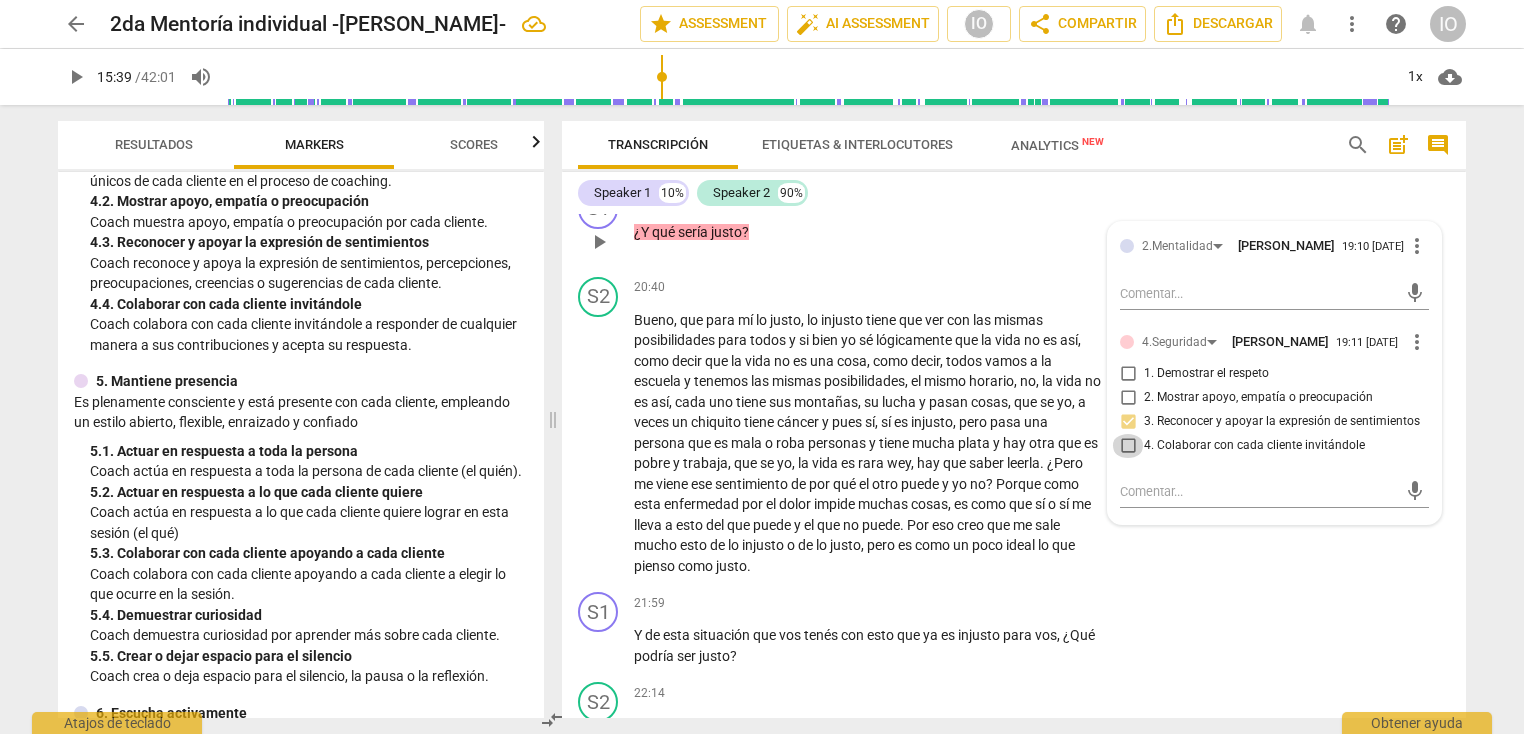 click on "4. Colaborar con cada cliente invitándole" at bounding box center [1128, 446] 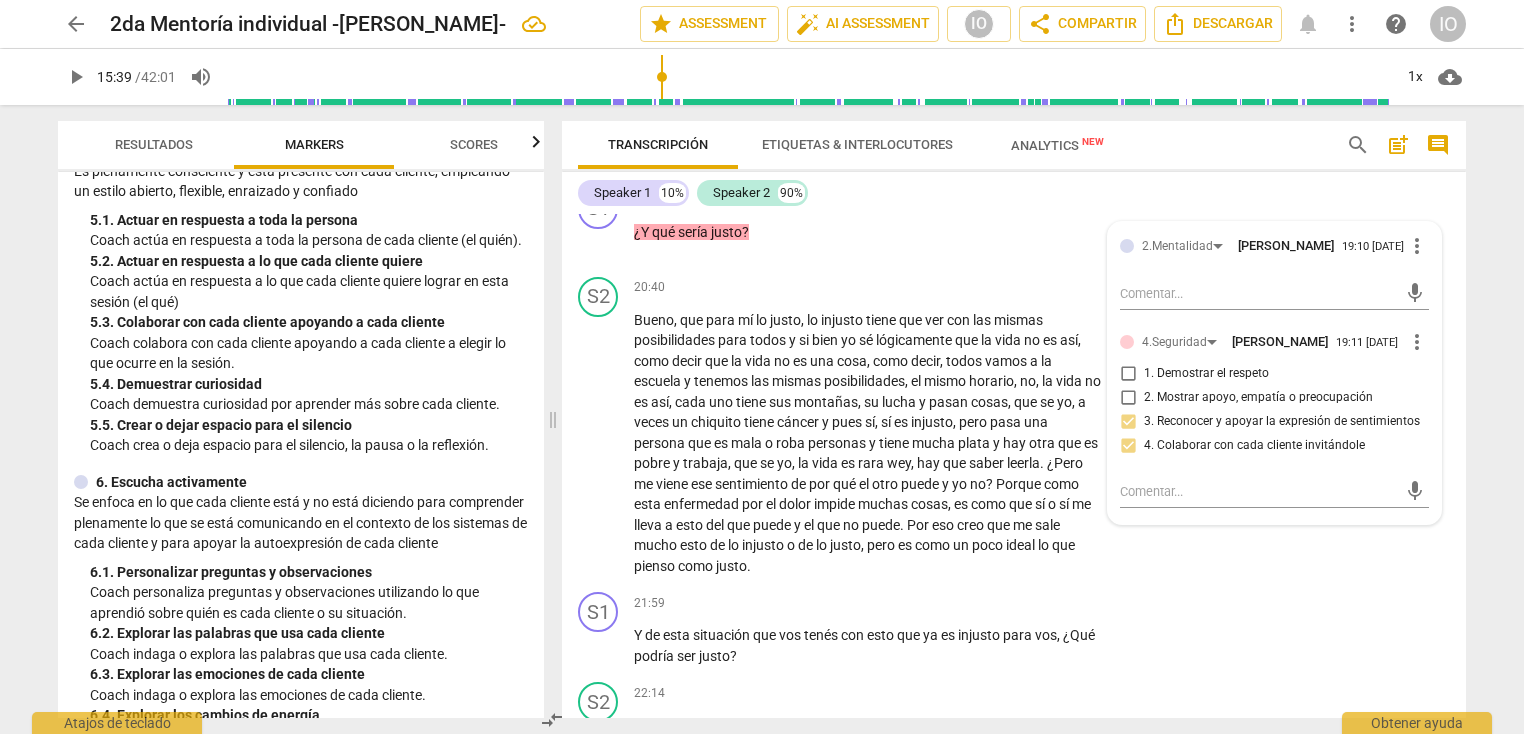 scroll, scrollTop: 961, scrollLeft: 0, axis: vertical 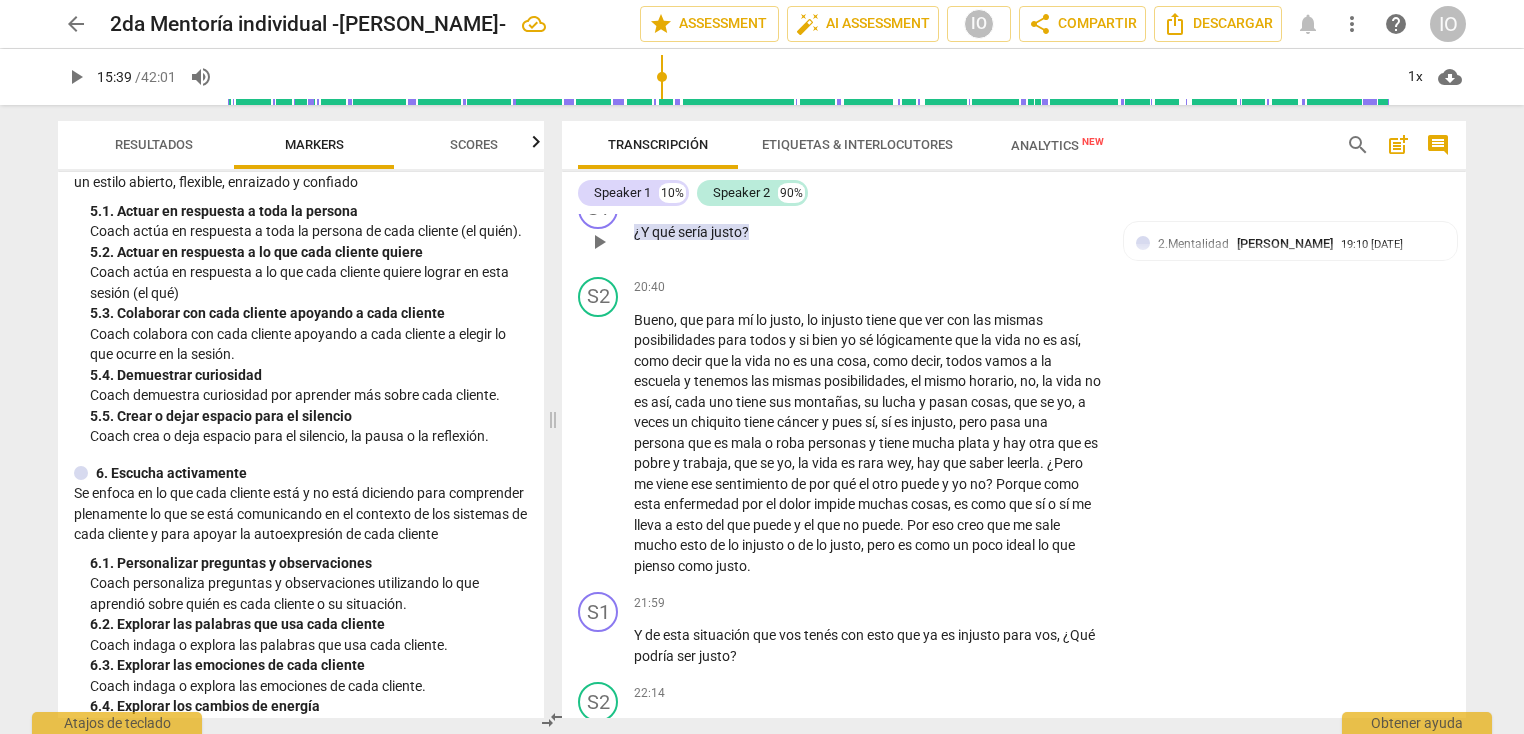 click on "+" at bounding box center (779, 200) 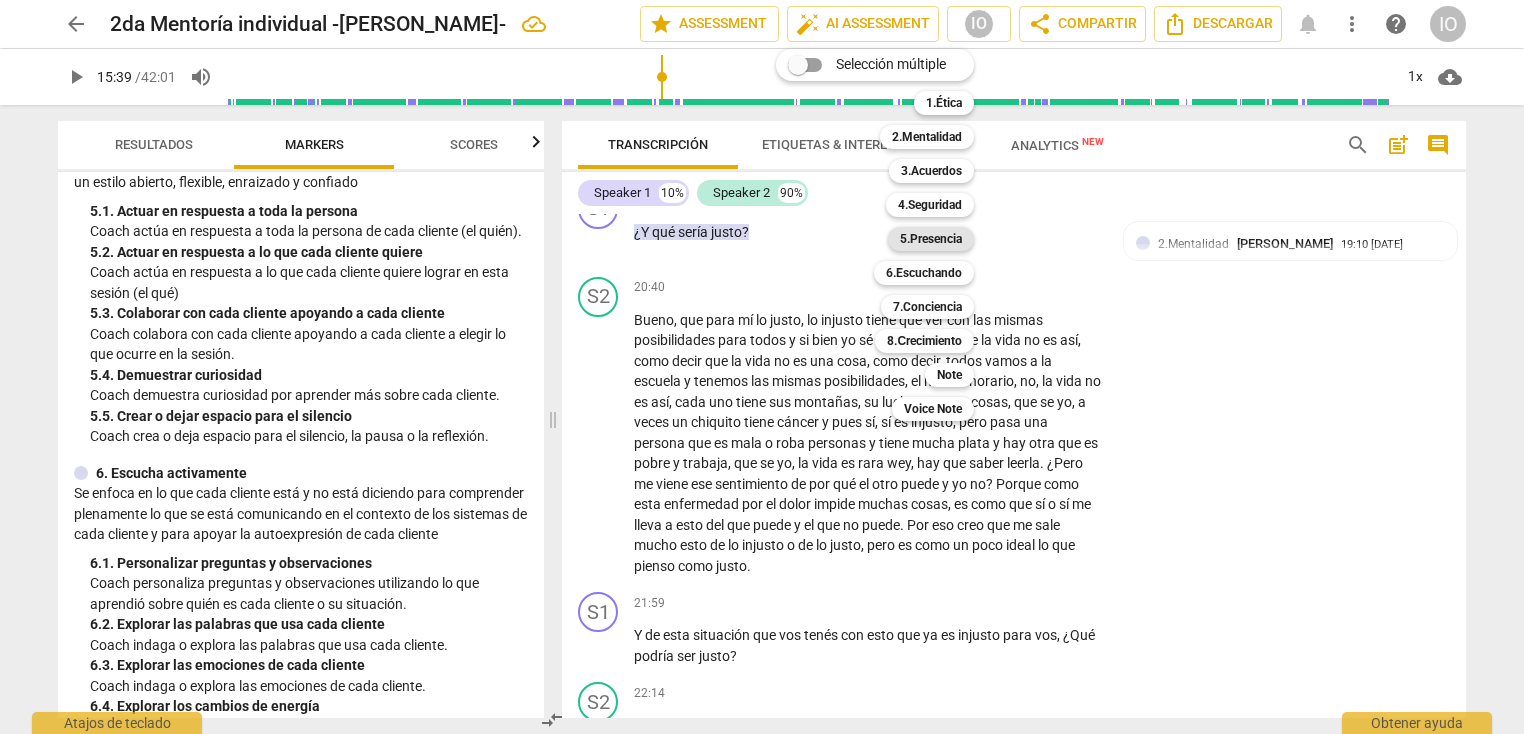 click on "5.Presencia" at bounding box center [931, 239] 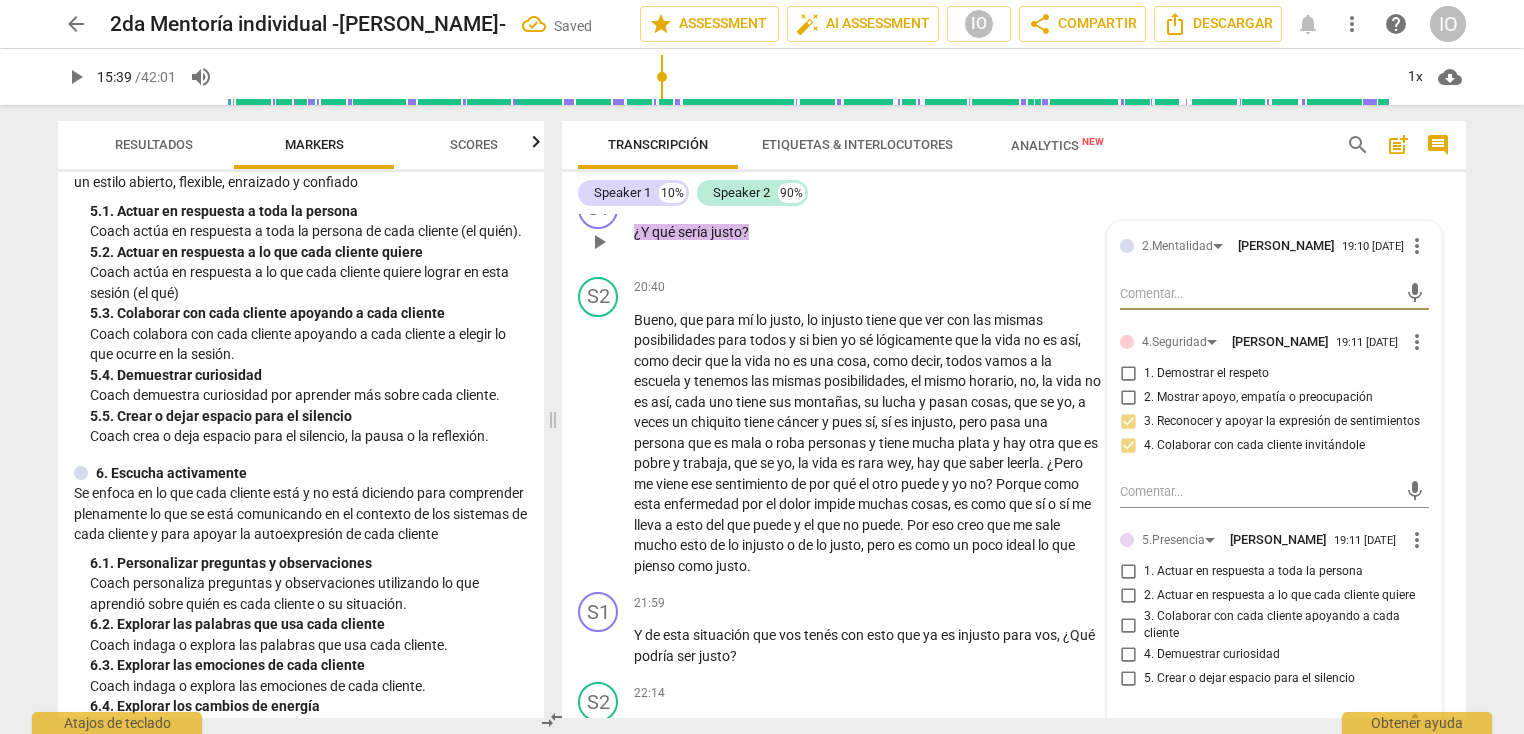 click on "4. Demuestrar curiosidad" at bounding box center [1128, 655] 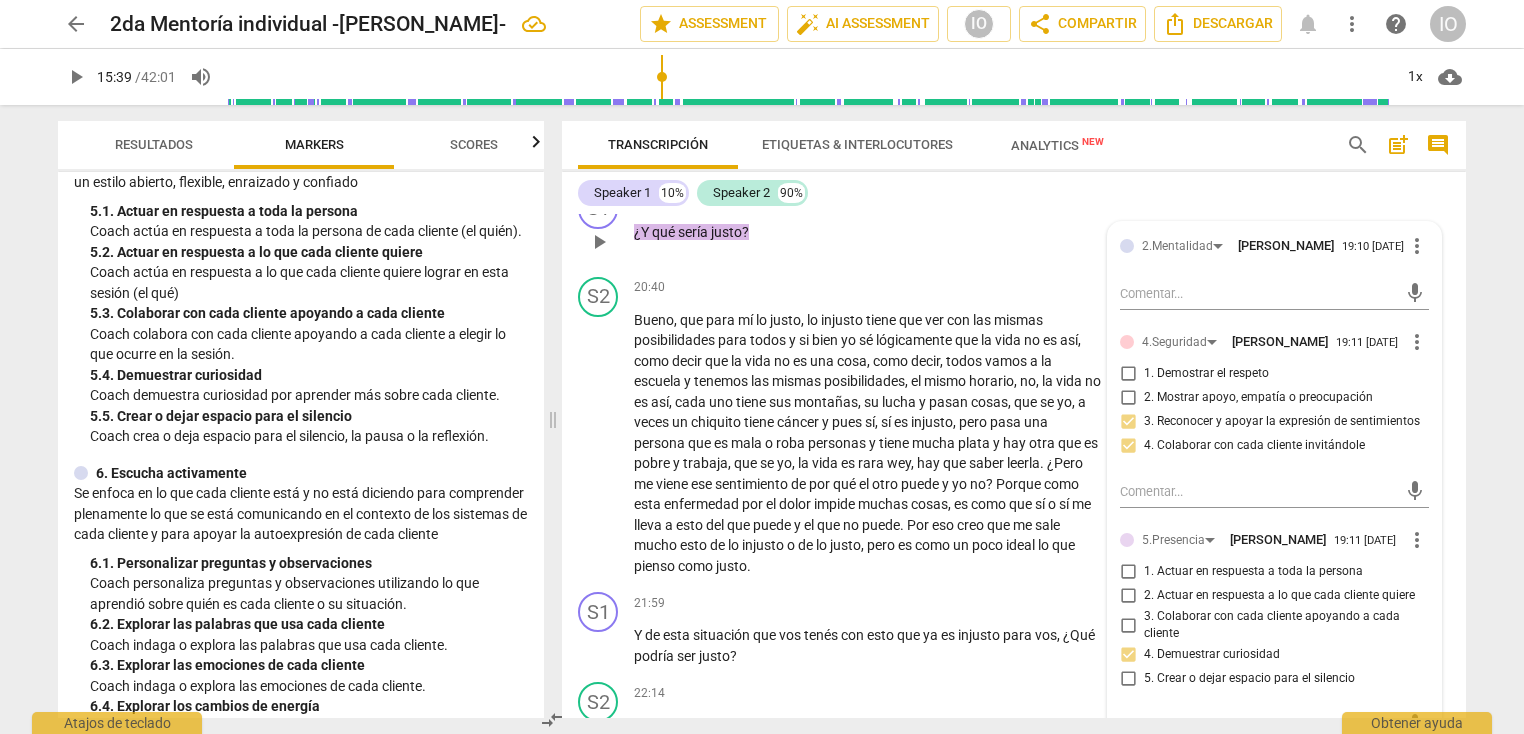 click on "5. Crear o dejar espacio para el silencio" at bounding box center [1128, 679] 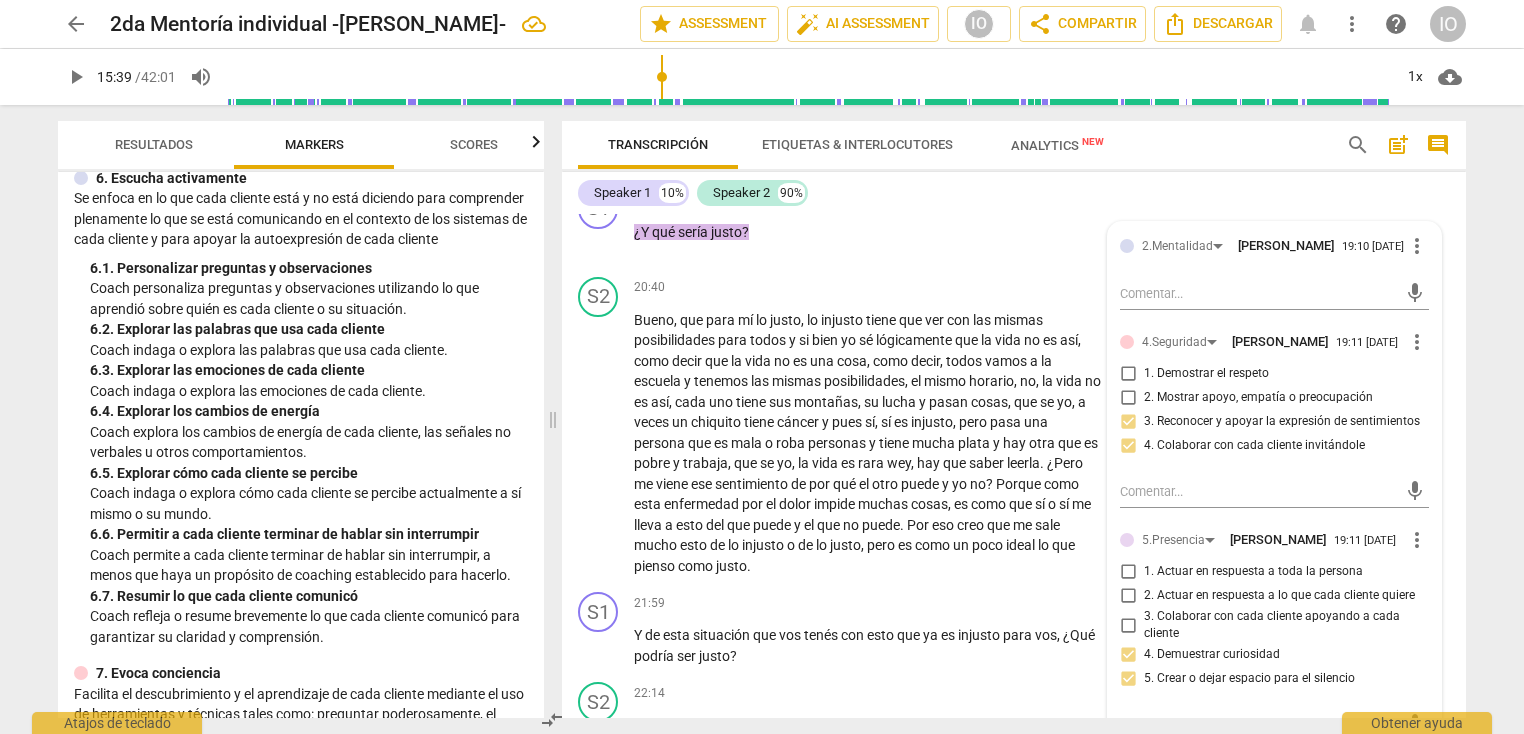 scroll, scrollTop: 1275, scrollLeft: 0, axis: vertical 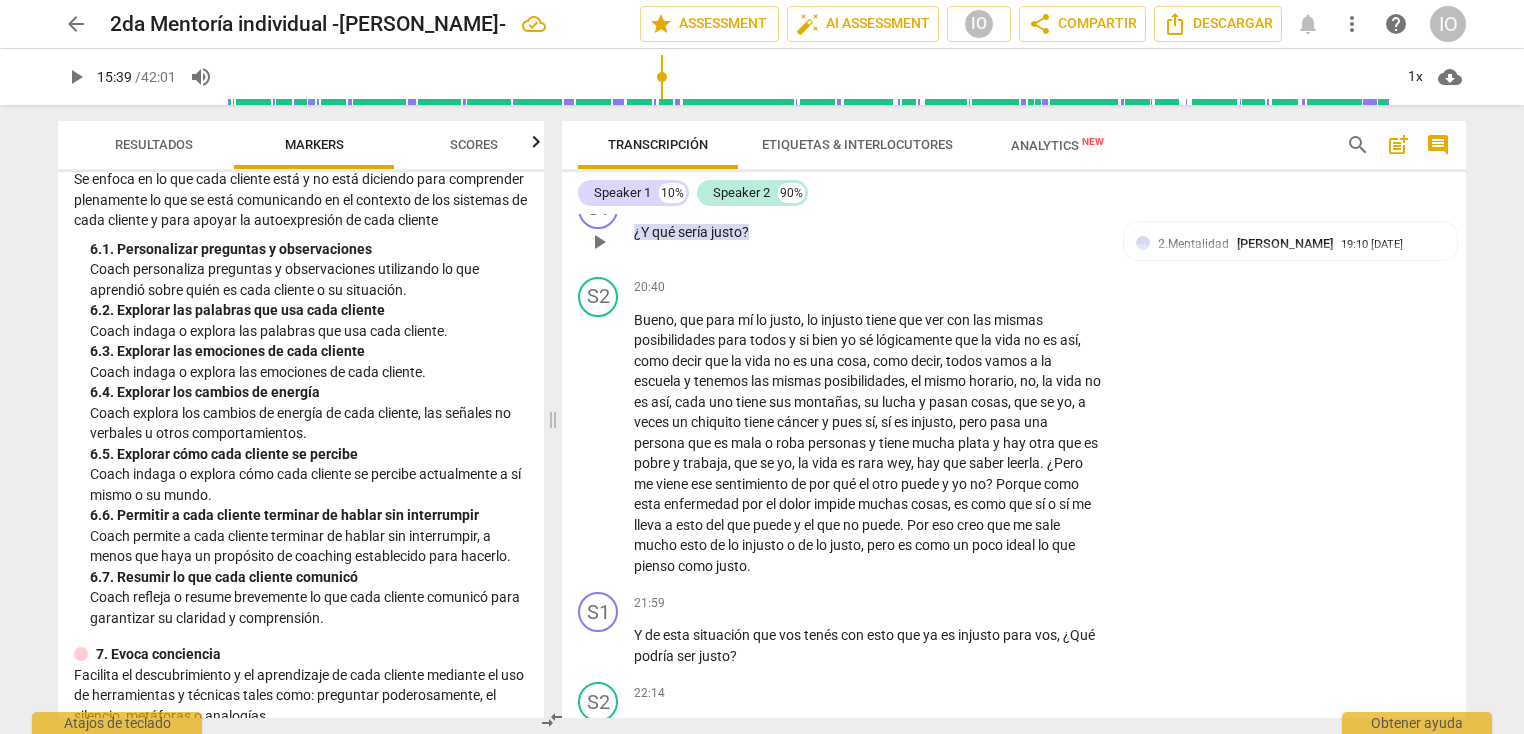 click on "+" at bounding box center (684, 200) 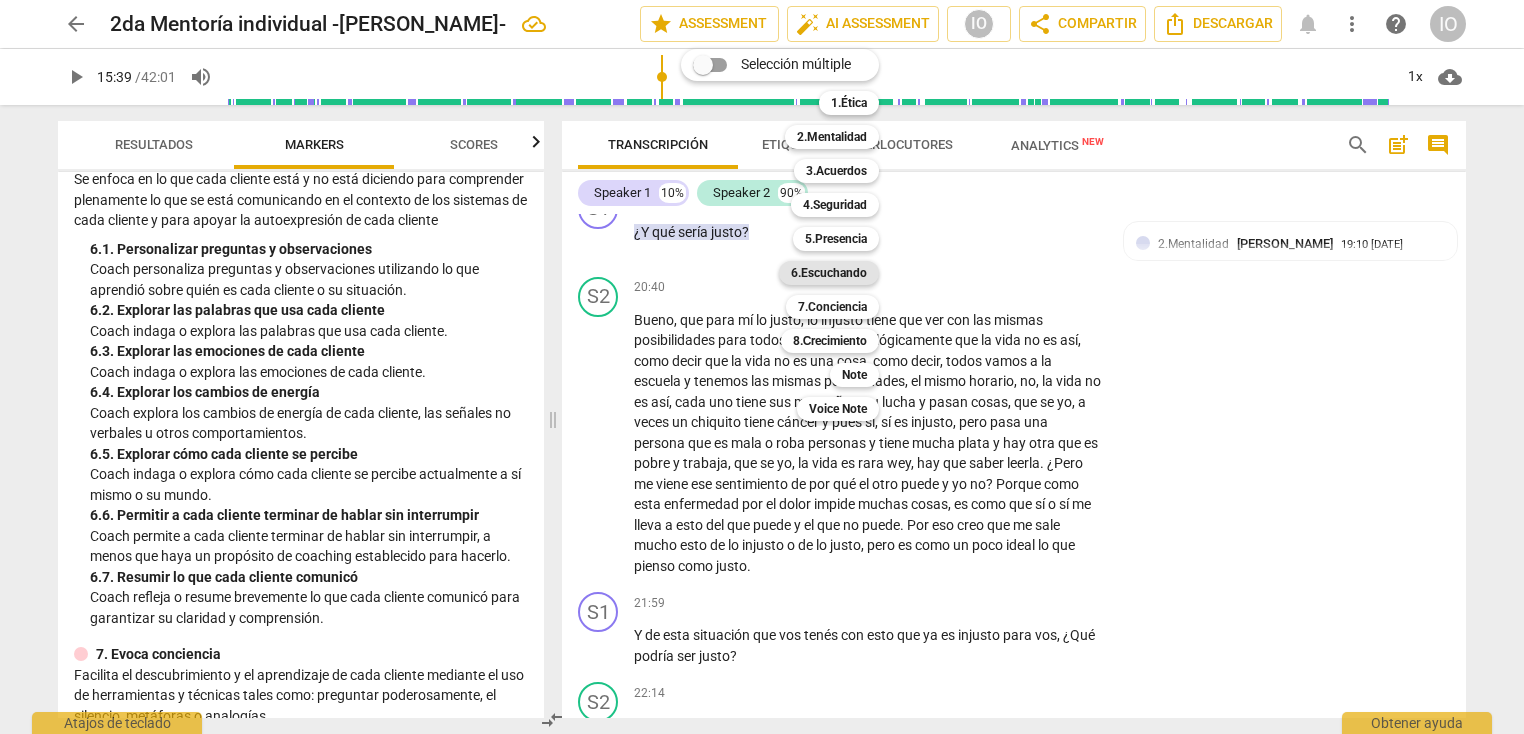 click on "6.Escuchando" at bounding box center (829, 273) 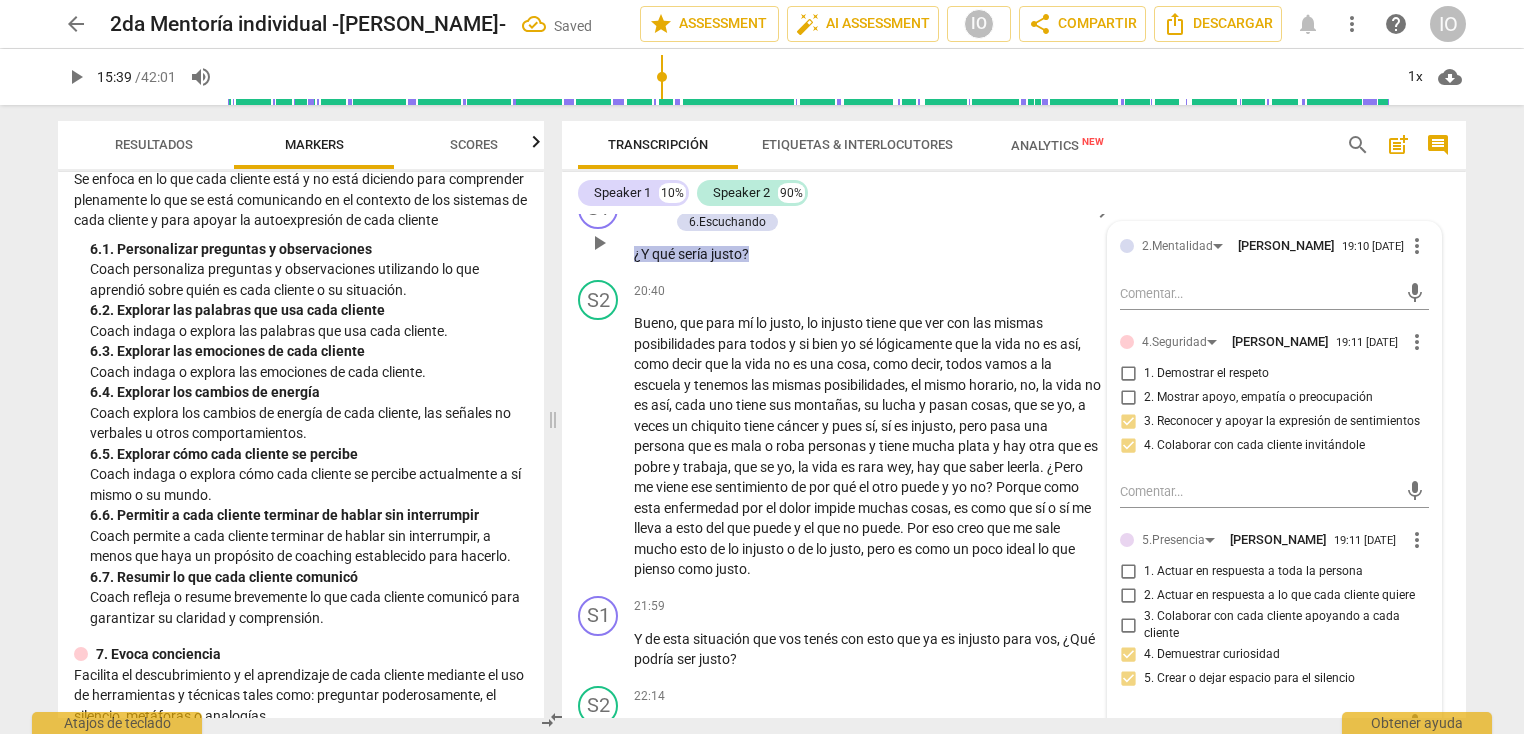 click on "2.Mentalidad [PERSON_NAME] 19:10 [DATE] more_vert mic 4.Seguridad [PERSON_NAME] 19:11 [DATE] more_vert 1. Demostrar el respeto 2. Mostrar apoyo, empatía o preocupación 3. Reconocer y apoyar la expresión de sentimientos 4. Colaborar con cada cliente invitándole  mic 5.Presencia [PERSON_NAME] 19:11 [DATE] more_vert 1. Actuar en respuesta a toda la persona  2. Actuar en respuesta a lo que cada cliente quiere 3. Colaborar con cada cliente apoyando a cada cliente 4. Demuestrar curiosidad 5. Crear o dejar espacio para el silencio mic 6.Escuchando [PERSON_NAME] 19:13 [DATE] more_vert 1. Personalizar preguntas y observaciones  2. Explorar las palabras que usa cada cliente 3. Explorar las emociones de cada cliente 4. Explorar los cambios de energía  5. Explorar cómo cada cliente se percibe 6. Permitir a cada cliente terminar de hablar sin interrumpir 7. Resumir lo que cada cliente comunicó  mic" at bounding box center (1274, 634) 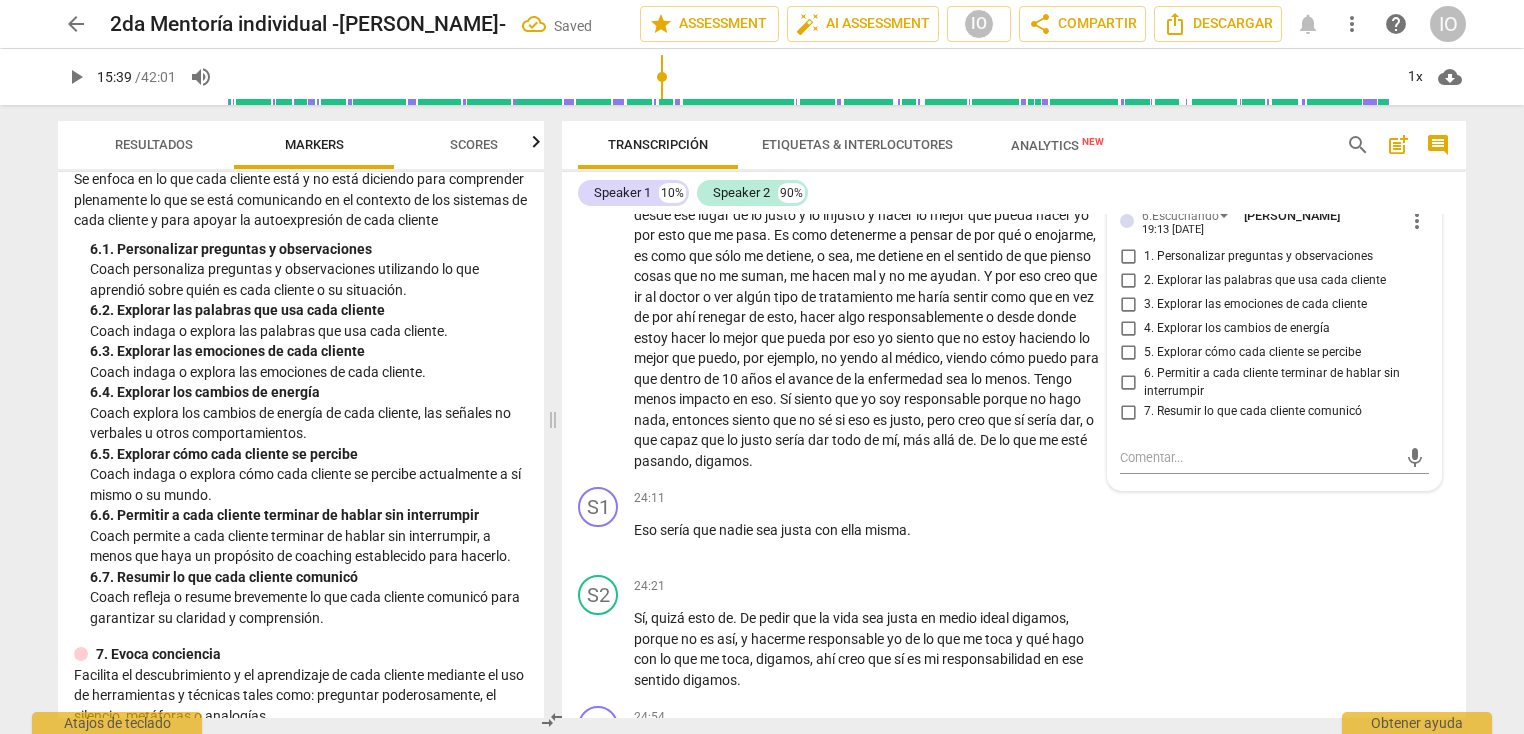 scroll, scrollTop: 6349, scrollLeft: 0, axis: vertical 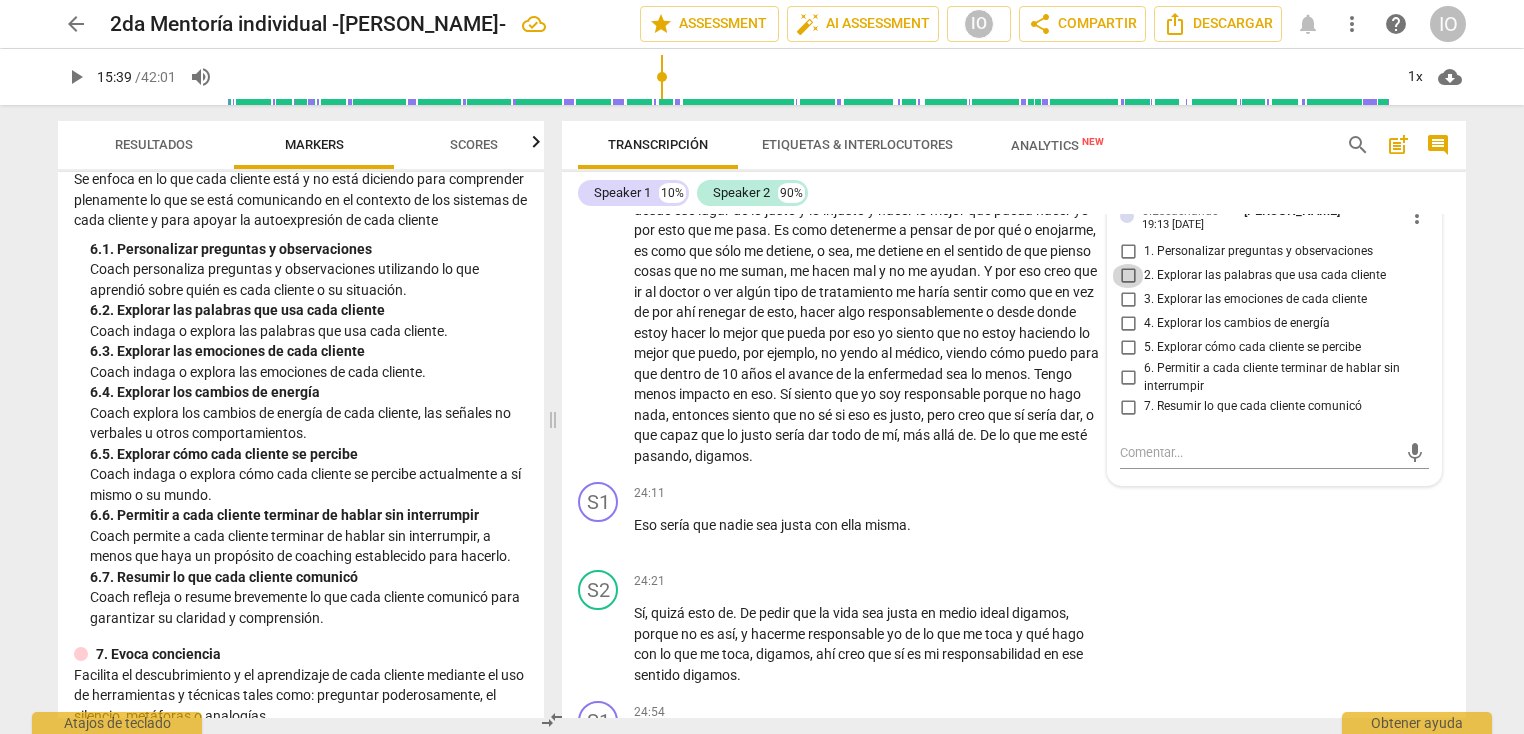 click on "2. Explorar las palabras que usa cada cliente" at bounding box center [1128, 276] 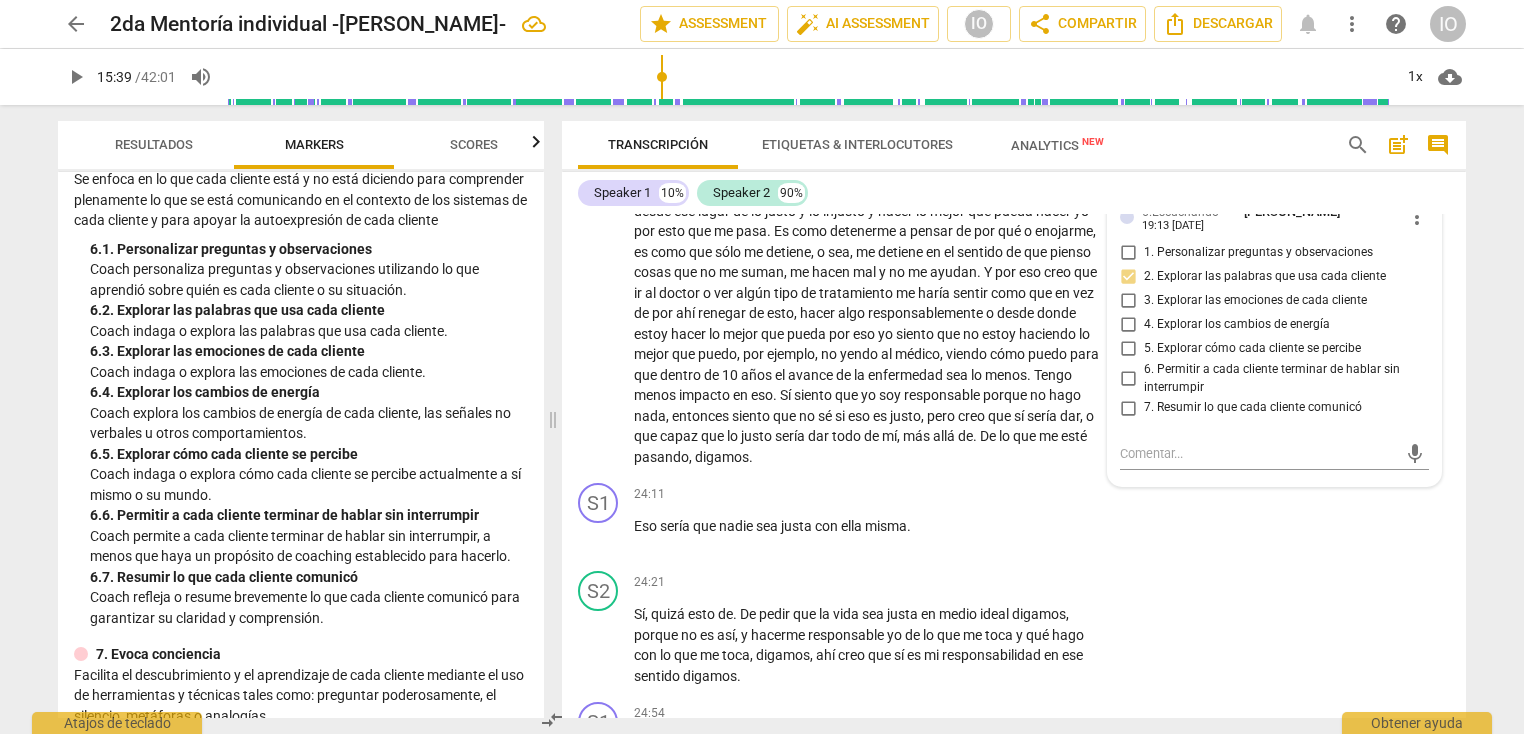 scroll, scrollTop: 6349, scrollLeft: 0, axis: vertical 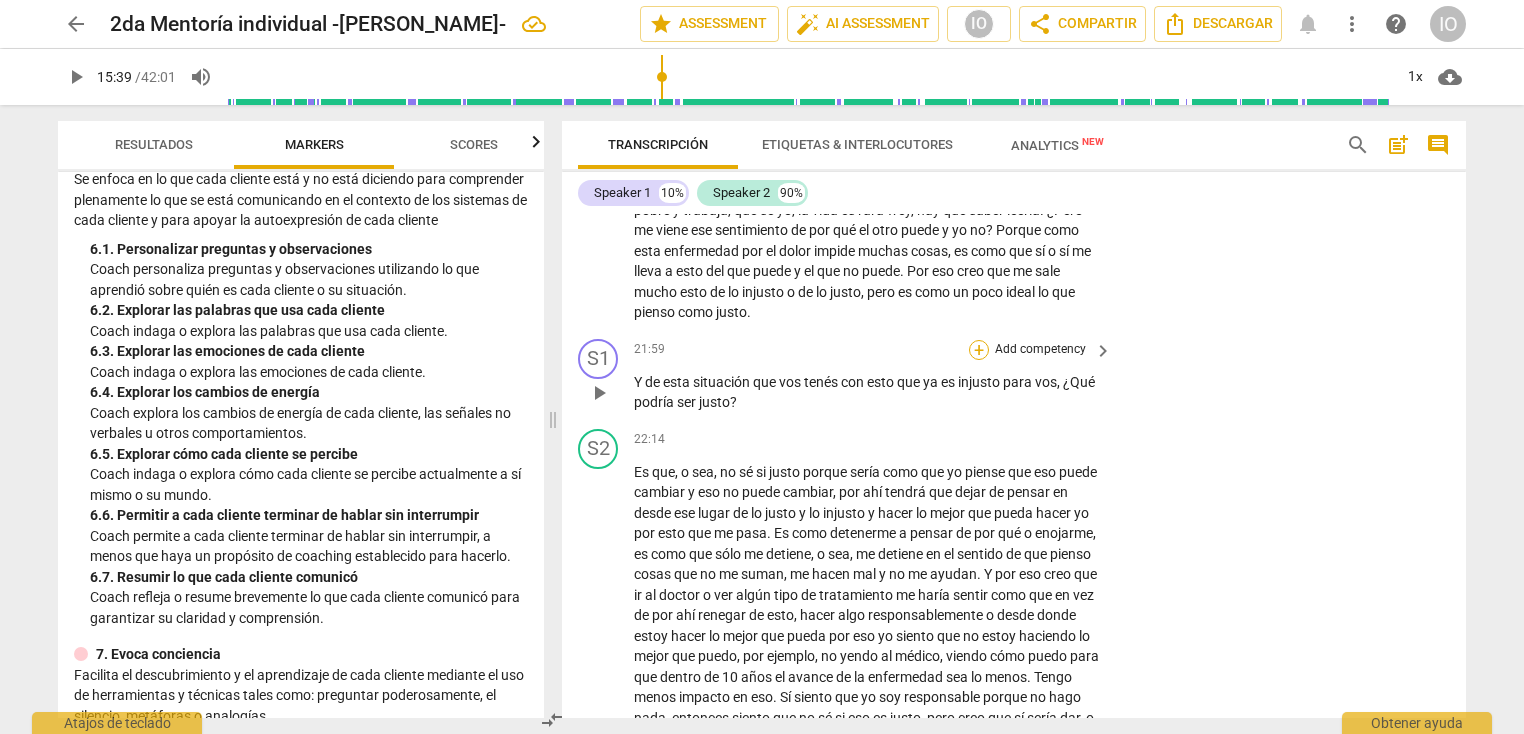 click on "+" at bounding box center [979, 350] 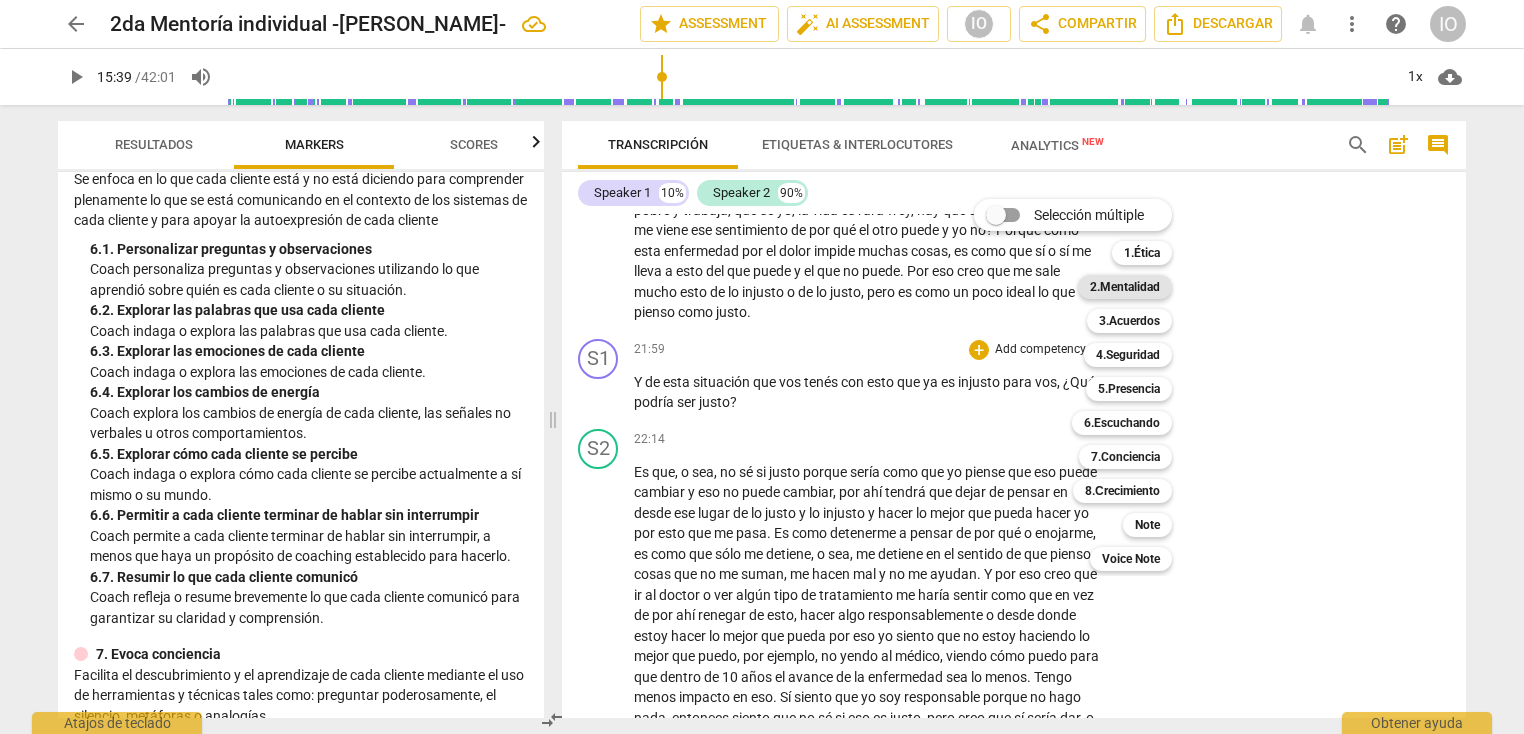 click on "2.Mentalidad" at bounding box center (1125, 287) 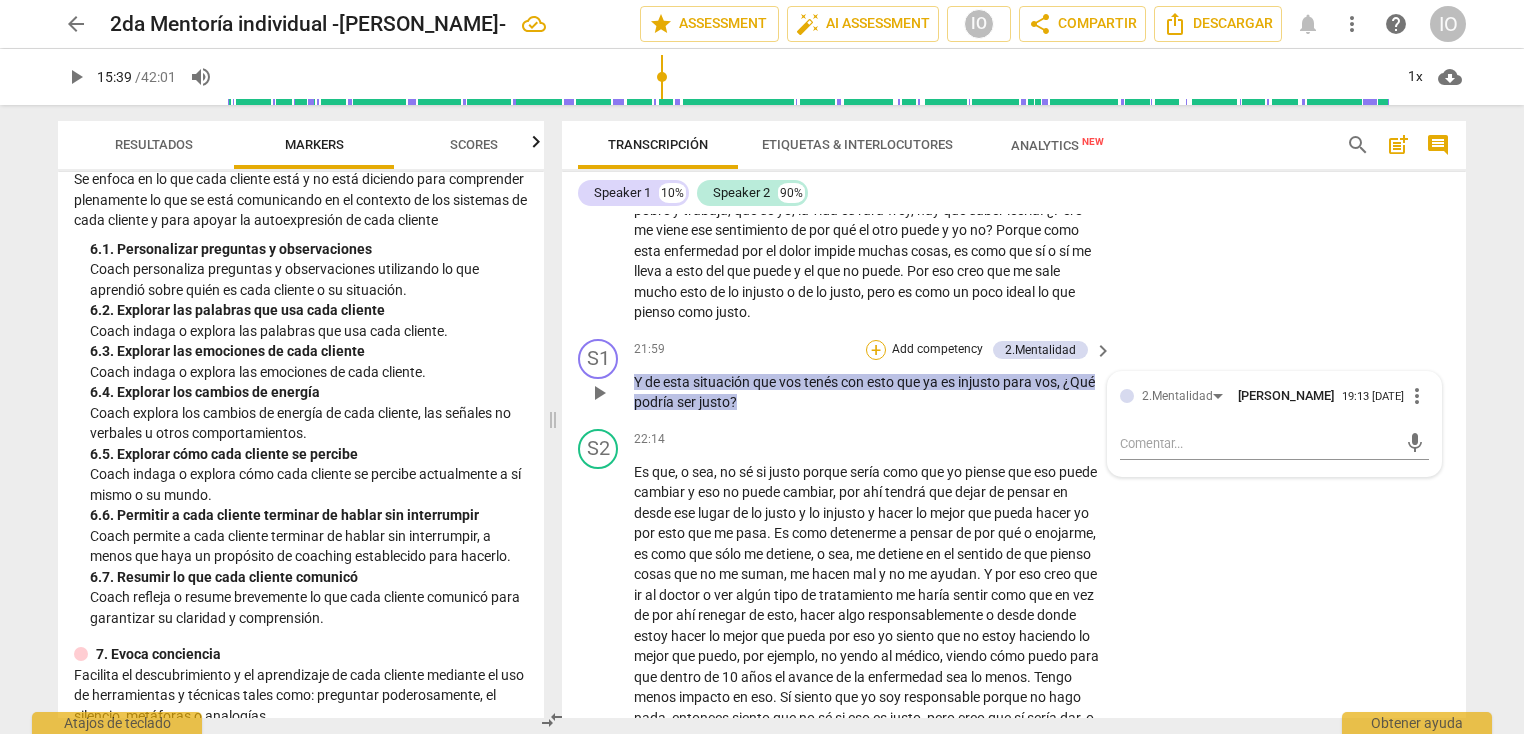 click on "+" at bounding box center [876, 350] 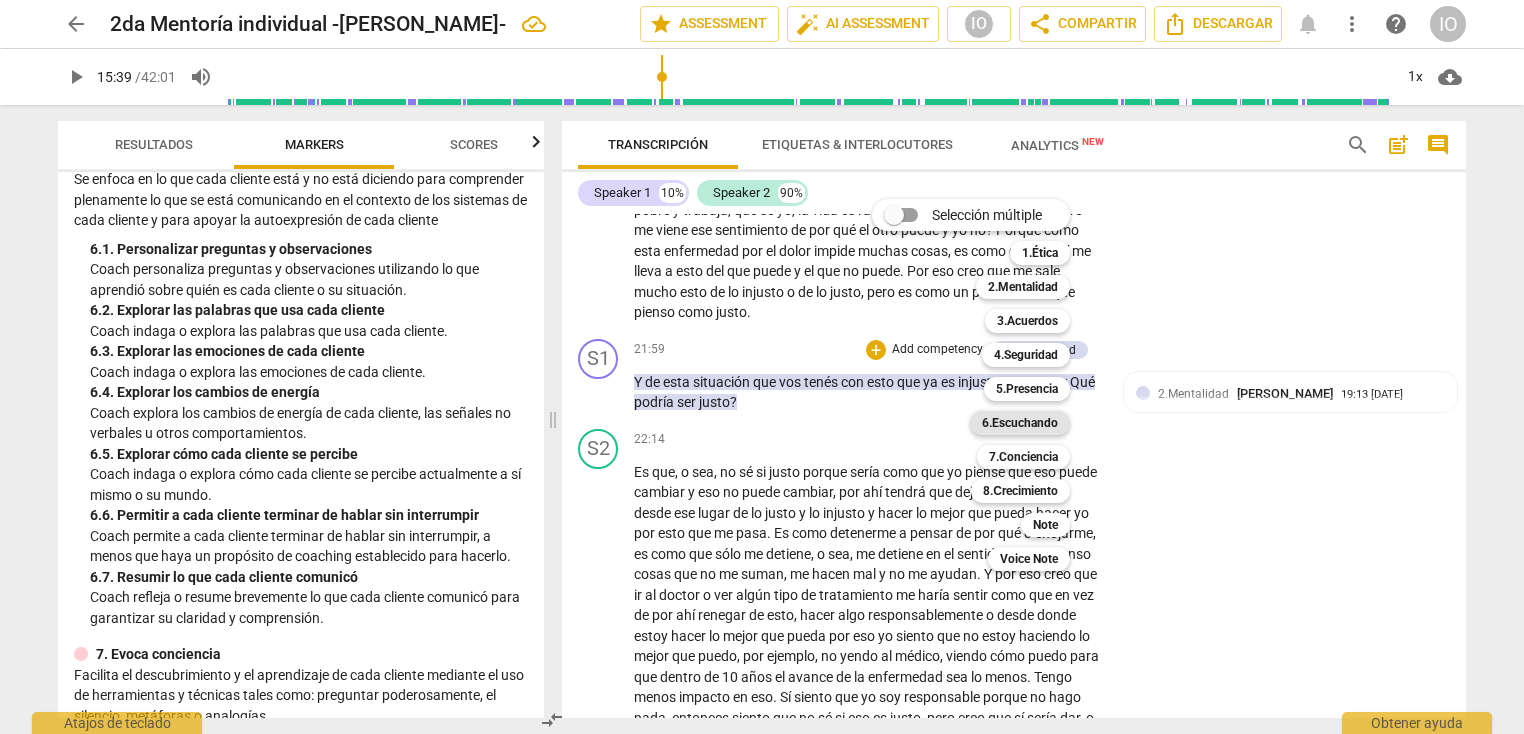 click on "6.Escuchando" at bounding box center [1020, 423] 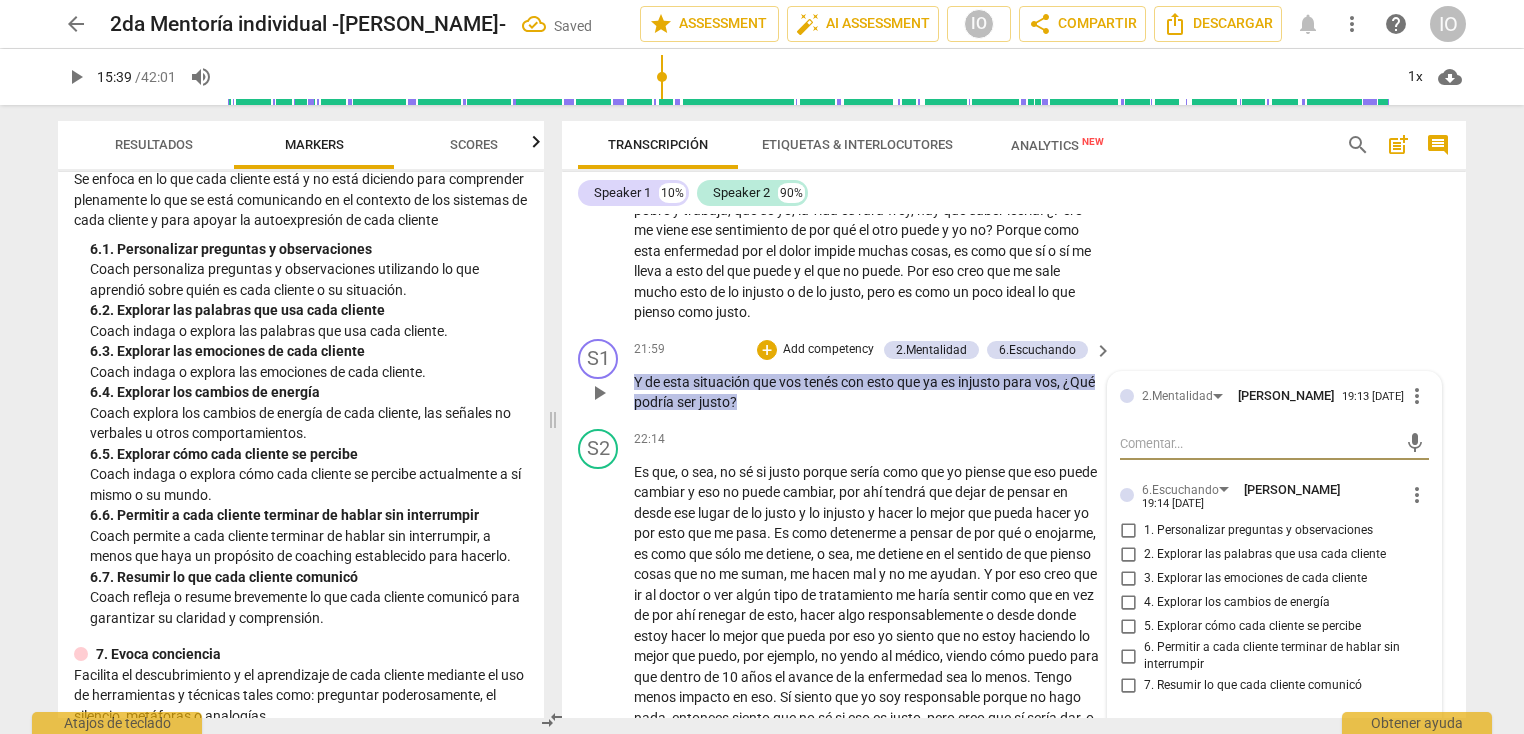 click on "2. Explorar las palabras que usa cada cliente" at bounding box center [1128, 555] 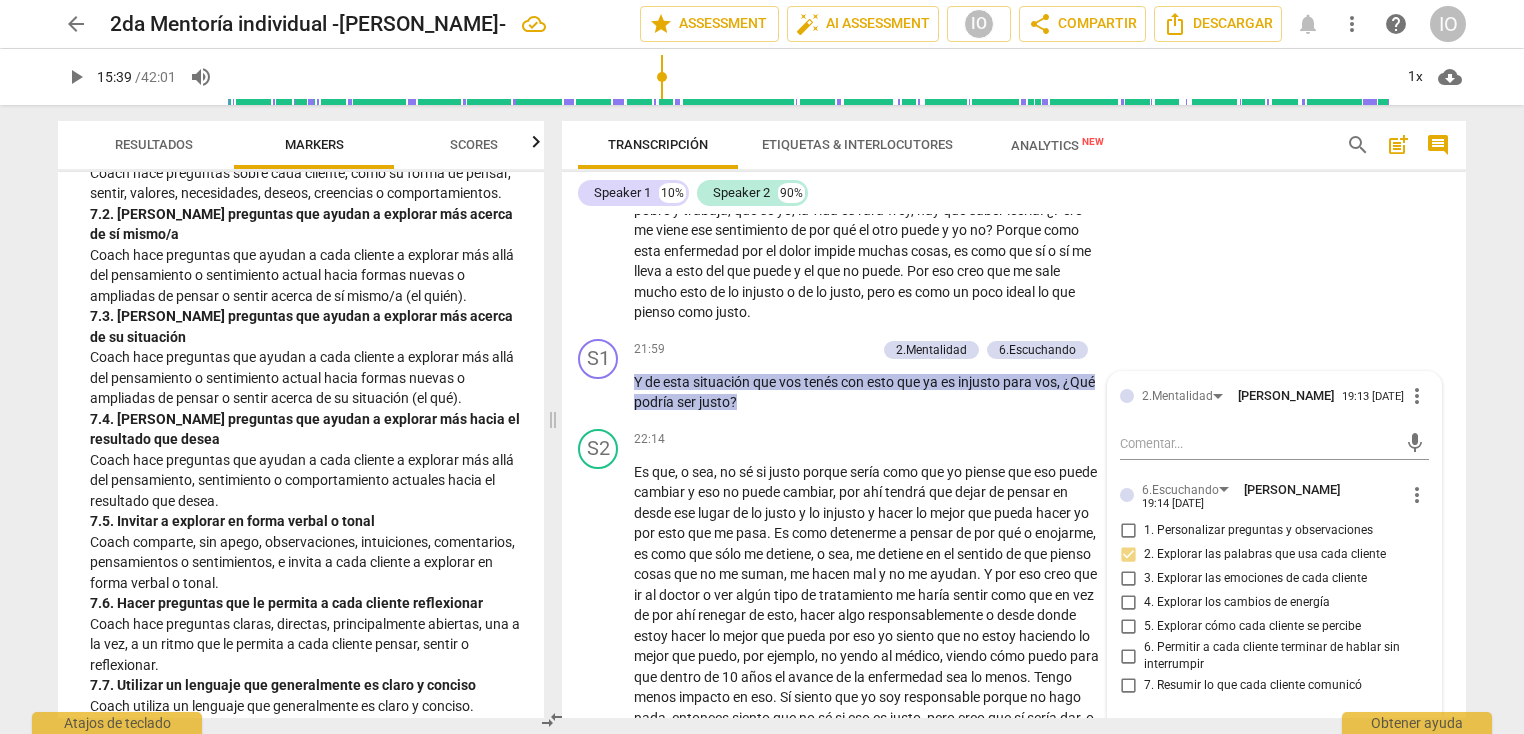 scroll, scrollTop: 1876, scrollLeft: 0, axis: vertical 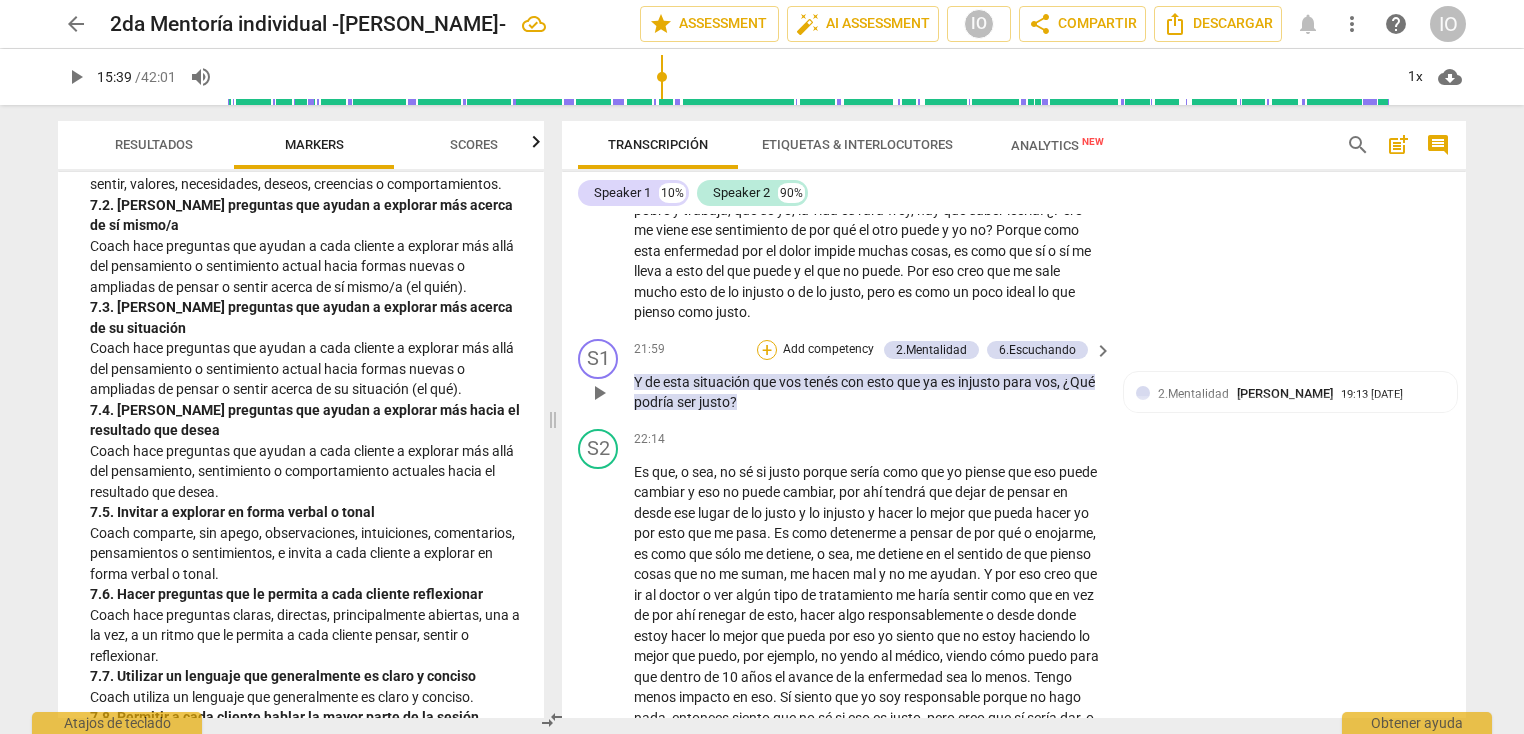 click on "+" at bounding box center [767, 350] 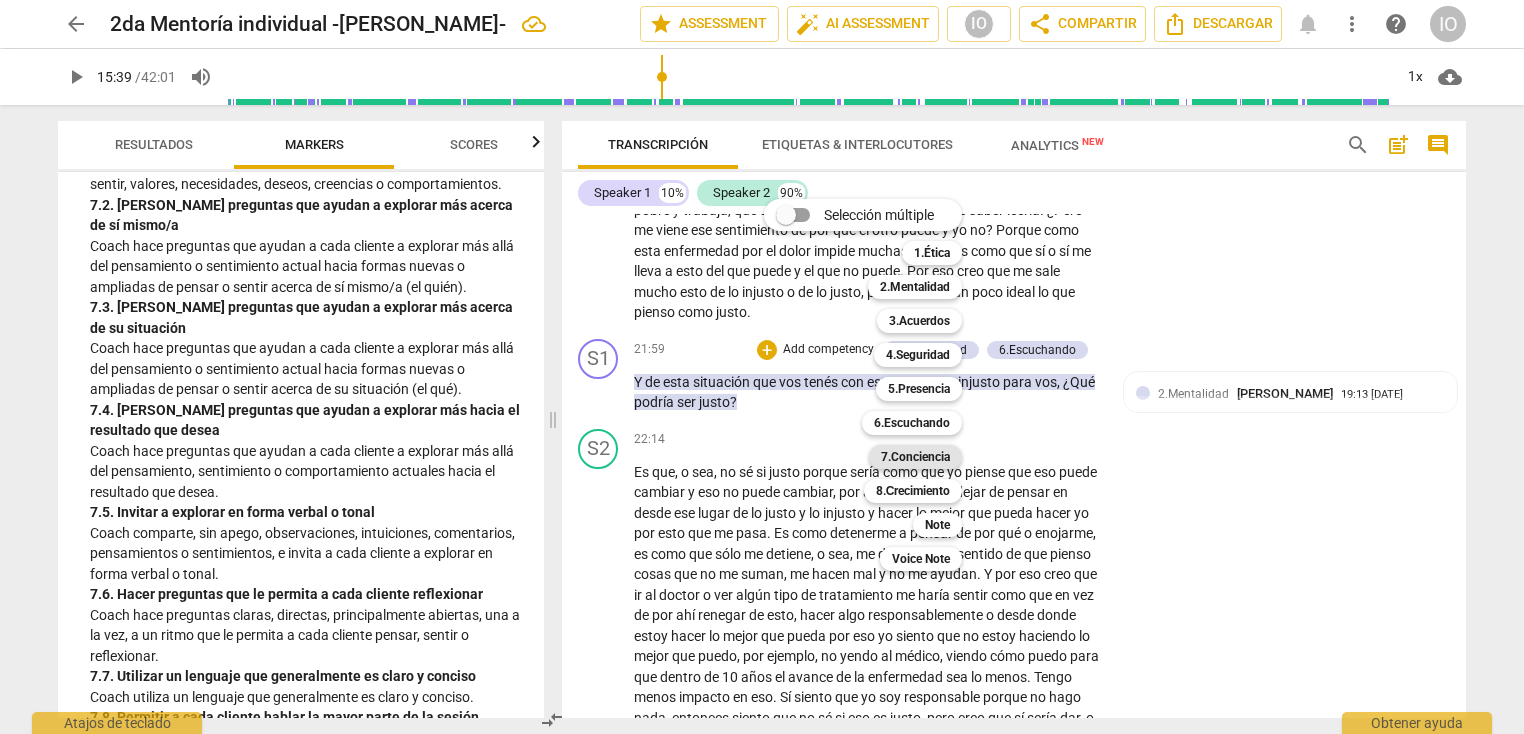 click on "7.Conciencia" at bounding box center (915, 457) 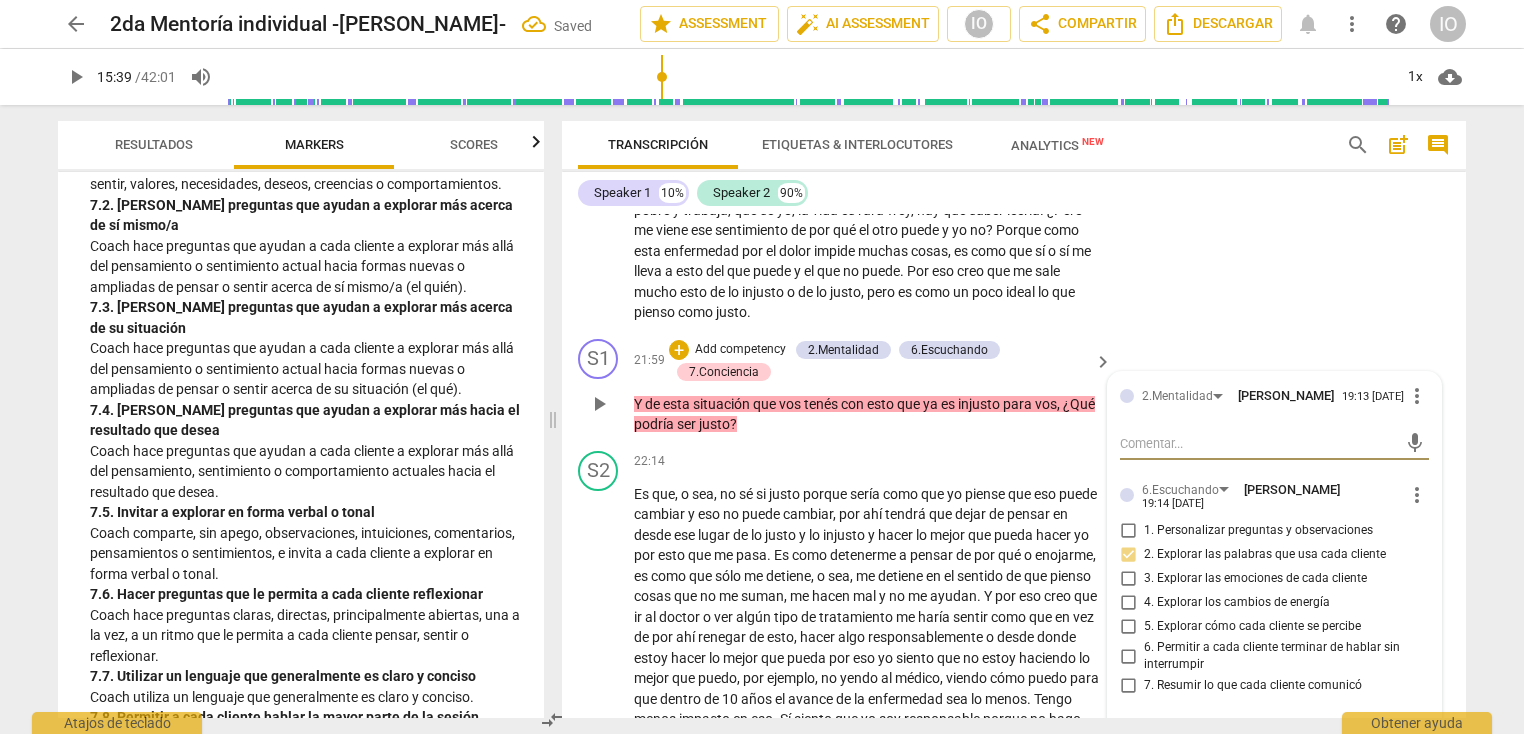 click on "2.Mentalidad [PERSON_NAME] 19:13 [DATE] more_vert mic 6.Escuchando [PERSON_NAME] 19:14 [DATE] more_vert 1. Personalizar preguntas y observaciones  2. Explorar las palabras que usa cada cliente 3. Explorar las emociones de cada cliente 4. Explorar los cambios de energía  5. Explorar cómo cada cliente se percibe 6. Permitir a cada cliente terminar de hablar sin interrumpir 7. Resumir lo que cada cliente comunicó  mic 7.Conciencia [PERSON_NAME] 19:16 [DATE] more_vert 1. Hacer preguntas sobre cada cliente 2. [PERSON_NAME] preguntas que ayudan a explorar más acerca de sí mismo/a  3. [PERSON_NAME] preguntas que ayudan a explorar más acerca de su situación 4. [PERSON_NAME] preguntas que ayudan a explorar más hacia el resultado que desea 5. Invitar a explorar en forma verbal o tonal 6. Hacer preguntas que le permita a cada cliente reflexionar 7. Utilizar un lenguaje que generalmente es claro y conciso 8. Permitir a cada cliente hablar la mayor parte de la sesión mic" at bounding box center [1274, 748] 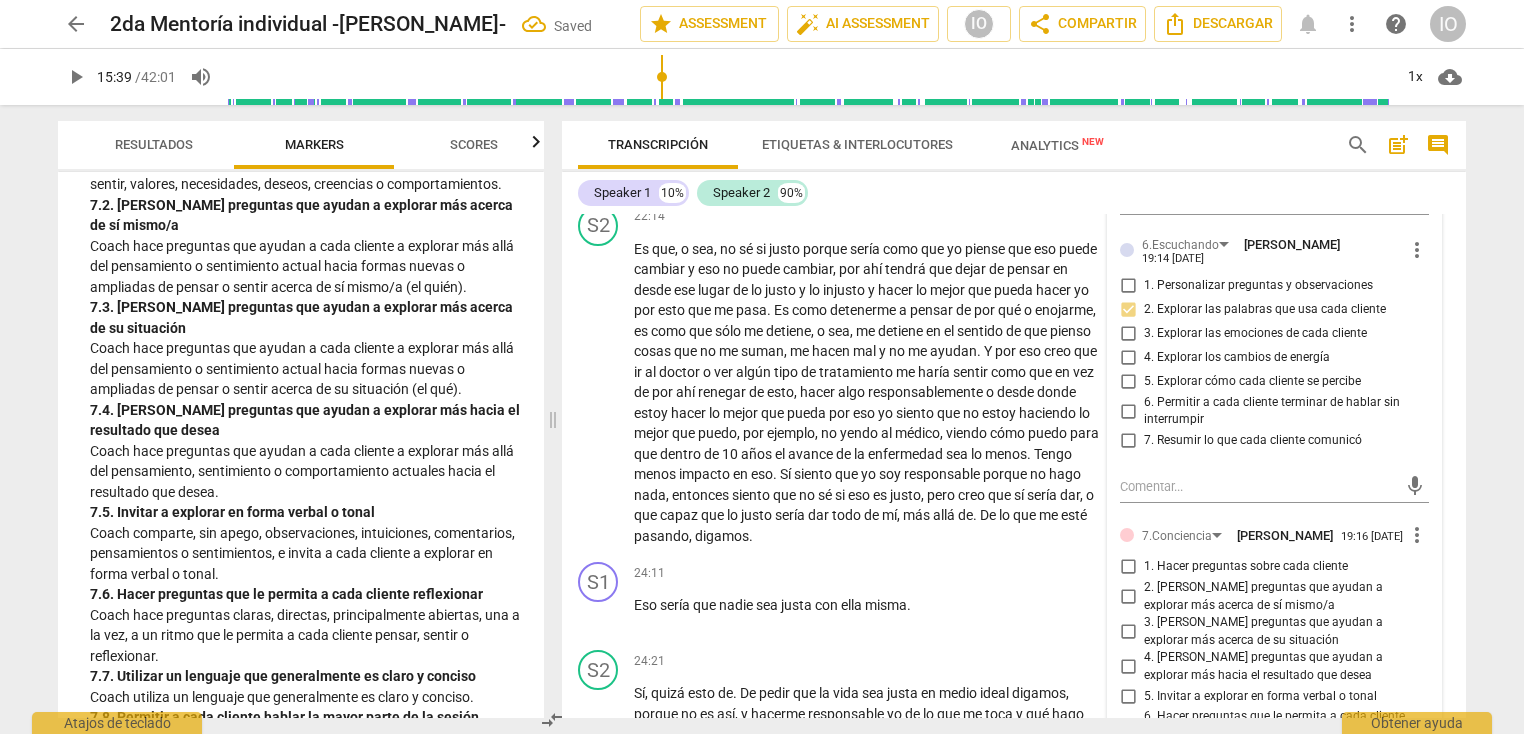 scroll, scrollTop: 6526, scrollLeft: 0, axis: vertical 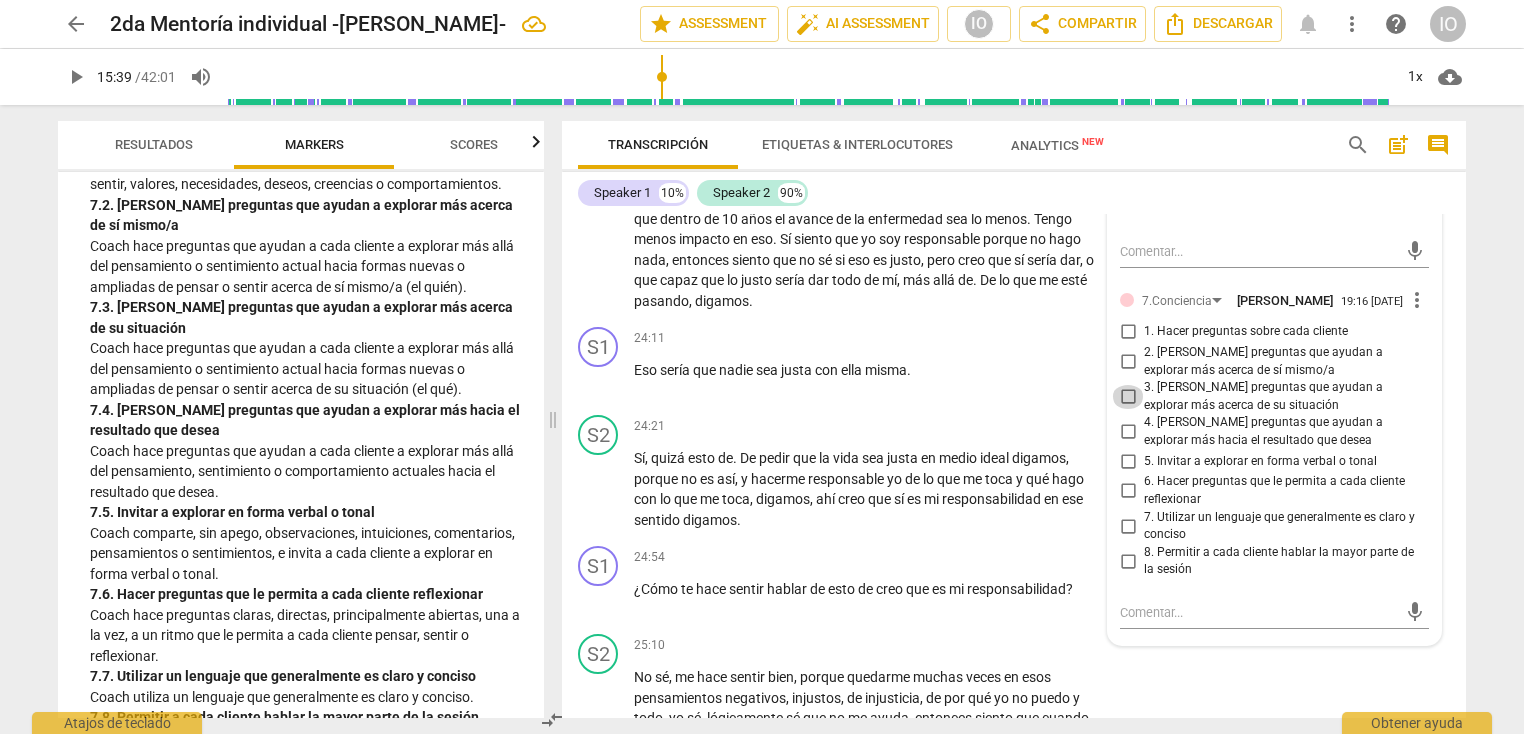 click on "3. [PERSON_NAME] preguntas que ayudan a explorar más acerca de su situación" at bounding box center (1128, 397) 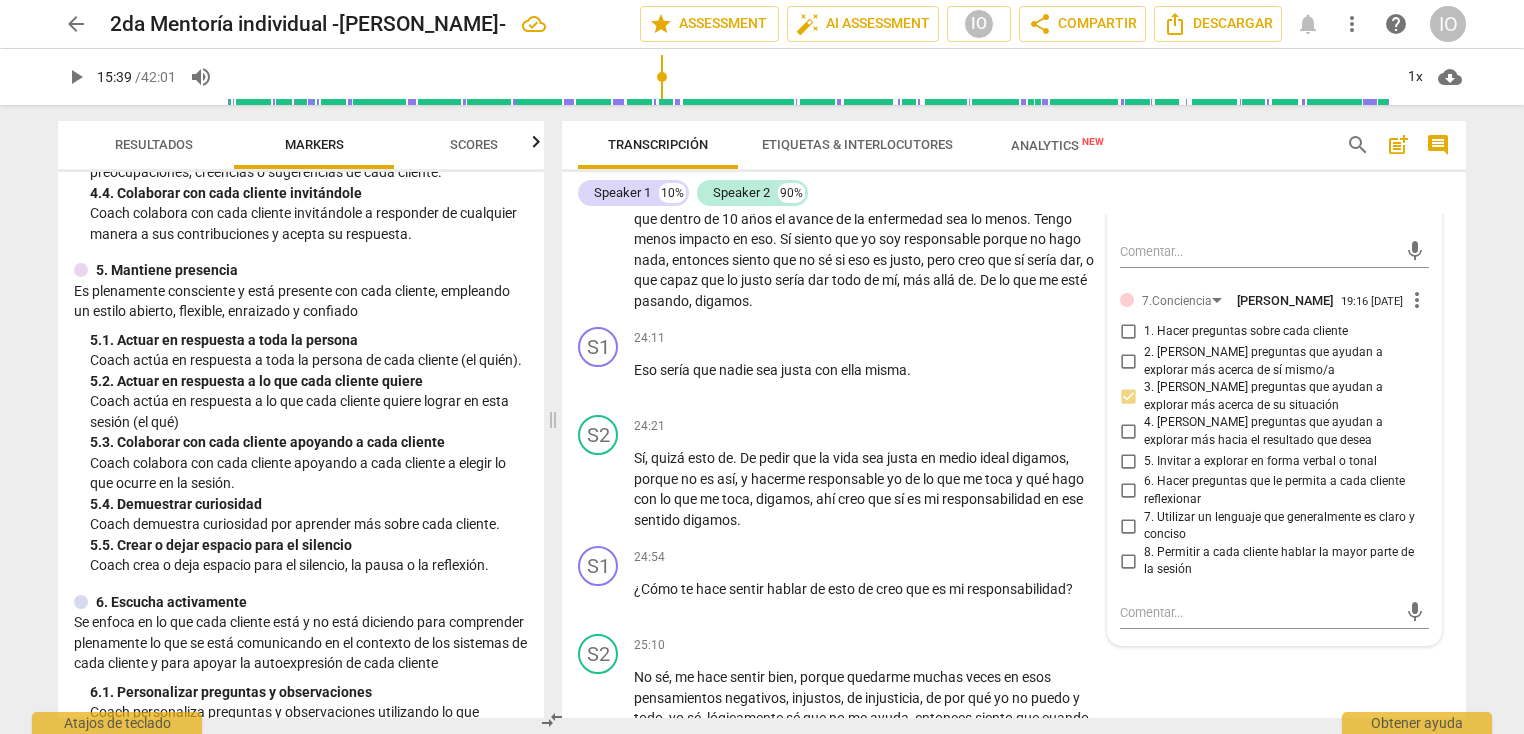 scroll, scrollTop: 813, scrollLeft: 0, axis: vertical 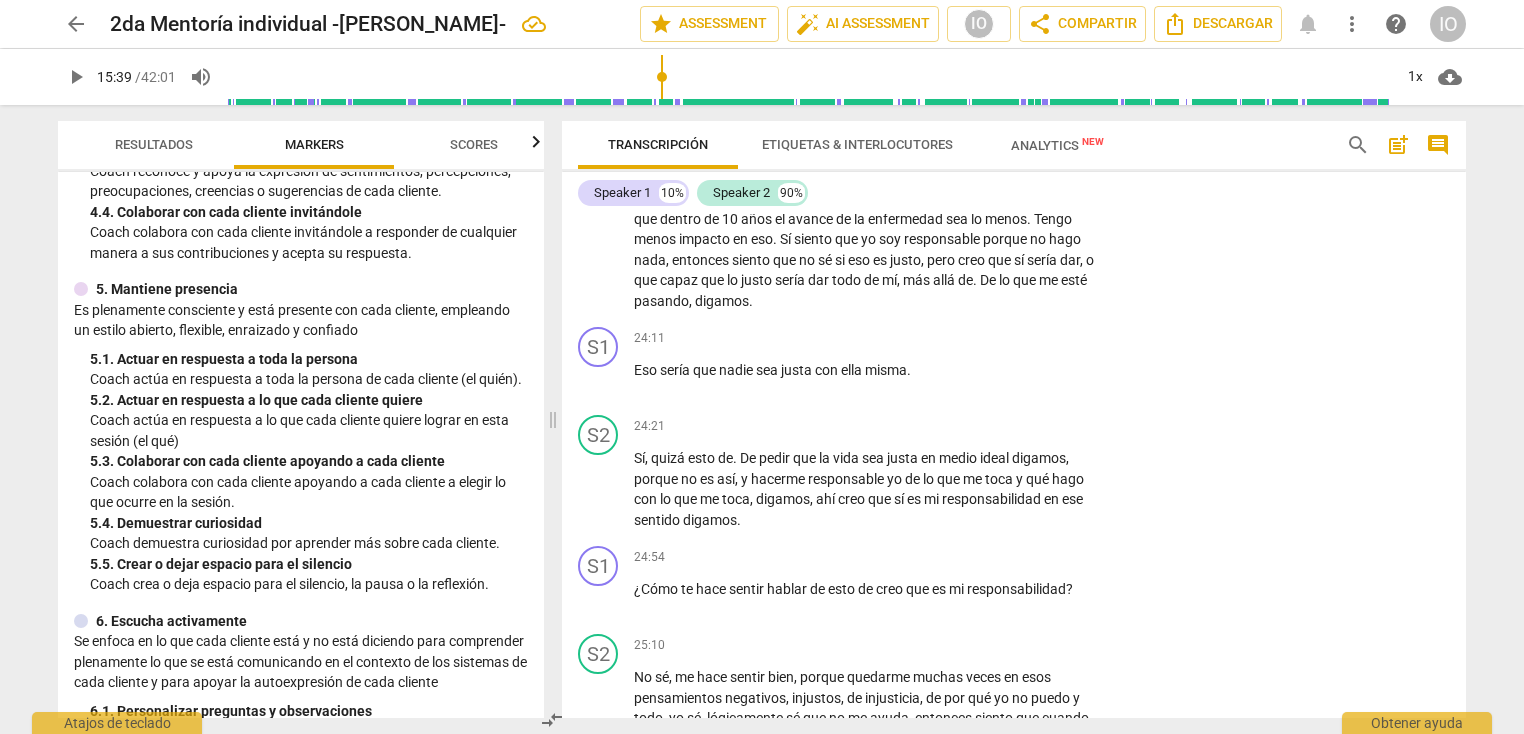 click on "S2 play_arrow pause 22:14 + Add competency keyboard_arrow_right Es   que ,   o   sea ,   no   sé   si   justo   porque   sería   como   que   yo   piense   que   eso   puede   cambiar   y   eso   no   puede   cambiar ,   por   ahí   tendrá   que   dejar   de   pensar   en   desde   ese   lugar   de   lo   justo   y   lo   injusto   y   hacer   lo   mejor   que   pueda   hacer   yo   por   esto   que   me   pasa .   Es   como   detenerme   a   pensar   de   por   qué   o   enojarme ,   es   como   que   sólo   me   detiene ,   o   sea ,   me   detiene   en   el   sentido   de   que   pienso   cosas   que   no   me   suman ,   me   hacen   mal   y   no   me   ayudan .   Y   por   eso   creo   que   ir   al   doctor   o   ver   algún   tipo   de   tratamiento   me   haría   sentir   como   que   en   vez   de   por   ahí   renegar   de   esto ,   hacer   algo   responsablemente   o   desde   donde   estoy   hacer   lo   mejor   que   pueda   por   eso   yo   siento   que   no   estoy   haciendo   lo" at bounding box center [1014, 141] 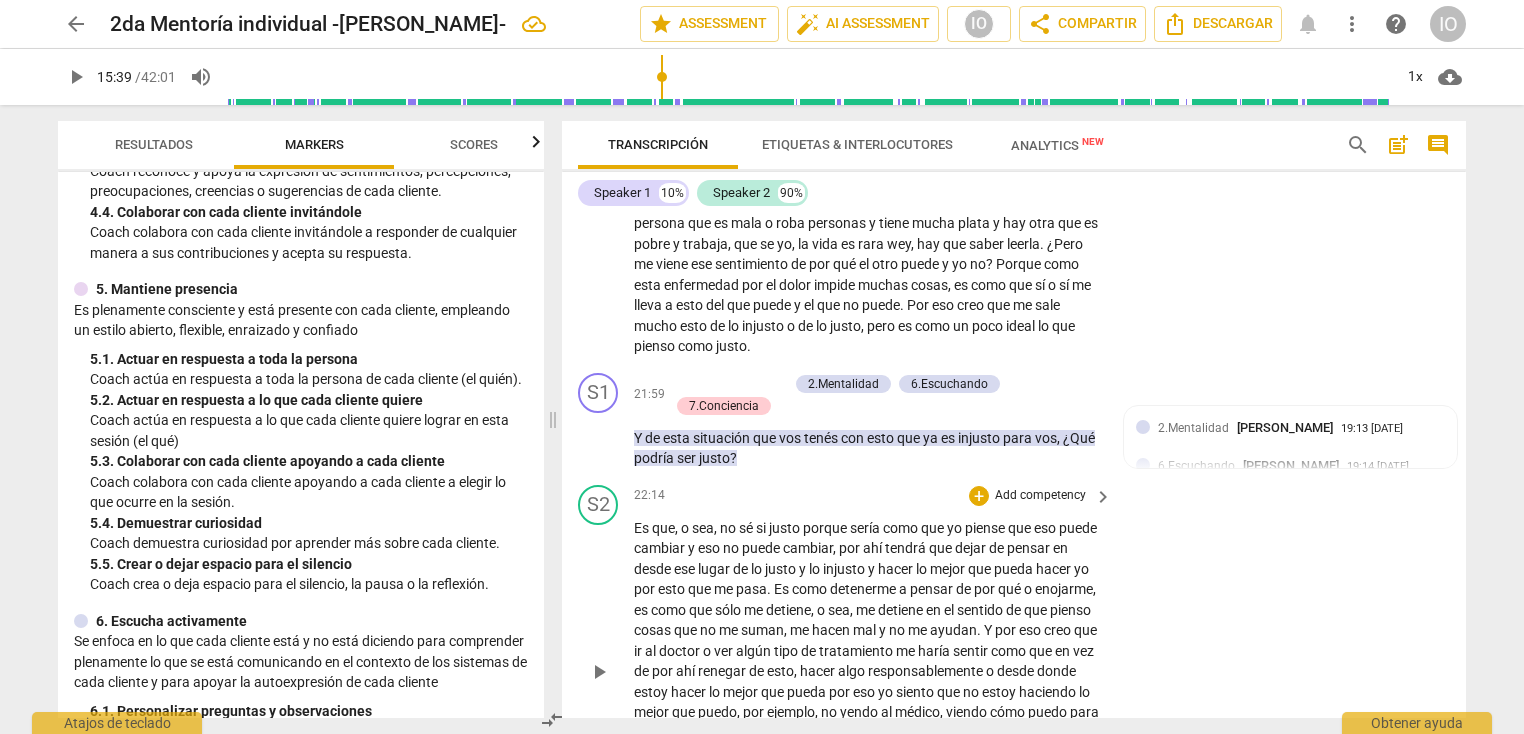 scroll, scrollTop: 6006, scrollLeft: 0, axis: vertical 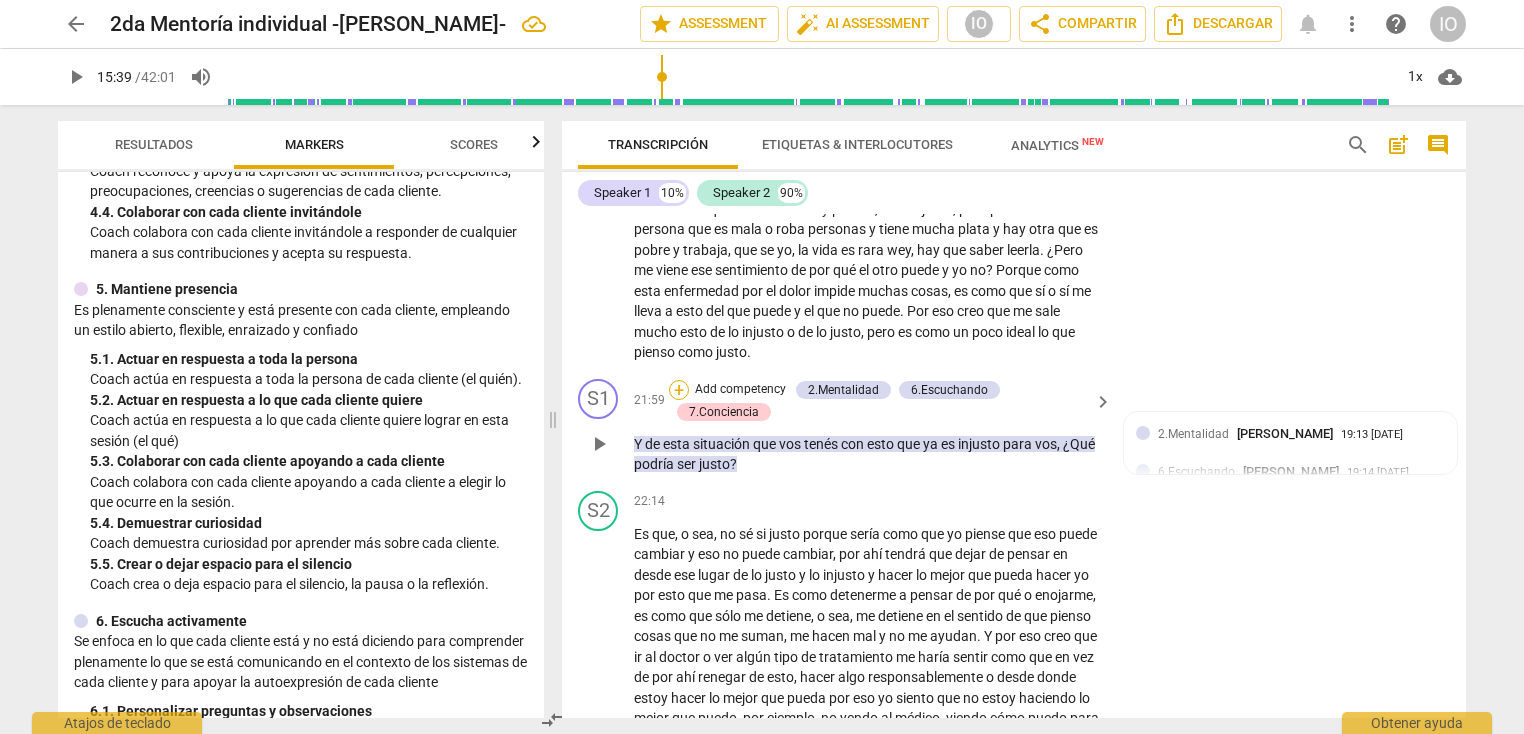 click on "+" at bounding box center (679, 390) 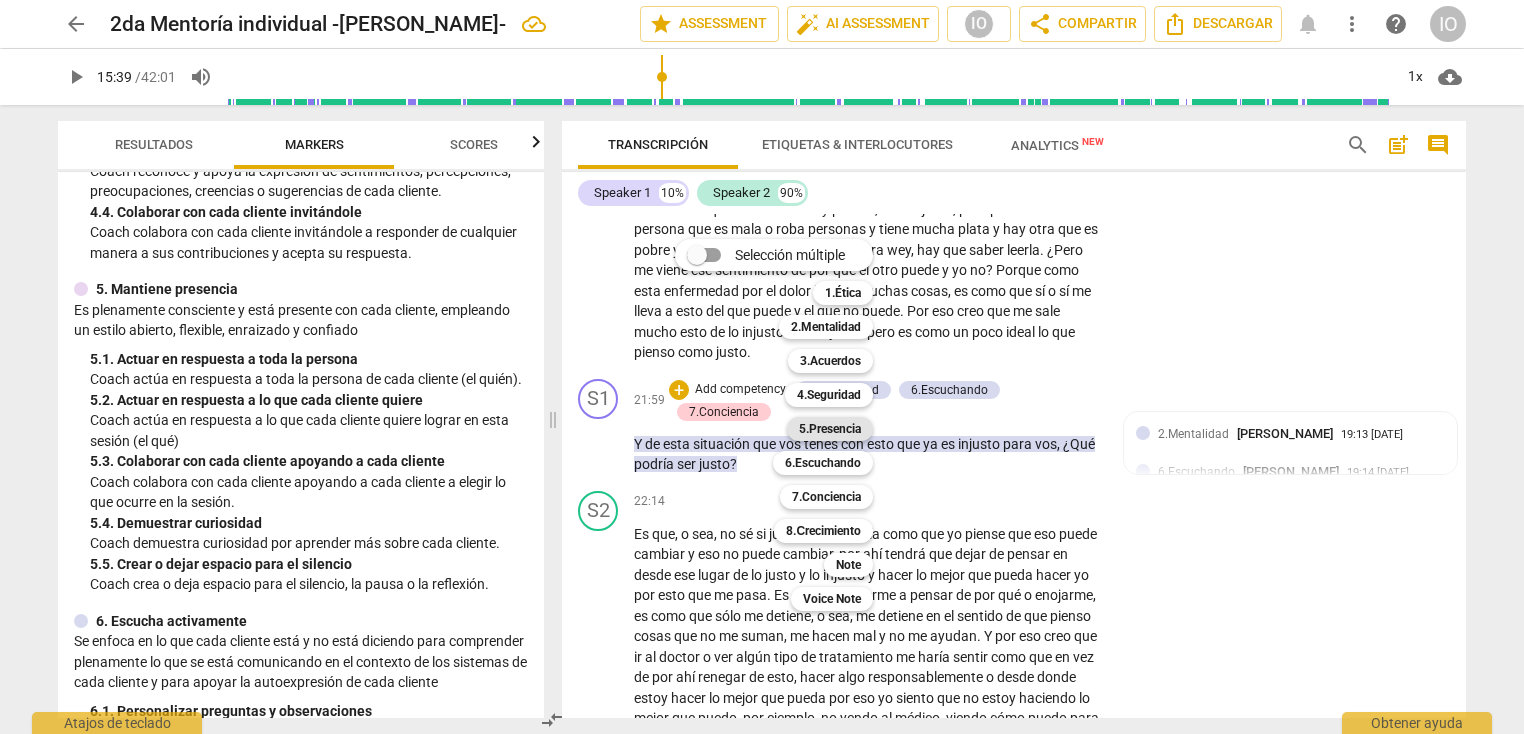 click on "5.Presencia" at bounding box center [830, 429] 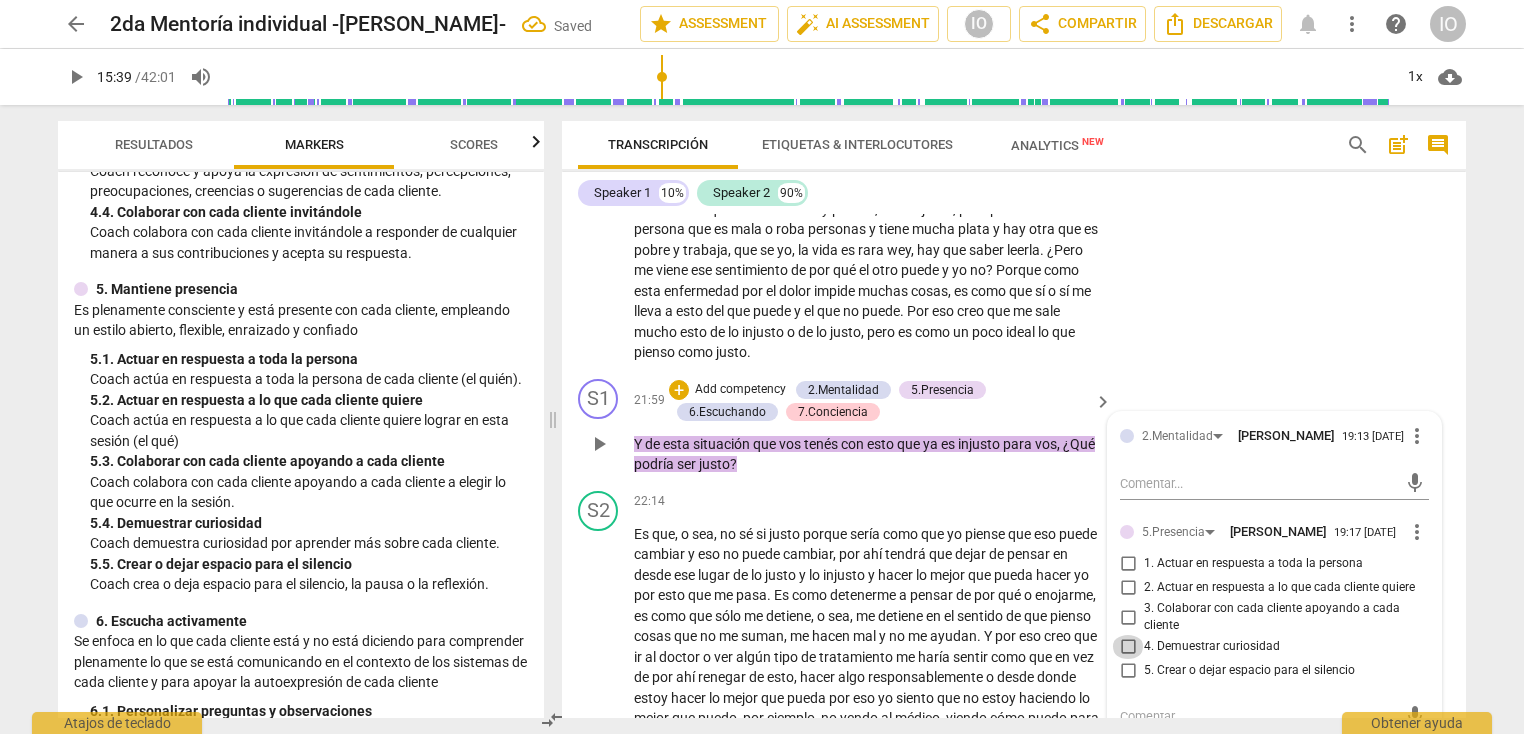 click on "4. Demuestrar curiosidad" at bounding box center [1128, 647] 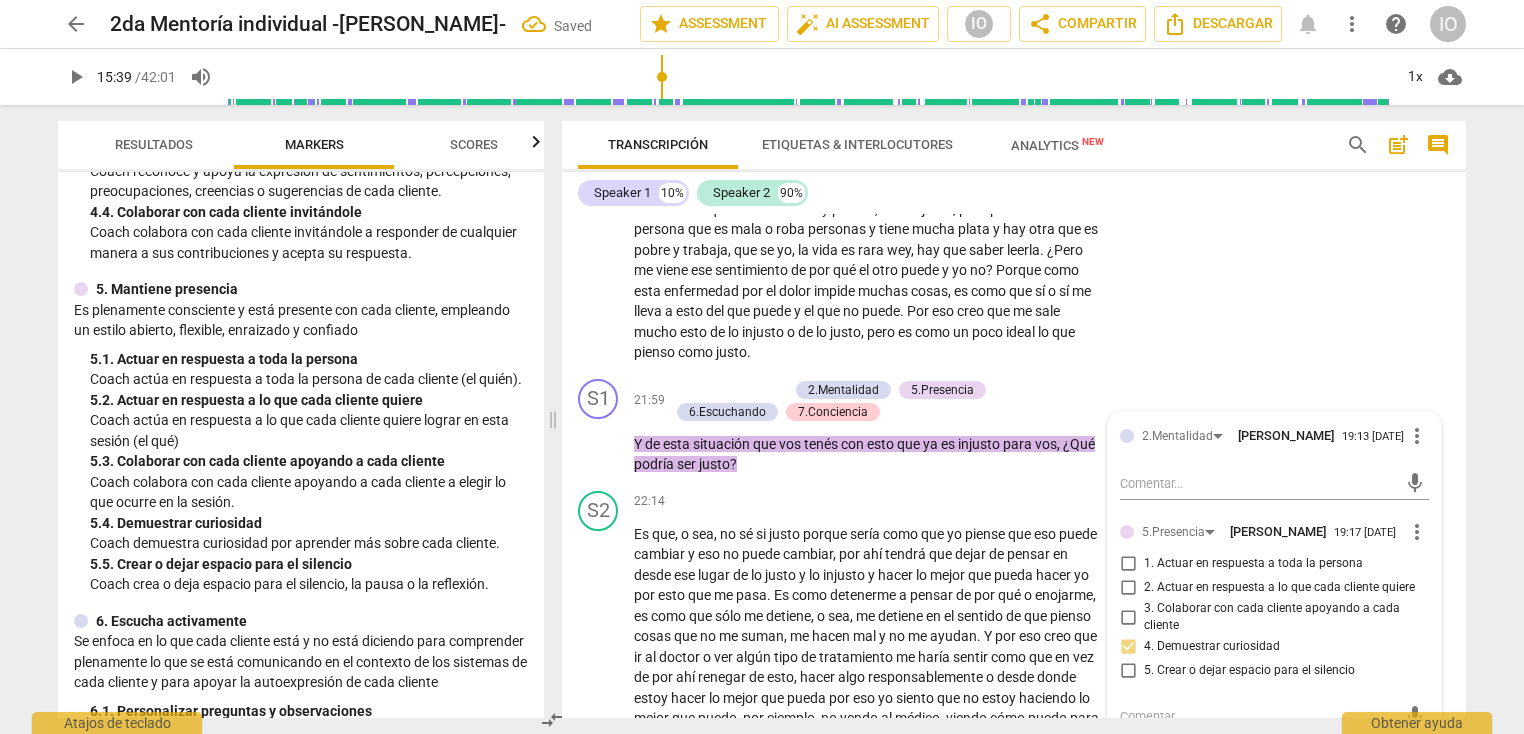 drag, startPoint x: 536, startPoint y: 390, endPoint x: 540, endPoint y: 367, distance: 23.345236 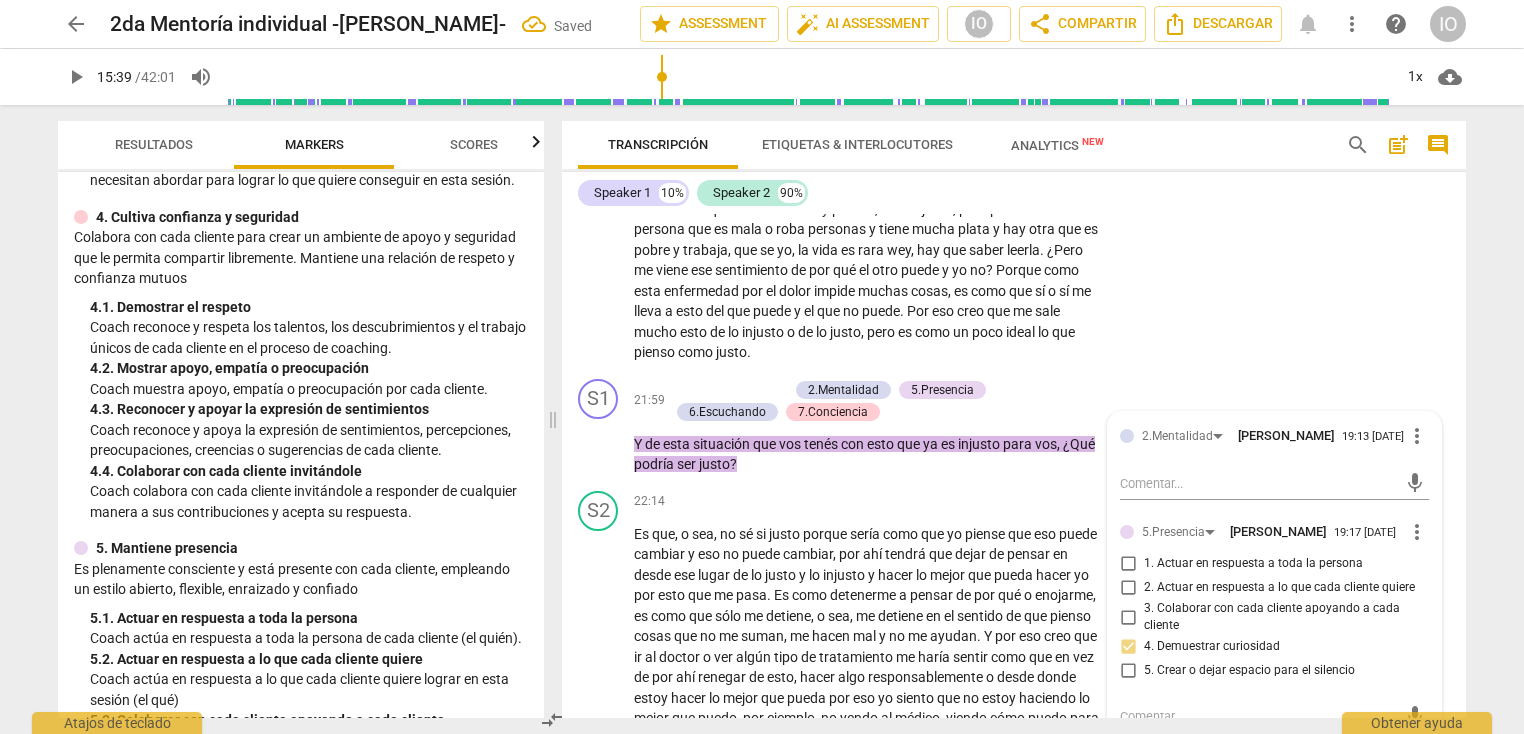 scroll, scrollTop: 517, scrollLeft: 0, axis: vertical 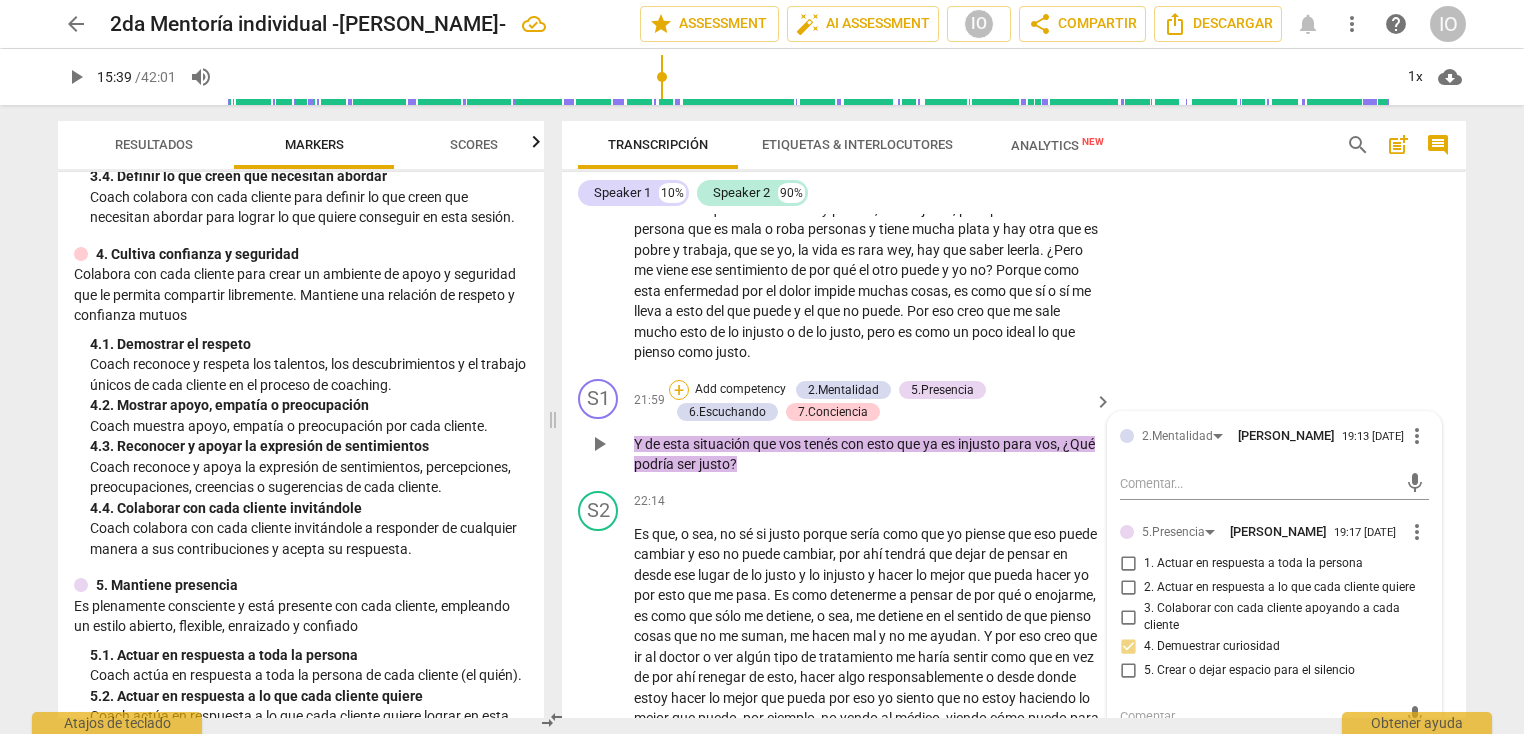 click on "+" at bounding box center [679, 390] 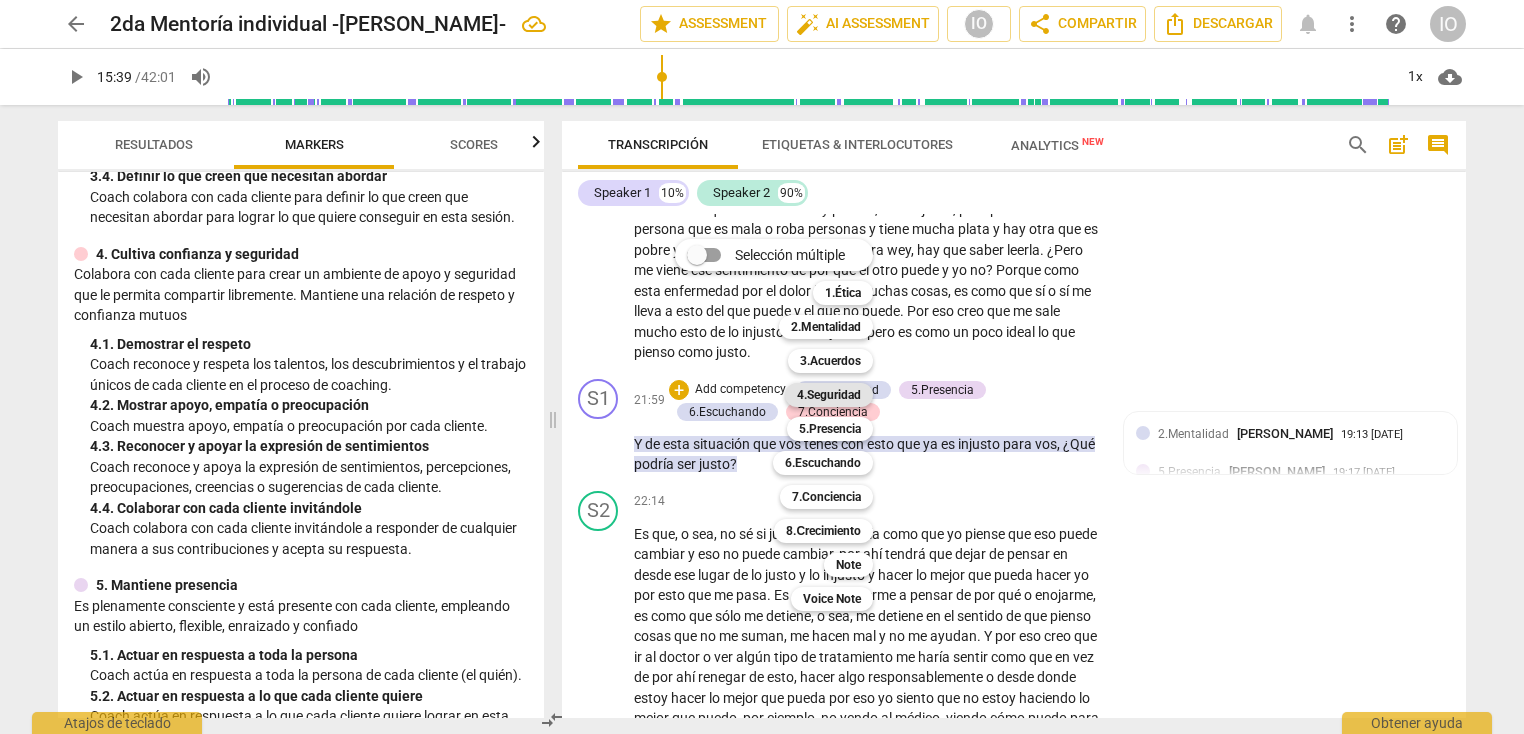 click on "4.Seguridad" at bounding box center [829, 395] 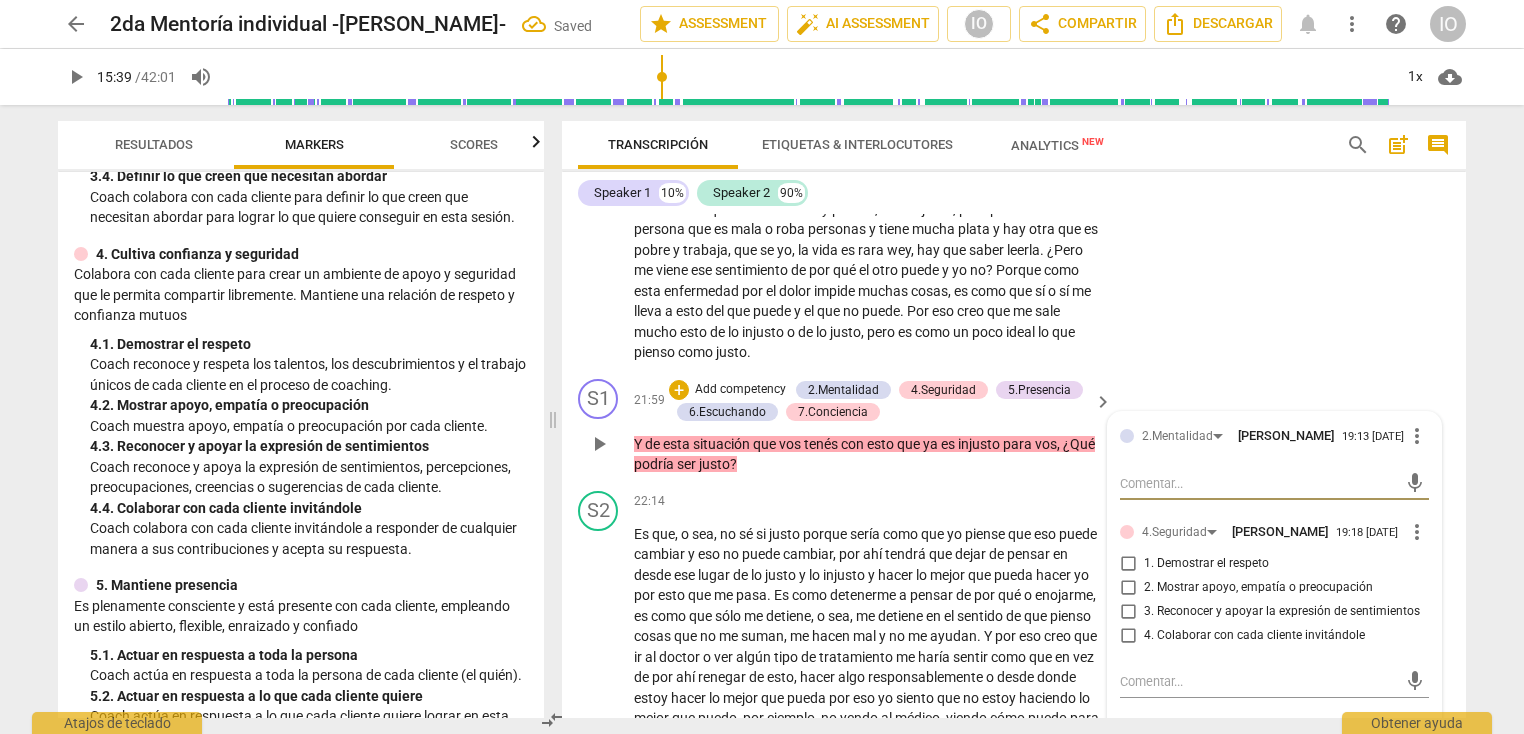 click on "4. Colaborar con cada cliente invitándole" at bounding box center (1128, 636) 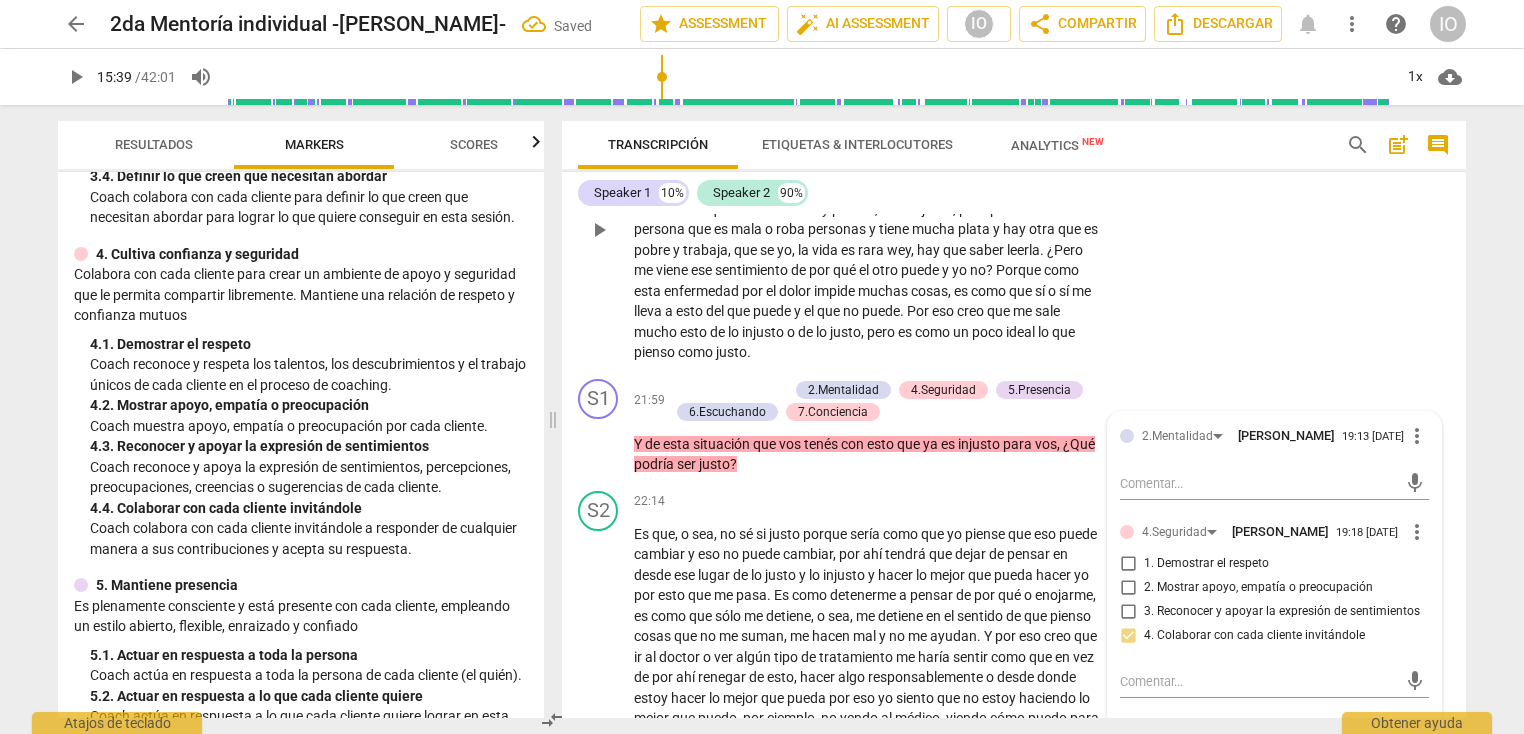 click on "S2 play_arrow pause 20:40 + Add competency keyboard_arrow_right Bueno ,   que   para   mí   lo   justo ,   lo   injusto   tiene   que   ver   con   las   mismas   posibilidades   para   todos   y   si   bien   yo   sé   lógicamente   que   la   vida   no   es   así ,   como   decir   que   la   vida   no   es   una   cosa ,   como   decir ,   todos   vamos   a   la   escuela   y   tenemos   las   mismas   posibilidades ,   el   mismo   horario ,   no ,   la   vida   no   es   así ,   cada   uno   tiene   sus   montañas ,   su   lucha   y   pasan   cosas ,   que   se   yo ,   a   veces   un   chiquito   tiene   cáncer   y   pues   sí ,   sí   es   injusto ,   pero   pasa   una   persona   que   es   mala   o   roba   personas   y   tiene   mucha   plata   y   hay   otra   que   es   pobre   y   trabaja ,   que   se   yo ,   la   vida   es   rara   wey ,   hay   que   saber   leerla .   ¿Pero   me   viene   ese   sentimiento   de   por   qué   el   otro   puede   y   yo   no ?   Porque   como   esta" at bounding box center (1014, 213) 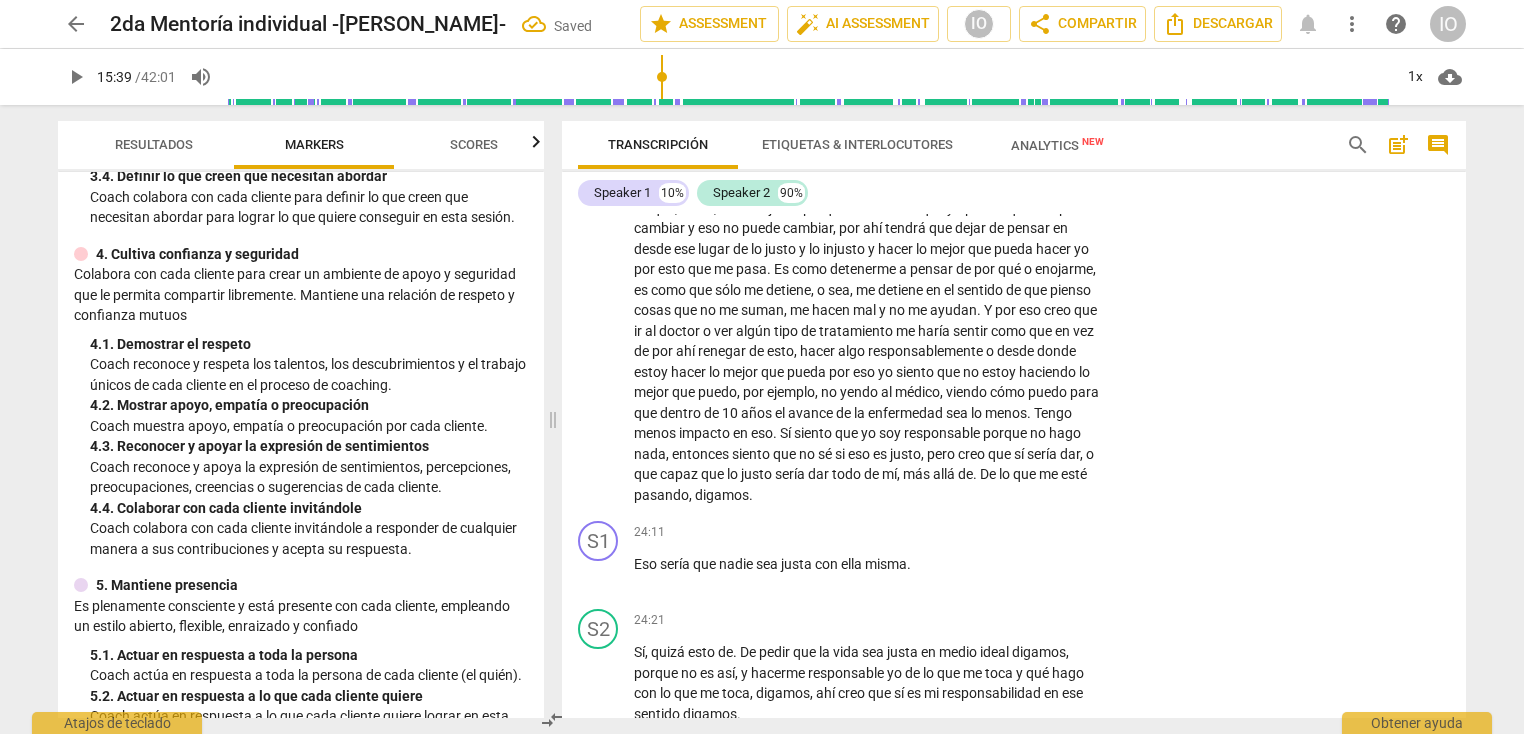 scroll, scrollTop: 6313, scrollLeft: 0, axis: vertical 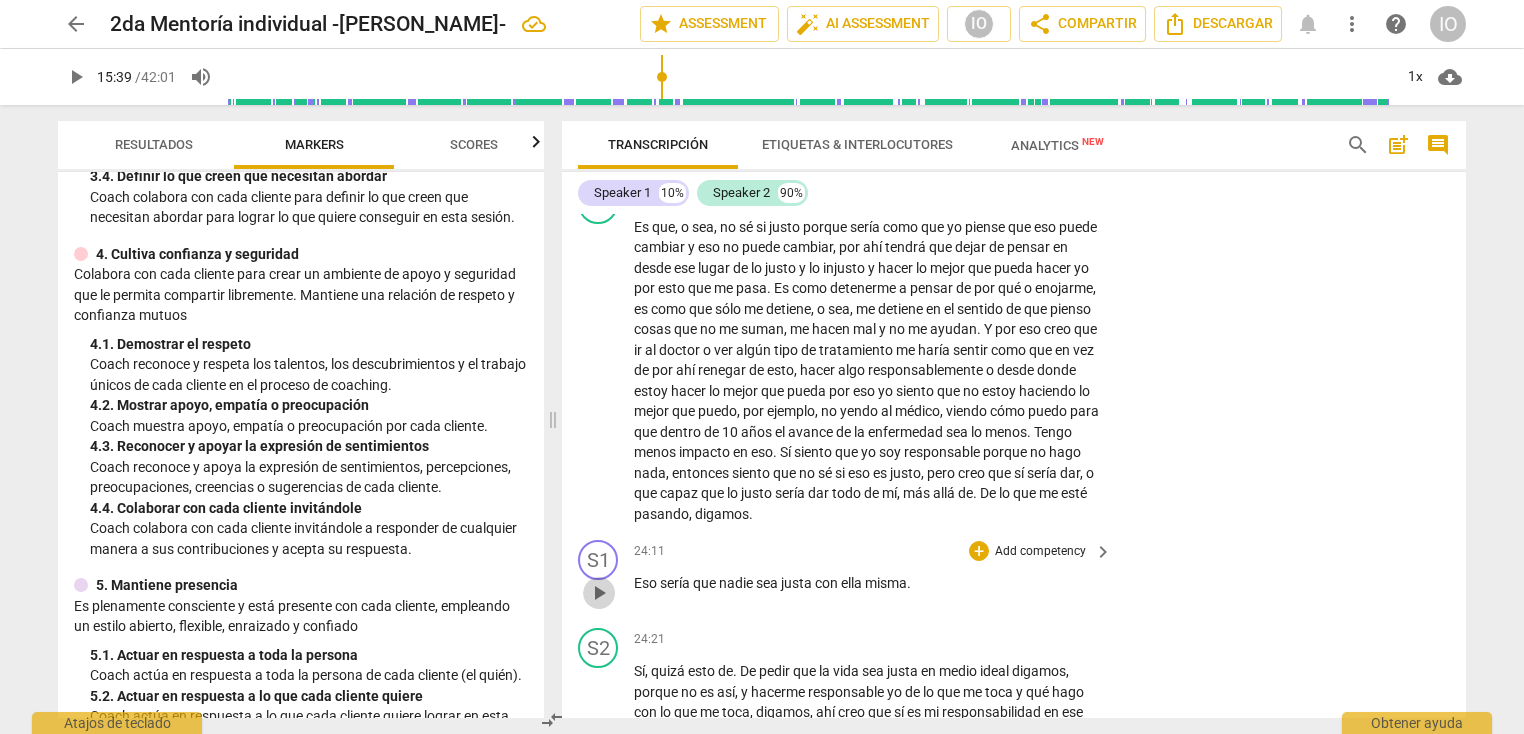 click on "play_arrow" at bounding box center (599, 593) 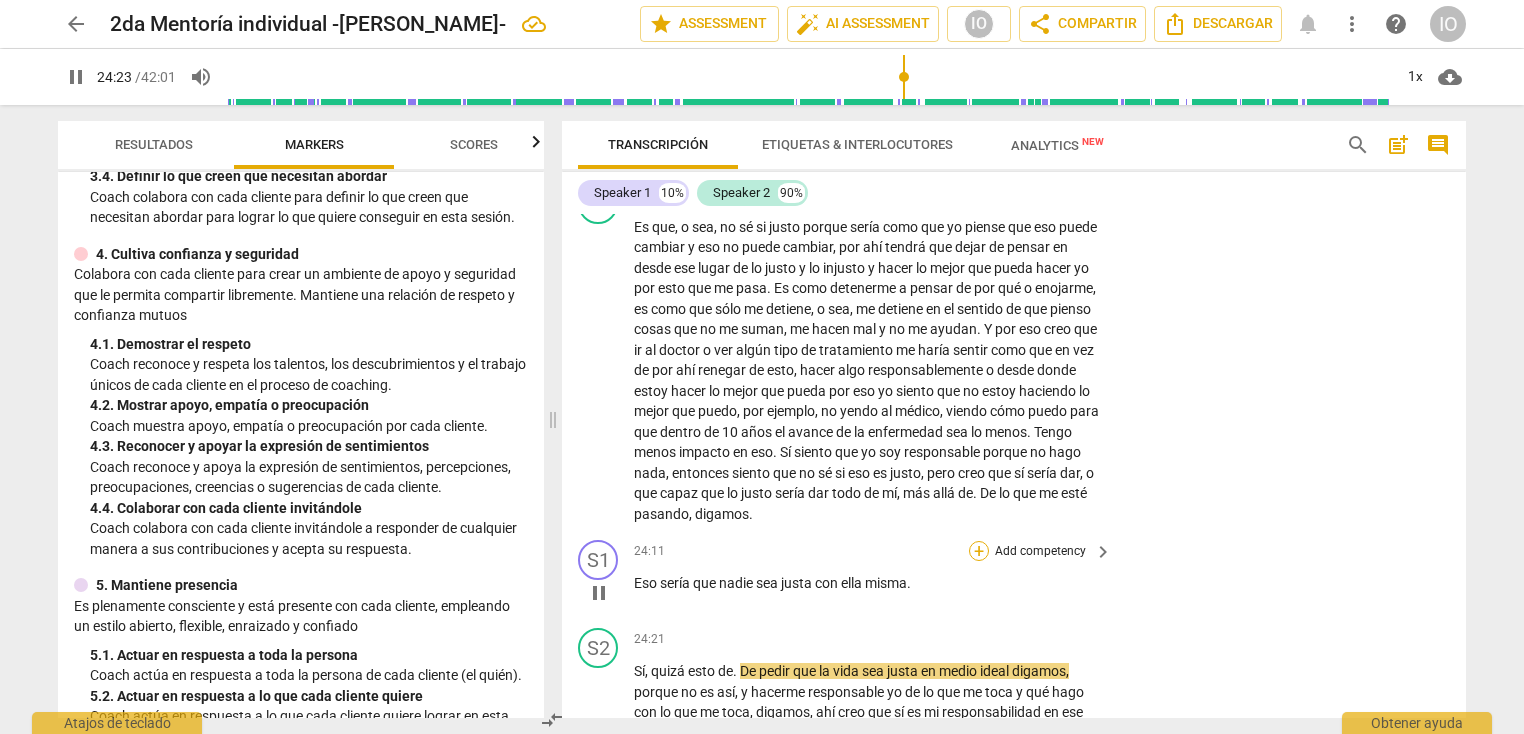 click on "+" at bounding box center (979, 551) 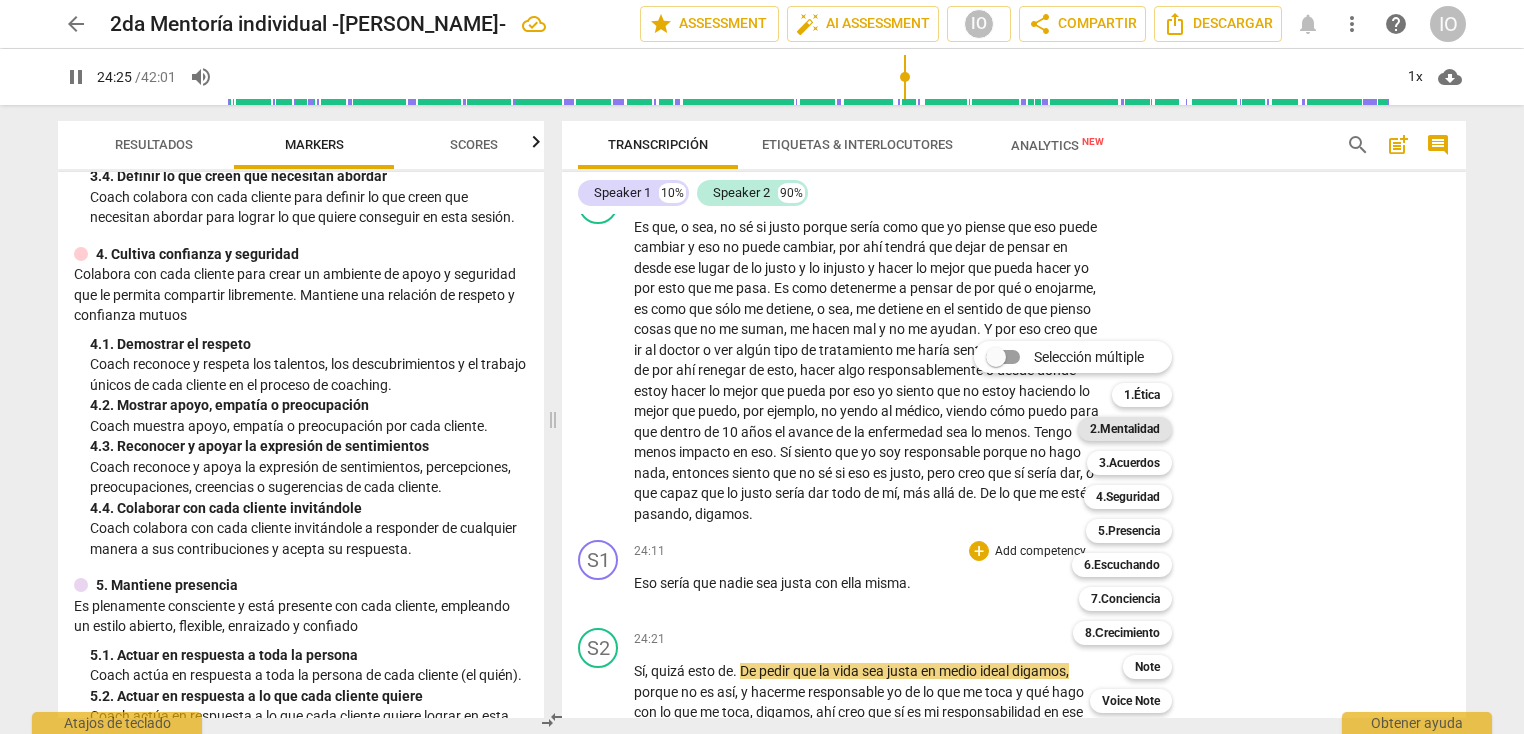 click on "2.Mentalidad" at bounding box center (1125, 429) 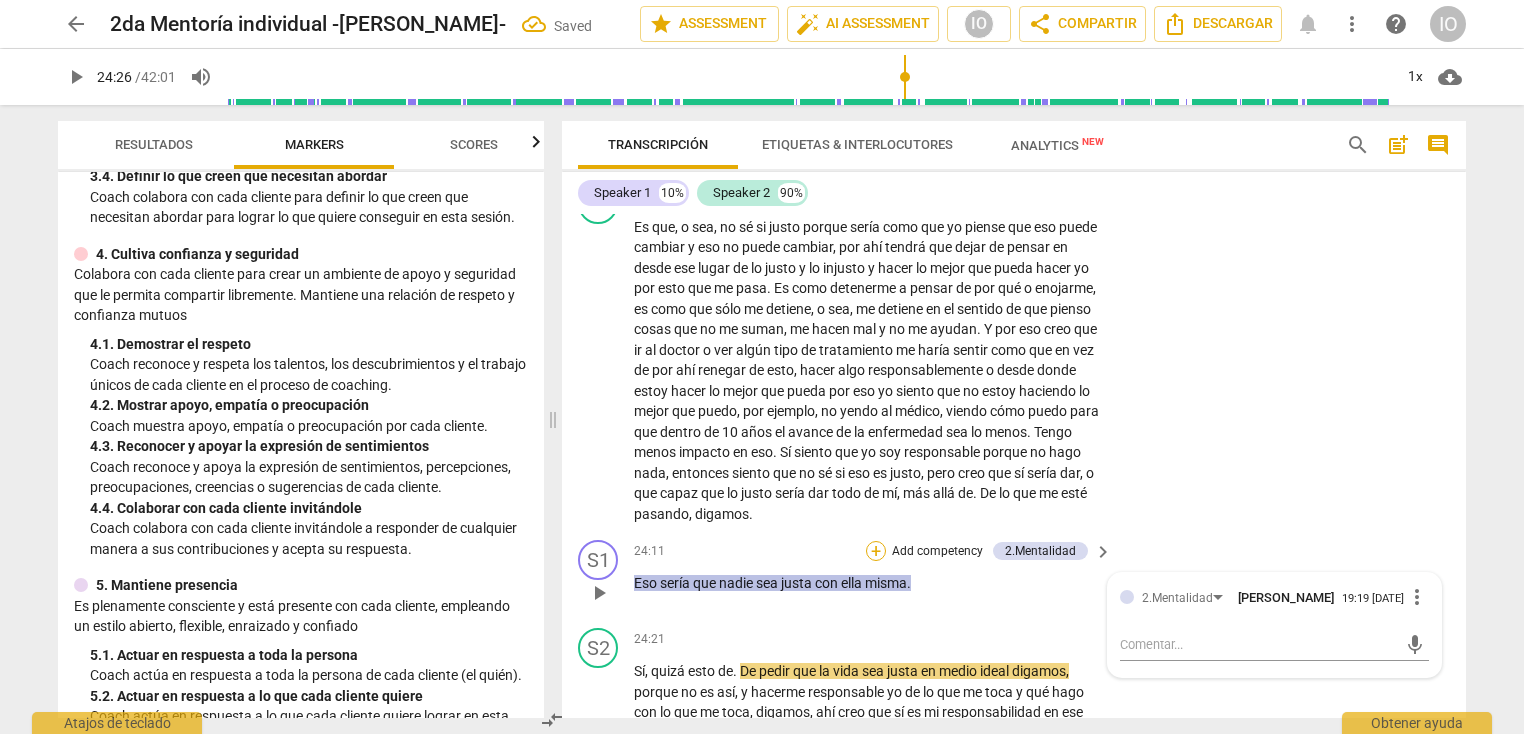 click on "+" at bounding box center [876, 551] 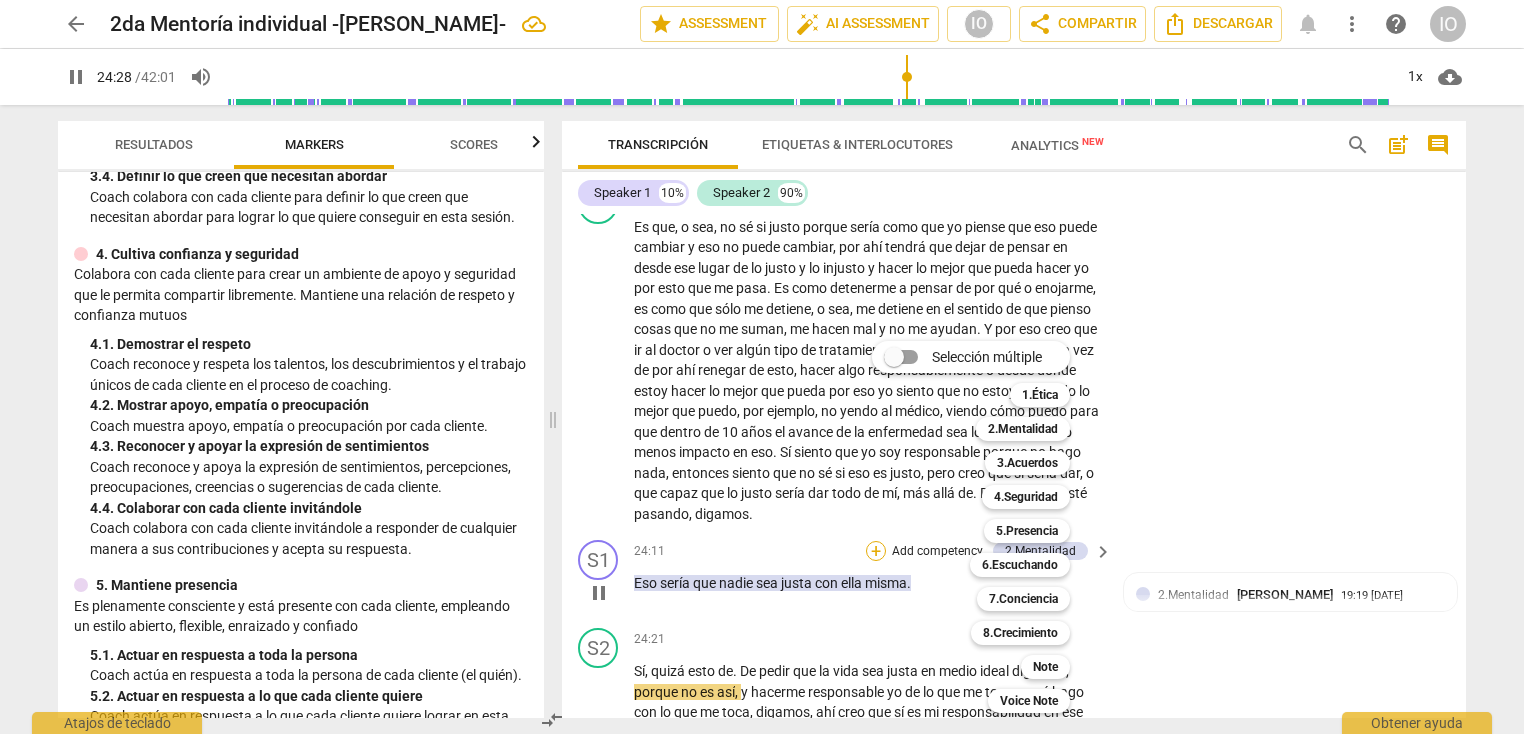 scroll, scrollTop: 6816, scrollLeft: 0, axis: vertical 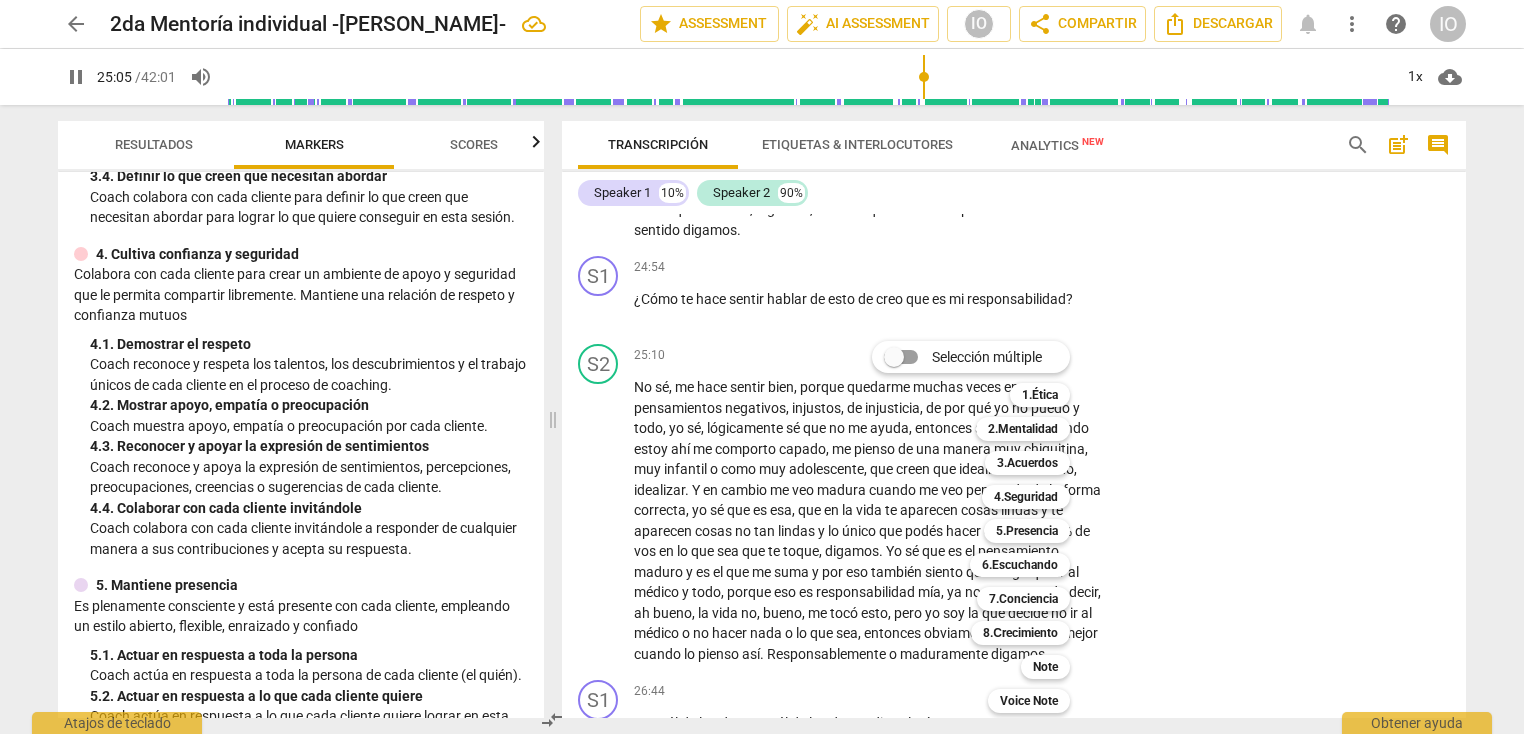 click at bounding box center (762, 367) 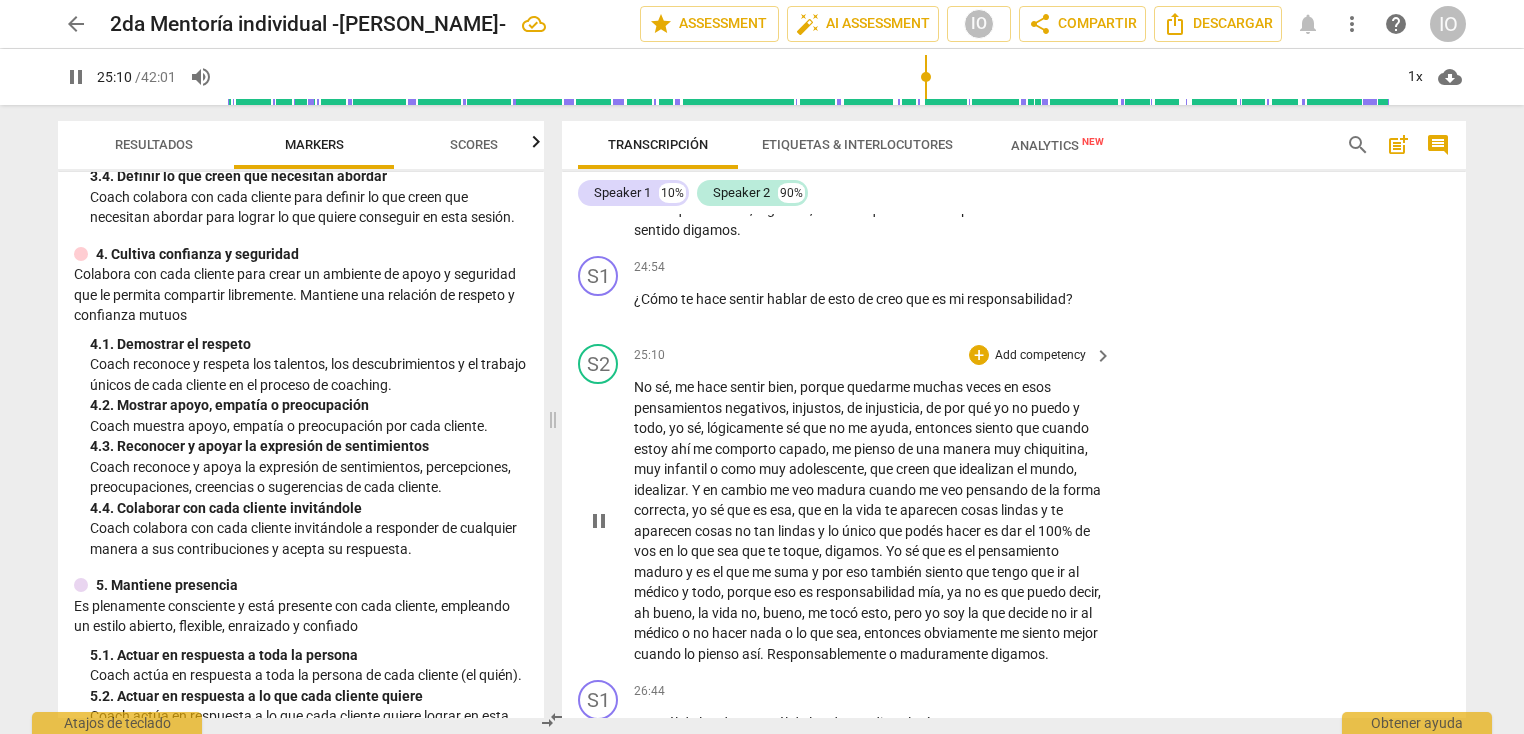 click on "pause" at bounding box center [599, 521] 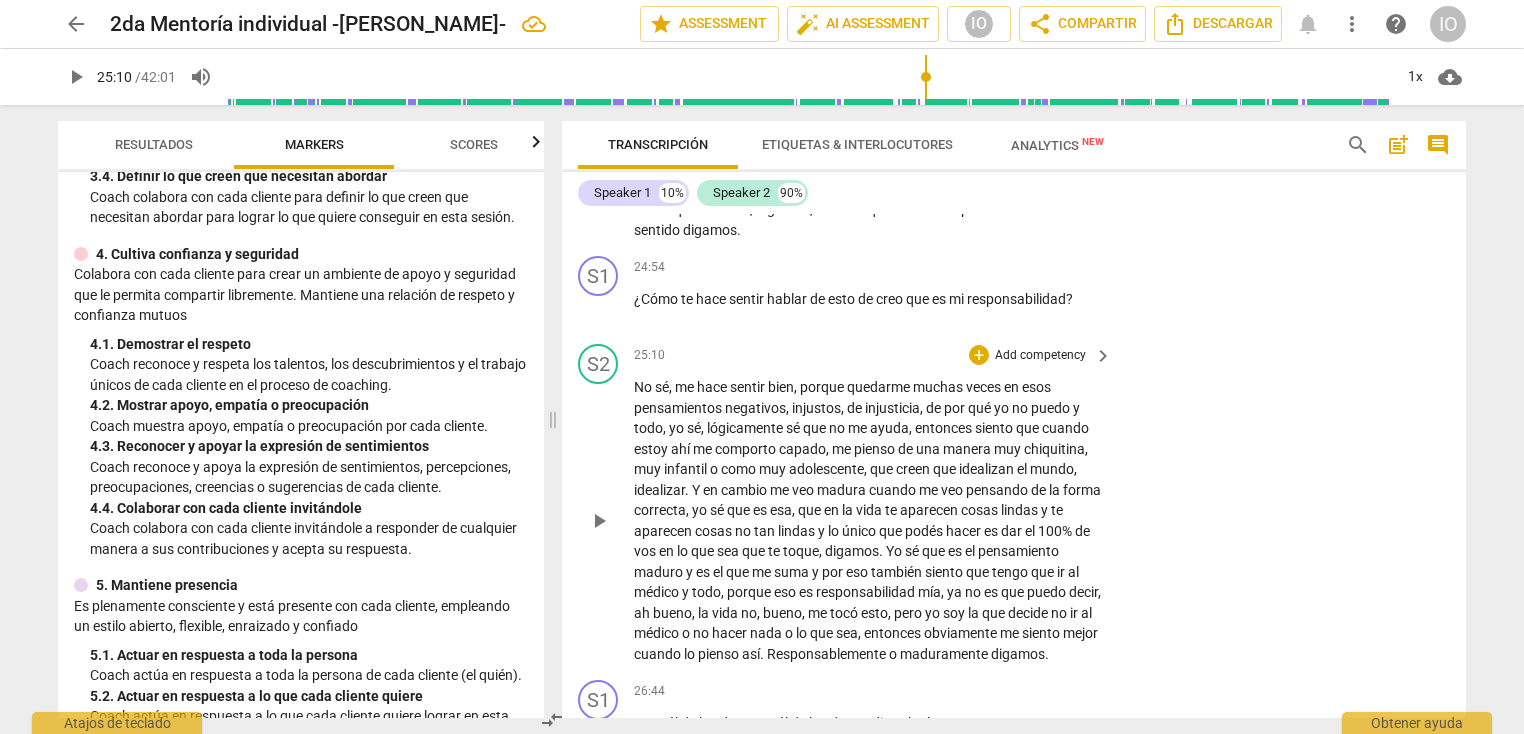 type on "1510" 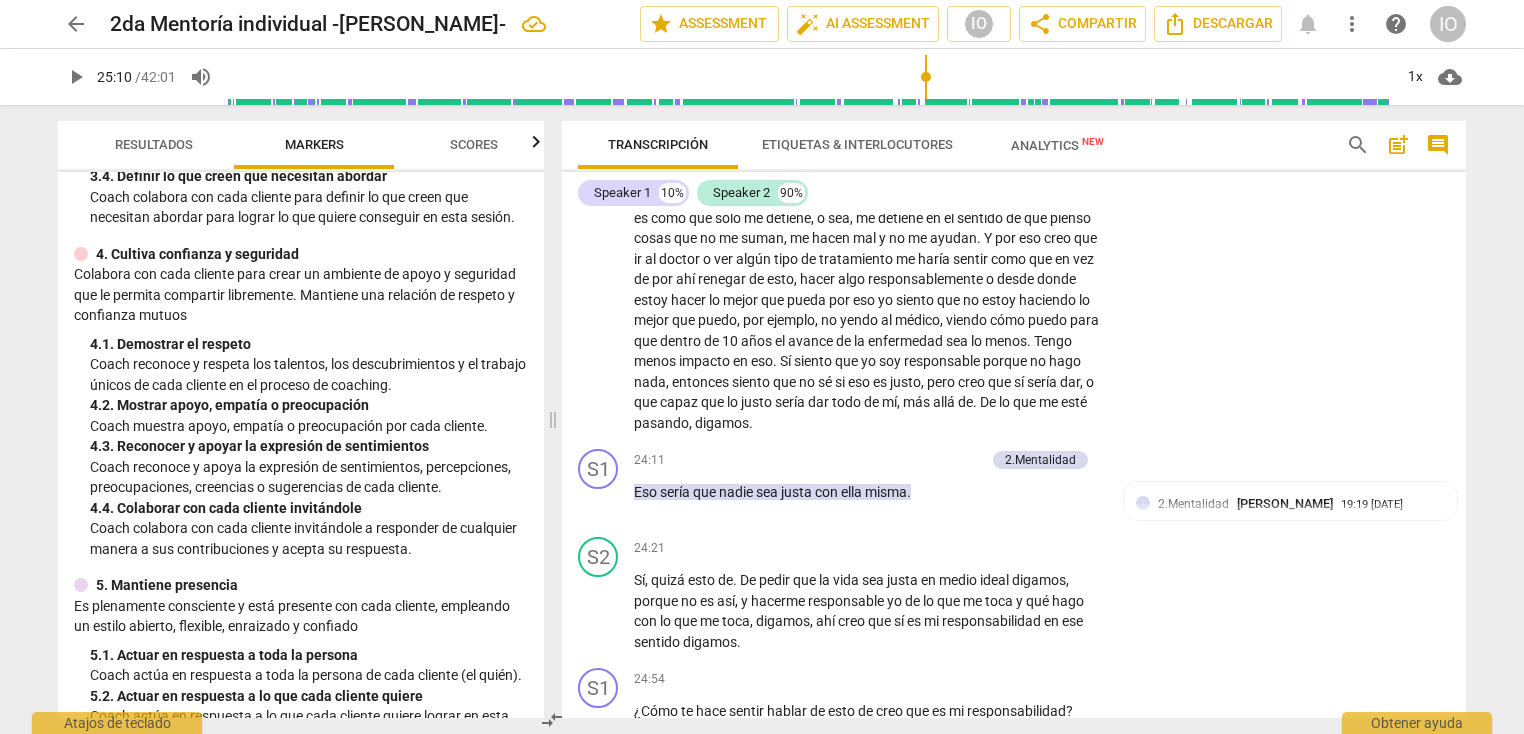 scroll, scrollTop: 6459, scrollLeft: 0, axis: vertical 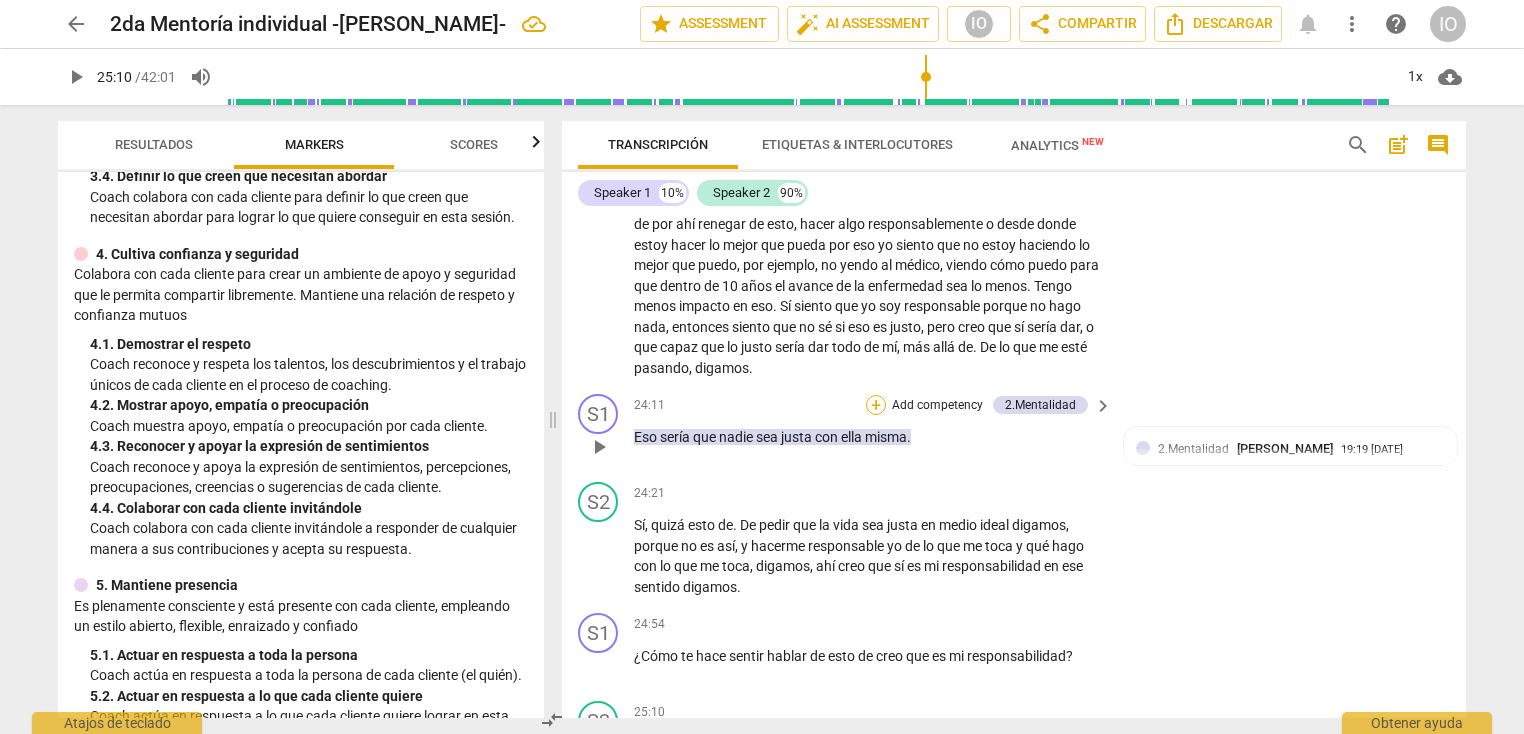 click on "+" at bounding box center [876, 405] 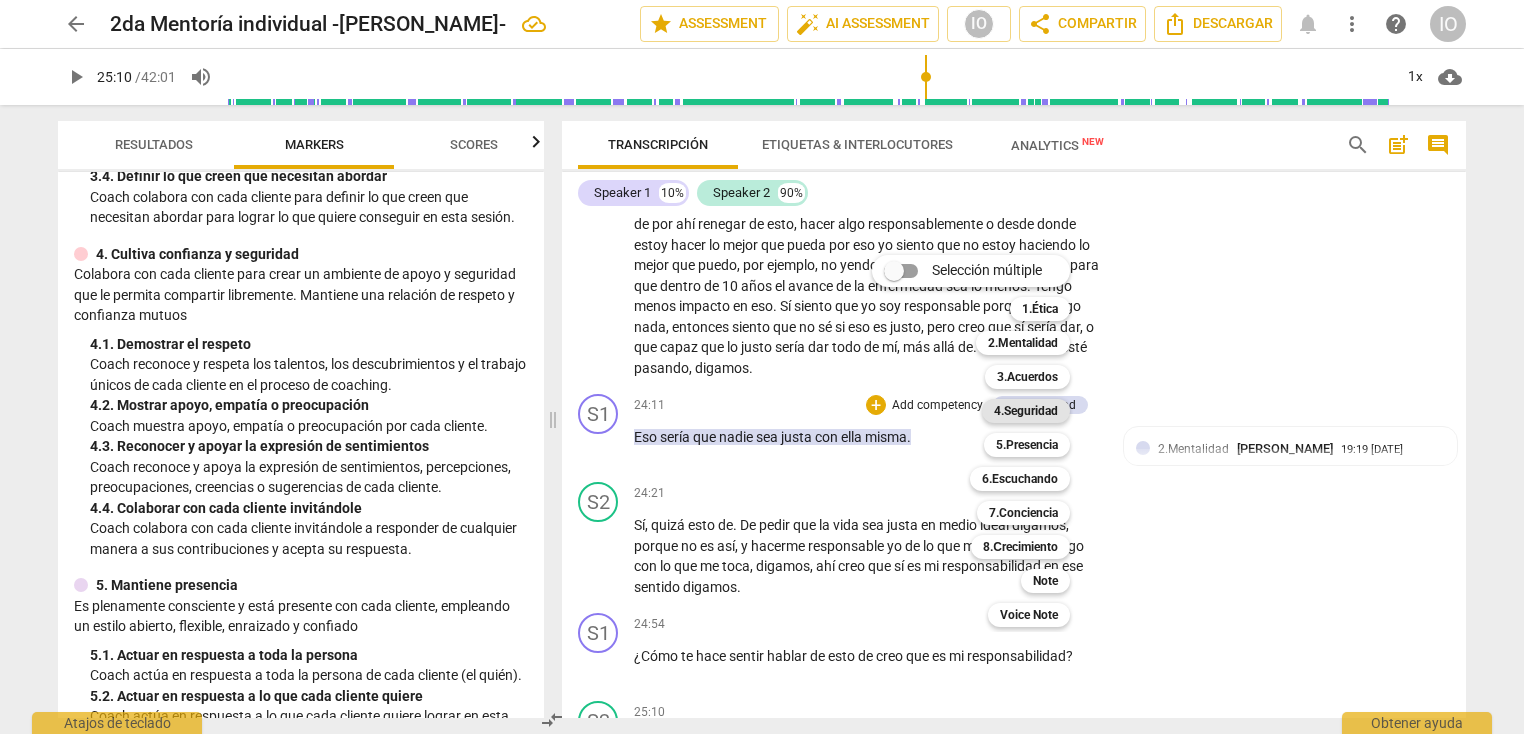 click on "4.Seguridad" at bounding box center [1026, 411] 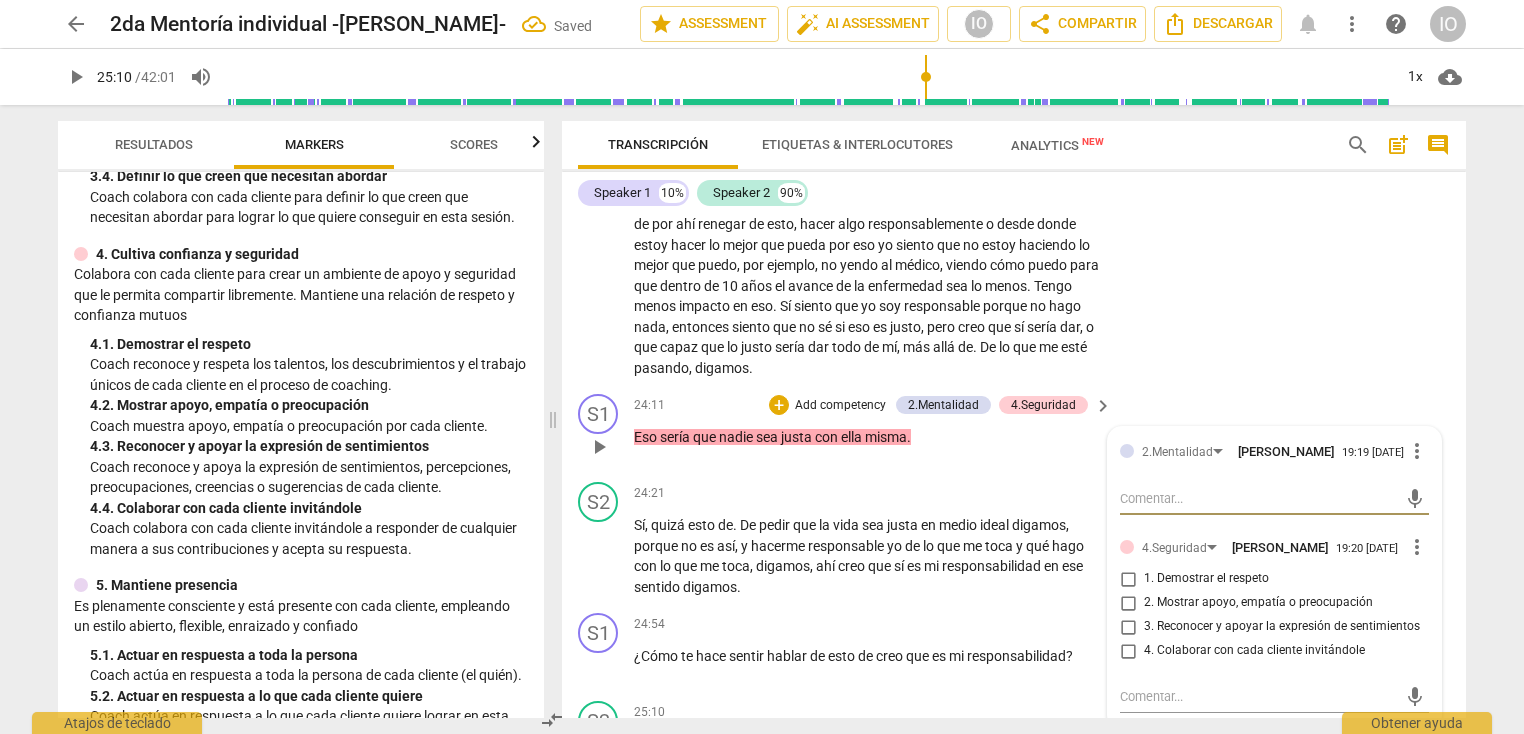click on "4. Colaborar con cada cliente invitándole" at bounding box center [1128, 651] 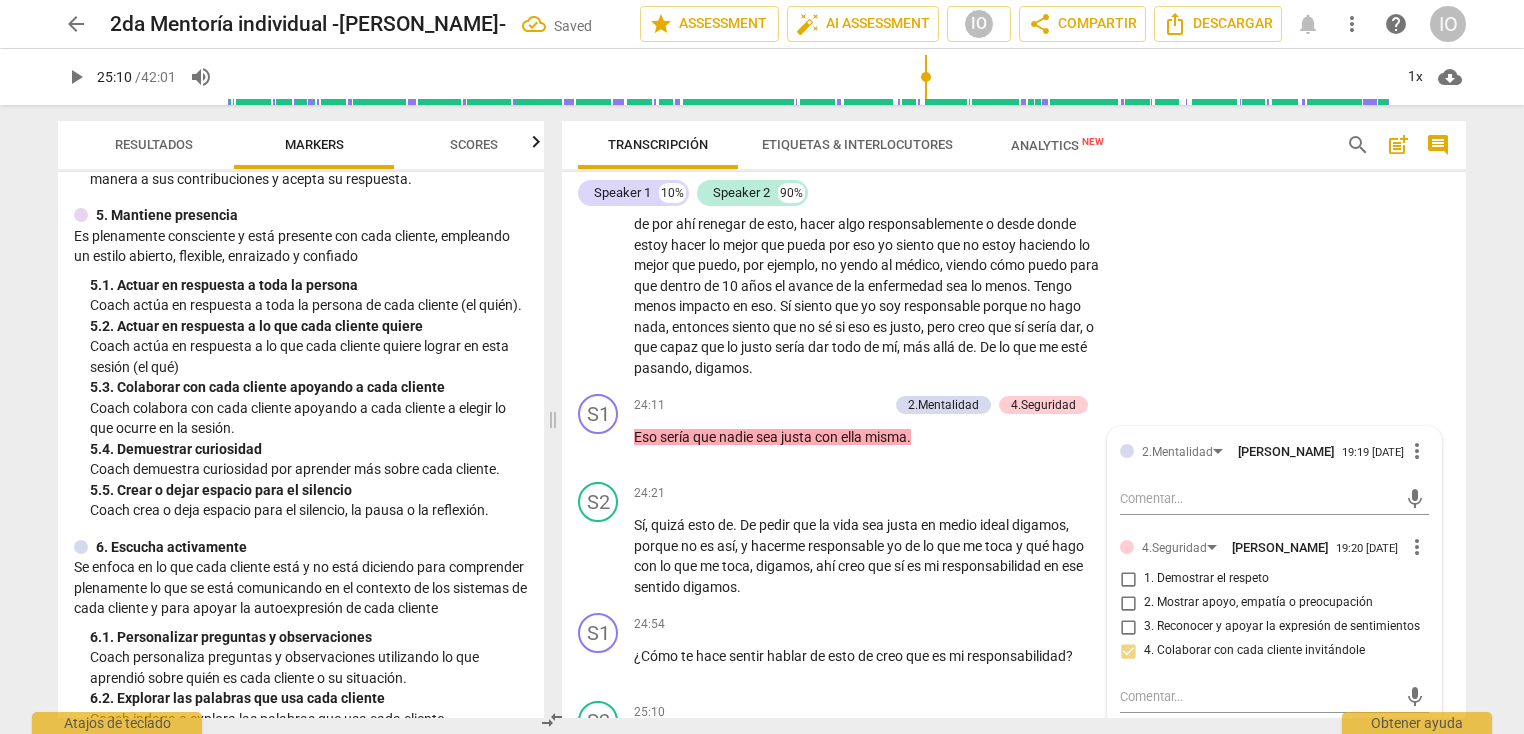 scroll, scrollTop: 916, scrollLeft: 0, axis: vertical 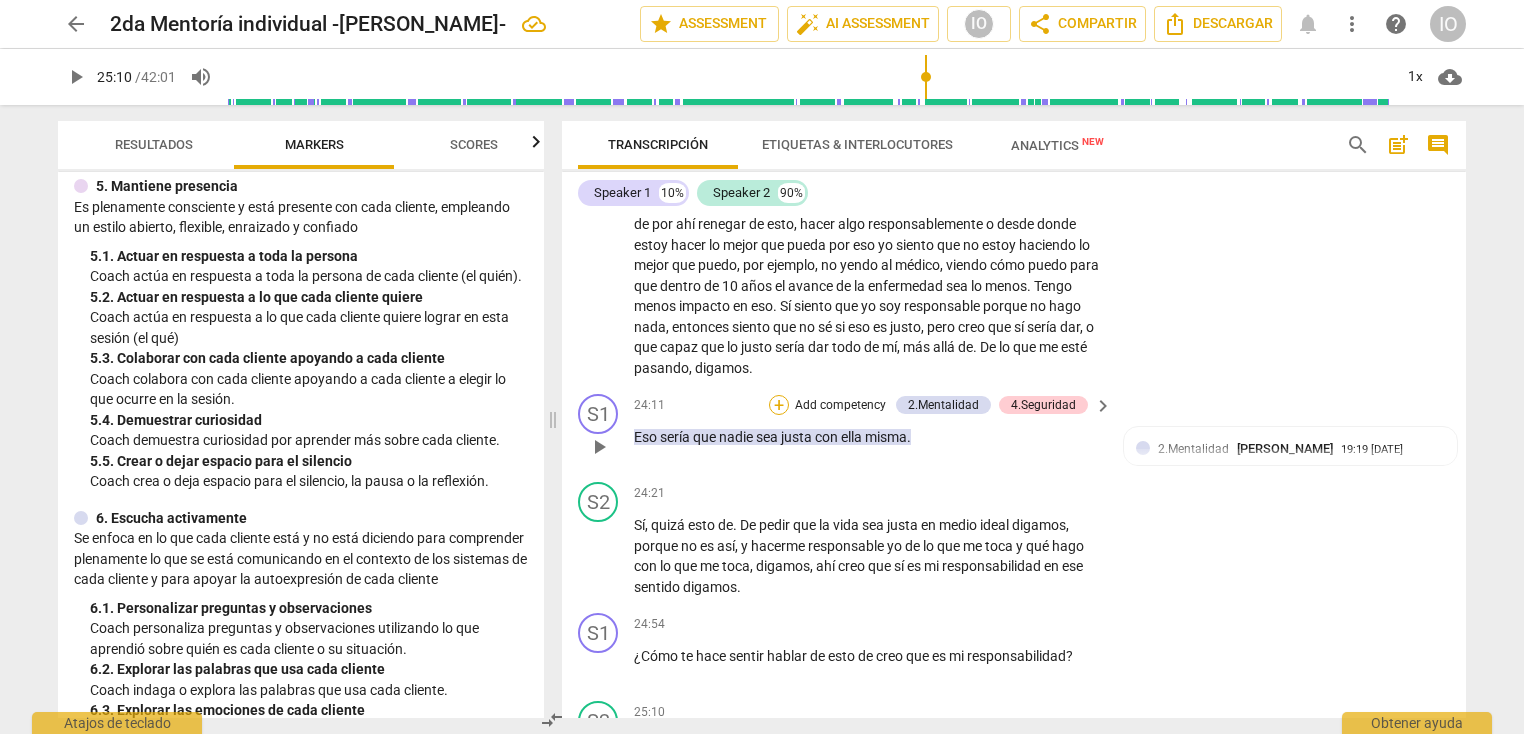 click on "+" at bounding box center [779, 405] 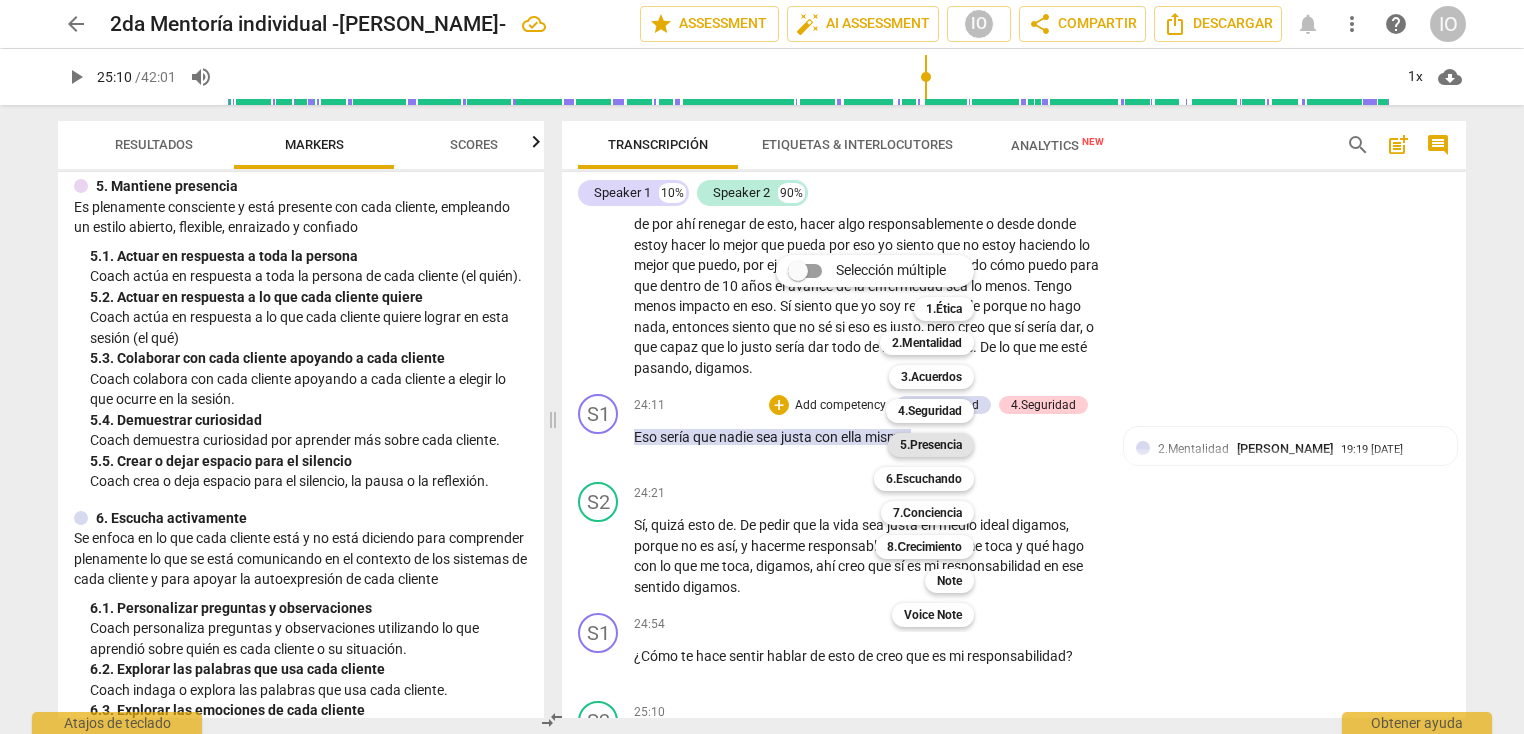 click on "5.Presencia" at bounding box center (931, 445) 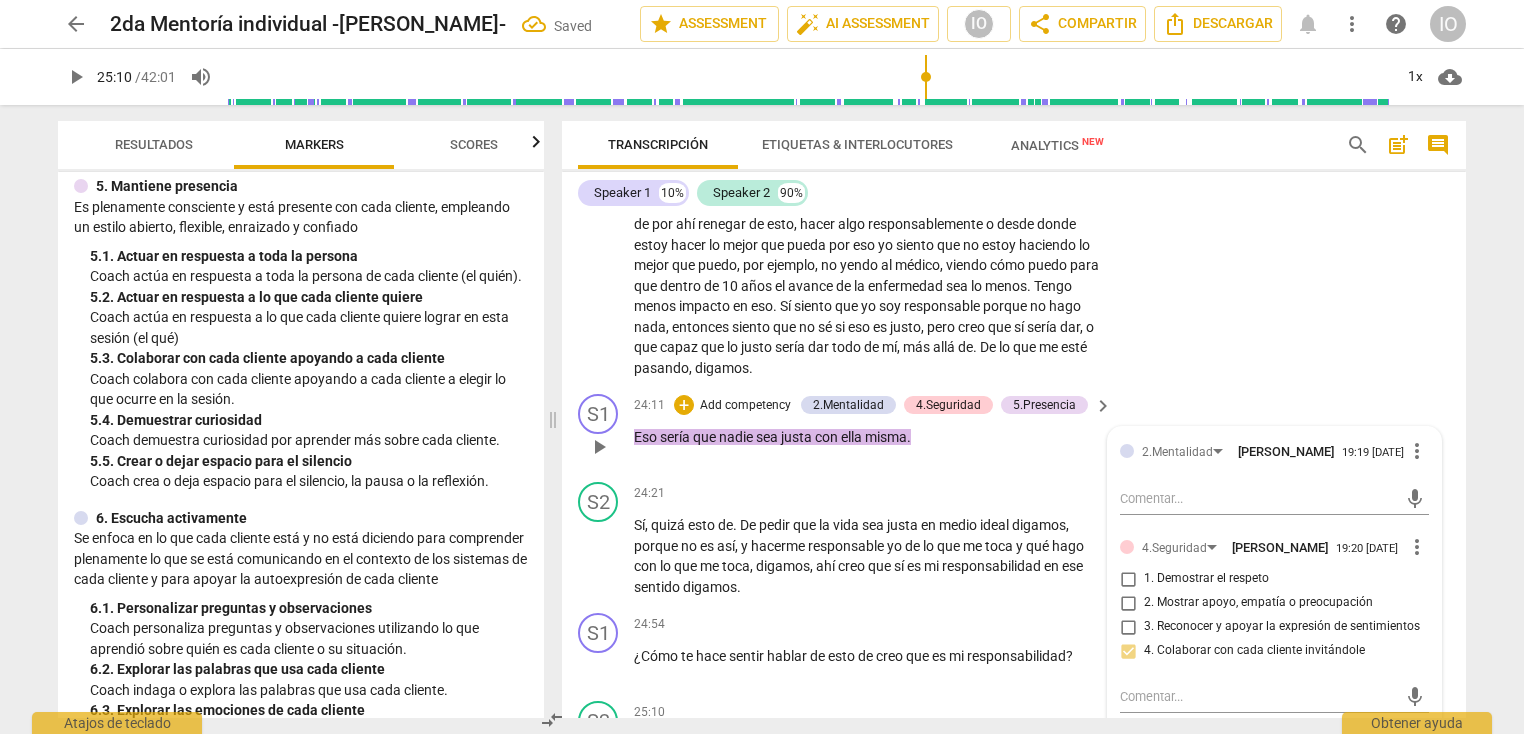 click on "2.Mentalidad [PERSON_NAME] 19:19 [DATE] more_vert mic 4.Seguridad [PERSON_NAME] 19:20 [DATE] more_vert 1. Demostrar el respeto 2. Mostrar apoyo, empatía o preocupación 3. Reconocer y apoyar la expresión de sentimientos 4. Colaborar con cada cliente invitándole  mic 5.Presencia [PERSON_NAME] 19:21 [DATE] more_vert 1. Actuar en respuesta a toda la persona  2. Actuar en respuesta a lo que cada cliente quiere 3. Colaborar con cada cliente apoyando a cada cliente 4. Demuestrar curiosidad 5. Crear o dejar espacio para el silencio mic" at bounding box center (1274, 694) 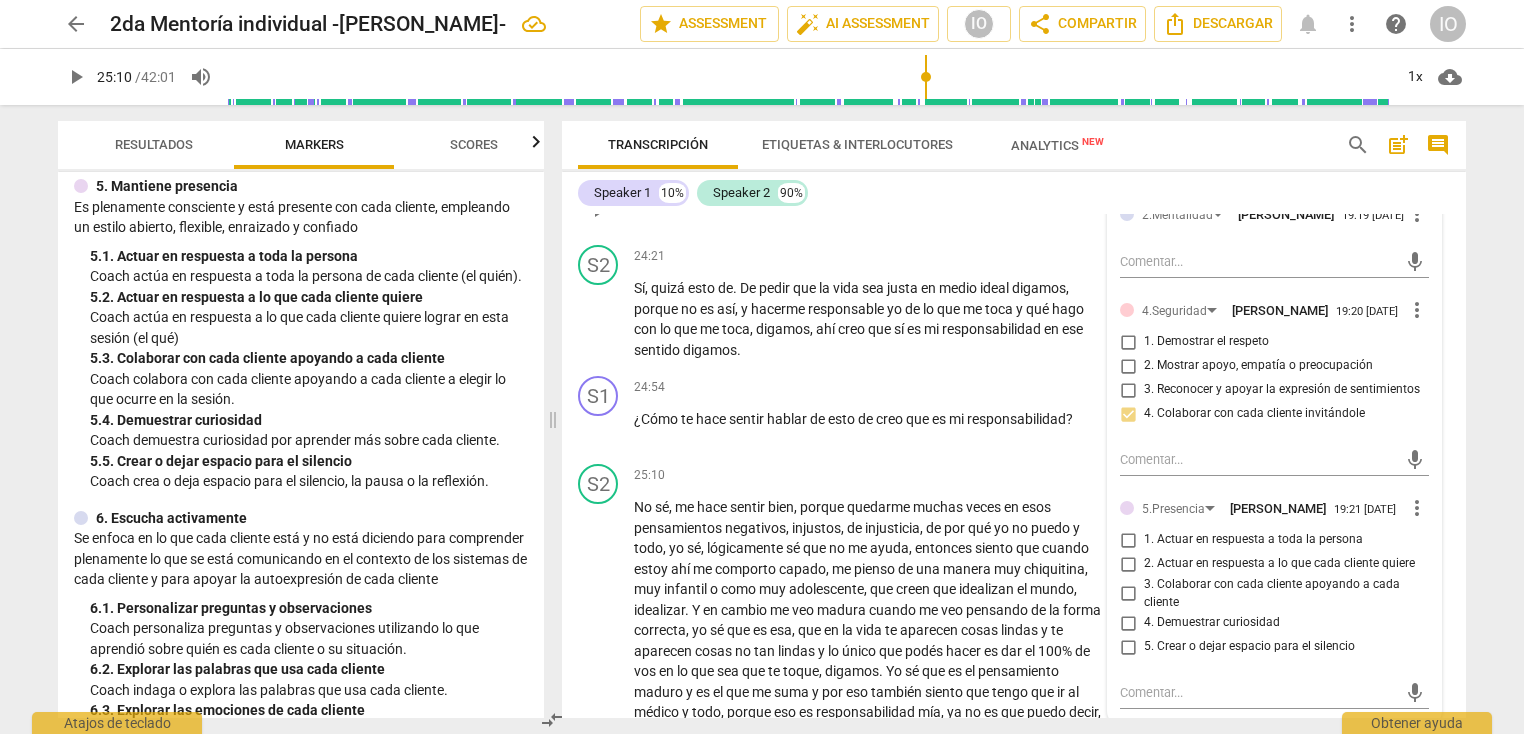 scroll, scrollTop: 6779, scrollLeft: 0, axis: vertical 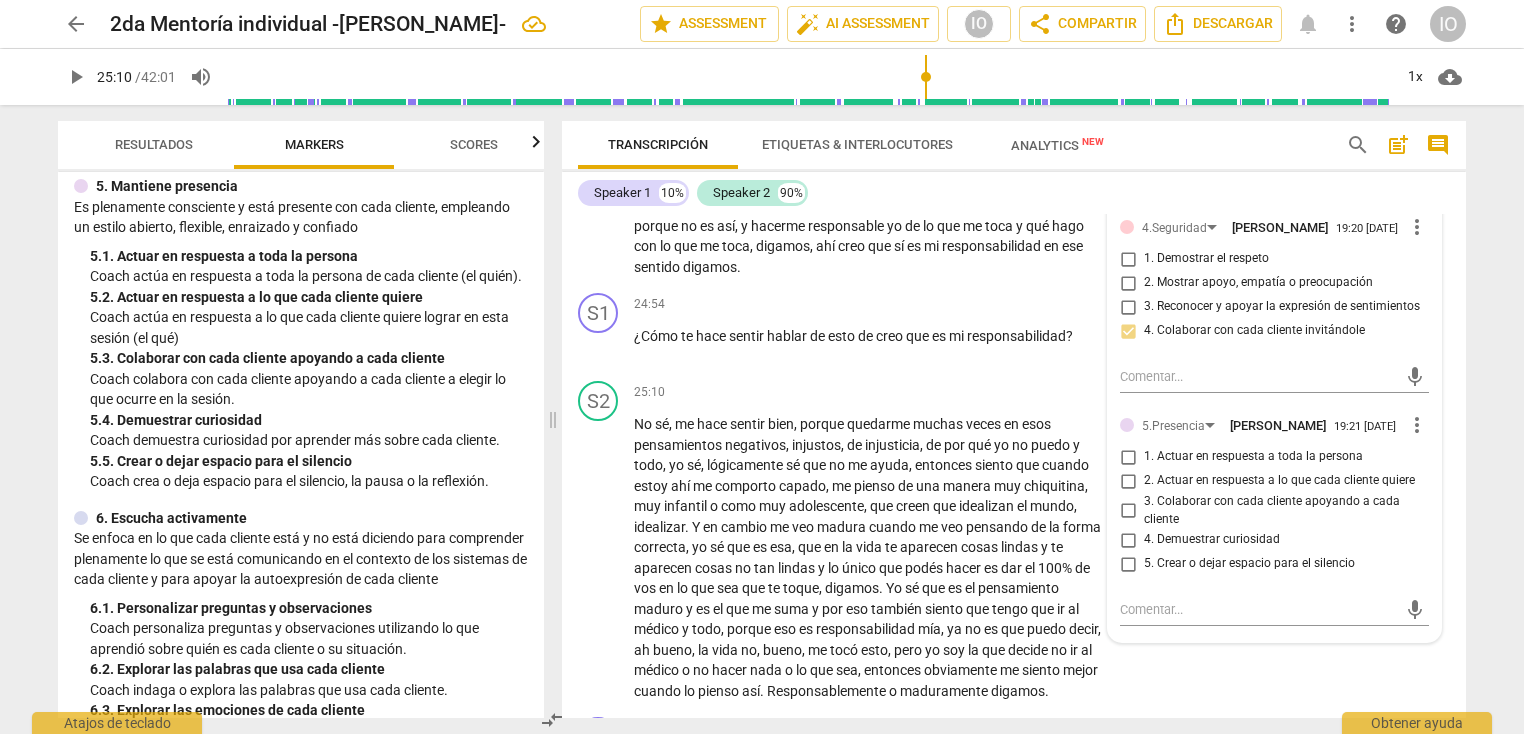 click on "1. Actuar en respuesta a toda la persona" at bounding box center (1128, 457) 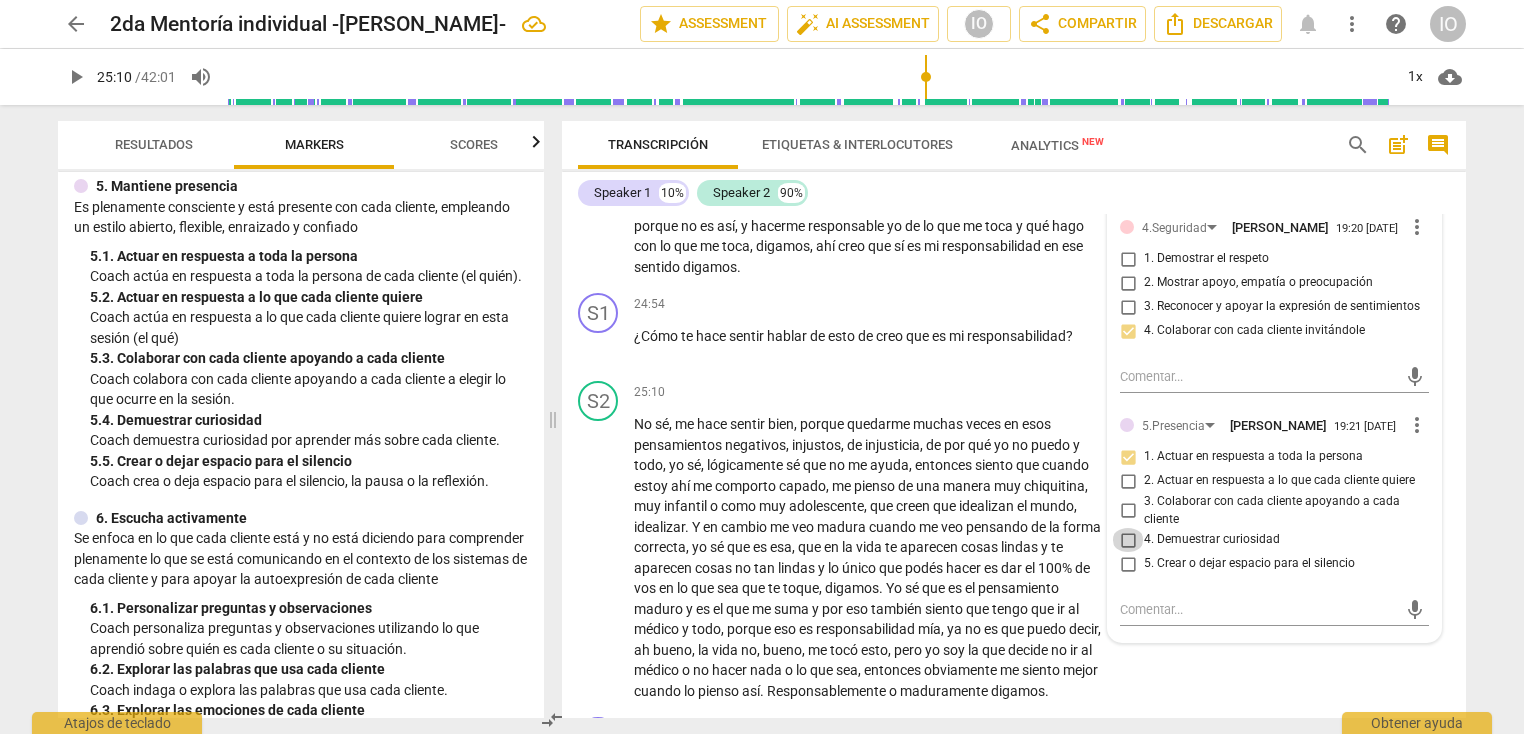 click on "4. Demuestrar curiosidad" at bounding box center (1128, 540) 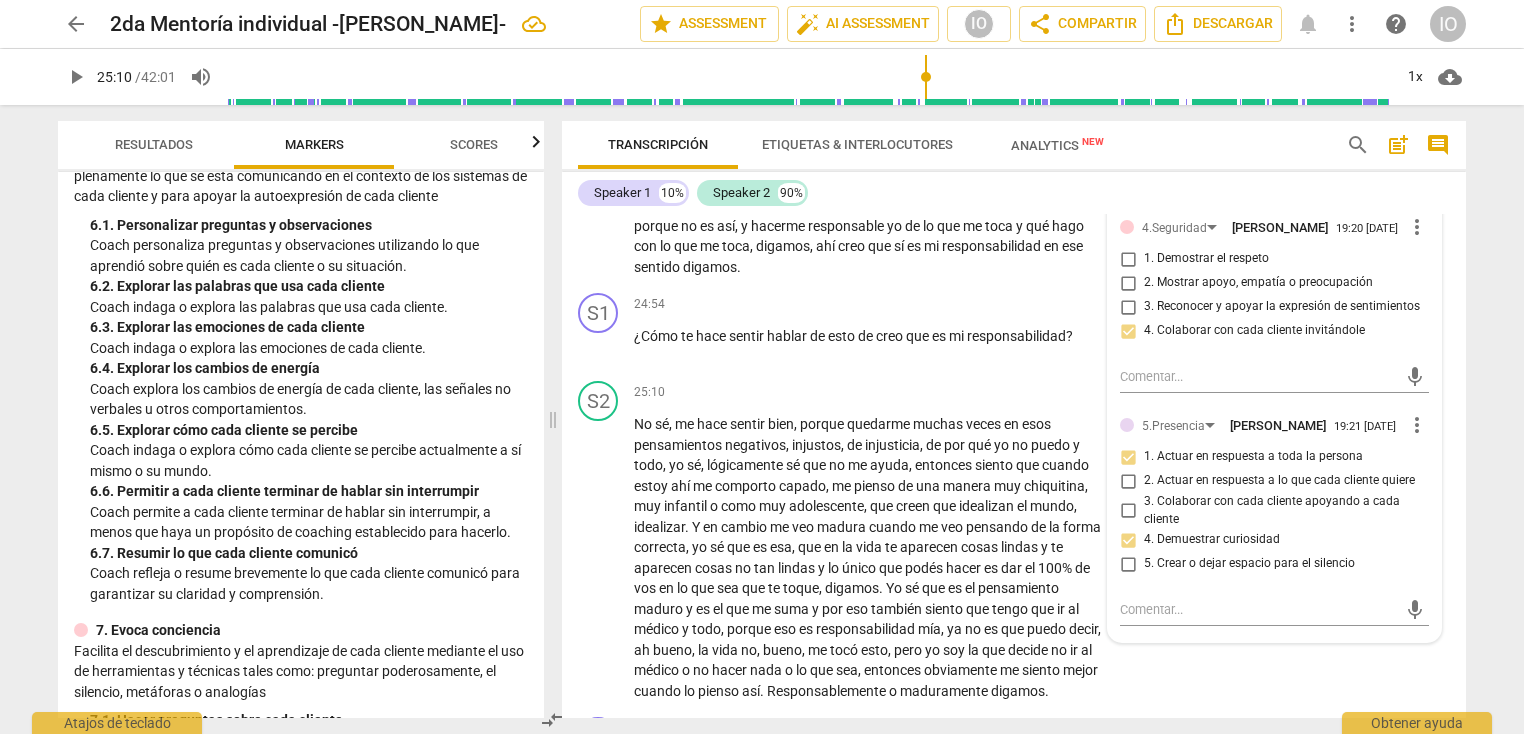 scroll, scrollTop: 1322, scrollLeft: 0, axis: vertical 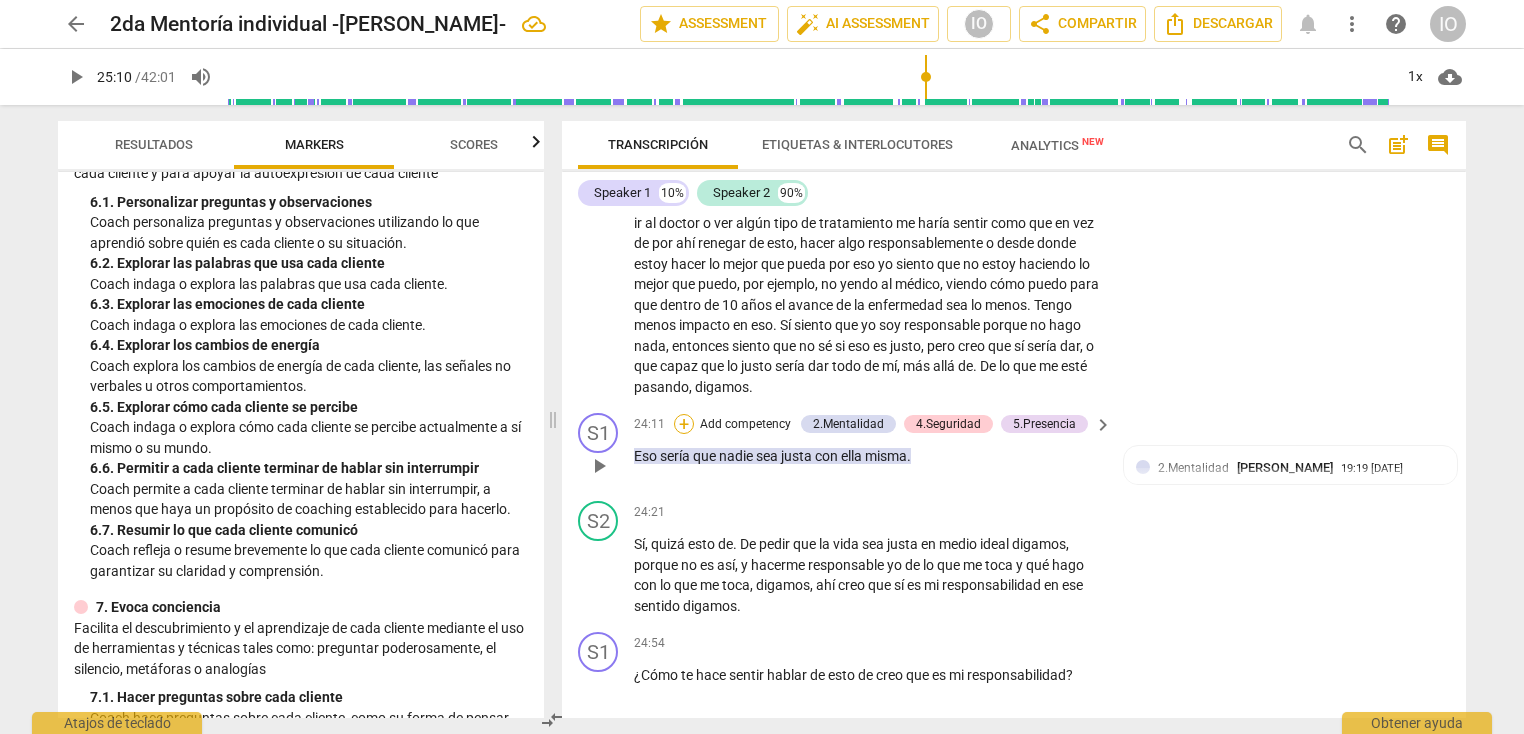 click on "+" at bounding box center (684, 424) 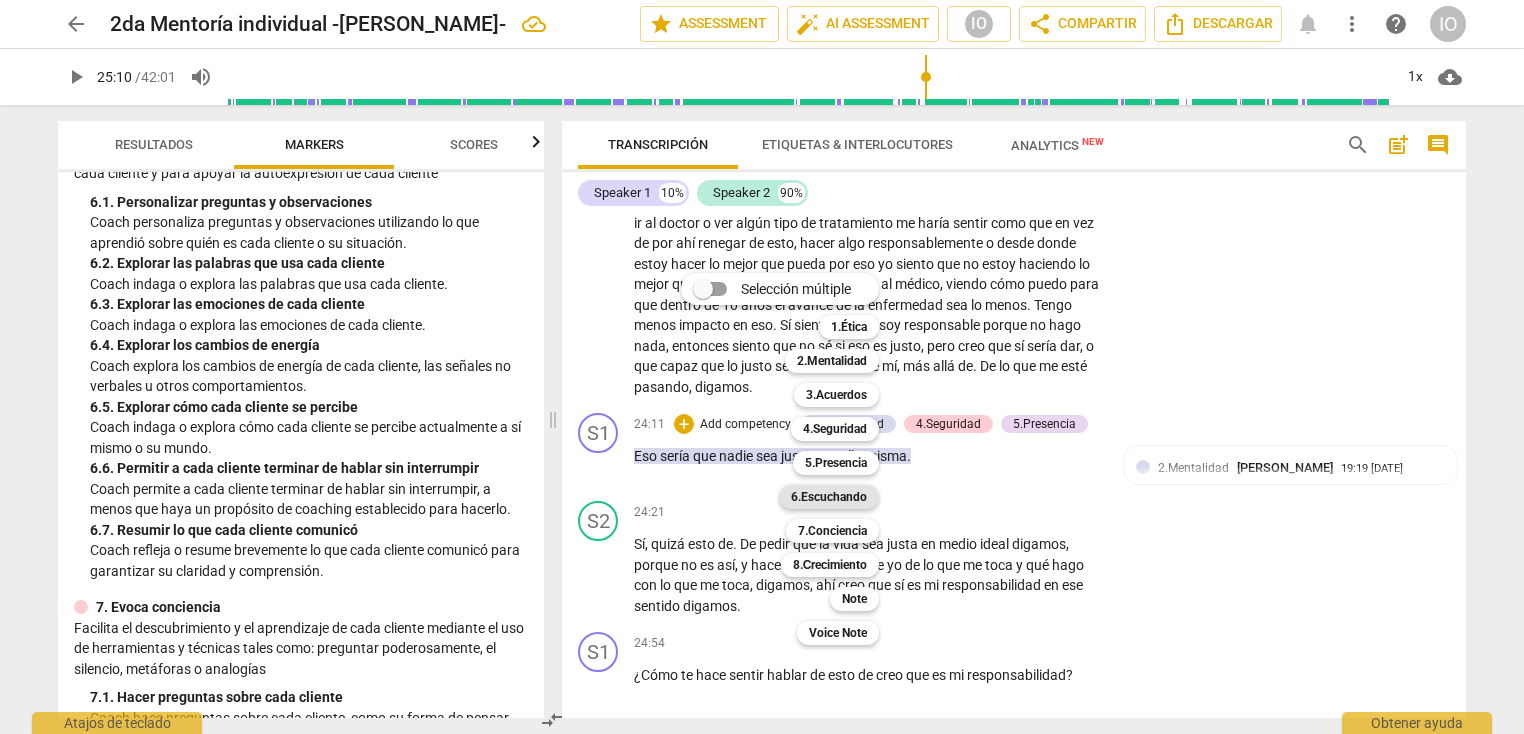 click on "6.Escuchando" at bounding box center (829, 497) 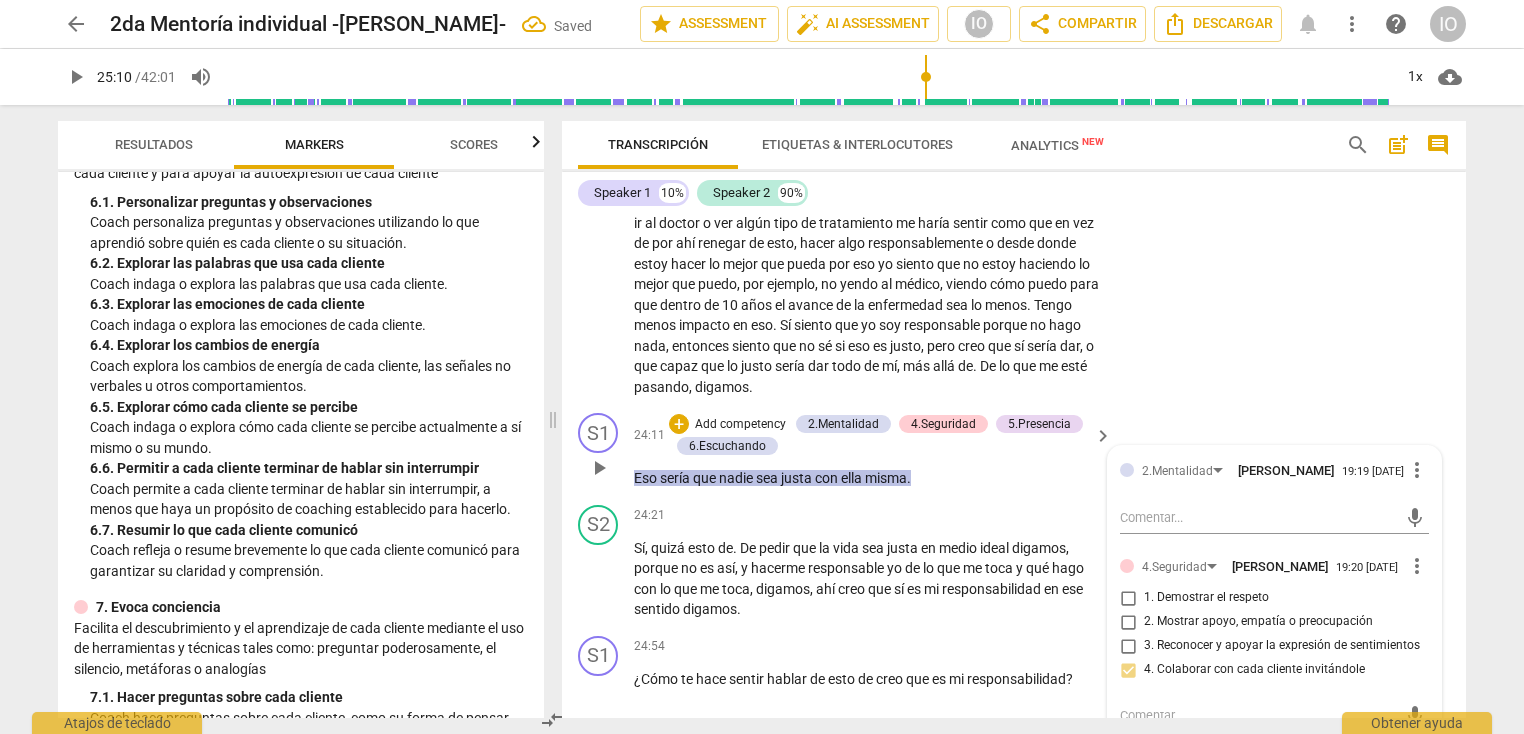click on "2.Mentalidad [PERSON_NAME] 19:19 [DATE] more_vert mic 4.Seguridad [PERSON_NAME] 19:20 [DATE] more_vert 1. Demostrar el respeto 2. Mostrar apoyo, empatía o preocupación 3. Reconocer y apoyar la expresión de sentimientos 4. Colaborar con cada cliente invitándole  mic 5.Presencia [PERSON_NAME] 19:21 [DATE] more_vert 1. Actuar en respuesta a toda la persona  2. Actuar en respuesta a lo que cada cliente quiere 3. Colaborar con cada cliente apoyando a cada cliente 4. Demuestrar curiosidad 5. Crear o dejar espacio para el silencio mic 6.Escuchando [PERSON_NAME] 19:21 [DATE] more_vert 1. Personalizar preguntas y observaciones  2. Explorar las palabras que usa cada cliente 3. Explorar las emociones de cada cliente 4. Explorar los cambios de energía  5. Explorar cómo cada cliente se percibe 6. Permitir a cada cliente terminar de hablar sin interrumpir 7. Resumir lo que cada cliente comunicó  mic" at bounding box center (1274, 858) 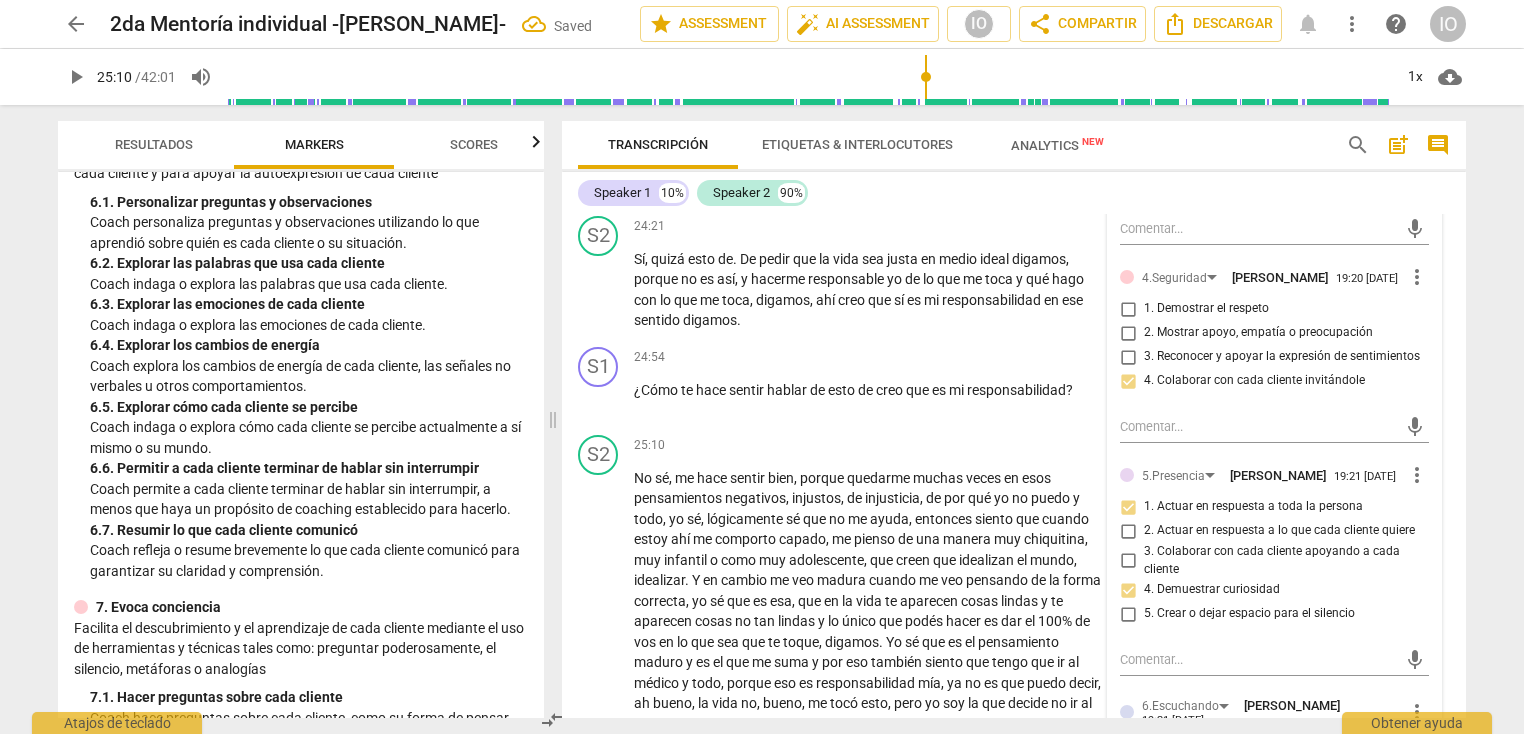scroll, scrollTop: 6920, scrollLeft: 0, axis: vertical 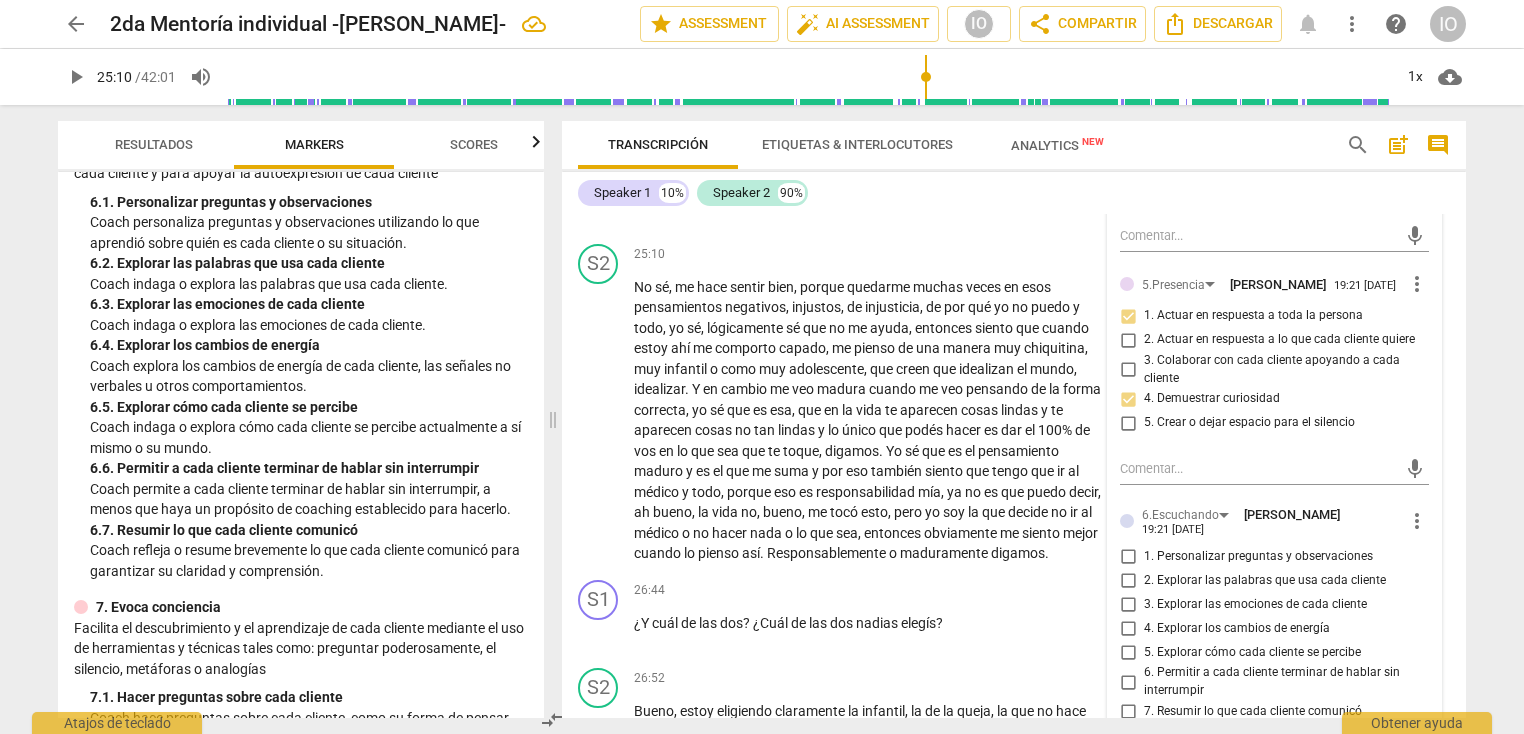 click on "1. Personalizar preguntas y observaciones" at bounding box center [1128, 556] 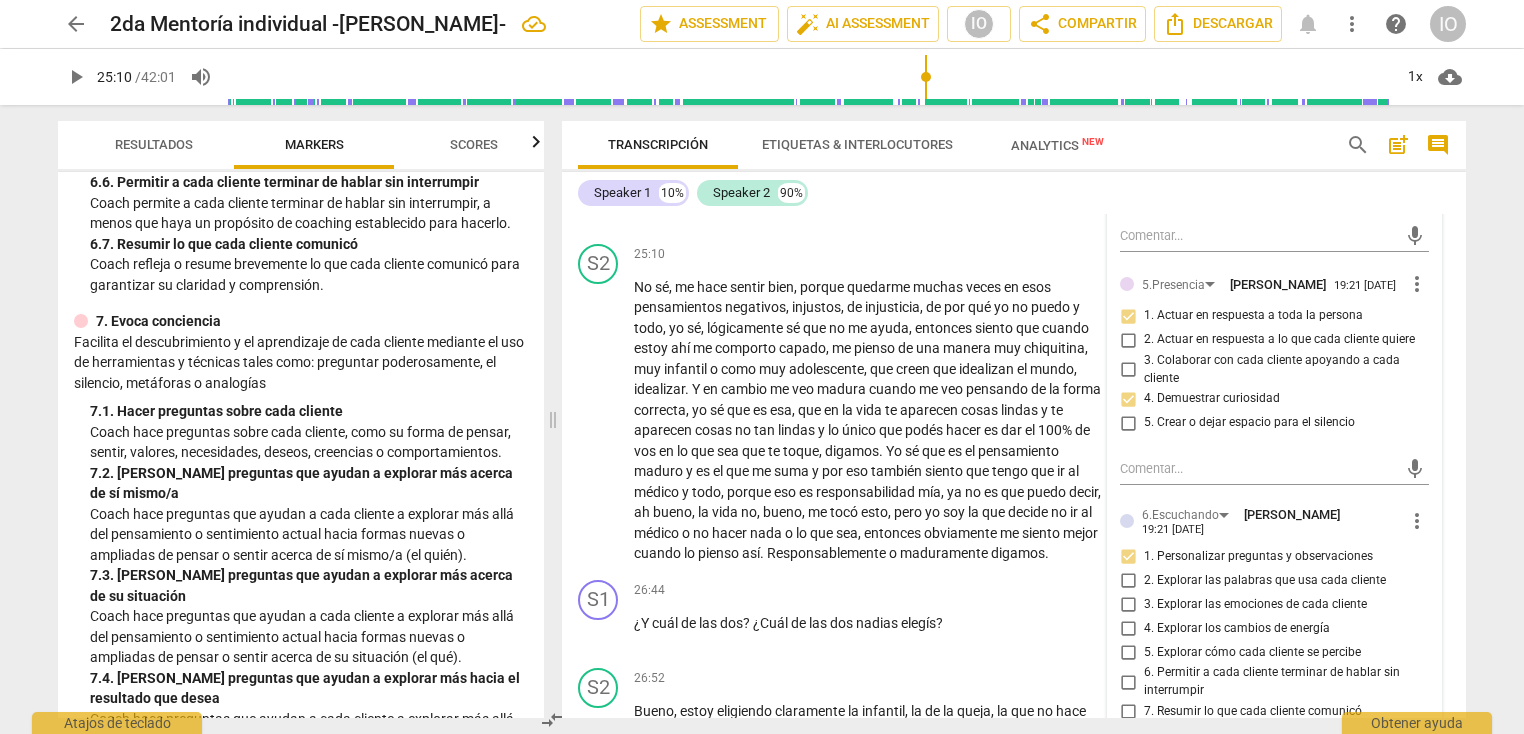 scroll, scrollTop: 1649, scrollLeft: 0, axis: vertical 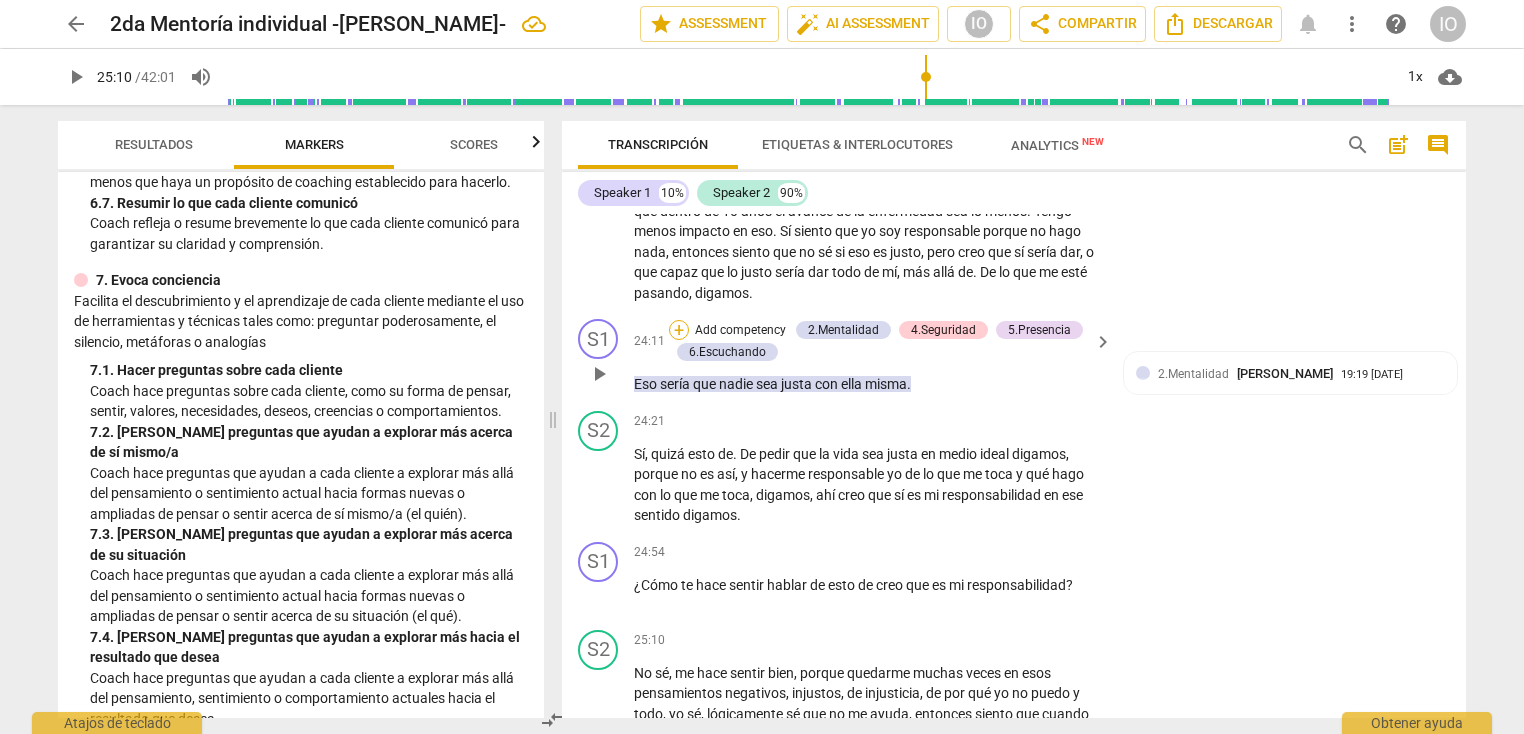 click on "+" at bounding box center (679, 330) 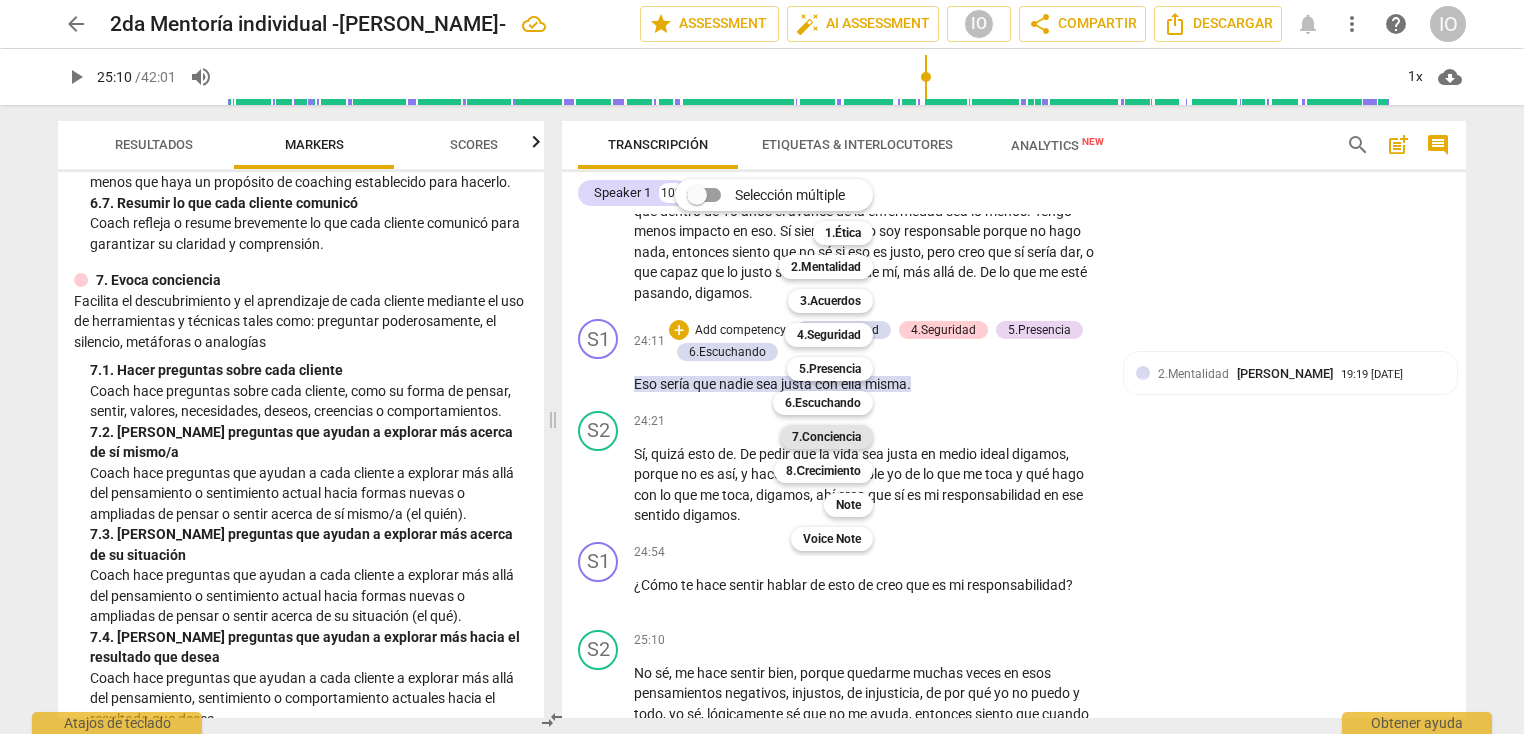 click on "7.Conciencia" at bounding box center (826, 437) 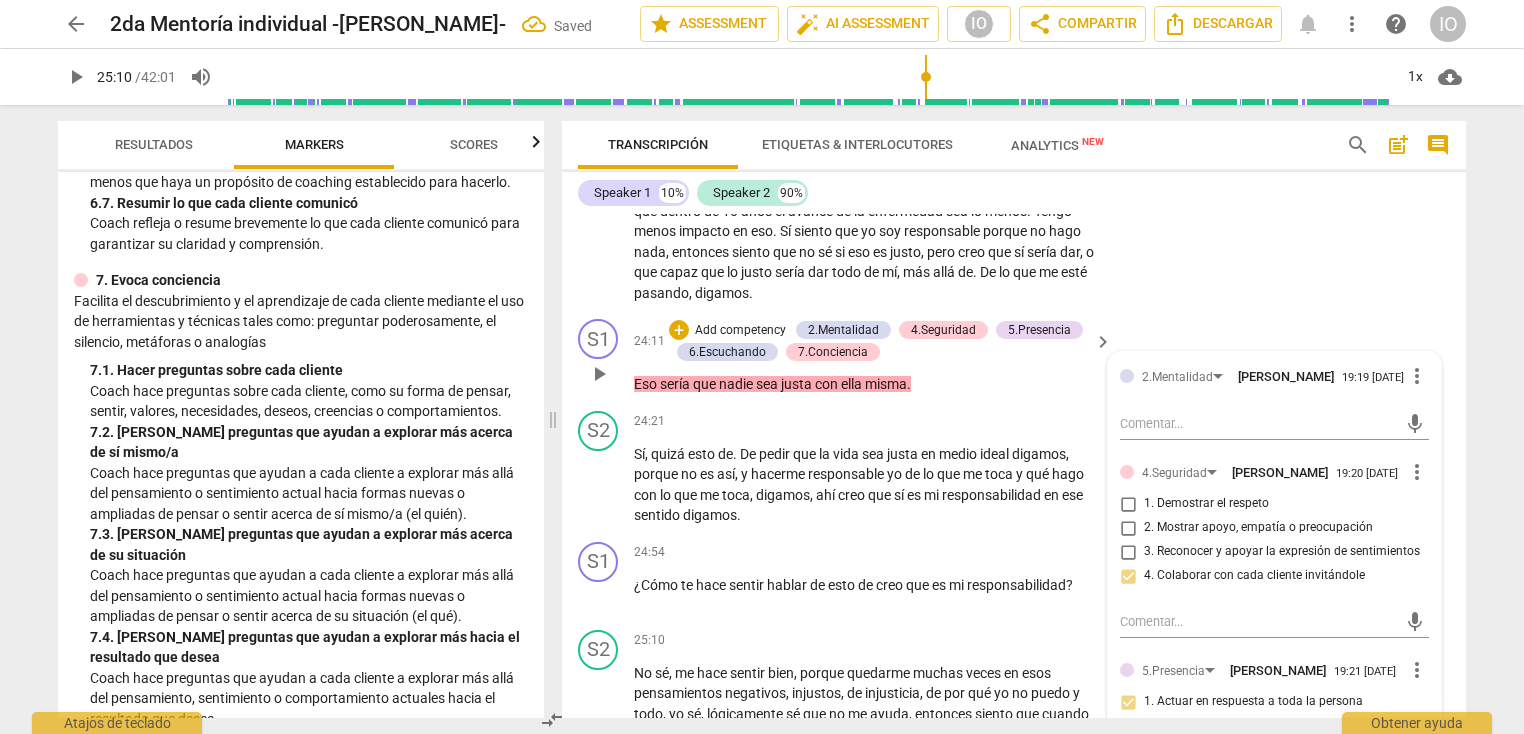 click on "2.Mentalidad [PERSON_NAME] 19:19 [DATE] more_vert mic 4.Seguridad [PERSON_NAME] 19:20 [DATE] more_vert 1. Demostrar el respeto 2. Mostrar apoyo, empatía o preocupación 3. Reconocer y apoyar la expresión de sentimientos 4. Colaborar con cada cliente invitándole  mic 5.Presencia [PERSON_NAME] 19:21 [DATE] more_vert 1. Actuar en respuesta a toda la persona  2. Actuar en respuesta a lo que cada cliente quiere 3. Colaborar con cada cliente apoyando a cada cliente 4. Demuestrar curiosidad 5. Crear o dejar espacio para el silencio mic 6.Escuchando [PERSON_NAME] 19:21 [DATE] more_vert 1. Personalizar preguntas y observaciones  2. Explorar las palabras que usa cada cliente 3. Explorar las emociones de cada cliente 4. Explorar los cambios de energía  5. Explorar cómo cada cliente se percibe 6. Permitir a cada cliente terminar de hablar sin interrumpir 7. Resumir lo que cada cliente comunicó  mic 7.Conciencia [PERSON_NAME] 19:22 [DATE] more_vert 1. Hacer preguntas sobre cada cliente mic" at bounding box center (1274, 944) 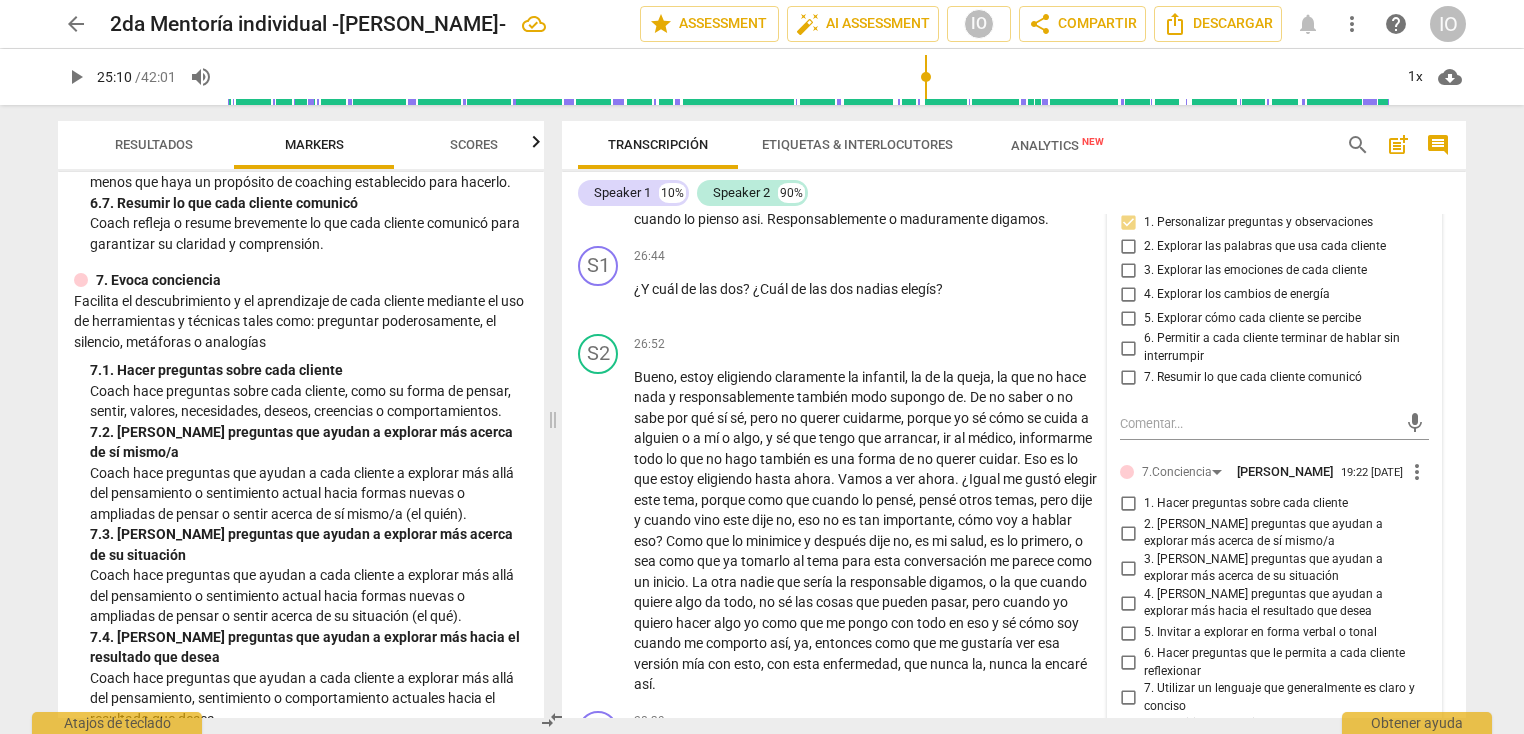 scroll, scrollTop: 7294, scrollLeft: 0, axis: vertical 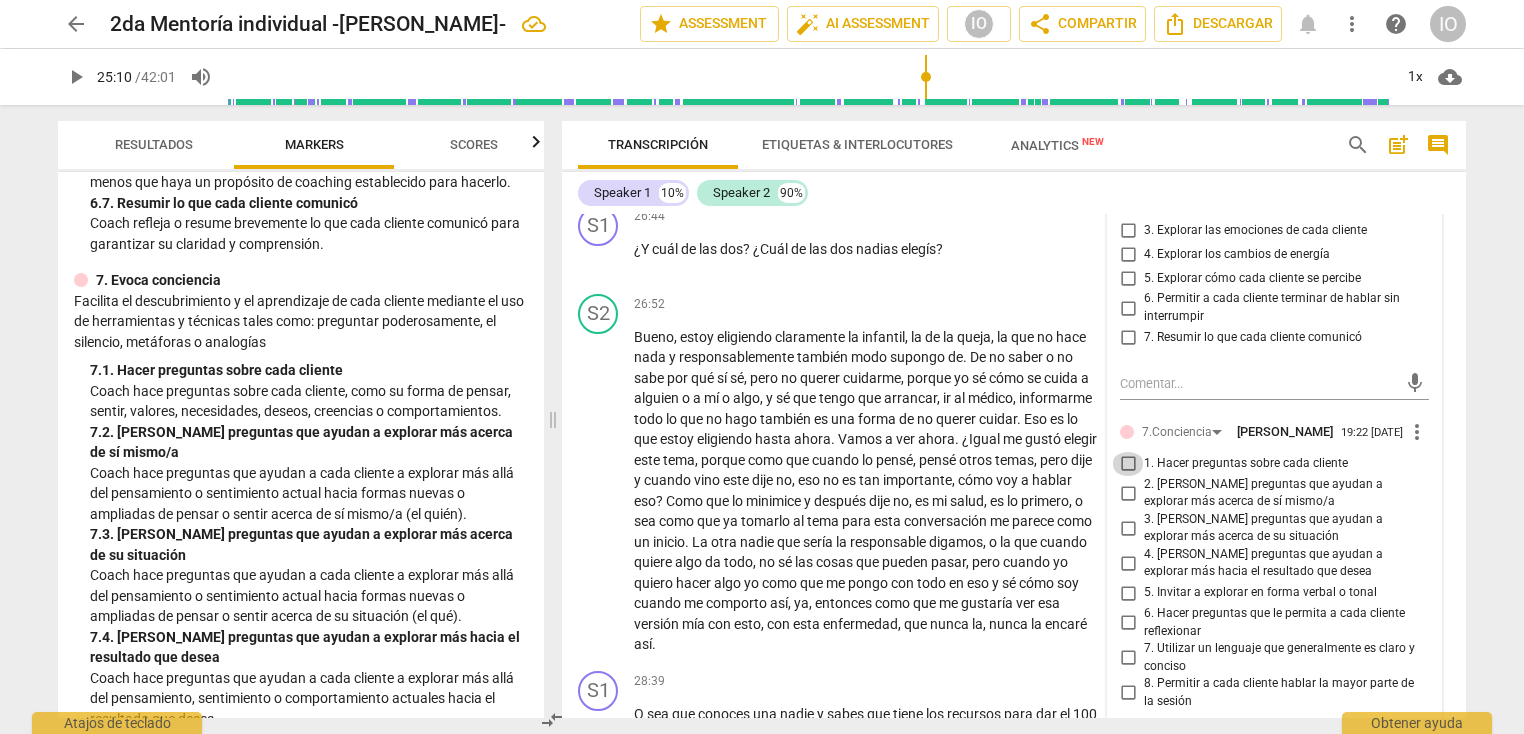 click on "1. Hacer preguntas sobre cada cliente" at bounding box center (1128, 464) 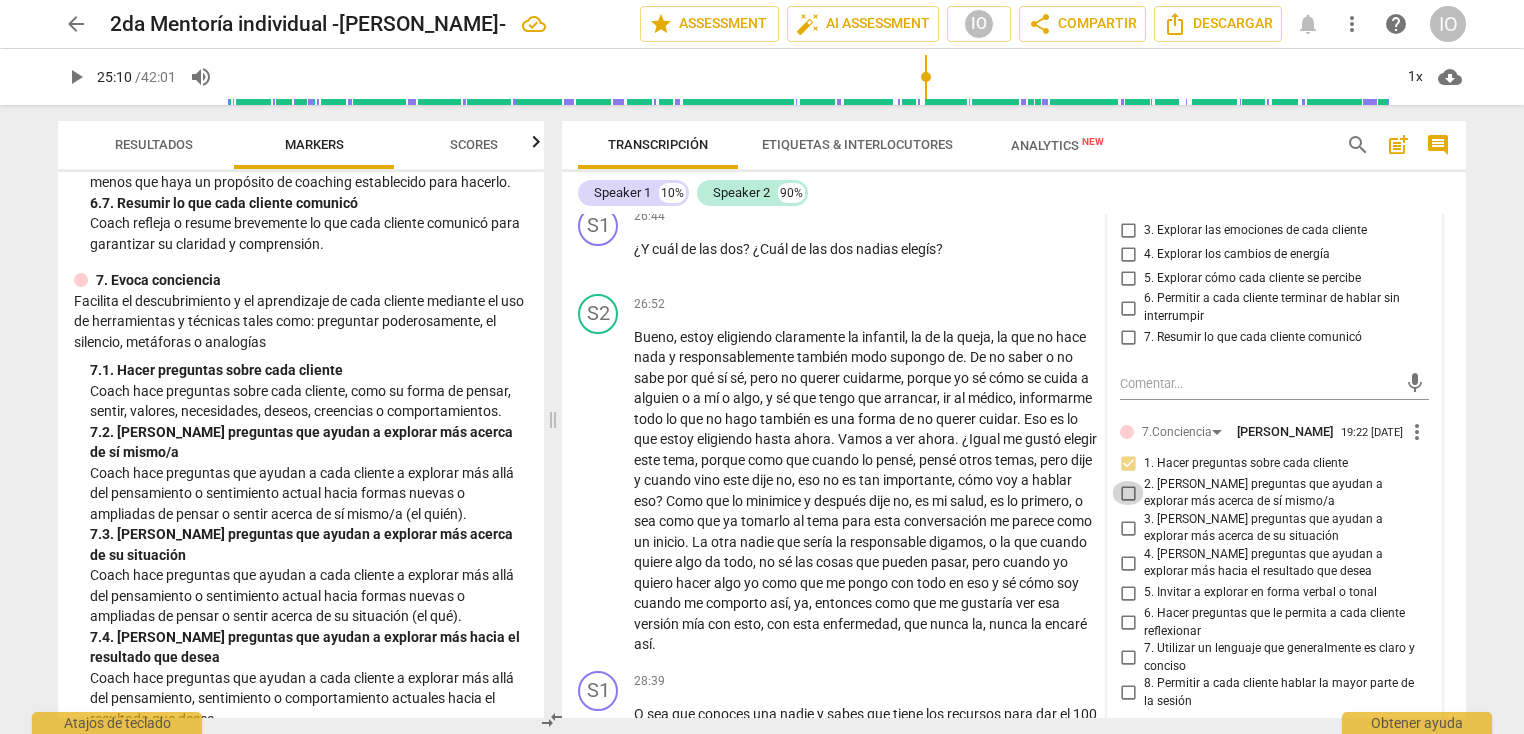 click on "2. [PERSON_NAME] preguntas que ayudan a explorar más acerca de sí mismo/a" at bounding box center (1128, 493) 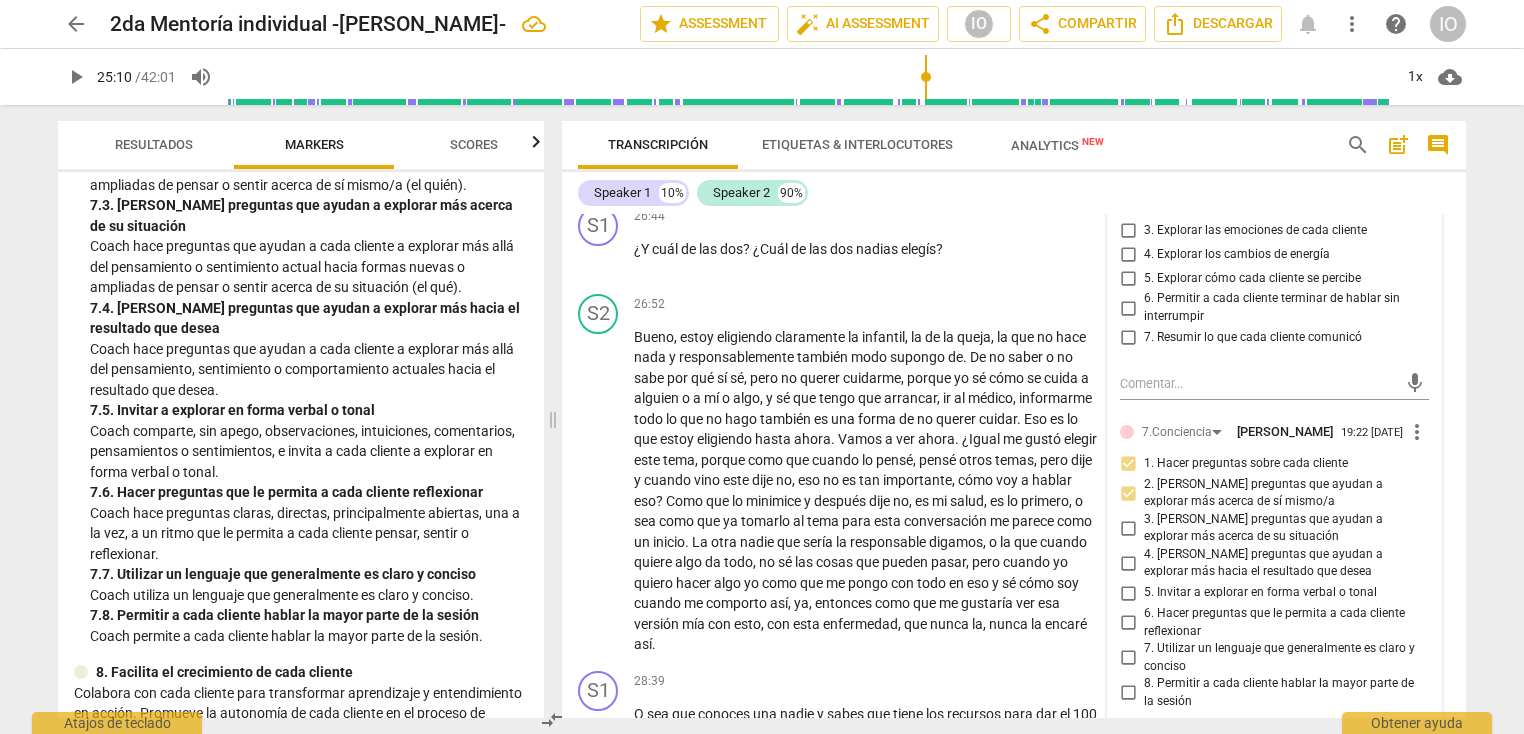 scroll, scrollTop: 1983, scrollLeft: 0, axis: vertical 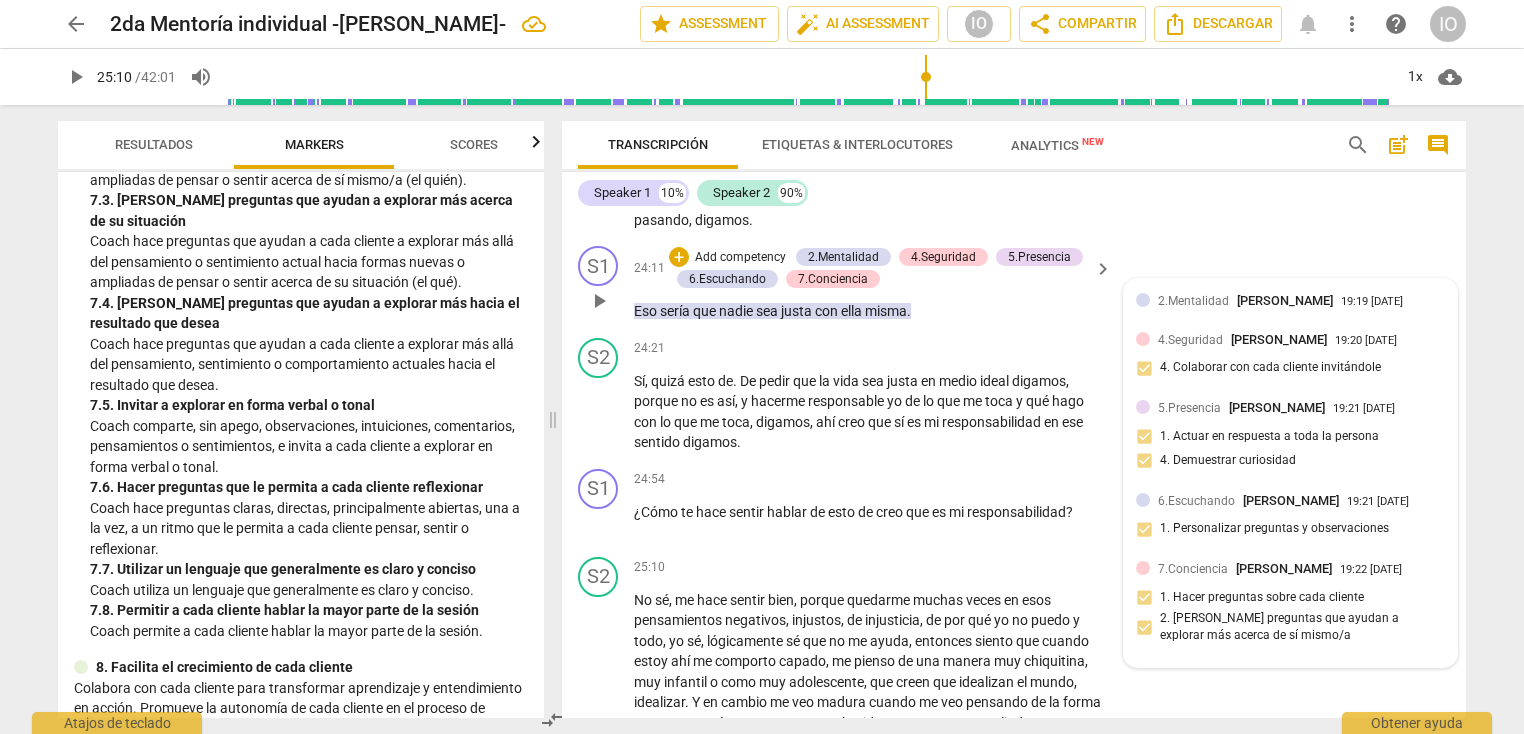 click on "7.Conciencia [PERSON_NAME] 19:22 [DATE] 1. Hacer preguntas sobre cada cliente 2. [PERSON_NAME] preguntas que ayudan a explorar más acerca de sí mismo/a" at bounding box center (1290, 607) 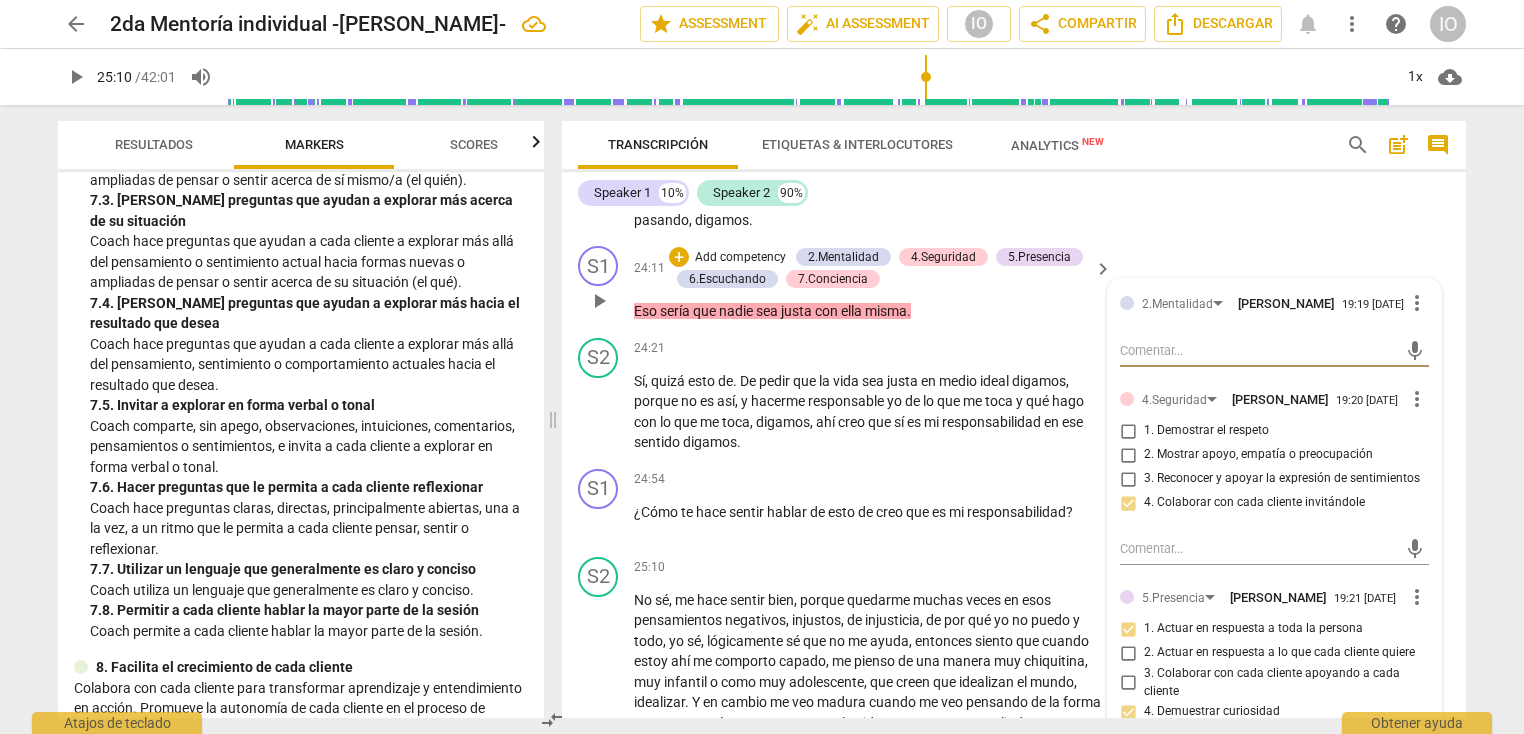 click on "2.Mentalidad [PERSON_NAME] 19:19 [DATE] more_vert mic 4.Seguridad [PERSON_NAME] 19:20 [DATE] more_vert 1. Demostrar el respeto 2. Mostrar apoyo, empatía o preocupación 3. Reconocer y apoyar la expresión de sentimientos 4. Colaborar con cada cliente invitándole  mic 5.Presencia [PERSON_NAME] 19:21 [DATE] more_vert 1. Actuar en respuesta a toda la persona  2. Actuar en respuesta a lo que cada cliente quiere 3. Colaborar con cada cliente apoyando a cada cliente 4. Demuestrar curiosidad 5. Crear o dejar espacio para el silencio mic 6.Escuchando [PERSON_NAME] 19:21 [DATE] more_vert 1. Personalizar preguntas y observaciones  2. Explorar las palabras que usa cada cliente 3. Explorar las emociones de cada cliente 4. Explorar los cambios de energía  5. Explorar cómo cada cliente se percibe 6. Permitir a cada cliente terminar de hablar sin interrumpir 7. Resumir lo que cada cliente comunicó  mic 7.Conciencia [PERSON_NAME] 19:22 [DATE] more_vert 1. Hacer preguntas sobre cada cliente mic" at bounding box center [1274, 871] 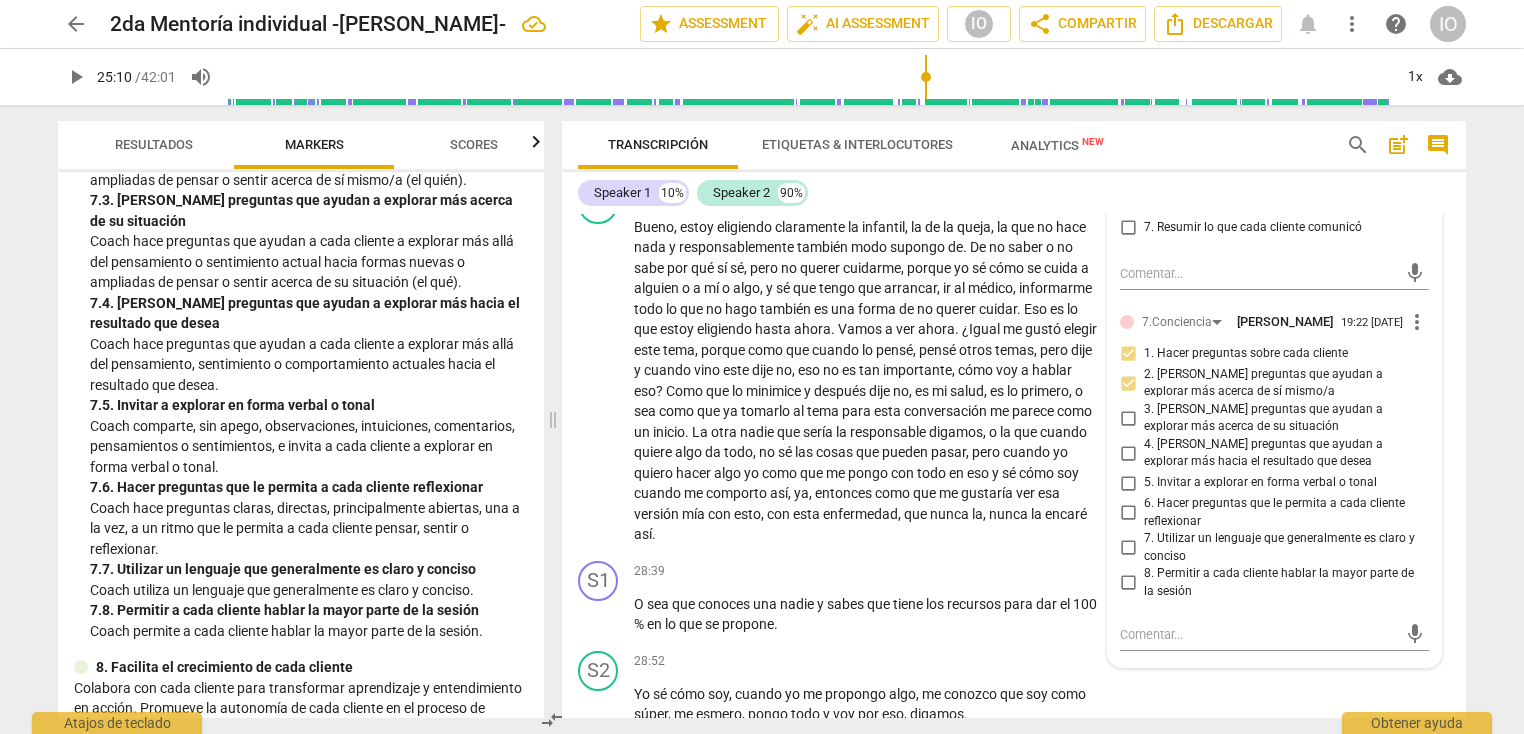 scroll, scrollTop: 7407, scrollLeft: 0, axis: vertical 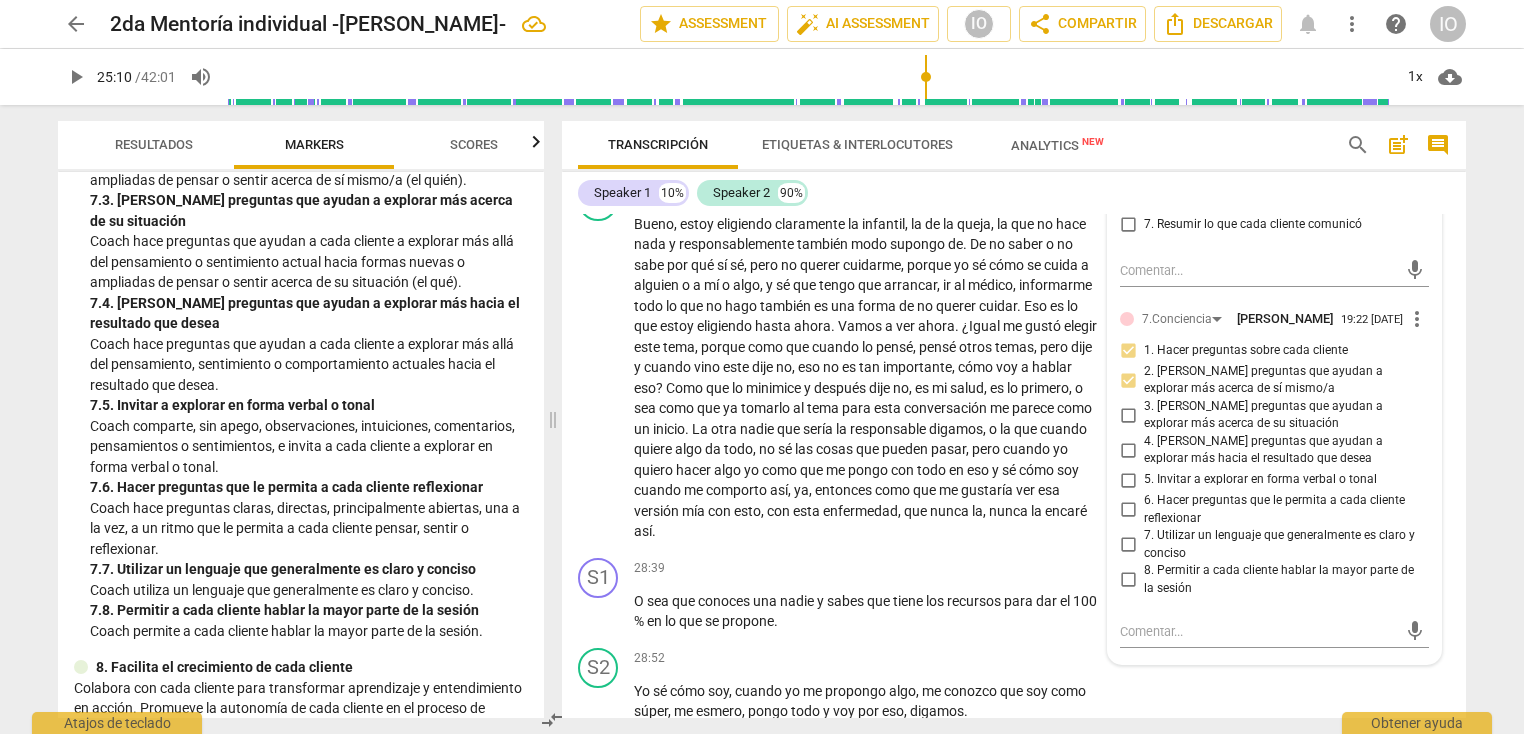 click on "5. Invitar a explorar en forma verbal o tonal" at bounding box center (1128, 480) 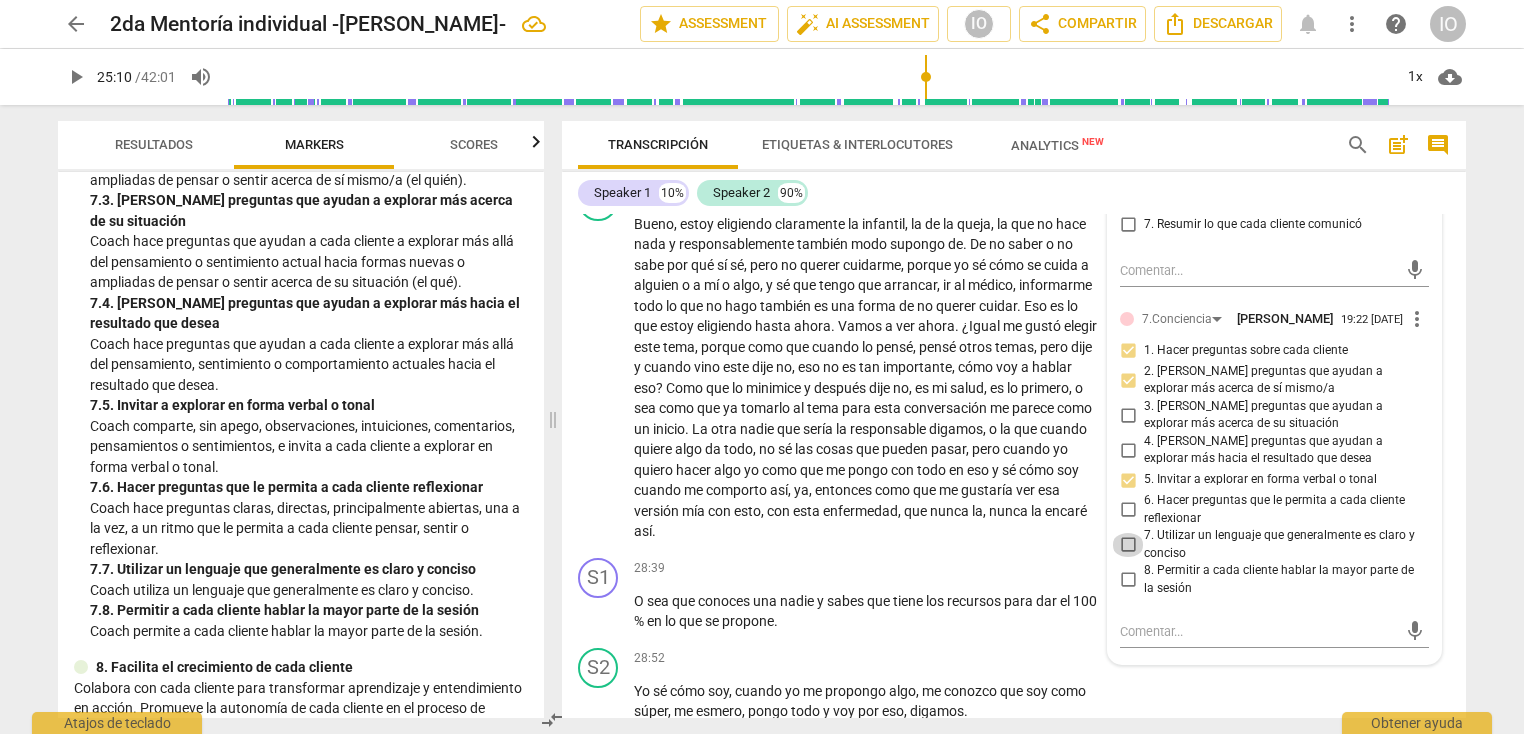 click on "7. Utilizar un lenguaje que generalmente es claro y conciso" at bounding box center [1128, 545] 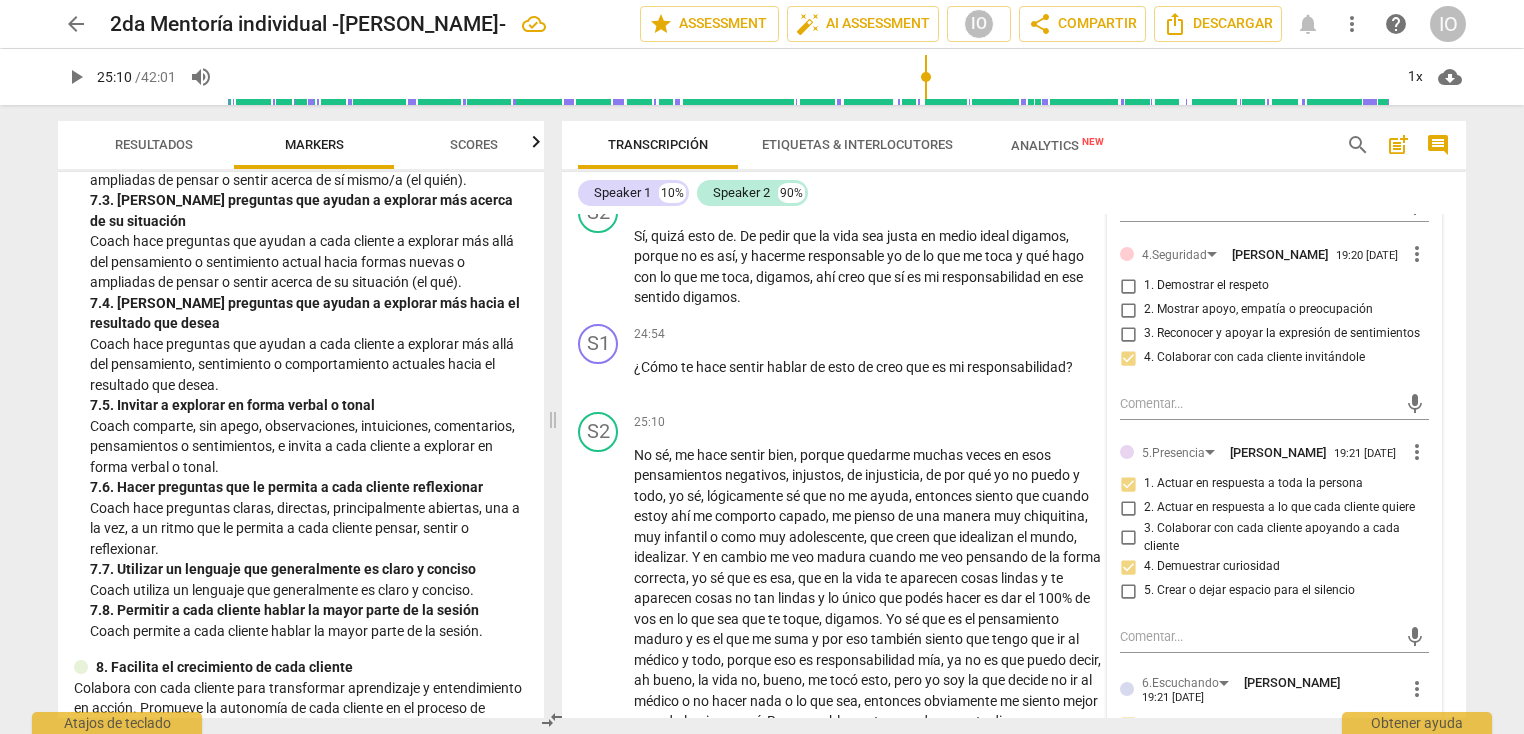 scroll, scrollTop: 6716, scrollLeft: 0, axis: vertical 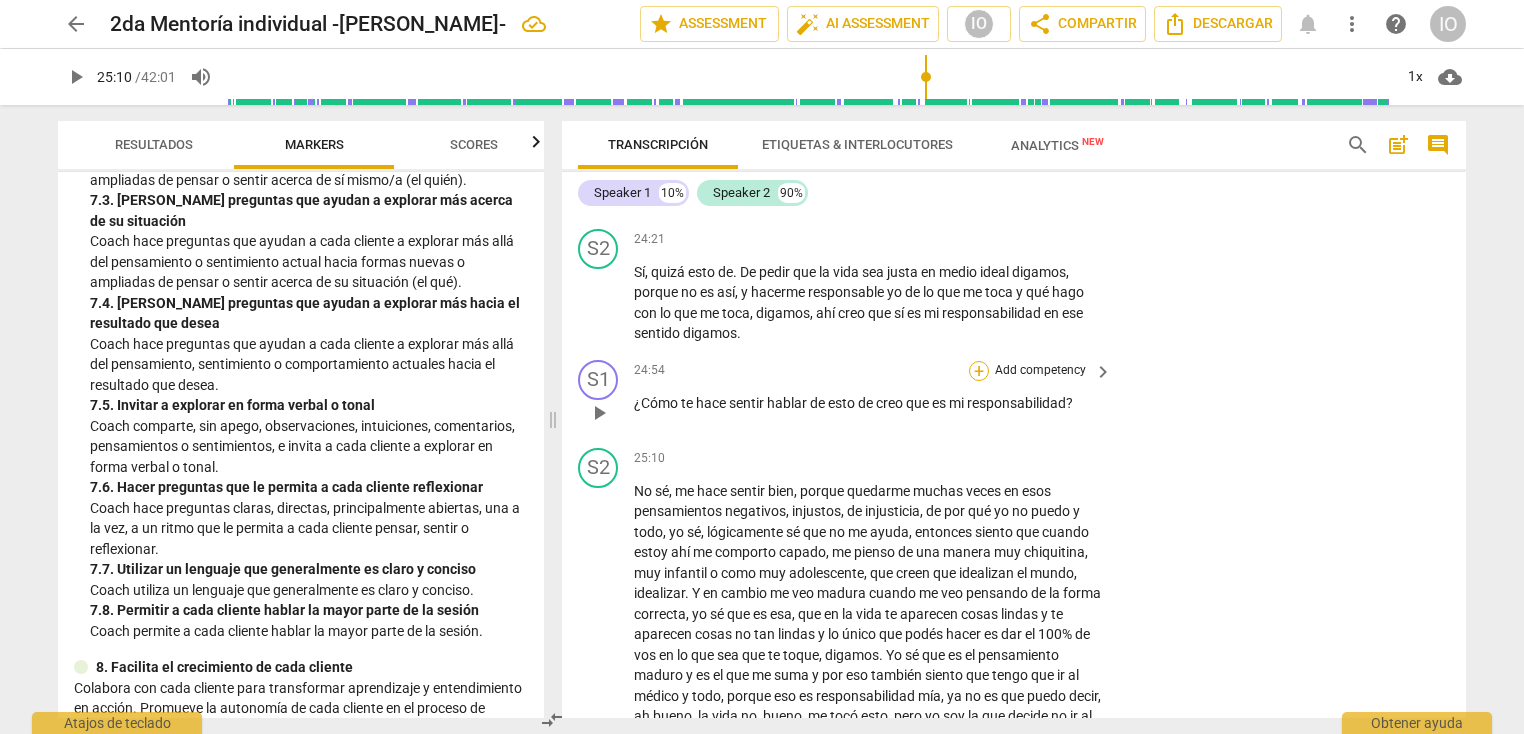 click on "+" at bounding box center (979, 371) 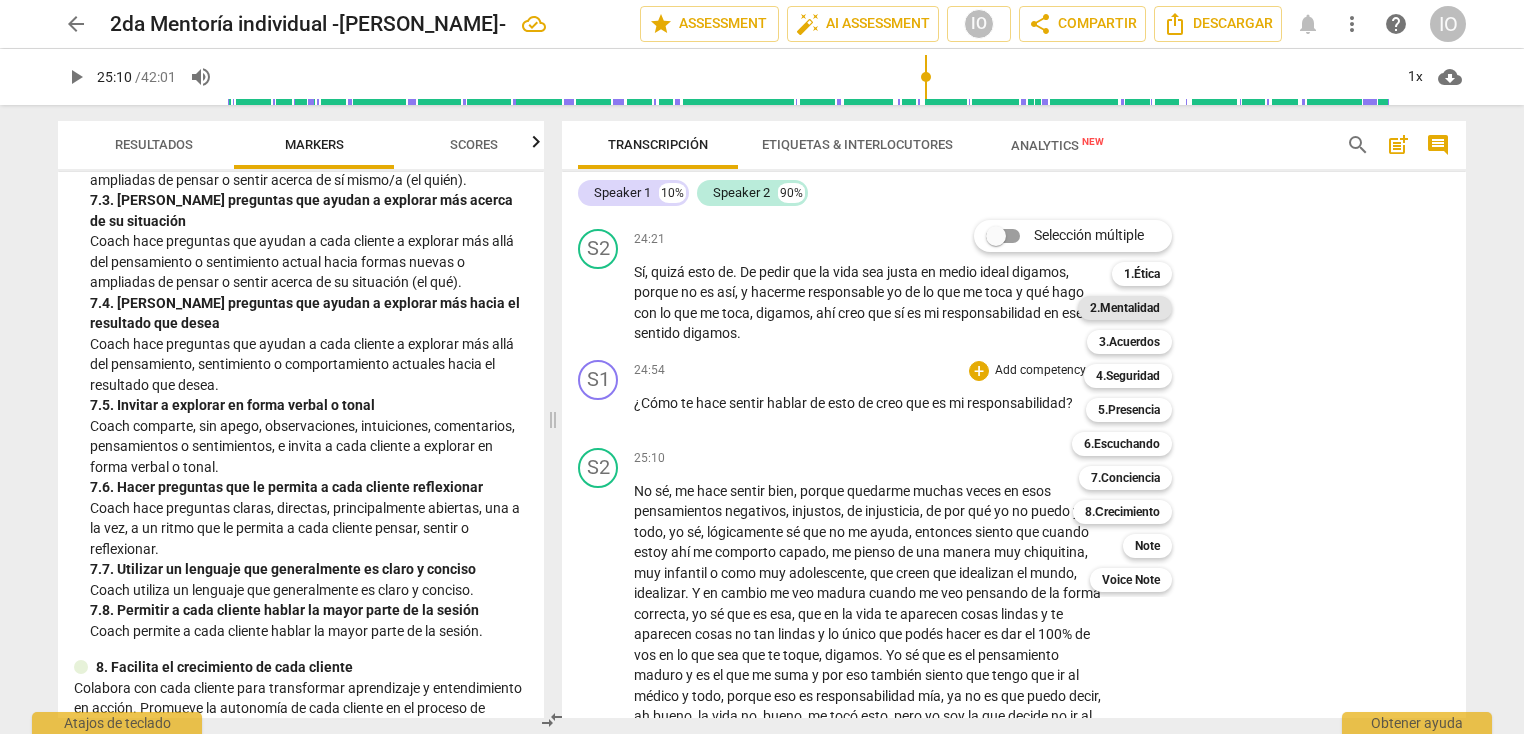 click on "2.Mentalidad" at bounding box center [1125, 308] 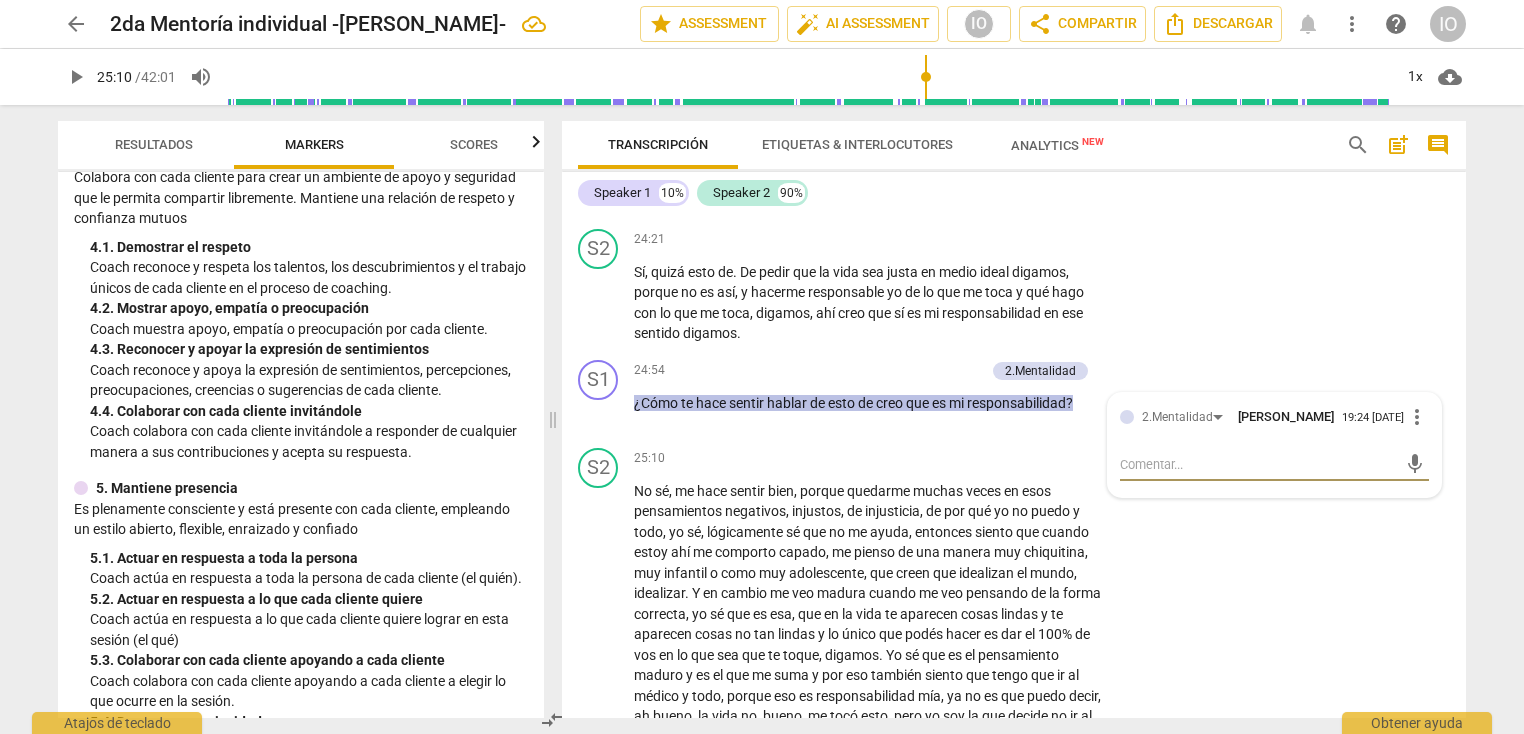 scroll, scrollTop: 531, scrollLeft: 0, axis: vertical 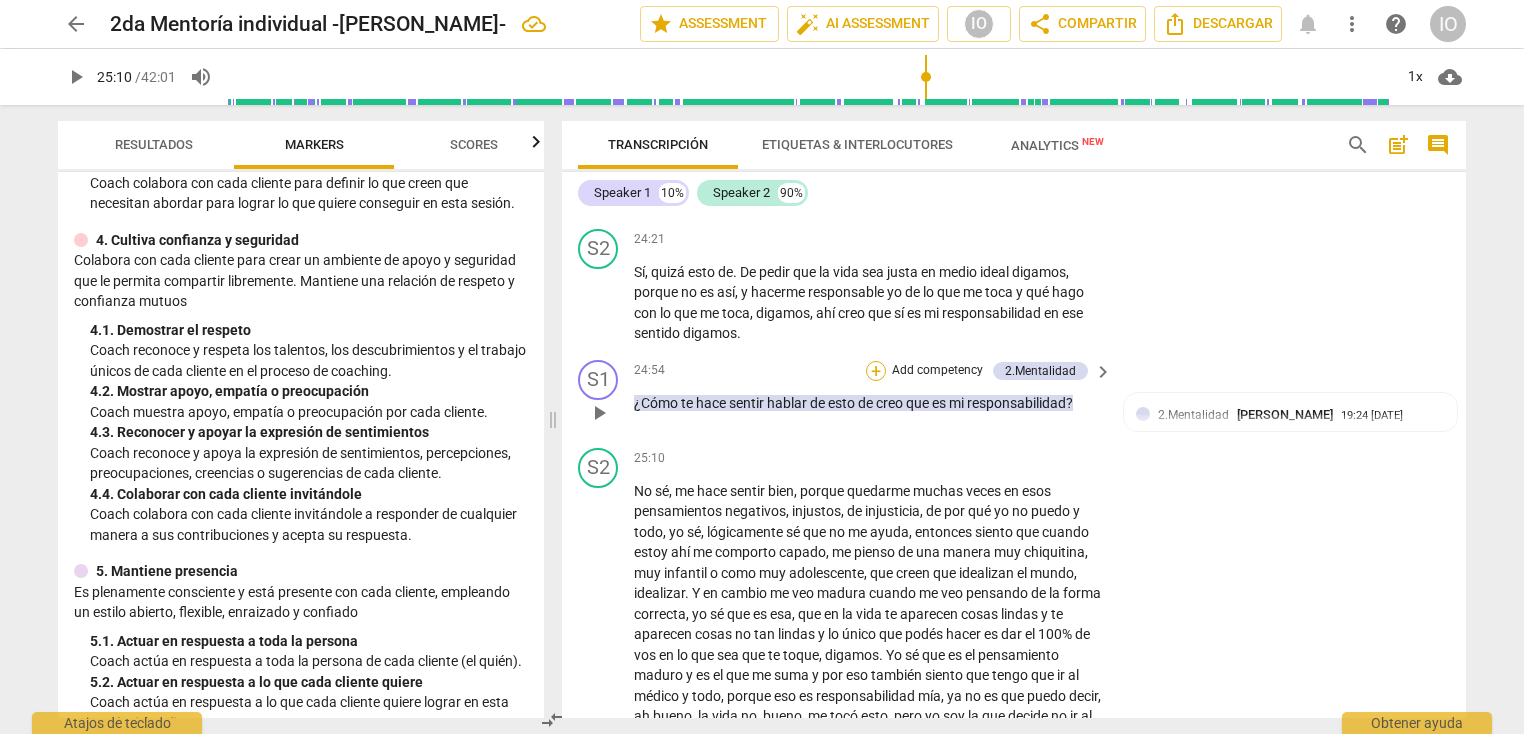 click on "+" at bounding box center (876, 371) 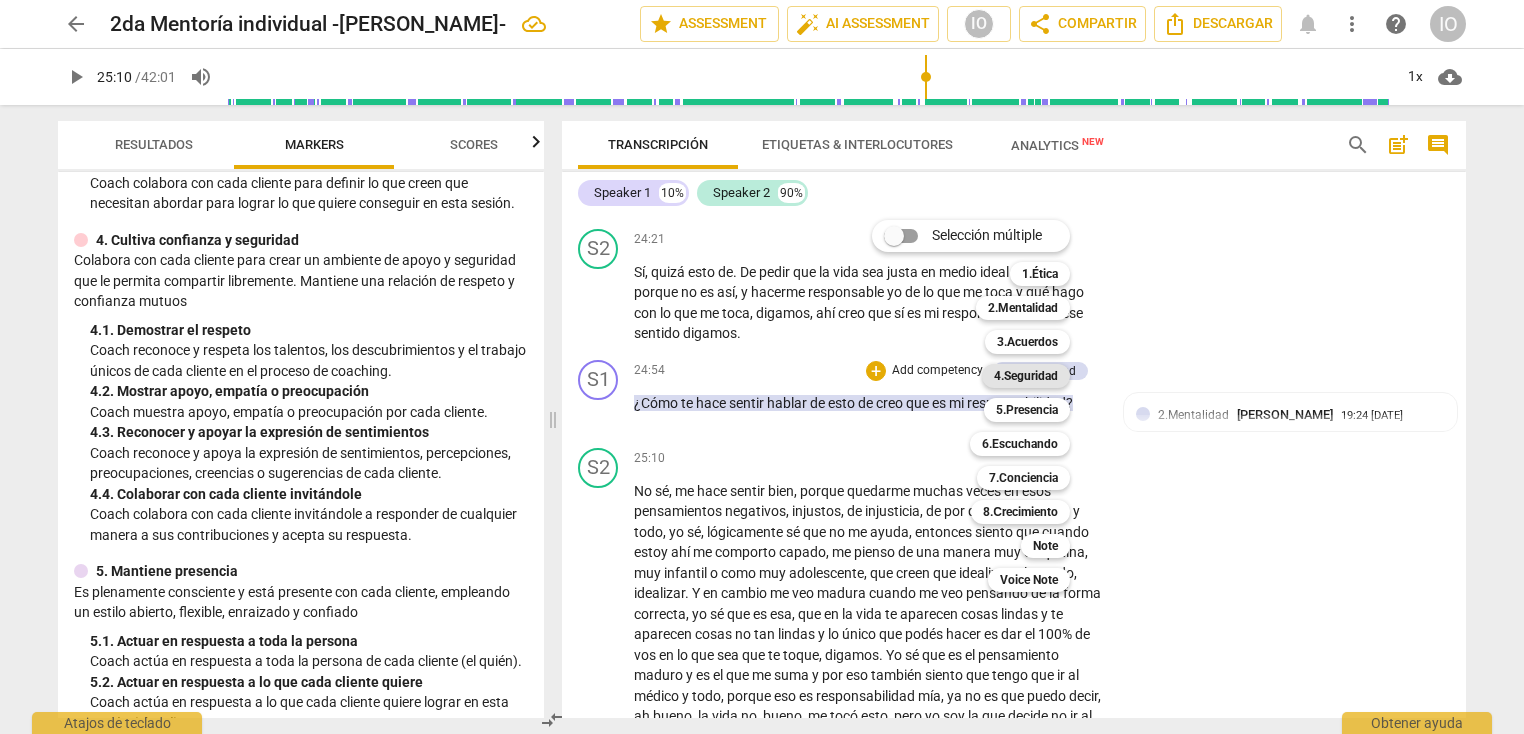 click on "4.Seguridad" at bounding box center [1026, 376] 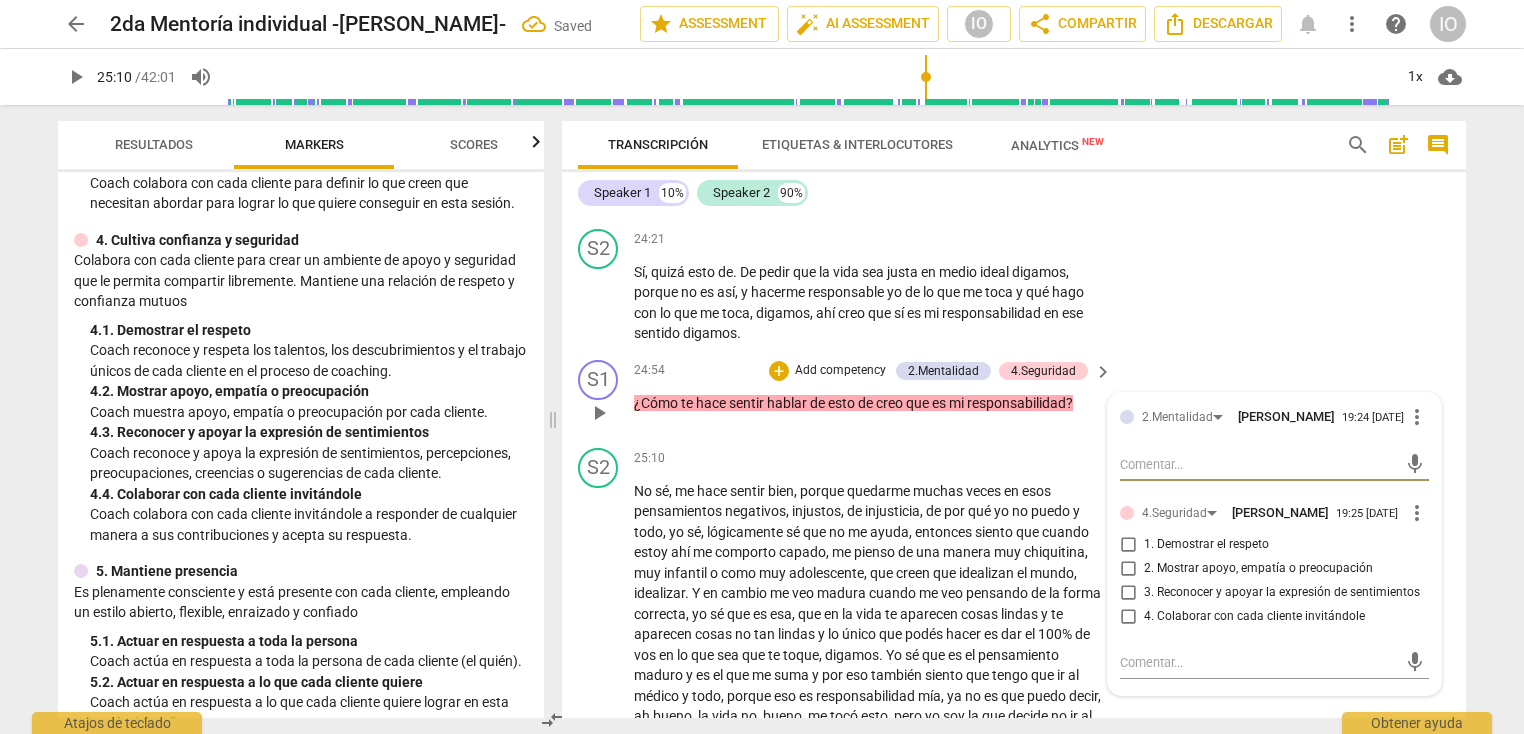 click on "4. Colaborar con cada cliente invitándole" at bounding box center (1128, 617) 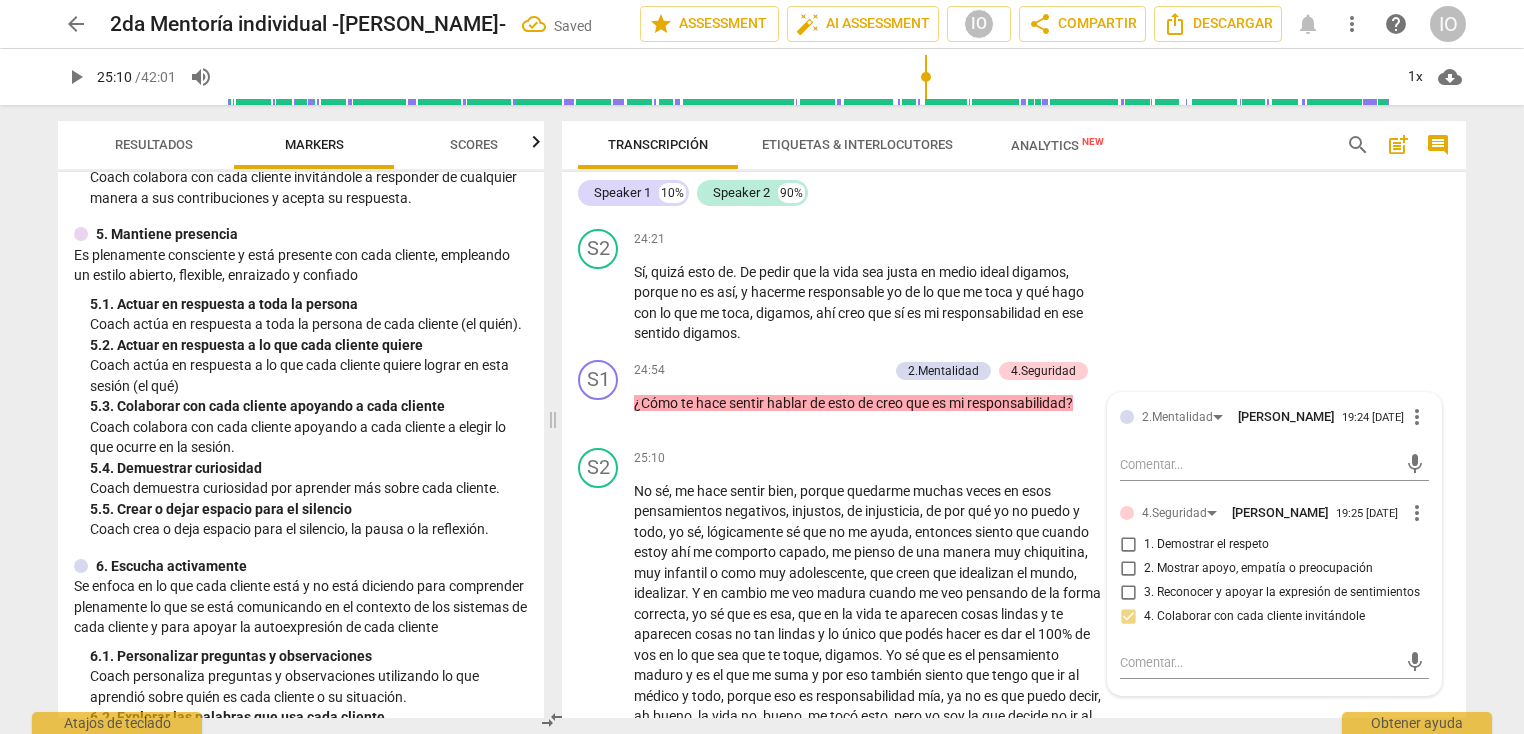 scroll, scrollTop: 878, scrollLeft: 0, axis: vertical 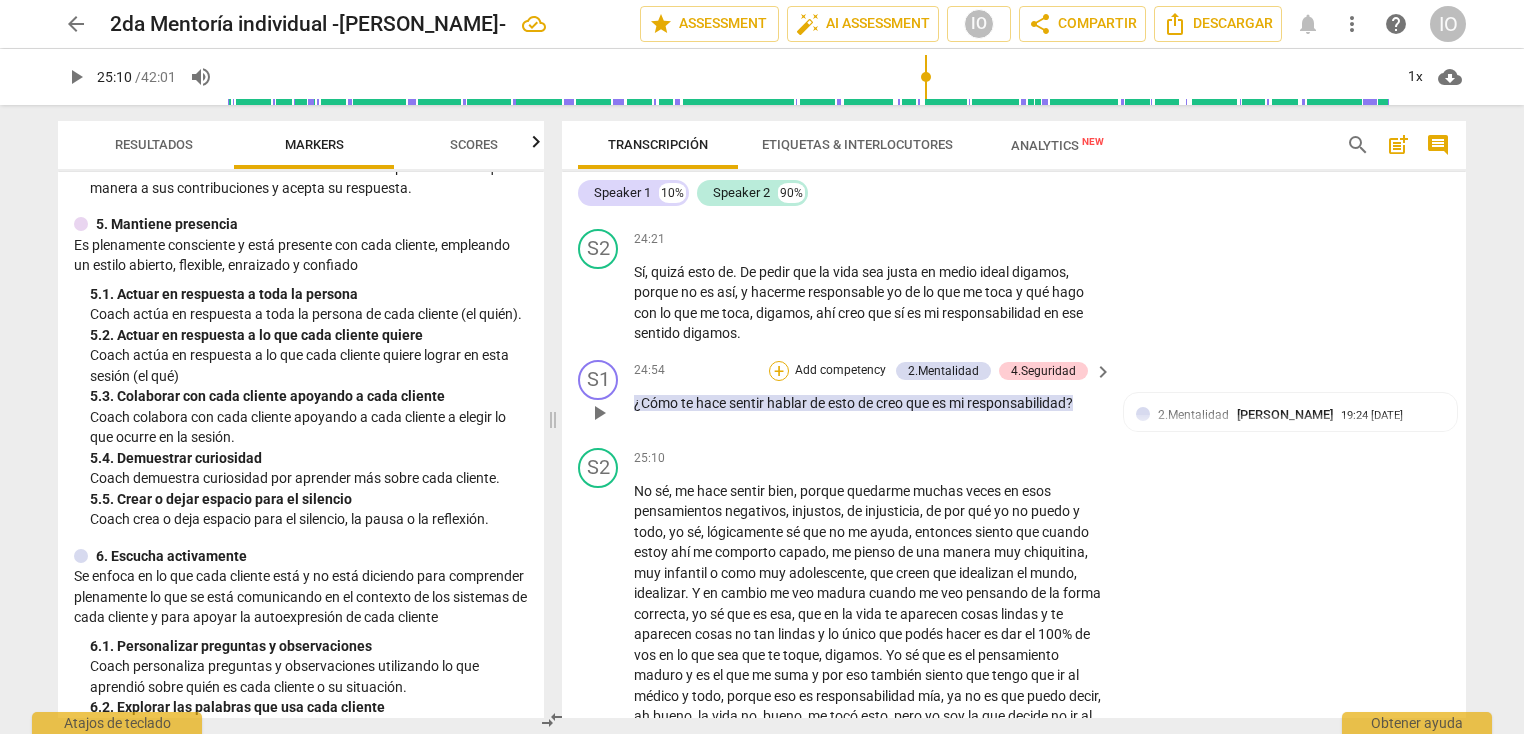 click on "+" at bounding box center (779, 371) 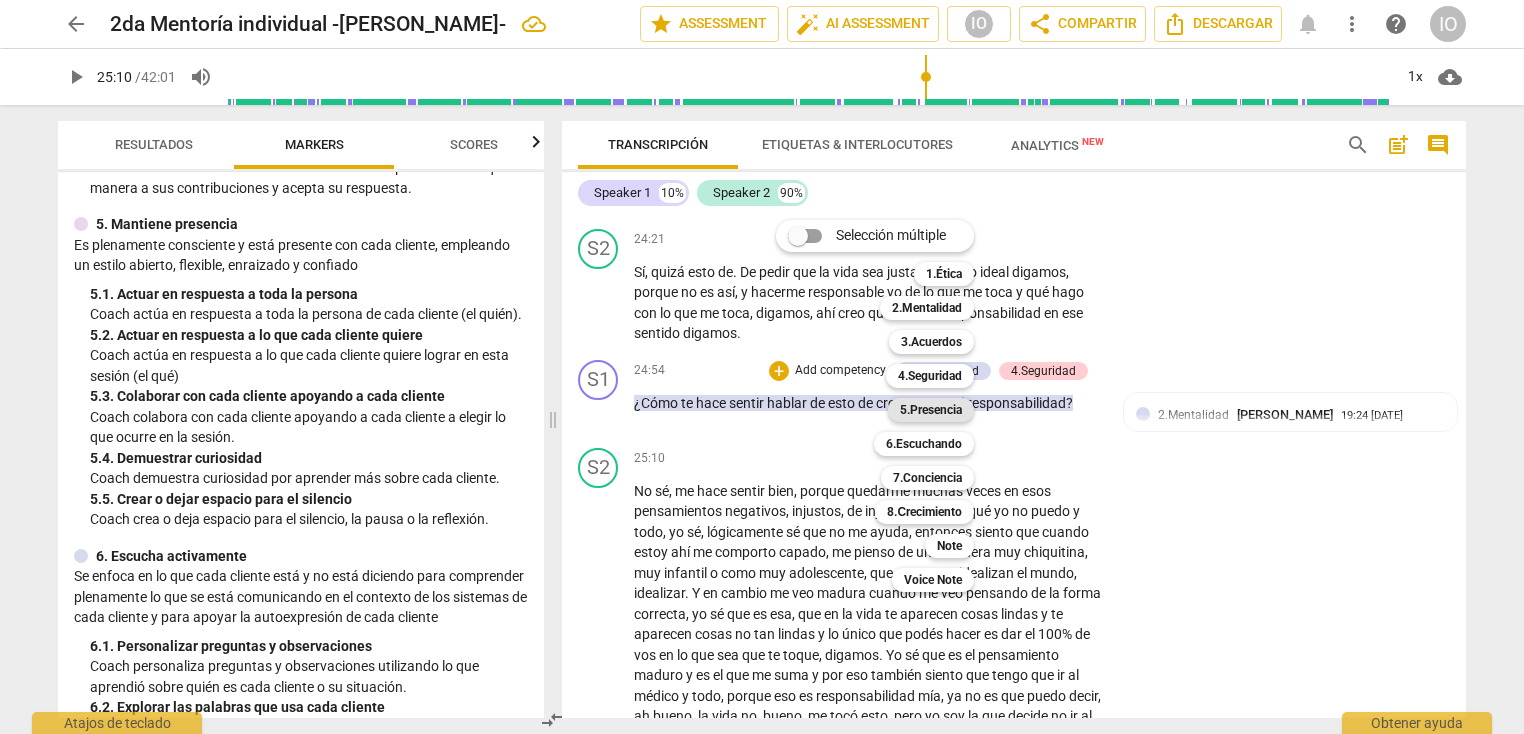 click on "5.Presencia" at bounding box center (931, 410) 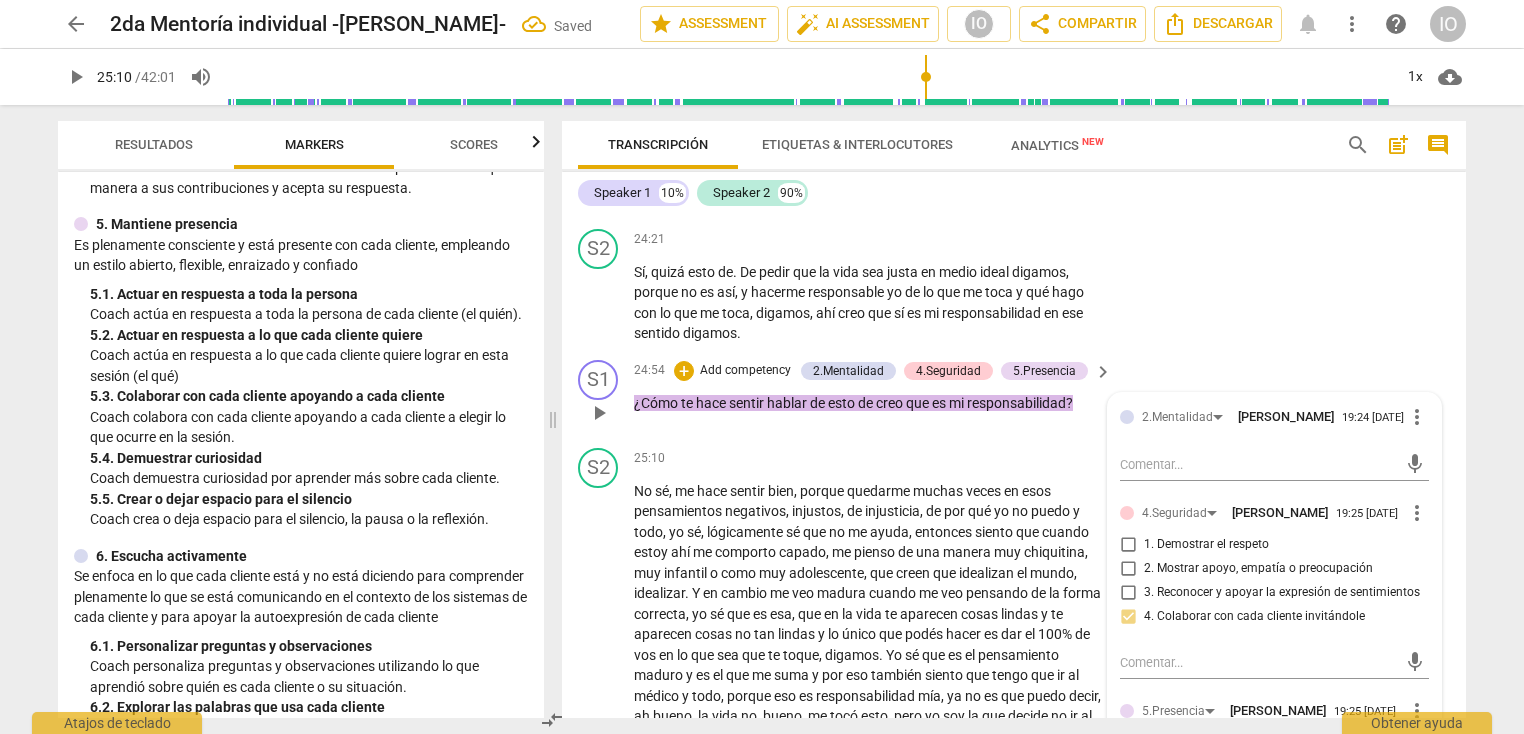 click on "2.Mentalidad [PERSON_NAME] 19:24 [DATE] more_vert mic 4.Seguridad [PERSON_NAME] 19:25 [DATE] more_vert 1. Demostrar el respeto 2. Mostrar apoyo, empatía o preocupación 3. Reconocer y apoyar la expresión de sentimientos 4. Colaborar con cada cliente invitándole  mic 5.Presencia [PERSON_NAME] 19:25 [DATE] more_vert 1. Actuar en respuesta a toda la persona  2. Actuar en respuesta a lo que cada cliente quiere 3. Colaborar con cada cliente apoyando a cada cliente 4. Demuestrar curiosidad 5. Crear o dejar espacio para el silencio mic" at bounding box center (1274, 660) 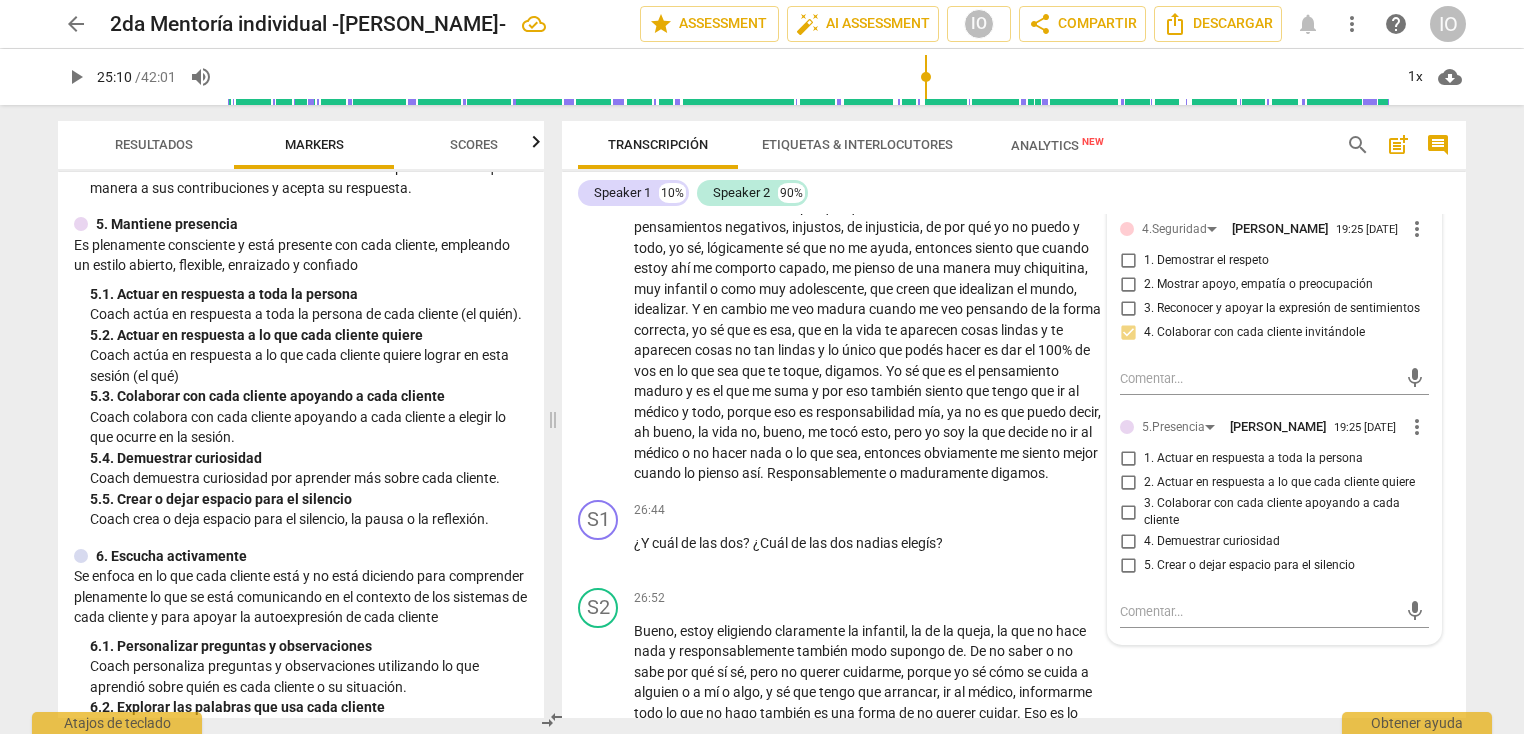 scroll, scrollTop: 7036, scrollLeft: 0, axis: vertical 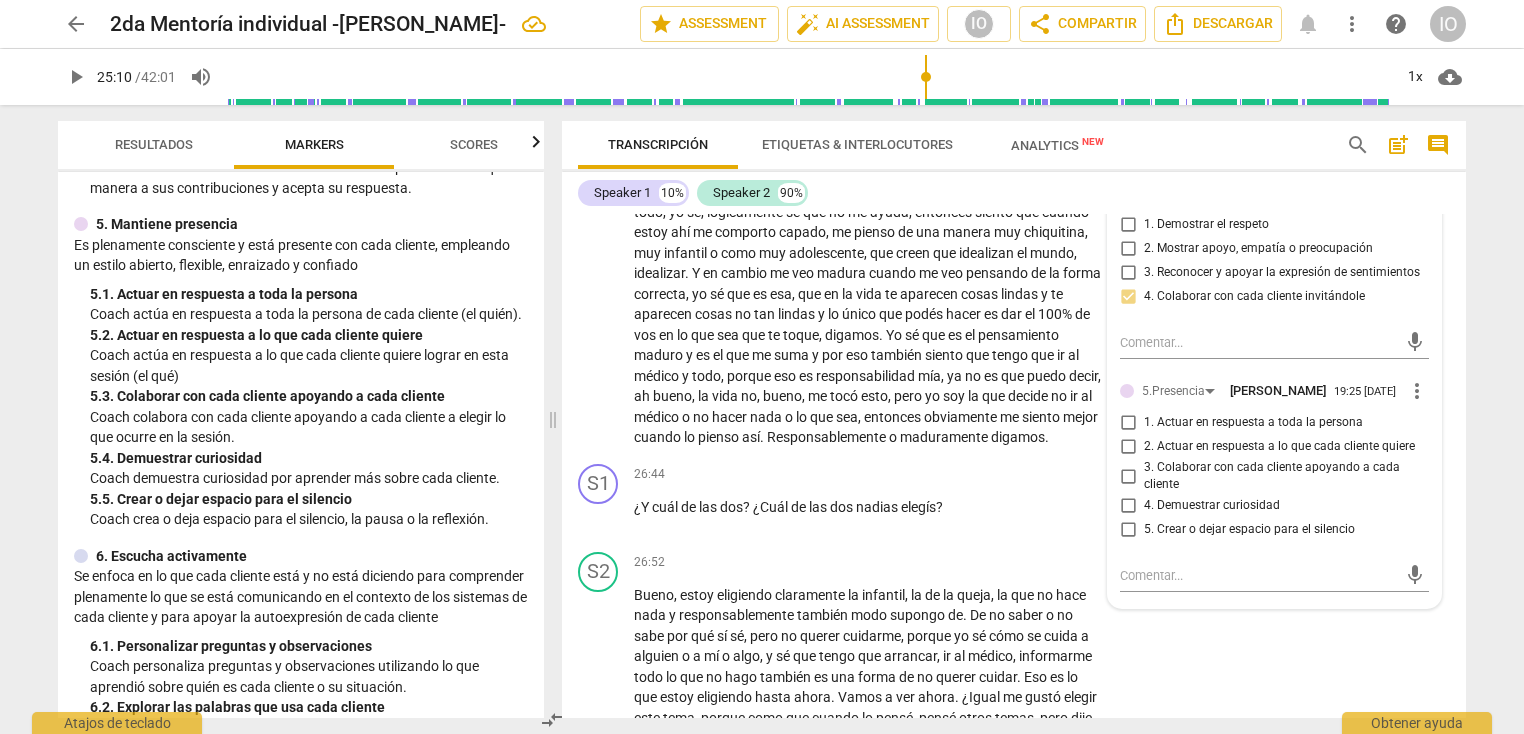 click on "1. Actuar en respuesta a toda la persona" at bounding box center (1128, 423) 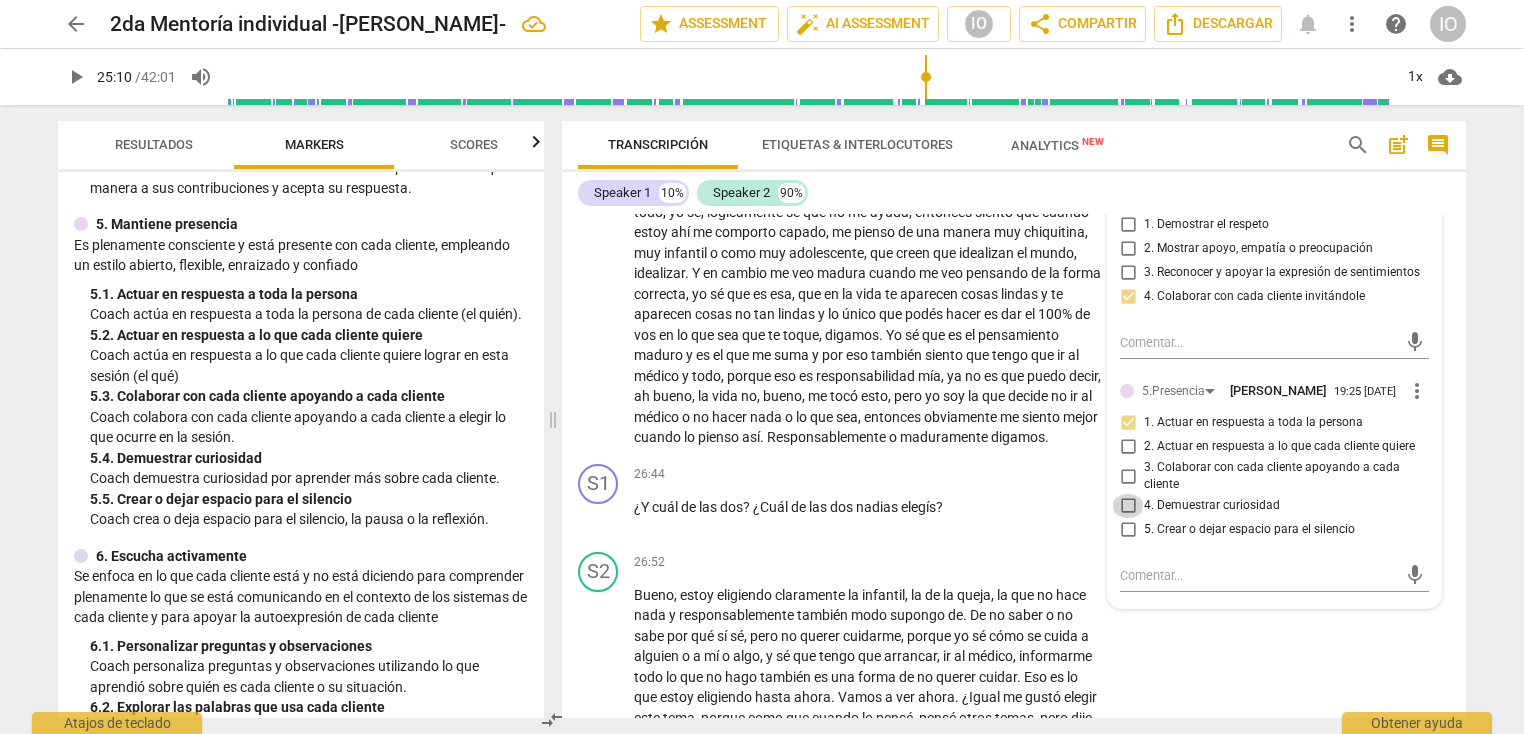 click on "4. Demuestrar curiosidad" at bounding box center [1128, 506] 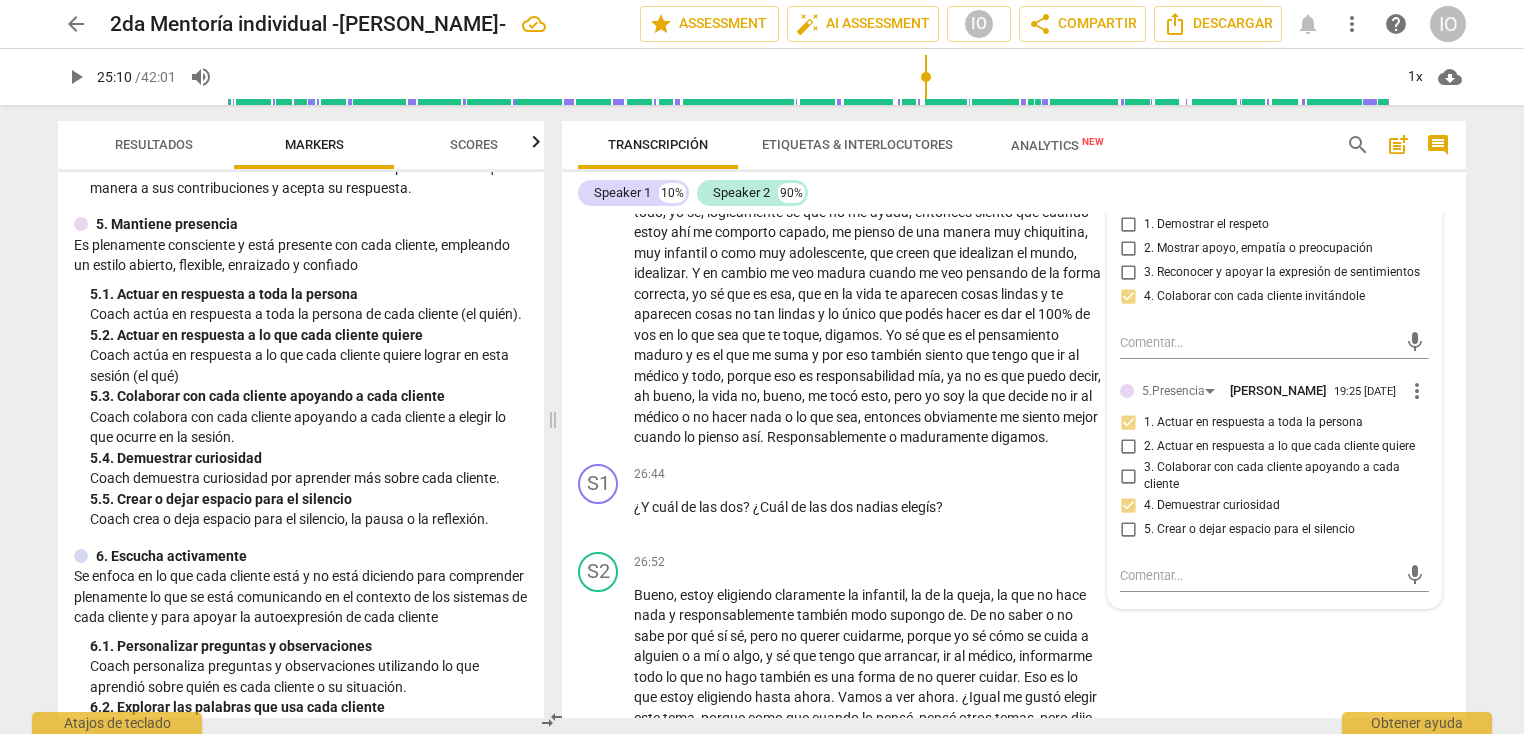 scroll, scrollTop: 6898, scrollLeft: 0, axis: vertical 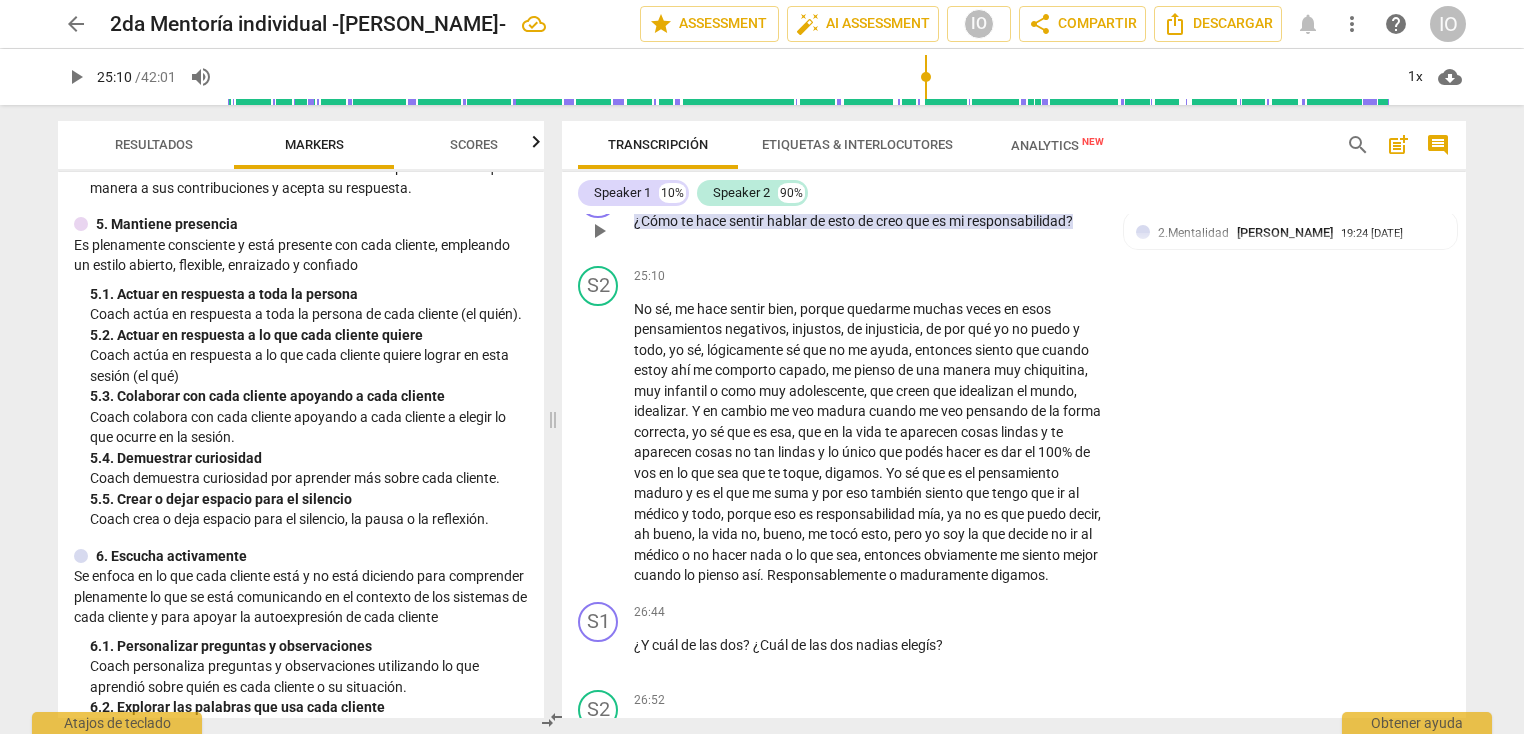 click on "play_arrow" at bounding box center [599, 231] 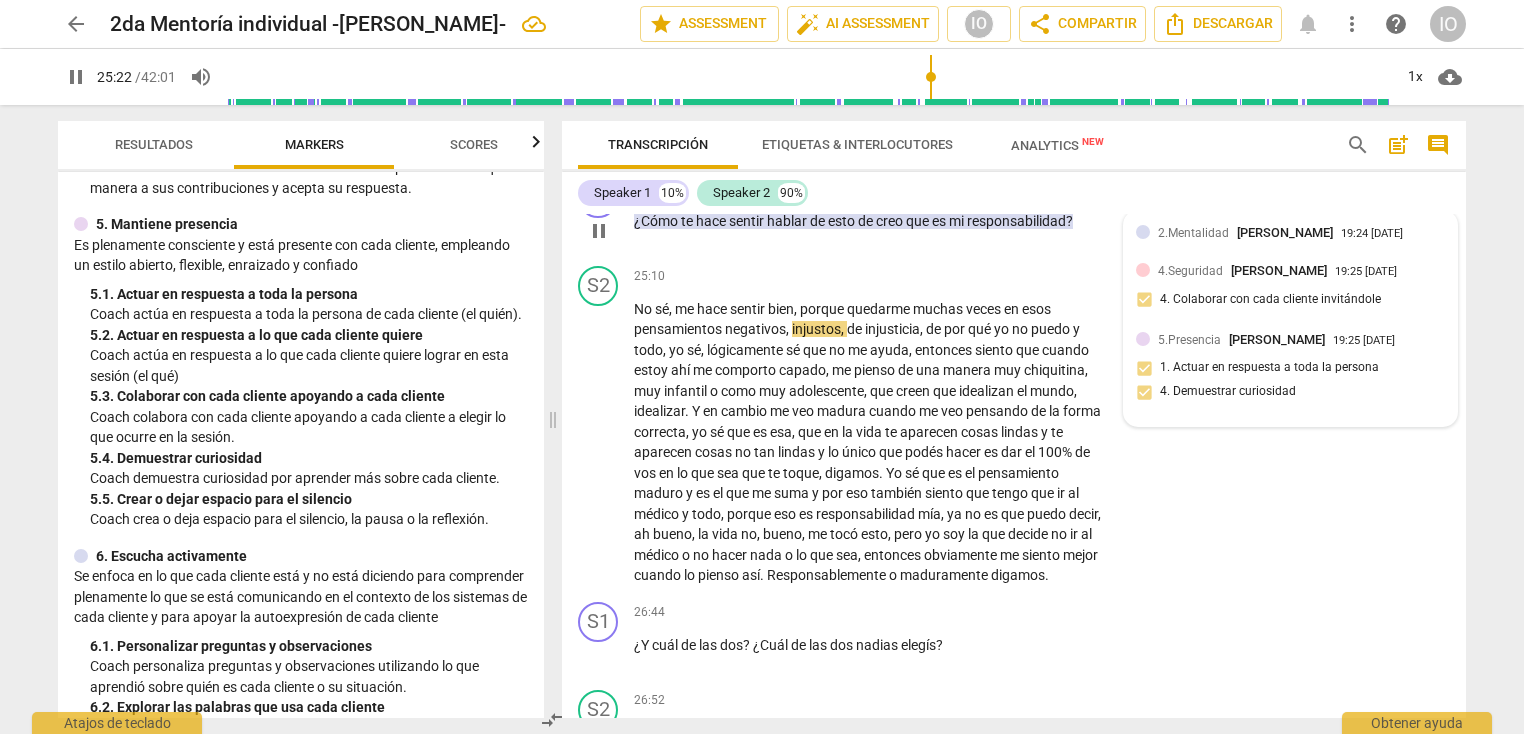 click on "5.Presencia [PERSON_NAME] 19:25 [DATE] 1. Actuar en respuesta a toda la persona  4. Demuestrar curiosidad" at bounding box center [1290, 372] 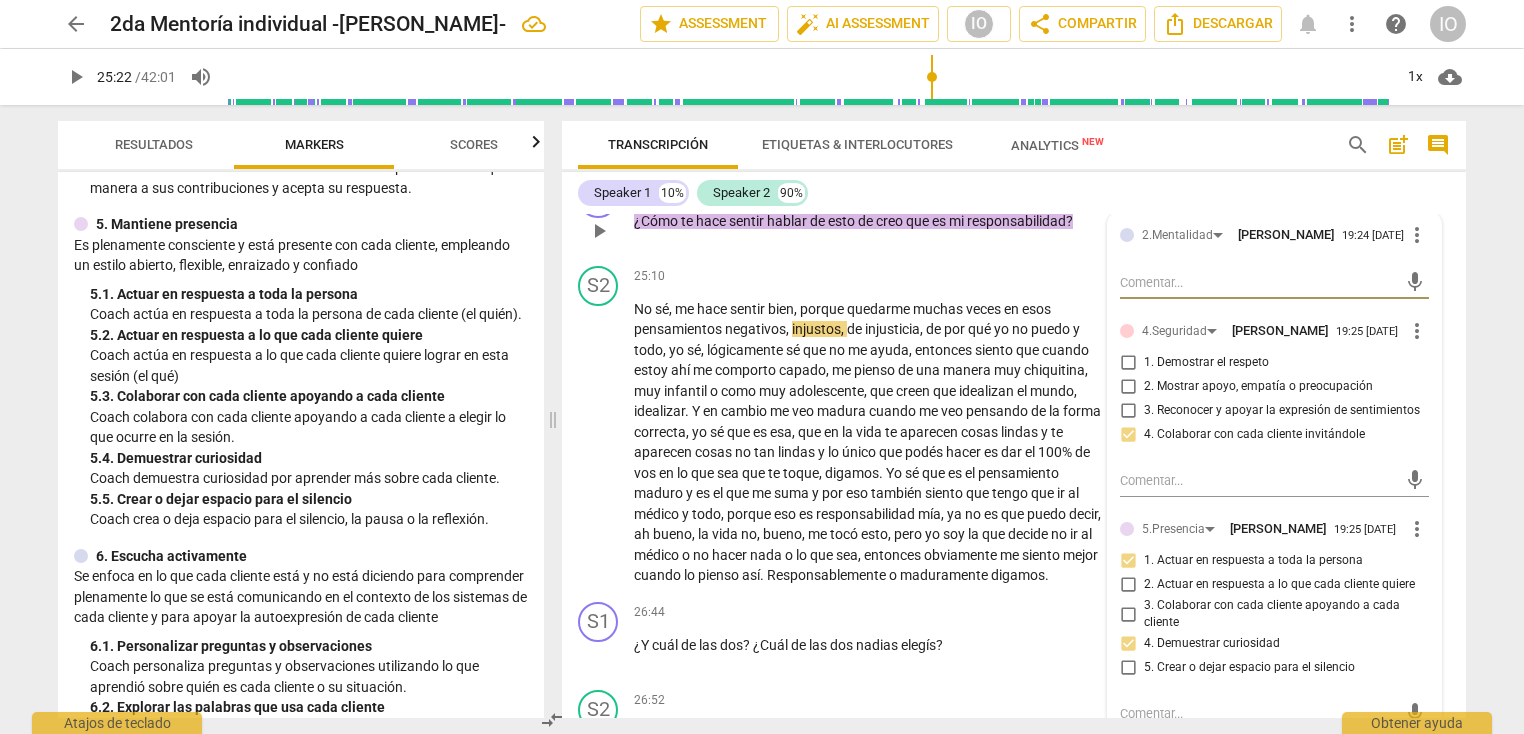 type on "1523" 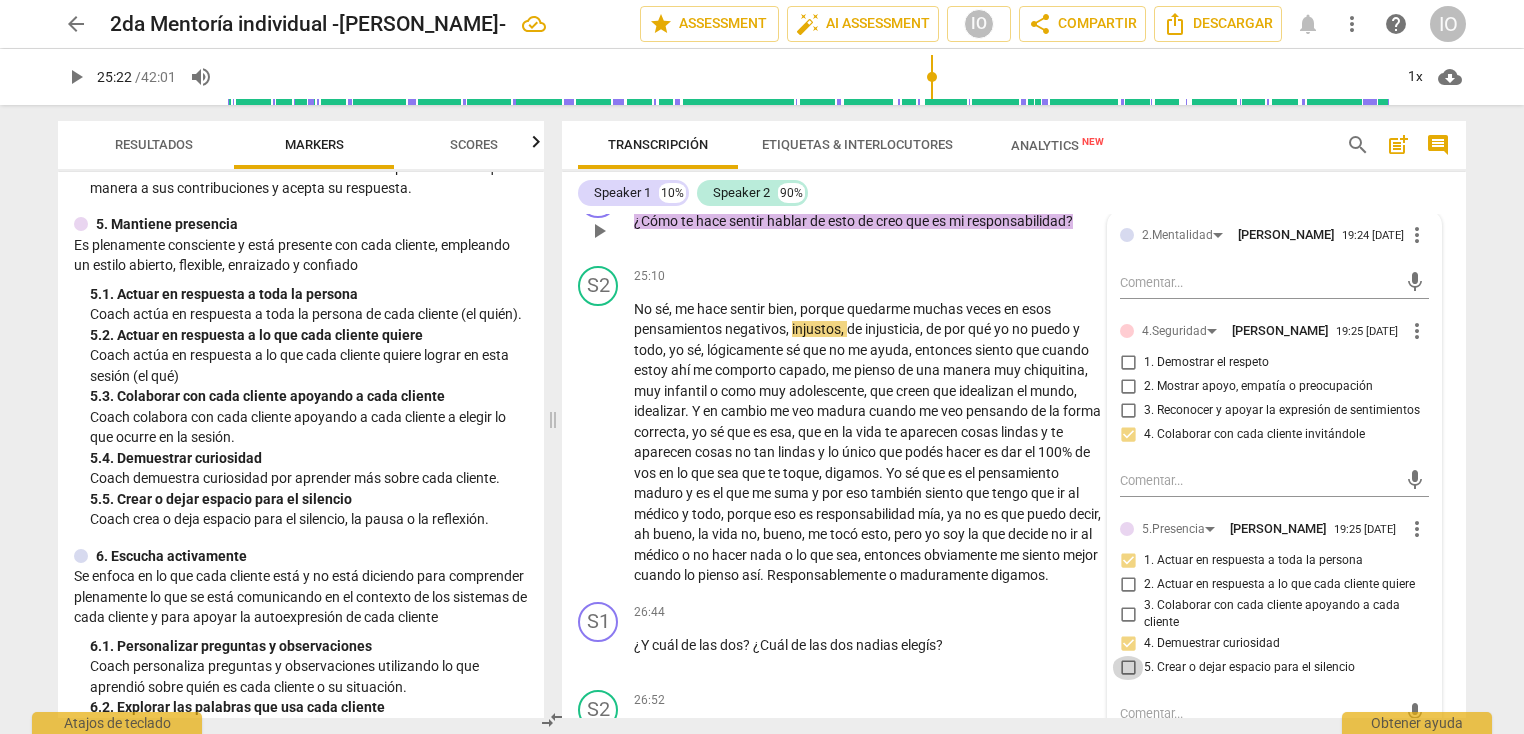 click on "5. Crear o dejar espacio para el silencio" at bounding box center (1128, 668) 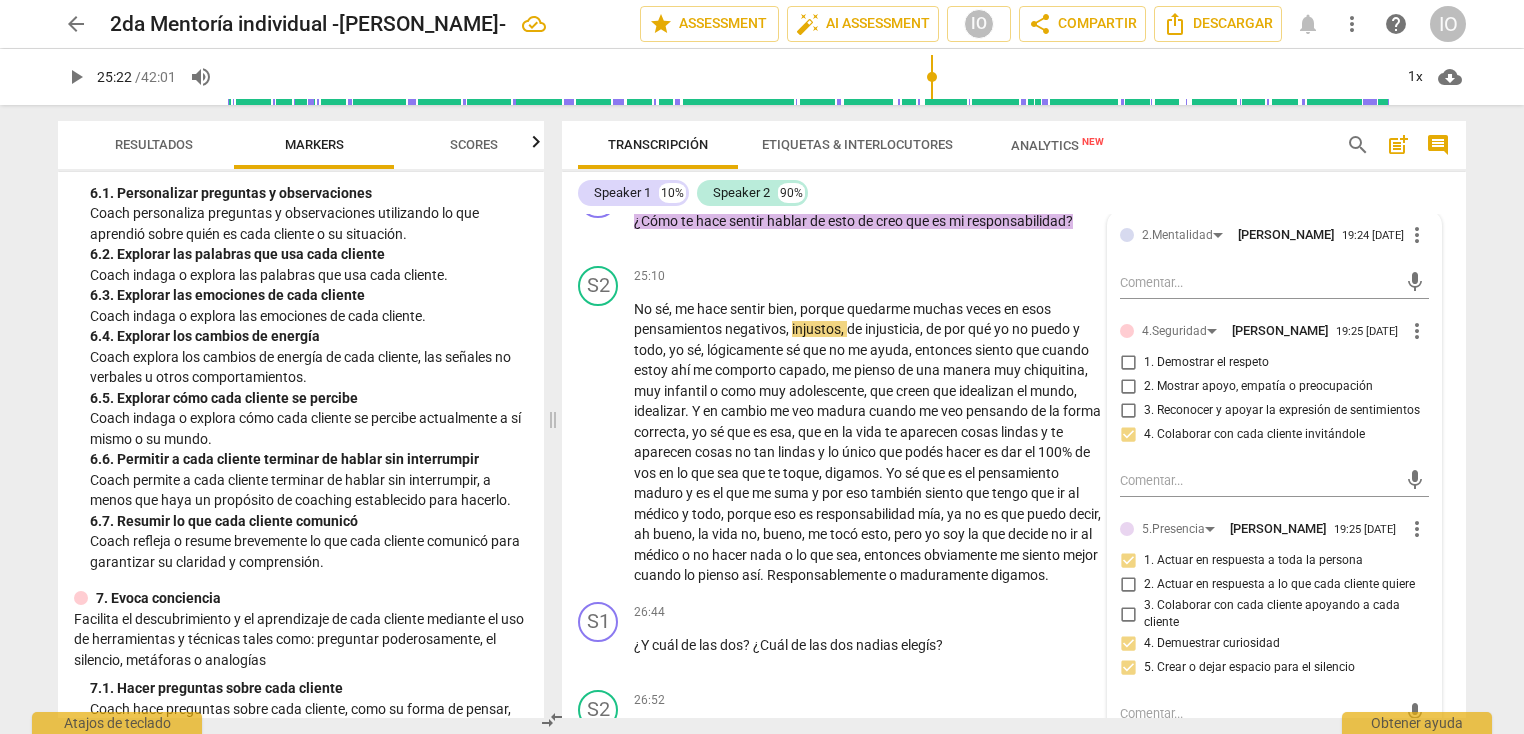 scroll, scrollTop: 1344, scrollLeft: 0, axis: vertical 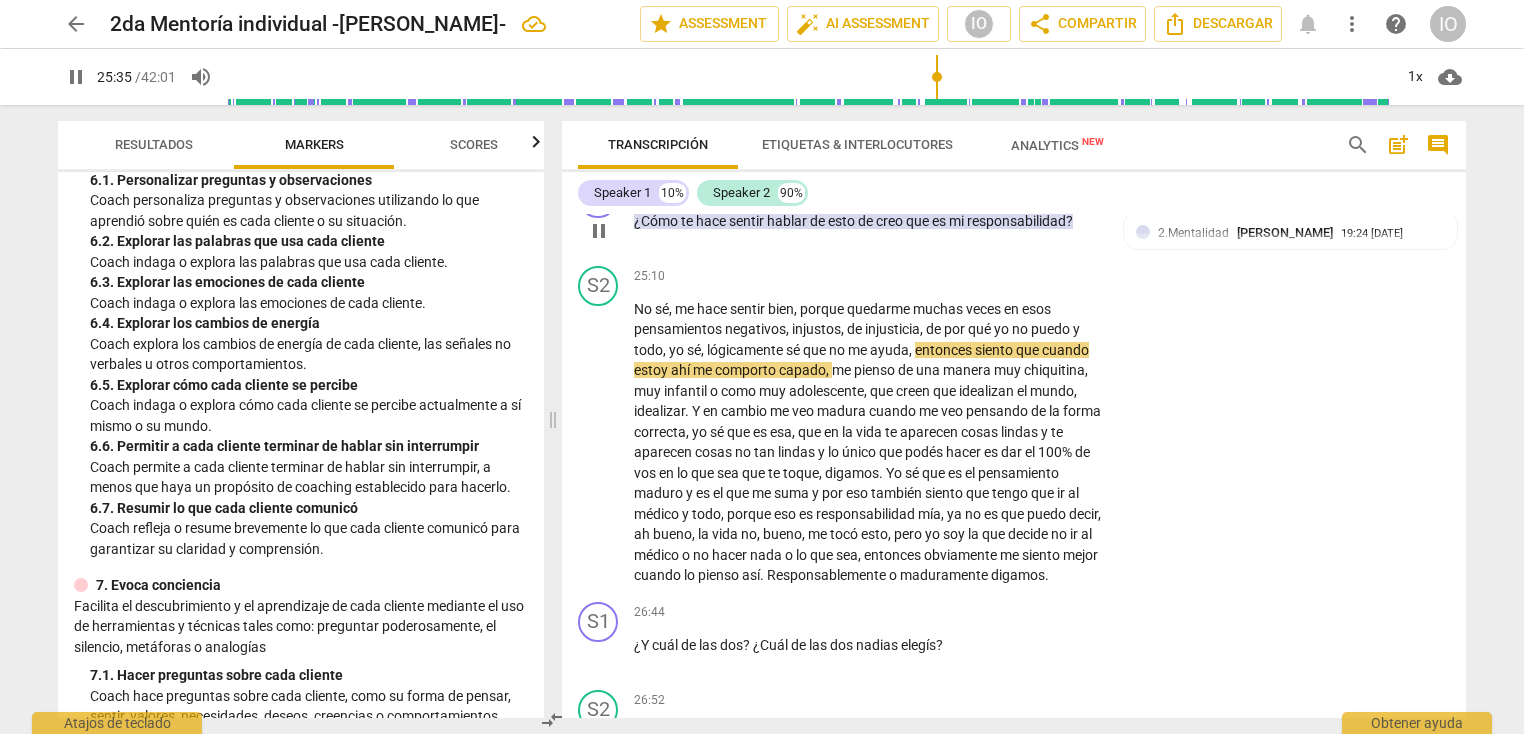click on "+" at bounding box center (684, 189) 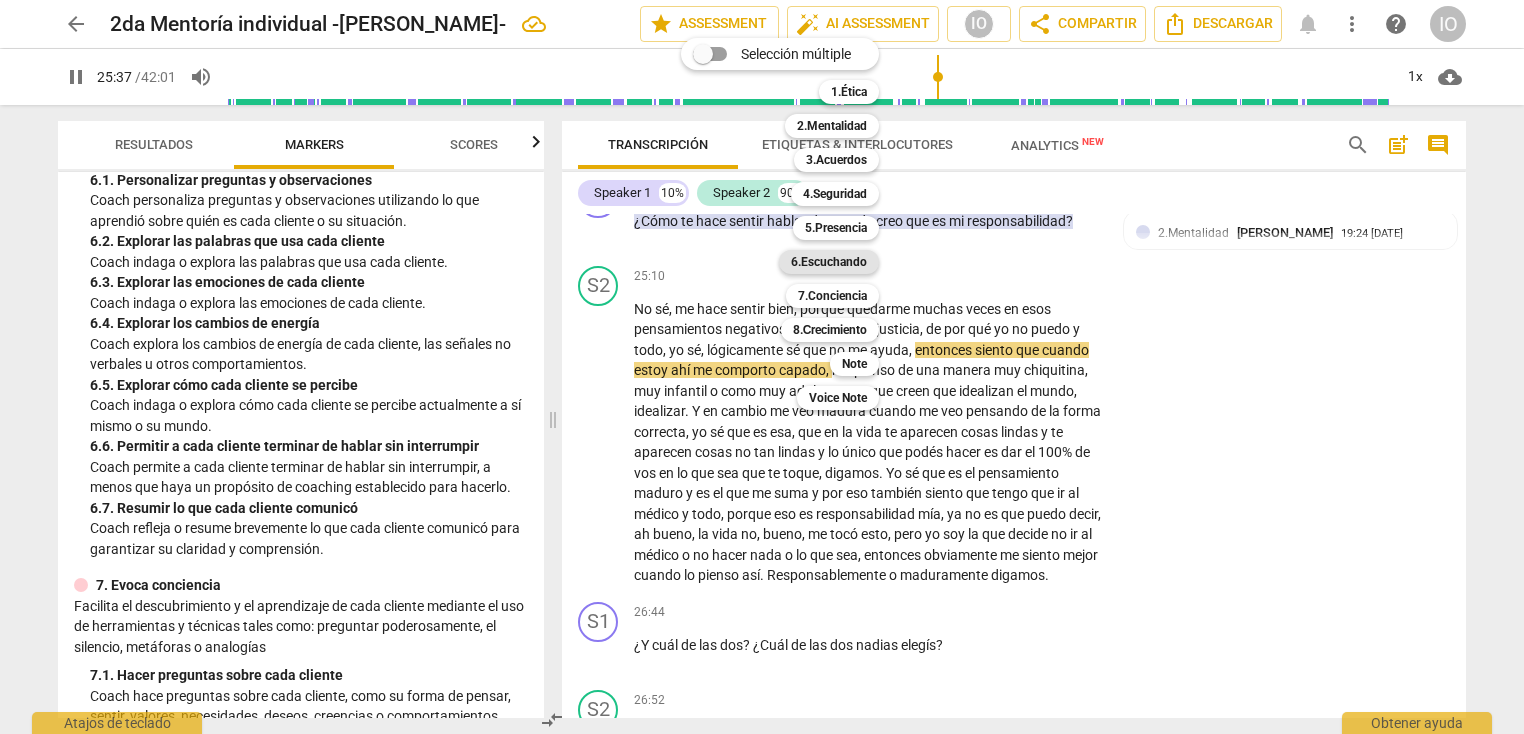 click on "6.Escuchando" at bounding box center (829, 262) 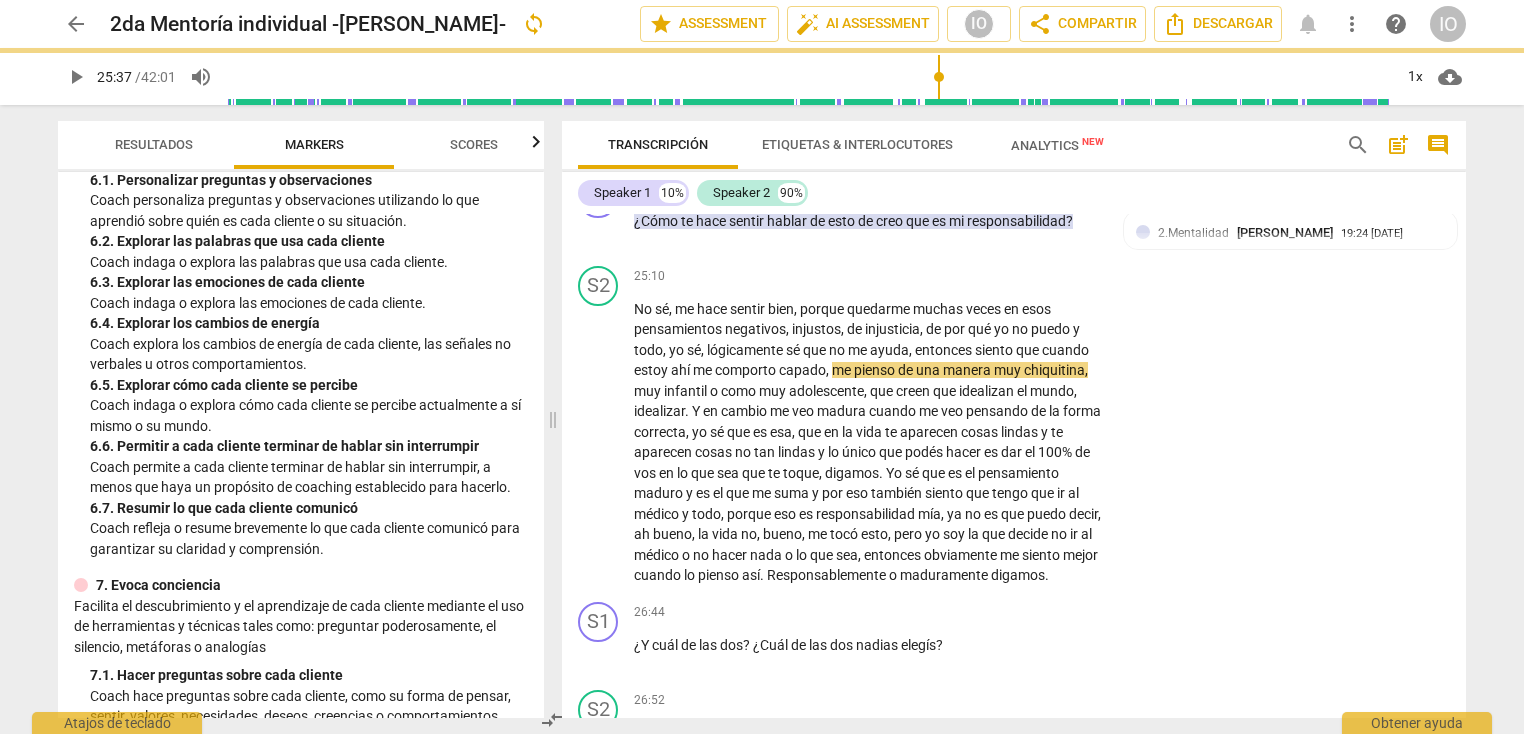 type on "1538" 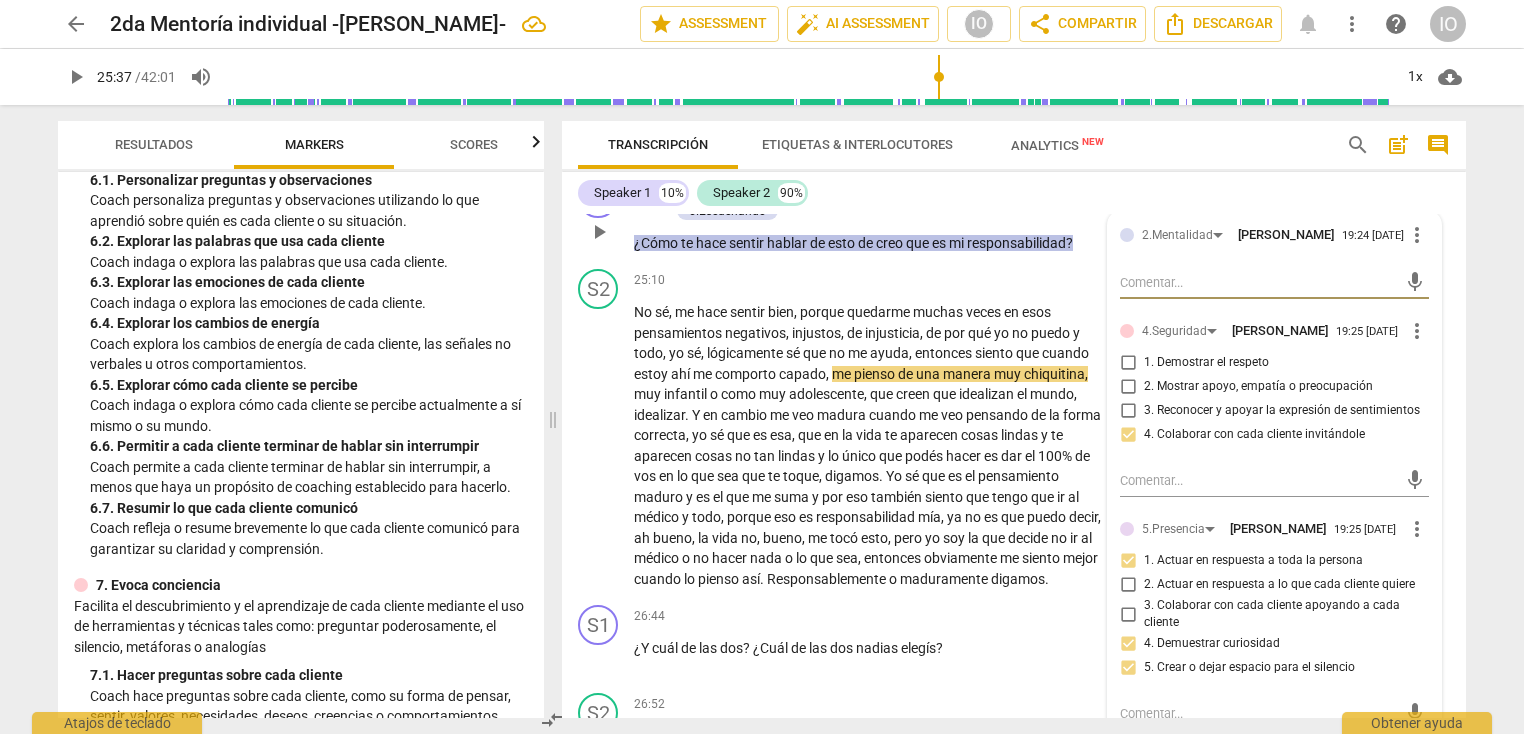 click on "2.Mentalidad [PERSON_NAME] 19:24 [DATE] more_vert mic 4.Seguridad [PERSON_NAME] 19:25 [DATE] more_vert 1. Demostrar el respeto 2. Mostrar apoyo, empatía o preocupación 3. Reconocer y apoyar la expresión de sentimientos 4. Colaborar con cada cliente invitándole  mic 5.Presencia [PERSON_NAME] 19:25 [DATE] more_vert 1. Actuar en respuesta a toda la persona  2. Actuar en respuesta a lo que cada cliente quiere 3. Colaborar con cada cliente apoyando a cada cliente 4. Demuestrar curiosidad 5. Crear o dejar espacio para el silencio mic 6.Escuchando [PERSON_NAME] 19:27 [DATE] more_vert 1. Personalizar preguntas y observaciones  2. Explorar las palabras que usa cada cliente 3. Explorar las emociones de cada cliente 4. Explorar los cambios de energía  5. Explorar cómo cada cliente se percibe 6. Permitir a cada cliente terminar de hablar sin interrumpir 7. Resumir lo que cada cliente comunicó  mic" at bounding box center [1274, 623] 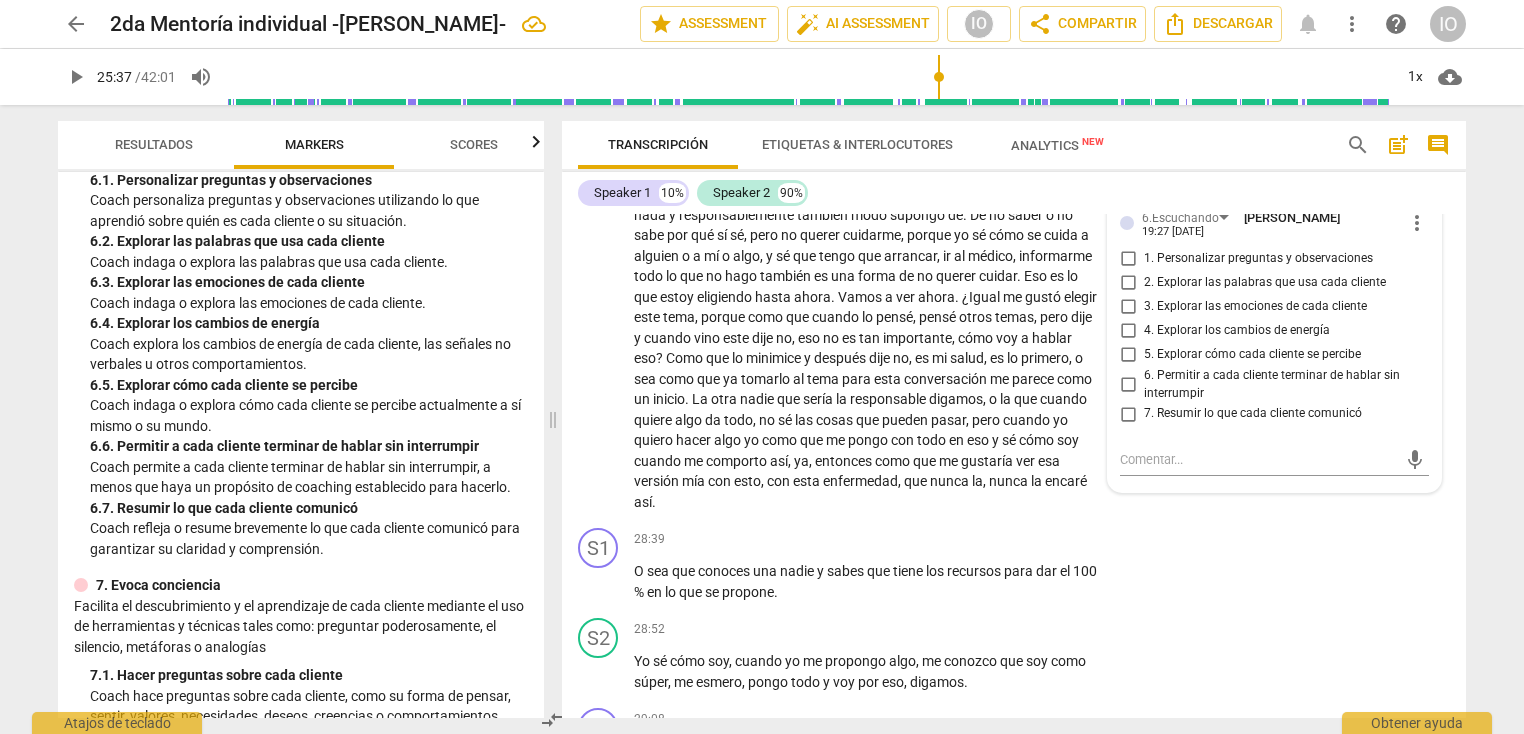 scroll, scrollTop: 7498, scrollLeft: 0, axis: vertical 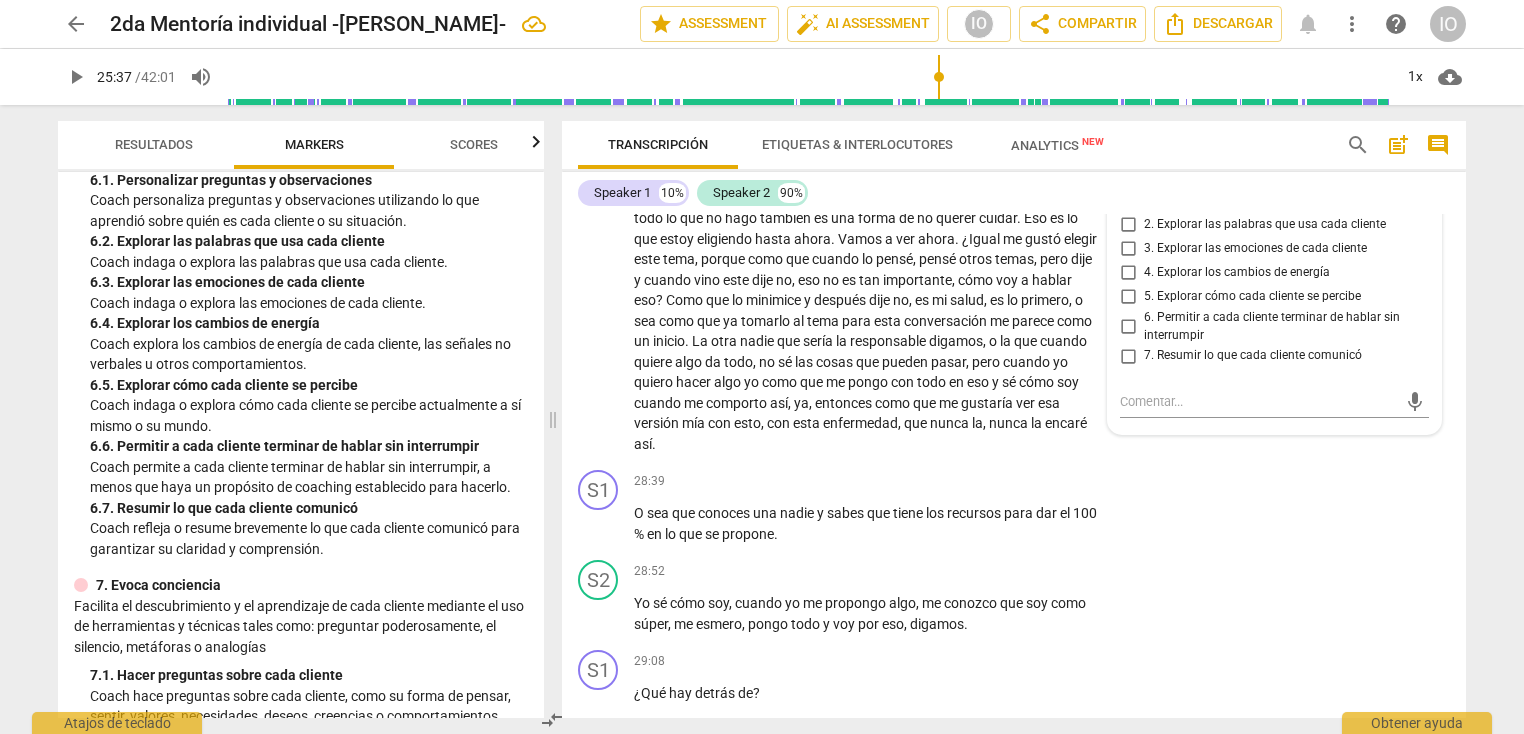 click on "1. Personalizar preguntas y observaciones" at bounding box center (1128, 201) 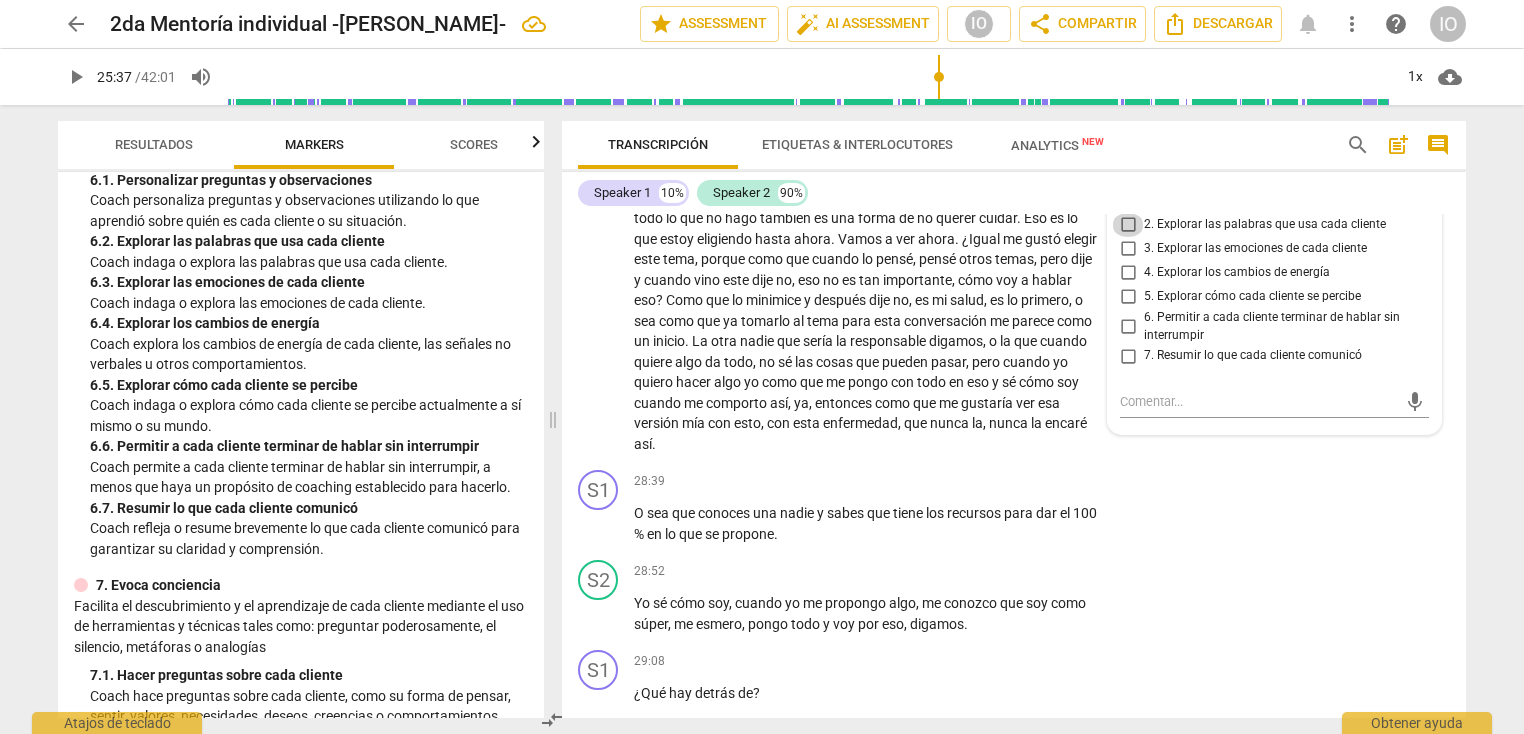 click on "2. Explorar las palabras que usa cada cliente" at bounding box center [1128, 225] 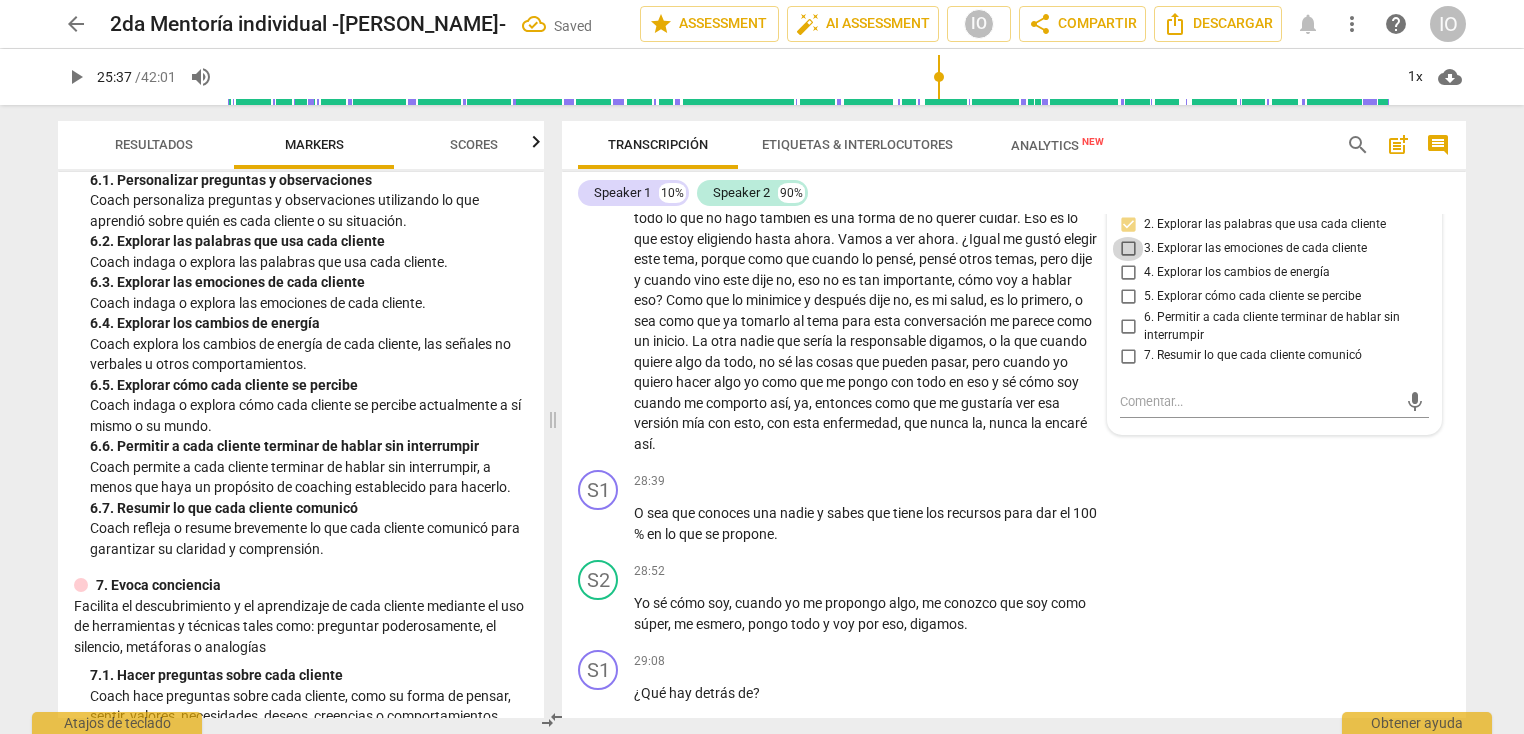 click on "3. Explorar las emociones de cada cliente" at bounding box center [1128, 249] 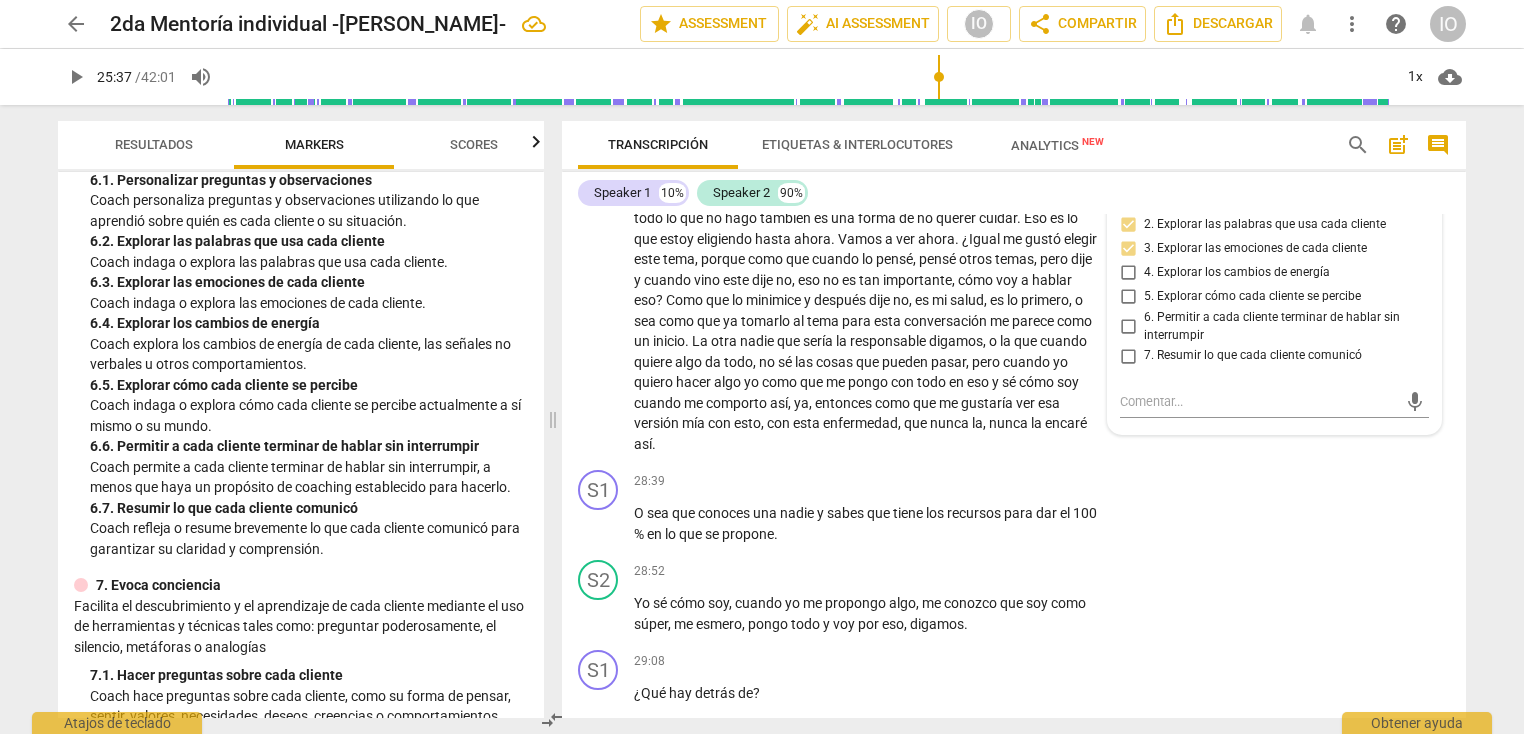 click on "5. Explorar cómo cada cliente se percibe" at bounding box center (1128, 297) 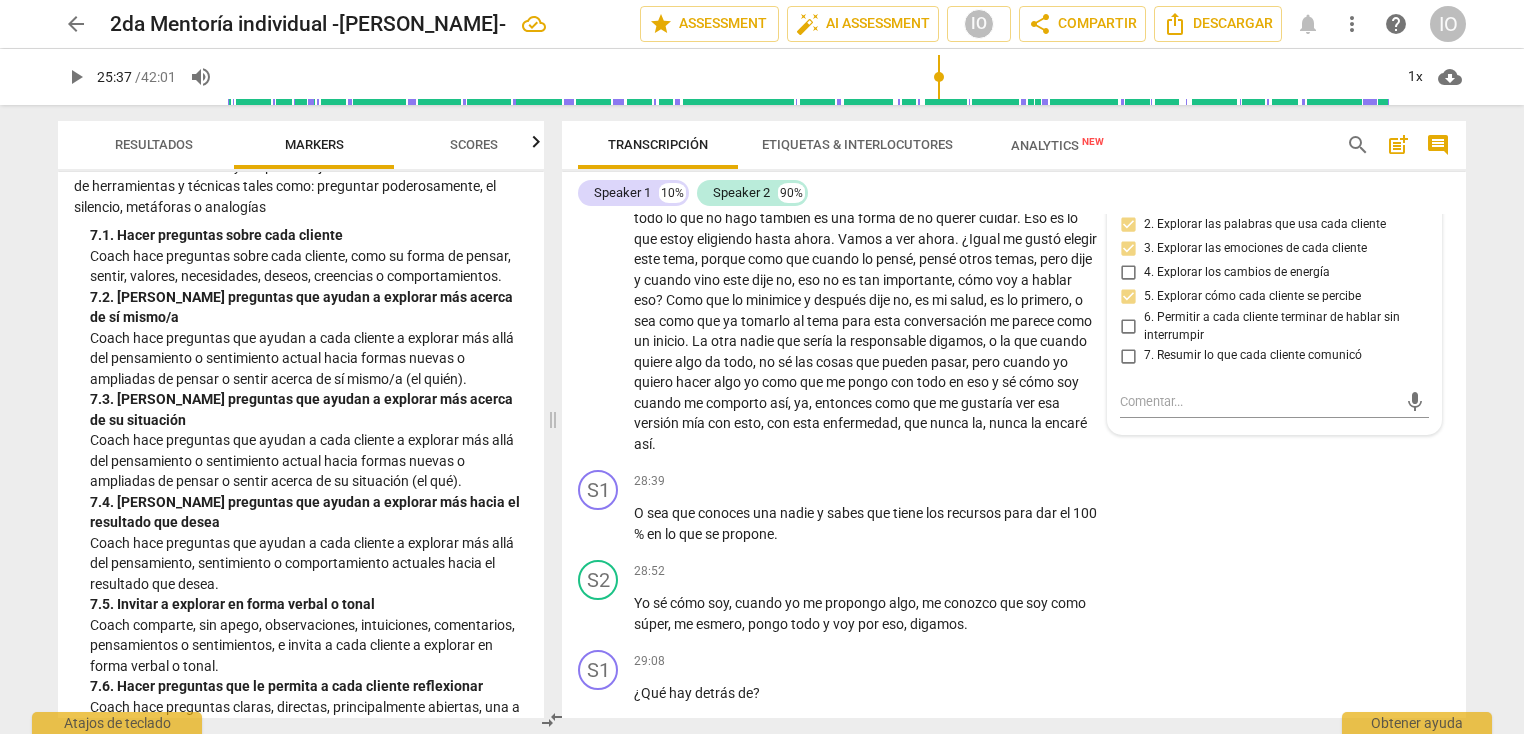 scroll, scrollTop: 1788, scrollLeft: 0, axis: vertical 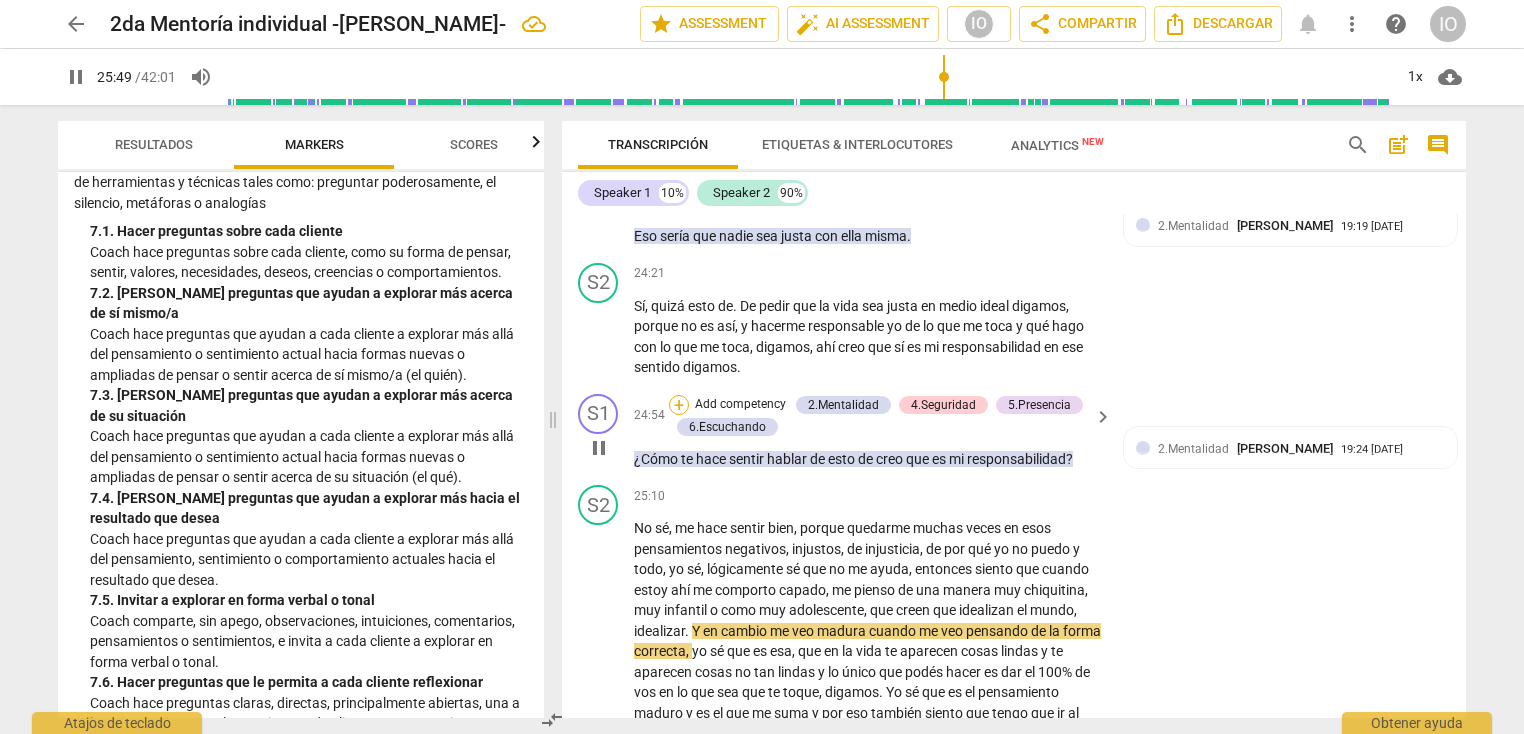 click on "+" at bounding box center (679, 405) 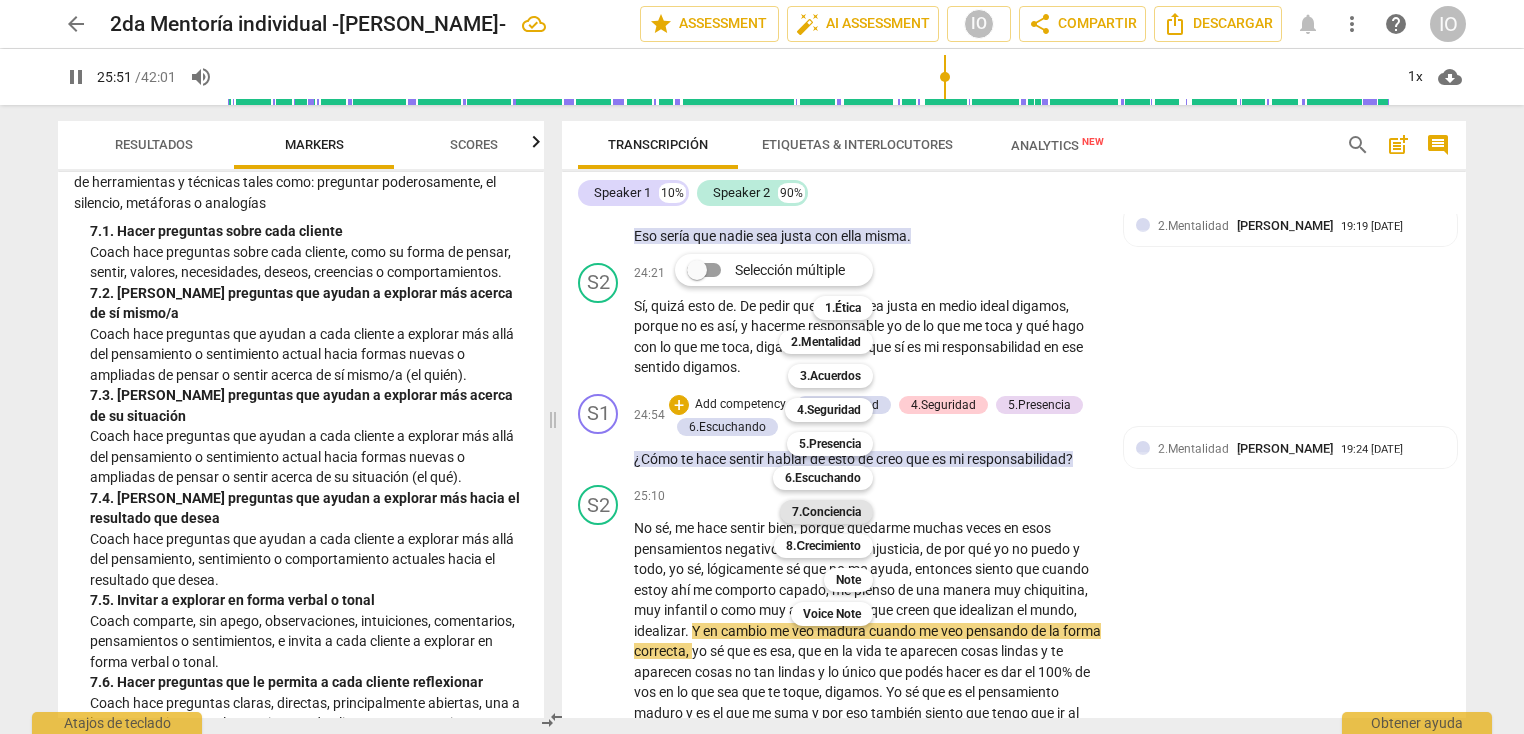 click on "7.Conciencia" at bounding box center [826, 512] 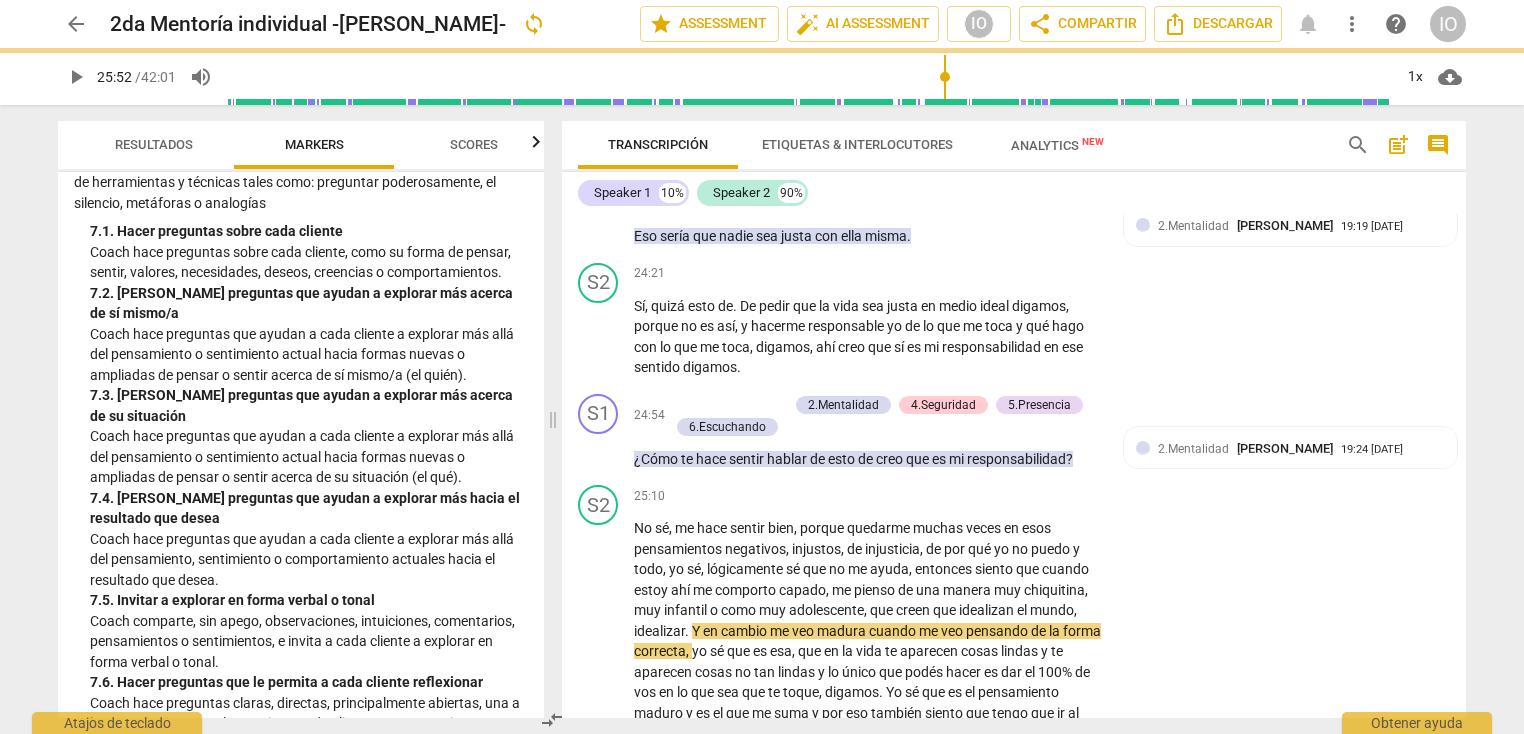 type on "1552" 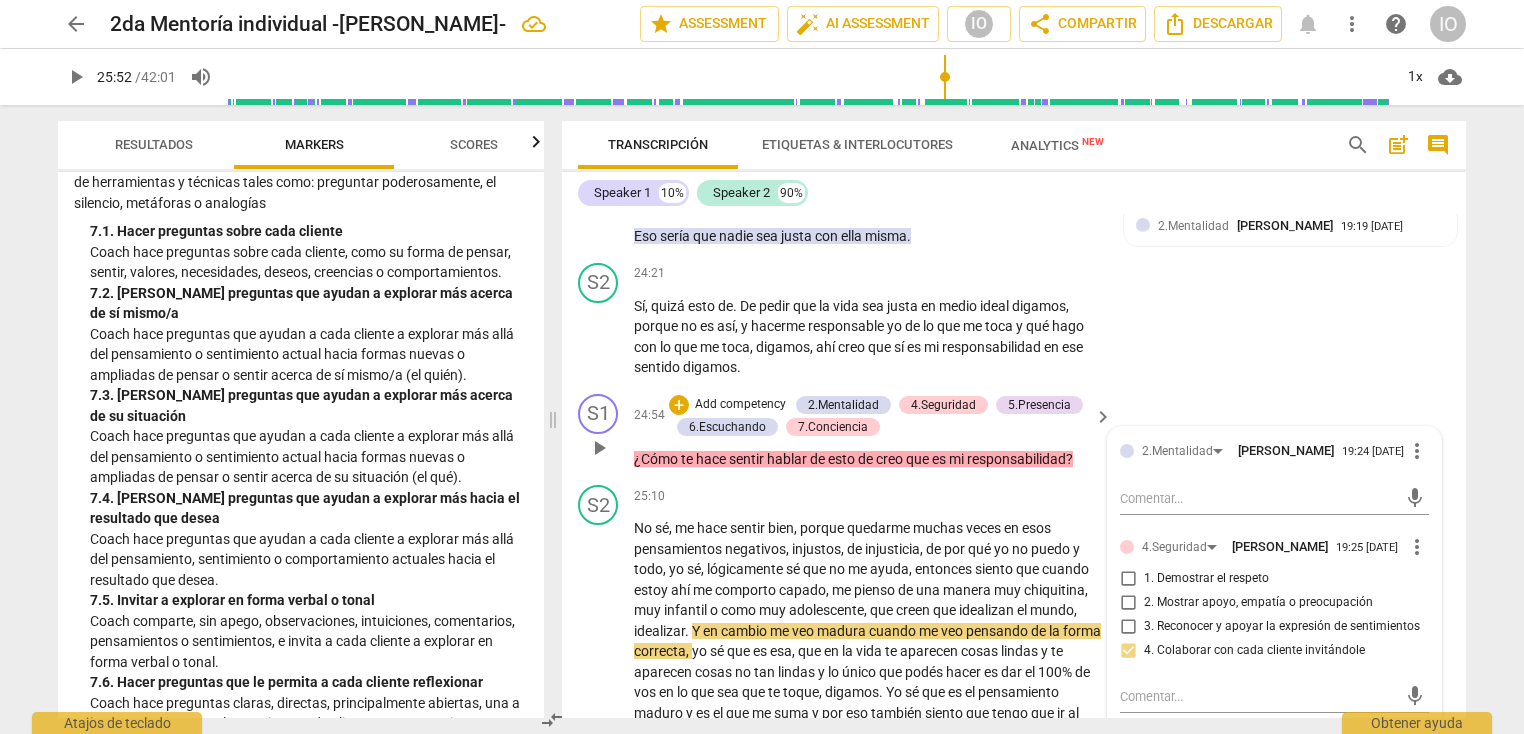 click on "2.Mentalidad [PERSON_NAME] 19:24 [DATE] more_vert mic 4.Seguridad [PERSON_NAME] 19:25 [DATE] more_vert 1. Demostrar el respeto 2. Mostrar apoyo, empatía o preocupación 3. Reconocer y apoyar la expresión de sentimientos 4. Colaborar con cada cliente invitándole  mic 5.Presencia [PERSON_NAME] 19:25 [DATE] more_vert 1. Actuar en respuesta a toda la persona  2. Actuar en respuesta a lo que cada cliente quiere 3. Colaborar con cada cliente apoyando a cada cliente 4. Demuestrar curiosidad 5. Crear o dejar espacio para el silencio mic 6.Escuchando [PERSON_NAME] 19:27 [DATE] more_vert 1. Personalizar preguntas y observaciones  2. Explorar las palabras que usa cada cliente 3. Explorar las emociones de cada cliente 4. Explorar los cambios de energía  5. Explorar cómo cada cliente se percibe 6. Permitir a cada cliente terminar de hablar sin interrumpir 7. Resumir lo que cada cliente comunicó  mic 7.Conciencia [PERSON_NAME] 19:28 [DATE] more_vert 1. Hacer preguntas sobre cada cliente mic" at bounding box center (1274, 1019) 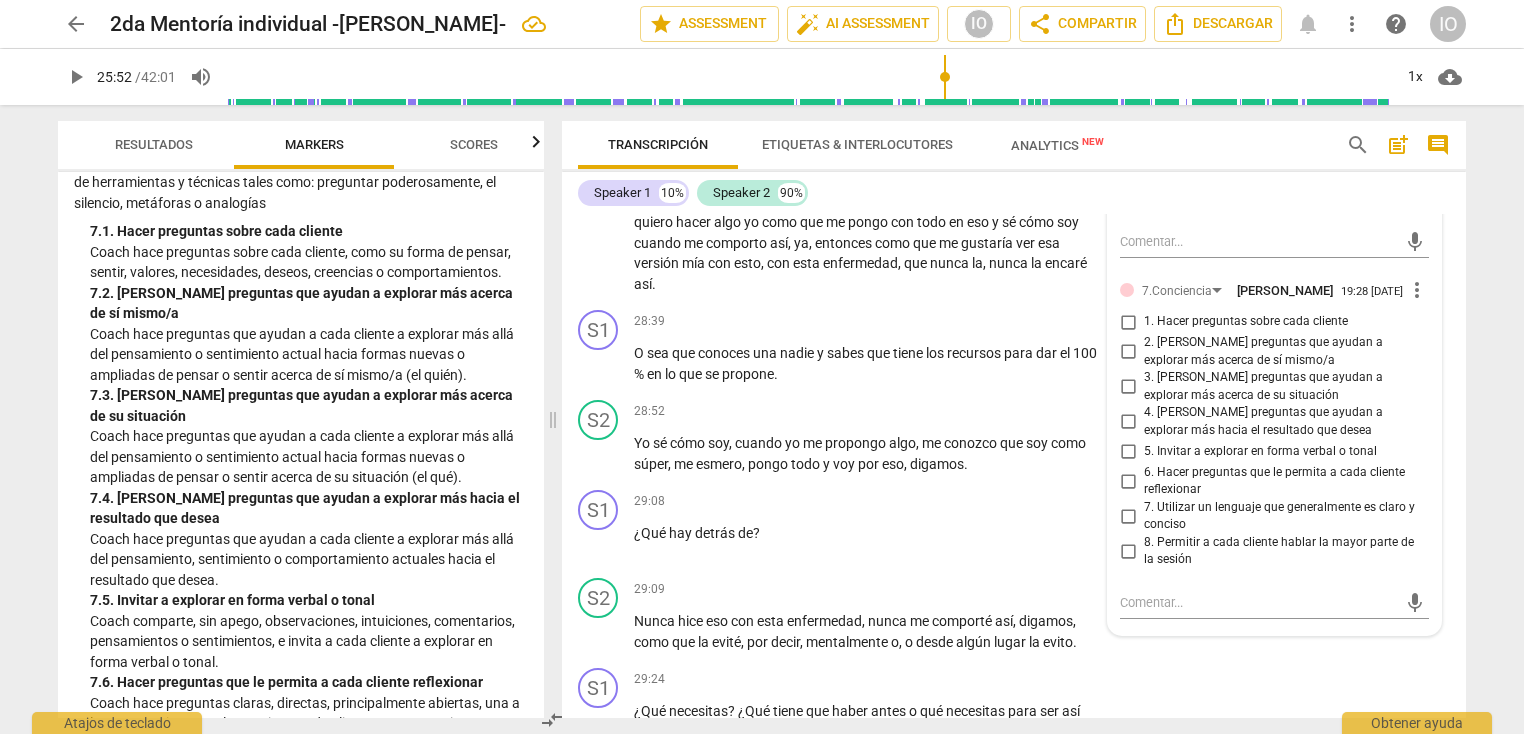 scroll, scrollTop: 7682, scrollLeft: 0, axis: vertical 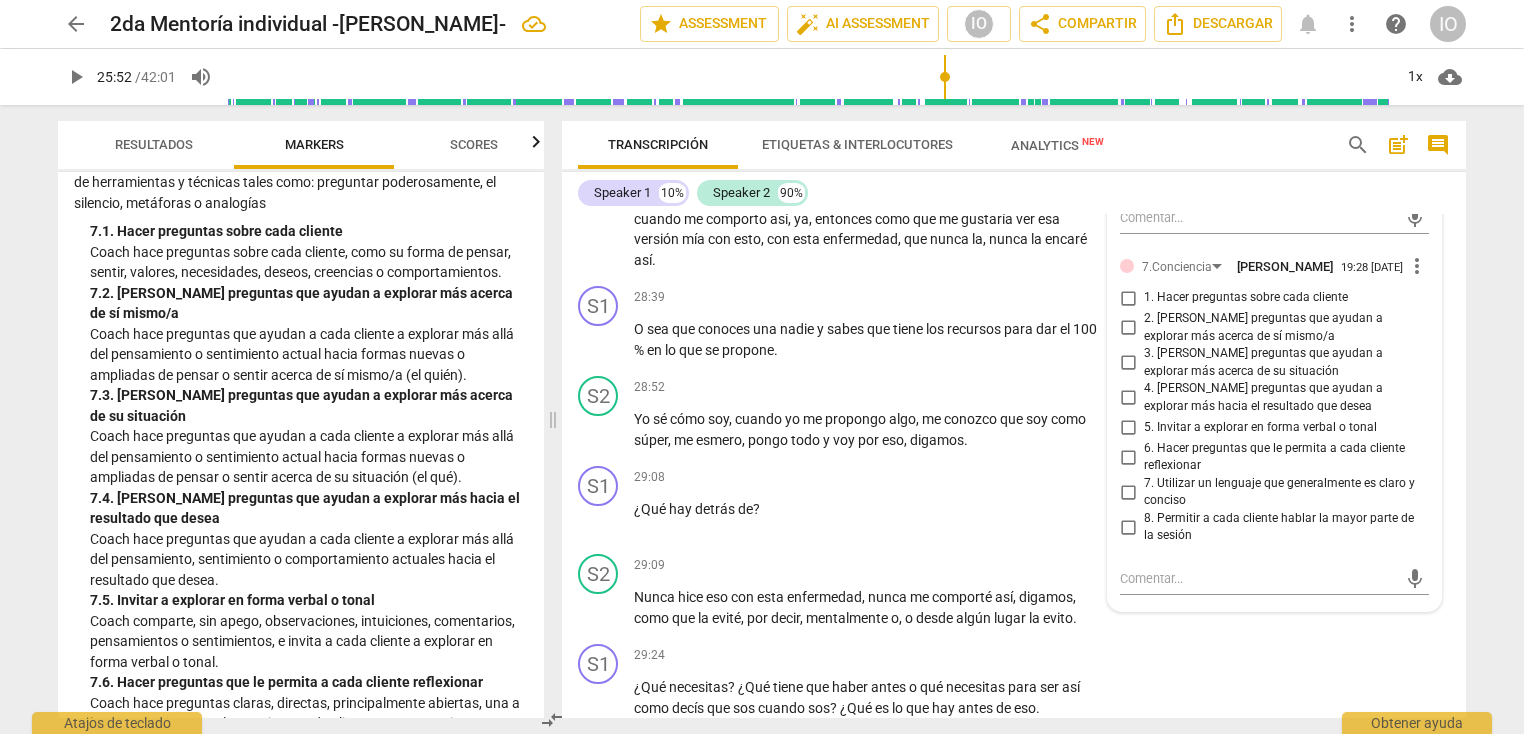 click on "2. [PERSON_NAME] preguntas que ayudan a explorar más acerca de sí mismo/a" at bounding box center [1128, 328] 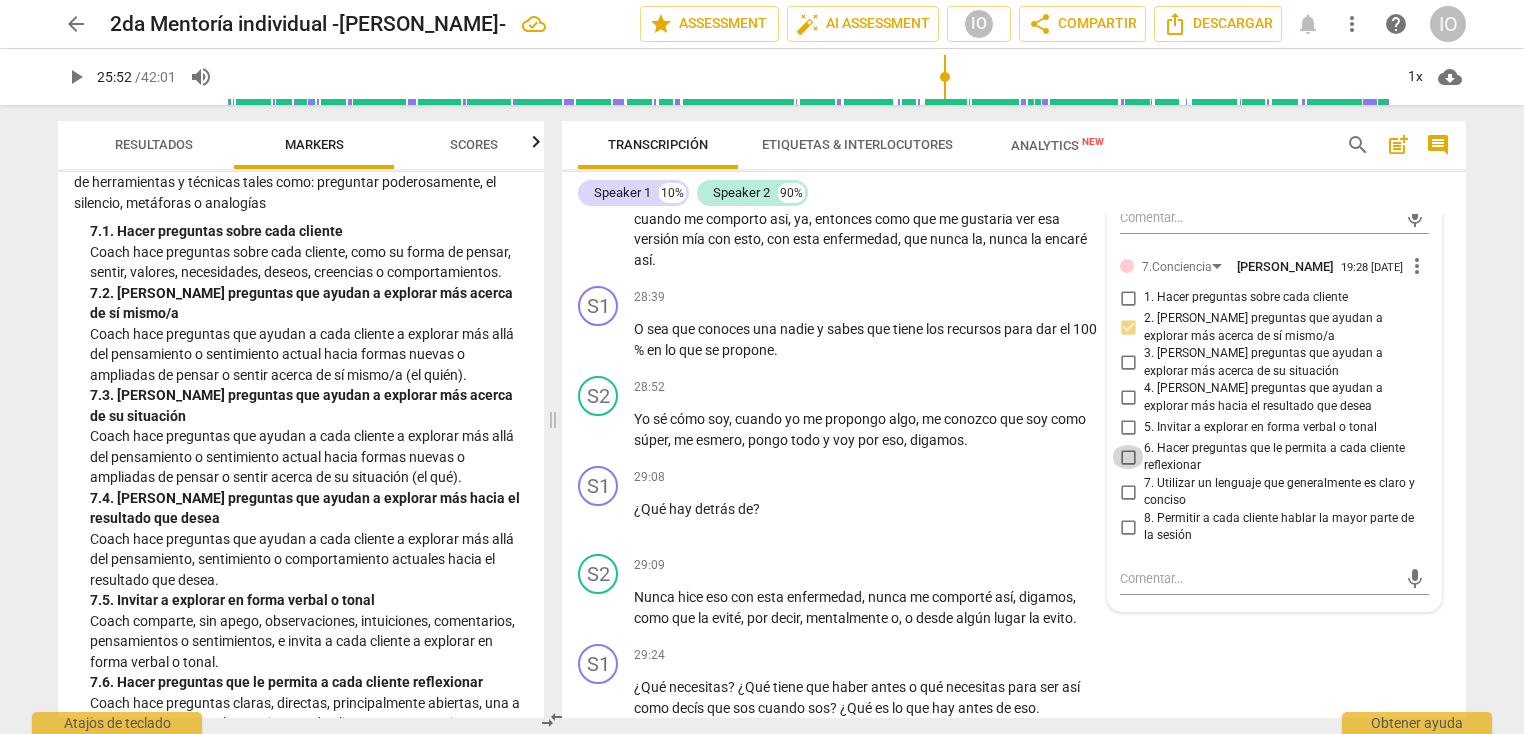 click on "6. Hacer preguntas que le permita a cada cliente reflexionar" at bounding box center [1128, 457] 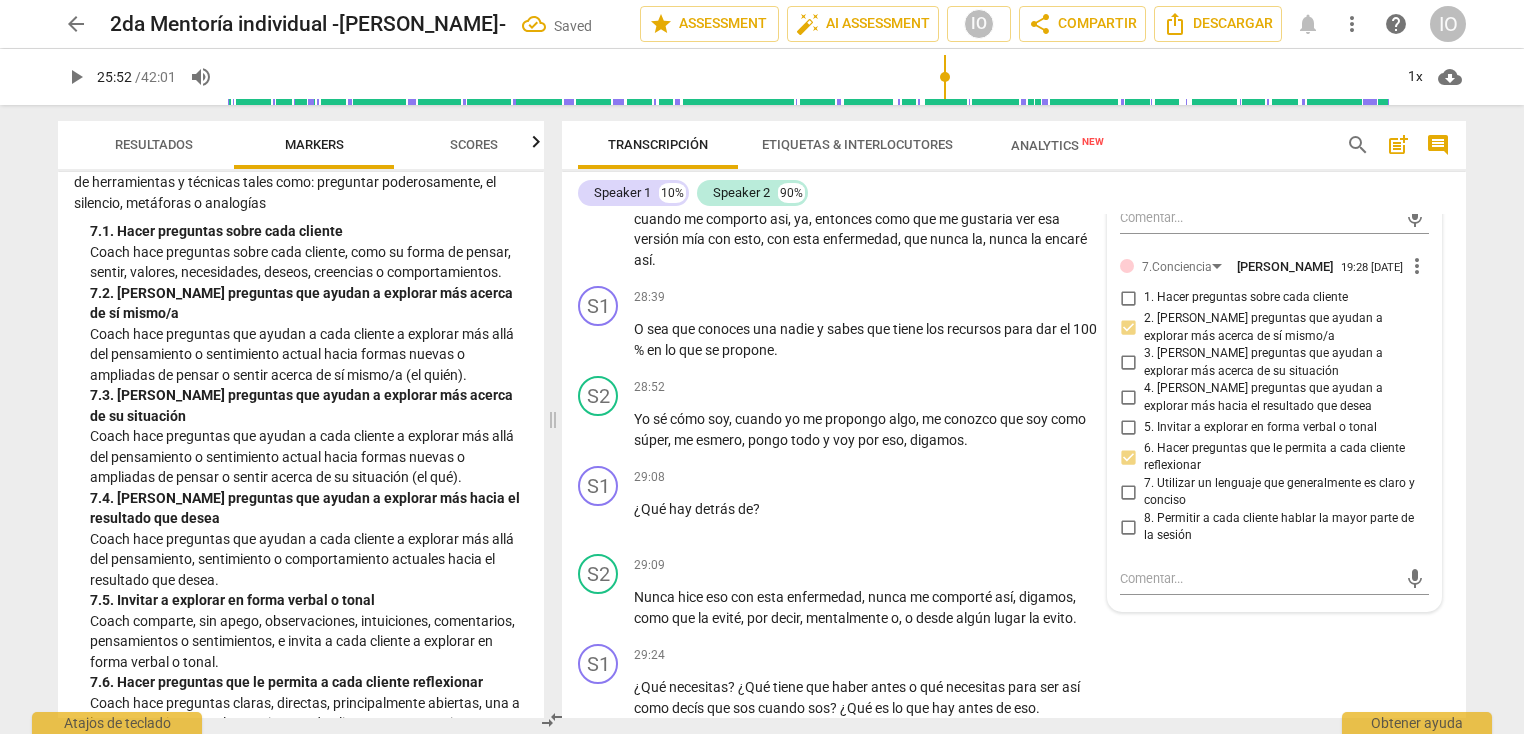 click on "5. Invitar a explorar en forma verbal o tonal" at bounding box center (1128, 428) 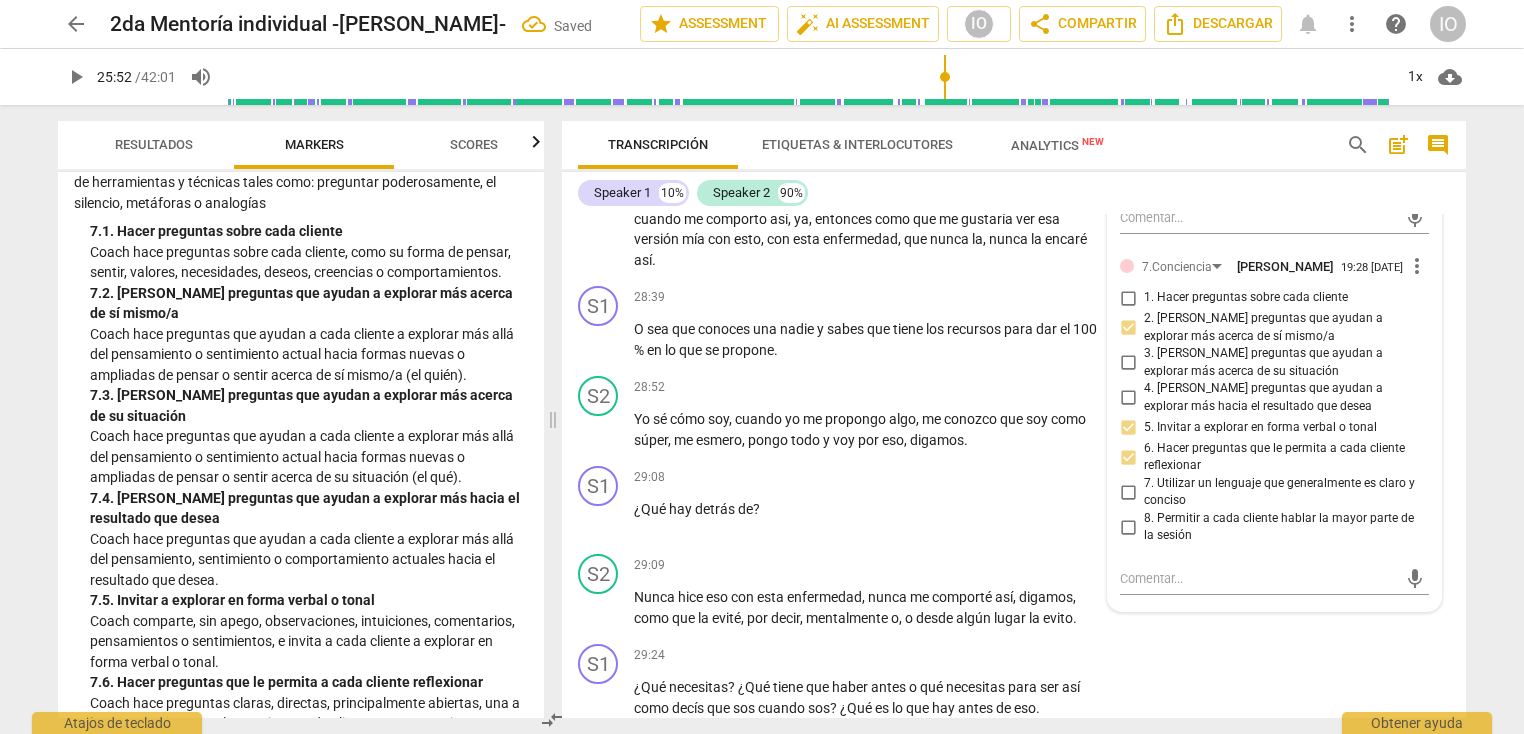 click on "S2 play_arrow pause 26:52 + Add competency keyboard_arrow_right Bueno ,   estoy   eligiendo   claramente   la   infantil ,   la   de   la   queja ,   la   que   no   hace   nada   y   responsablemente   también   modo   supongo   de .   De   no   saber   o   no   sabe   por   qué   sí   sé ,   pero   no   querer   cuidarme ,   porque   yo   sé   cómo   se   cuida   a   alguien   o   a   mí   o   algo ,   y   sé   que   tengo   que   arrancar ,   ir   al   médico ,   informarme   todo   lo   que   no   hago   también   es   una   forma   de   no   querer   cuidar .   Eso   es   lo   que   estoy   eligiendo   hasta   ahora .   Vamos   a   ver   ahora .   ¿Igual   me   gustó   elegir   este   tema ,   porque   como   que   cuando   lo   pensé ,   pensé   otros   temas ,   pero   dije   y   cuando   vino   este   dije   no ,   eso   no   es   tan   importante ,   cómo   voy   a   hablar   eso ?   Como   que   lo   minimice   y   después   dije   no ,   es   mi   salud ,   es   lo   primero ,   o" at bounding box center [1014, 89] 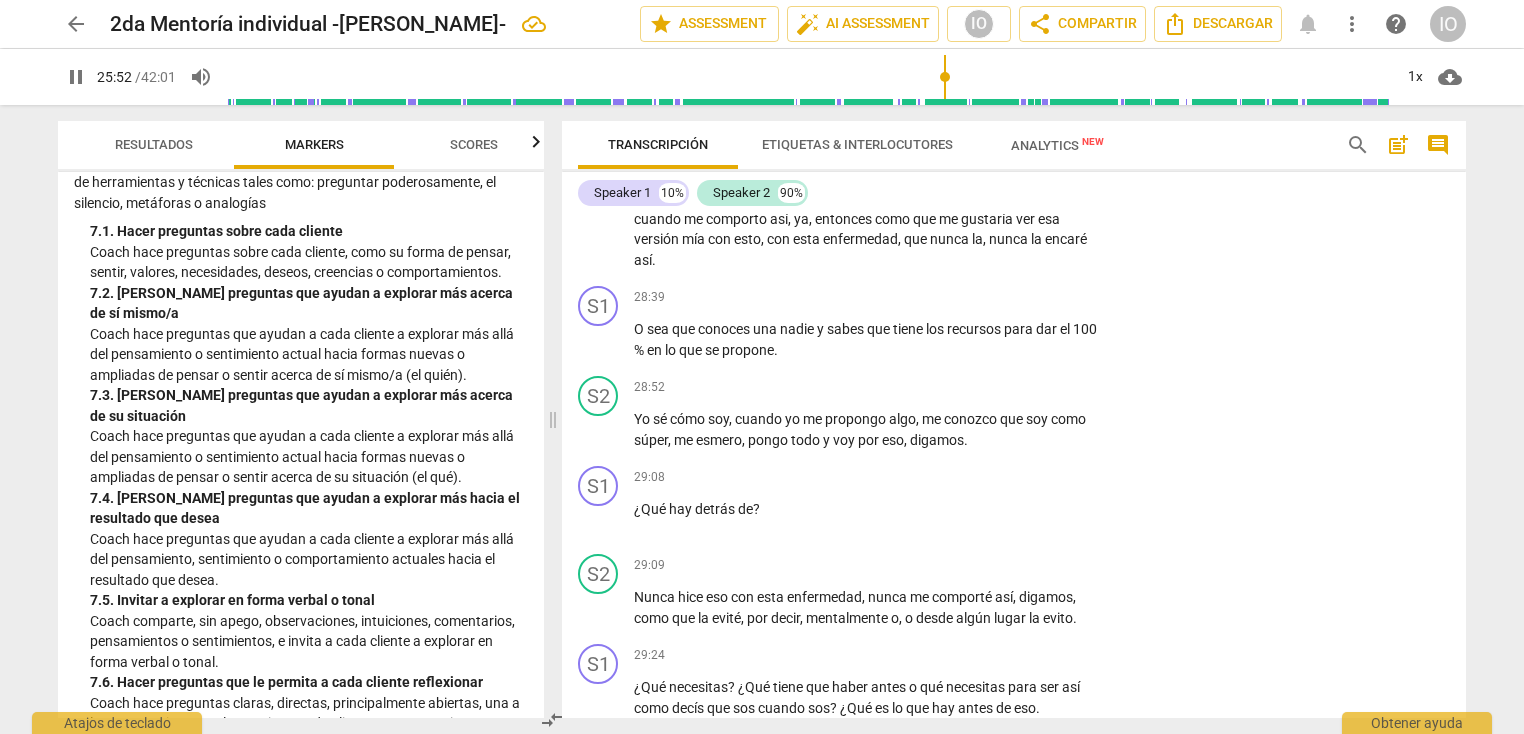 scroll, scrollTop: 7125, scrollLeft: 0, axis: vertical 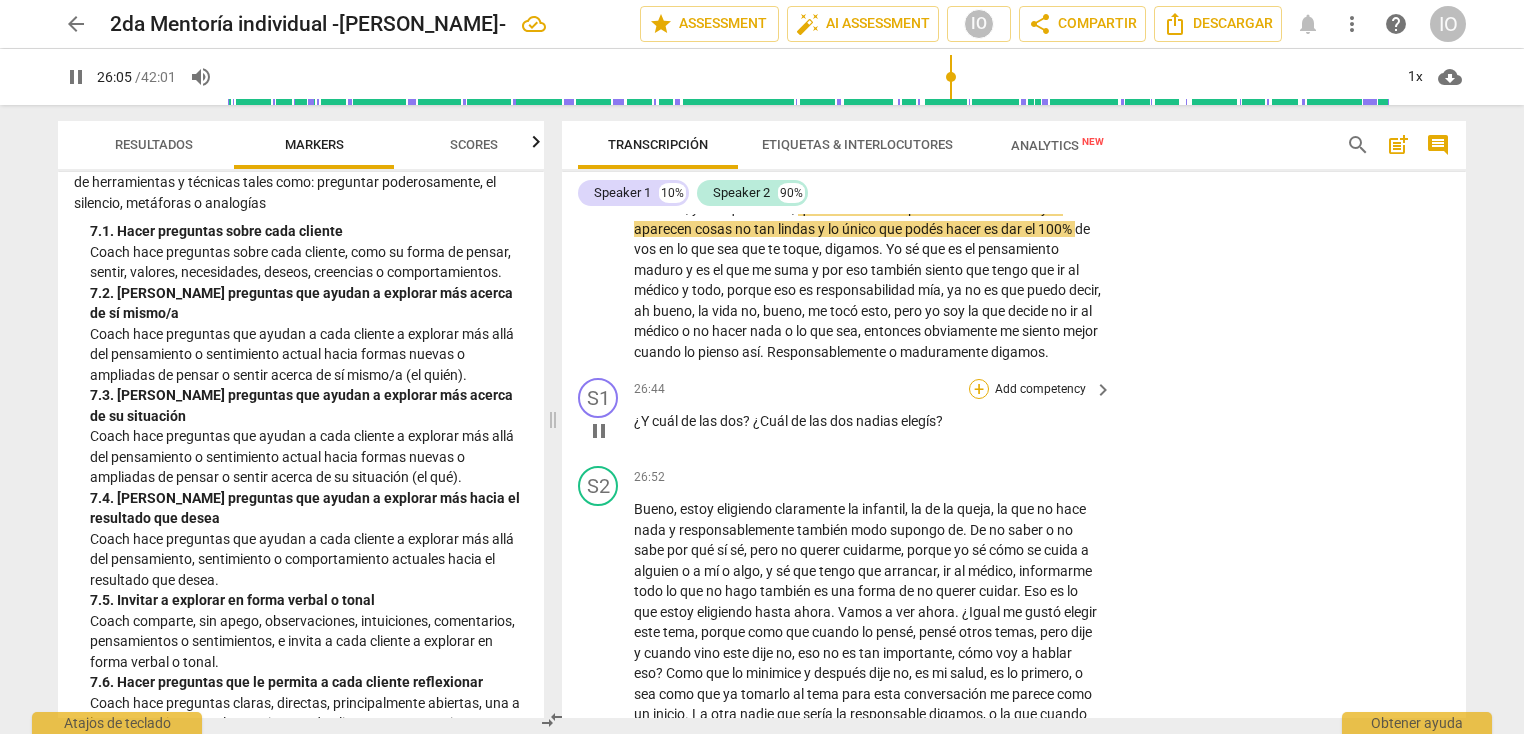 click on "+" at bounding box center [979, 389] 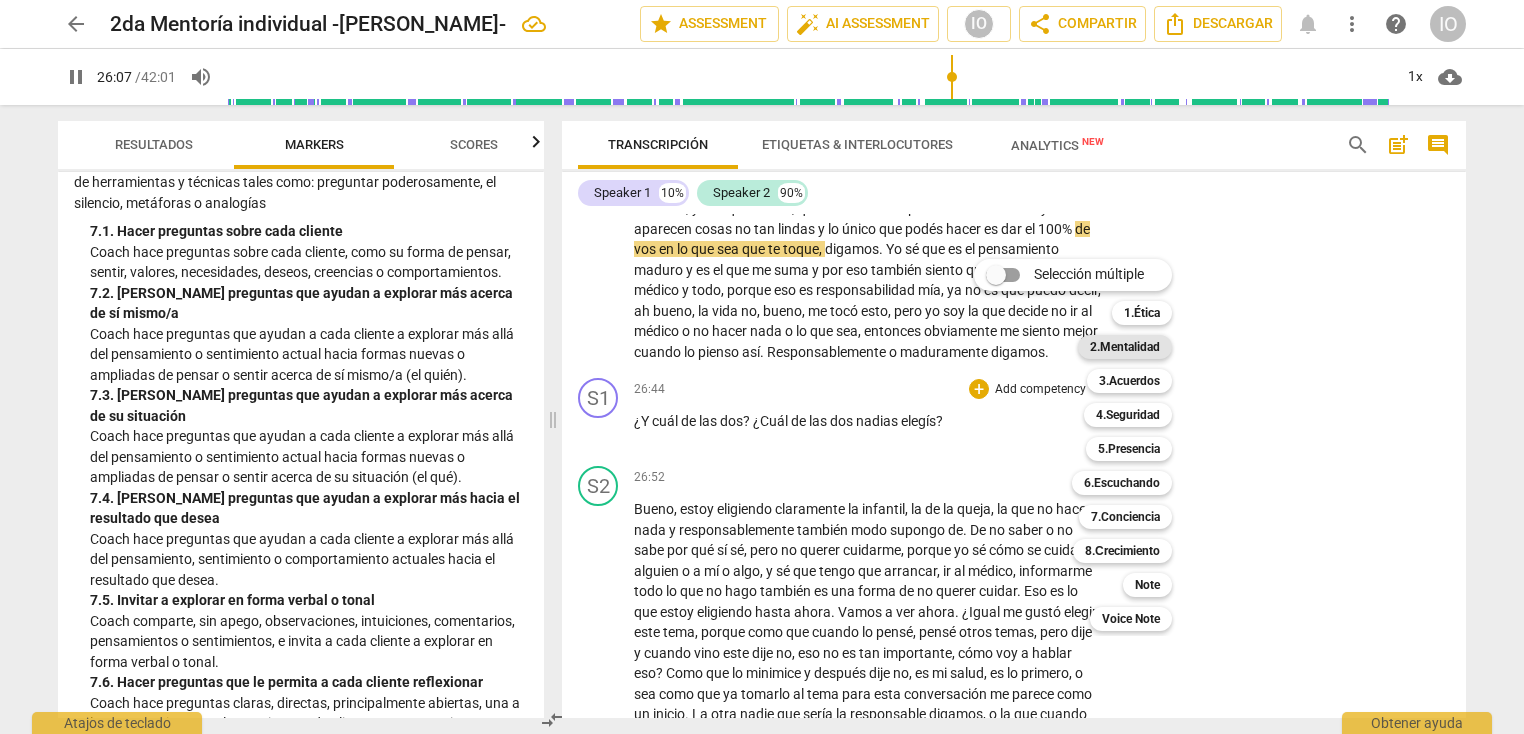 click on "2.Mentalidad" at bounding box center [1125, 347] 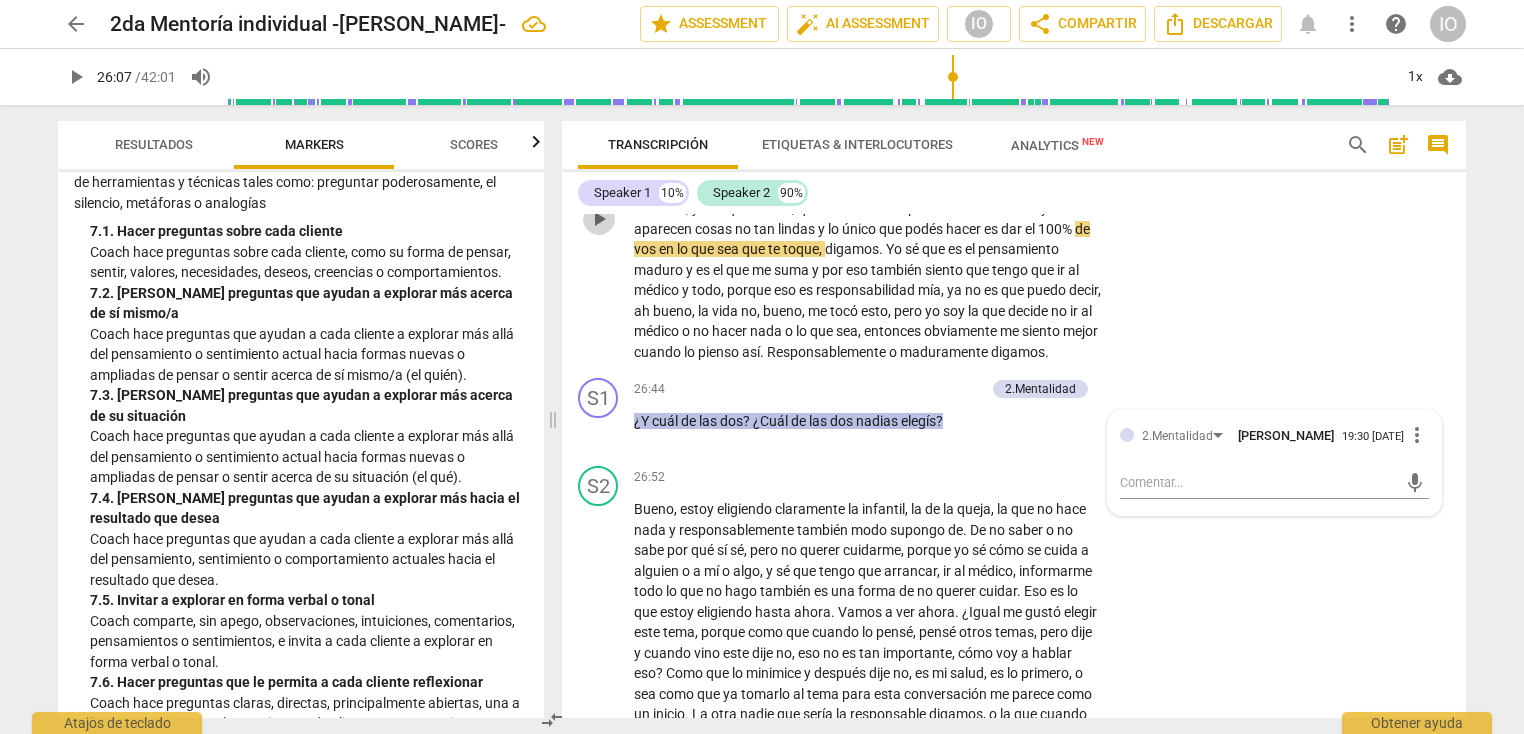 click on "play_arrow" at bounding box center [599, 219] 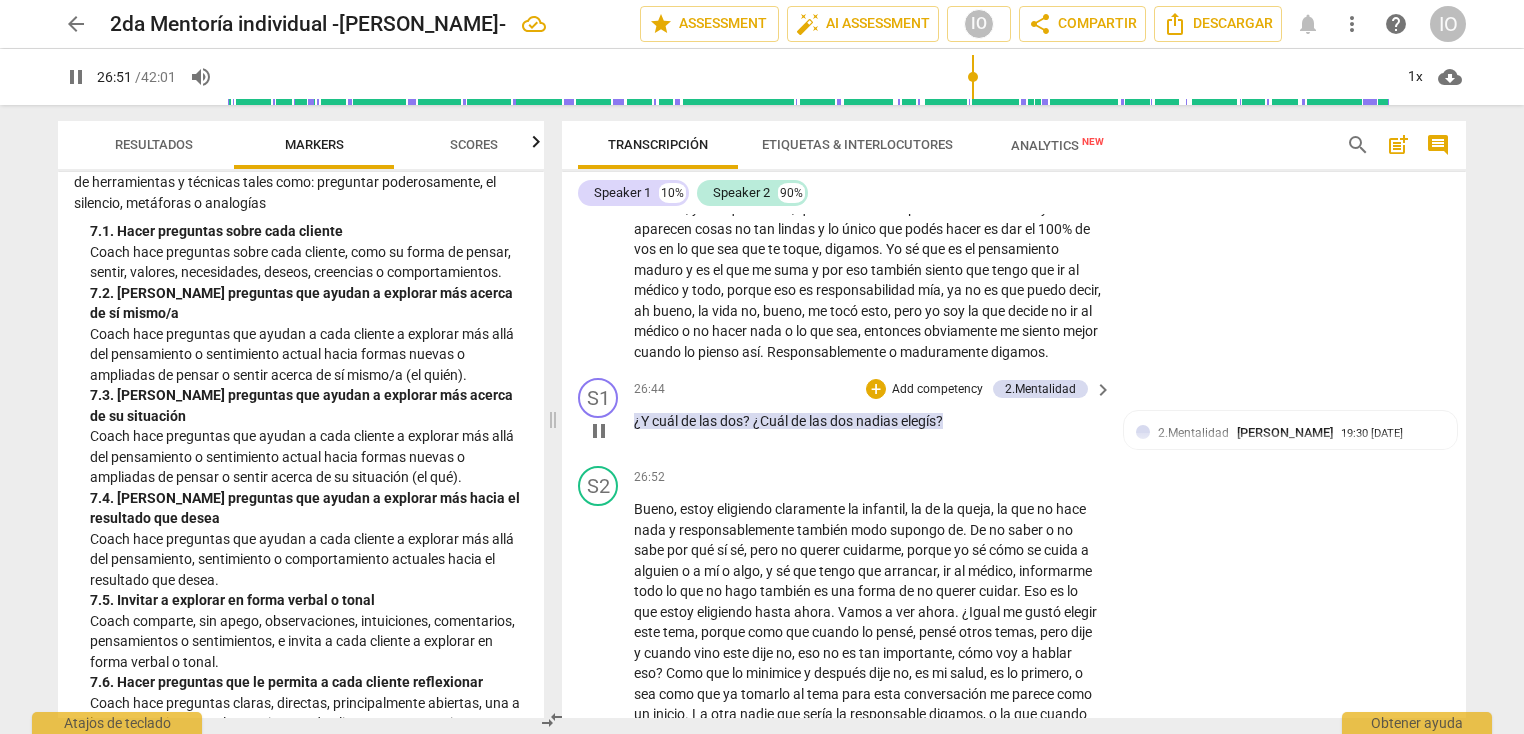 click on "pause" at bounding box center [599, 431] 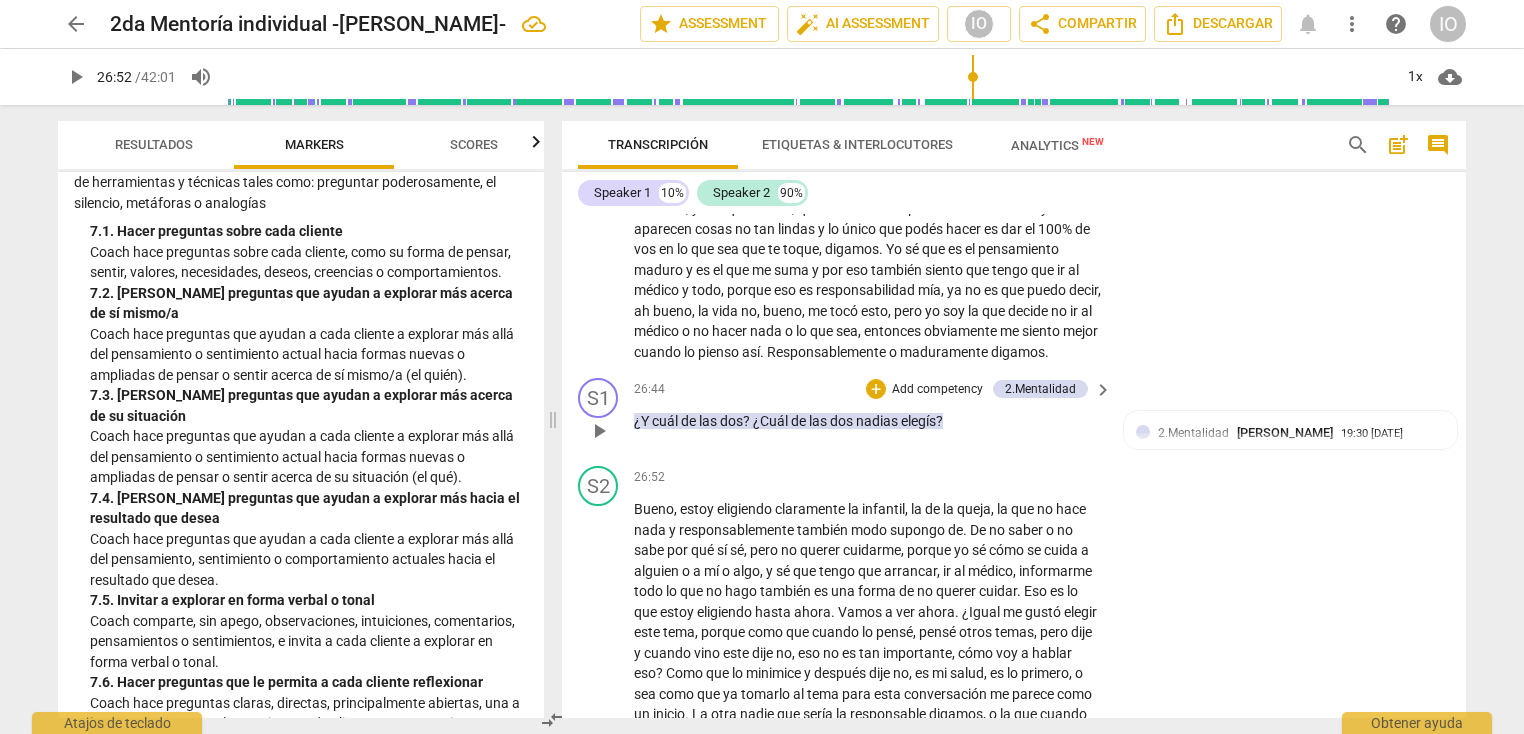 type on "1612" 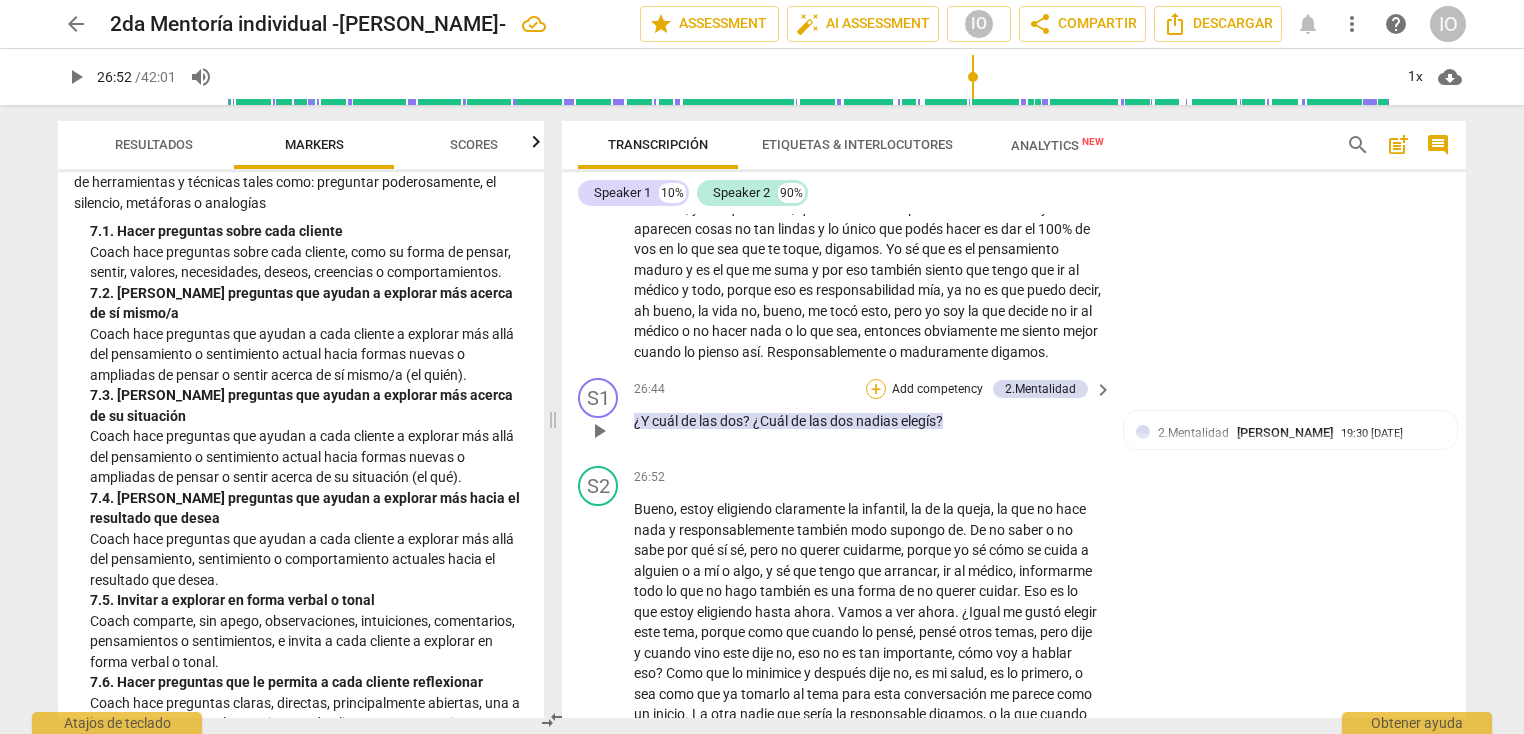 click on "+" at bounding box center [876, 389] 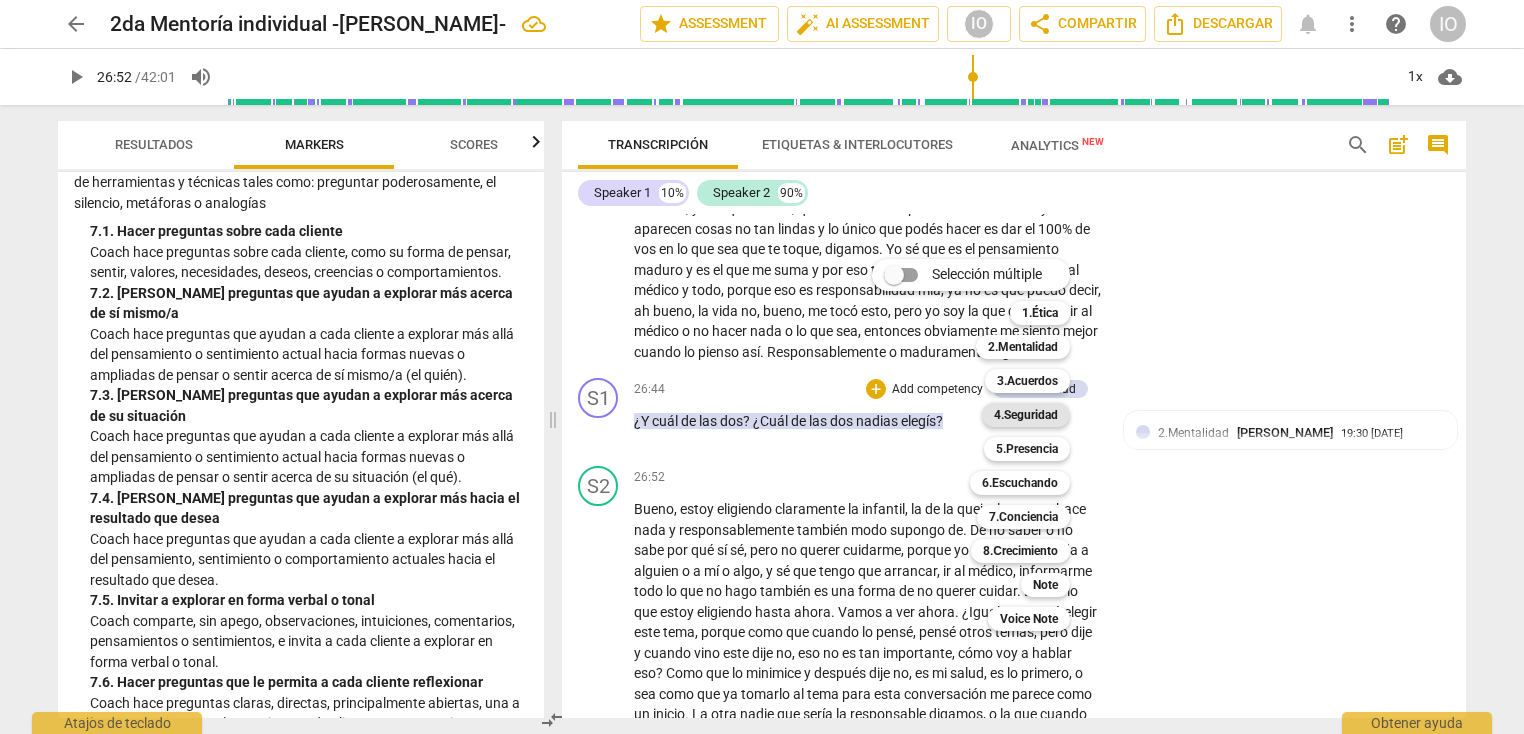 click on "4.Seguridad" at bounding box center [1026, 415] 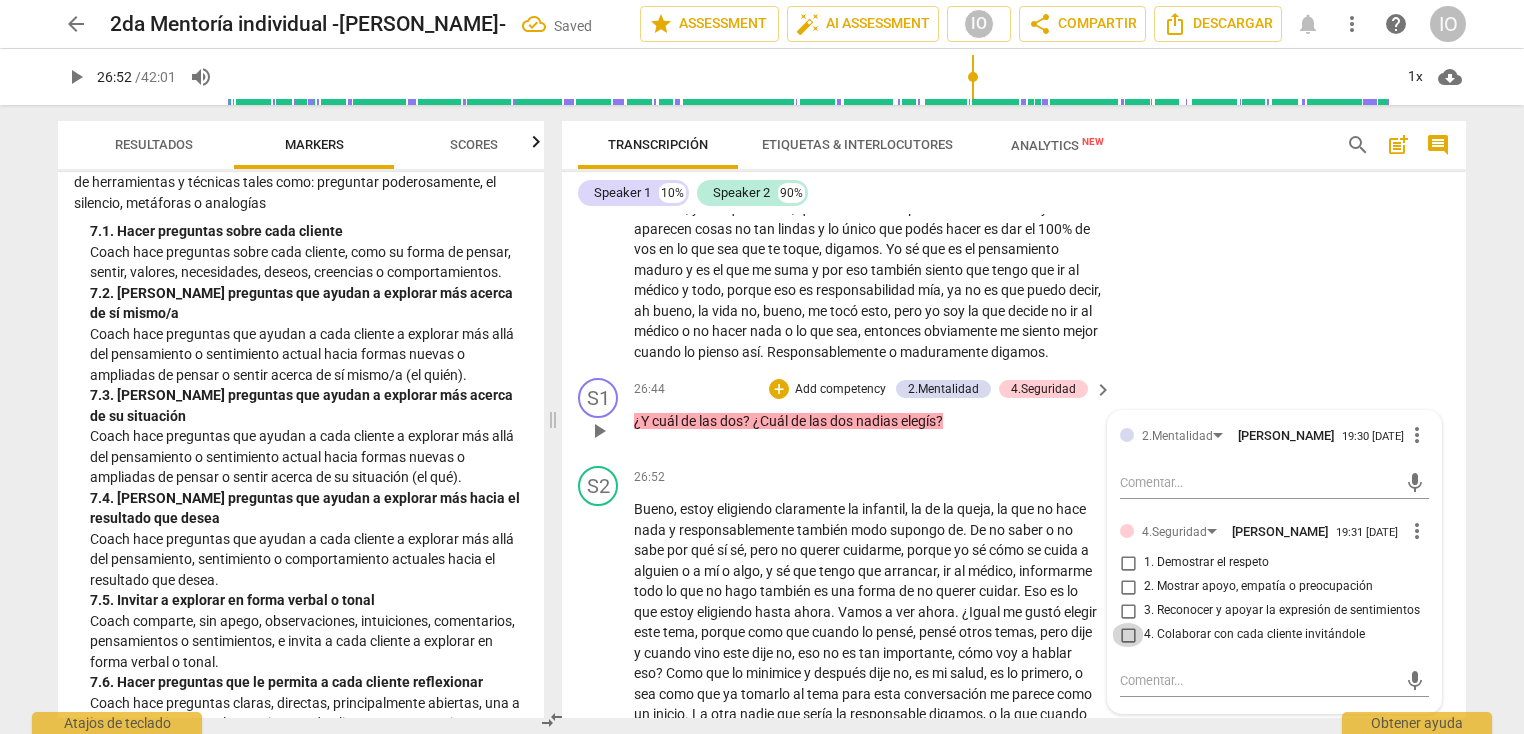 click on "4. Colaborar con cada cliente invitándole" at bounding box center (1128, 635) 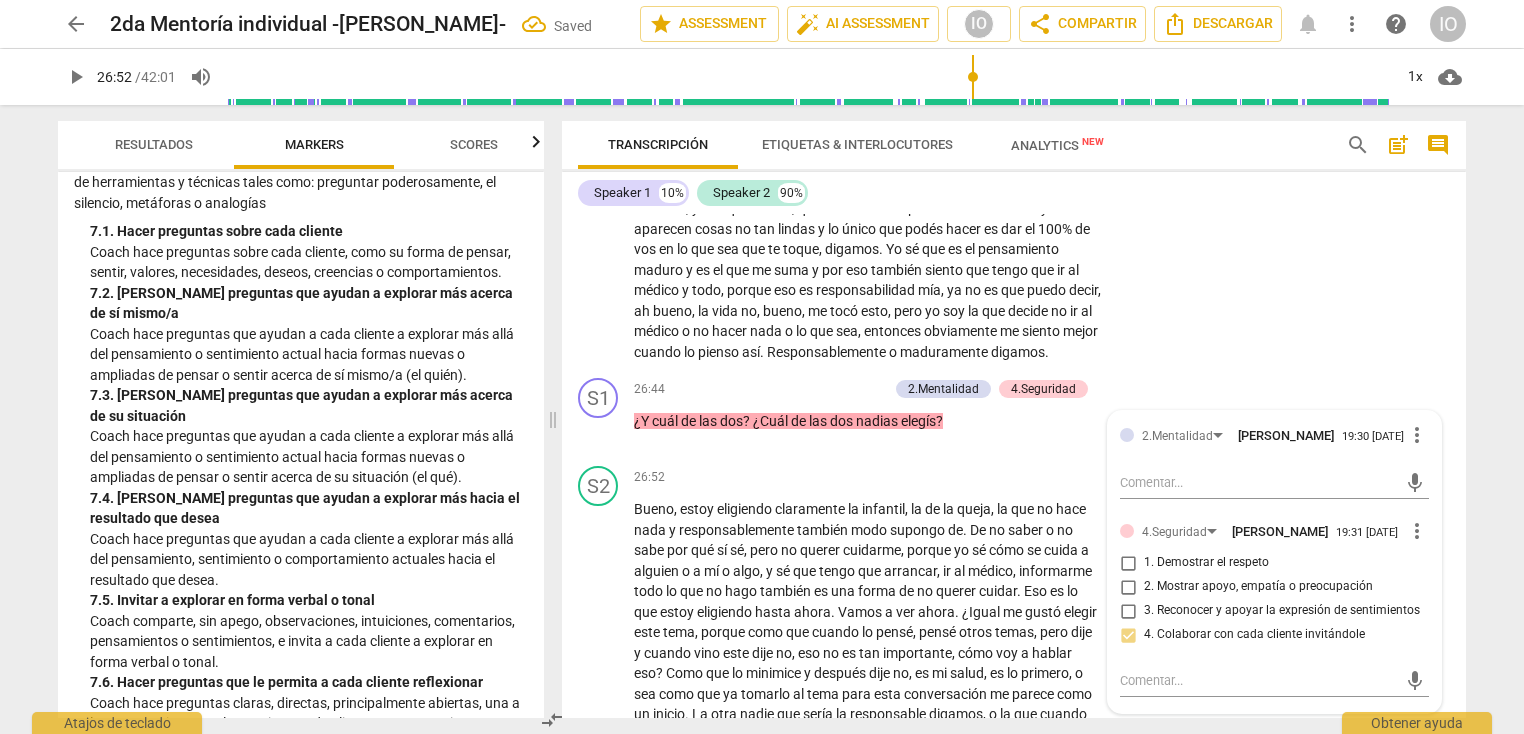 click on "ICF PCC Updated Competencies (2021 Spanish) 1. Demuestra práctica ética Entiende y aplica consistentemente la ética de coaching y los estándares de coaching 2. Encarna una mentalidad de coaching Desarrolla y mantiene una mentalidad abierta, curiosa, flexible y centrada en cada cliente 3. Establece y mantiene acuerdos Colabora con cada cliente y con las partes interesadas pertinentes, para crear acuerdos claros sobre la relación, el proceso, los planes y las metas de coaching. Establece  cuerdos para el compromiso general de coaching, así como aquellos para cada sesión de coaching. 3. 1. Identificar o reconfirmar lo que cada cliente quiere lograr  Coach colabora con cada cliente para identificar o reconfirmar lo que cada cliente quiere lograr en esta sesión. 3. 2. Definir o reconfirmar las medidas de éxito  Coach colabora con cada cliente para definir o reconfirmar las medidas de éxito de lo que cada cliente quiere lograr en esta sesión. 3. 3. Explorar lo que es importante para cada cliente" at bounding box center [301, 445] 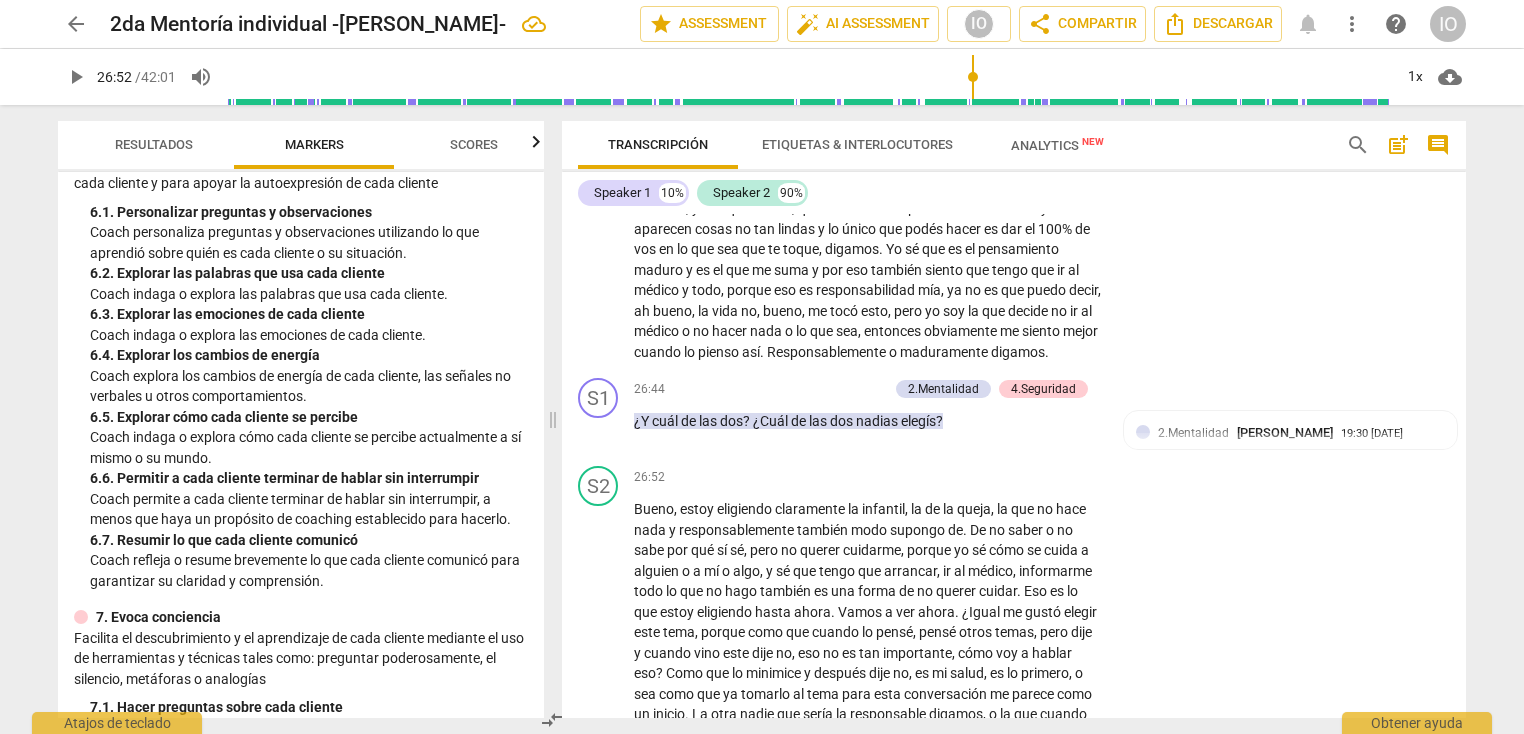 scroll, scrollTop: 835, scrollLeft: 0, axis: vertical 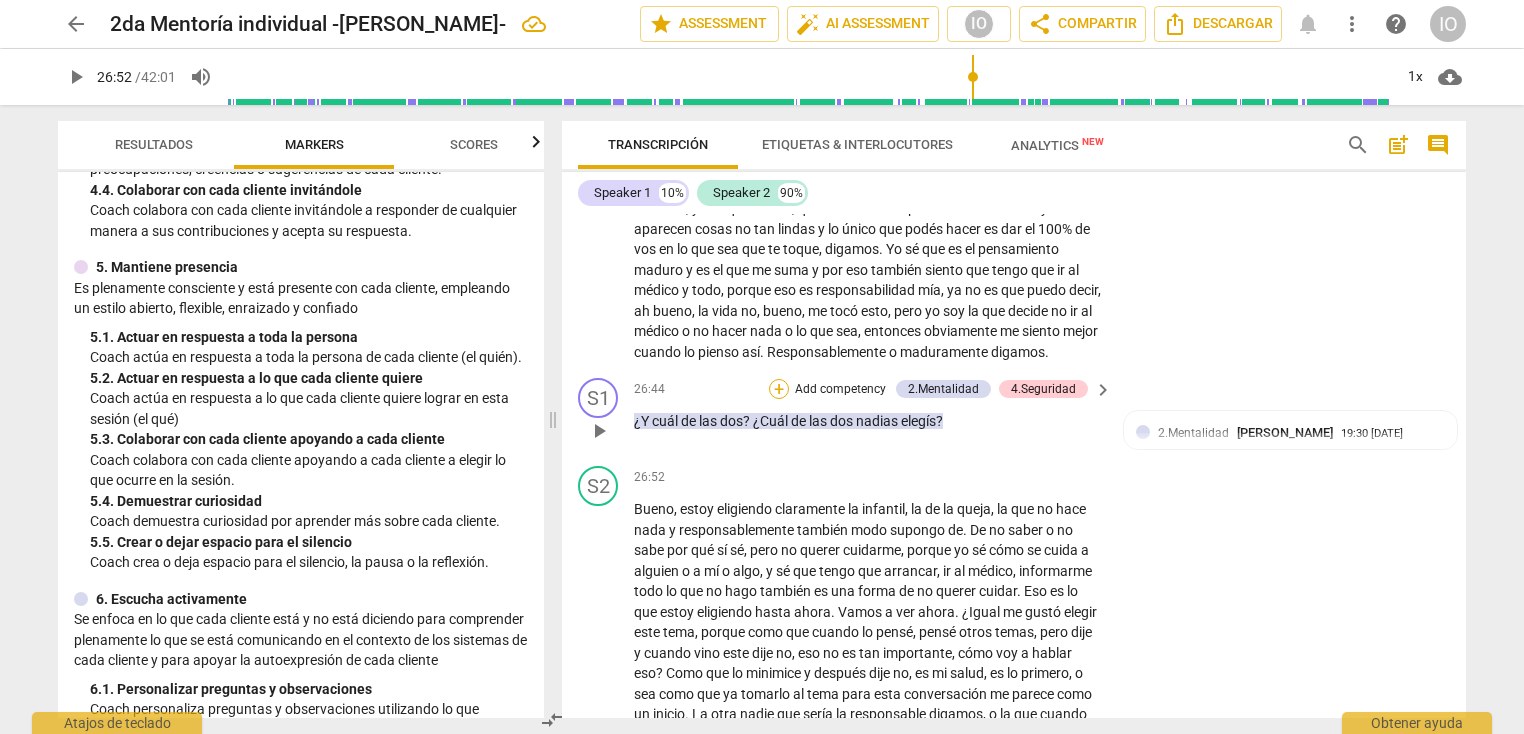 click on "+" at bounding box center [779, 389] 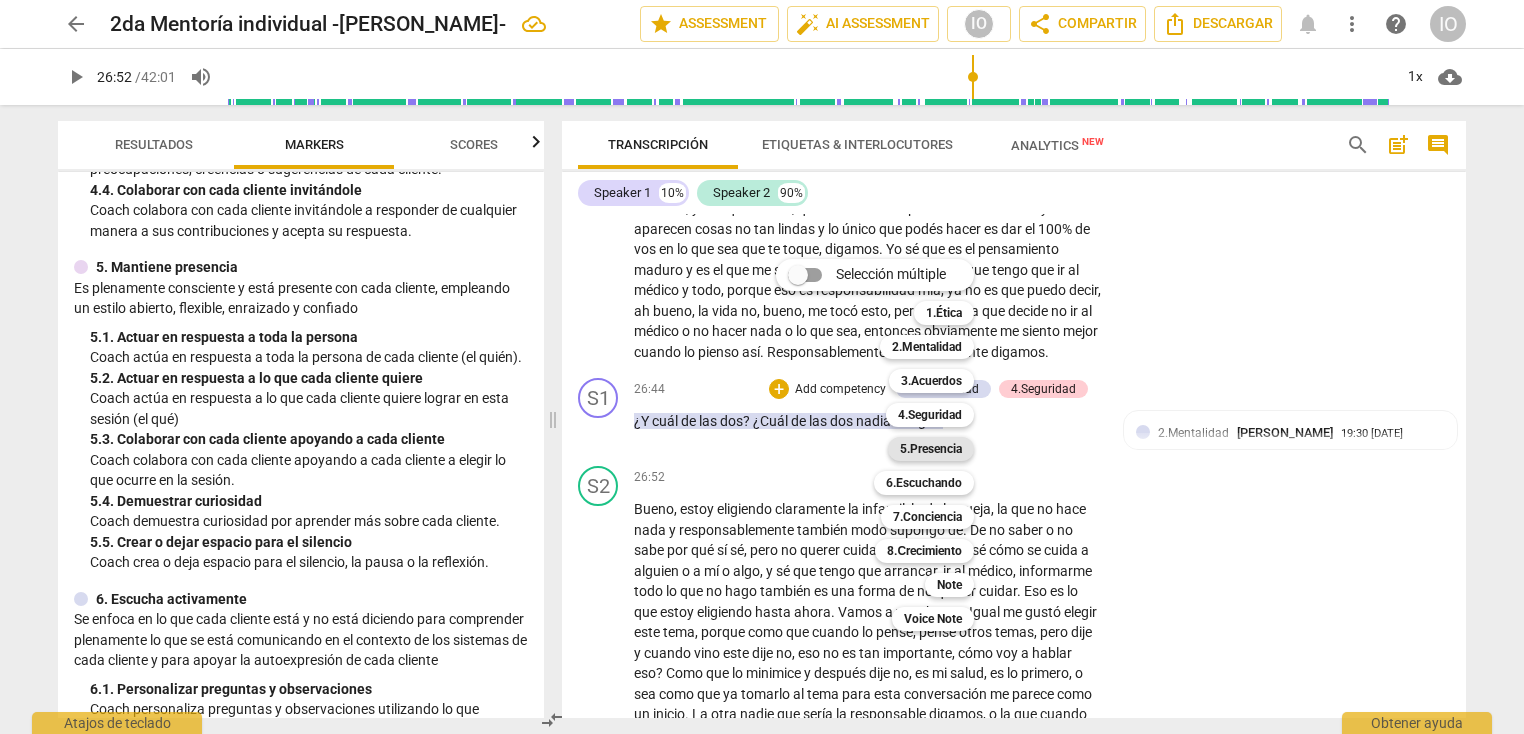 click on "5.Presencia" at bounding box center [931, 449] 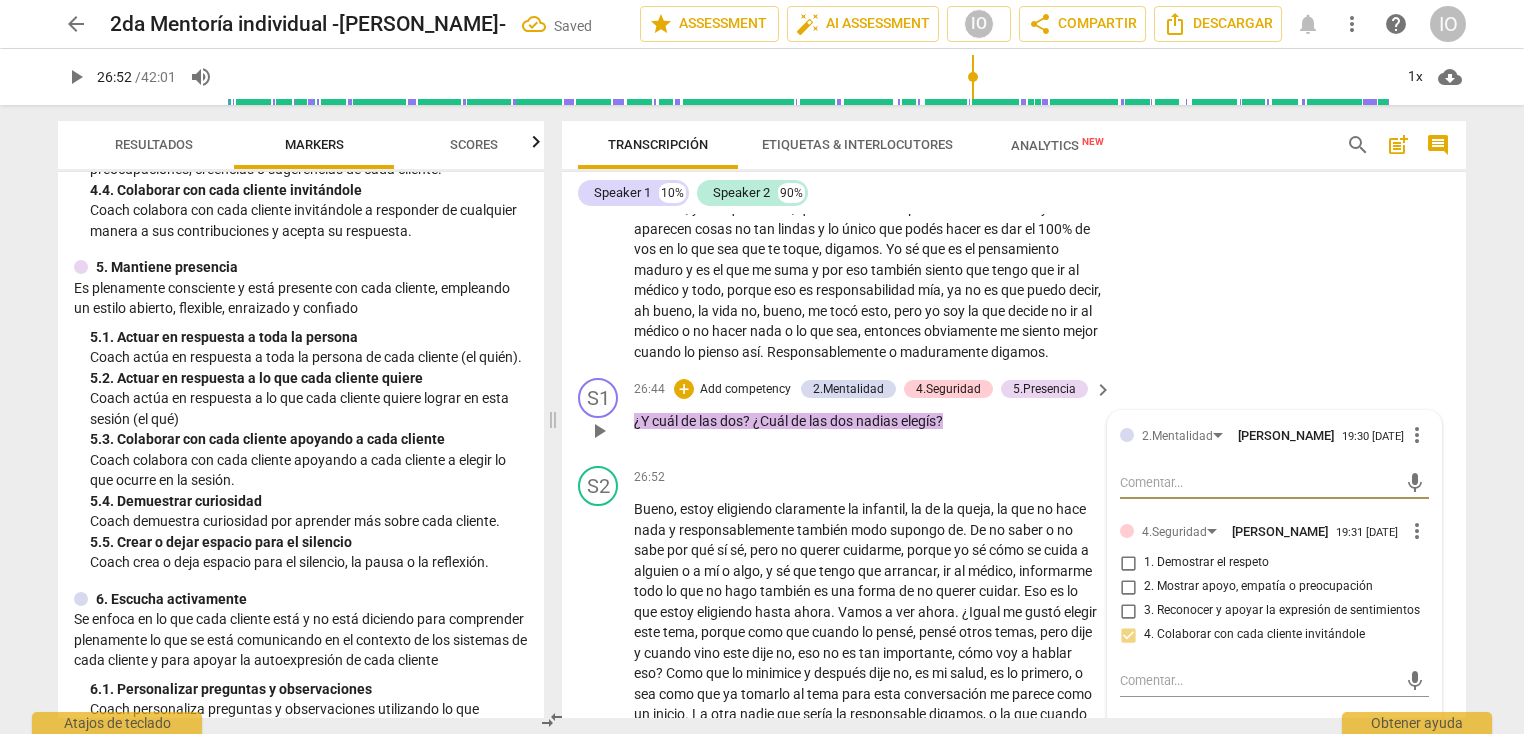 click on "2.Mentalidad [PERSON_NAME] 19:30 [DATE] more_vert mic 4.Seguridad [PERSON_NAME] 19:31 [DATE] more_vert 1. Demostrar el respeto 2. Mostrar apoyo, empatía o preocupación 3. Reconocer y apoyar la expresión de sentimientos 4. Colaborar con cada cliente invitándole  mic 5.Presencia [PERSON_NAME] 19:31 [DATE] more_vert 1. Actuar en respuesta a toda la persona  2. Actuar en respuesta a lo que cada cliente quiere 3. Colaborar con cada cliente apoyando a cada cliente 4. Demuestrar curiosidad 5. Crear o dejar espacio para el silencio mic" at bounding box center (1274, 678) 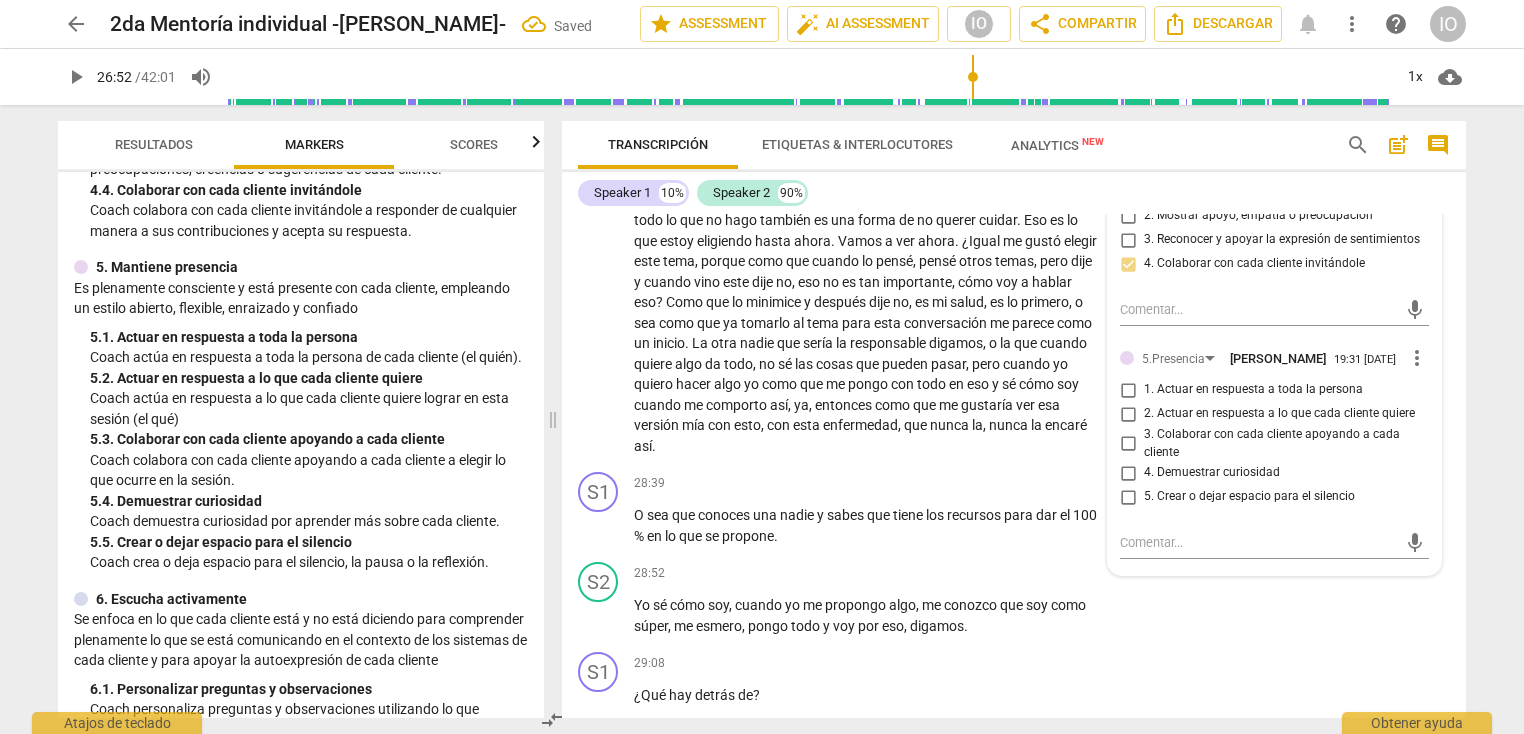 scroll, scrollTop: 7525, scrollLeft: 0, axis: vertical 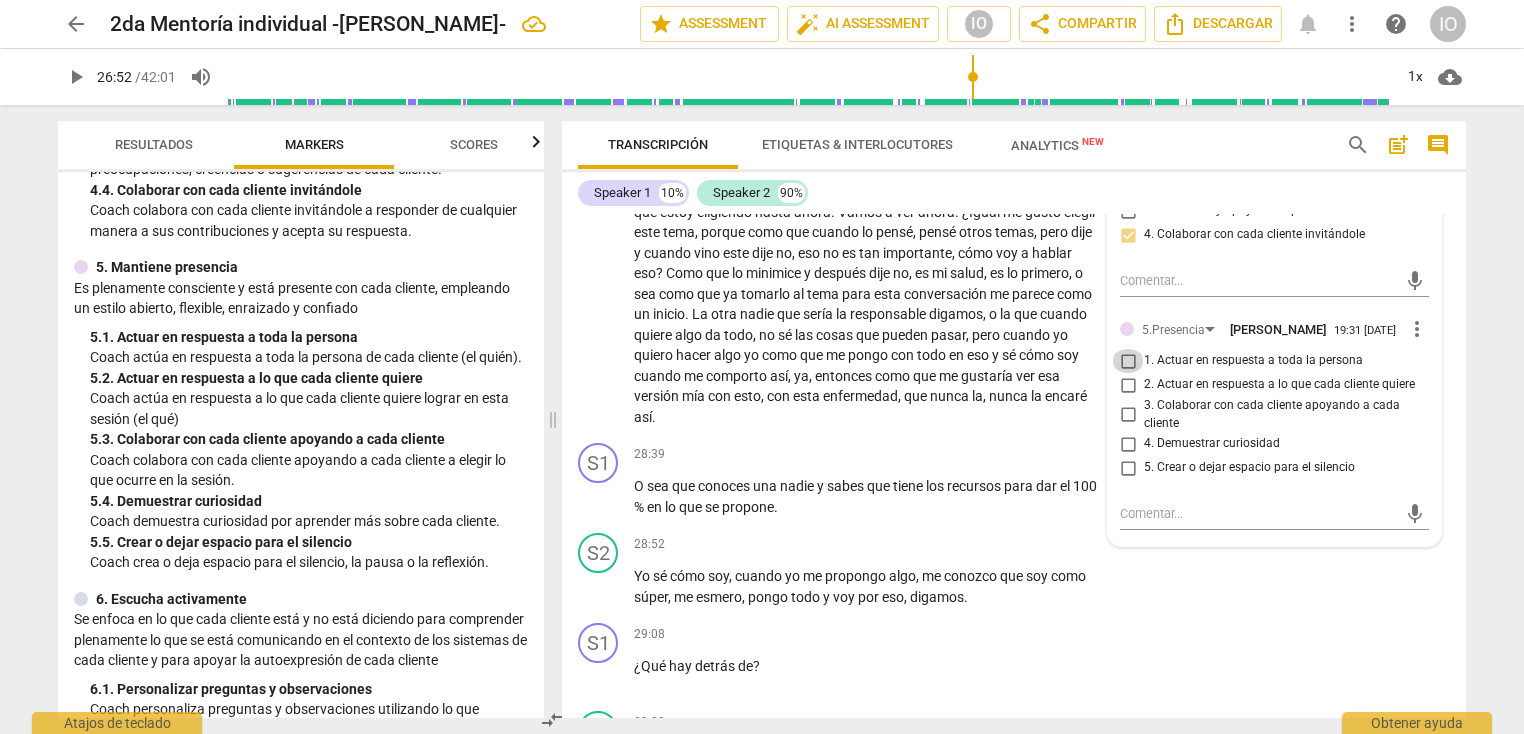 click on "1. Actuar en respuesta a toda la persona" at bounding box center (1128, 361) 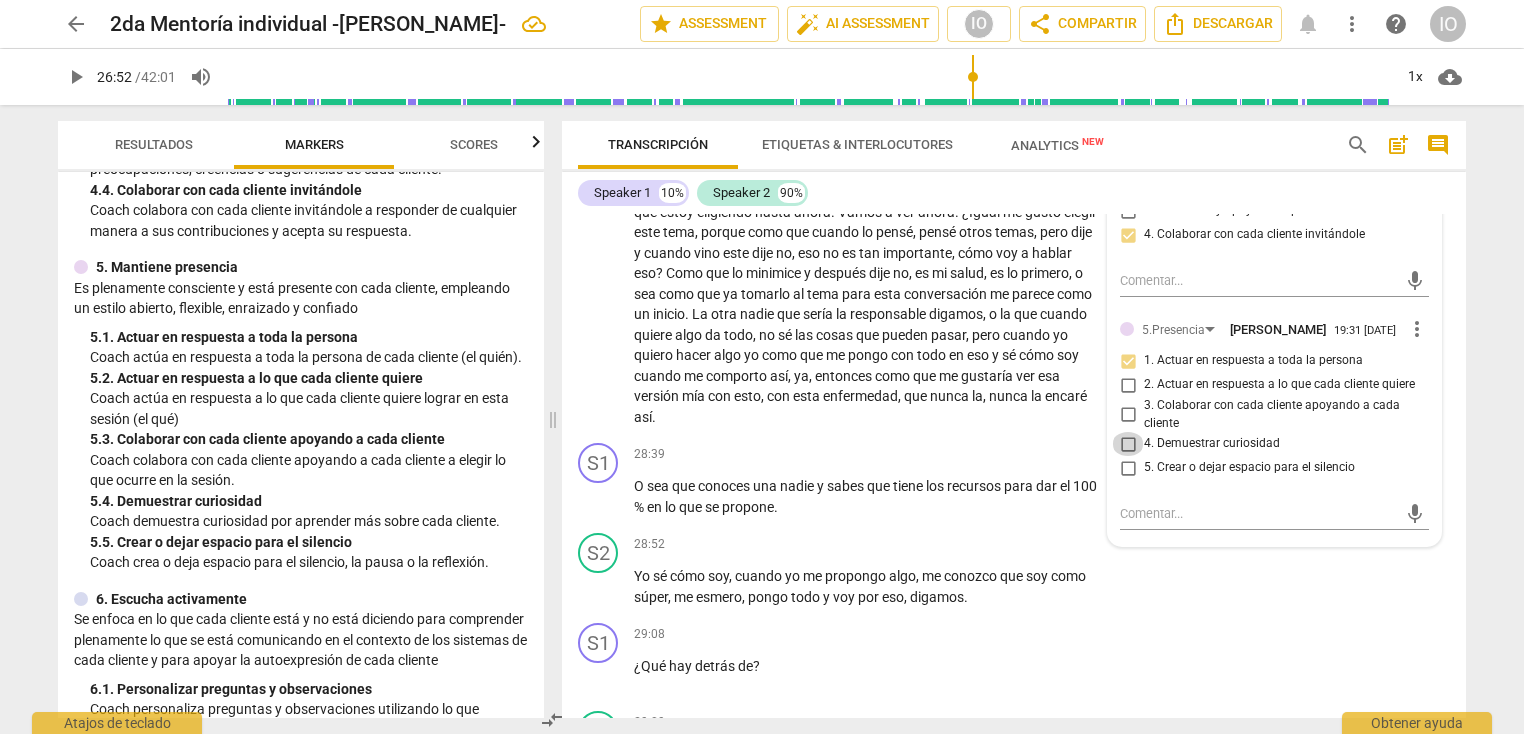click on "4. Demuestrar curiosidad" at bounding box center [1128, 444] 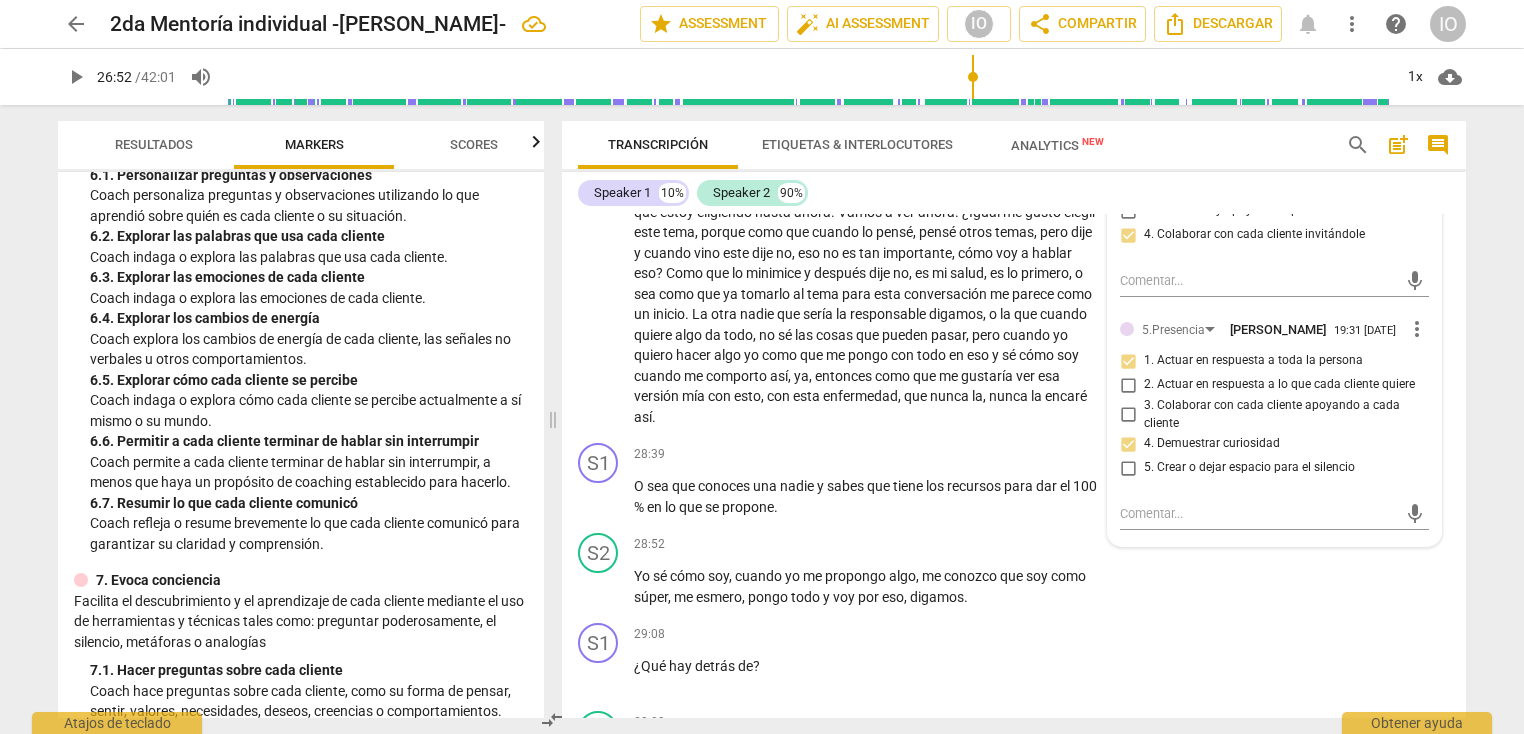 scroll, scrollTop: 1359, scrollLeft: 0, axis: vertical 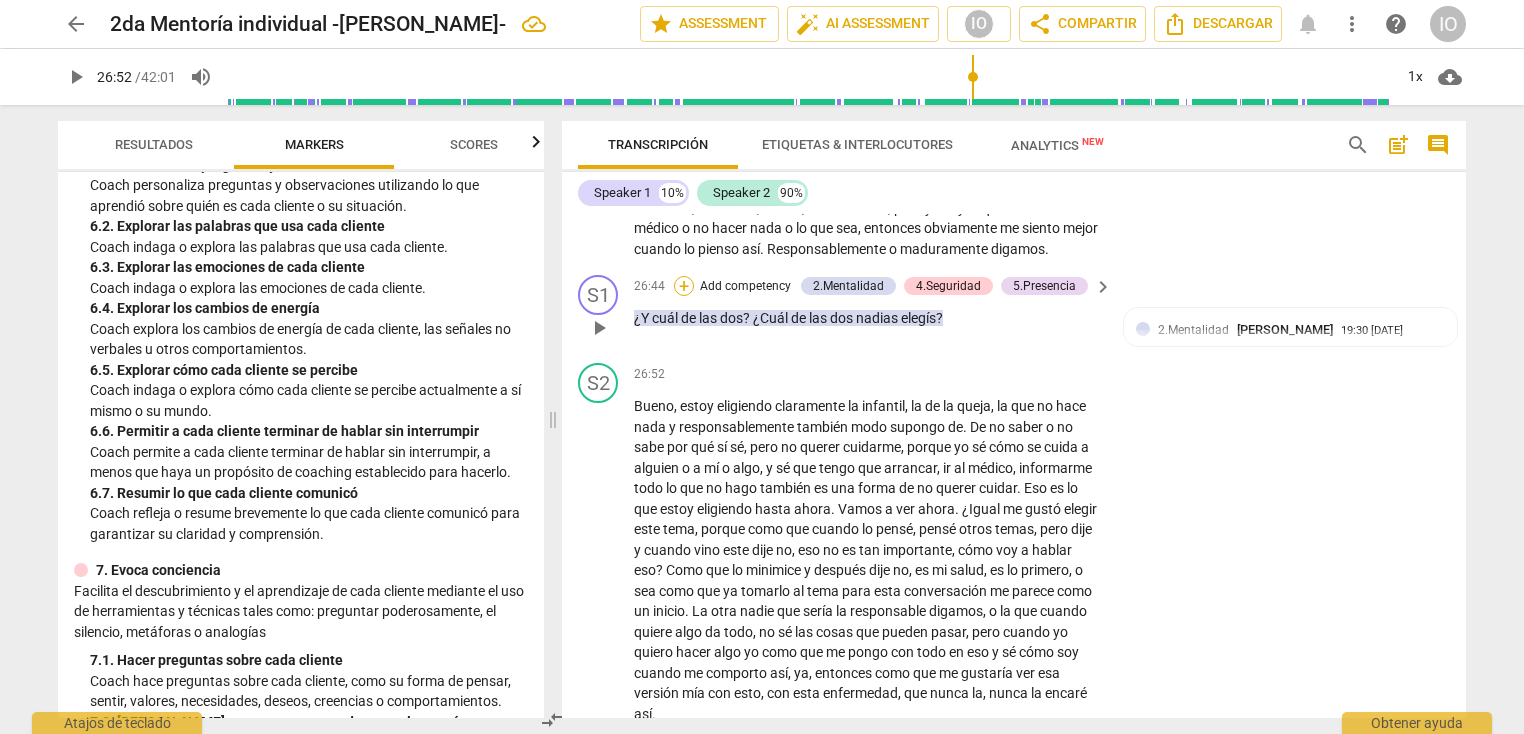click on "+" at bounding box center (684, 286) 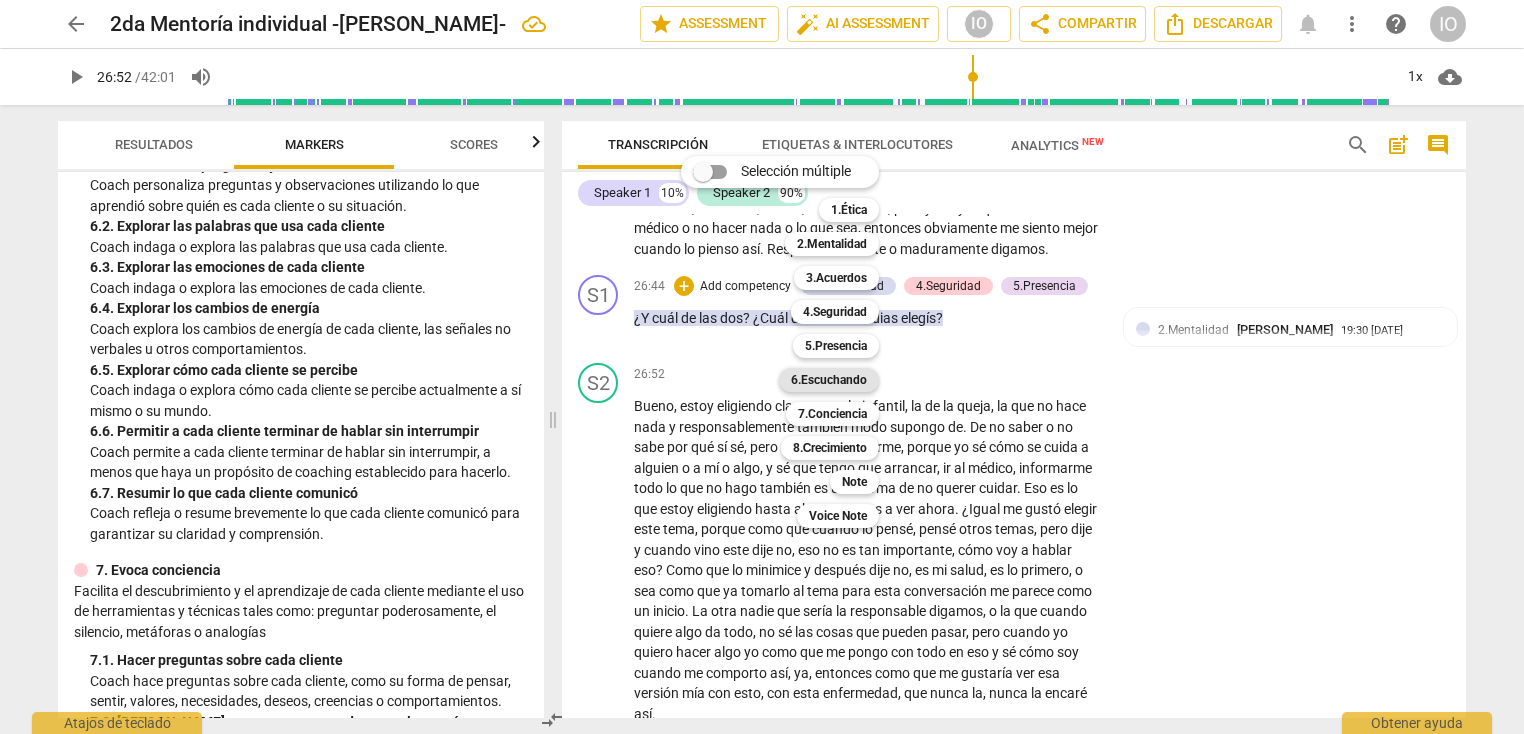 click on "6.Escuchando" at bounding box center (829, 380) 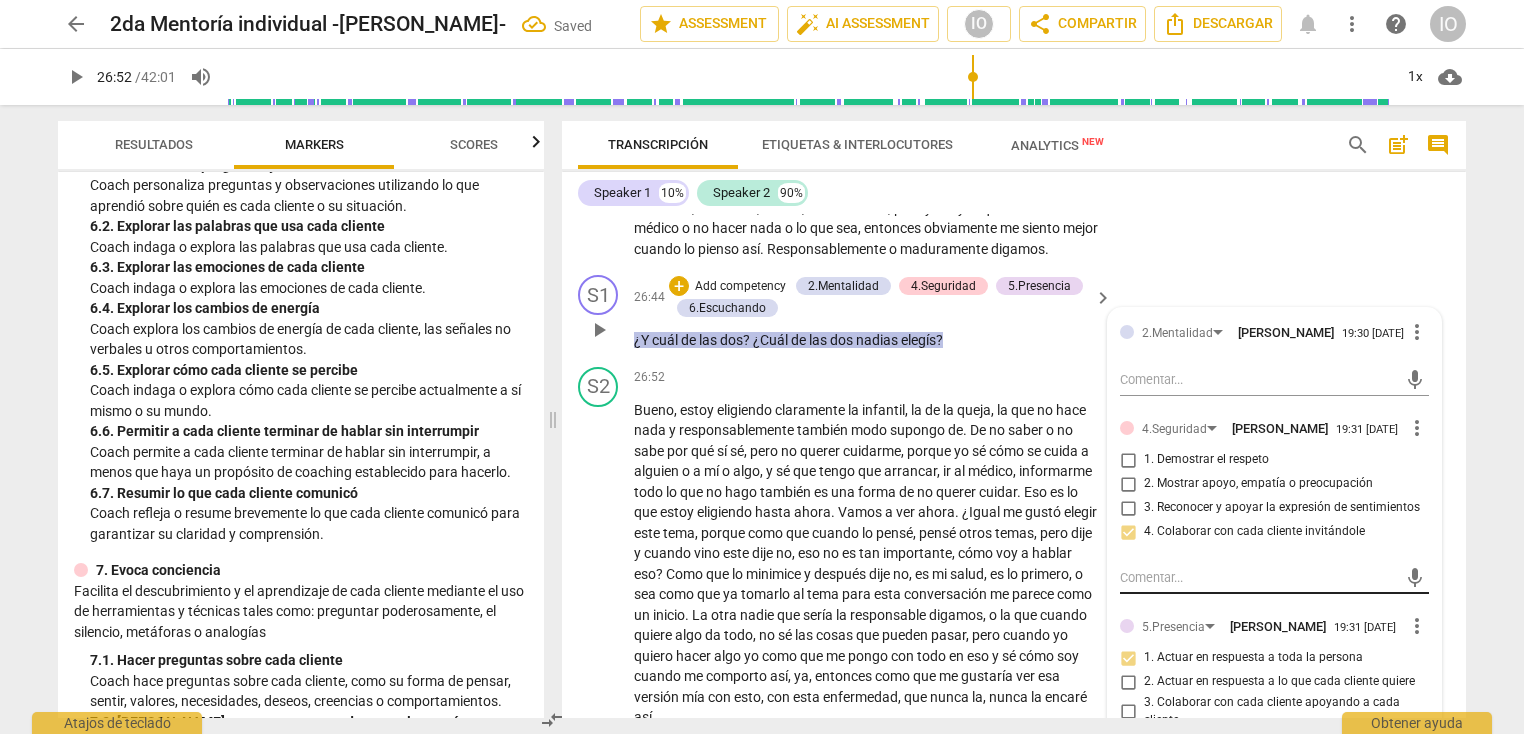 click on "mic" at bounding box center [1274, 578] 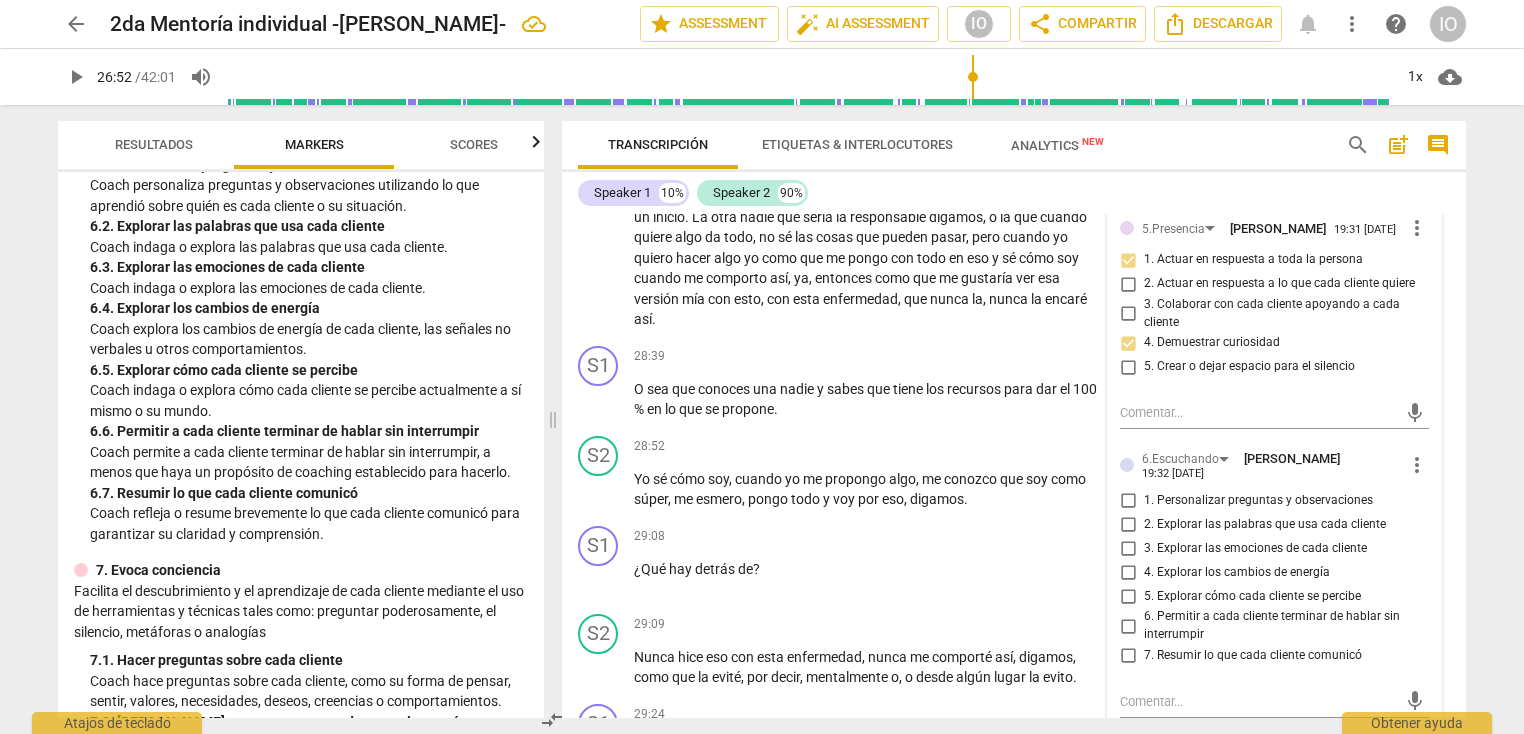 scroll, scrollTop: 7628, scrollLeft: 0, axis: vertical 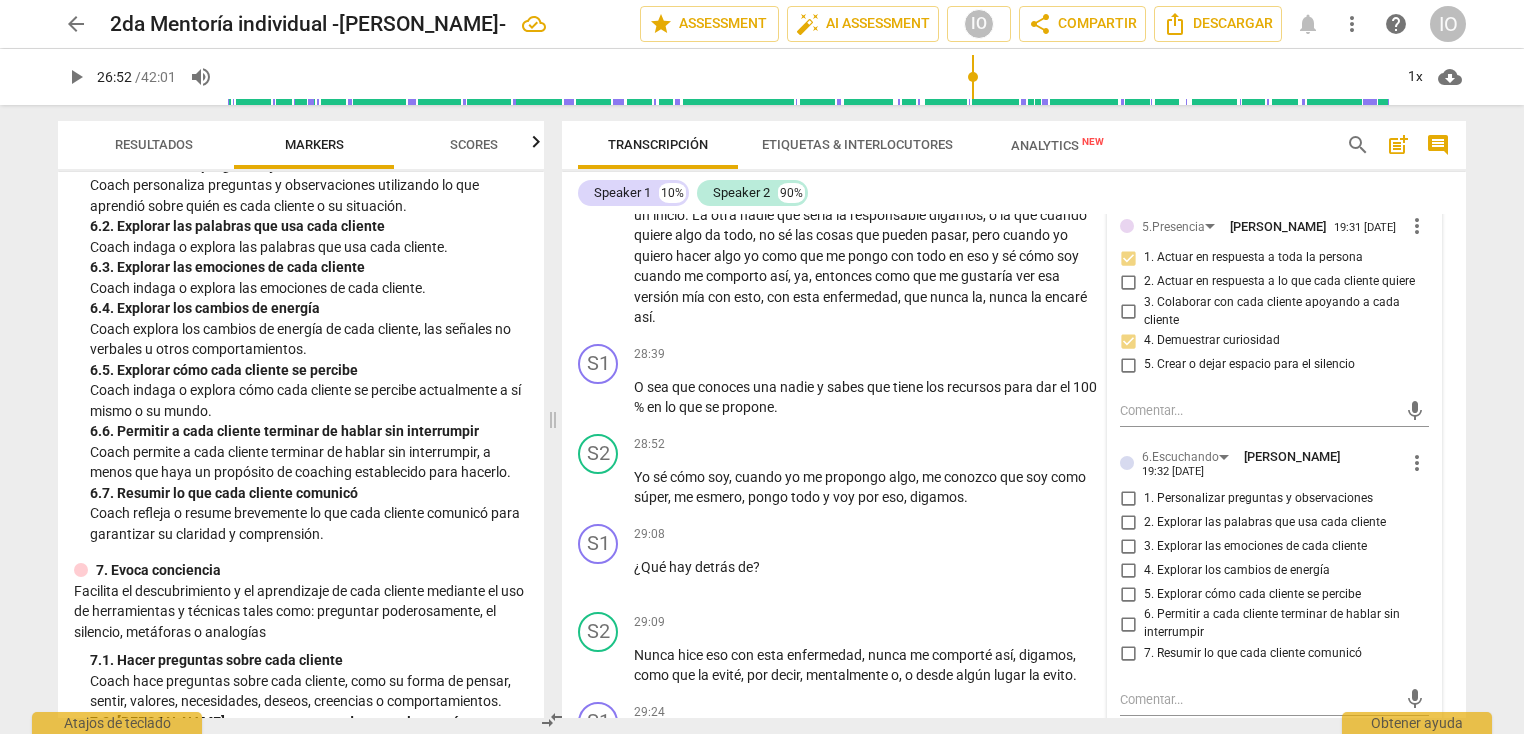 click on "1. Personalizar preguntas y observaciones" at bounding box center (1128, 498) 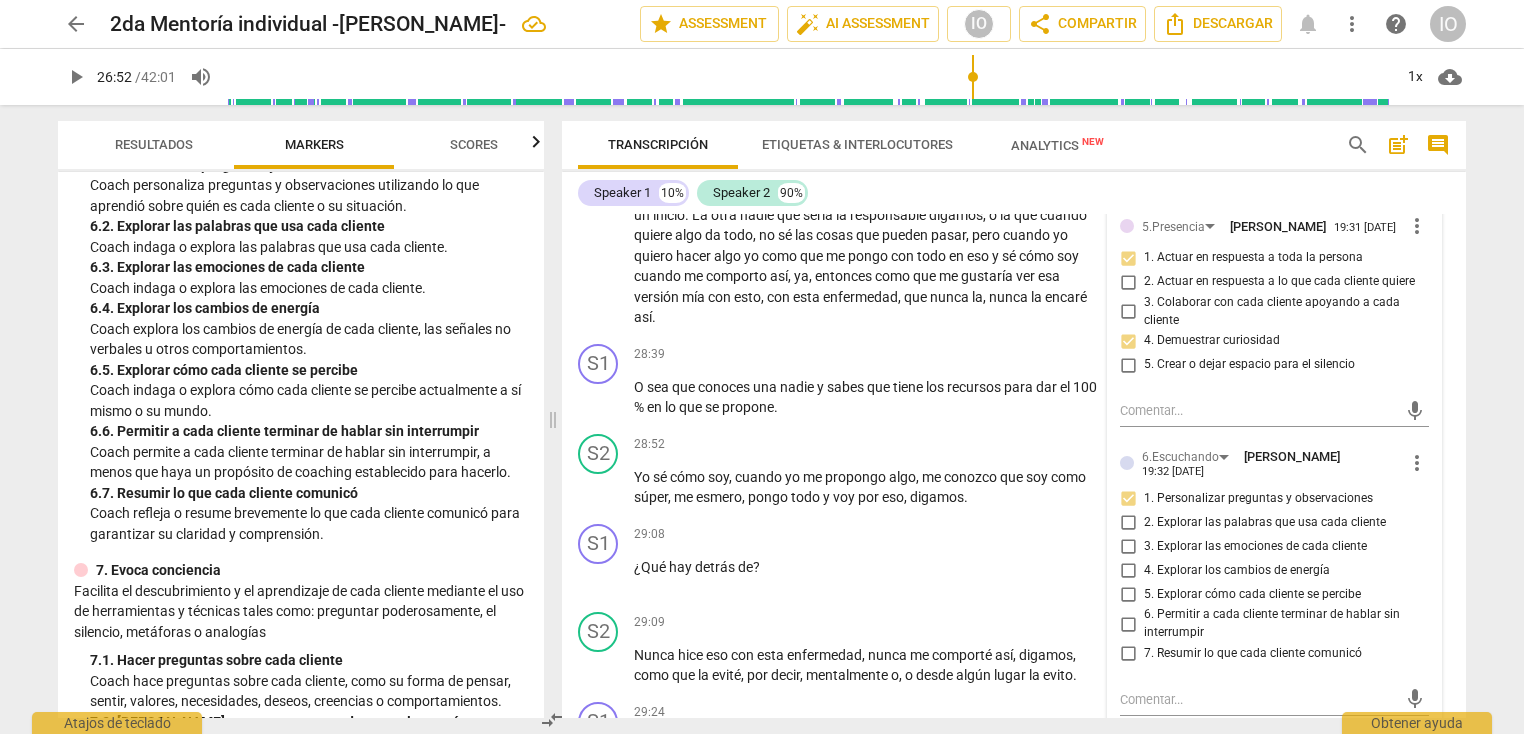 click on "5. Explorar cómo cada cliente se percibe" at bounding box center (1128, 594) 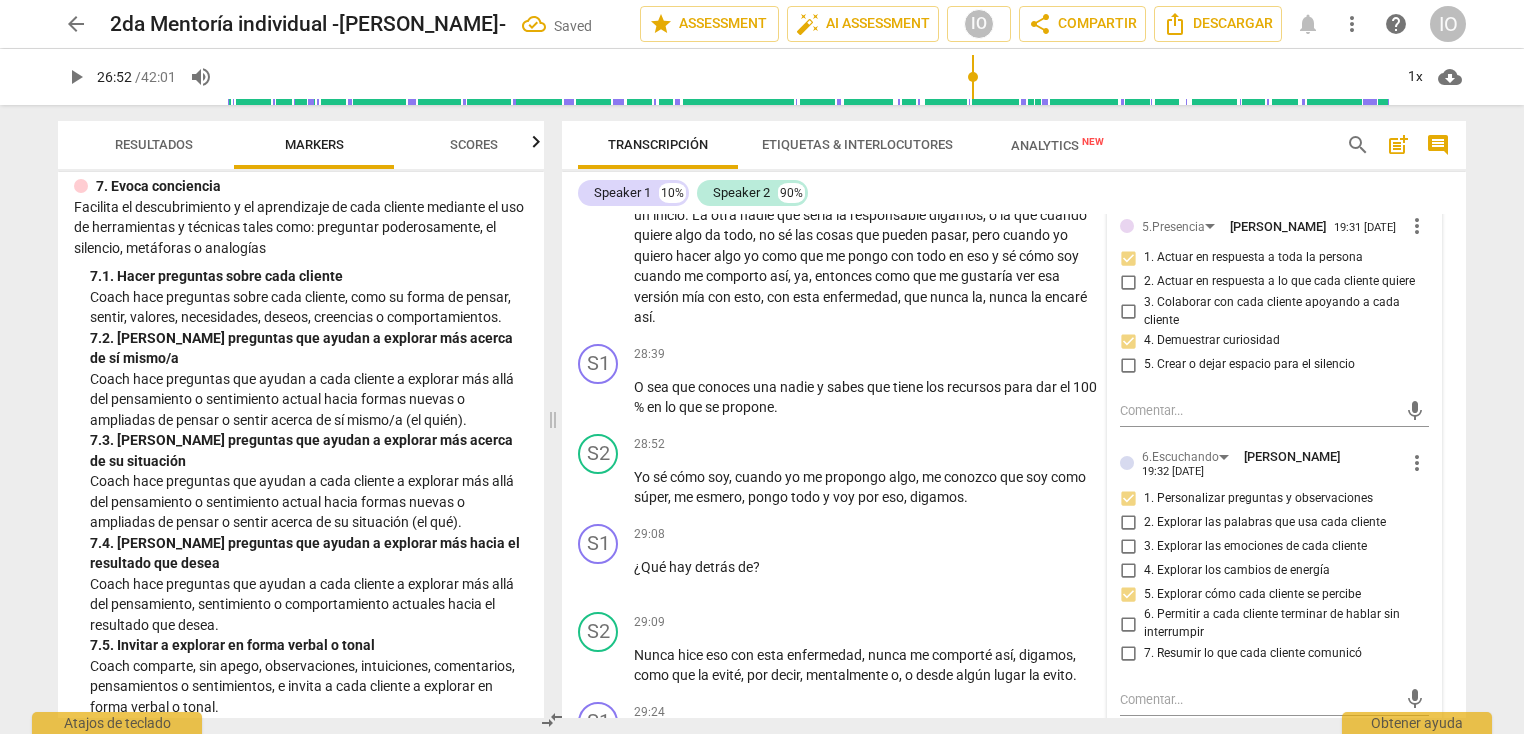 scroll, scrollTop: 1761, scrollLeft: 0, axis: vertical 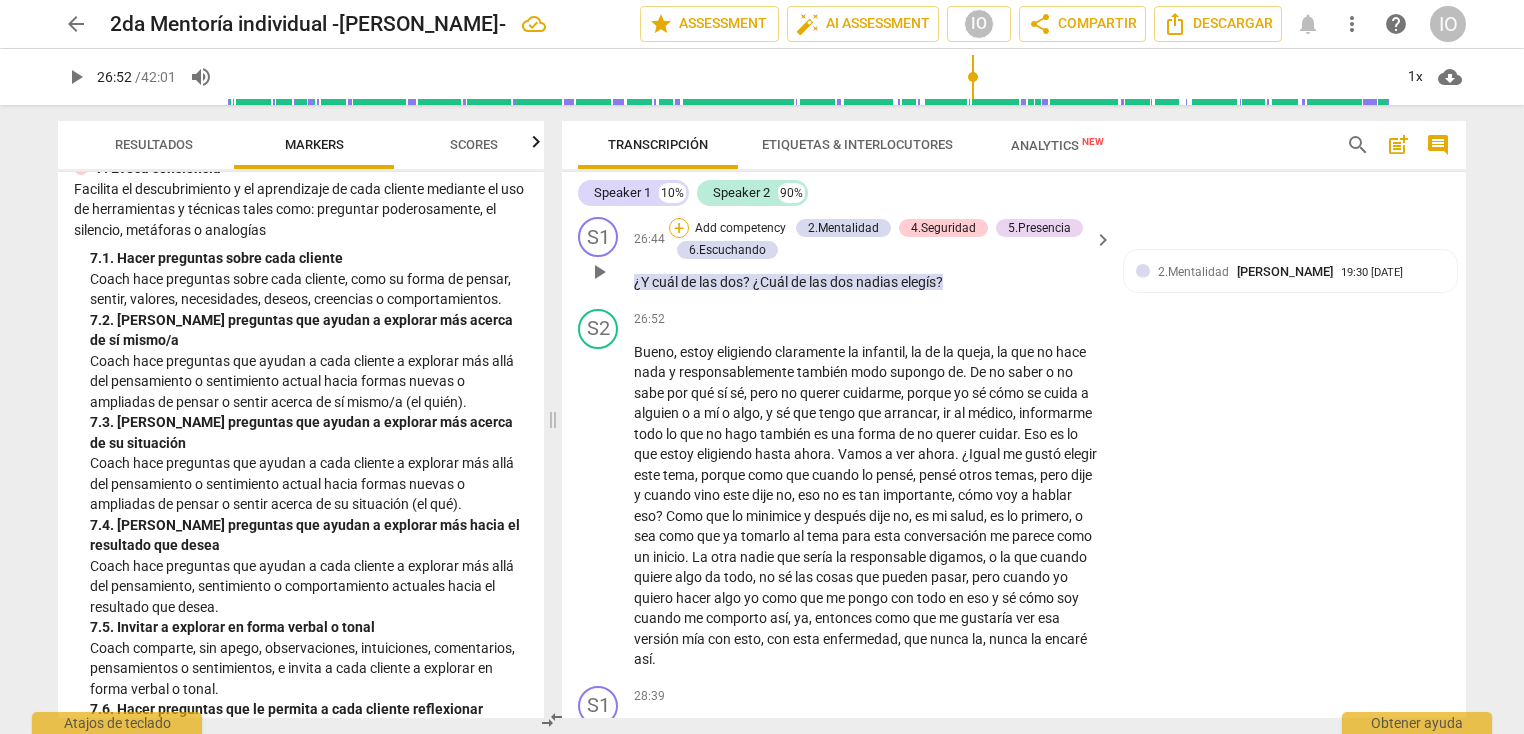 click on "+" at bounding box center [679, 228] 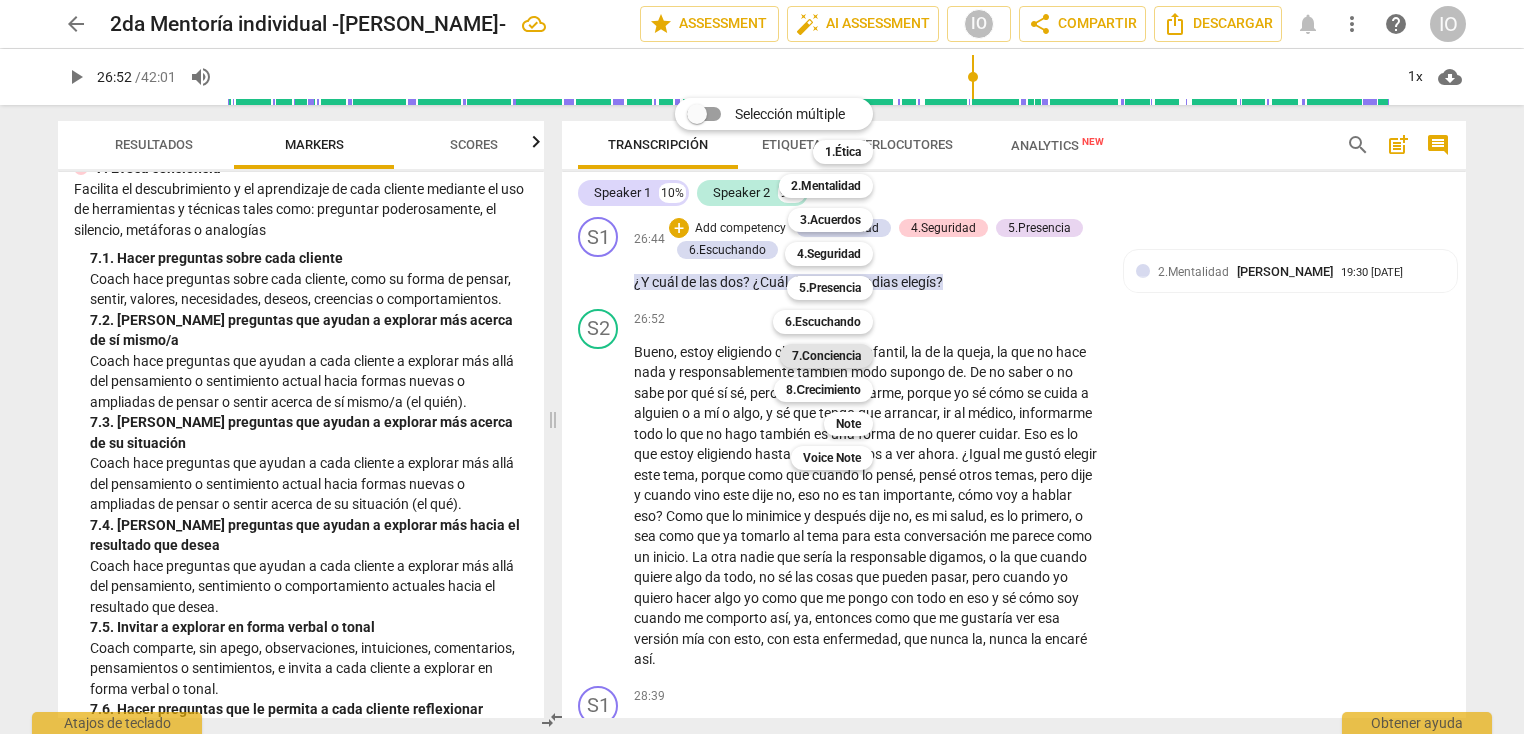 click on "7.Conciencia" at bounding box center (826, 356) 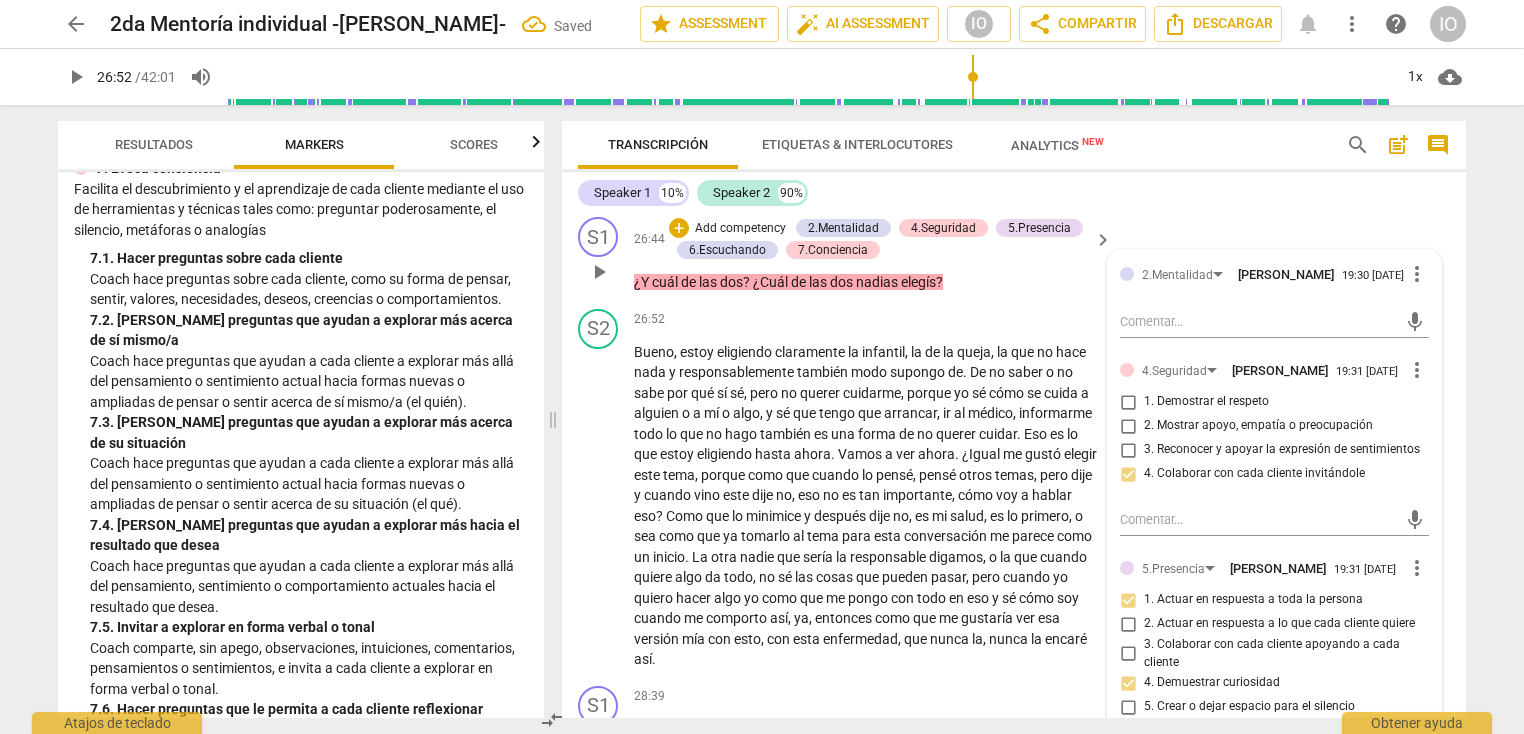 click on "2.Mentalidad [PERSON_NAME] 19:30 [DATE] more_vert mic 4.Seguridad [PERSON_NAME] 19:31 [DATE] more_vert 1. Demostrar el respeto 2. Mostrar apoyo, empatía o preocupación 3. Reconocer y apoyar la expresión de sentimientos 4. Colaborar con cada cliente invitándole  mic 5.Presencia [PERSON_NAME] 19:31 [DATE] more_vert 1. Actuar en respuesta a toda la persona  2. Actuar en respuesta a lo que cada cliente quiere 3. Colaborar con cada cliente apoyando a cada cliente 4. Demuestrar curiosidad 5. Crear o dejar espacio para el silencio mic 6.Escuchando [PERSON_NAME] 19:32 [DATE] more_vert 1. Personalizar preguntas y observaciones  2. Explorar las palabras que usa cada cliente 3. Explorar las emociones de cada cliente 4. Explorar los cambios de energía  5. Explorar cómo cada cliente se percibe 6. Permitir a cada cliente terminar de hablar sin interrumpir 7. Resumir lo que cada cliente comunicó  mic 7.Conciencia [PERSON_NAME] 19:33 [DATE] more_vert 1. Hacer preguntas sobre cada cliente mic" at bounding box center (1274, 842) 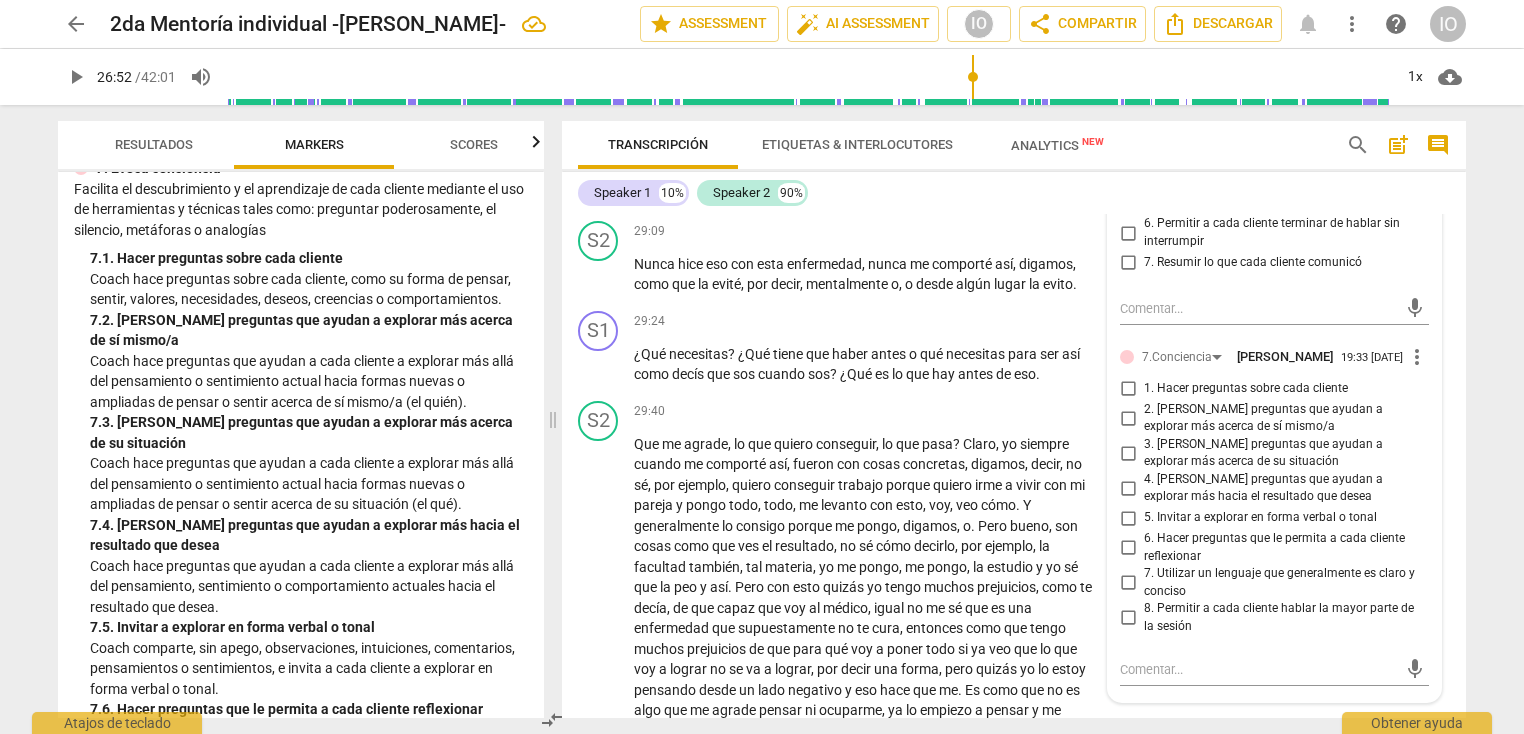 scroll, scrollTop: 8126, scrollLeft: 0, axis: vertical 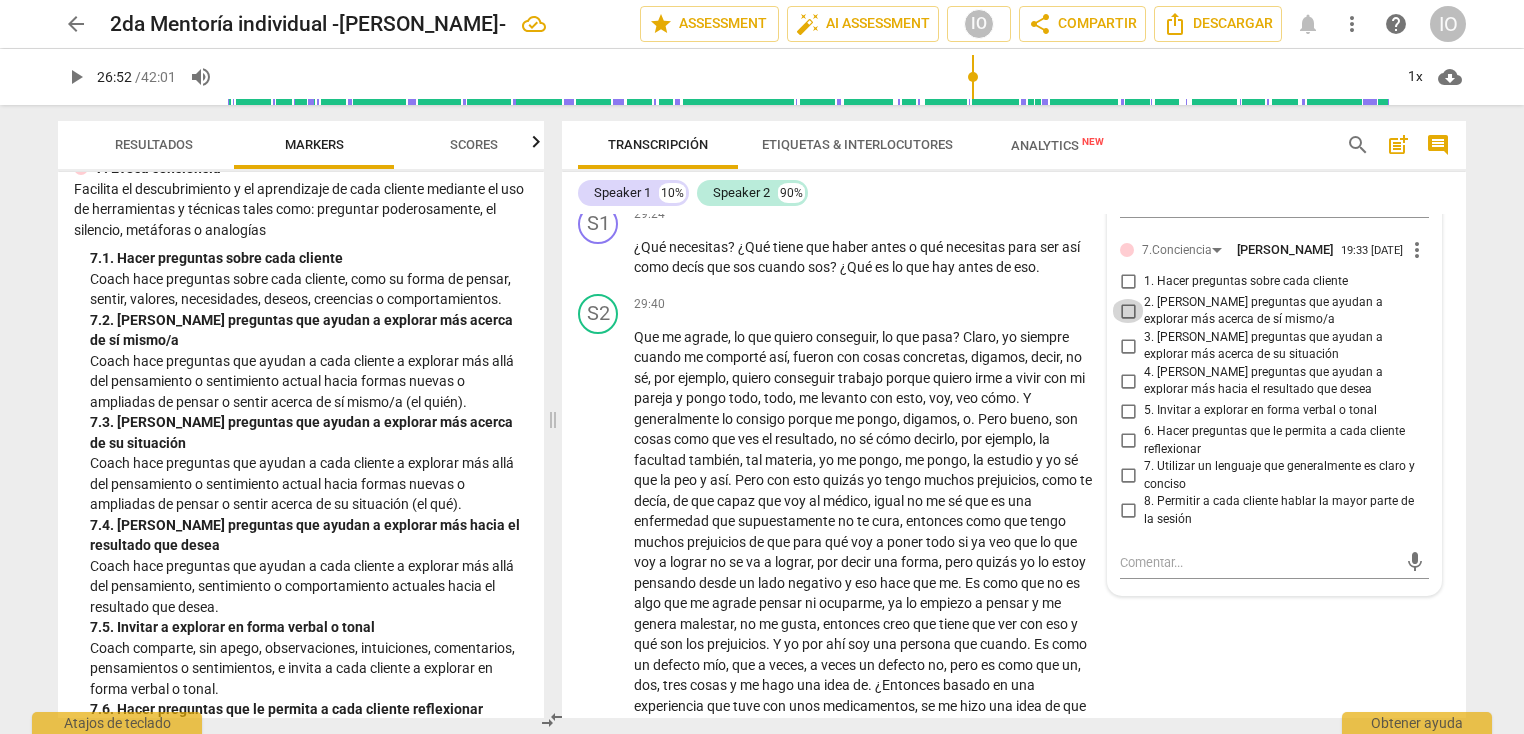 click on "2. [PERSON_NAME] preguntas que ayudan a explorar más acerca de sí mismo/a" at bounding box center (1128, 311) 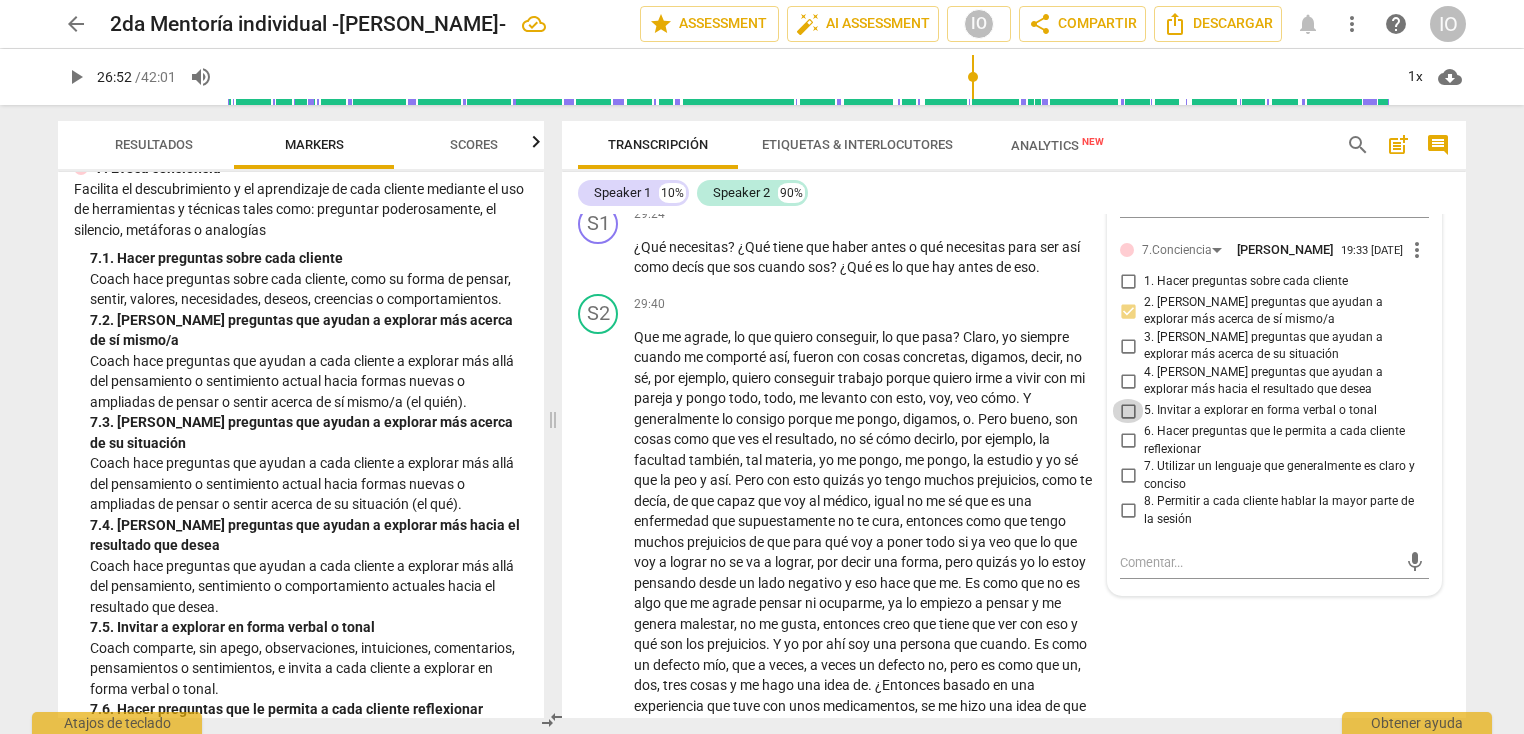 click on "5. Invitar a explorar en forma verbal o tonal" at bounding box center (1128, 411) 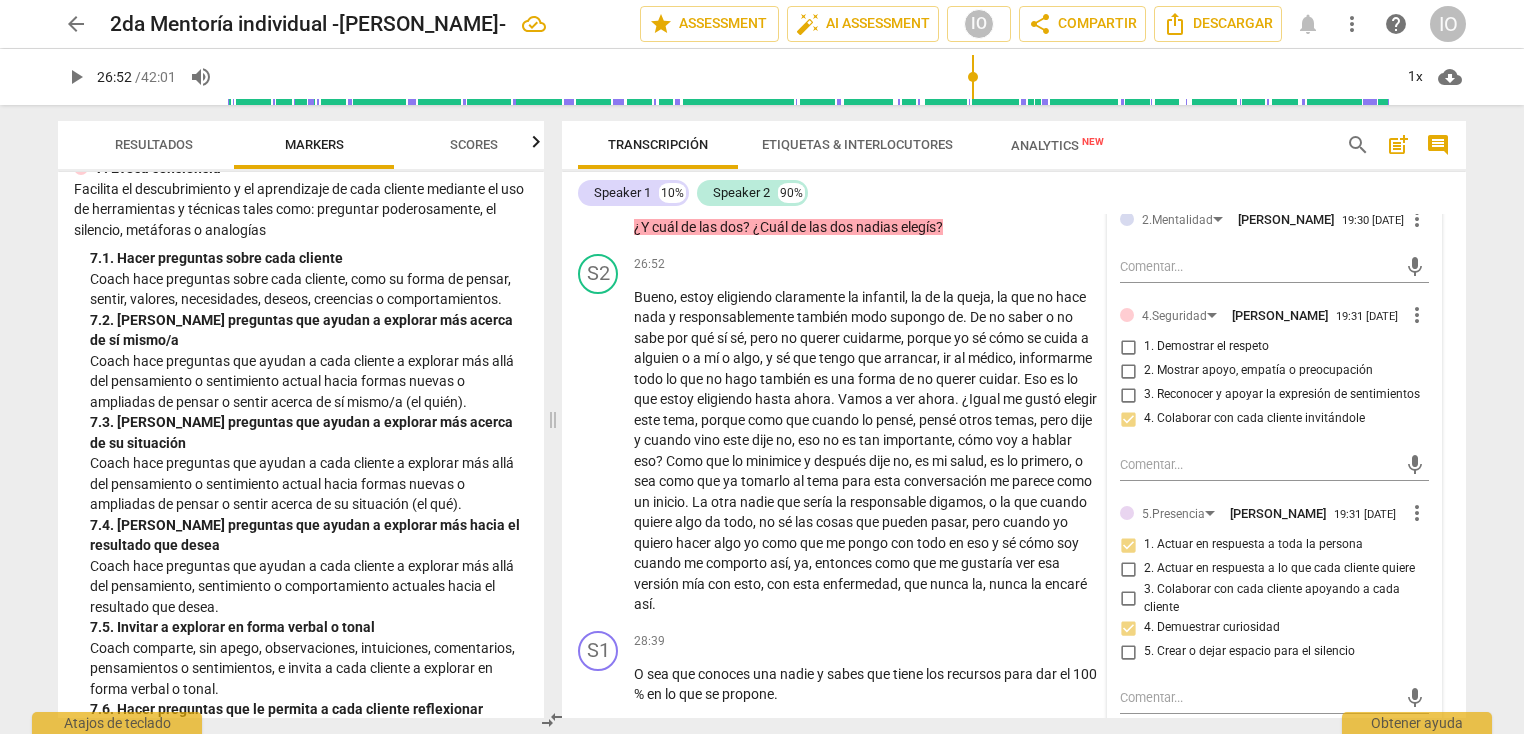 scroll, scrollTop: 7304, scrollLeft: 0, axis: vertical 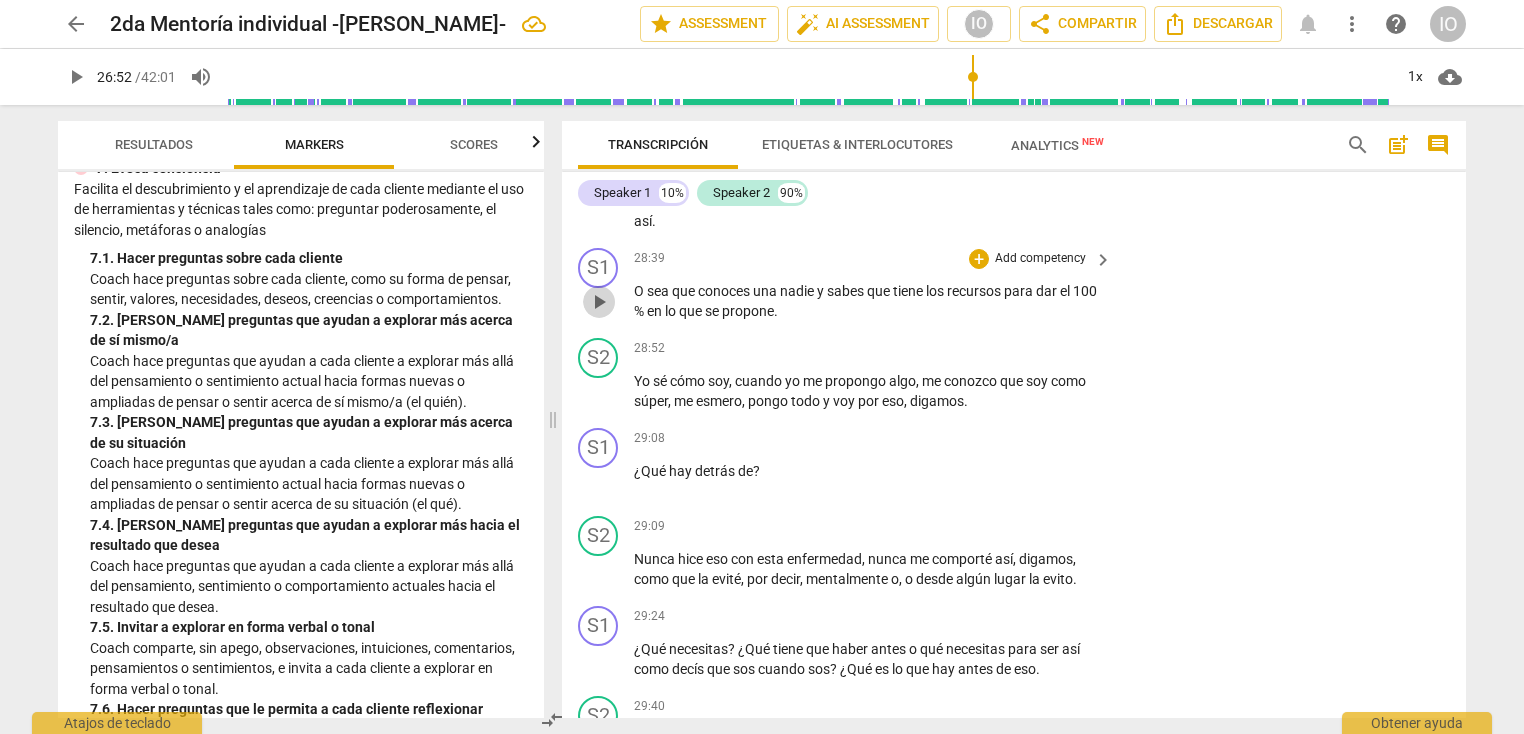 click on "play_arrow" at bounding box center (599, 302) 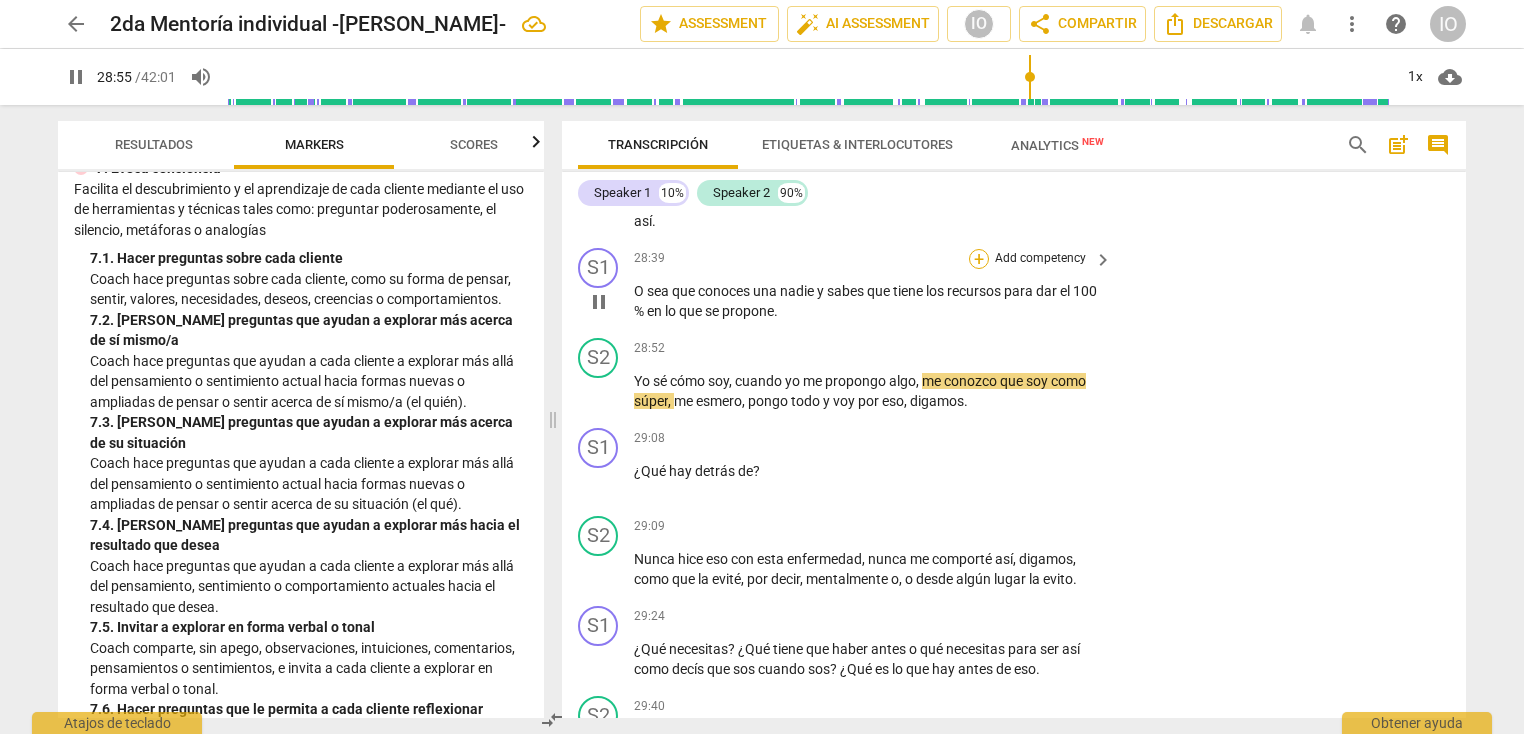 click on "+" at bounding box center [979, 259] 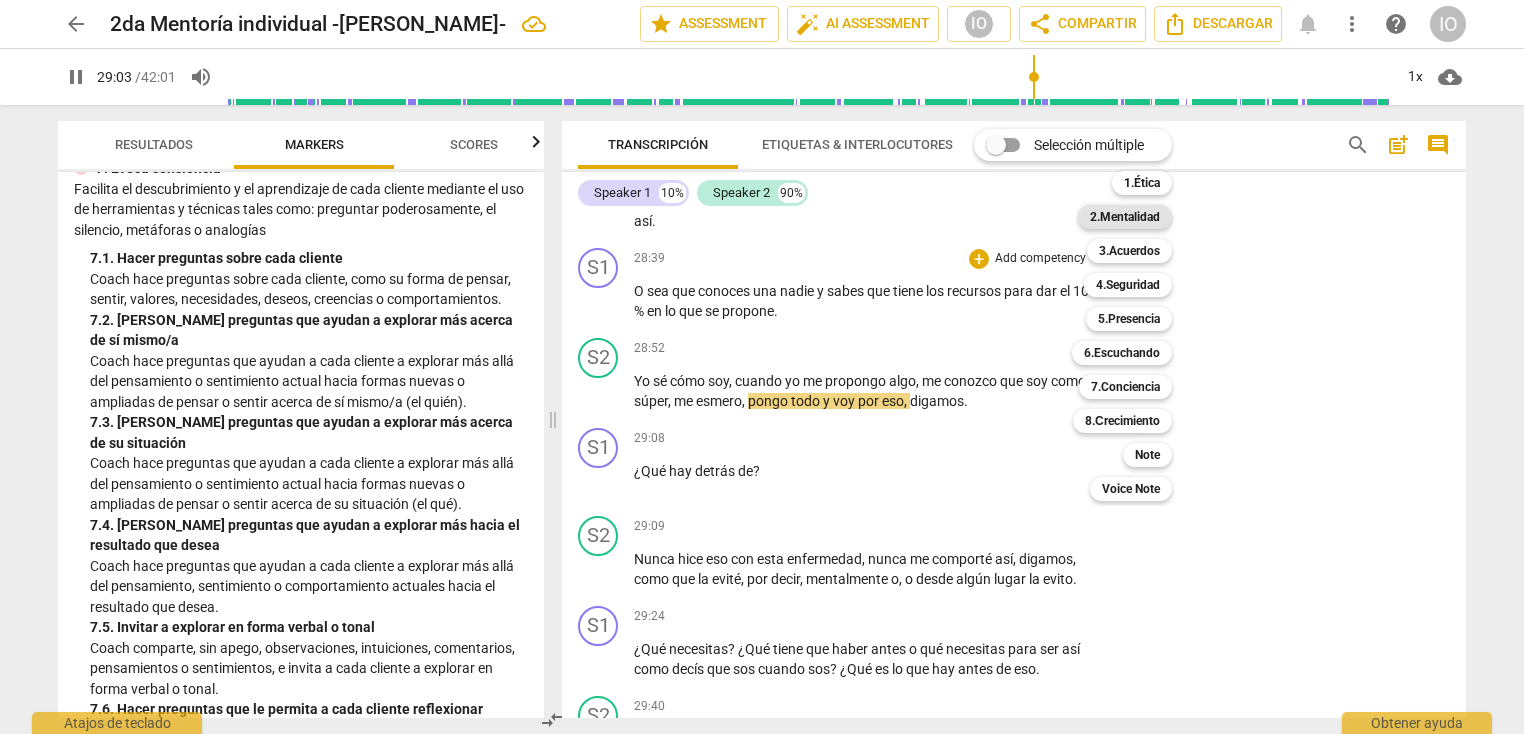 click on "2.Mentalidad" at bounding box center [1125, 217] 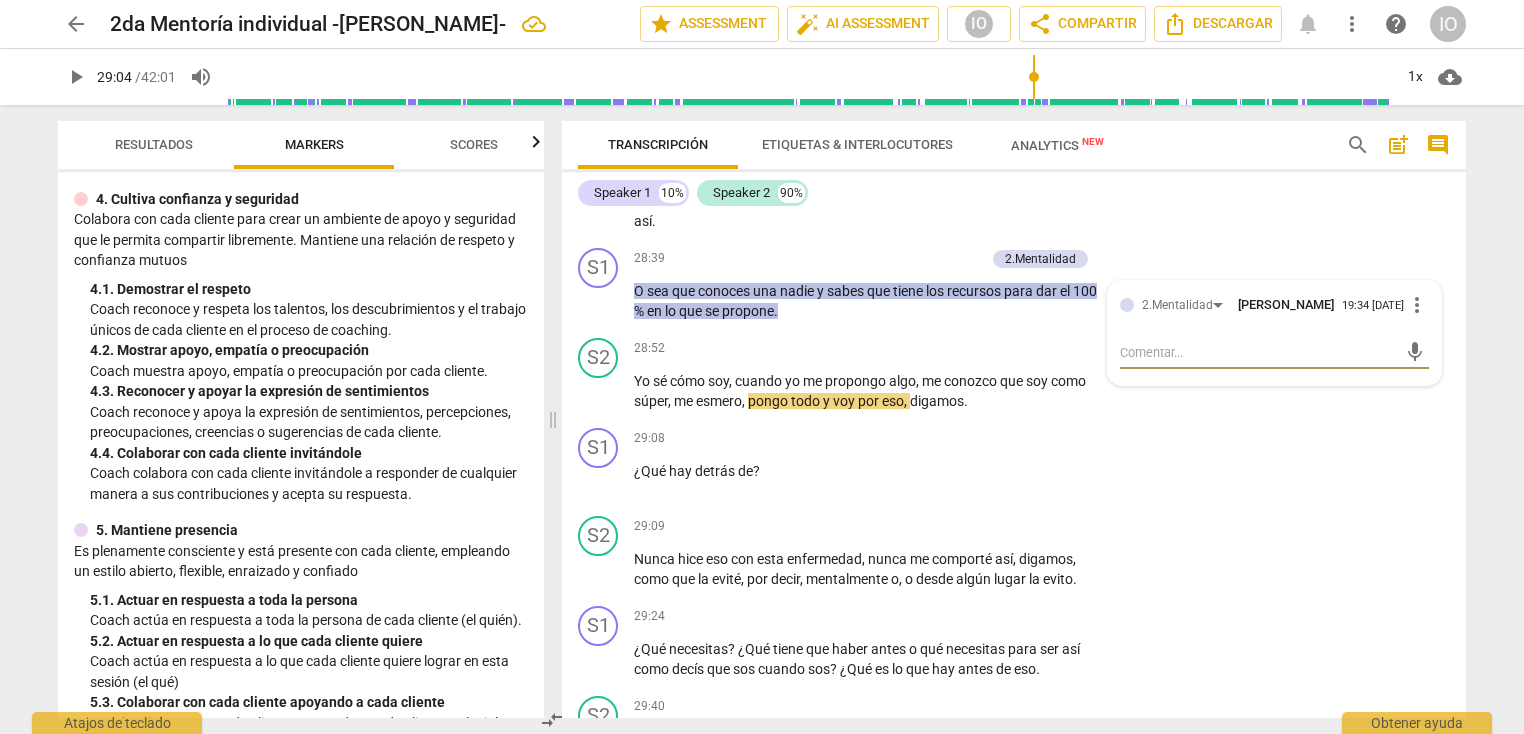 scroll, scrollTop: 559, scrollLeft: 0, axis: vertical 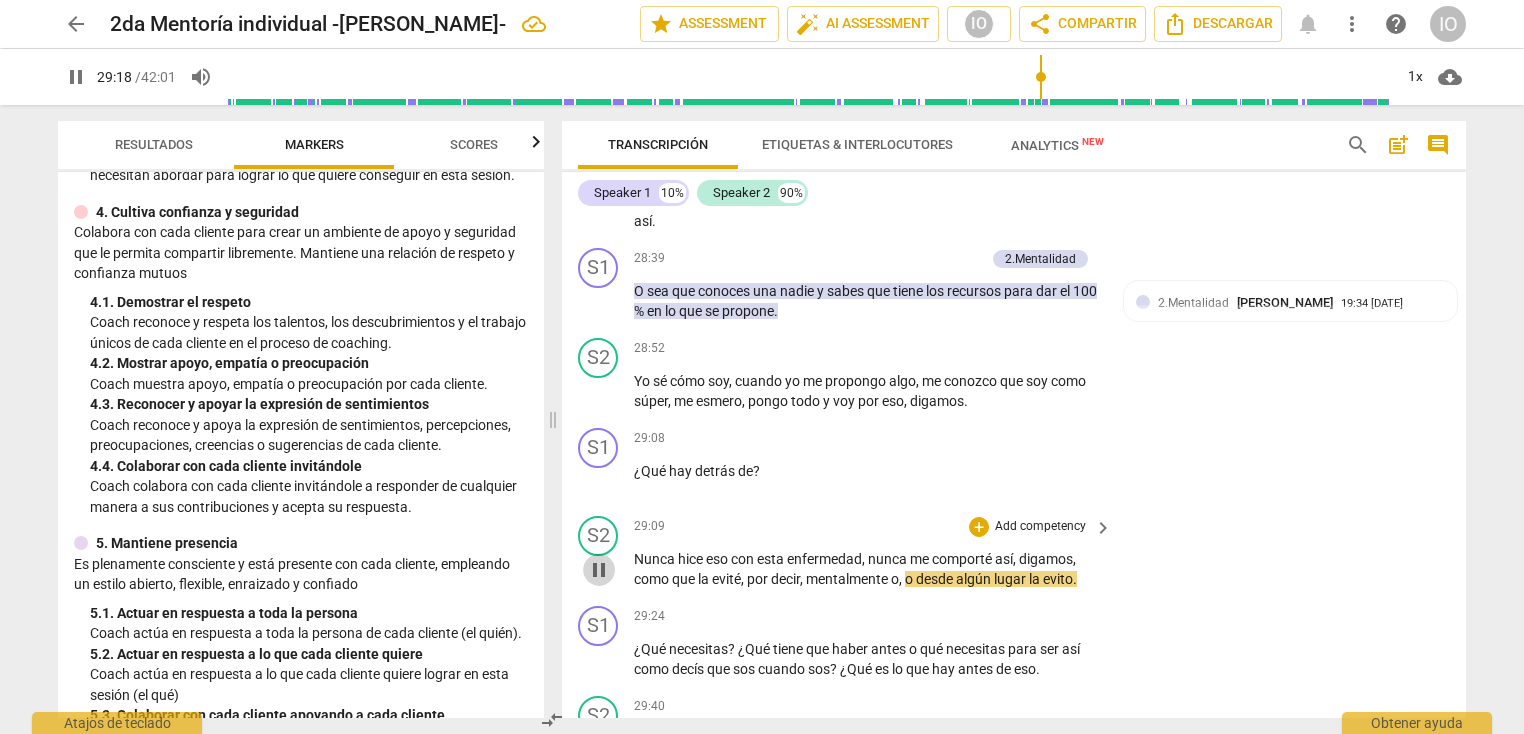 click on "pause" at bounding box center (599, 570) 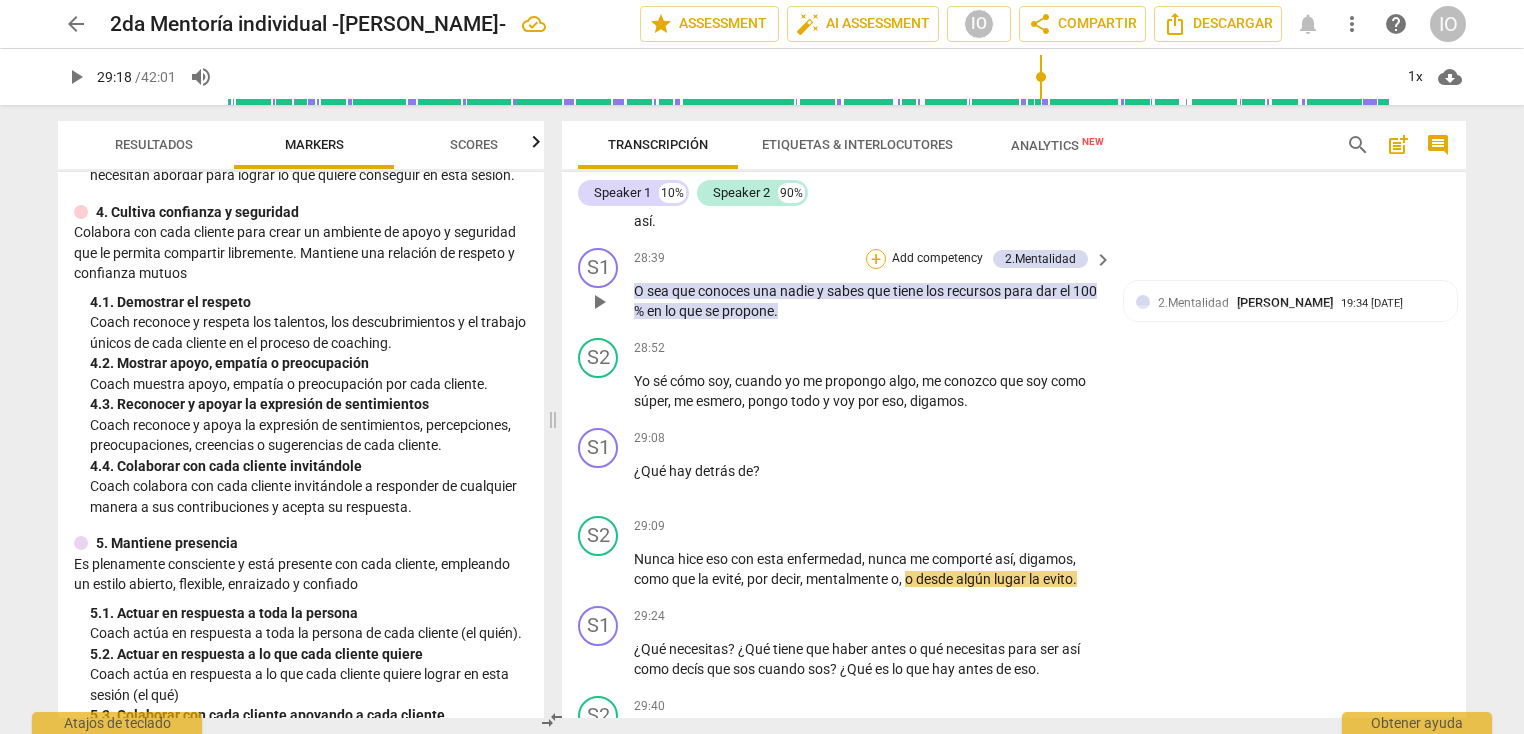 click on "+" at bounding box center [876, 259] 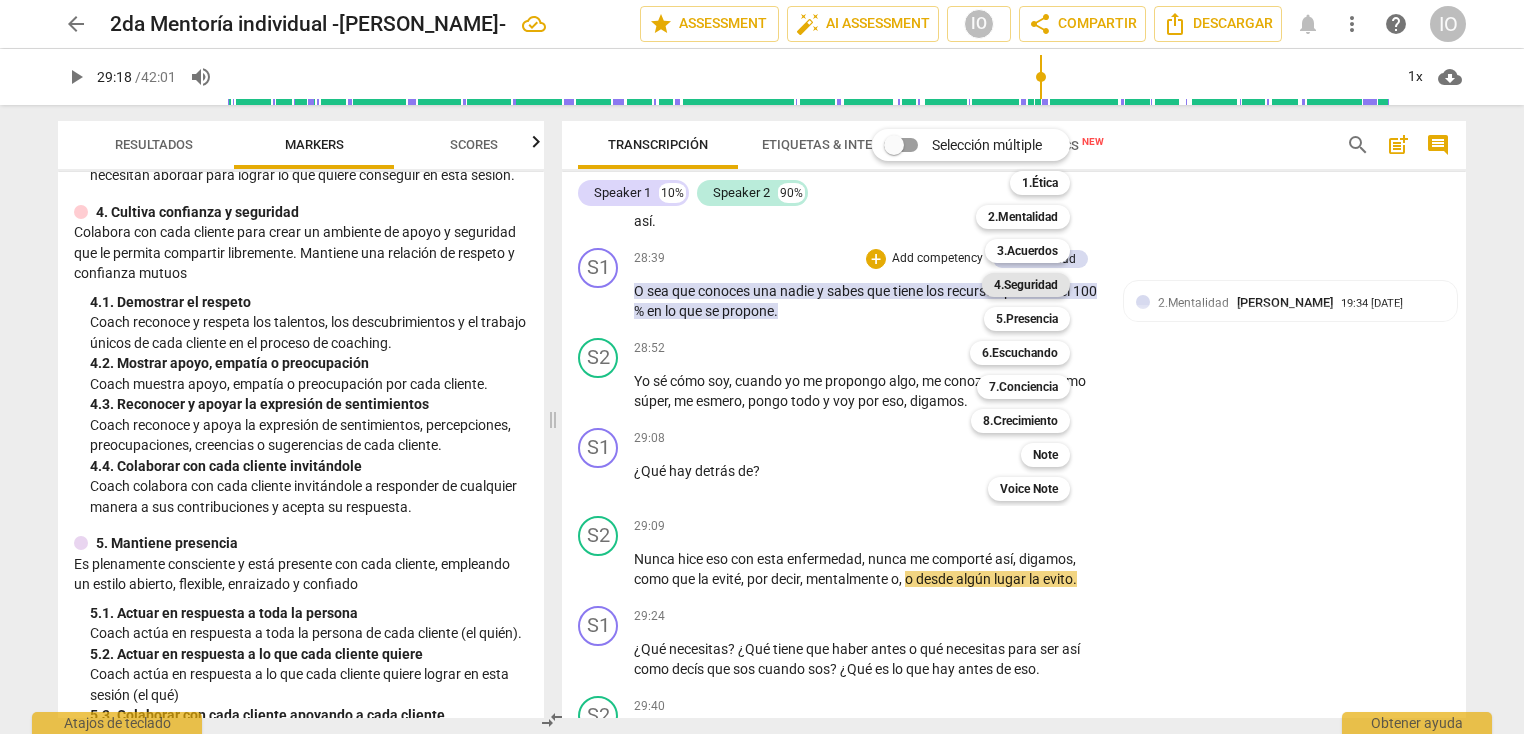 click on "4.Seguridad" at bounding box center [1026, 285] 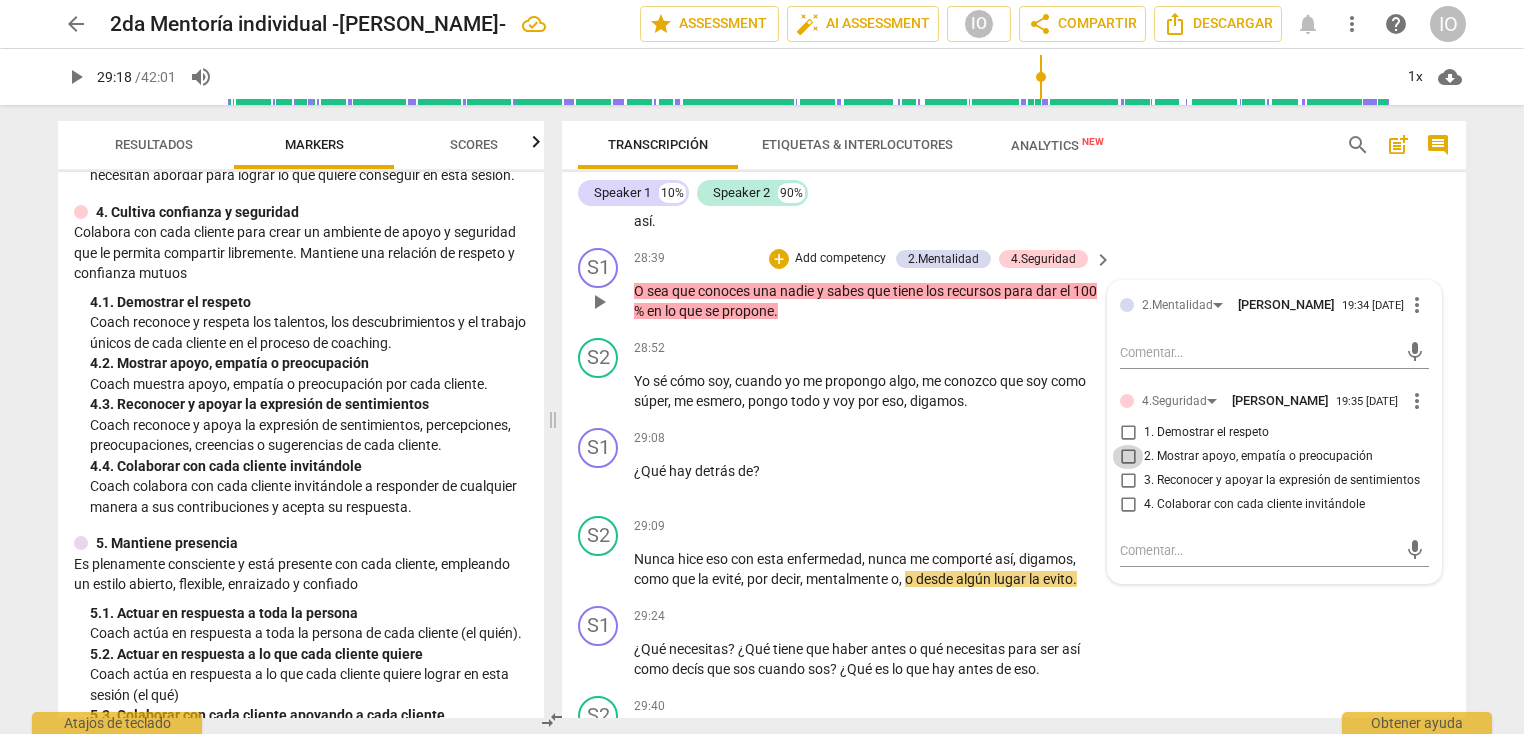 click on "2. Mostrar apoyo, empatía o preocupación" at bounding box center [1128, 457] 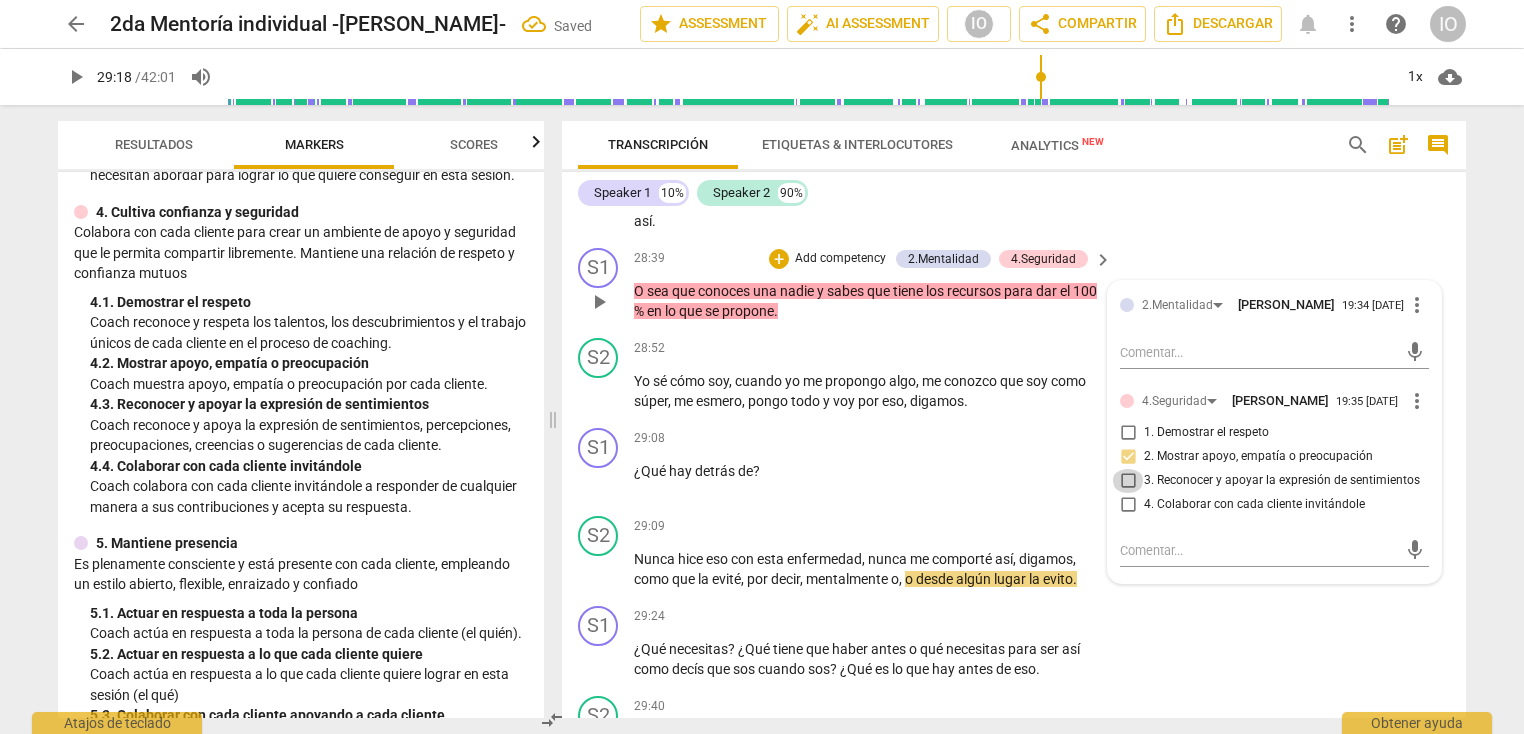 click on "3. Reconocer y apoyar la expresión de sentimientos" at bounding box center (1128, 481) 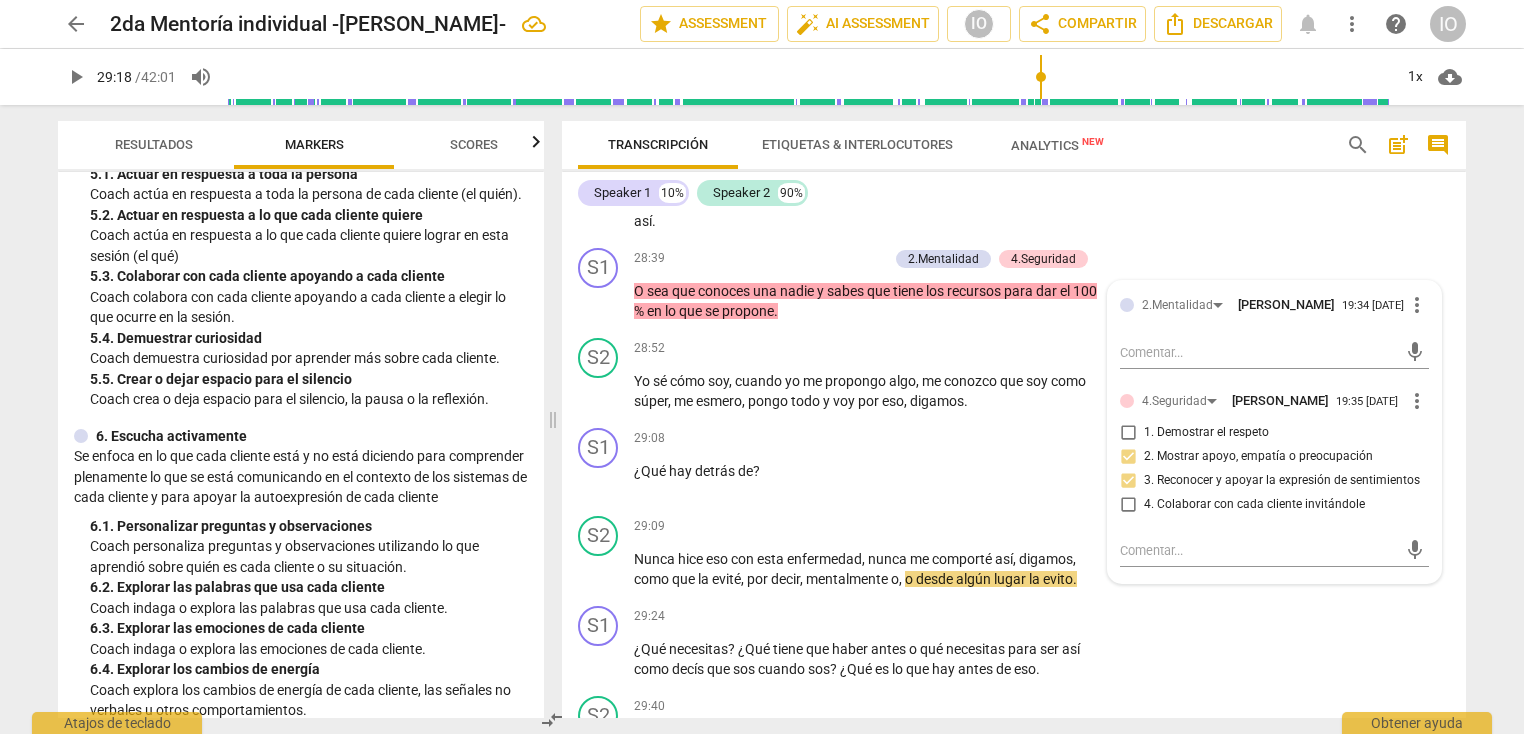 scroll, scrollTop: 1002, scrollLeft: 0, axis: vertical 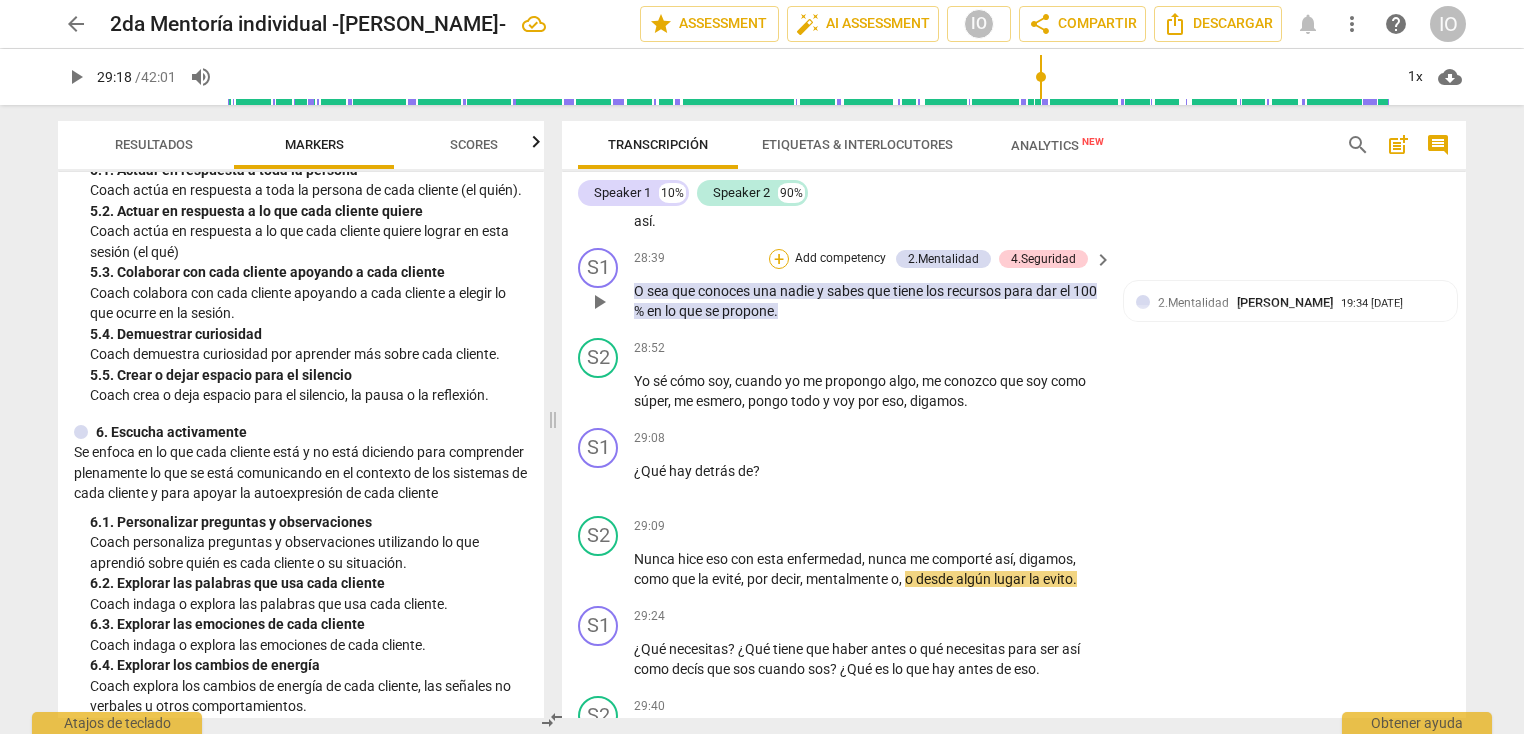 click on "+" at bounding box center (779, 259) 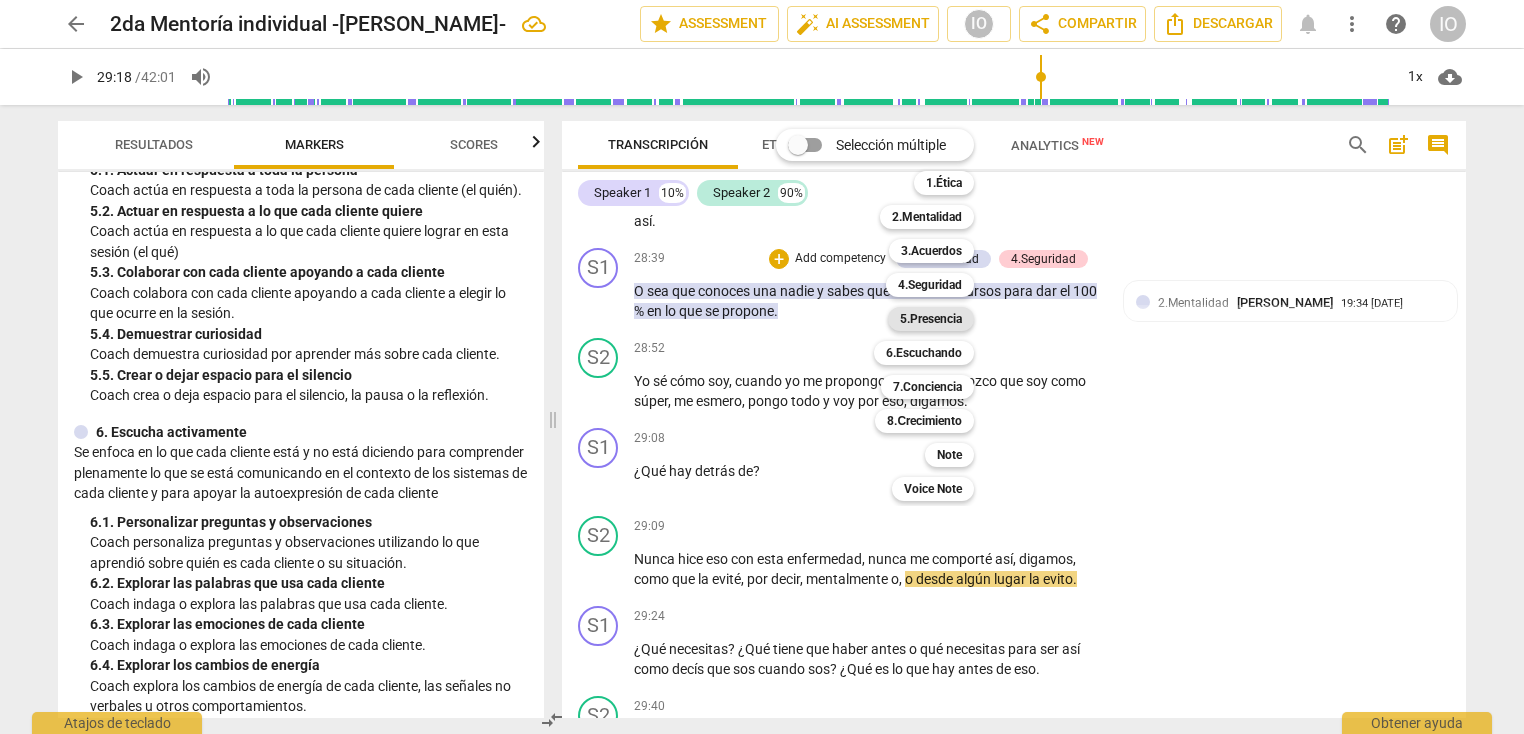 click on "5.Presencia" at bounding box center [931, 319] 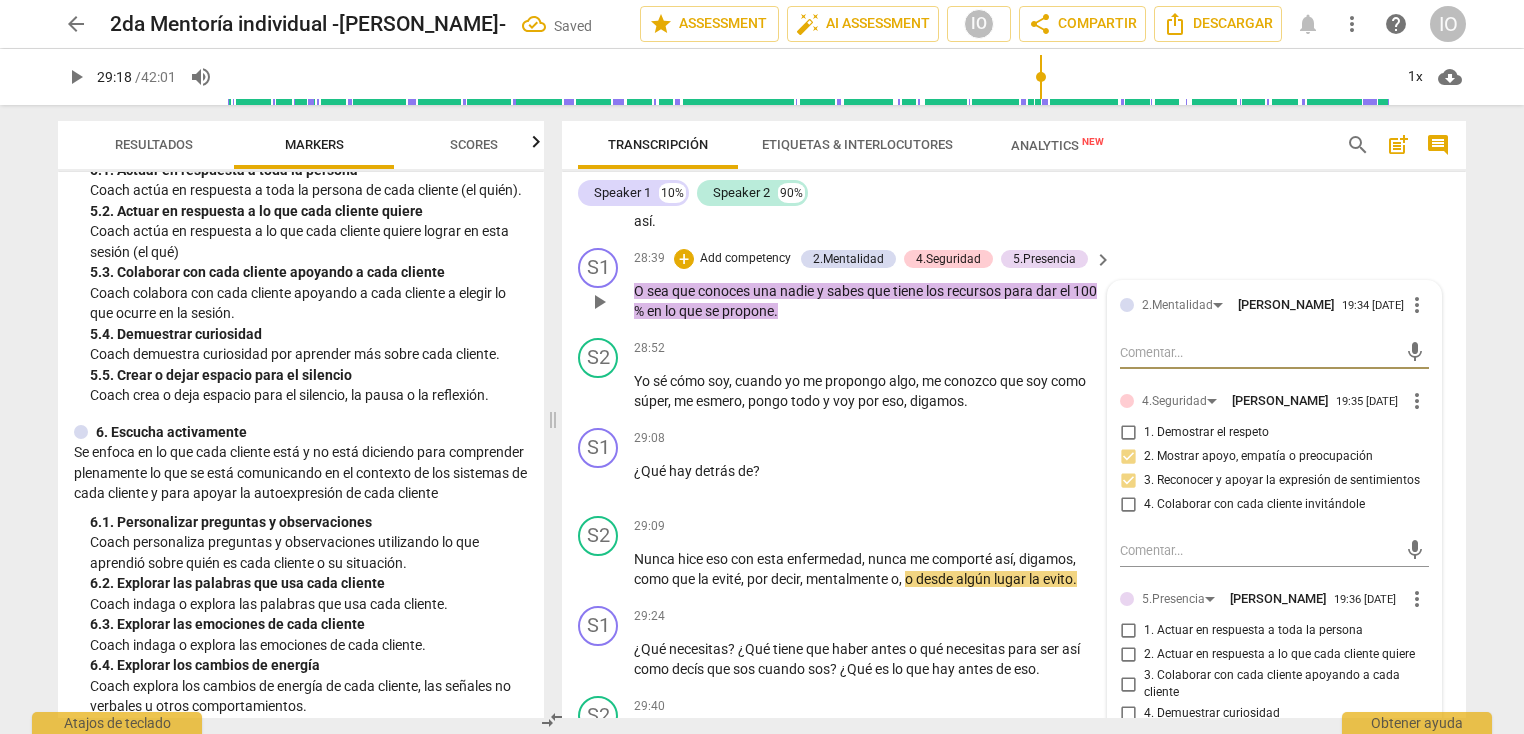 click on "1. Actuar en respuesta a toda la persona" at bounding box center (1128, 631) 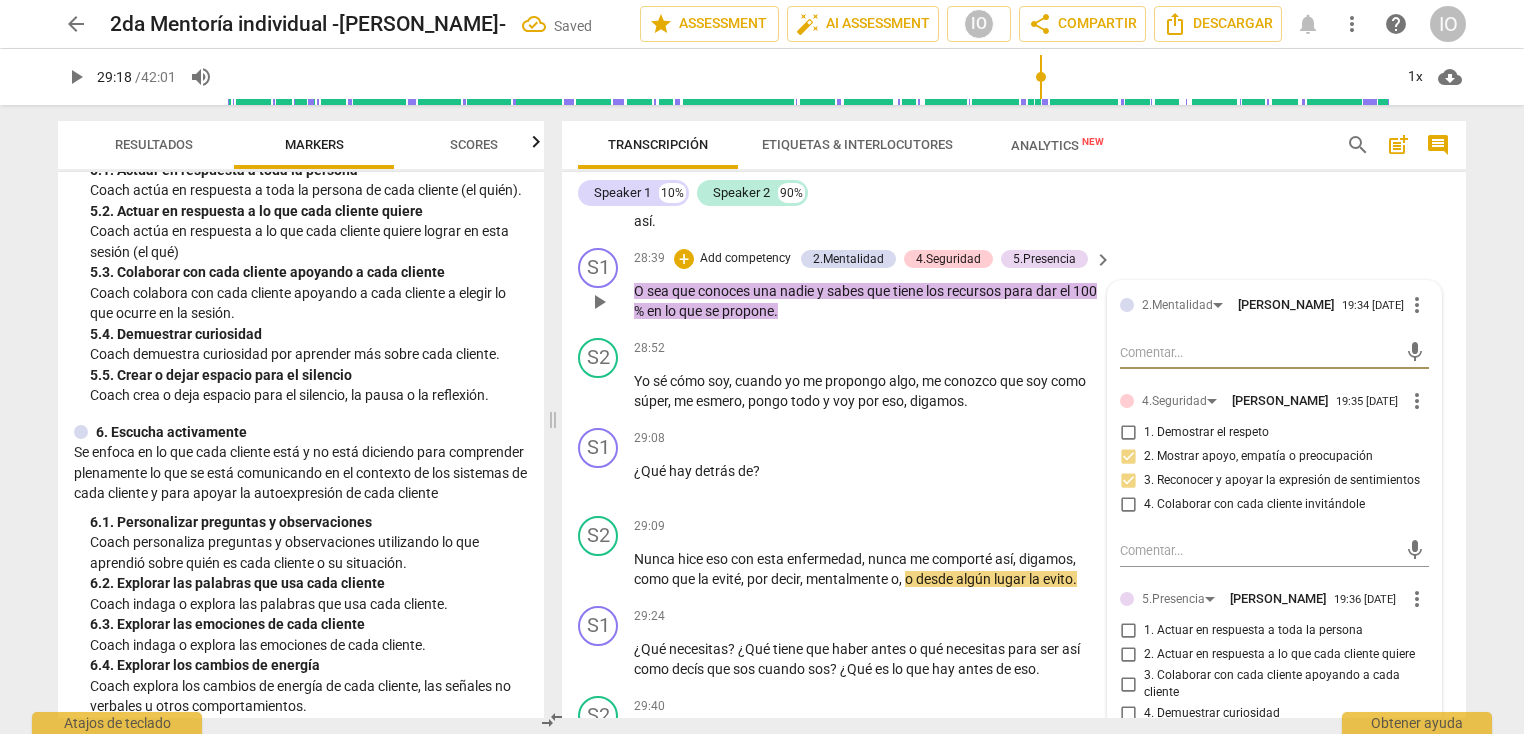 checkbox on "true" 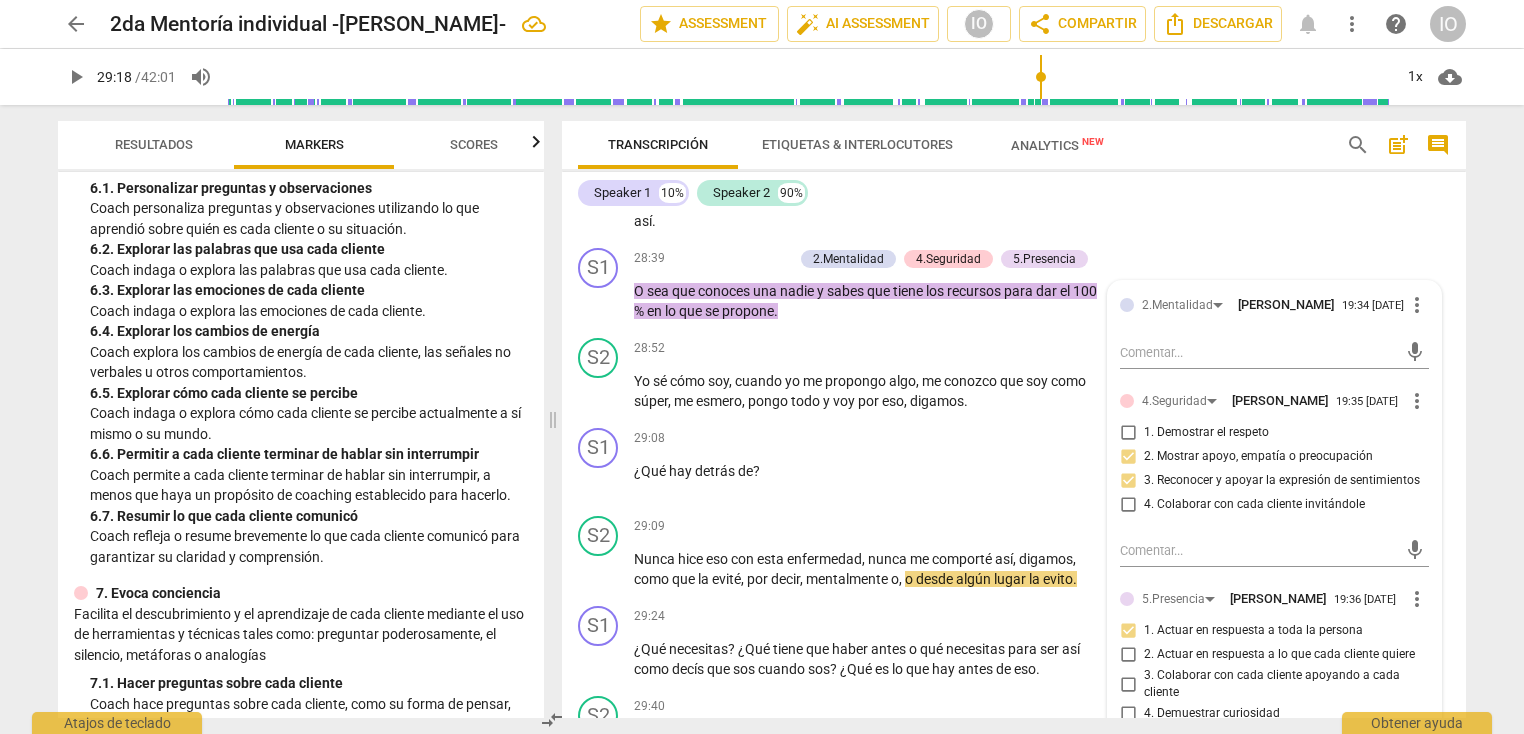 scroll, scrollTop: 1344, scrollLeft: 0, axis: vertical 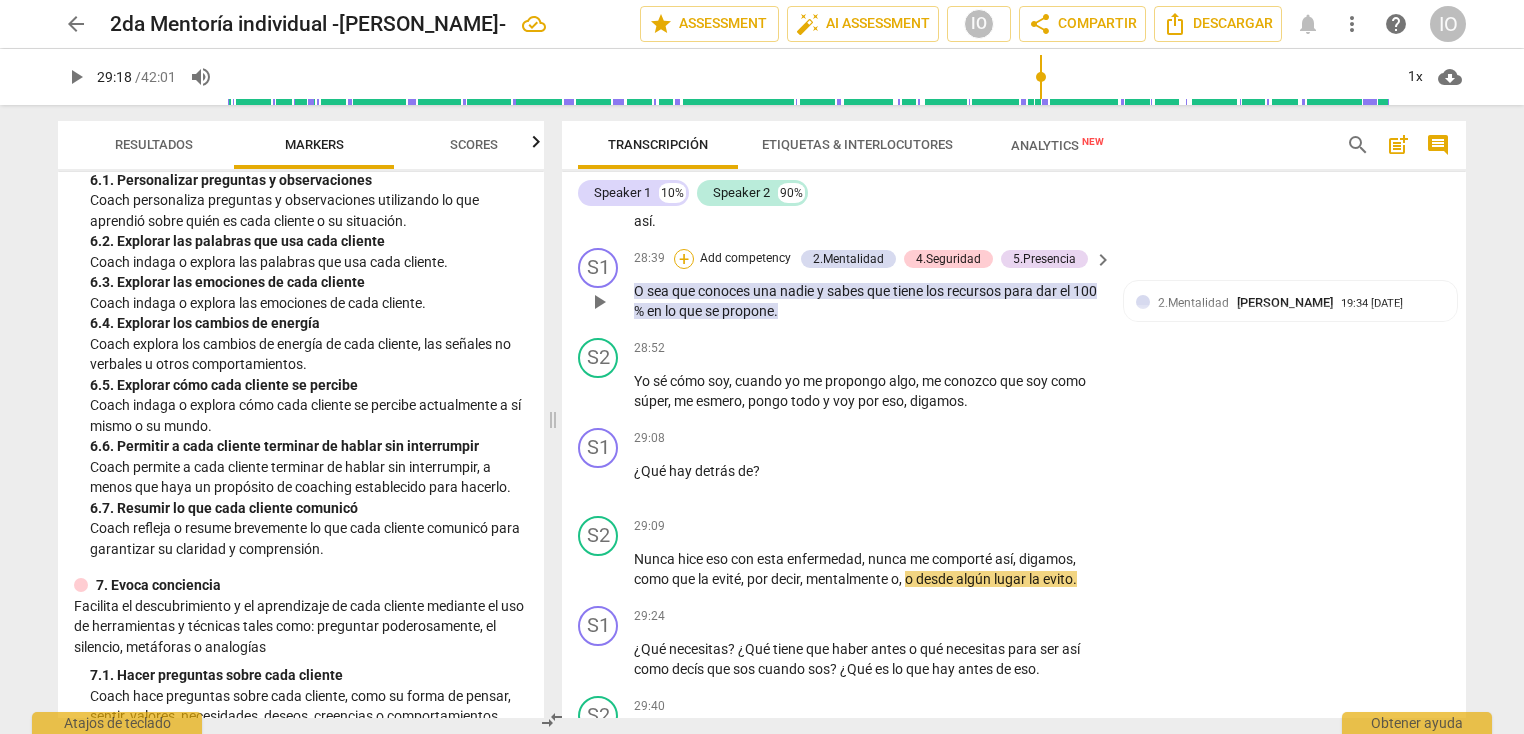 click on "+" at bounding box center [684, 259] 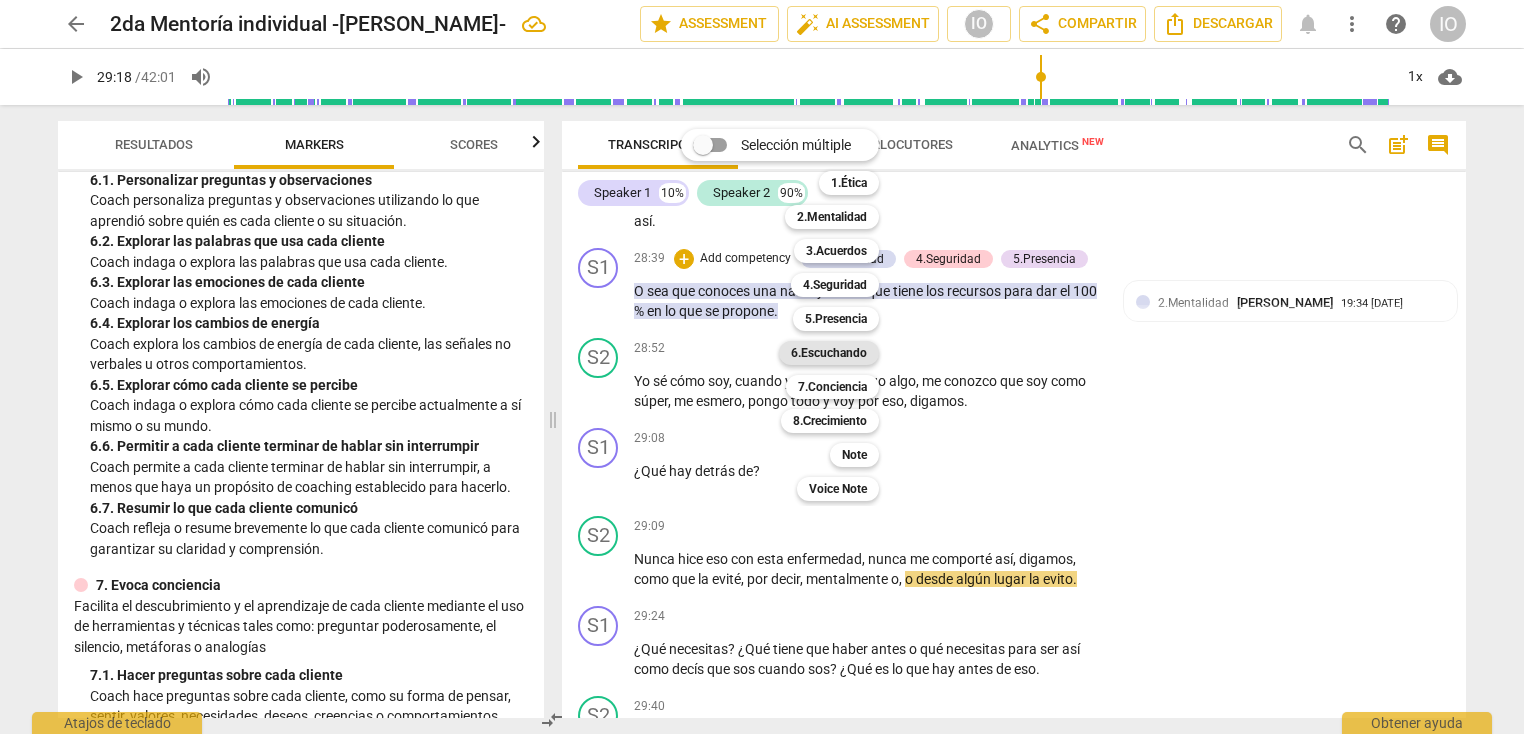 click on "6.Escuchando" at bounding box center (829, 353) 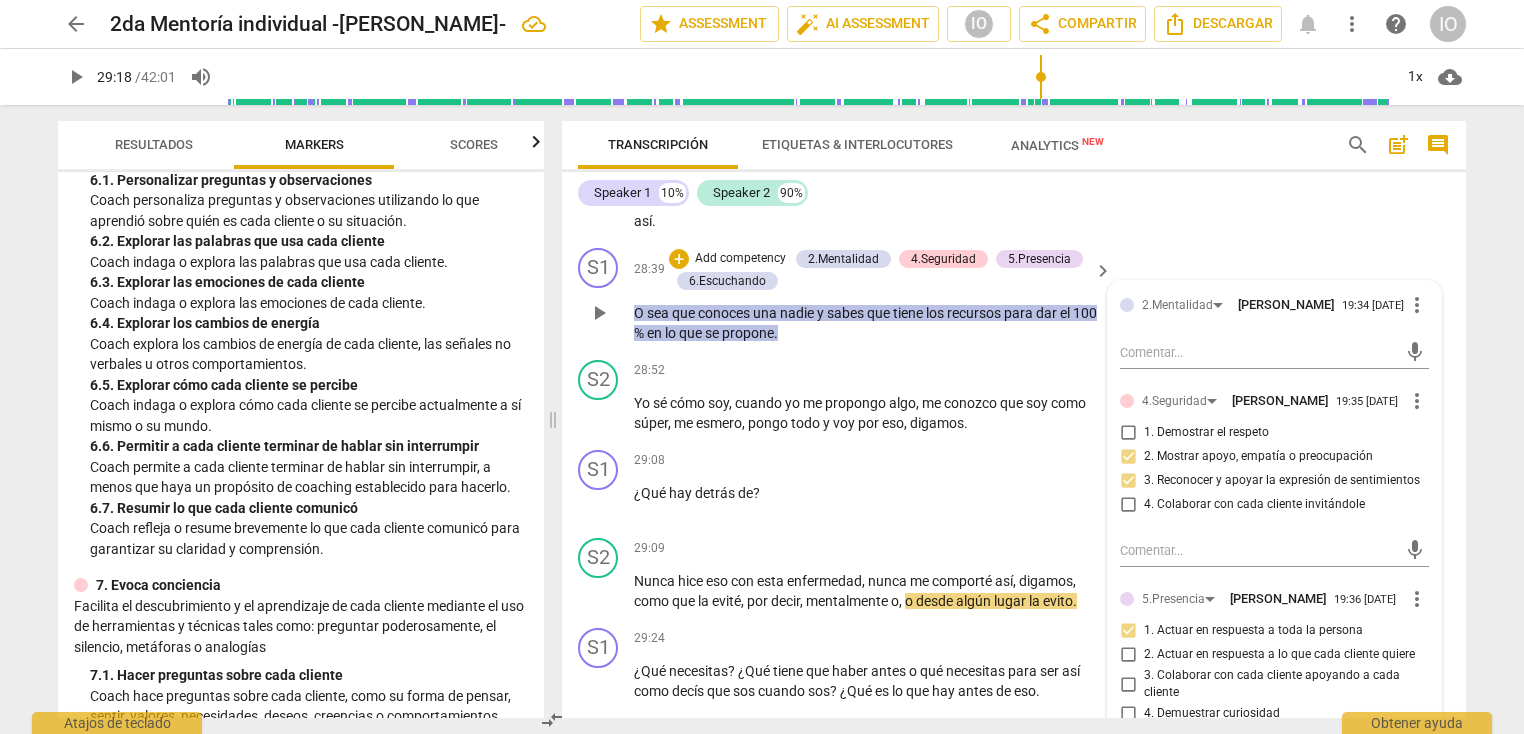 click on "2.Mentalidad [PERSON_NAME] 19:34 [DATE] more_vert mic 4.Seguridad [PERSON_NAME] 19:35 [DATE] more_vert 1. Demostrar el respeto 2. Mostrar apoyo, empatía o preocupación 3. Reconocer y apoyar la expresión de sentimientos 4. Colaborar con cada cliente invitándole  mic 5.Presencia [PERSON_NAME] 19:36 [DATE] more_vert 1. Actuar en respuesta a toda la persona  2. Actuar en respuesta a lo que cada cliente quiere 3. Colaborar con cada cliente apoyando a cada cliente 4. Demuestrar curiosidad 5. Crear o dejar espacio para el silencio mic 6.Escuchando [PERSON_NAME] 19:36 [DATE] more_vert 1. Personalizar preguntas y observaciones  2. Explorar las palabras que usa cada cliente 3. Explorar las emociones de cada cliente 4. Explorar los cambios de energía  5. Explorar cómo cada cliente se percibe 6. Permitir a cada cliente terminar de hablar sin interrumpir 7. Resumir lo que cada cliente comunicó  mic" at bounding box center [1274, 693] 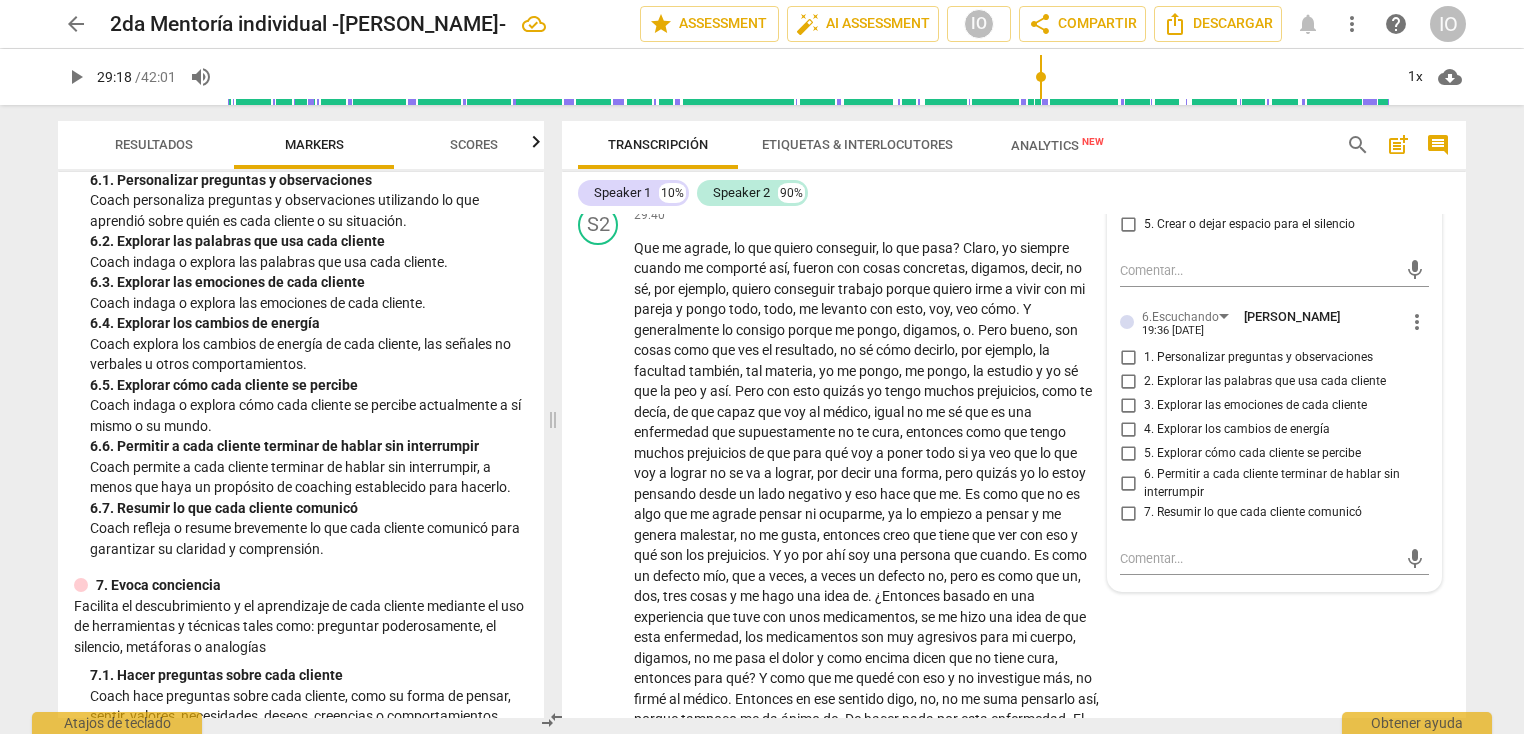 scroll, scrollTop: 8244, scrollLeft: 0, axis: vertical 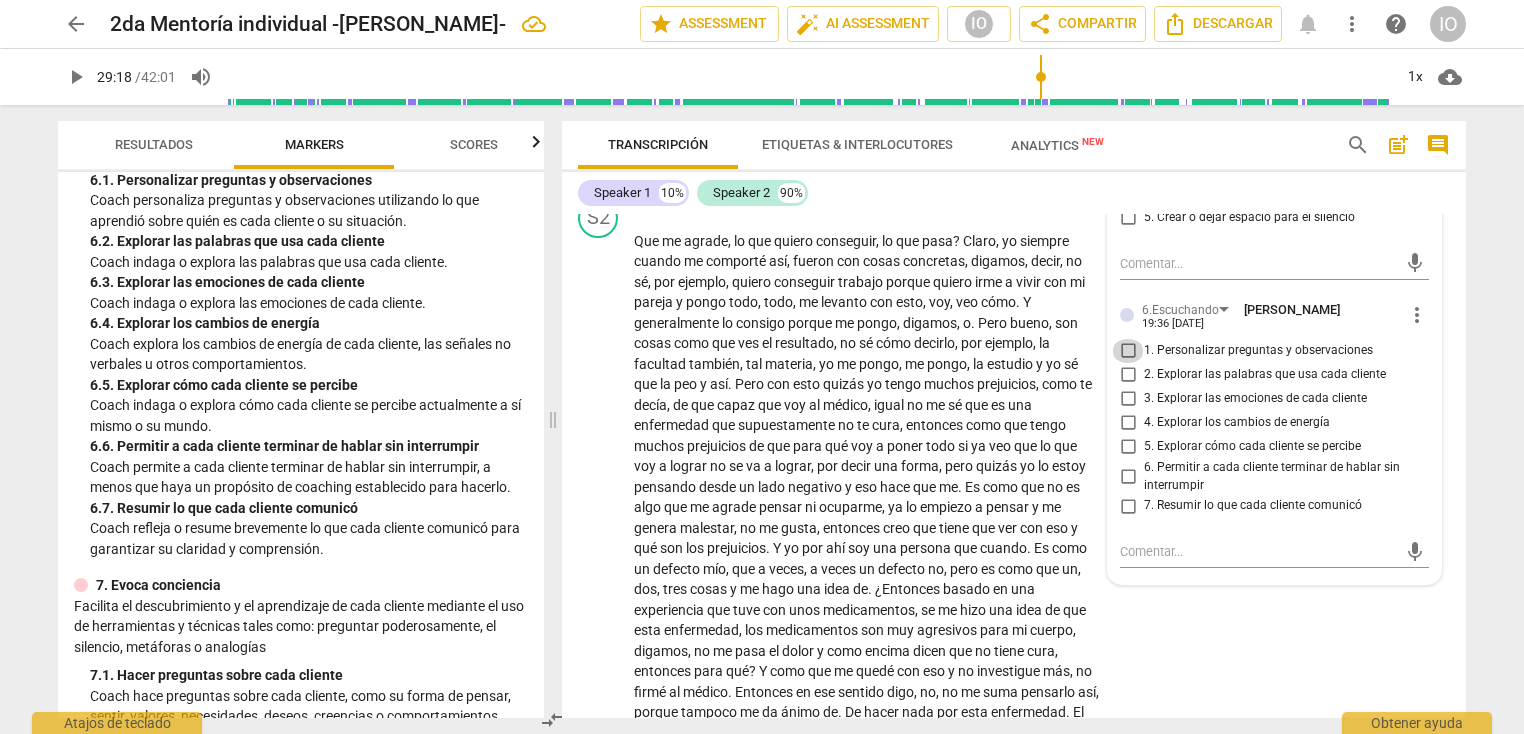 click on "1. Personalizar preguntas y observaciones" at bounding box center [1128, 351] 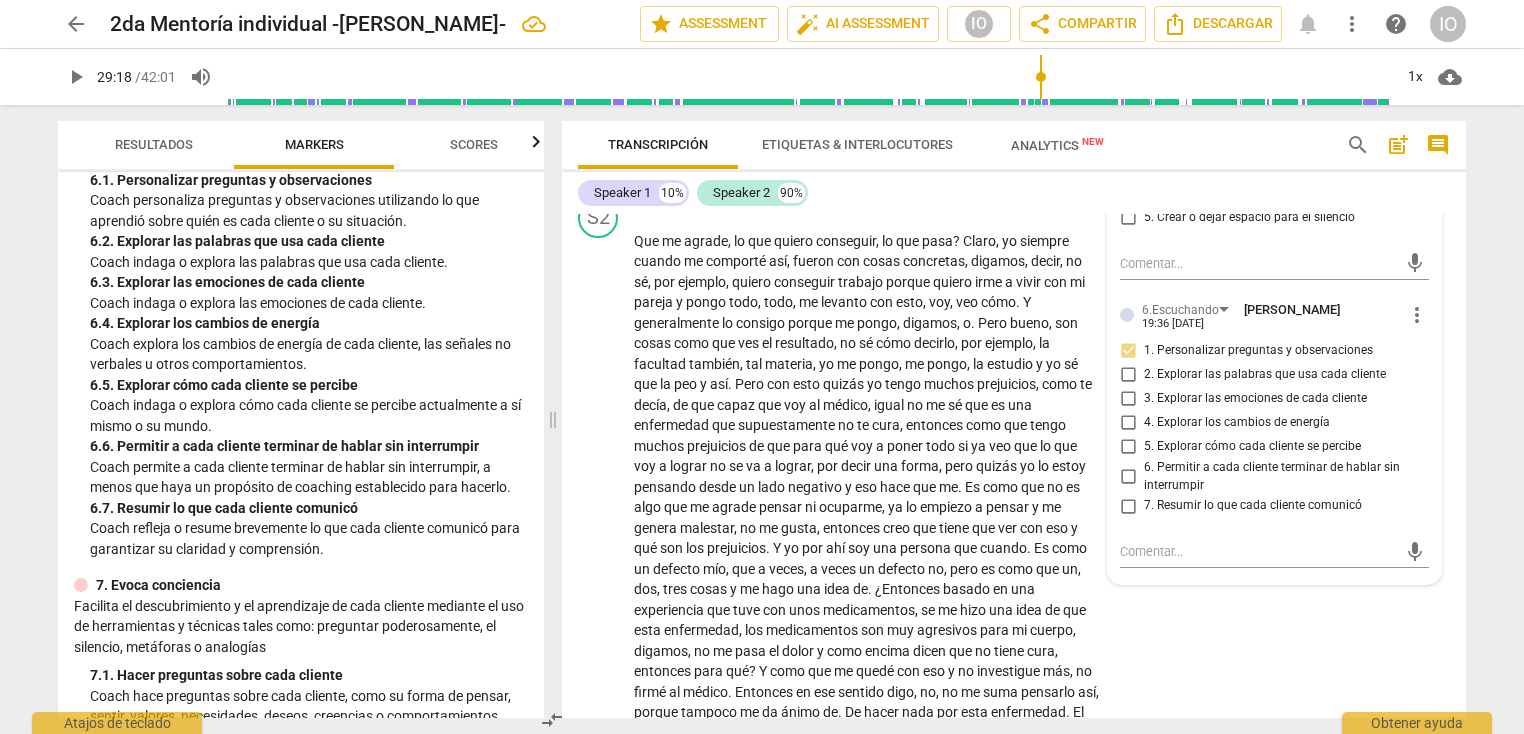 click on "2. Explorar las palabras que usa cada cliente" at bounding box center (1128, 375) 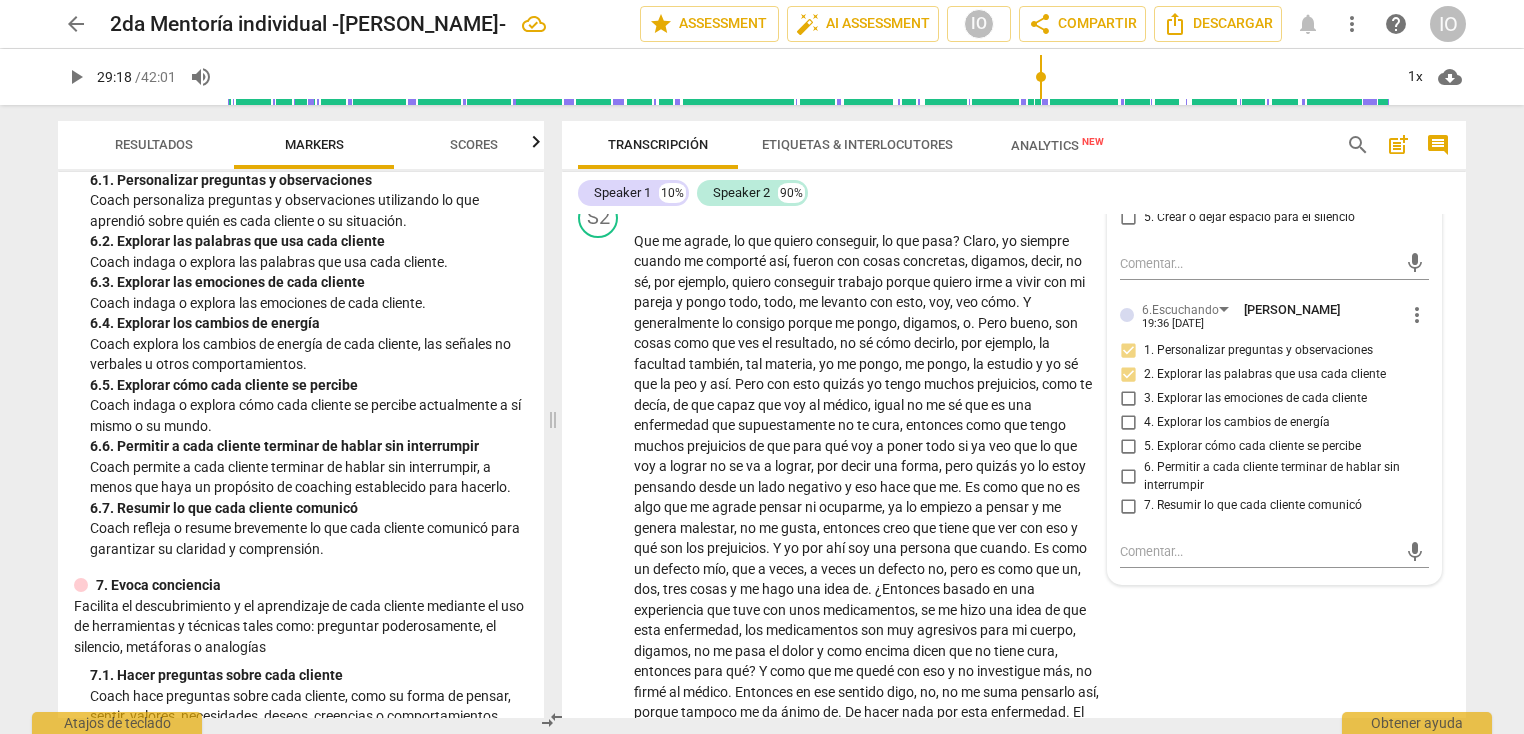 click on "5. Explorar cómo cada cliente se percibe" at bounding box center [1128, 447] 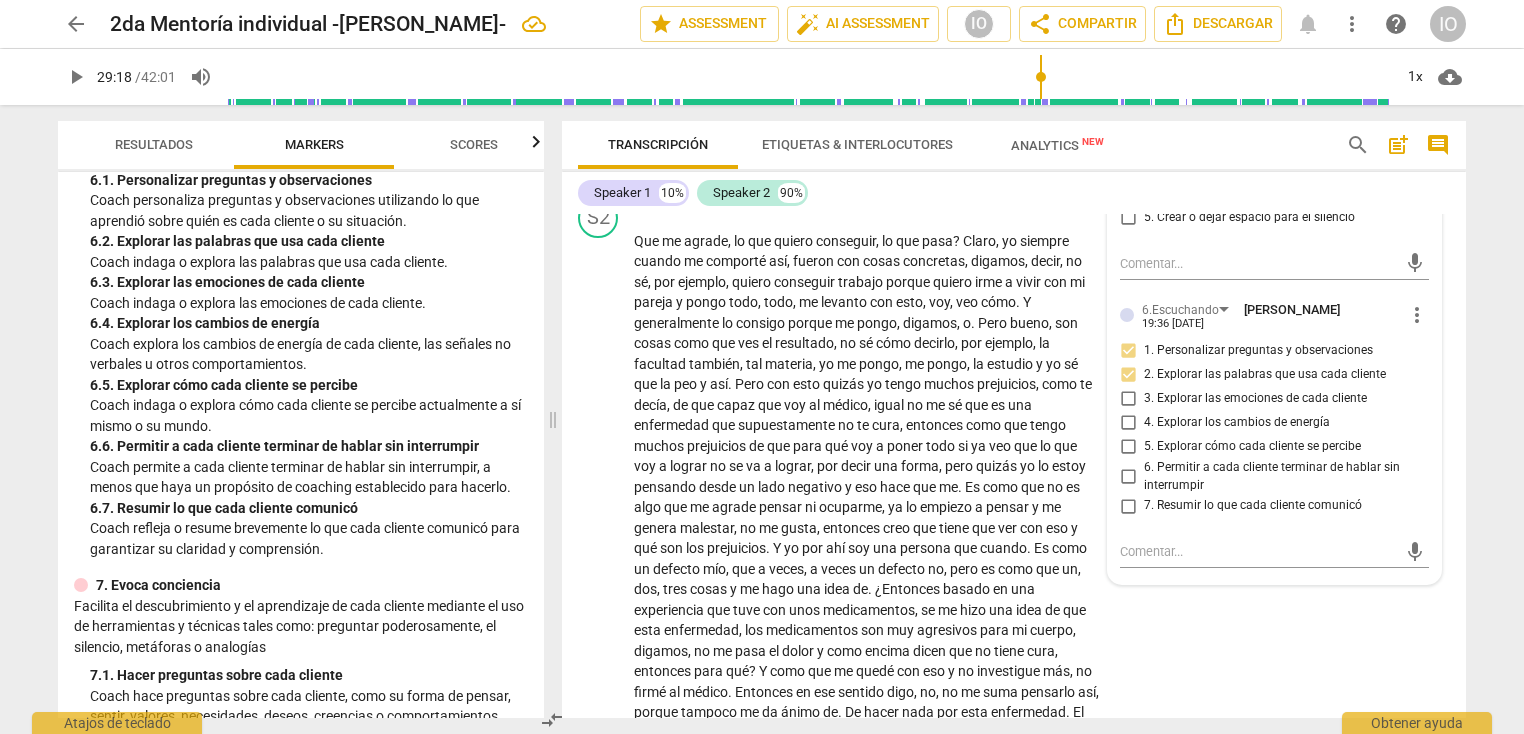 checkbox on "true" 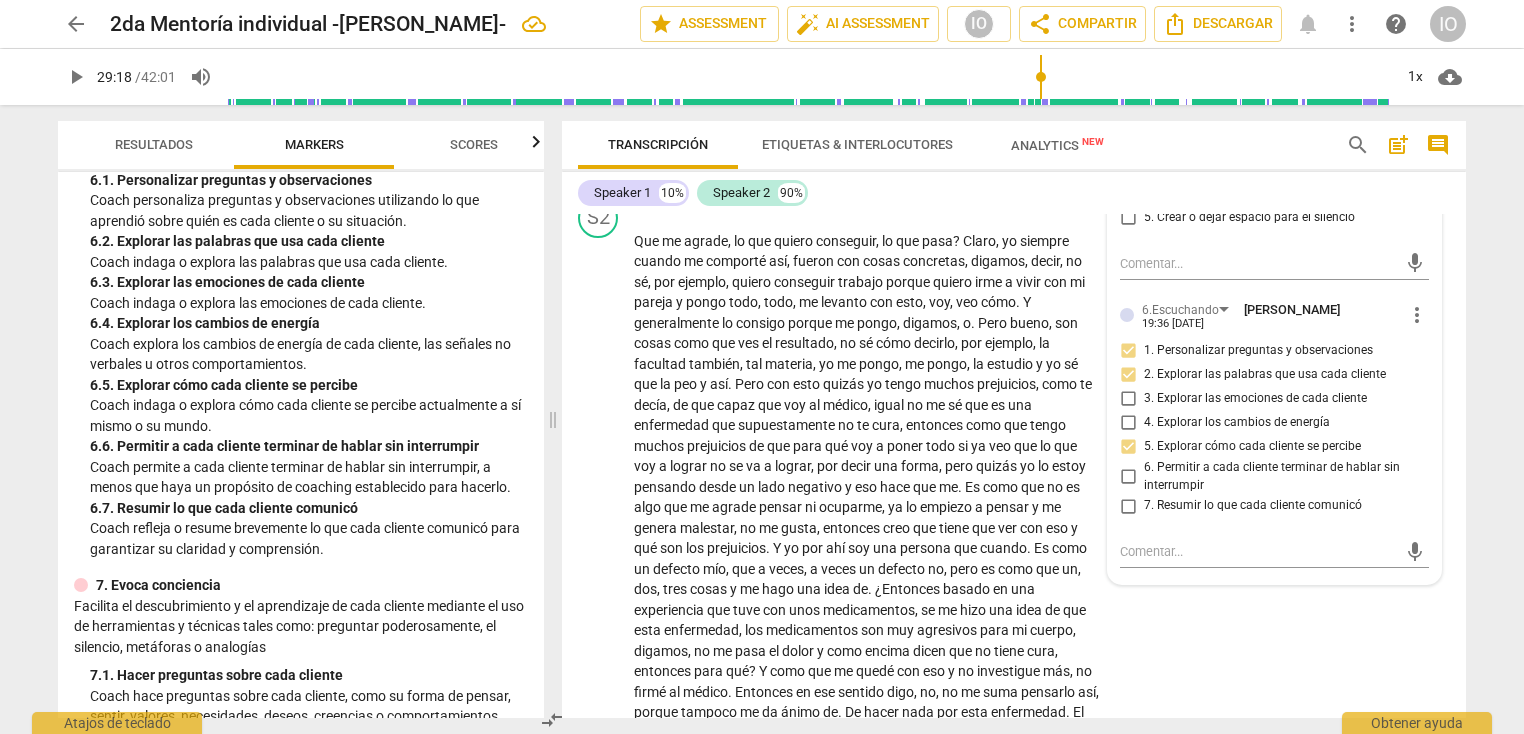 scroll, scrollTop: 7804, scrollLeft: 0, axis: vertical 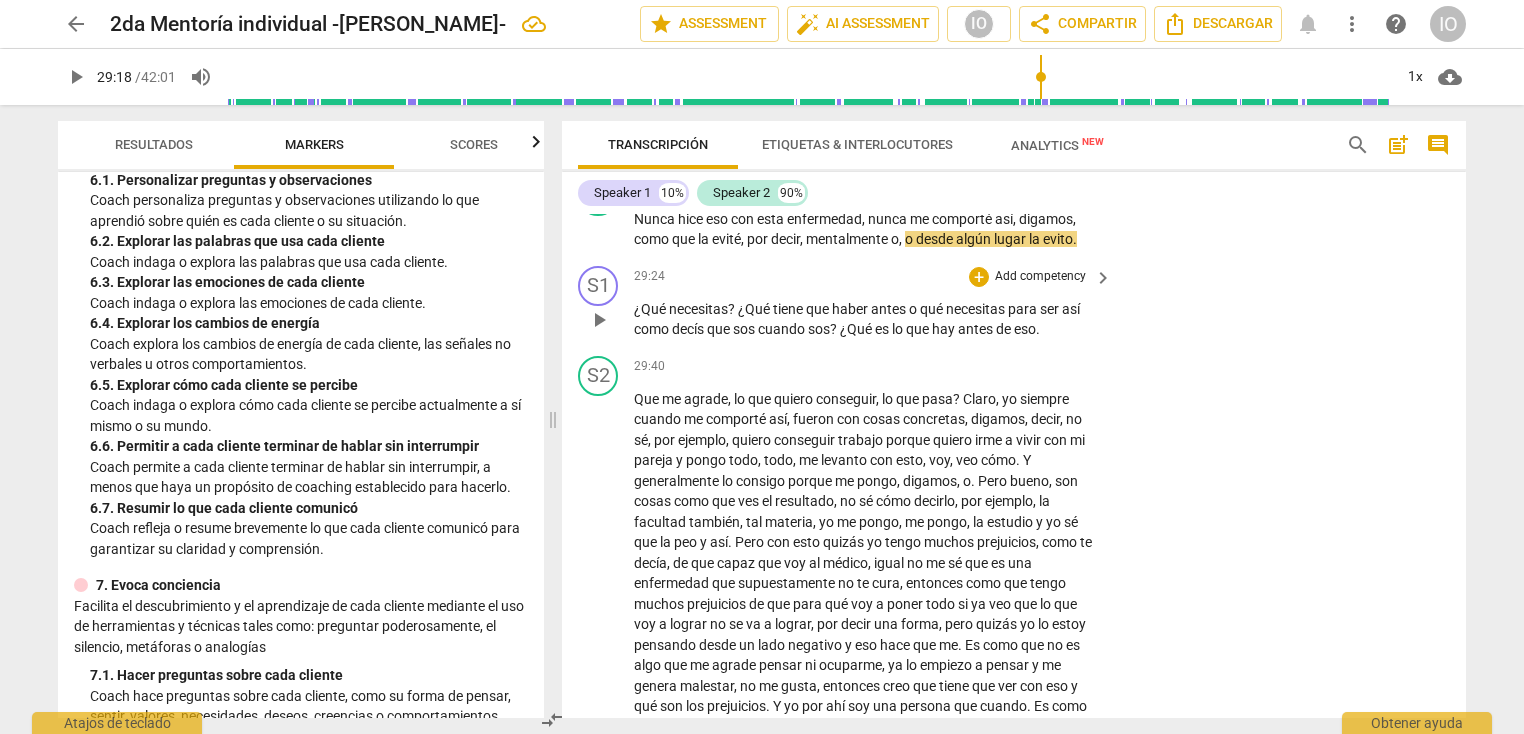 click on "play_arrow" at bounding box center [599, 320] 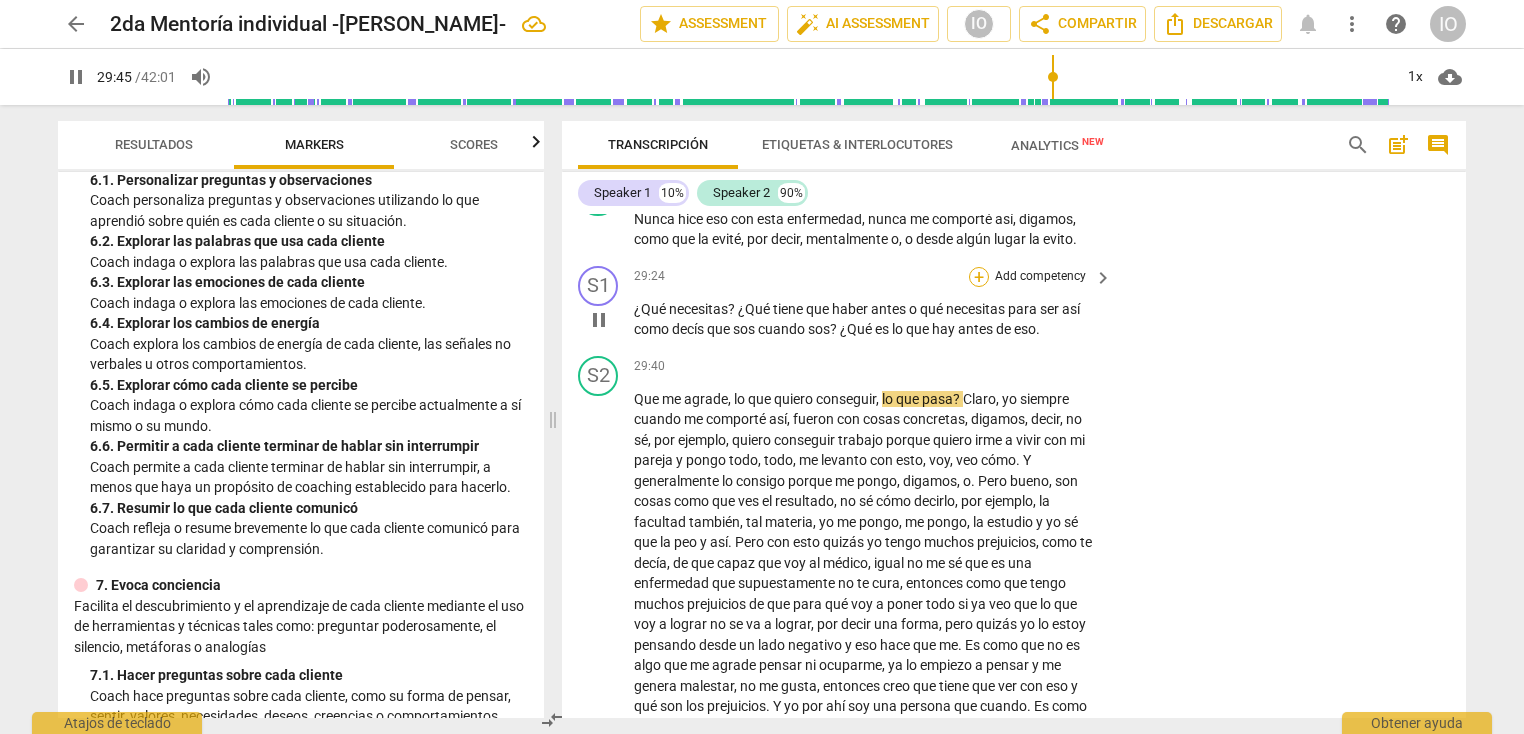 click on "+" at bounding box center [979, 277] 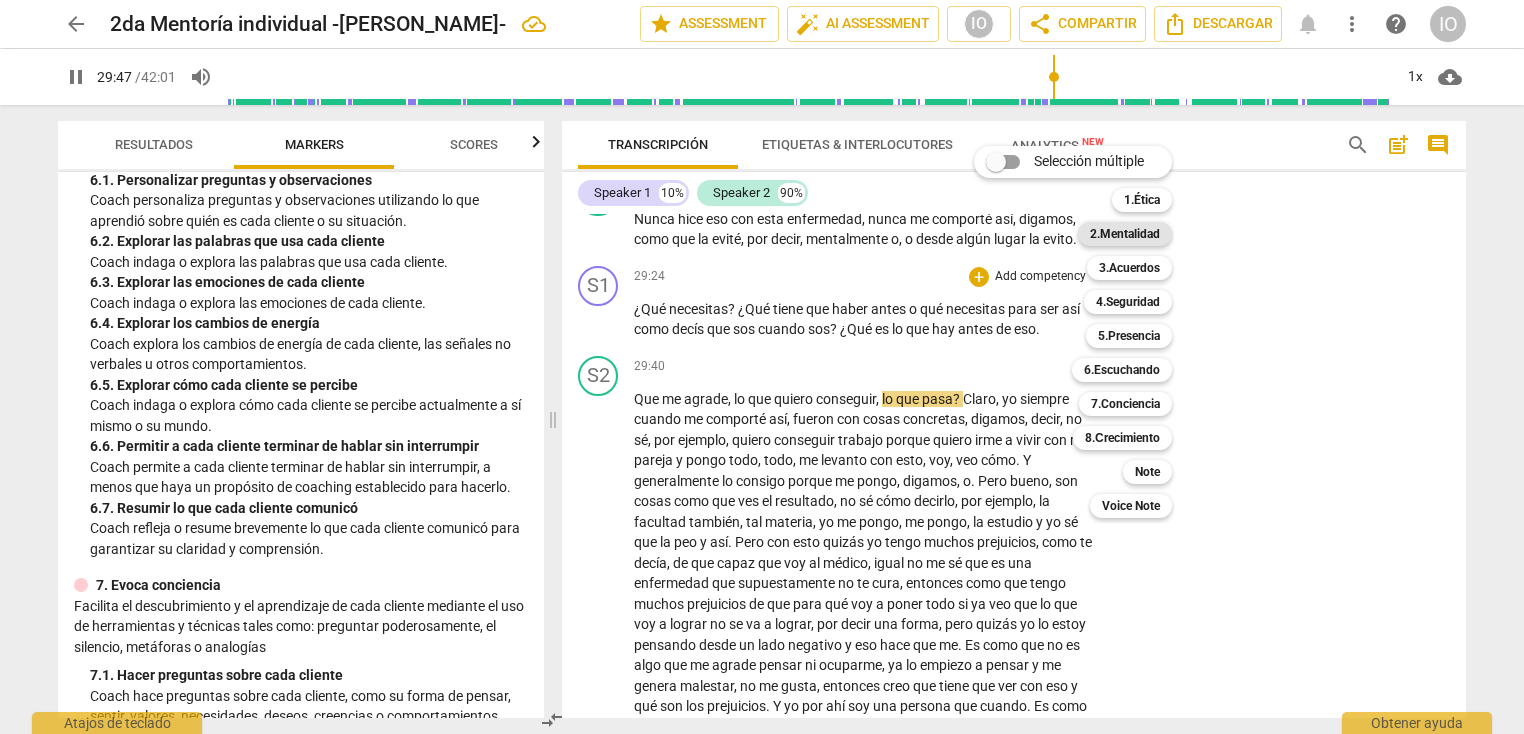 click on "2.Mentalidad" at bounding box center [1125, 234] 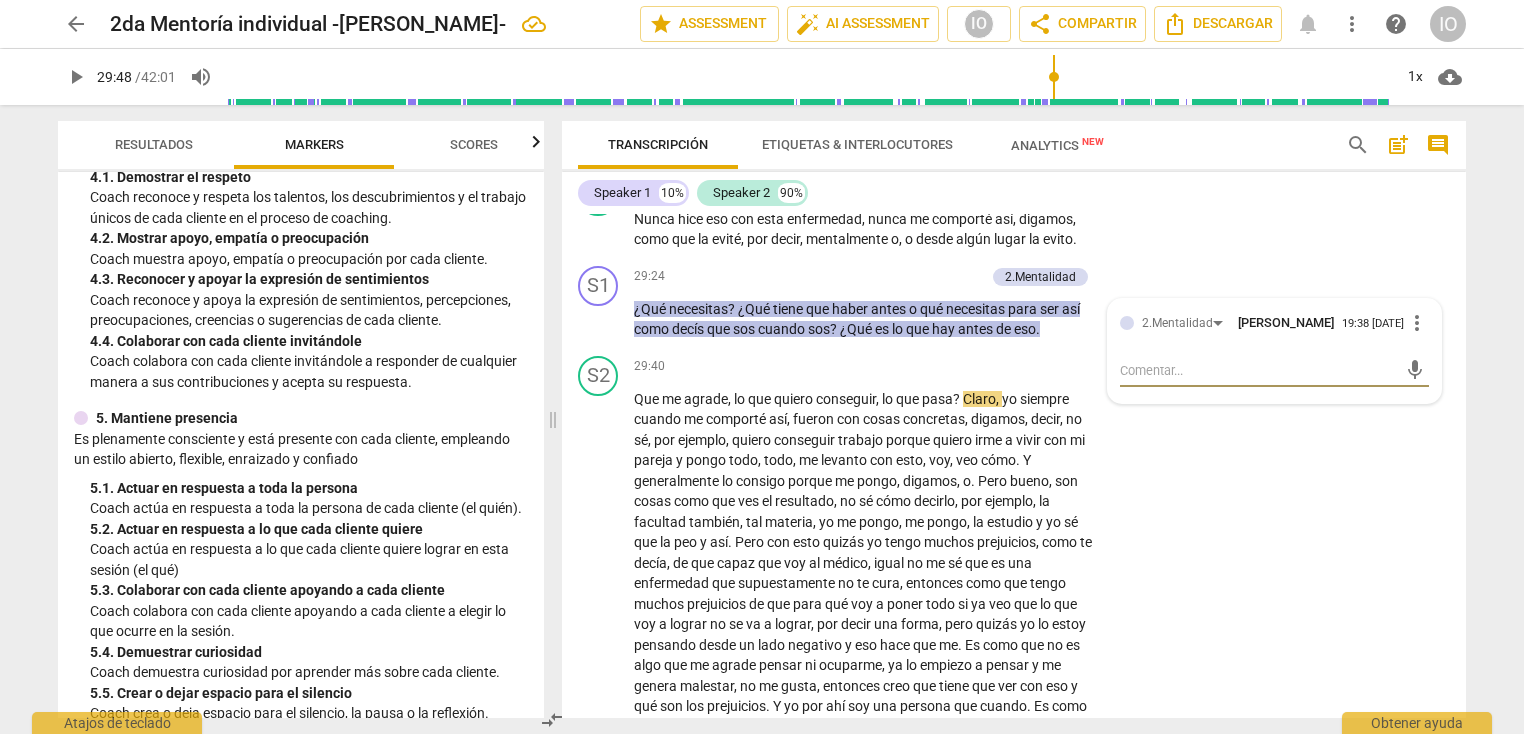 scroll, scrollTop: 688, scrollLeft: 0, axis: vertical 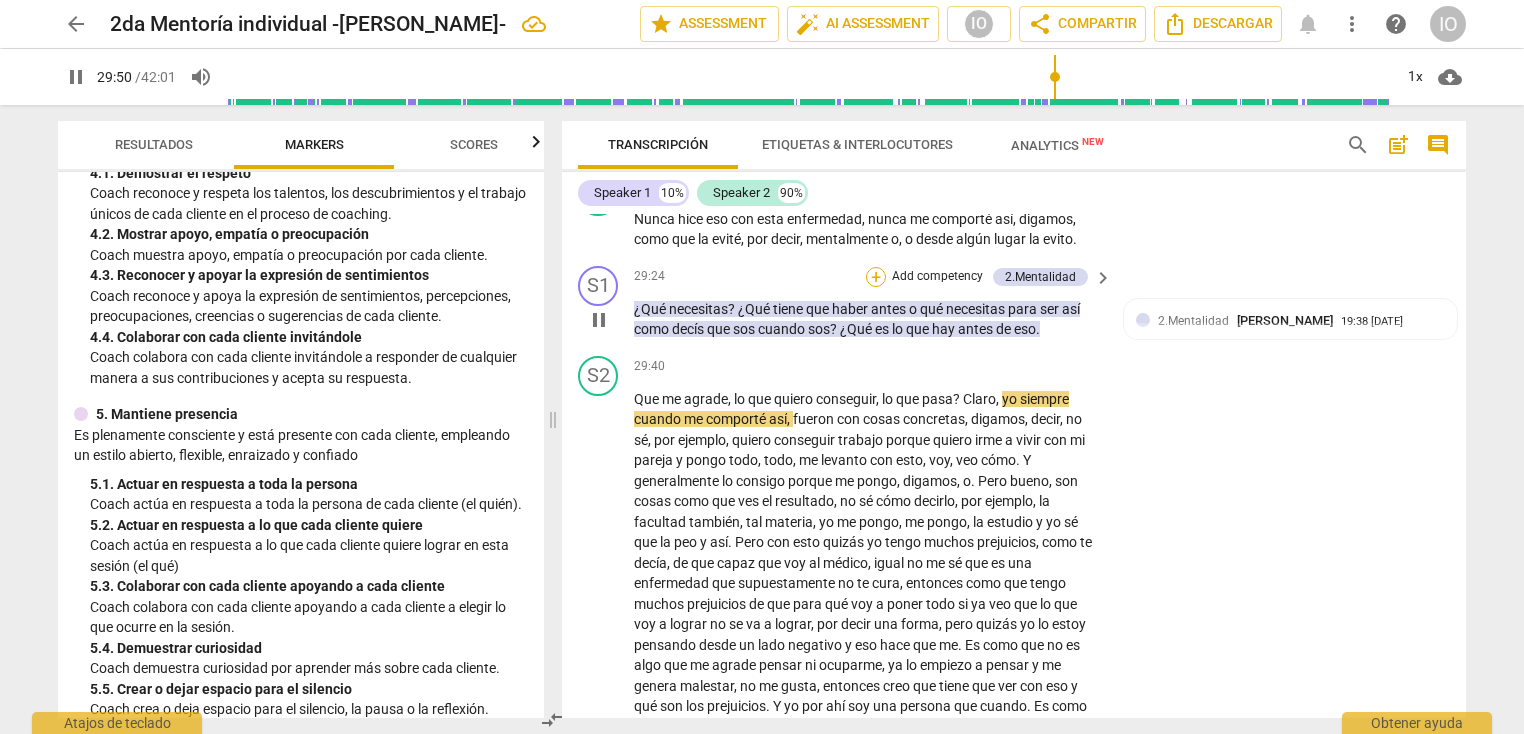 click on "+" at bounding box center (876, 277) 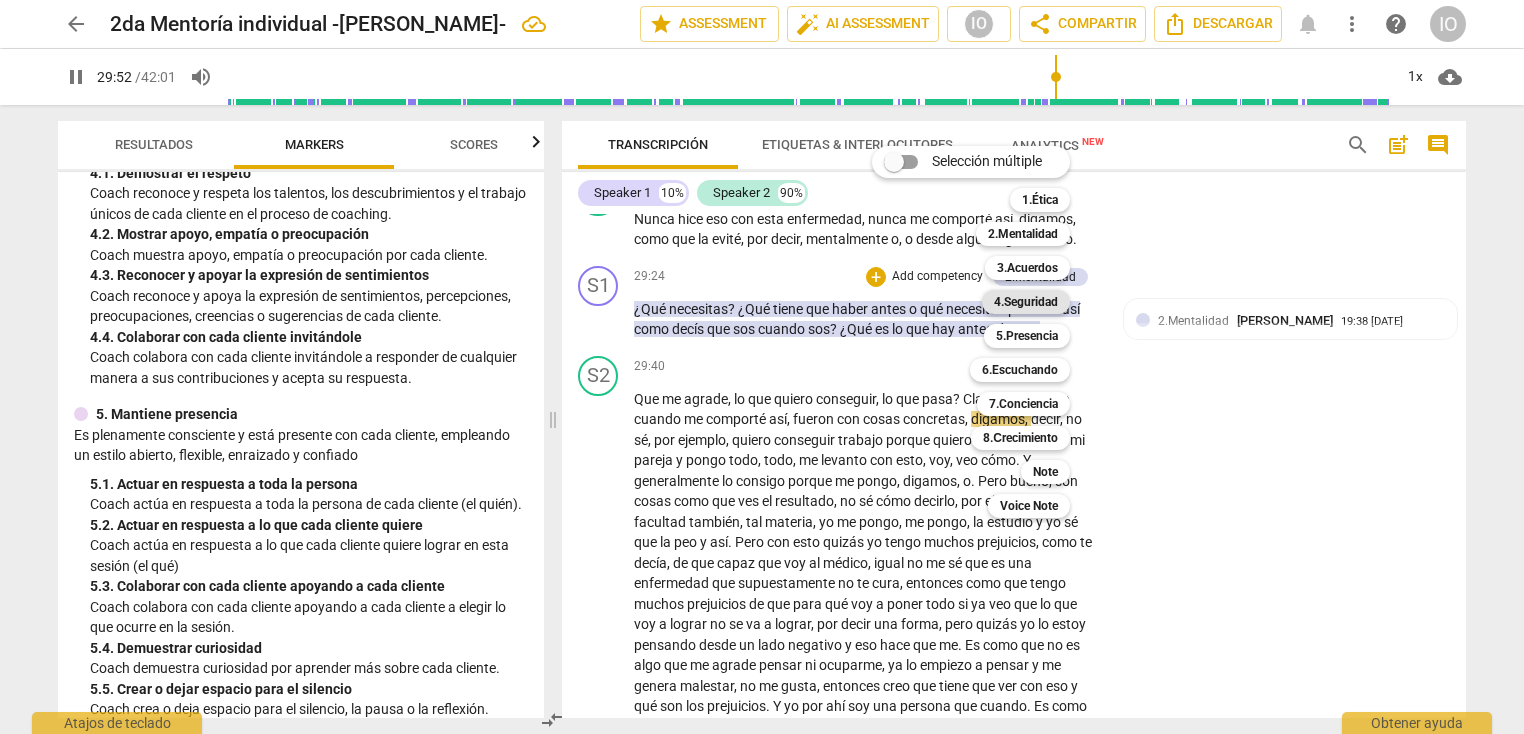 click on "4.Seguridad" at bounding box center (1026, 302) 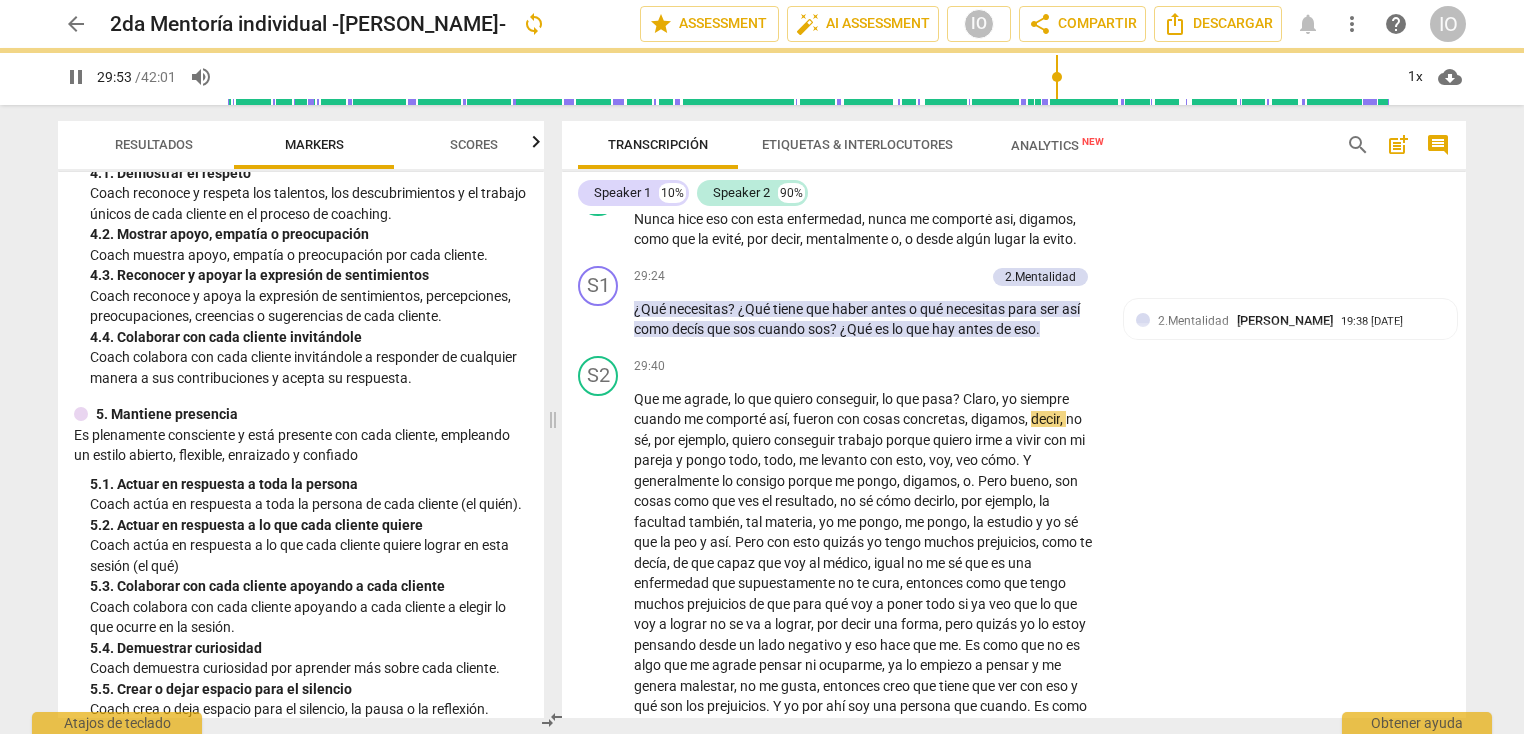 type on "1794" 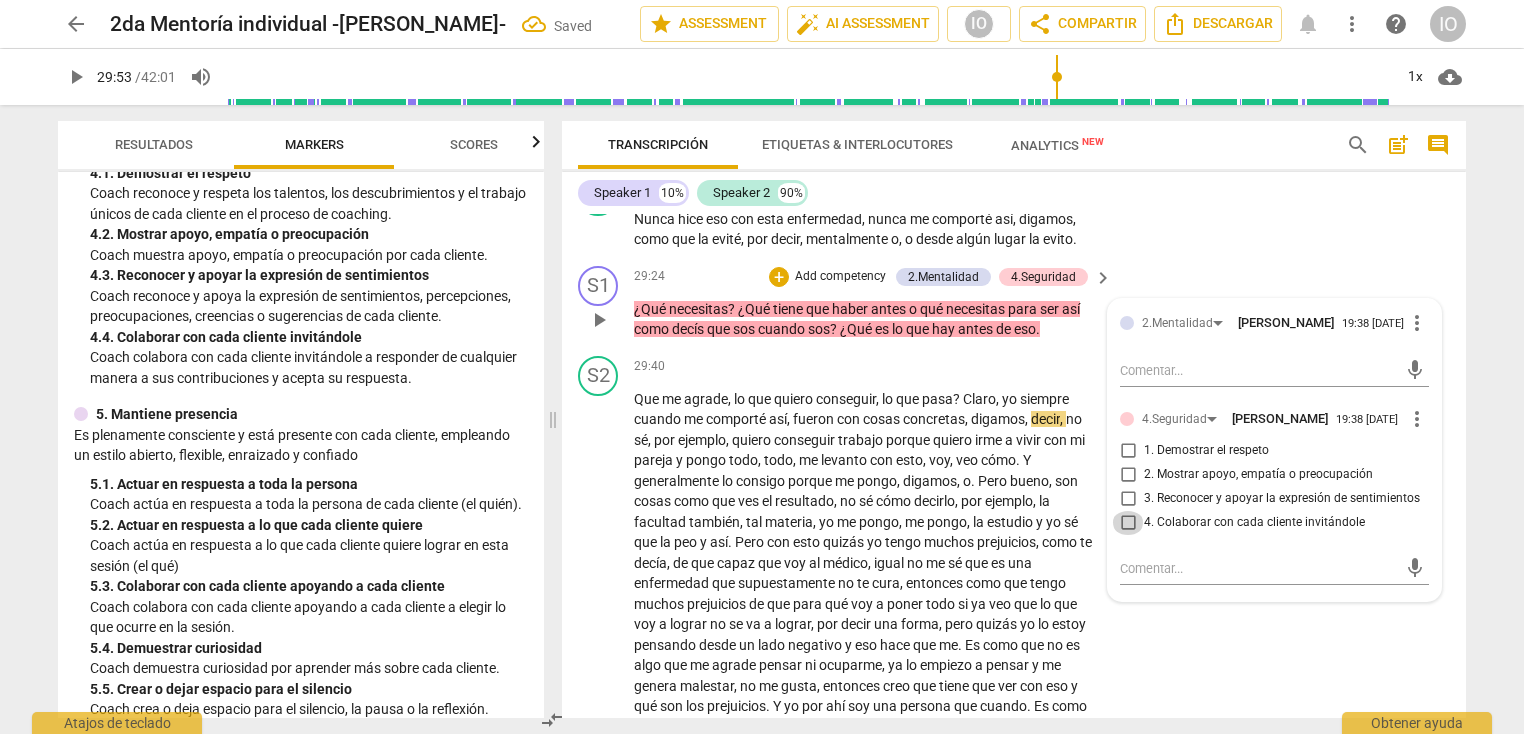 click on "4. Colaborar con cada cliente invitándole" at bounding box center [1128, 523] 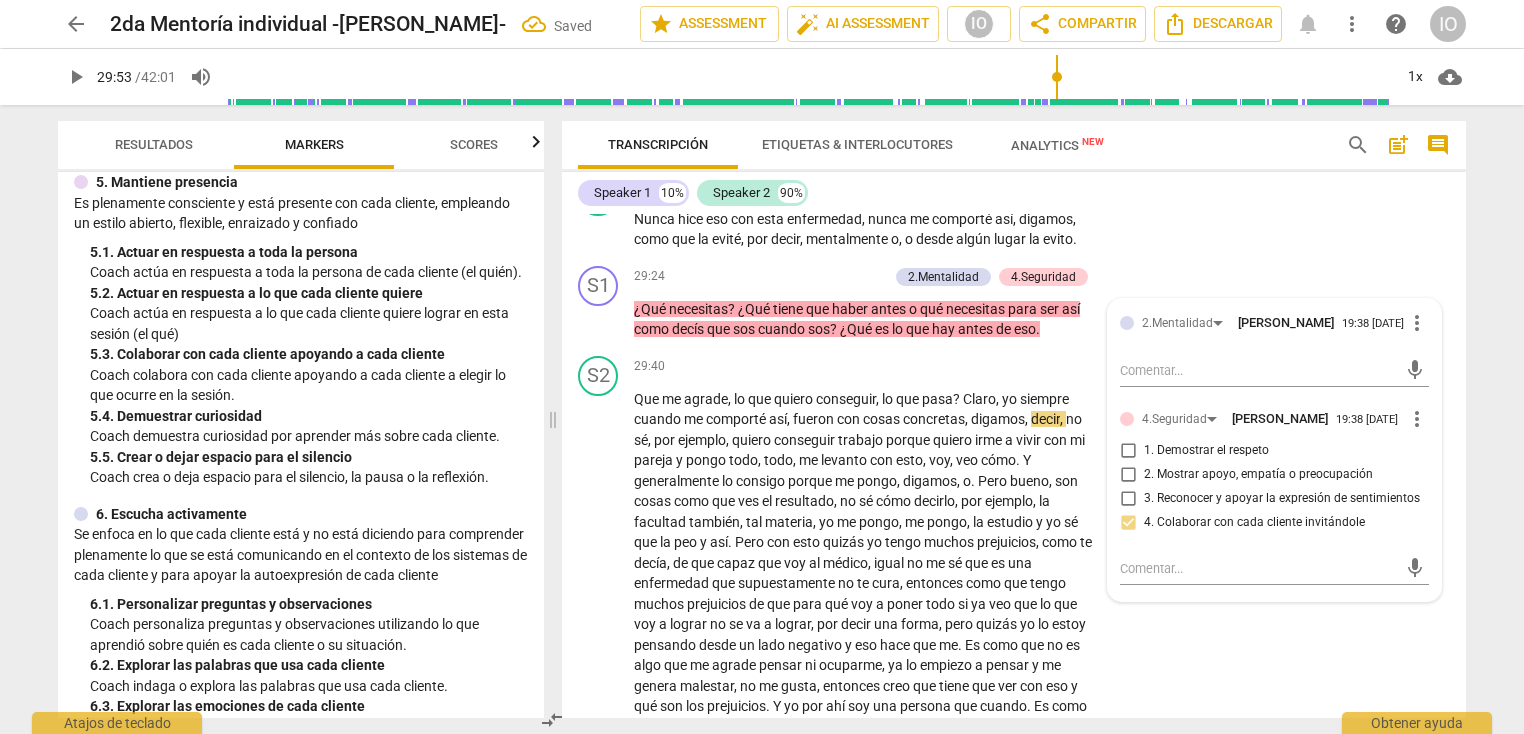 scroll, scrollTop: 928, scrollLeft: 0, axis: vertical 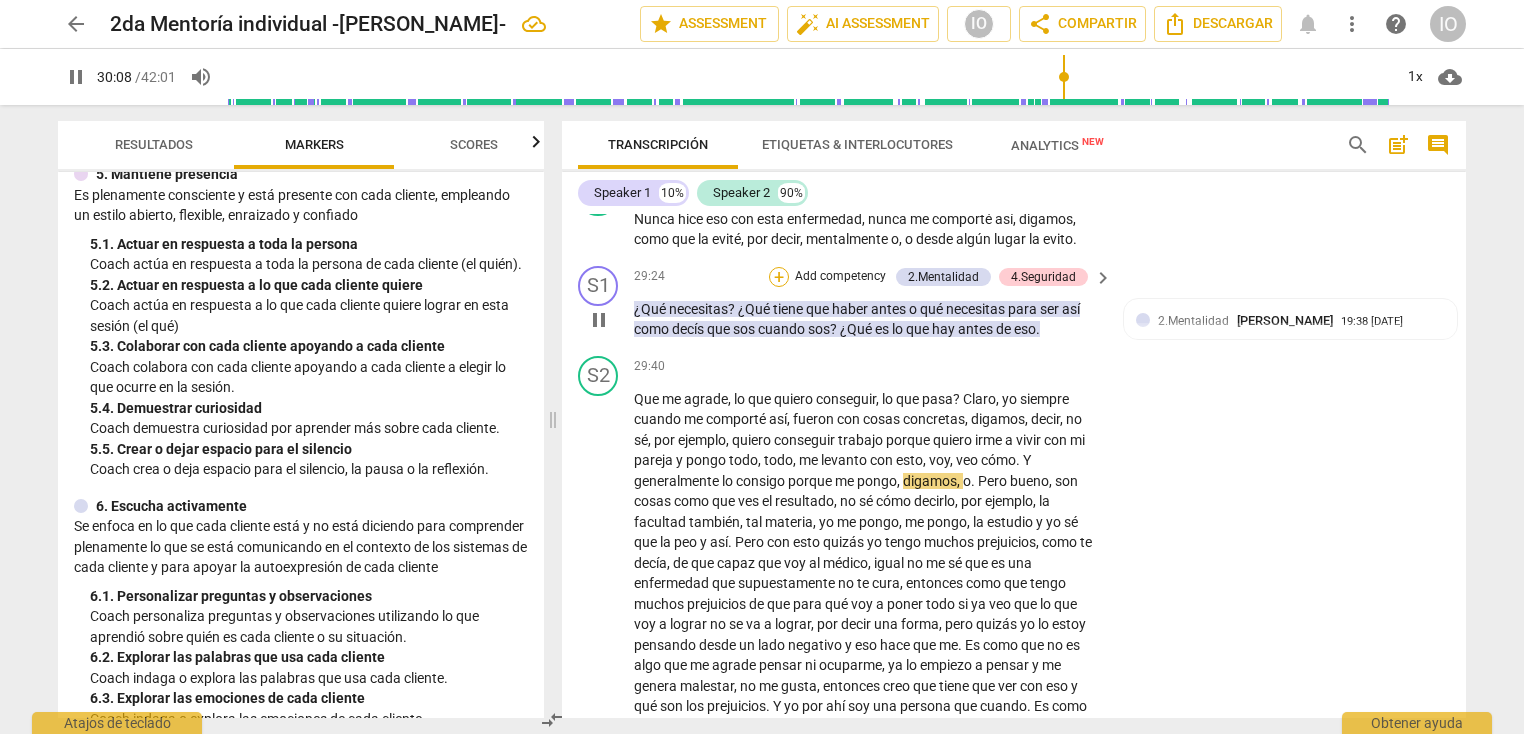 click on "+" at bounding box center (779, 277) 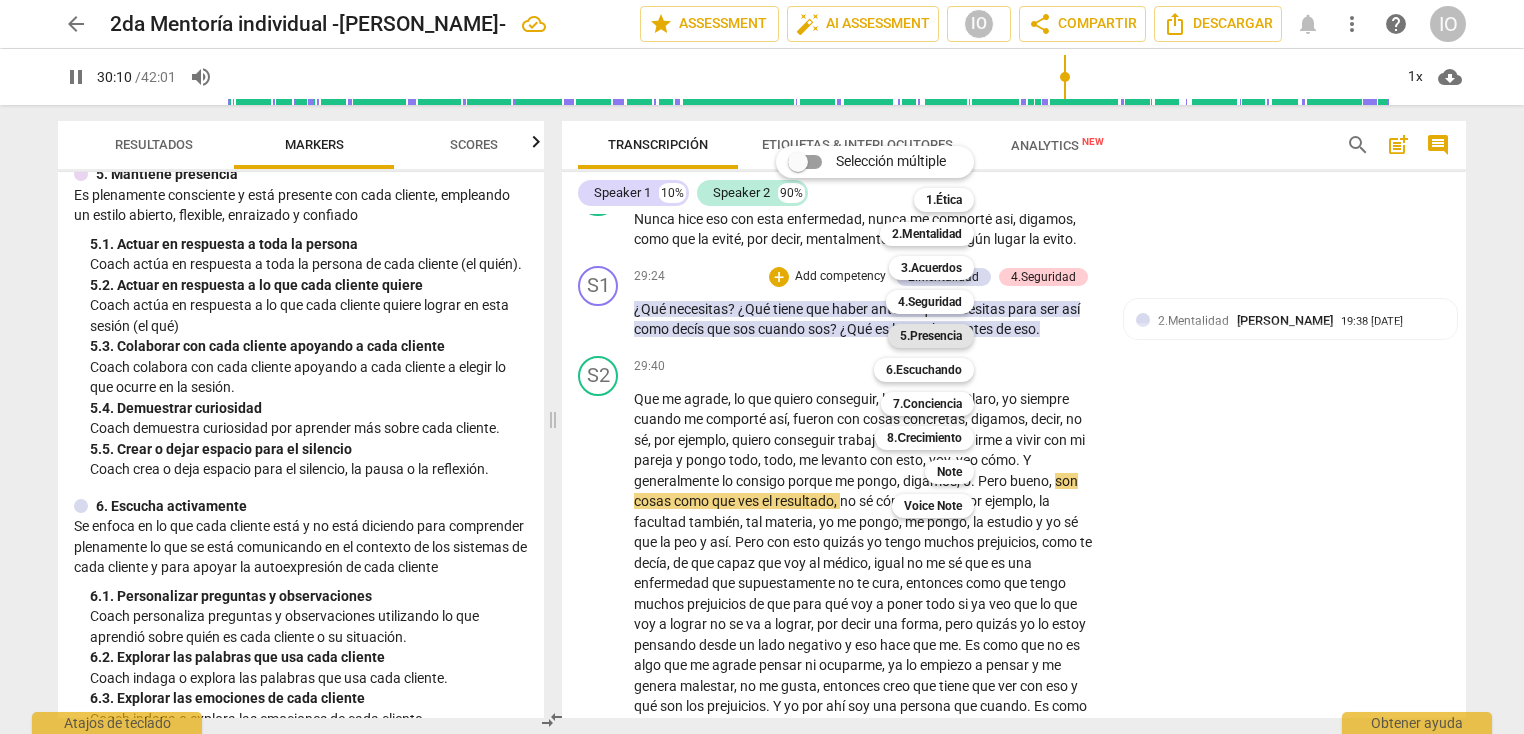 click on "5.Presencia" at bounding box center (931, 336) 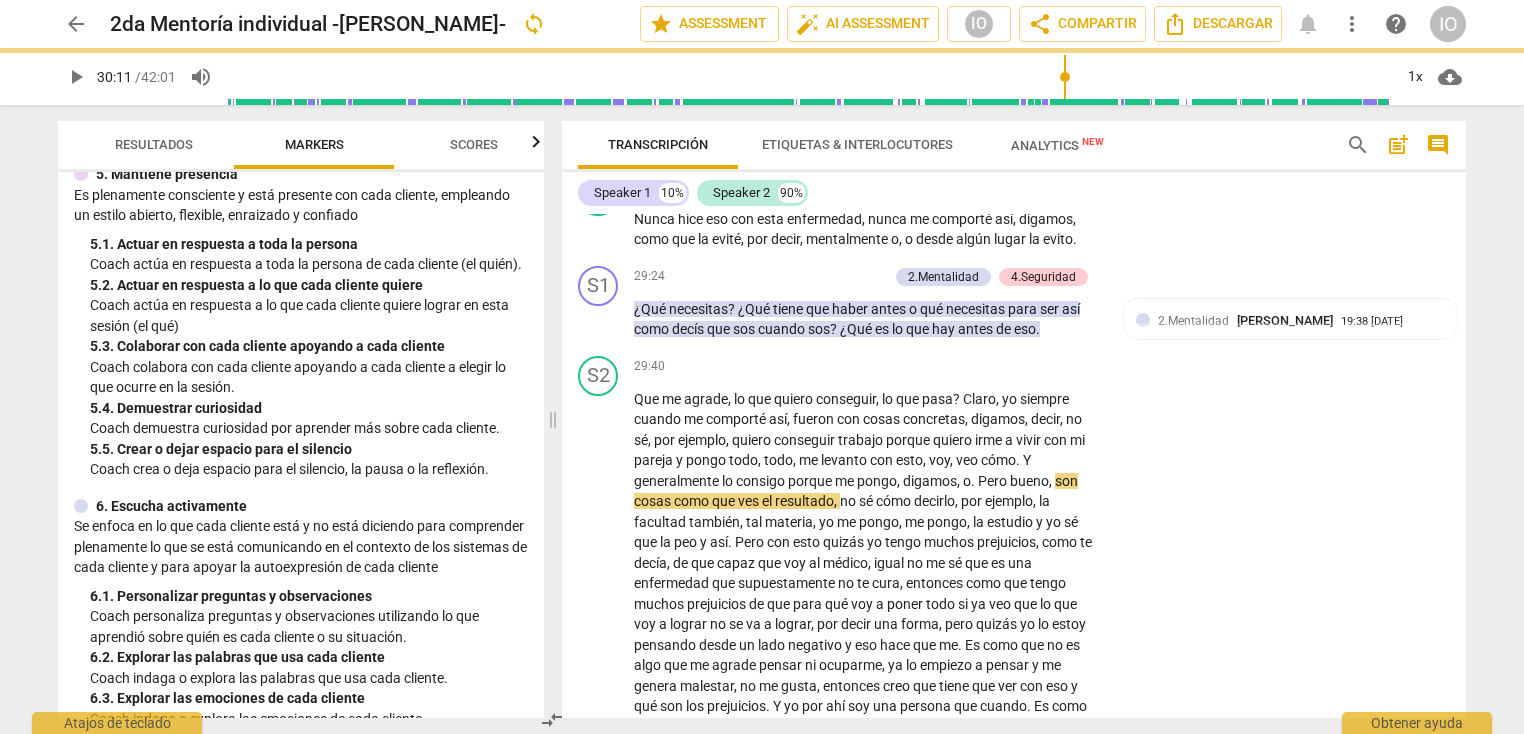 type on "1811" 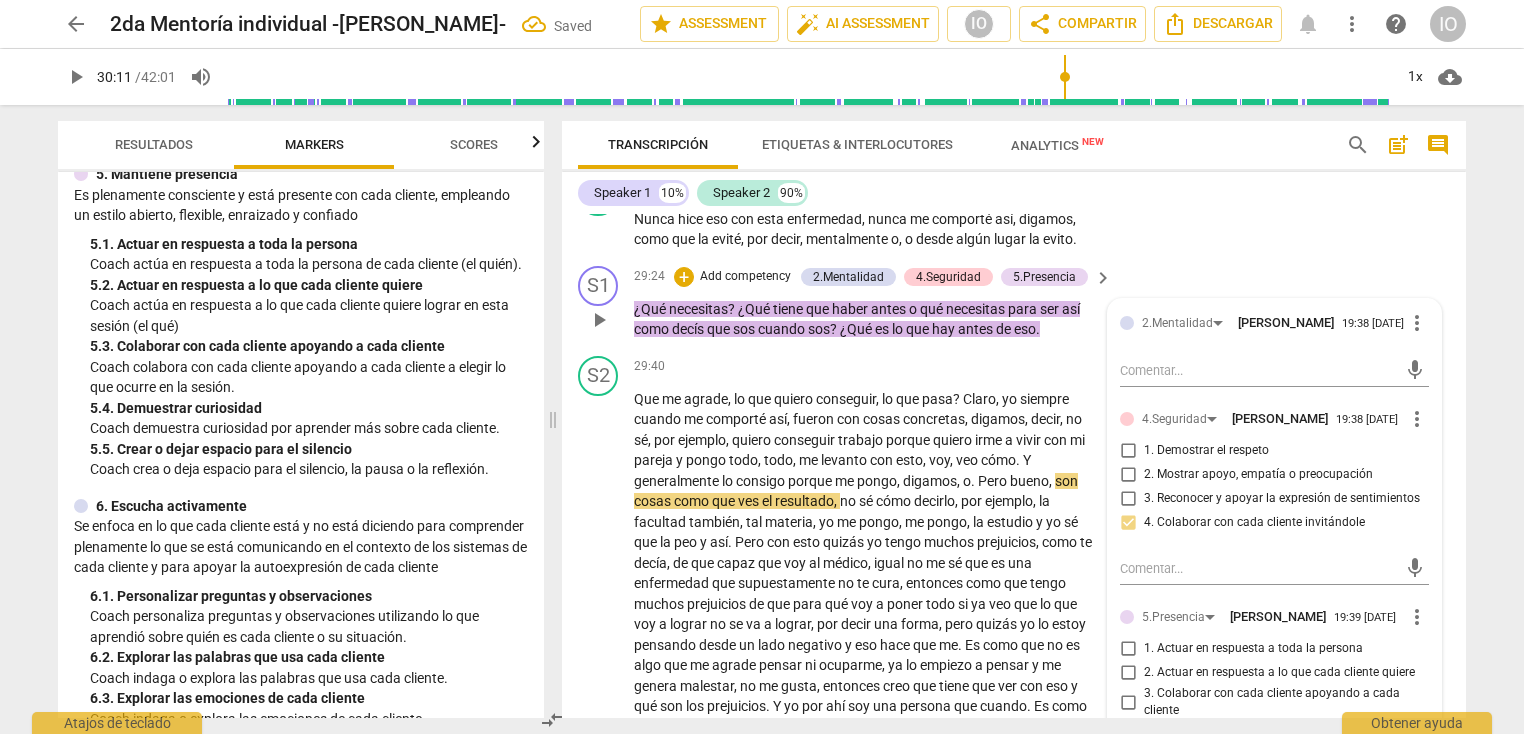 click on "2.Mentalidad [PERSON_NAME] 19:38 [DATE] more_vert mic 4.Seguridad [PERSON_NAME] 19:38 [DATE] more_vert 1. Demostrar el respeto 2. Mostrar apoyo, empatía o preocupación 3. Reconocer y apoyar la expresión de sentimientos 4. Colaborar con cada cliente invitándole  mic 5.Presencia [PERSON_NAME] 19:39 [DATE] more_vert 1. Actuar en respuesta a toda la persona  2. Actuar en respuesta a lo que cada cliente quiere 3. Colaborar con cada cliente apoyando a cada cliente 4. Demuestrar curiosidad 5. Crear o dejar espacio para el silencio mic" at bounding box center [1274, 566] 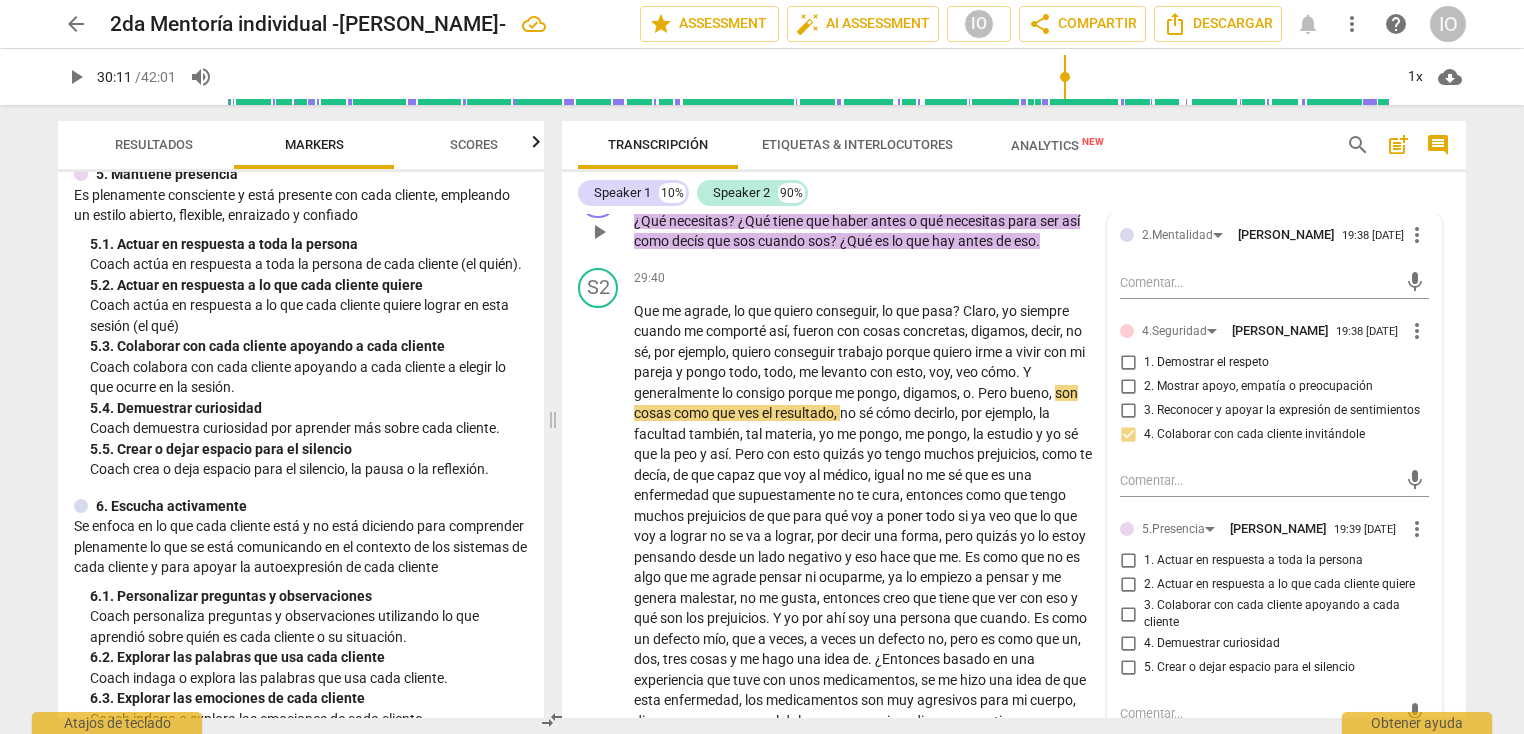 scroll, scrollTop: 8206, scrollLeft: 0, axis: vertical 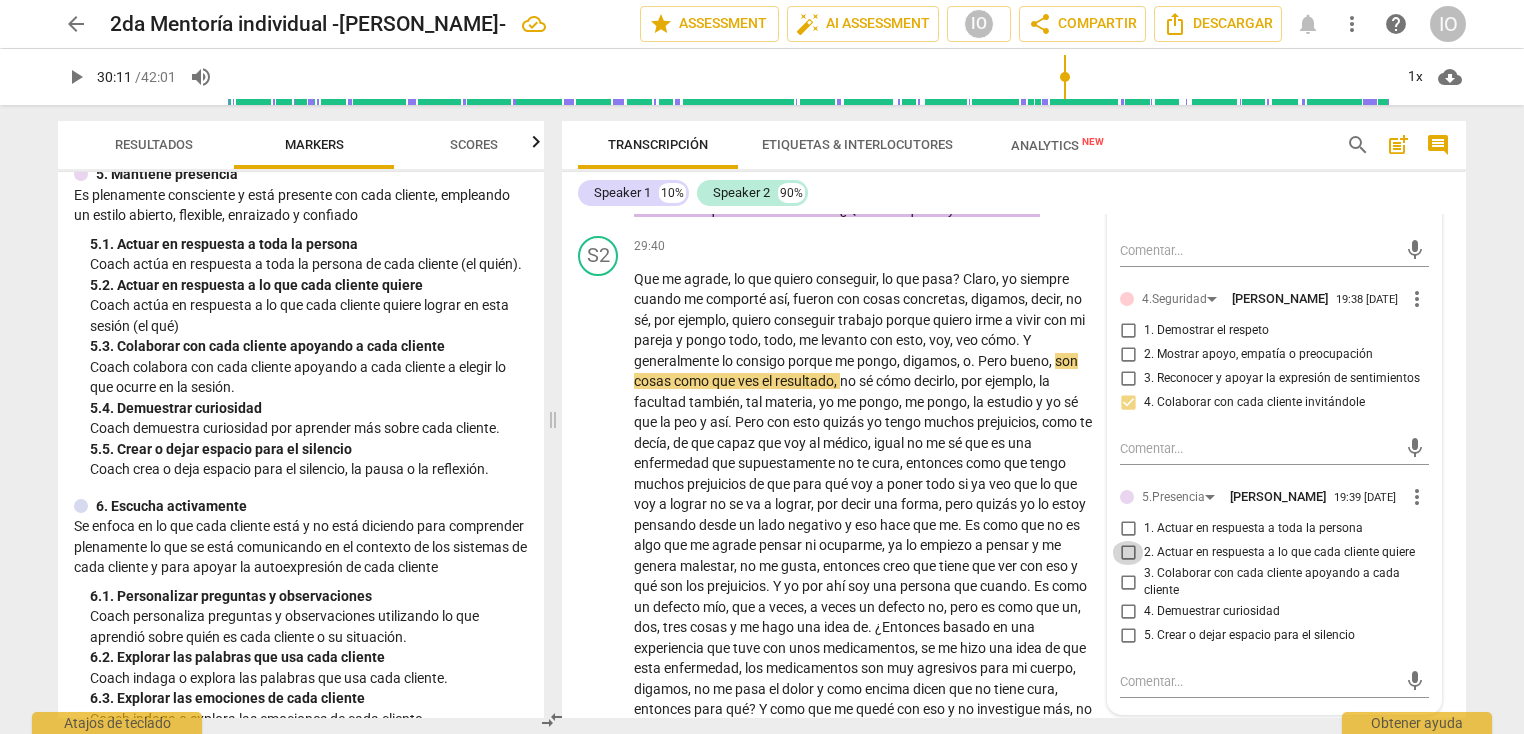 click on "2. Actuar en respuesta a lo que cada cliente quiere" at bounding box center (1128, 553) 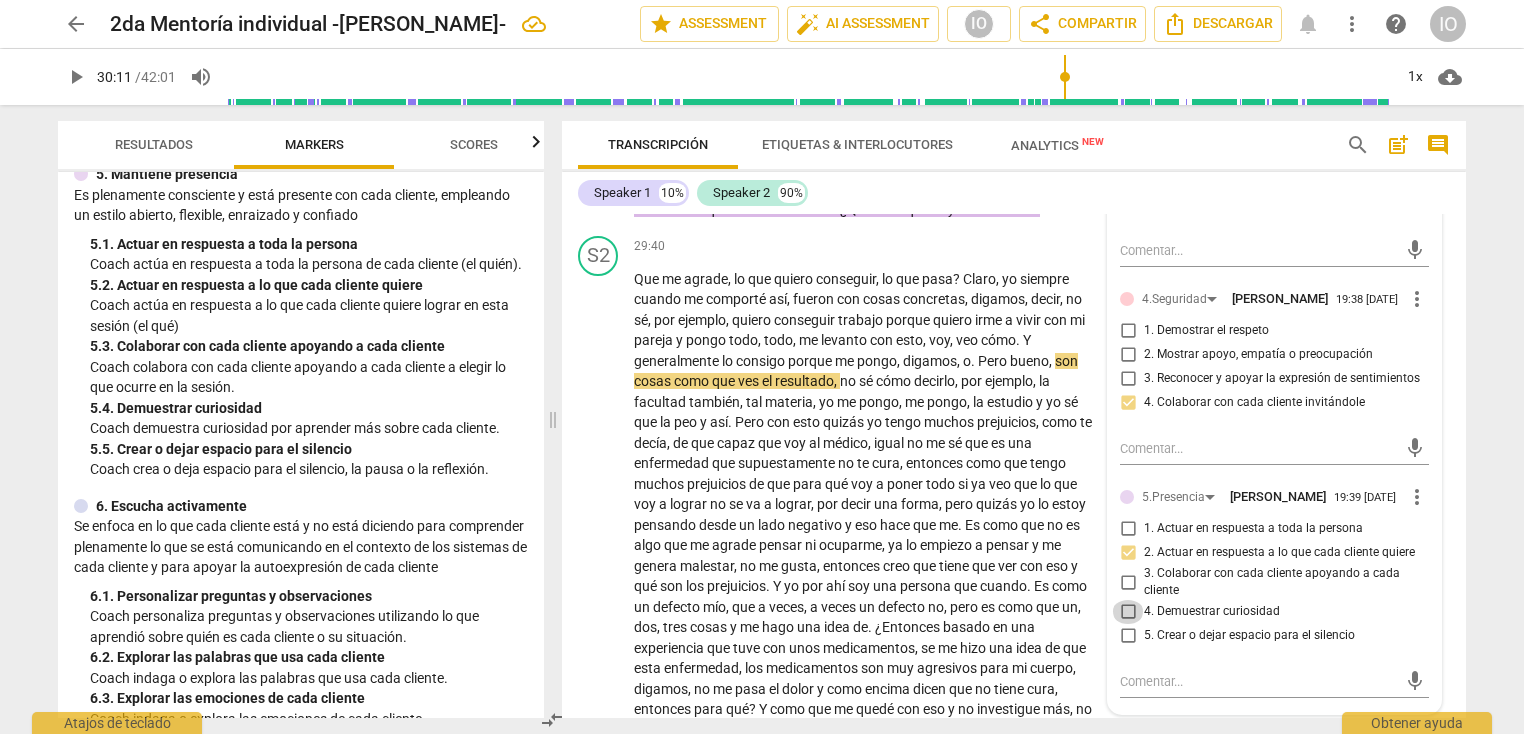 click on "4. Demuestrar curiosidad" at bounding box center (1128, 612) 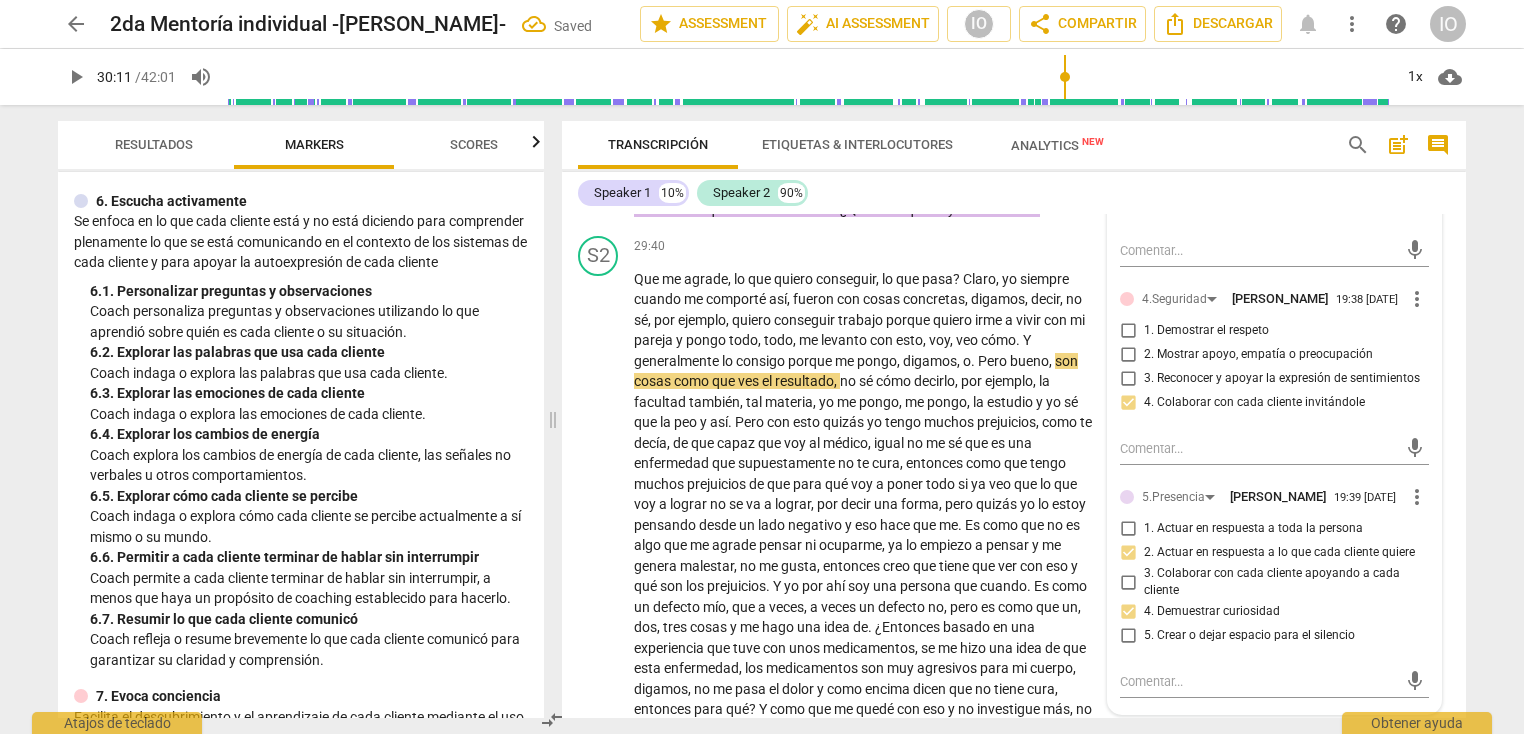 scroll, scrollTop: 1239, scrollLeft: 0, axis: vertical 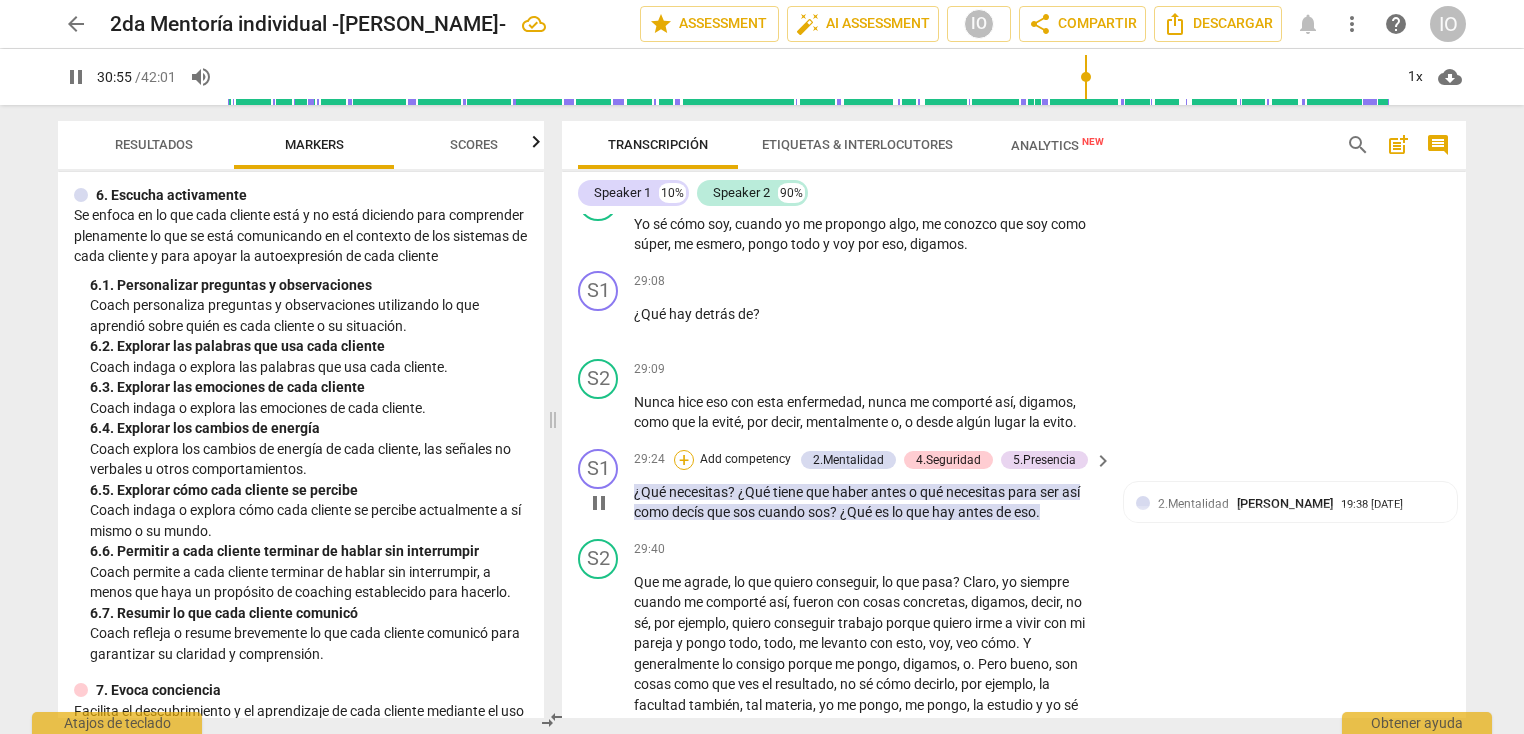 click on "+" at bounding box center [684, 460] 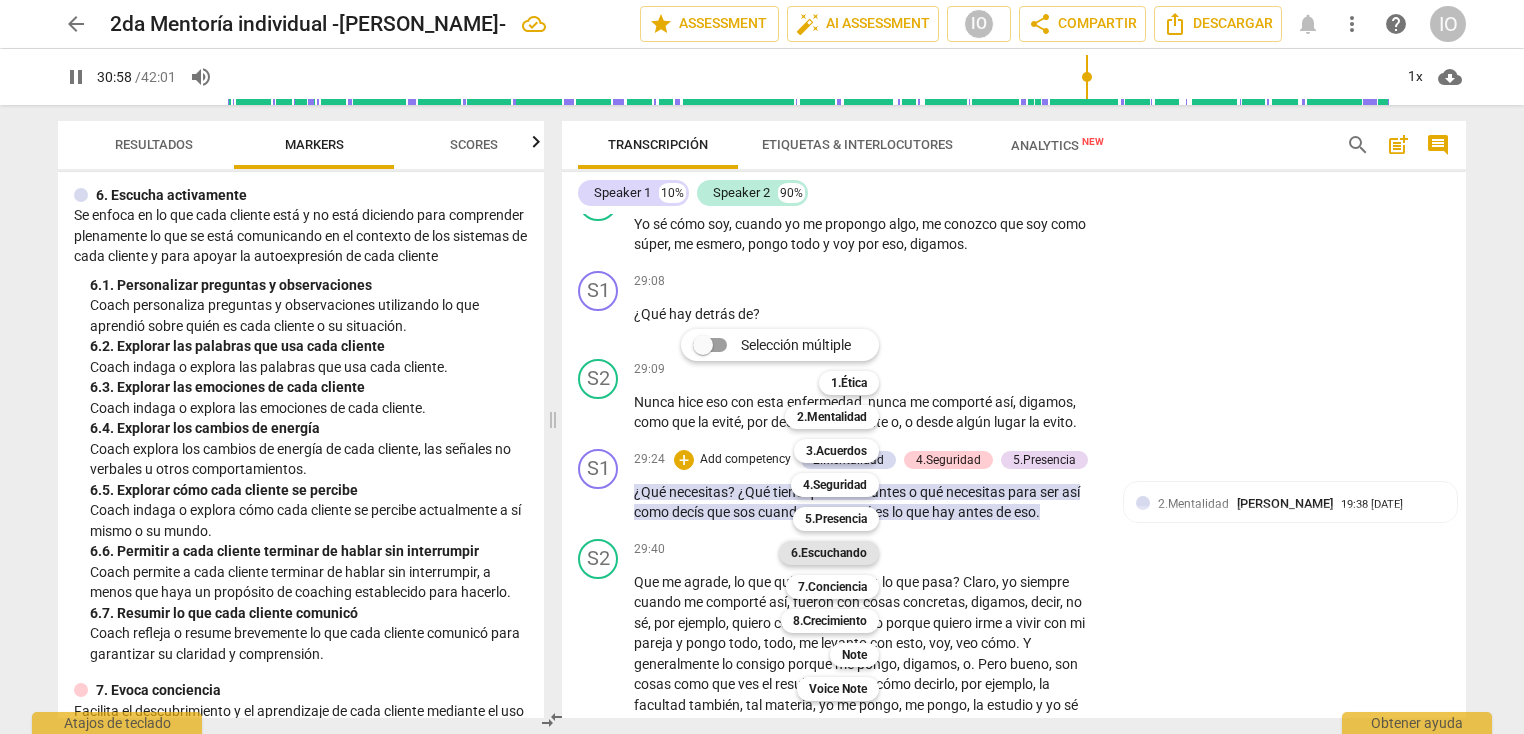 click on "6.Escuchando" at bounding box center (829, 553) 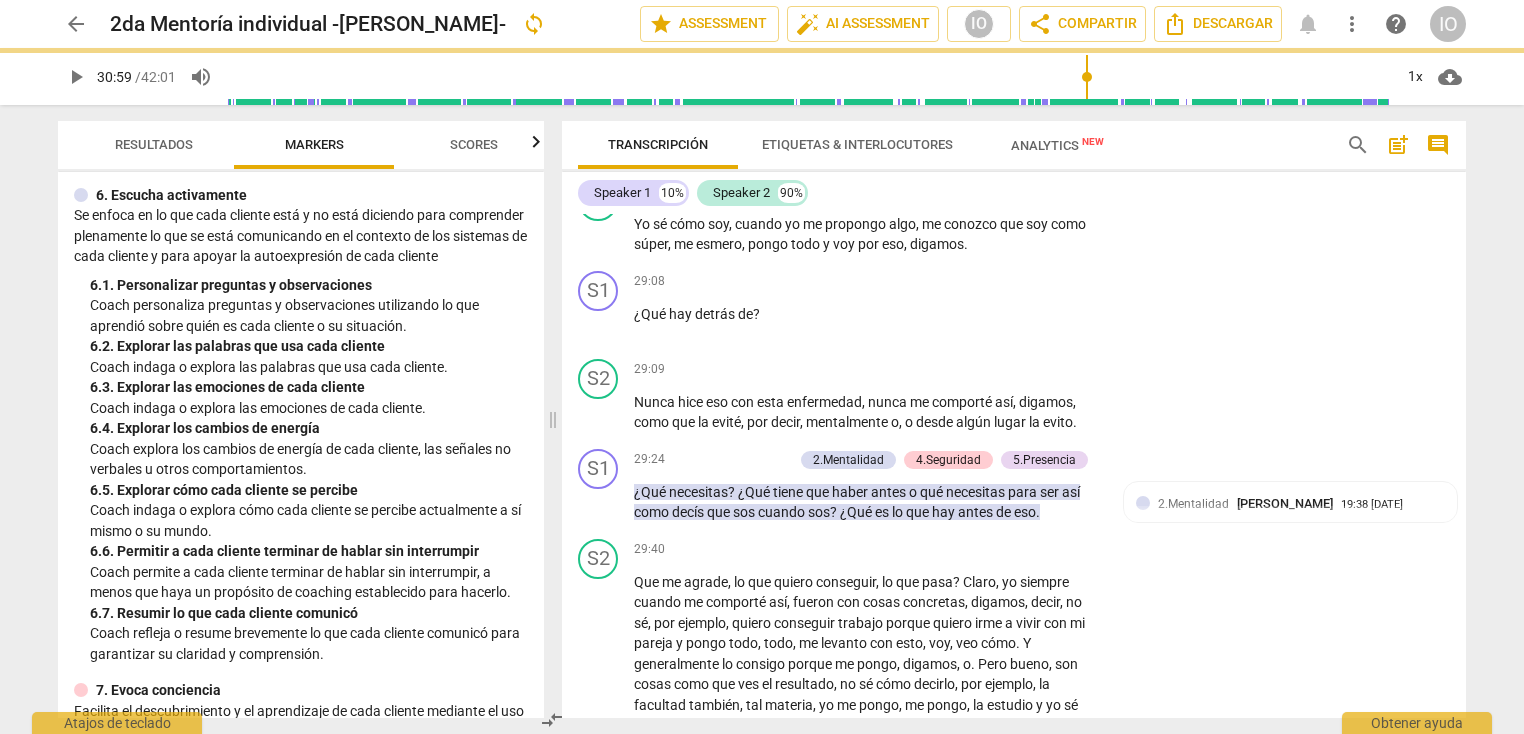 type on "1859" 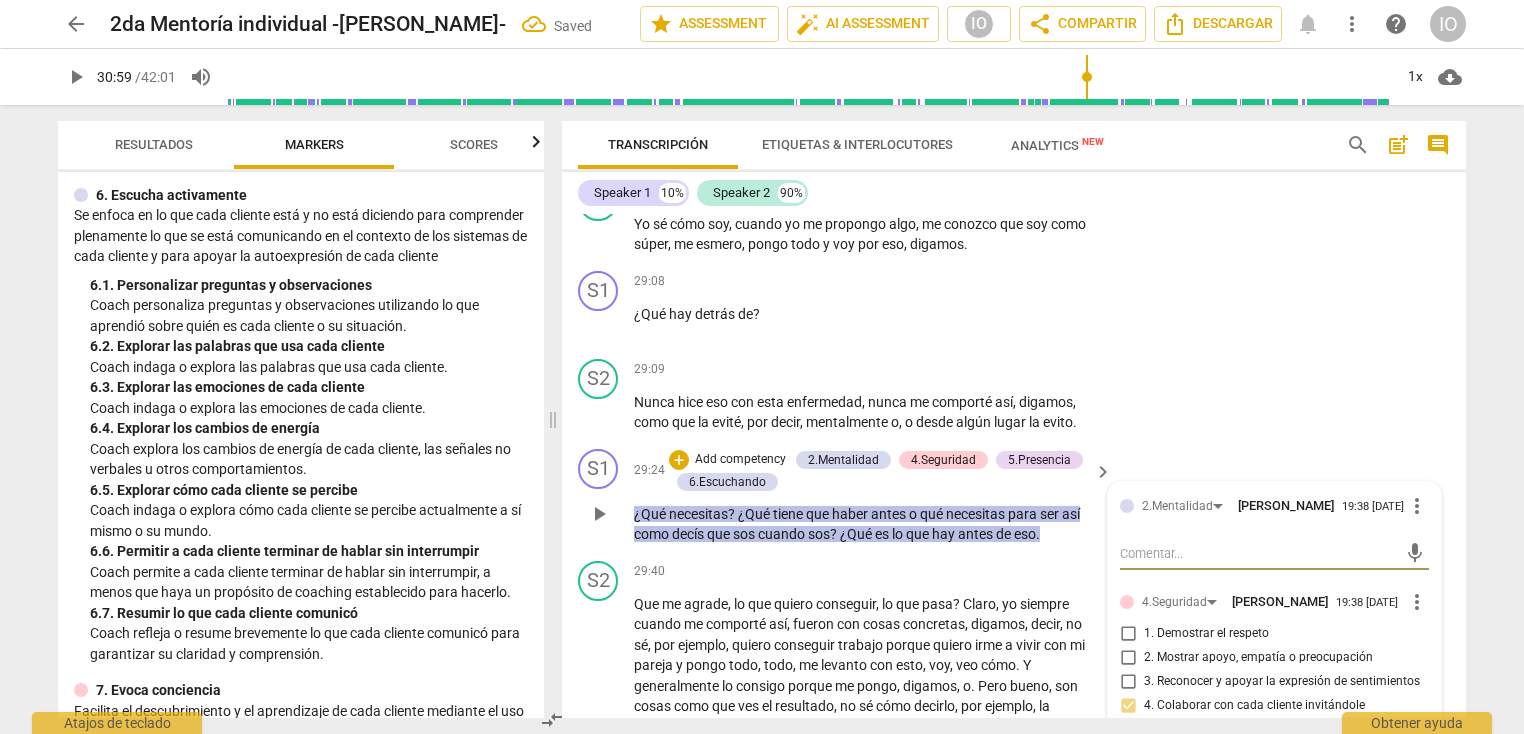 click on "2.Mentalidad [PERSON_NAME] 19:38 [DATE] more_vert mic 4.Seguridad [PERSON_NAME] 19:38 [DATE] more_vert 1. Demostrar el respeto 2. Mostrar apoyo, empatía o preocupación 3. Reconocer y apoyar la expresión de sentimientos 4. Colaborar con cada cliente invitándole  mic 5.Presencia [PERSON_NAME] 19:39 [DATE] more_vert 1. Actuar en respuesta a toda la persona  2. Actuar en respuesta a lo que cada cliente quiere 3. Colaborar con cada cliente apoyando a cada cliente 4. Demuestrar curiosidad 5. Crear o dejar espacio para el silencio mic 6.Escuchando [PERSON_NAME] 19:40 [DATE] more_vert 1. Personalizar preguntas y observaciones  2. Explorar las palabras que usa cada cliente 3. Explorar las emociones de cada cliente 4. Explorar los cambios de energía  5. Explorar cómo cada cliente se percibe 6. Permitir a cada cliente terminar de hablar sin interrumpir 7. Resumir lo que cada cliente comunicó  mic" at bounding box center [1274, 894] 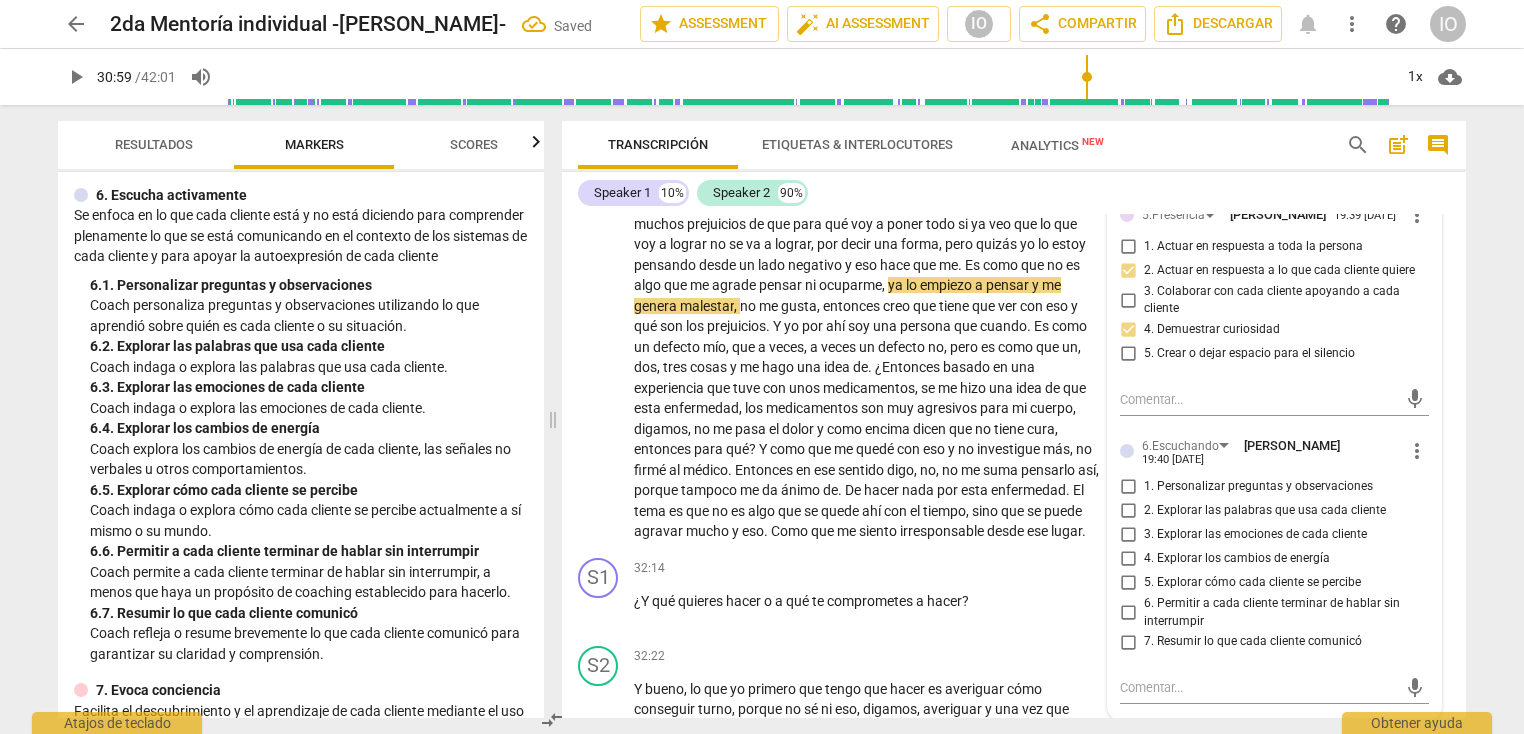 scroll, scrollTop: 8543, scrollLeft: 0, axis: vertical 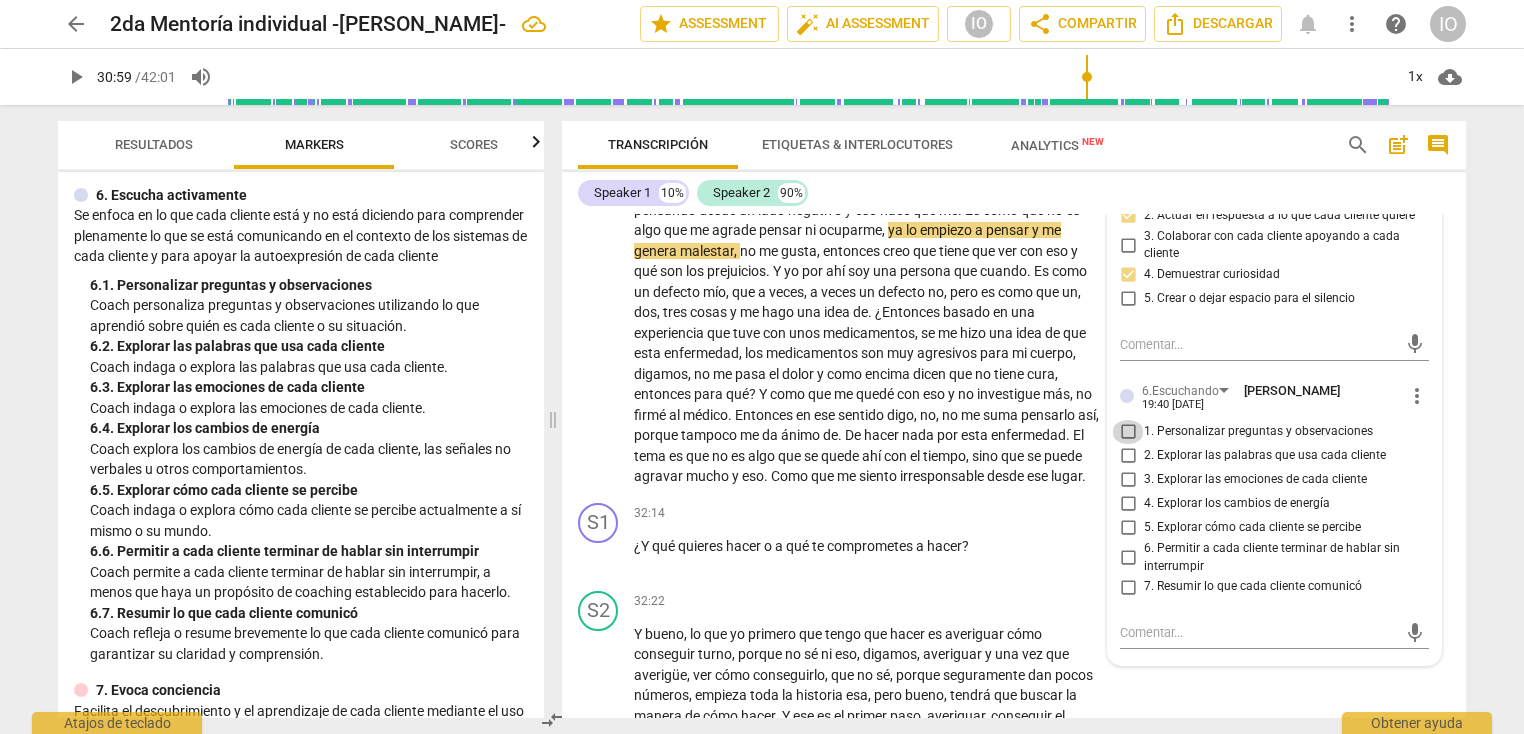 click on "1. Personalizar preguntas y observaciones" at bounding box center (1128, 432) 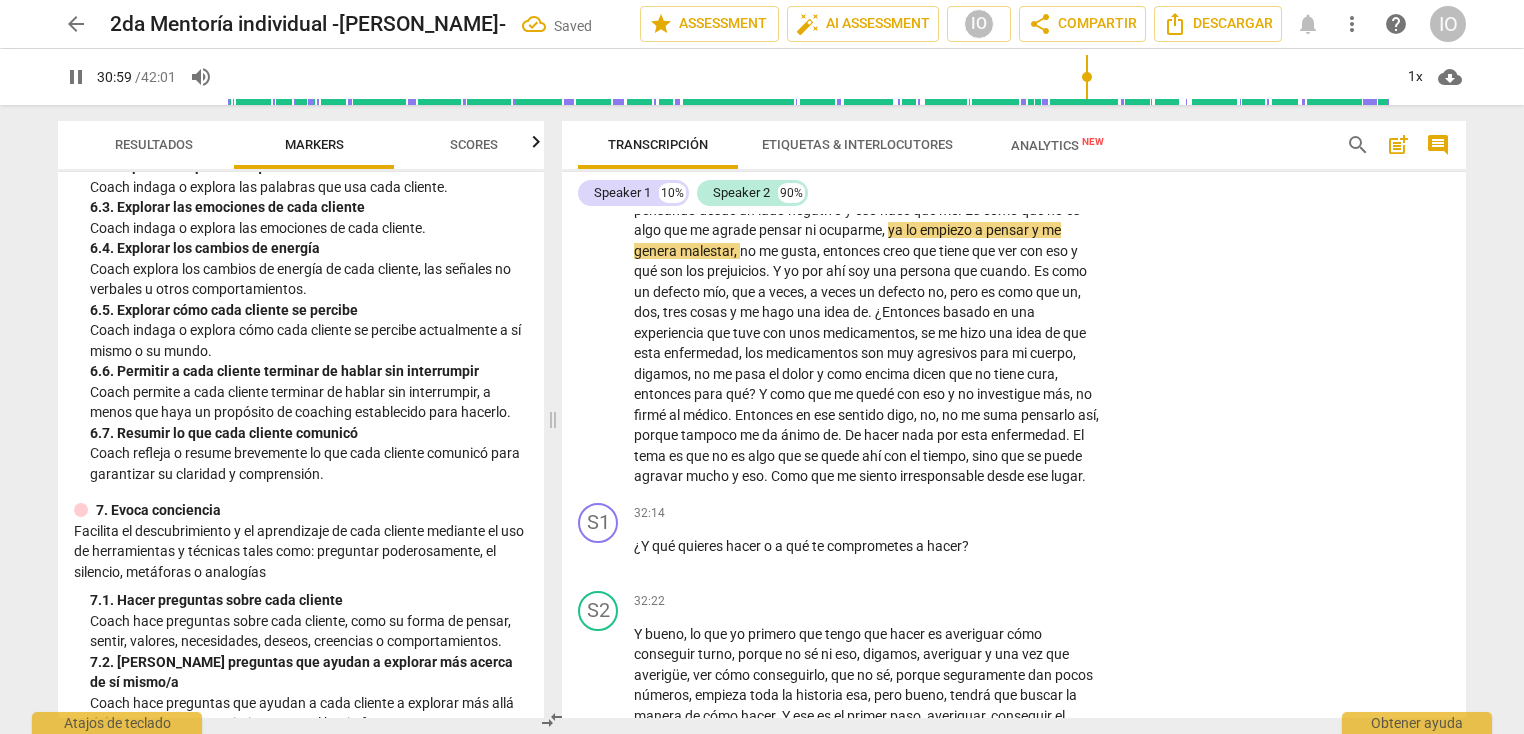 scroll, scrollTop: 1424, scrollLeft: 0, axis: vertical 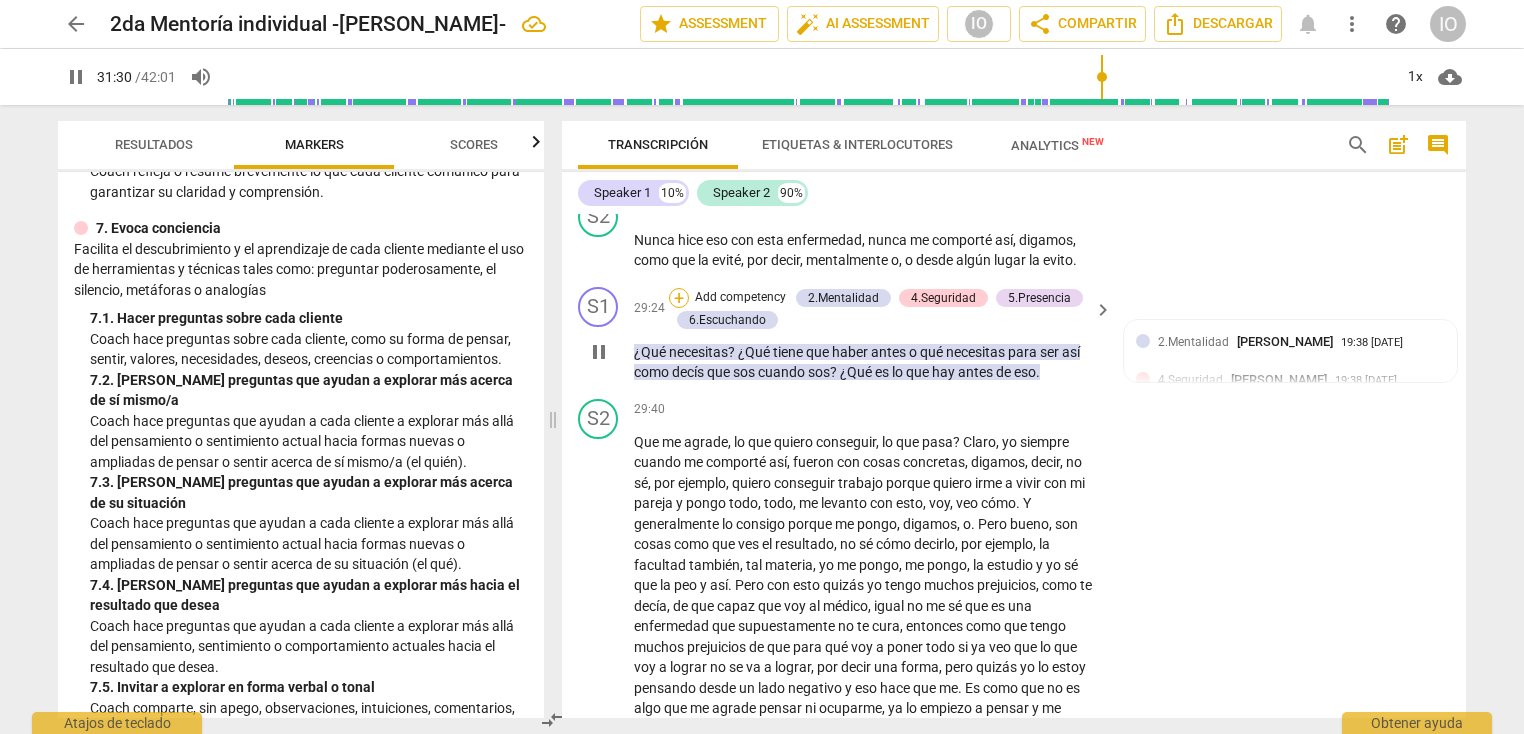 click on "+" at bounding box center (679, 298) 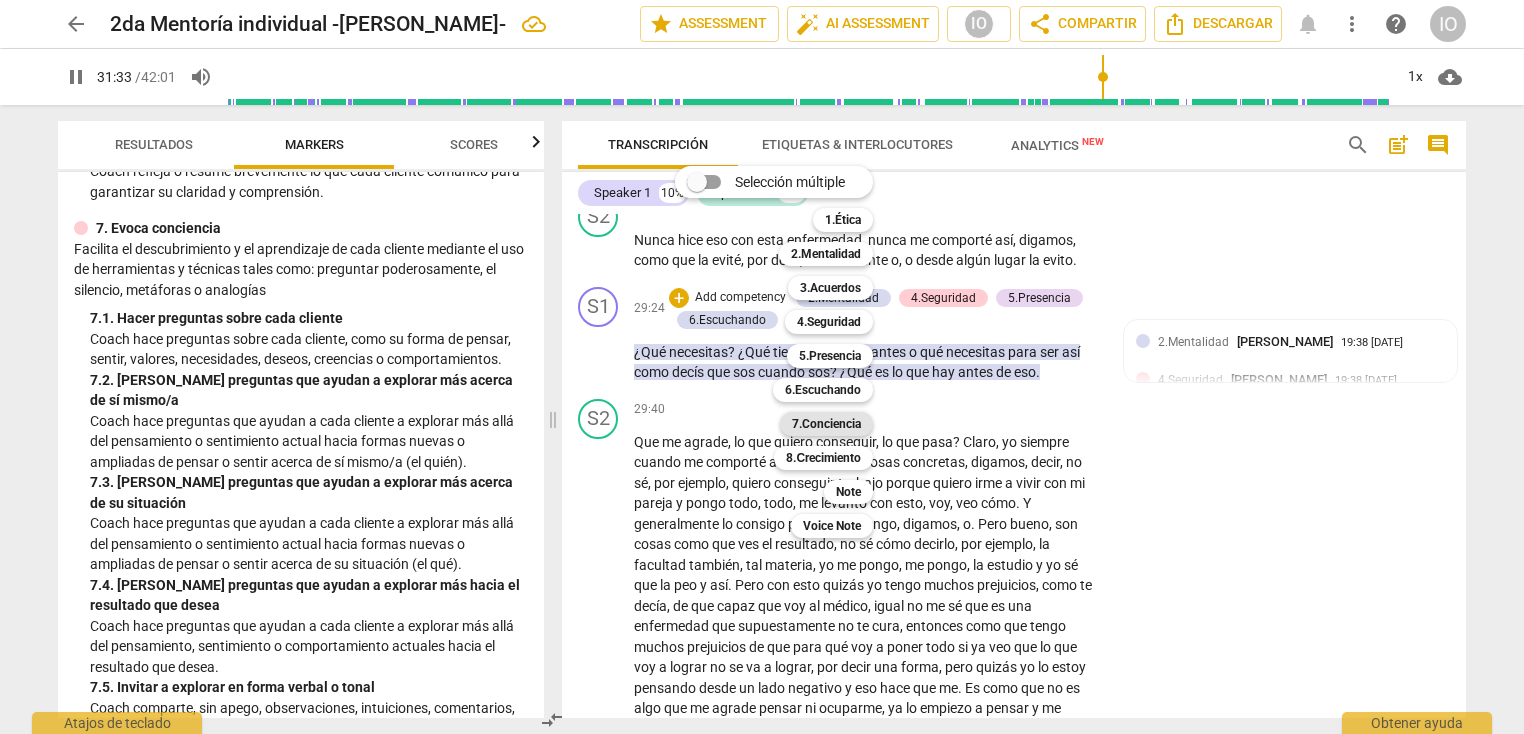 click on "7.Conciencia" at bounding box center [826, 424] 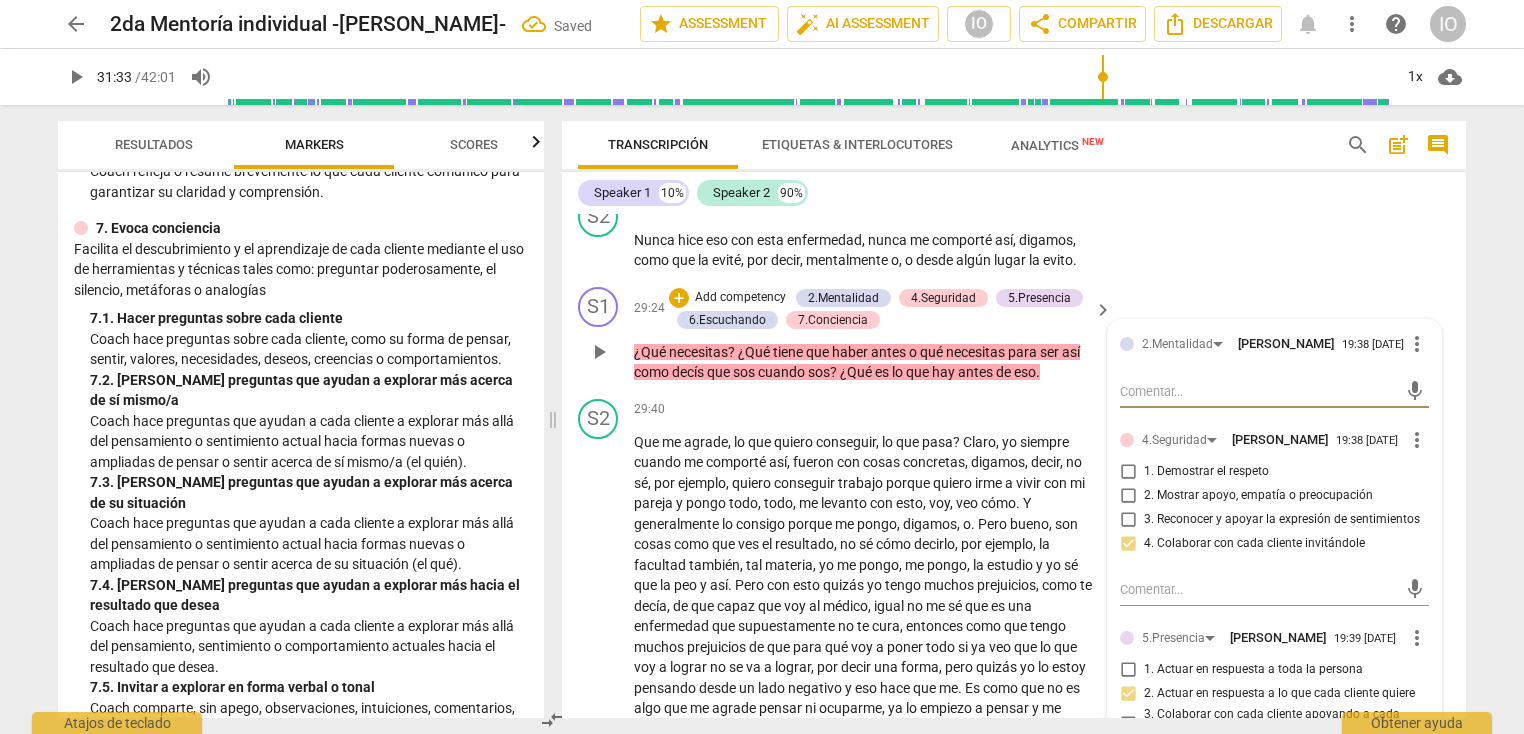 click on "2.Mentalidad [PERSON_NAME] 19:38 [DATE] more_vert mic 4.Seguridad [PERSON_NAME] 19:38 [DATE] more_vert 1. Demostrar el respeto 2. Mostrar apoyo, empatía o preocupación 3. Reconocer y apoyar la expresión de sentimientos 4. Colaborar con cada cliente invitándole  mic 5.Presencia [PERSON_NAME] 19:39 [DATE] more_vert 1. Actuar en respuesta a toda la persona  2. Actuar en respuesta a lo que cada cliente quiere 3. Colaborar con cada cliente apoyando a cada cliente 4. Demuestrar curiosidad 5. Crear o dejar espacio para el silencio mic 6.Escuchando [PERSON_NAME] 19:40 [DATE] more_vert 1. Personalizar preguntas y observaciones  2. Explorar las palabras que usa cada cliente 3. Explorar las emociones de cada cliente 4. Explorar los cambios de energía  5. Explorar cómo cada cliente se percibe 6. Permitir a cada cliente terminar de hablar sin interrumpir 7. Resumir lo que cada cliente comunicó  mic 7.Conciencia [PERSON_NAME] 19:40 [DATE] more_vert 1. Hacer preguntas sobre cada cliente mic" at bounding box center [1274, 912] 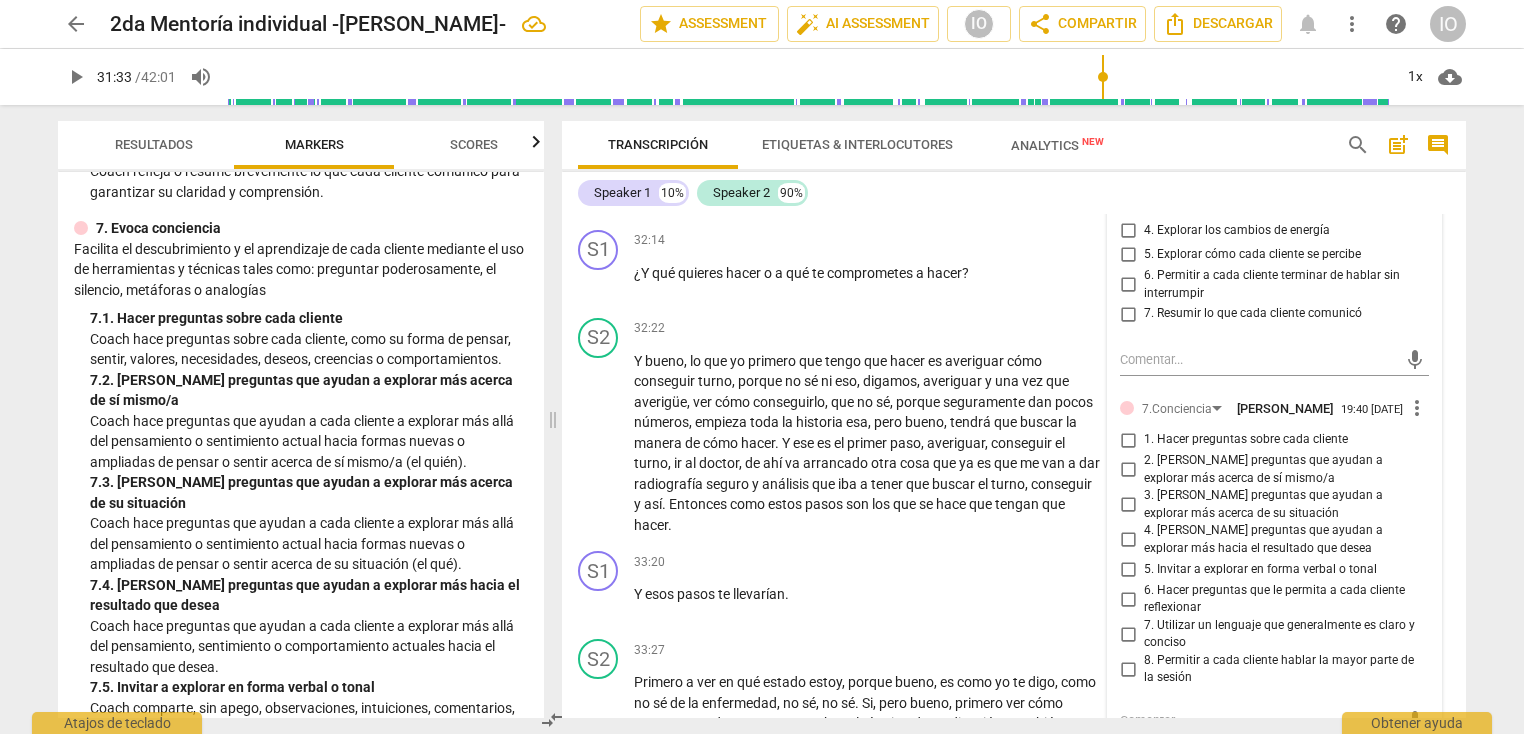 scroll, scrollTop: 8825, scrollLeft: 0, axis: vertical 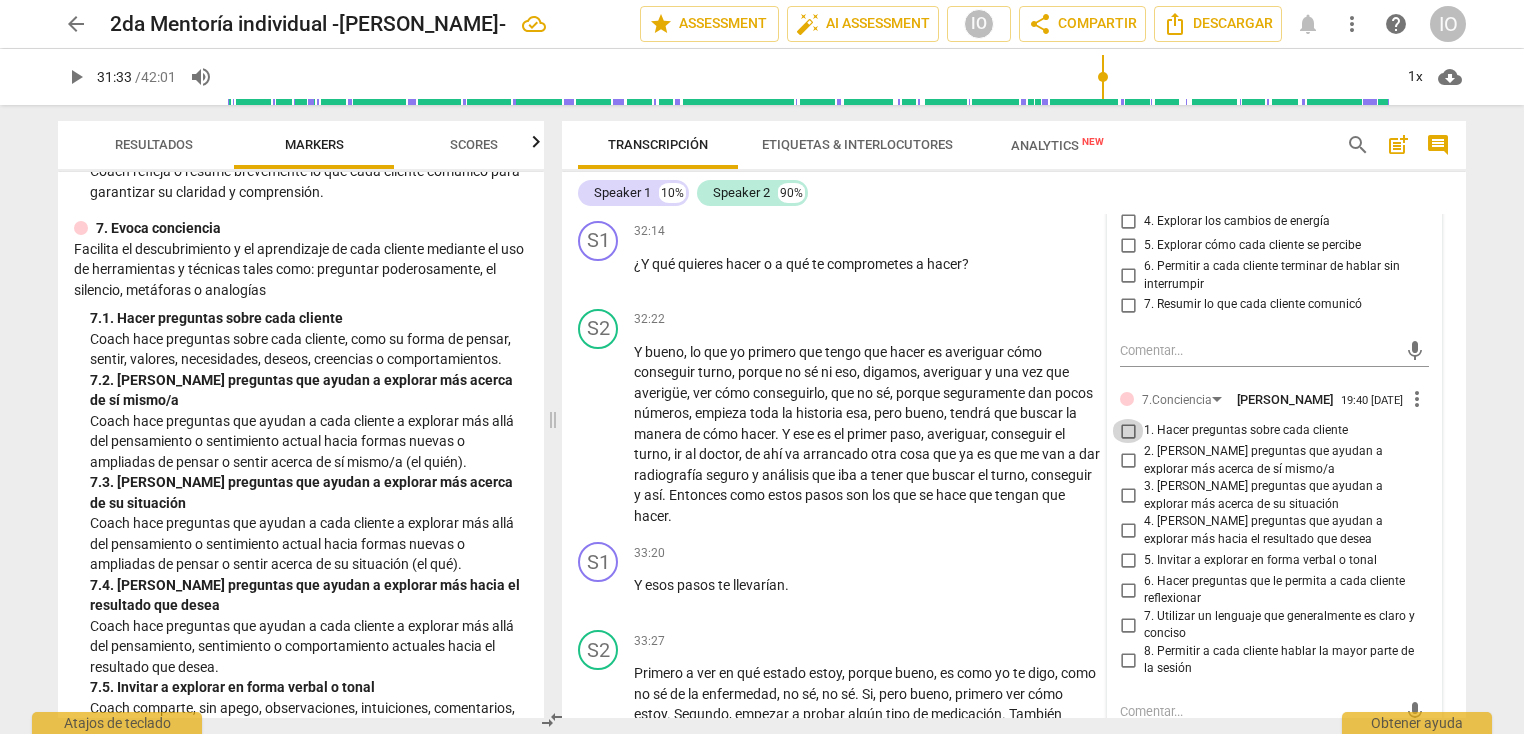 click on "1. Hacer preguntas sobre cada cliente" at bounding box center [1128, 431] 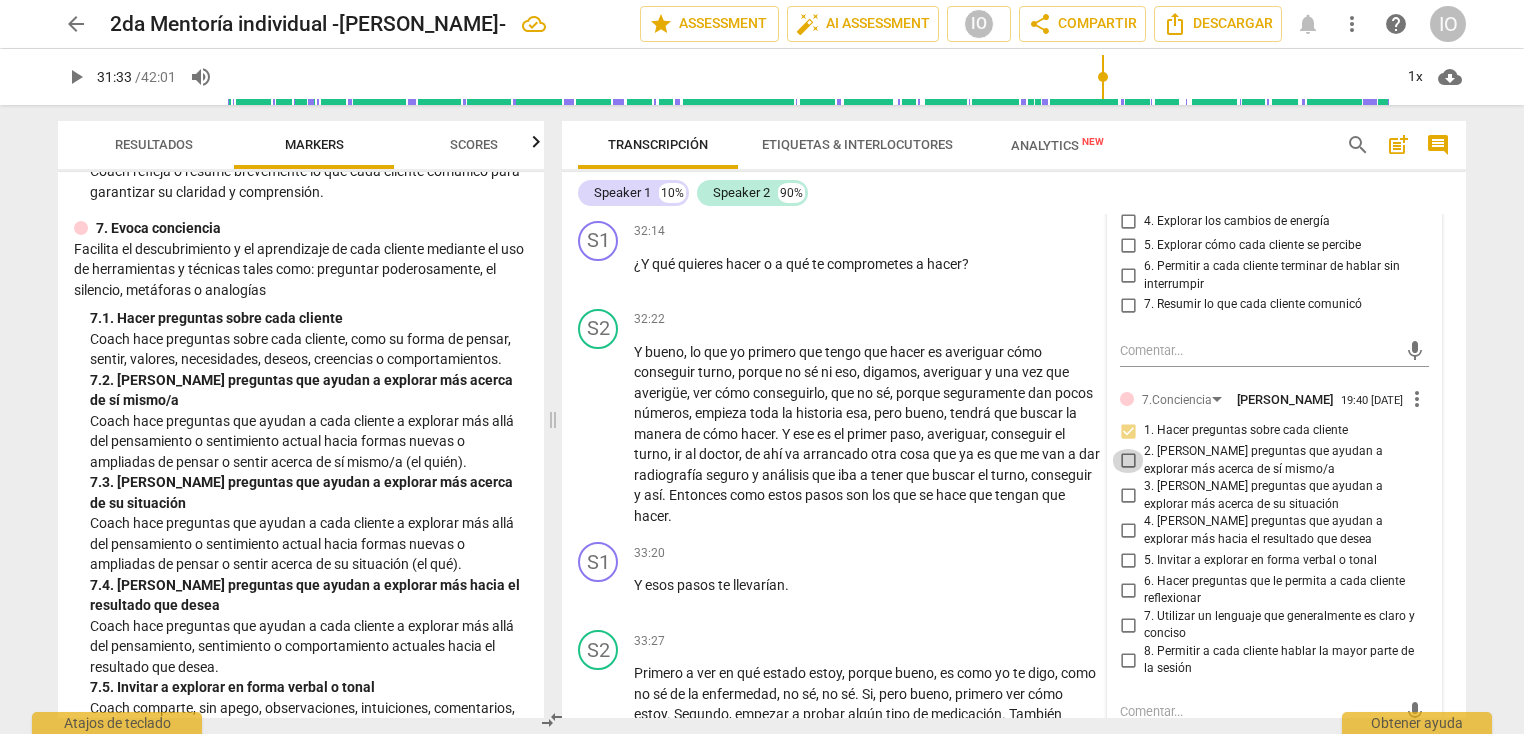 click on "2. [PERSON_NAME] preguntas que ayudan a explorar más acerca de sí mismo/a" at bounding box center [1128, 461] 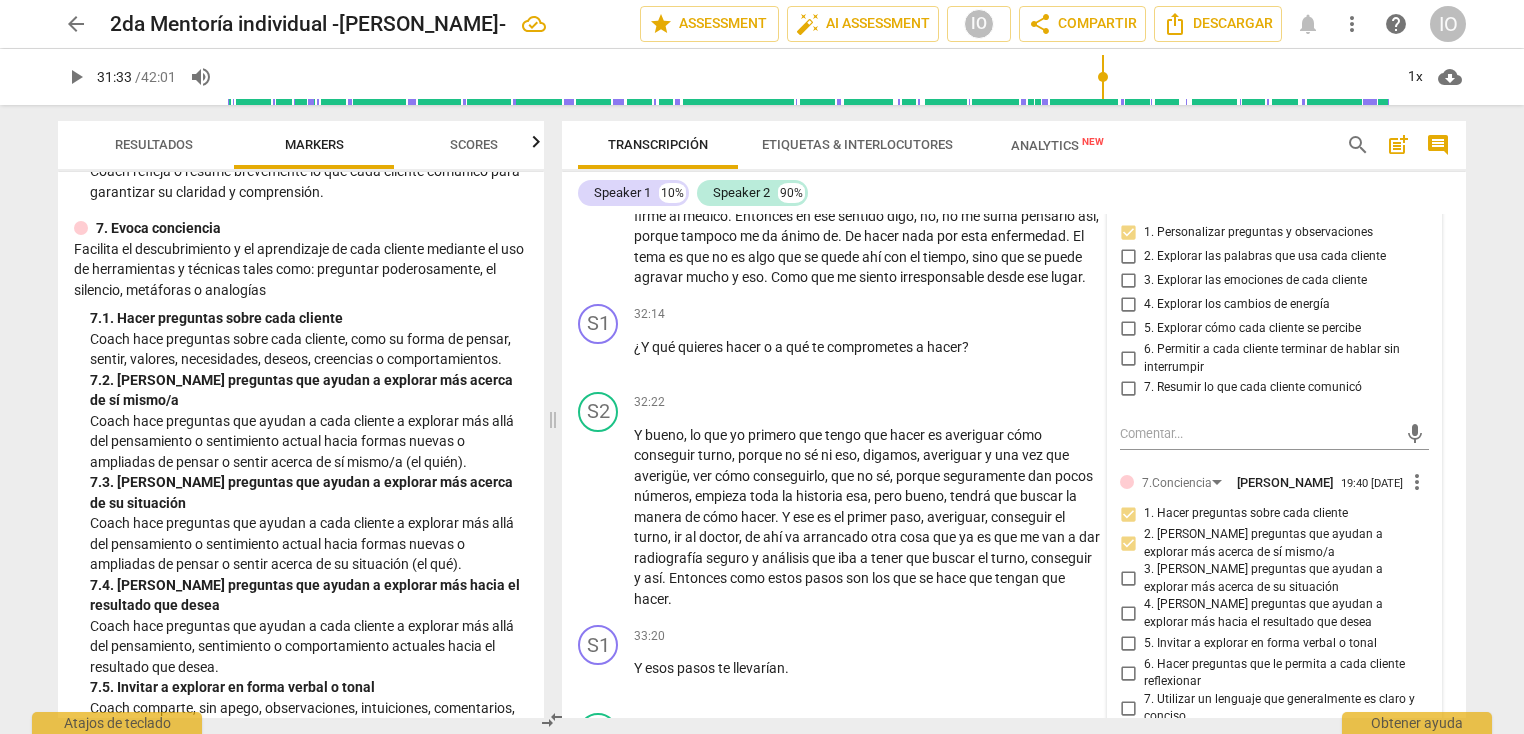 scroll, scrollTop: 8779, scrollLeft: 0, axis: vertical 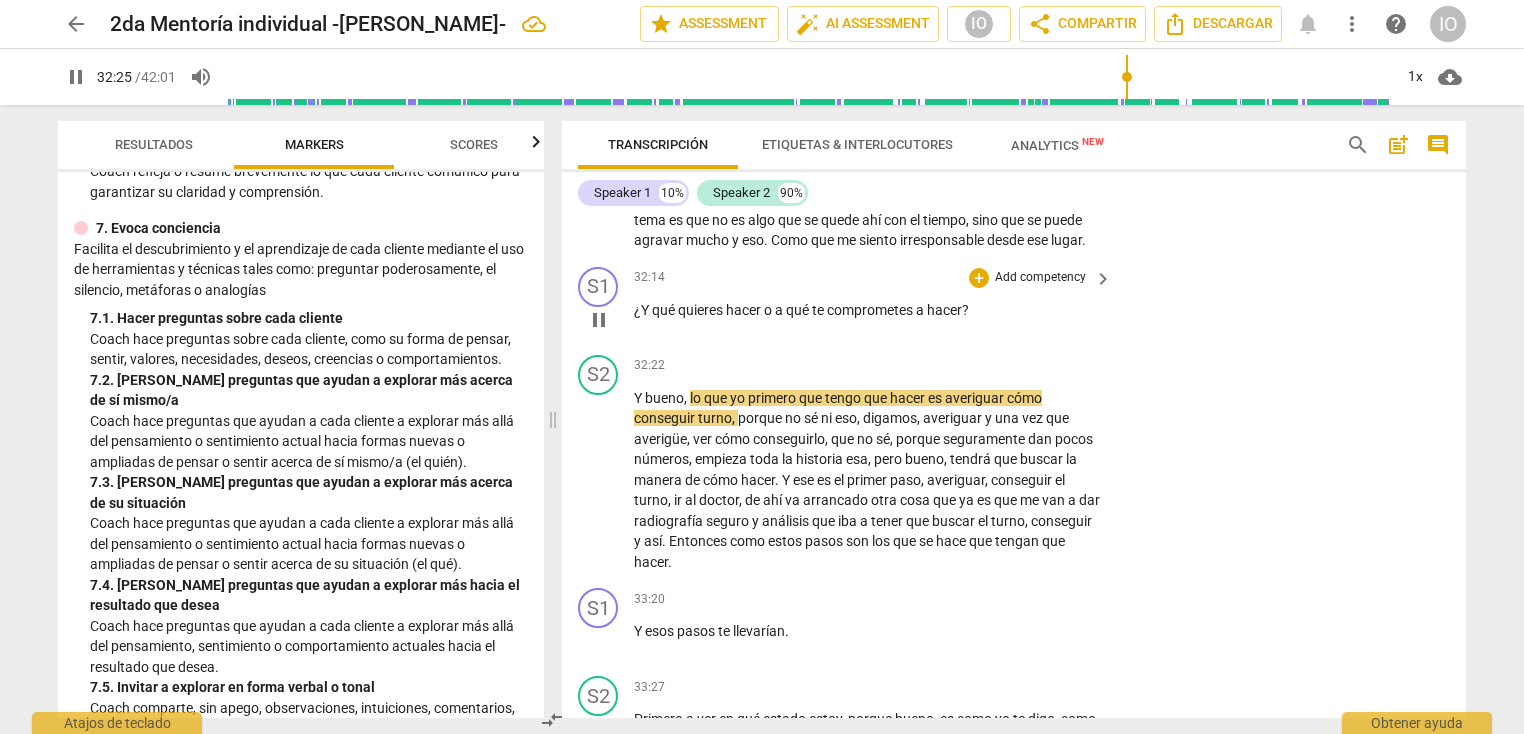 click on "pause" at bounding box center [599, 320] 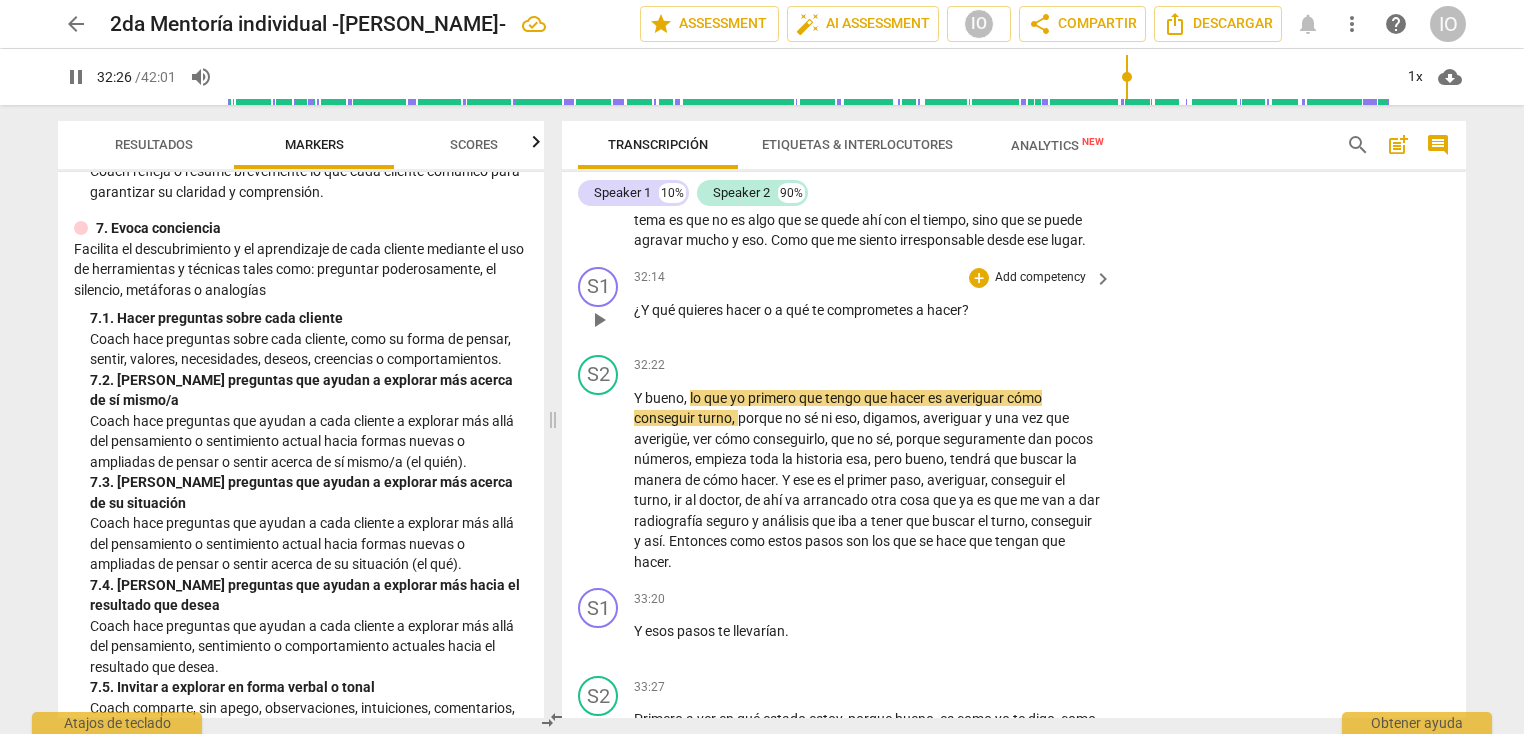 type on "1946" 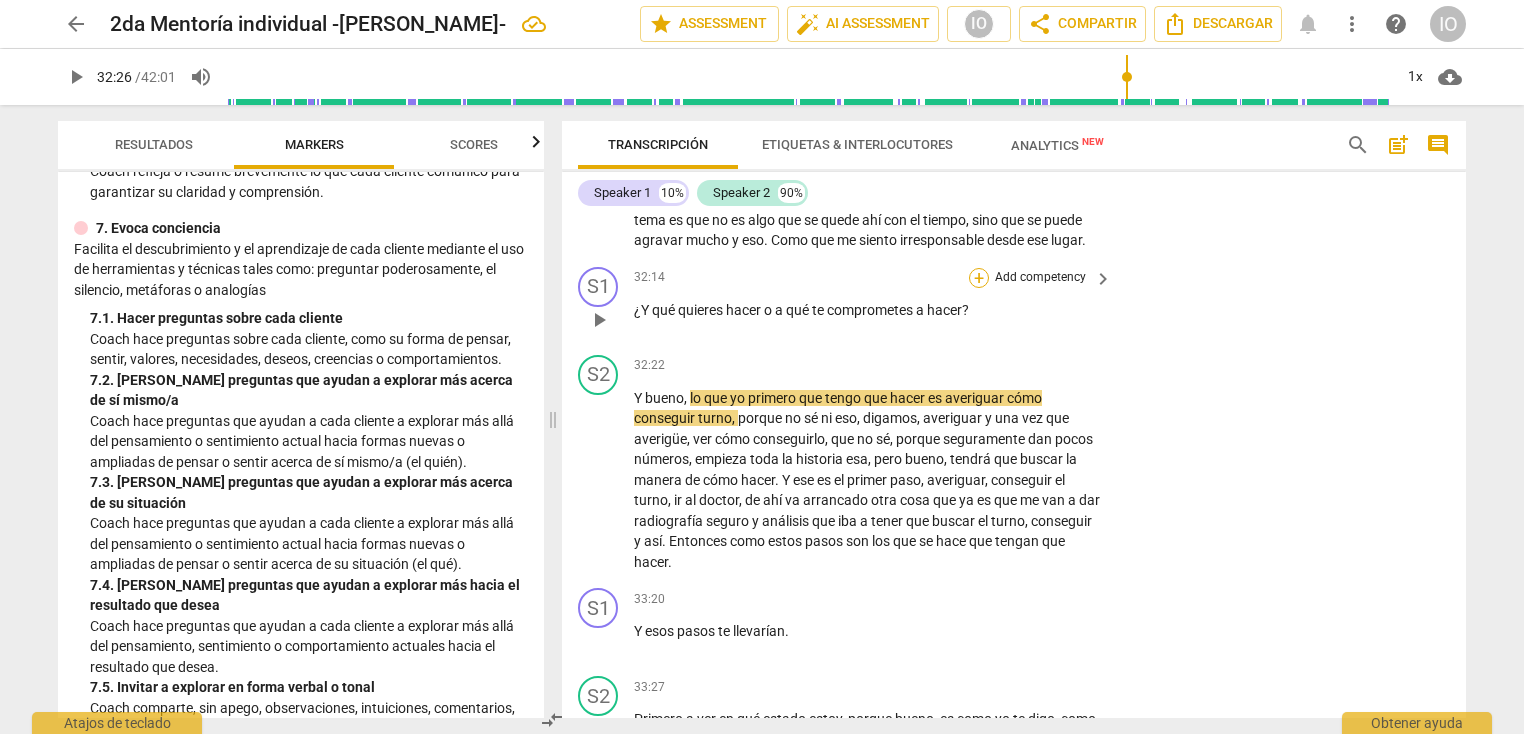 click on "+" at bounding box center [979, 278] 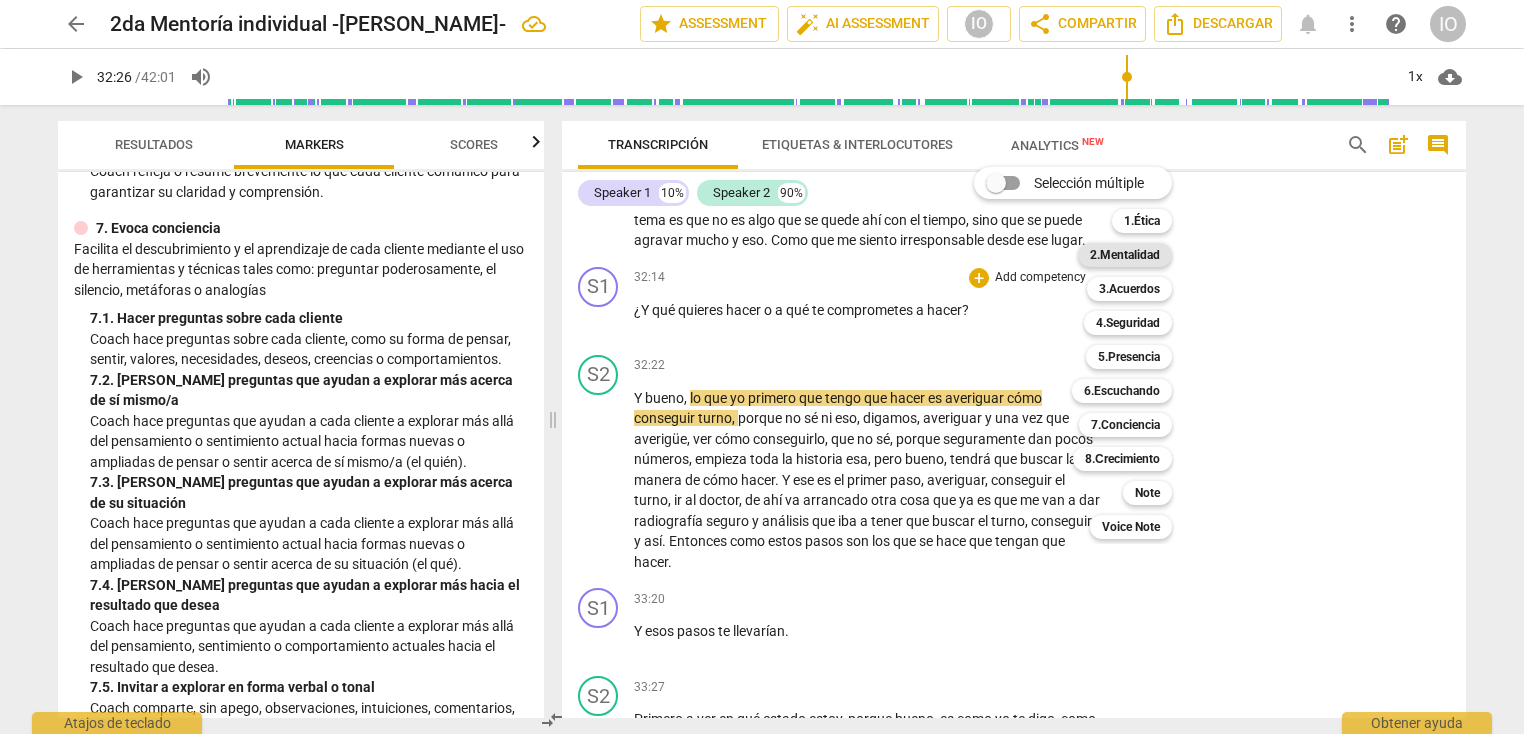 click on "2.Mentalidad" at bounding box center [1125, 255] 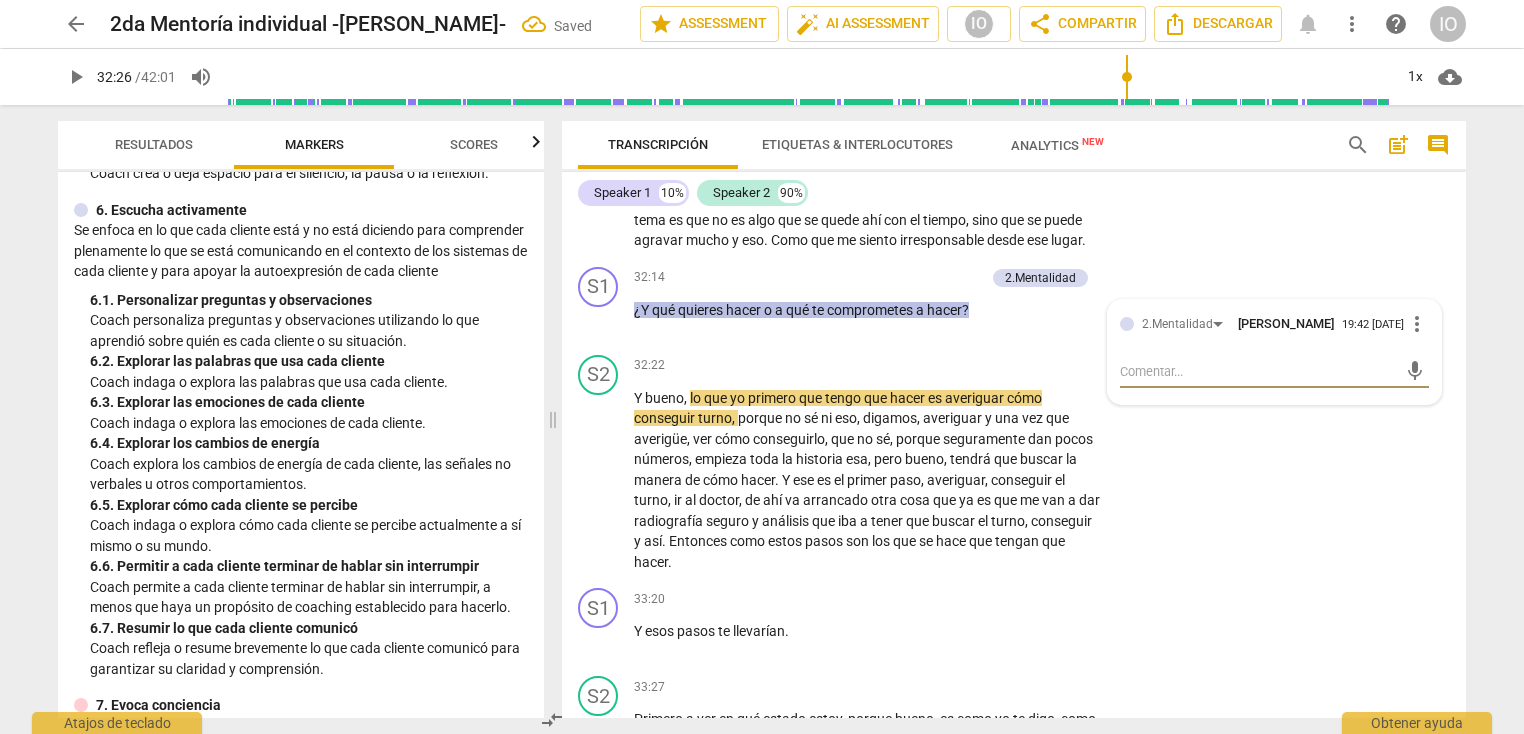 scroll, scrollTop: 271, scrollLeft: 0, axis: vertical 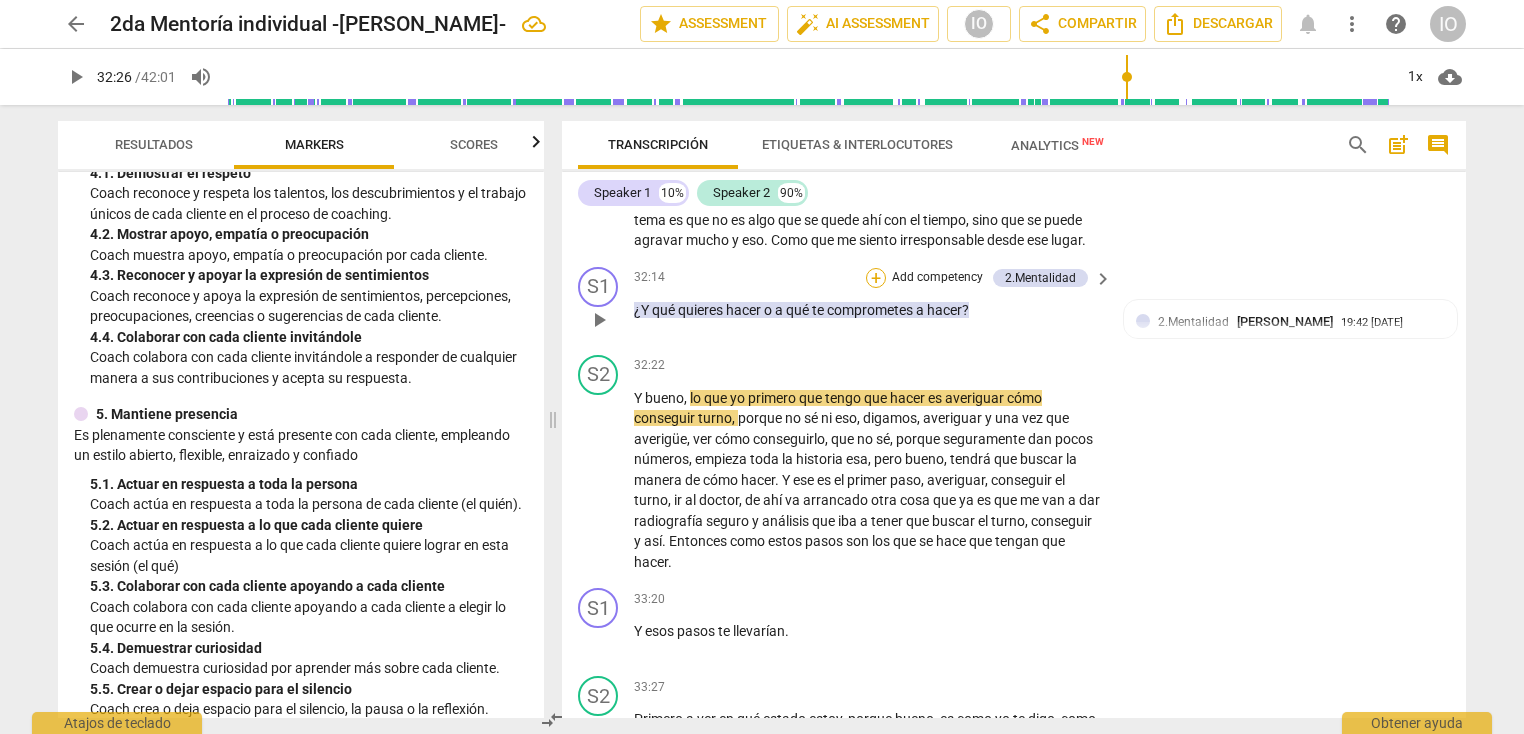 click on "+" at bounding box center (876, 278) 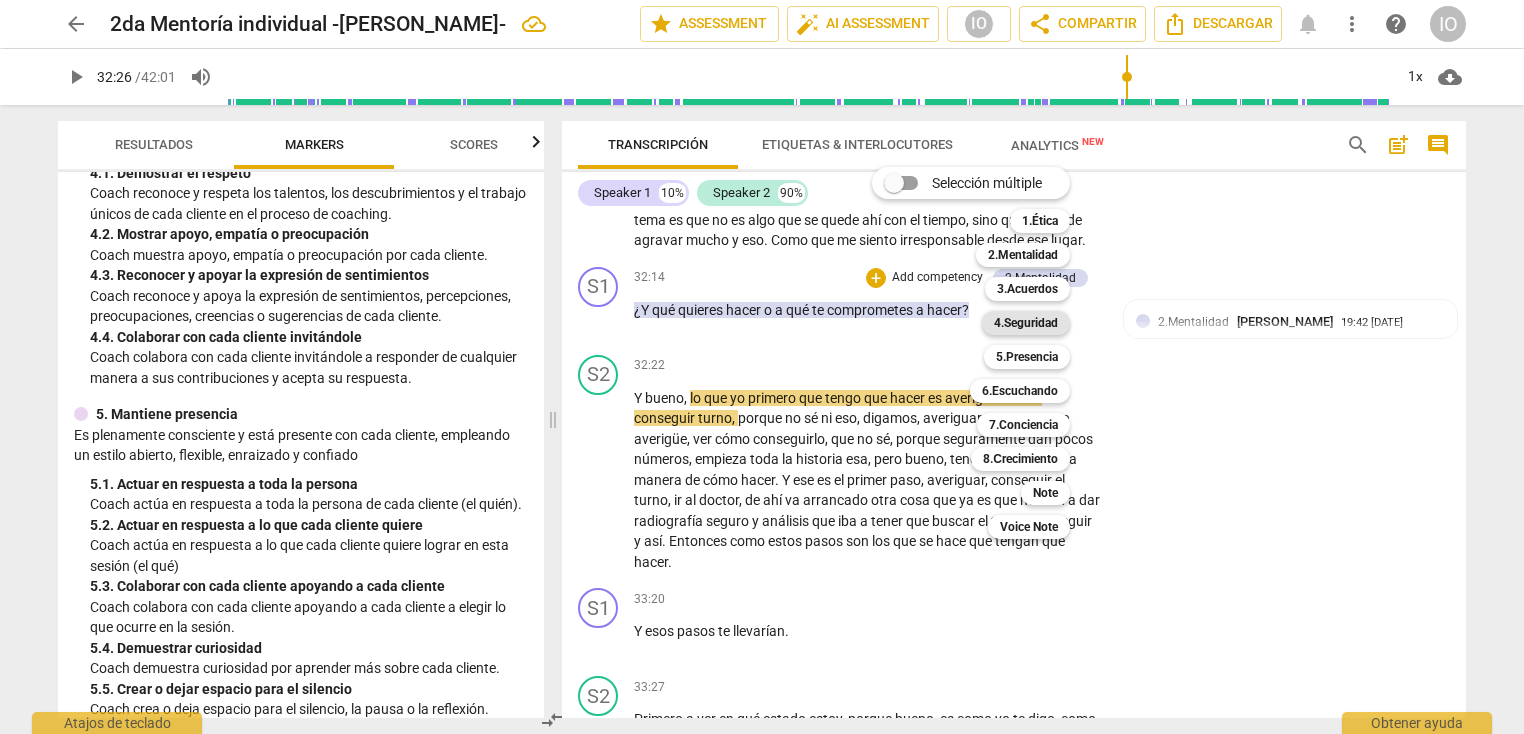 click on "4.Seguridad" at bounding box center (1026, 323) 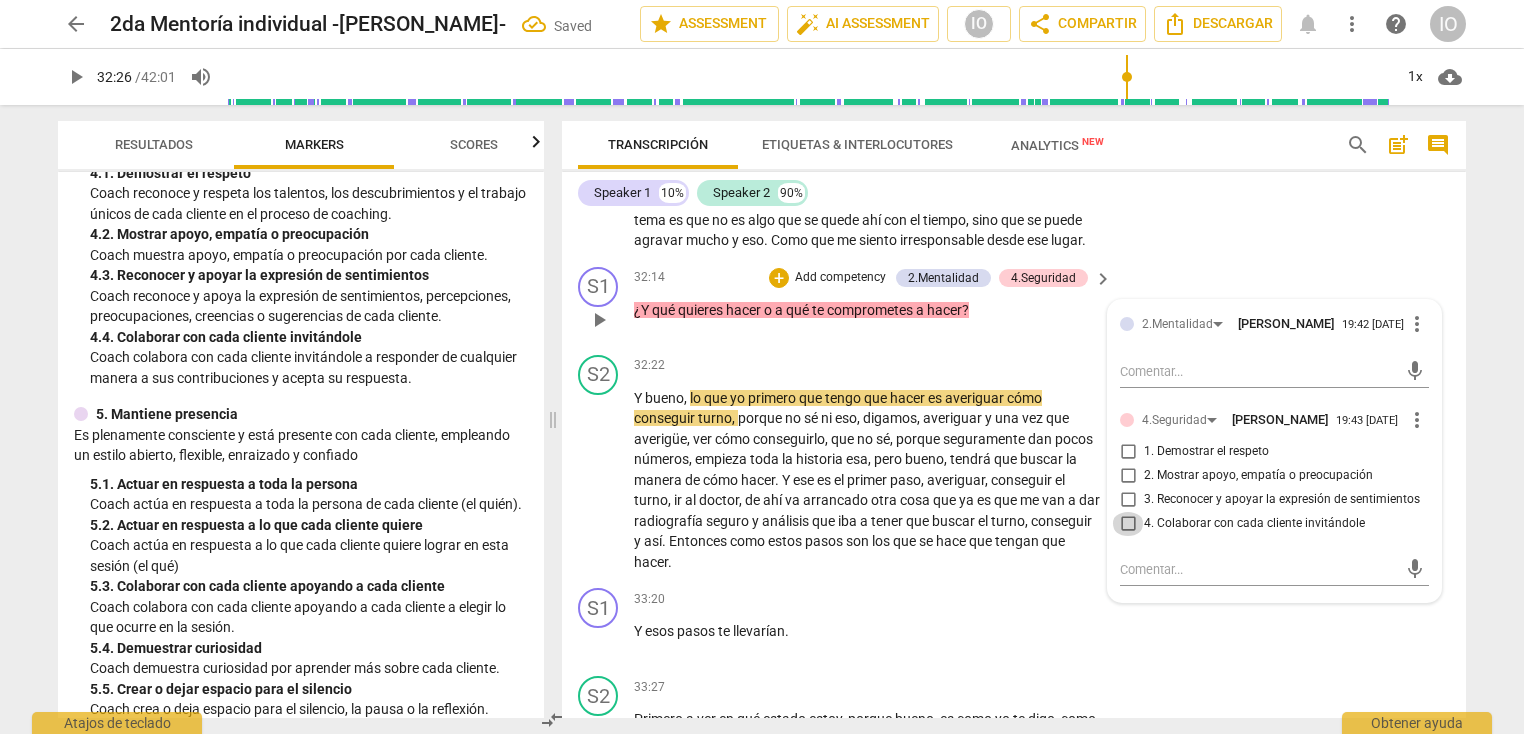 click on "4. Colaborar con cada cliente invitándole" at bounding box center [1128, 524] 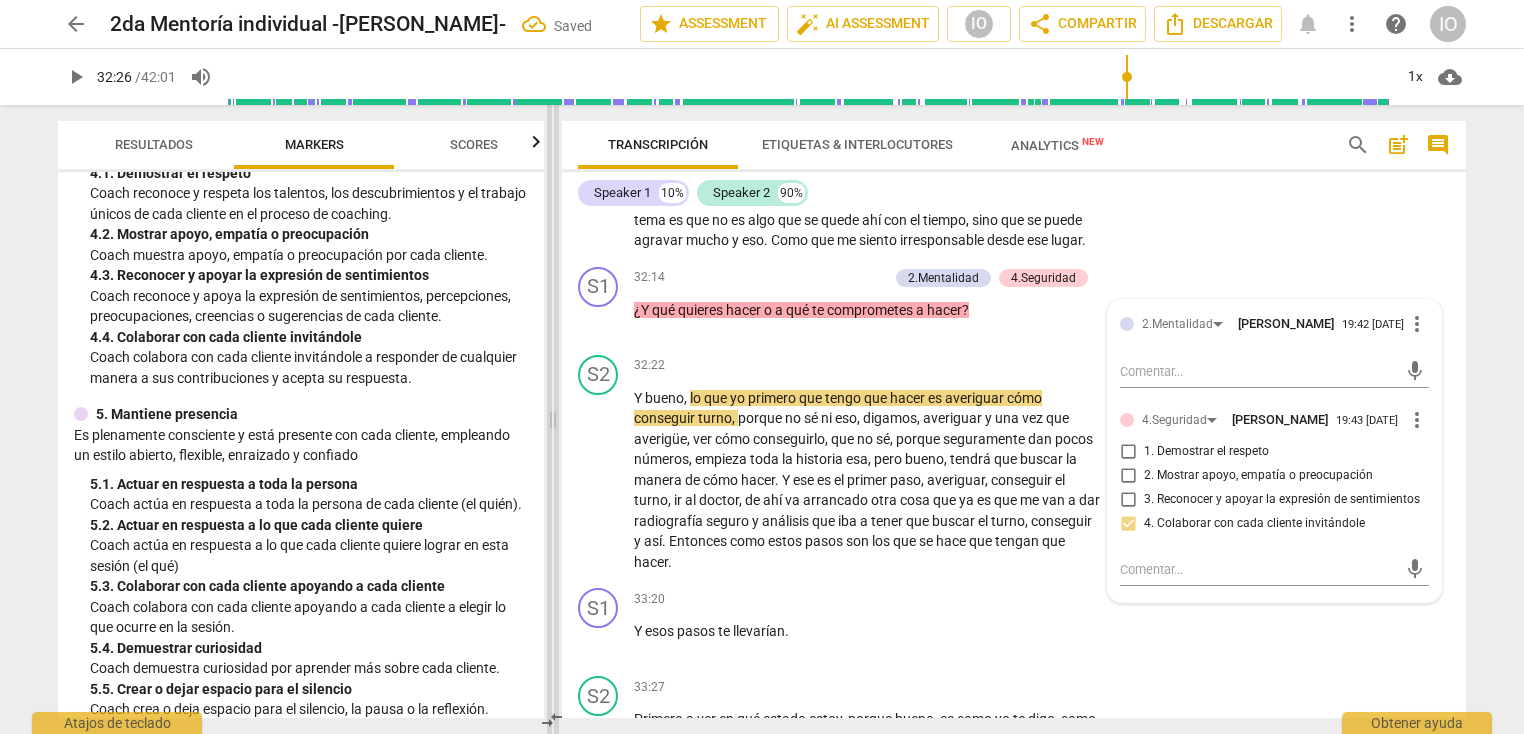 click at bounding box center (553, 419) 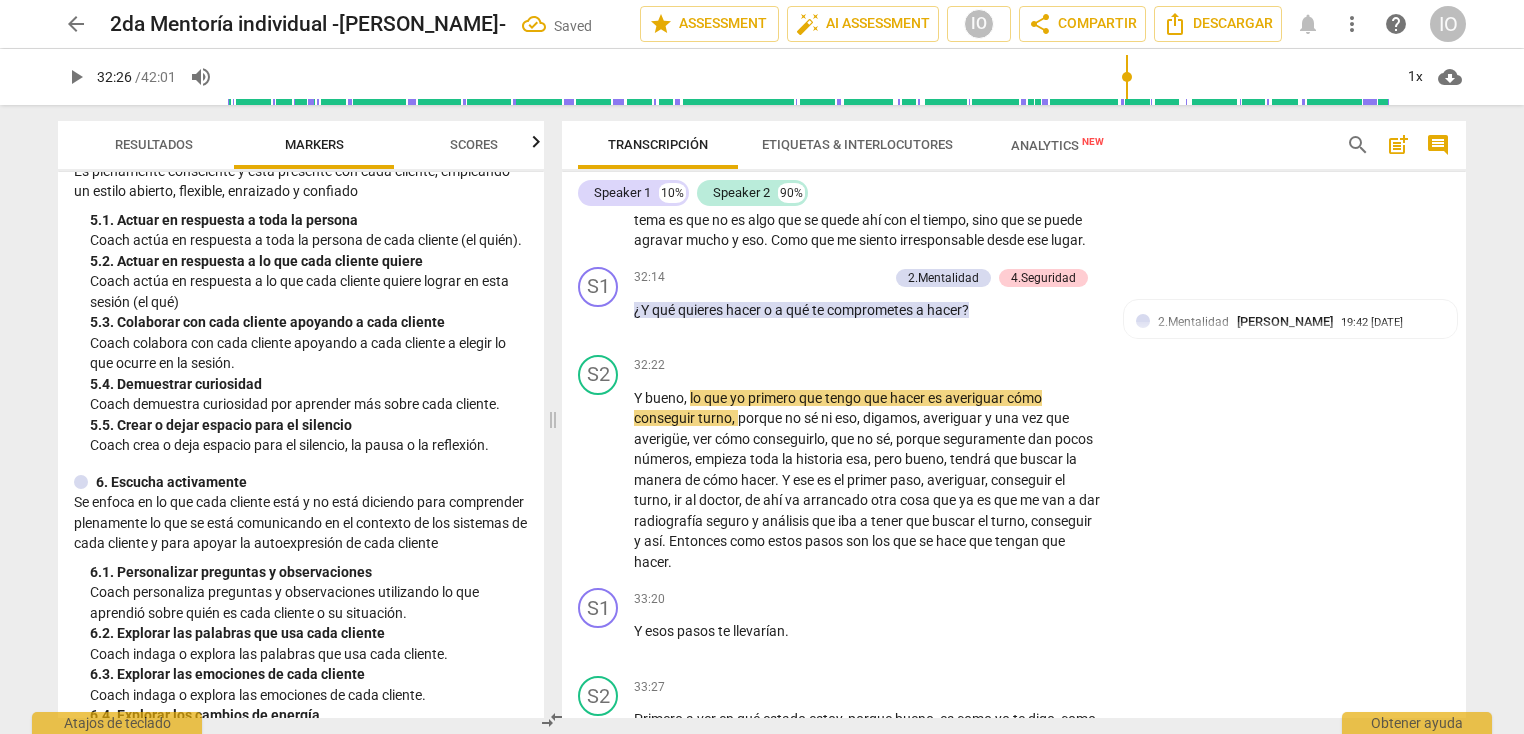 scroll, scrollTop: 956, scrollLeft: 0, axis: vertical 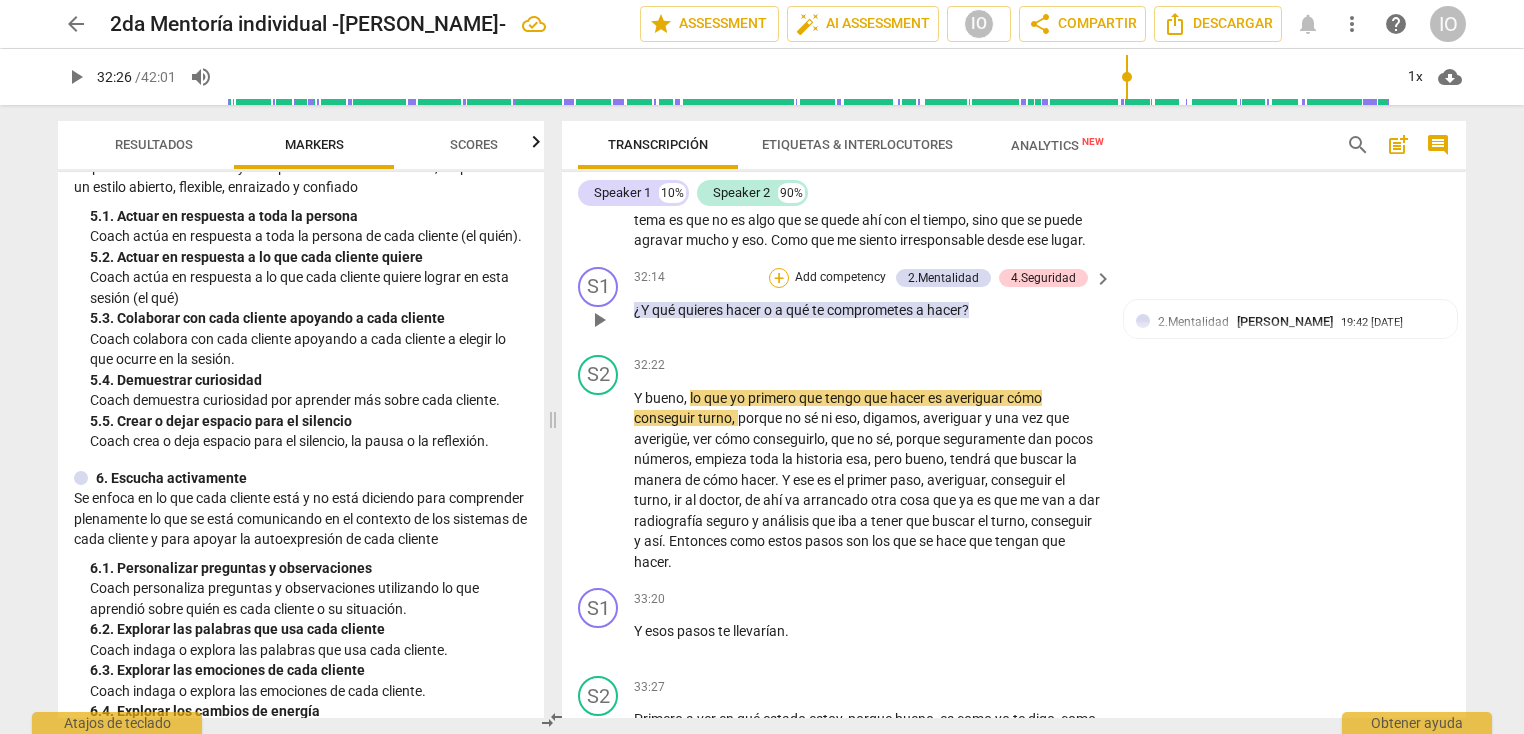 click on "+" at bounding box center (779, 278) 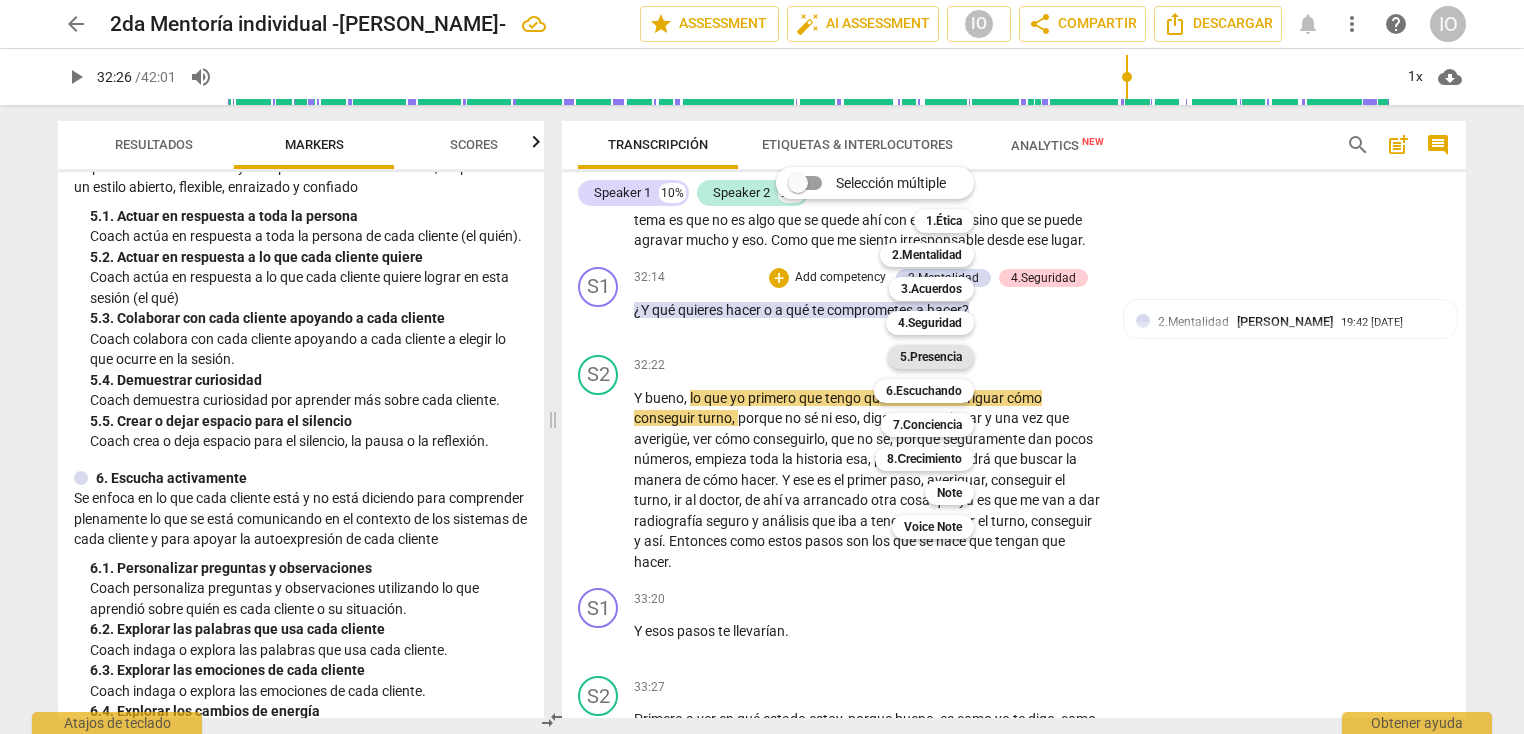 click on "5.Presencia" at bounding box center [931, 357] 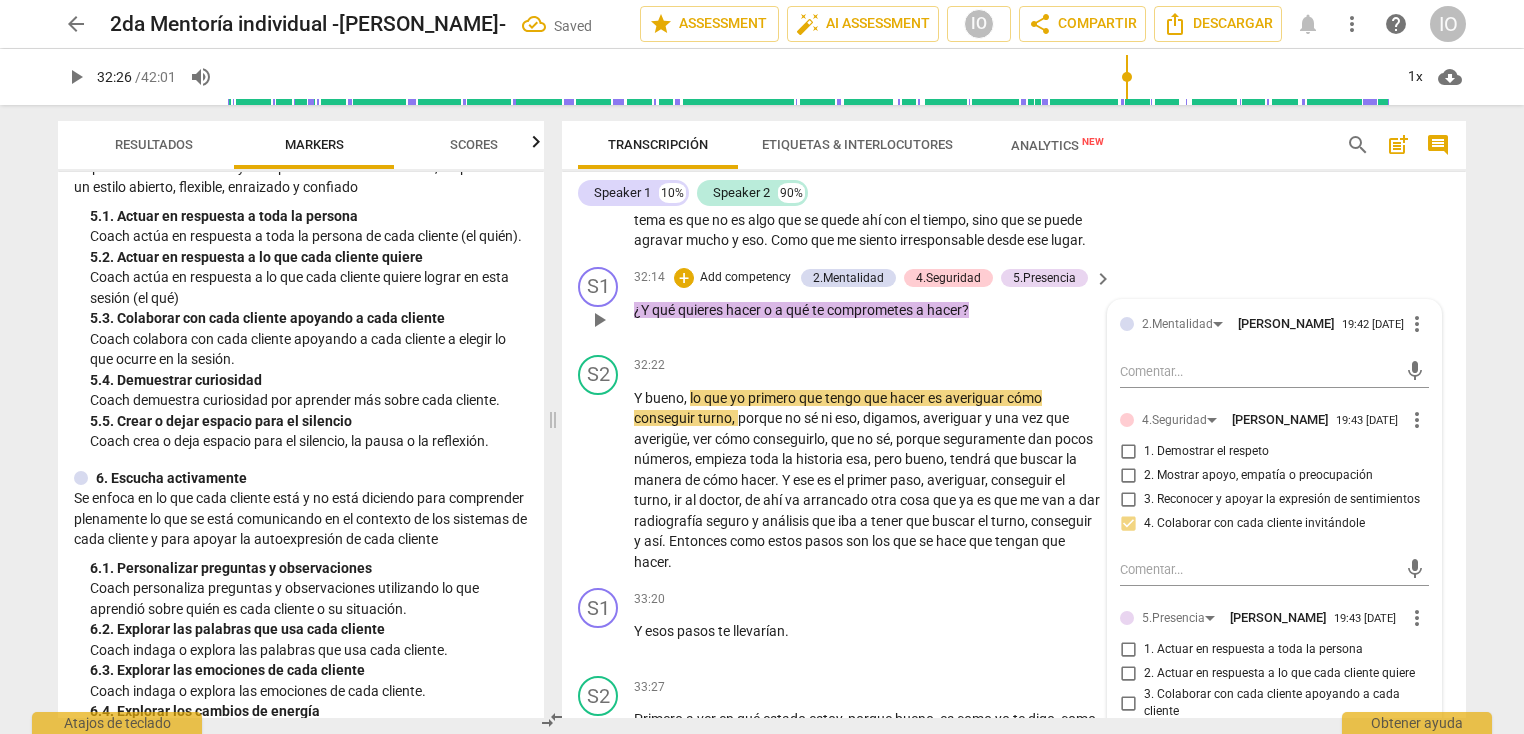 click on "2.Mentalidad [PERSON_NAME] 19:42 [DATE] more_vert mic 4.Seguridad [PERSON_NAME] 19:43 [DATE] more_vert 1. Demostrar el respeto 2. Mostrar apoyo, empatía o preocupación 3. Reconocer y apoyar la expresión de sentimientos 4. Colaborar con cada cliente invitándole  mic 5.Presencia [PERSON_NAME] 19:43 [DATE] more_vert 1. Actuar en respuesta a toda la persona  2. Actuar en respuesta a lo que cada cliente quiere 3. Colaborar con cada cliente apoyando a cada cliente 4. Demuestrar curiosidad 5. Crear o dejar espacio para el silencio mic" at bounding box center (1274, 567) 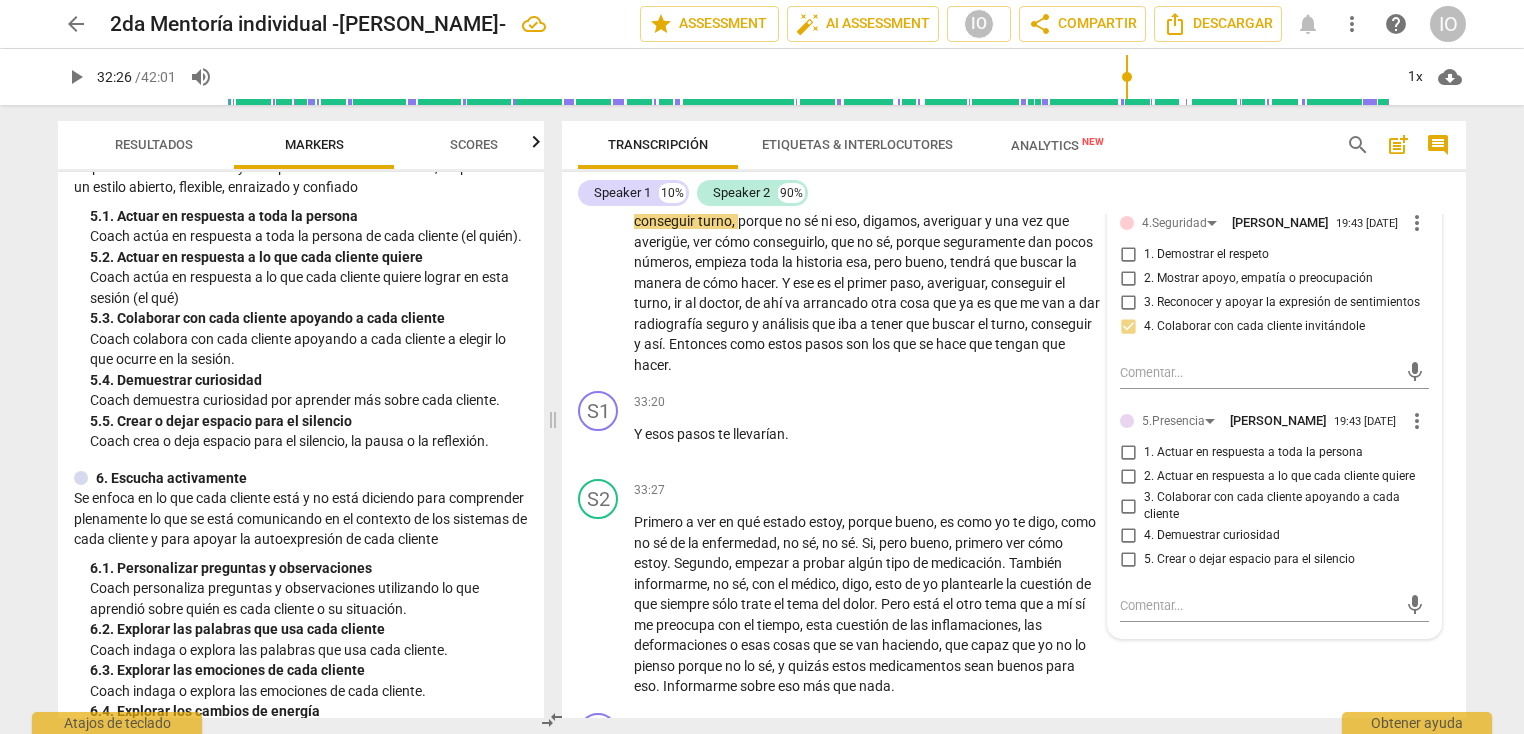 scroll, scrollTop: 8979, scrollLeft: 0, axis: vertical 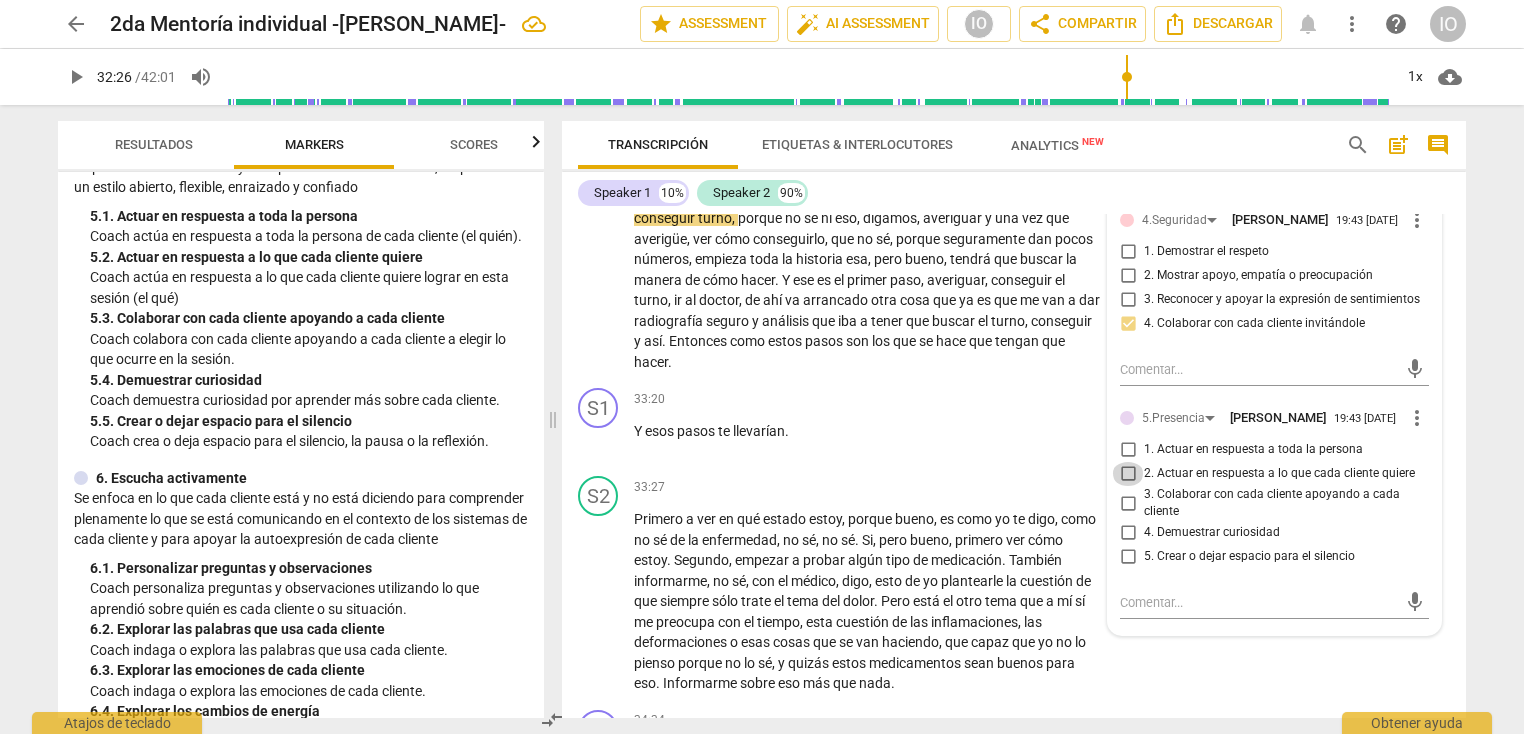 click on "2. Actuar en respuesta a lo que cada cliente quiere" at bounding box center [1128, 474] 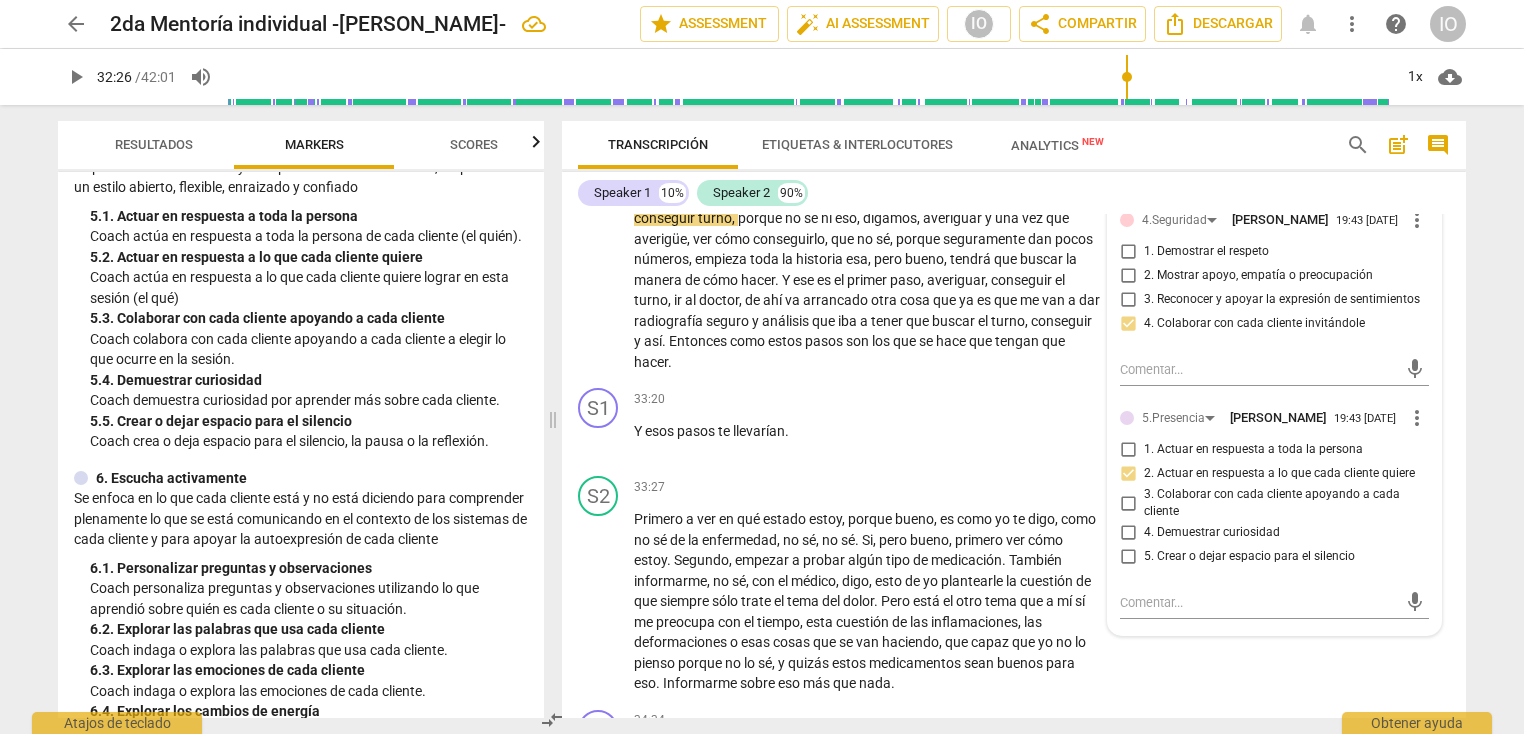 click on "3. Colaborar con cada cliente apoyando a cada cliente" at bounding box center (1128, 503) 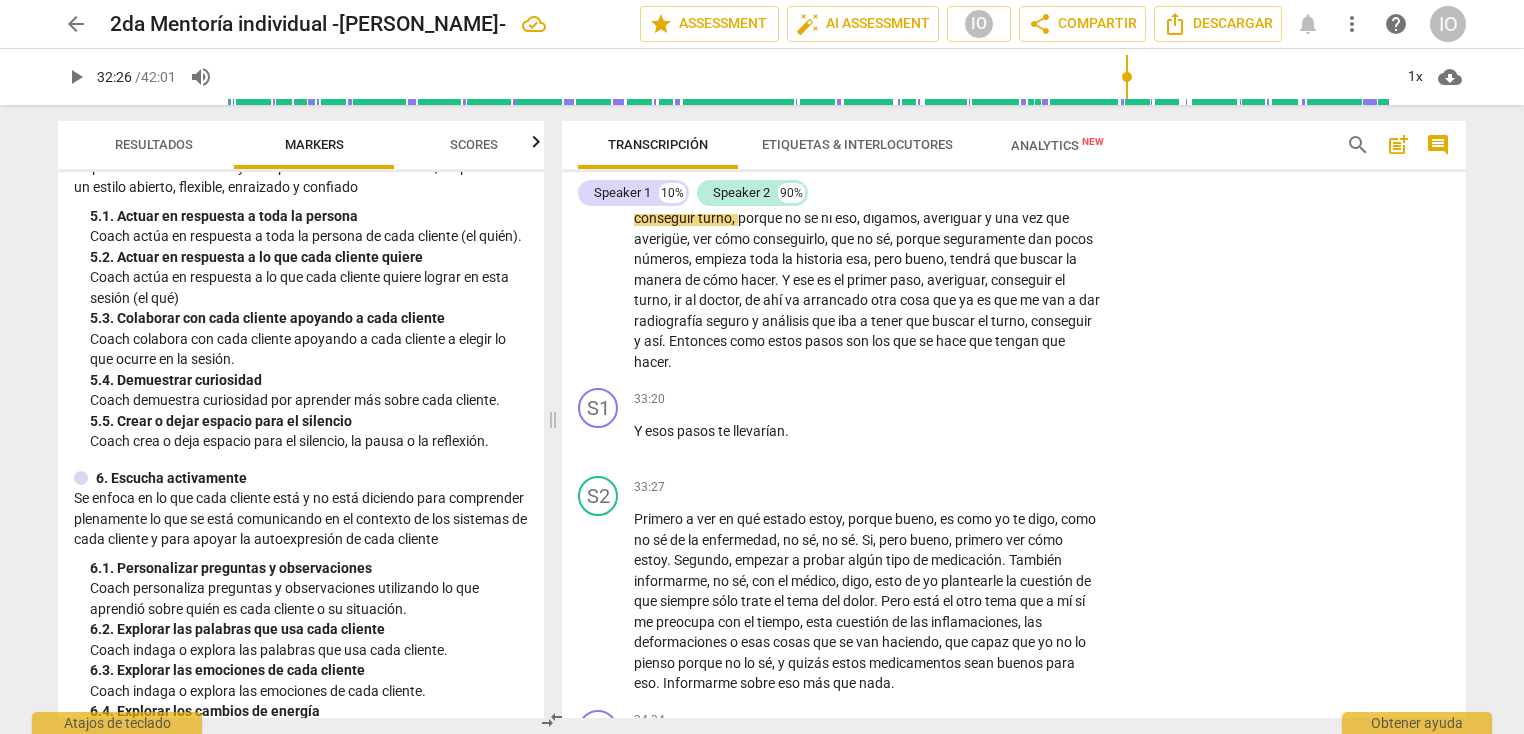 drag, startPoint x: 536, startPoint y: 416, endPoint x: 536, endPoint y: 430, distance: 14 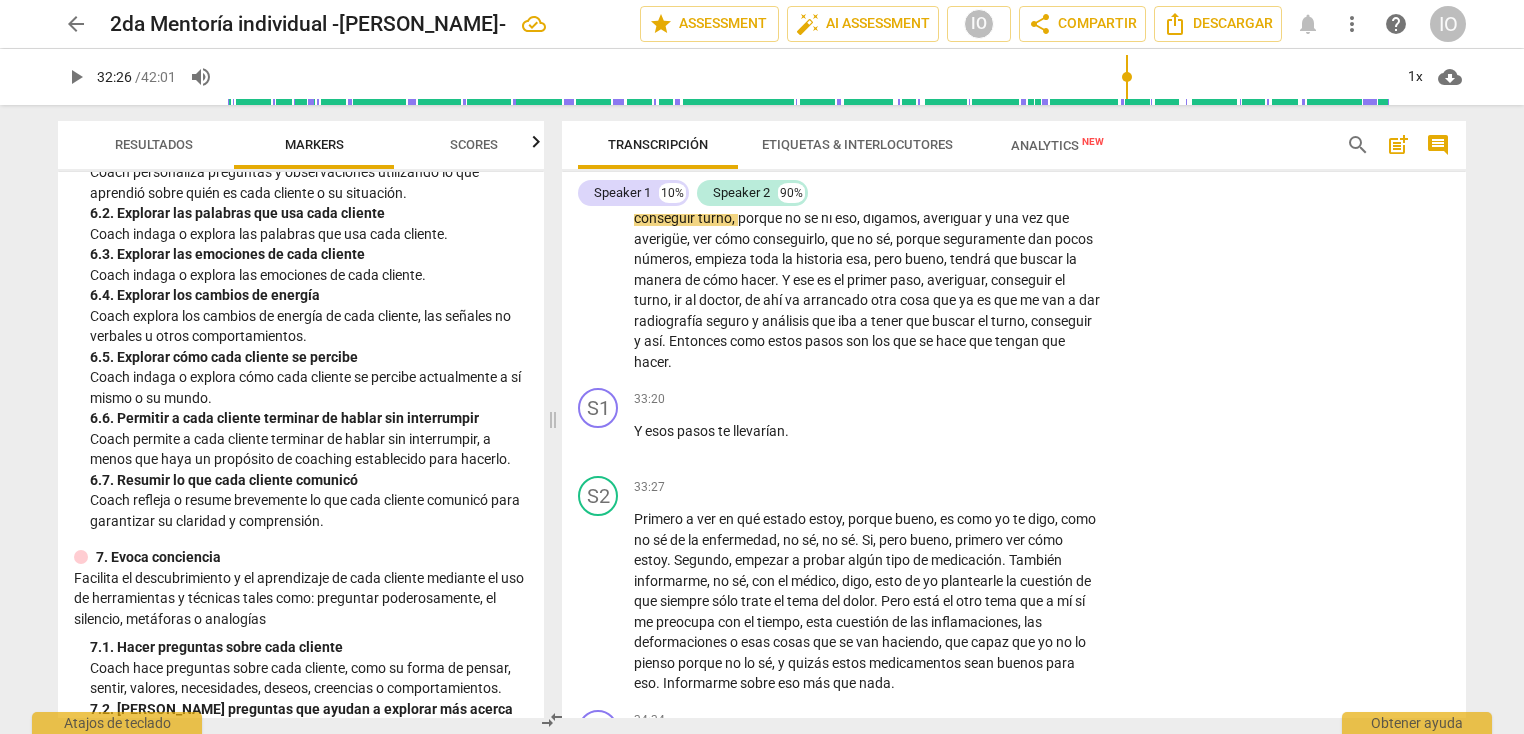 scroll, scrollTop: 1377, scrollLeft: 0, axis: vertical 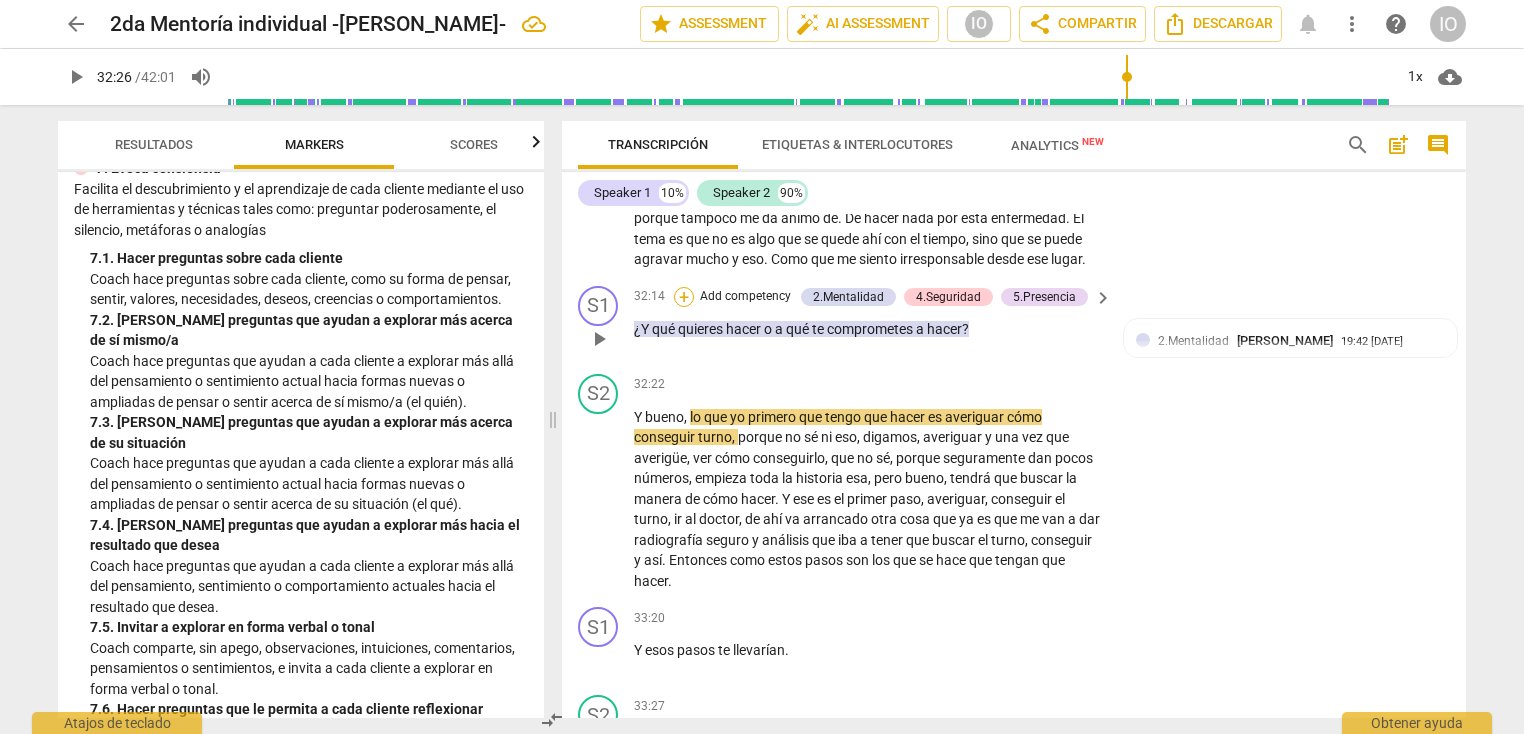 click on "+" at bounding box center [684, 297] 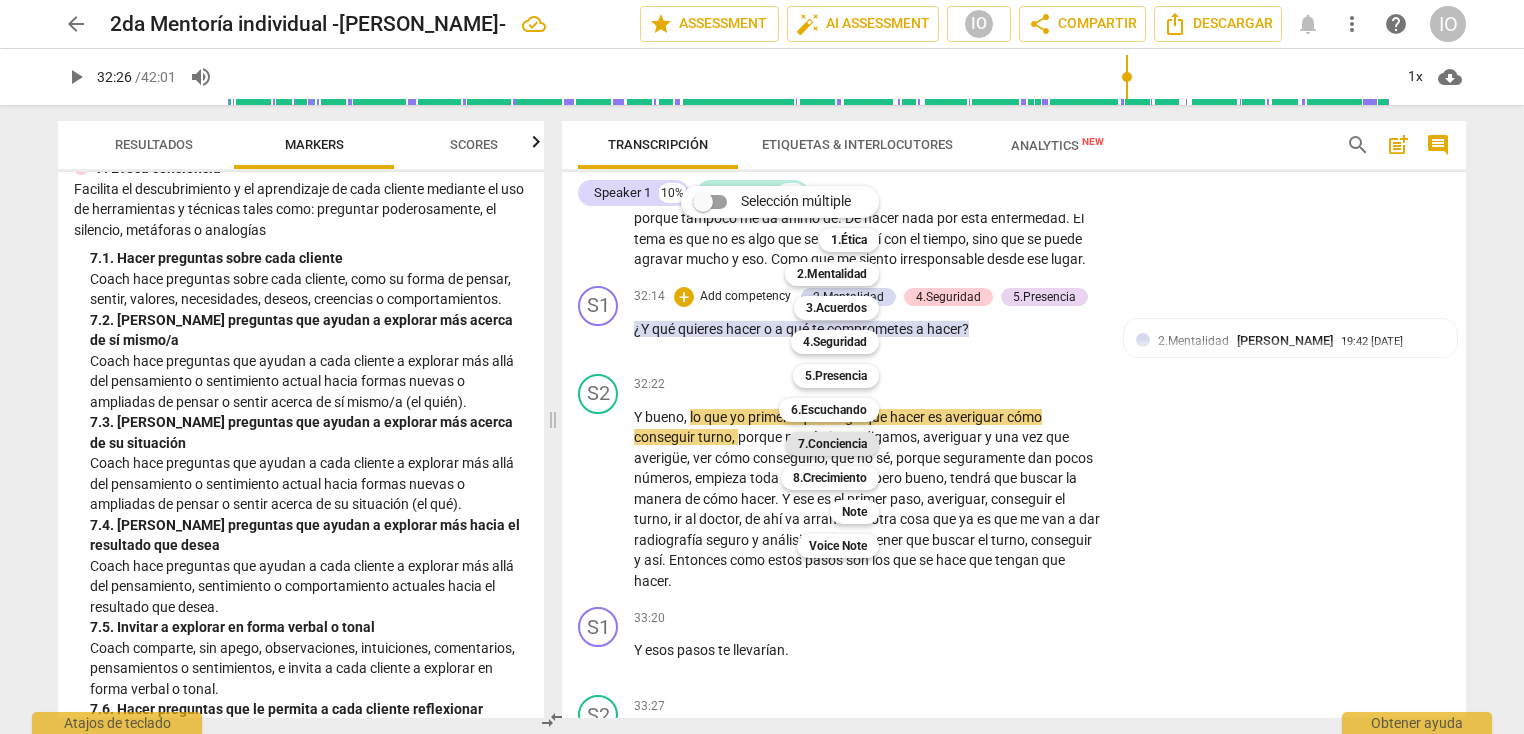 click on "7.Conciencia" at bounding box center [832, 444] 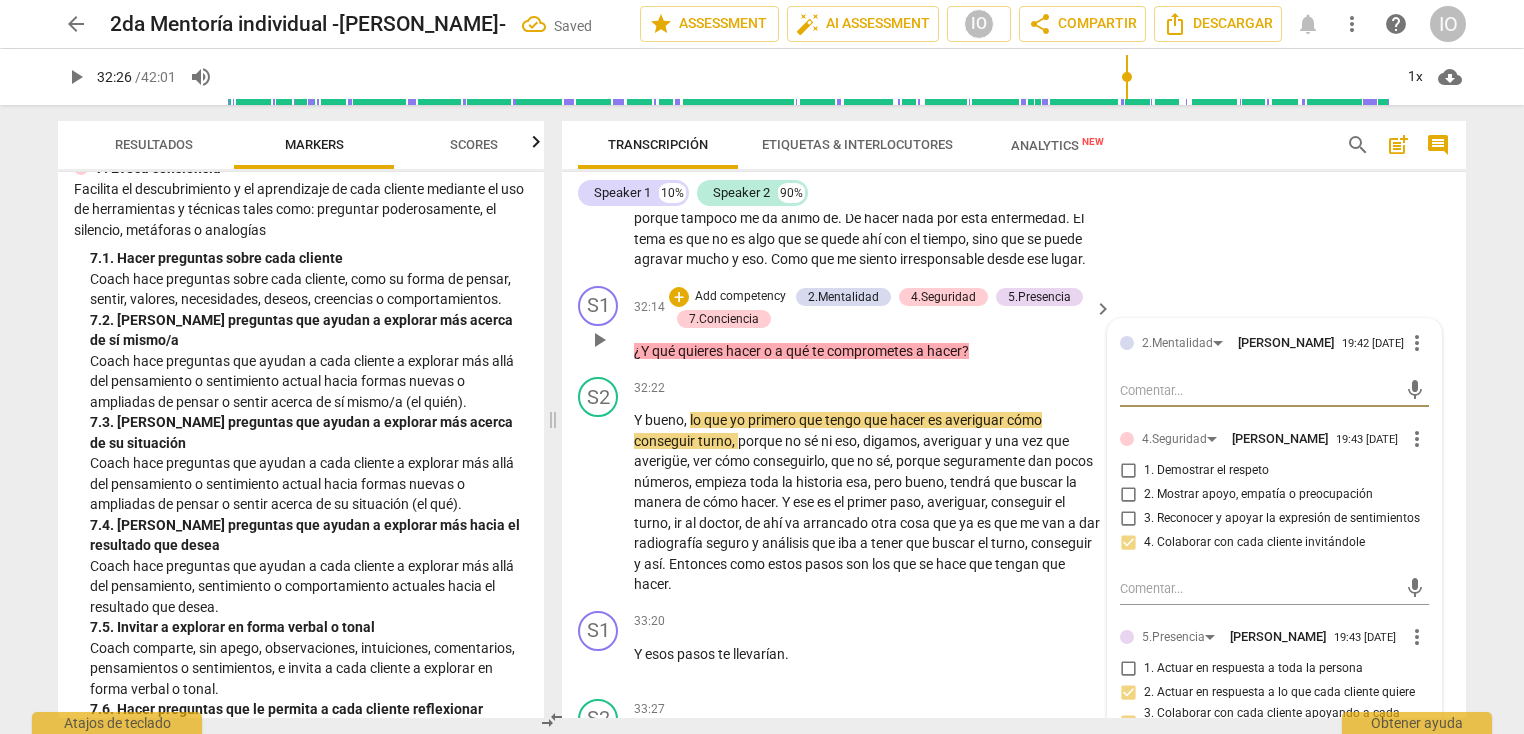 click on "2.Mentalidad [PERSON_NAME] 19:42 [DATE] more_vert mic 4.Seguridad [PERSON_NAME] 19:43 [DATE] more_vert 1. Demostrar el respeto 2. Mostrar apoyo, empatía o preocupación 3. Reconocer y apoyar la expresión de sentimientos 4. Colaborar con cada cliente invitándole  mic 5.Presencia [PERSON_NAME] 19:43 [DATE] more_vert 1. Actuar en respuesta a toda la persona  2. Actuar en respuesta a lo que cada cliente quiere 3. Colaborar con cada cliente apoyando a cada cliente 4. Demuestrar curiosidad 5. Crear o dejar espacio para el silencio mic 7.Conciencia [PERSON_NAME] 19:45 [DATE] more_vert 1. Hacer preguntas sobre cada cliente 2. [PERSON_NAME] preguntas que ayudan a explorar más acerca de sí mismo/a  3. [PERSON_NAME] preguntas que ayudan a explorar más acerca de su situación 4. [PERSON_NAME] preguntas que ayudan a explorar más hacia el resultado que desea 5. Invitar a explorar en forma verbal o tonal 6. Hacer preguntas que le permita a cada cliente reflexionar 7. Utilizar un lenguaje que generalmente es claro y conciso mic" at bounding box center (1274, 767) 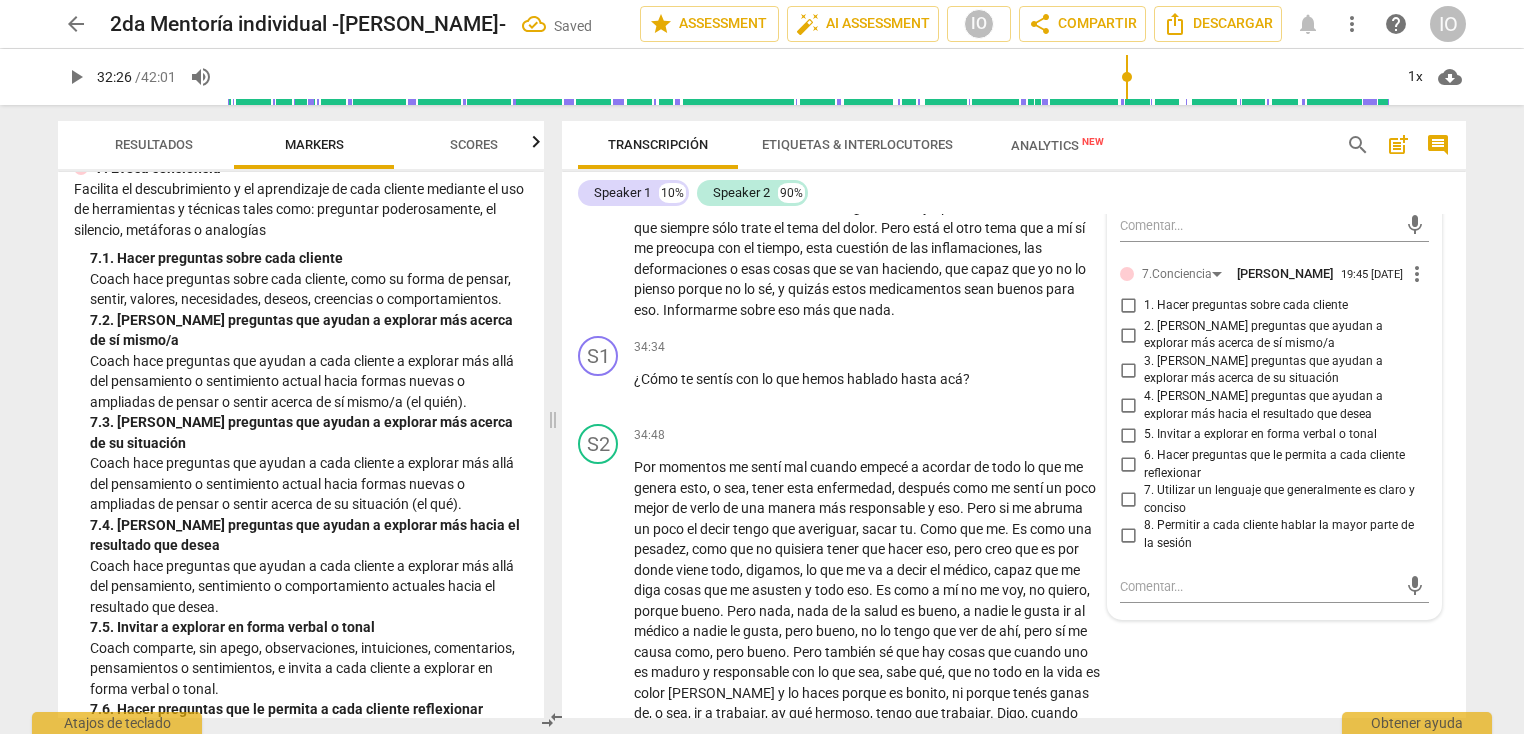scroll, scrollTop: 9440, scrollLeft: 0, axis: vertical 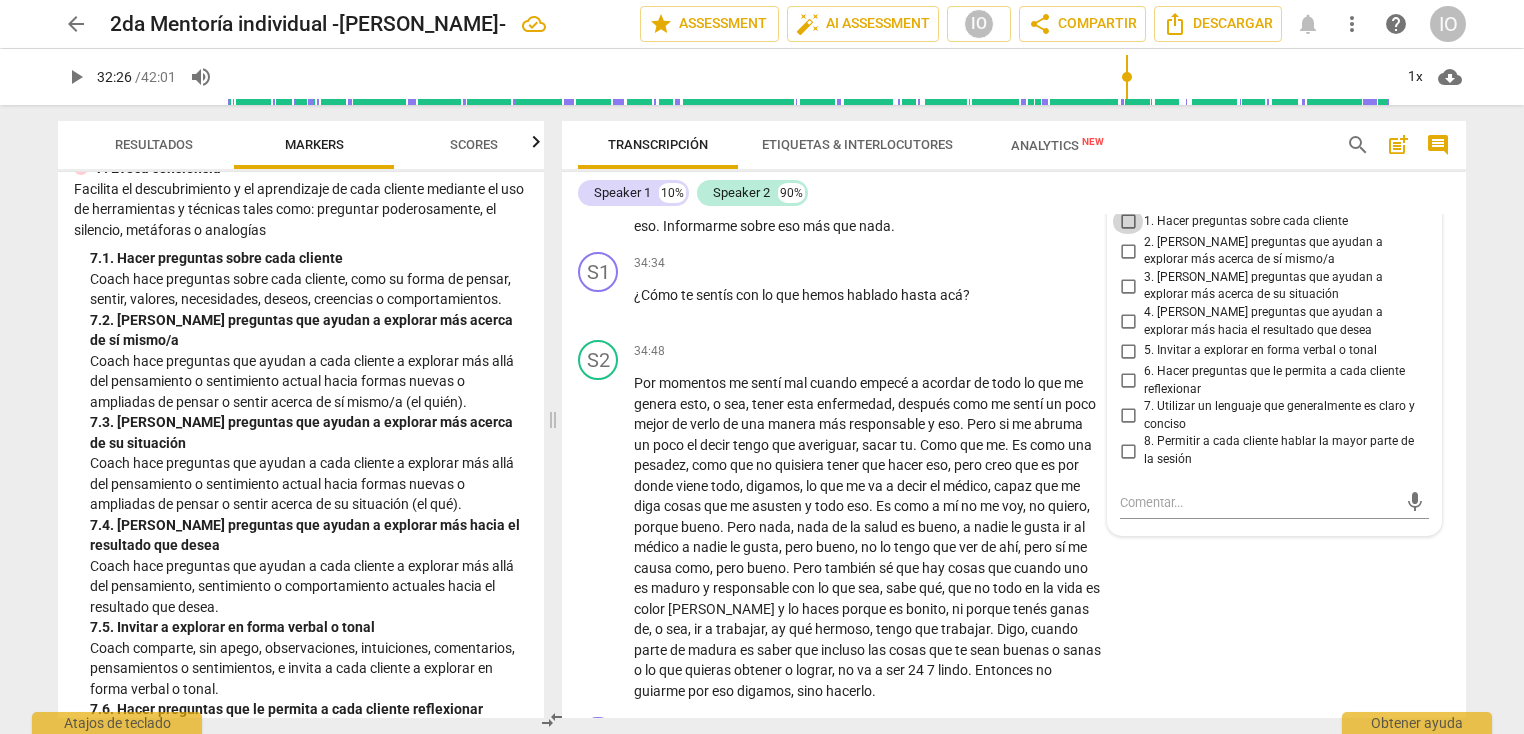 click on "1. Hacer preguntas sobre cada cliente" at bounding box center (1128, 222) 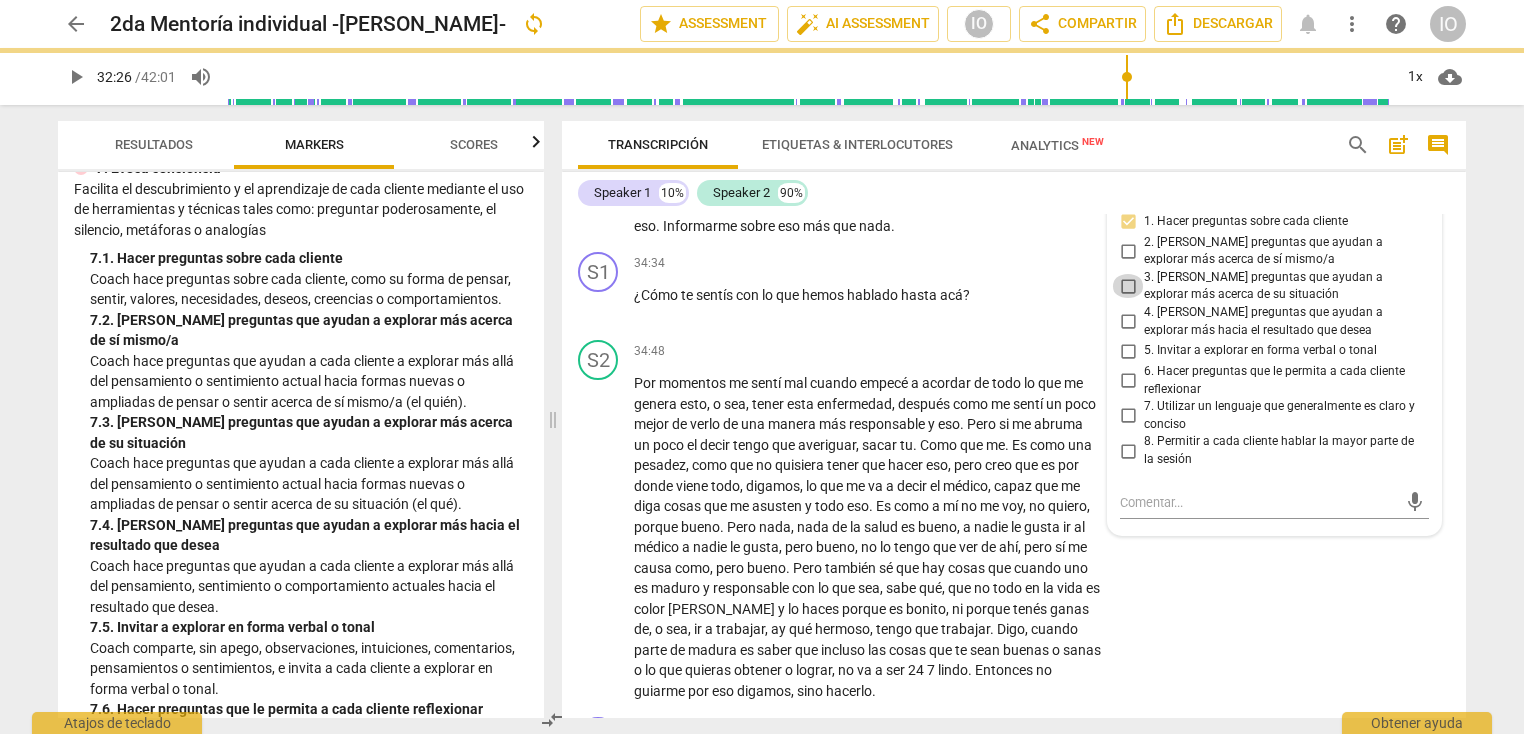 click on "3. [PERSON_NAME] preguntas que ayudan a explorar más acerca de su situación" at bounding box center [1128, 286] 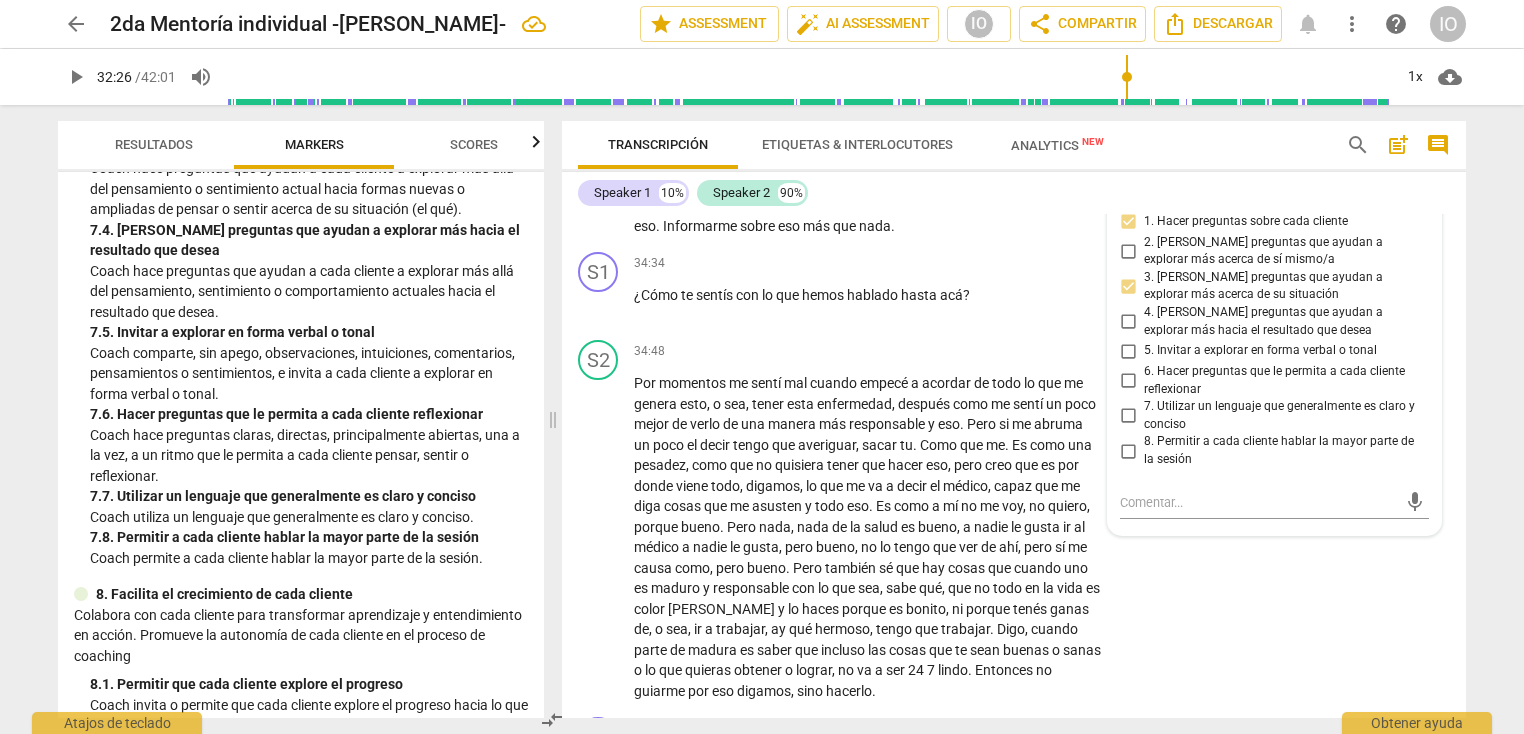 scroll, scrollTop: 2066, scrollLeft: 0, axis: vertical 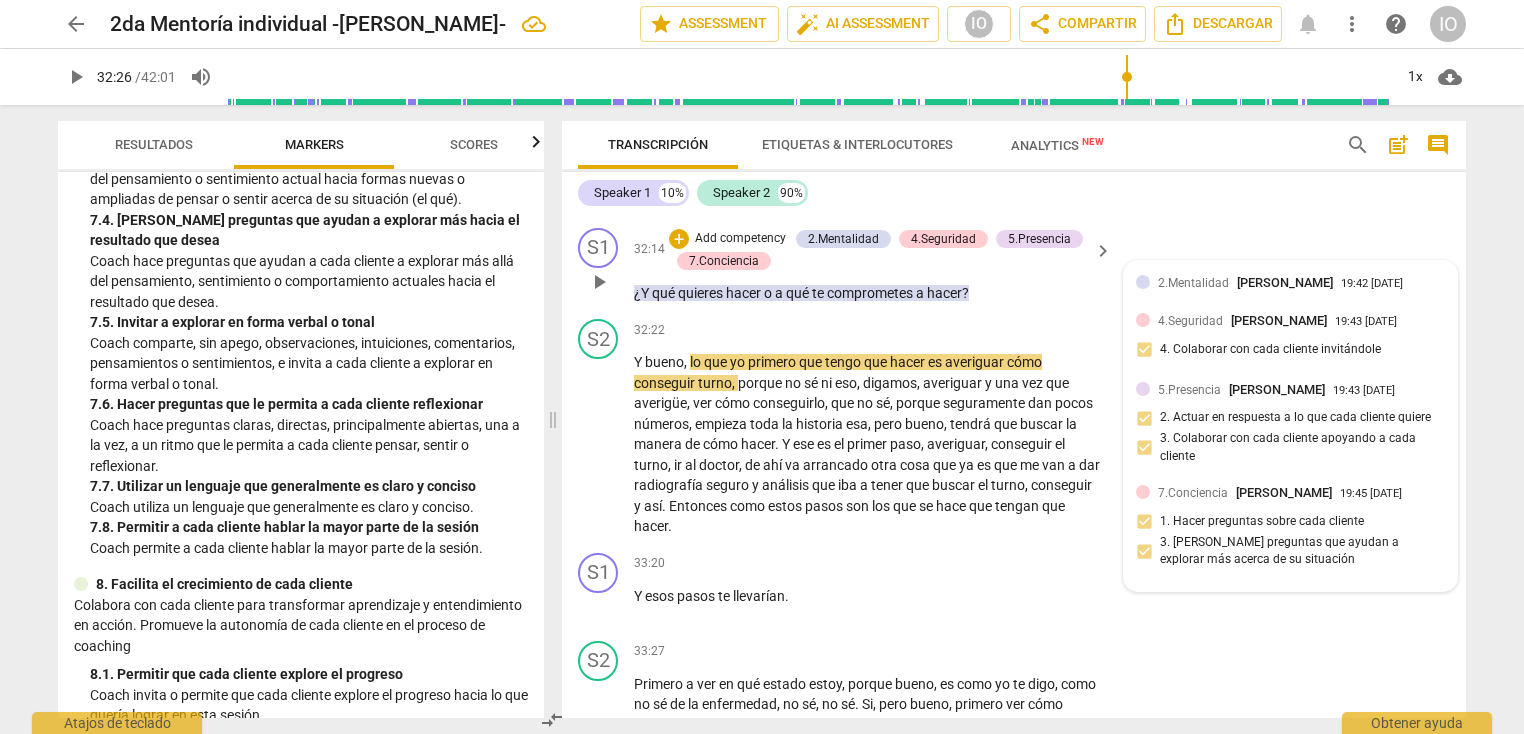 click on "2.Mentalidad [PERSON_NAME] 19:42 [DATE] 4.Seguridad [PERSON_NAME] 19:43 [DATE] 4. Colaborar con cada cliente invitándole  5.Presencia [PERSON_NAME] 19:43 [DATE] 2. Actuar en respuesta a lo que cada cliente quiere 3. Colaborar con cada cliente apoyando a cada cliente 7.Conciencia [PERSON_NAME] 19:45 [DATE] 1. Hacer preguntas sobre cada cliente 3. [PERSON_NAME] preguntas que ayudan a explorar más acerca de su situación" at bounding box center [1290, 426] 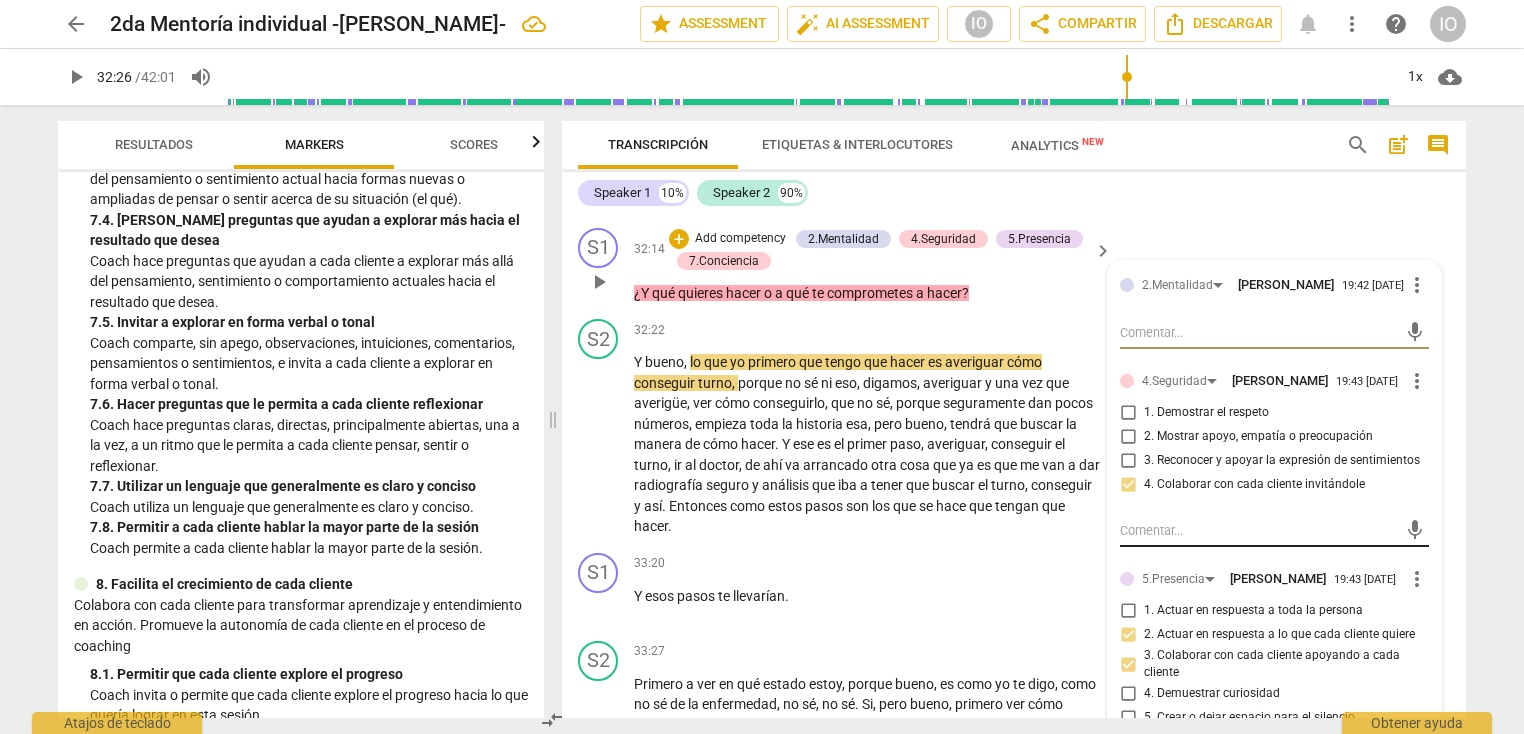 click on "mic" at bounding box center [1274, 531] 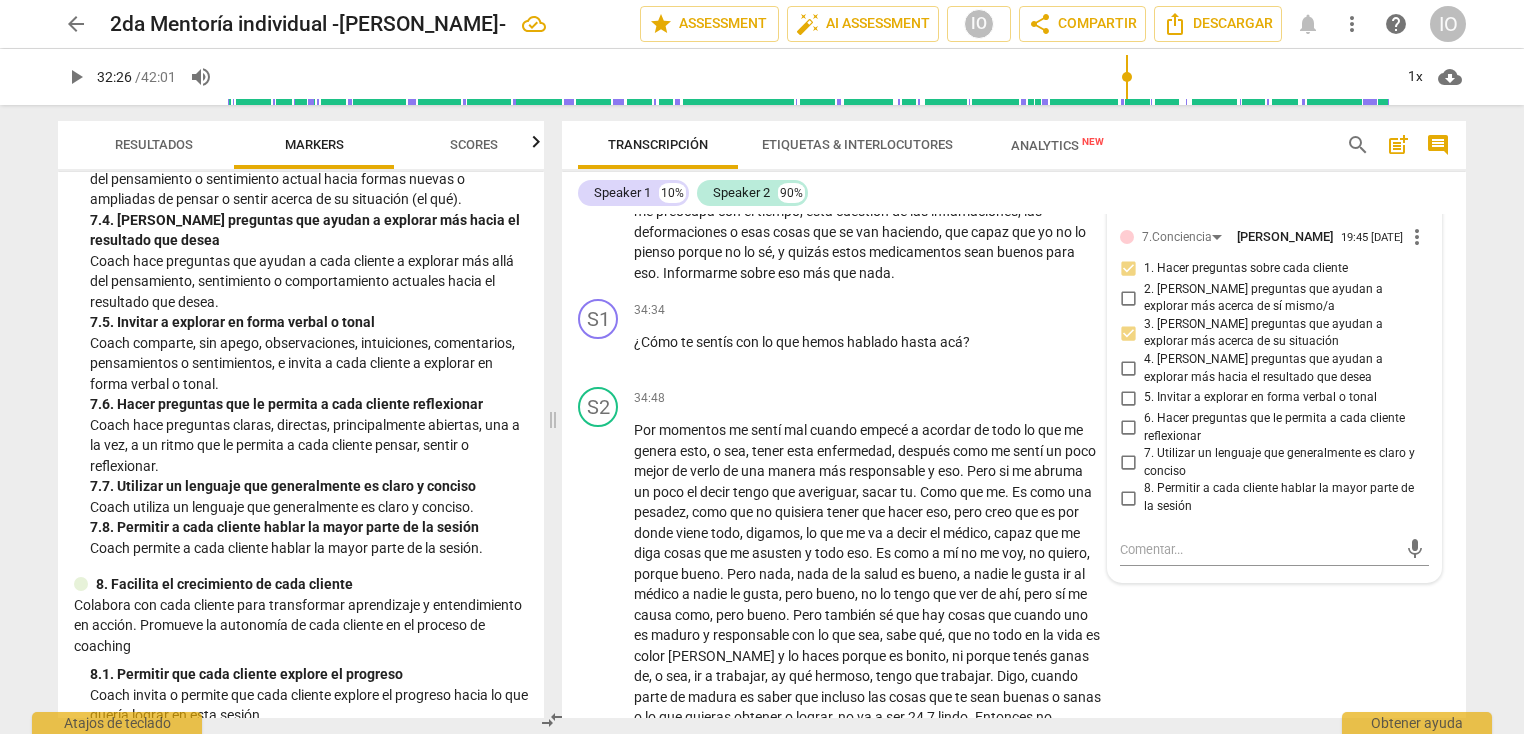 scroll, scrollTop: 9418, scrollLeft: 0, axis: vertical 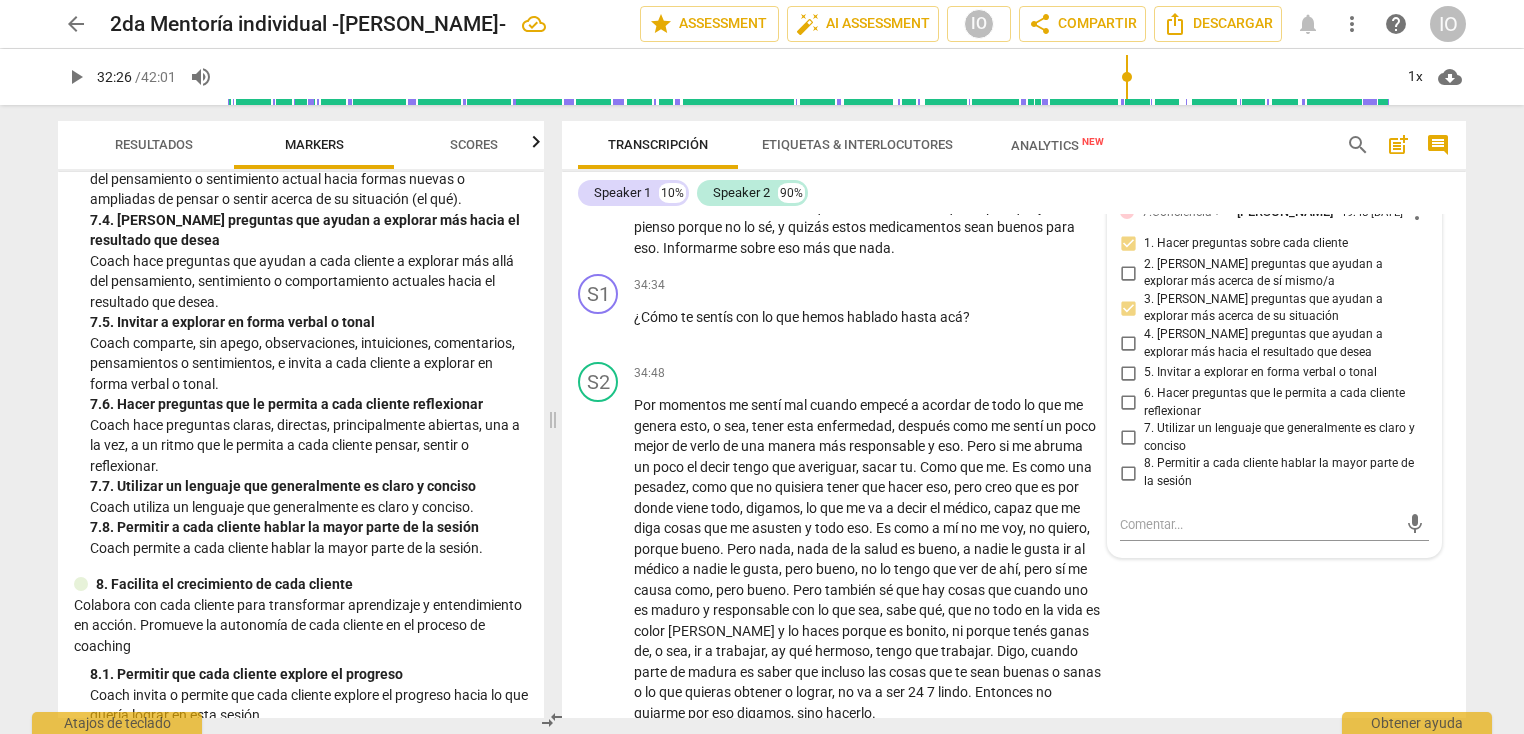 click on "7. Utilizar un lenguaje que generalmente es claro y conciso" at bounding box center (1128, 438) 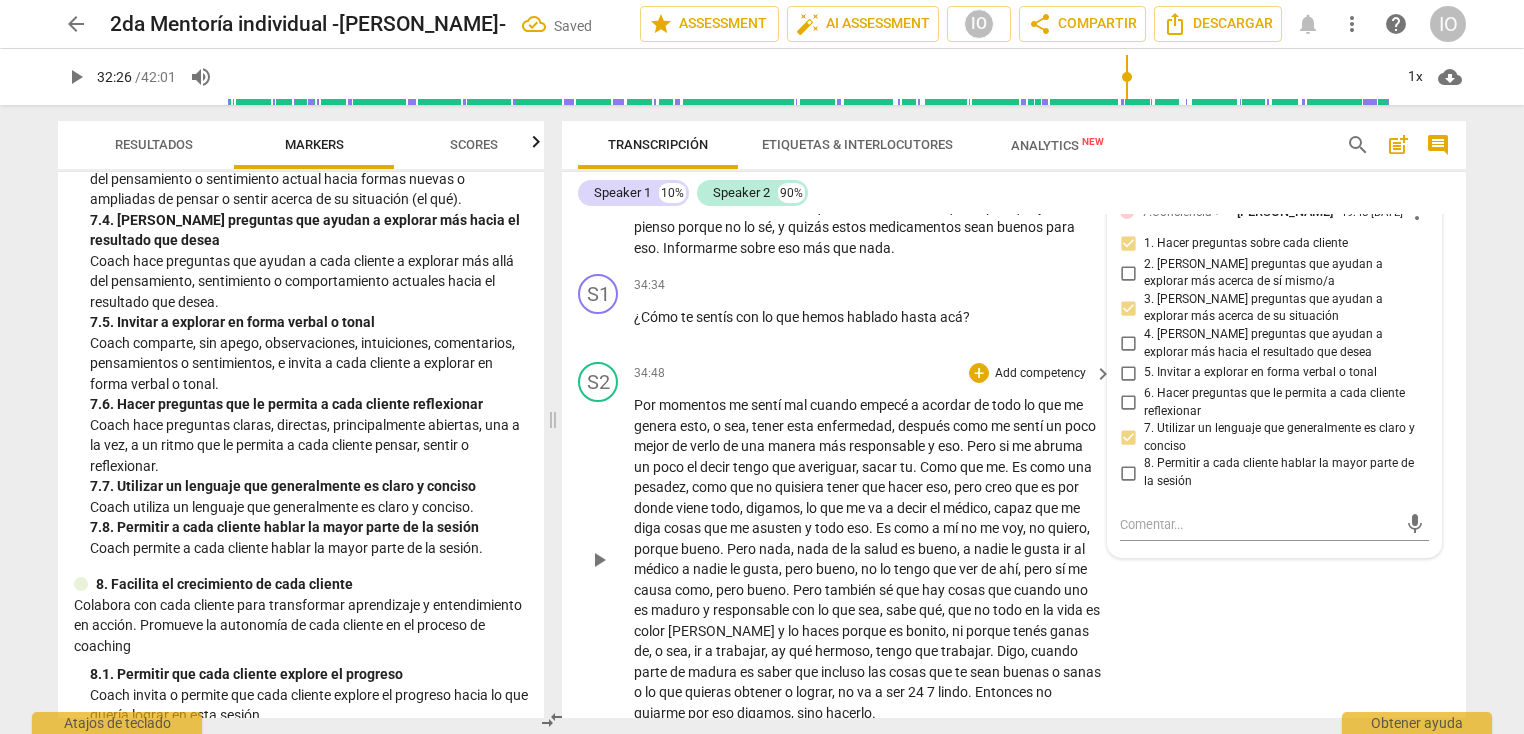 click on "S2 play_arrow pause 34:48 + Add competency keyboard_arrow_right Por   momentos   me   sentí   mal   cuando   empecé   a   acordar   de   todo   lo   que   me   genera   esto ,   o   sea ,   tener   esta   enfermedad ,   después   como   me   sentí   un   poco   mejor   de   verlo   de   una   manera   más   responsable   y   eso .   Pero   si   me   abruma   un   poco   el   decir   tengo   que   averiguar ,   sacar   tu .   Como   que   me .   Es   como   una   pesadez ,   como   que   no   quisiera   tener   que   hacer   eso ,   pero   creo   que   es   por   donde   viene   todo ,   digamos ,   lo   que   me   va   a   decir   el   médico ,   capaz   que   me   diga   cosas   que   me   asusten   y   todo   eso .   Es   como   a   mí   no   me   voy ,   no   quiero ,   porque   bueno .   Pero   nada ,   nada   de   la   salud   es   bueno ,   a   nadie   le   gusta   ir   al   médico   a   nadie   le   gusta ,   pero   bueno ,   no   lo   tengo   que   ver   de   ahí ,   pero   sí   me   causa" at bounding box center (1014, 542) 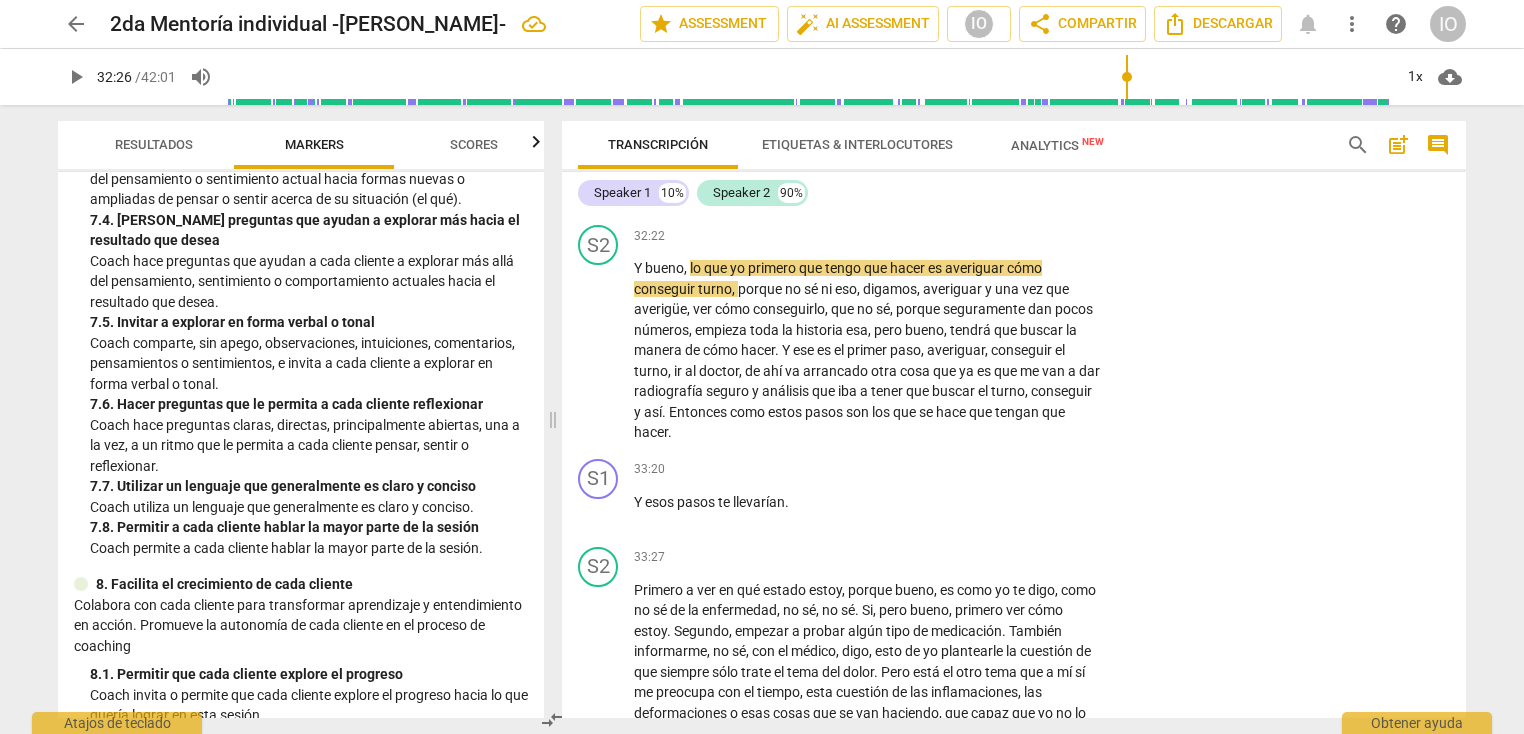 scroll, scrollTop: 8858, scrollLeft: 0, axis: vertical 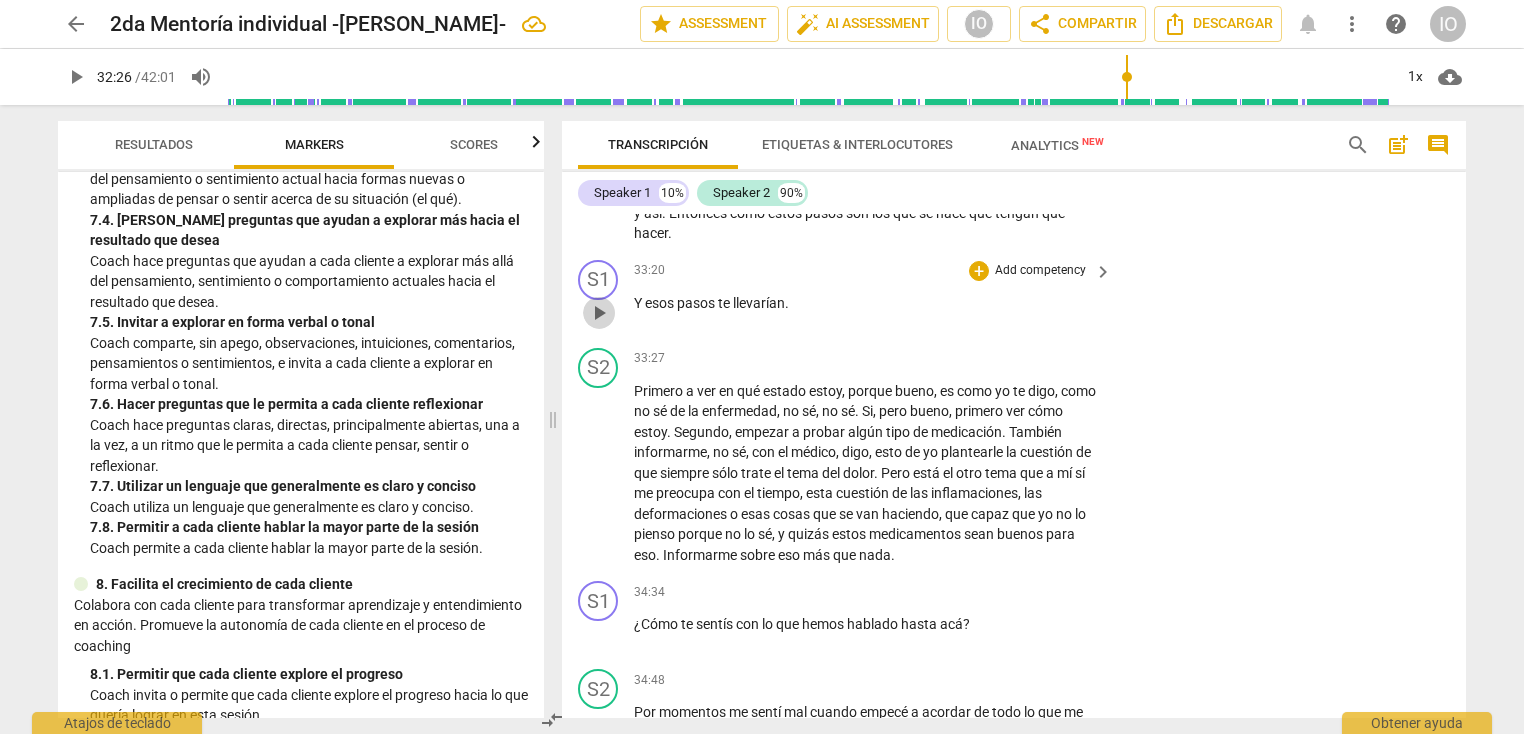 click on "play_arrow" at bounding box center (599, 313) 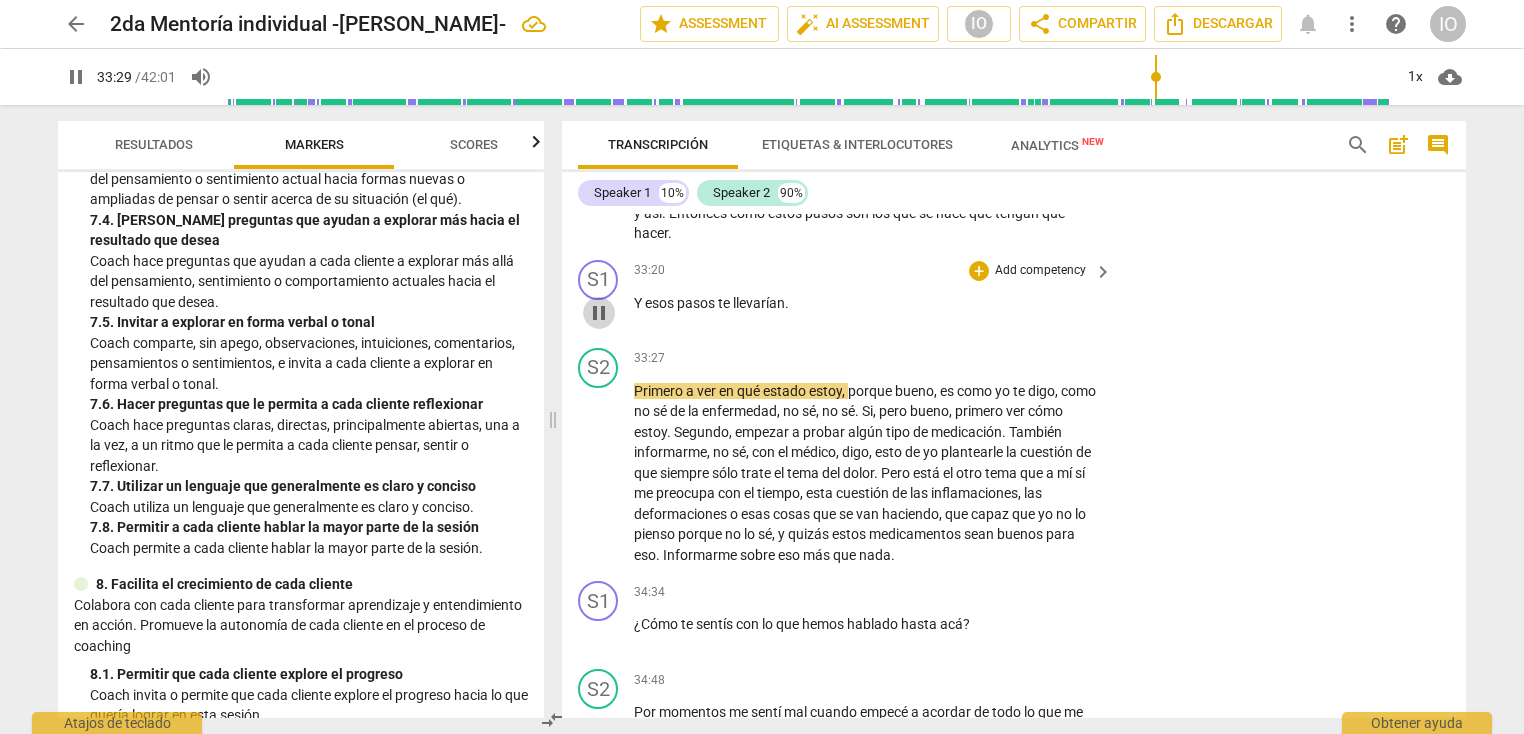 click on "pause" at bounding box center (599, 313) 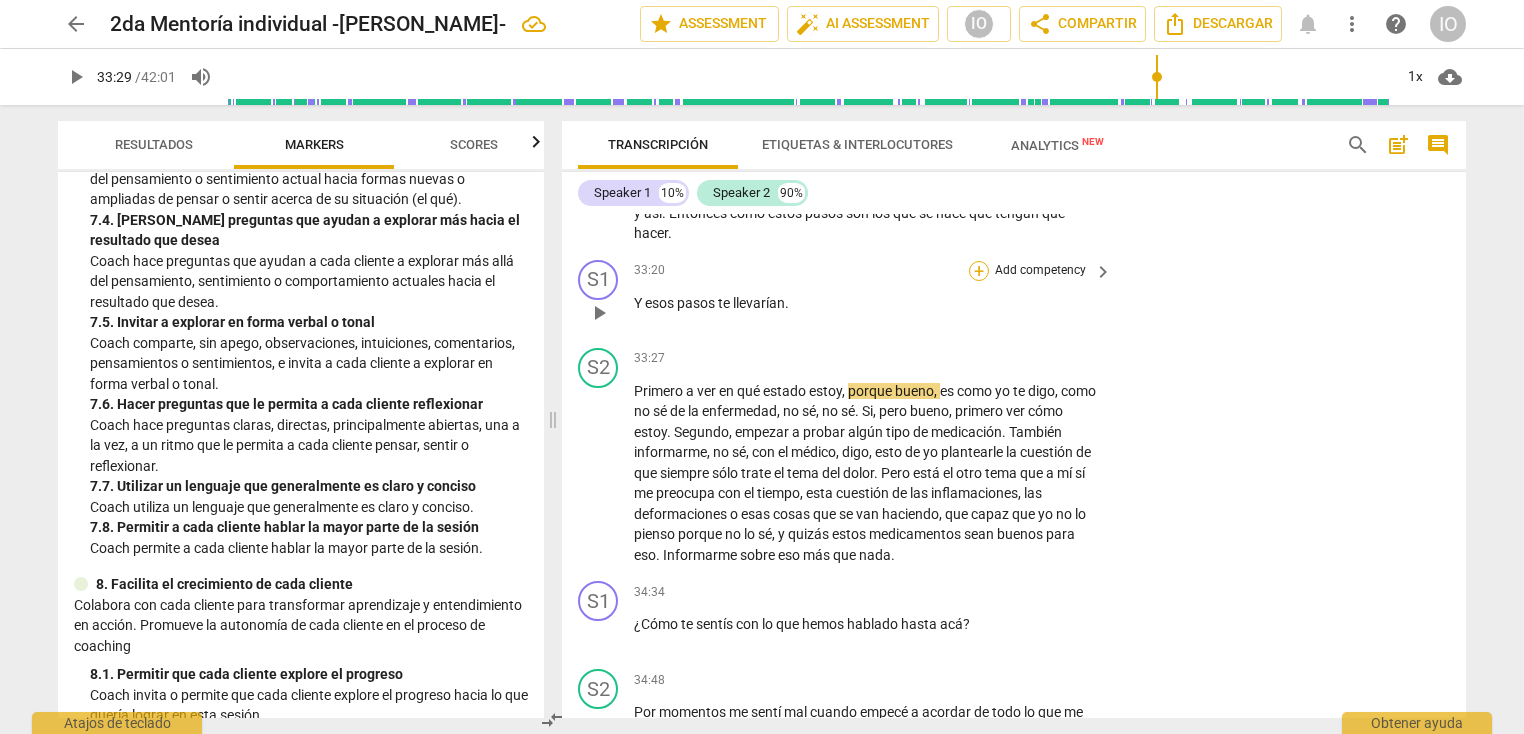 click on "+" at bounding box center (979, 271) 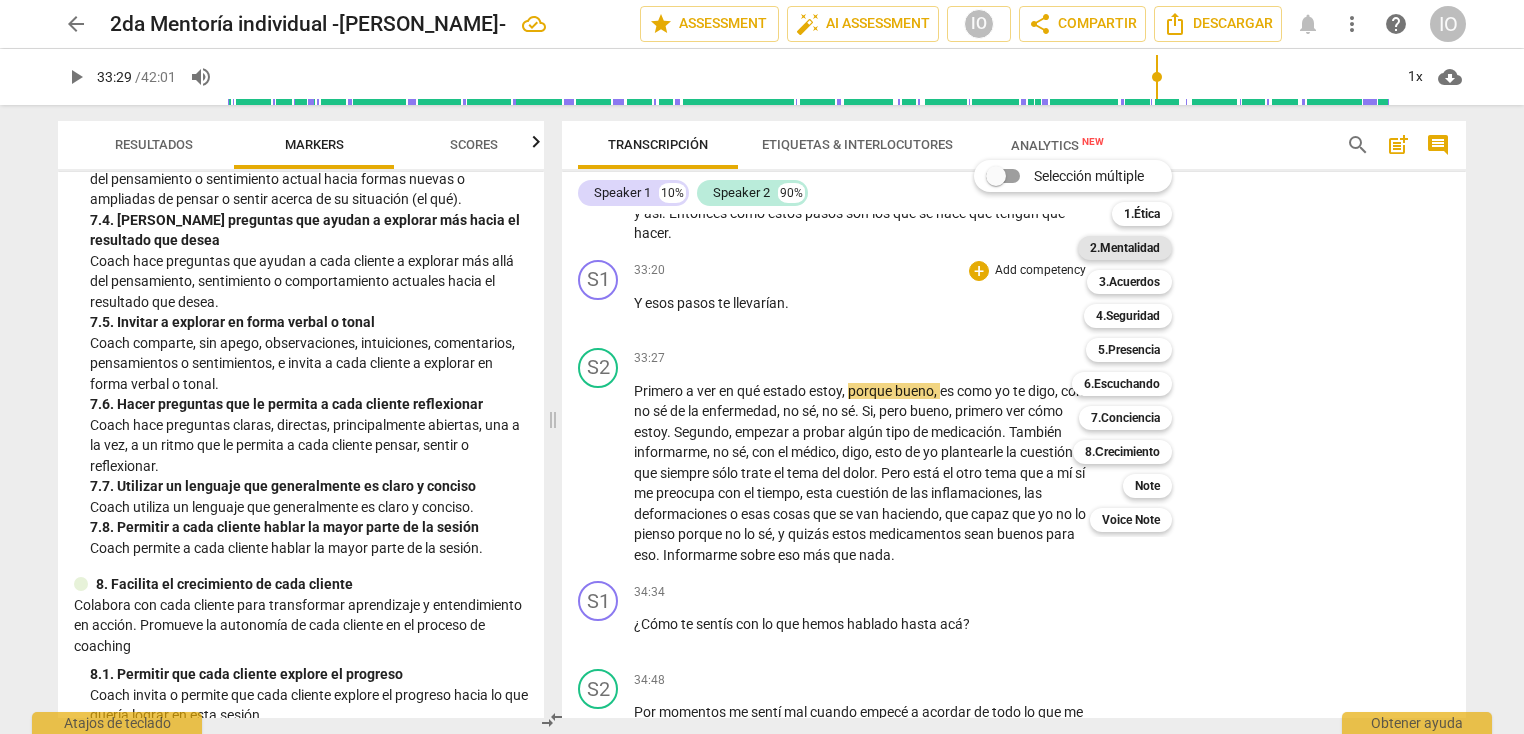 click on "2.Mentalidad" at bounding box center [1125, 248] 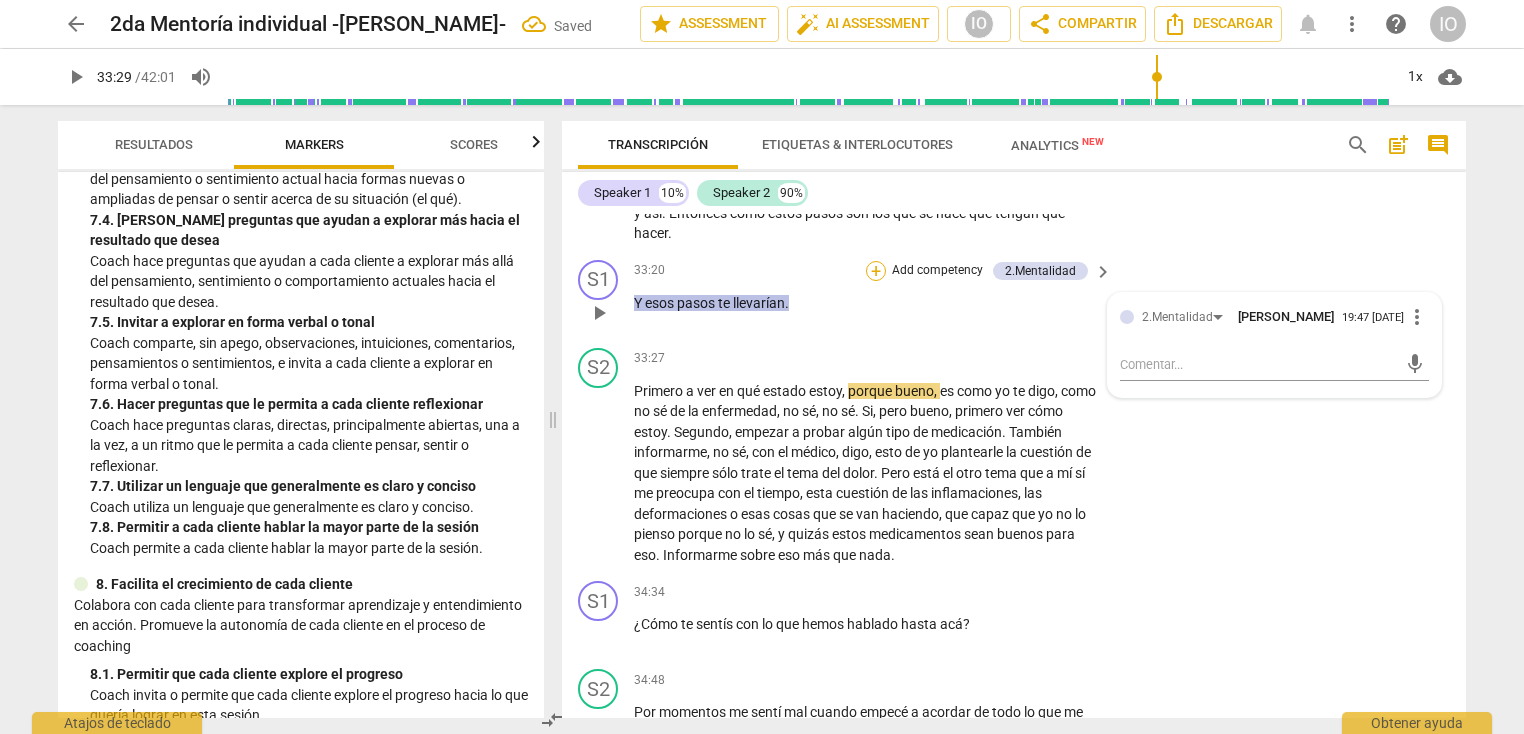 click on "+" at bounding box center [876, 271] 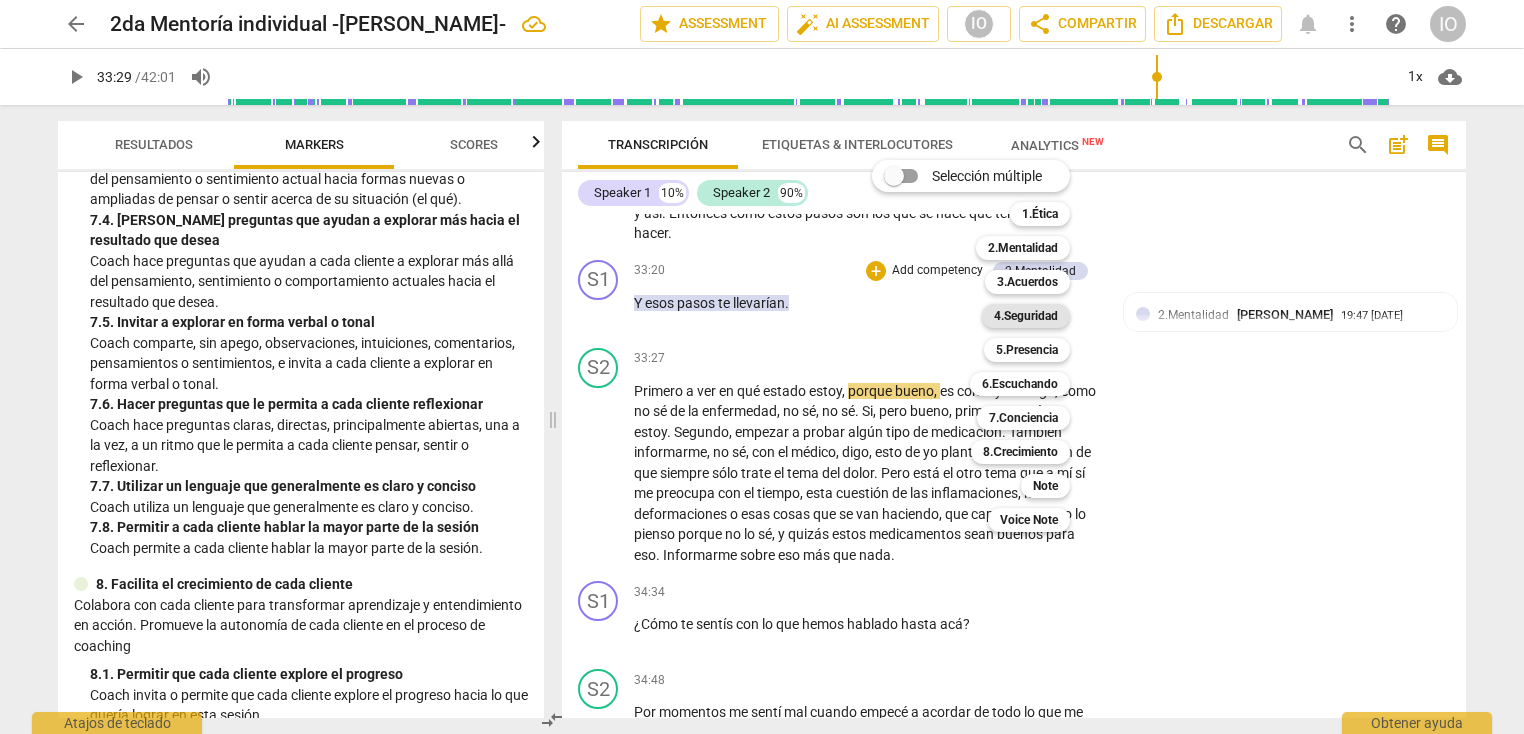 click on "4.Seguridad" at bounding box center (1026, 316) 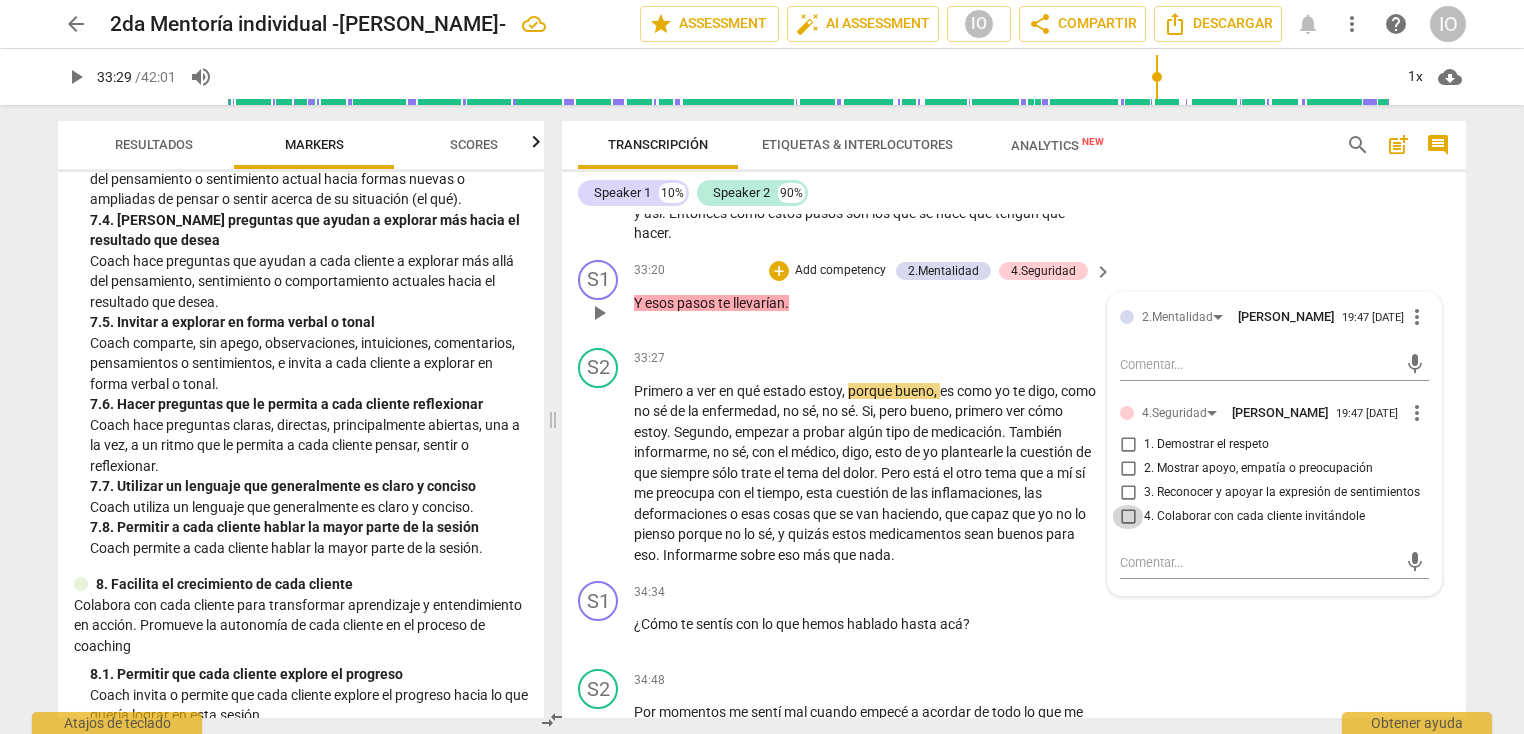 click on "4. Colaborar con cada cliente invitándole" at bounding box center (1128, 517) 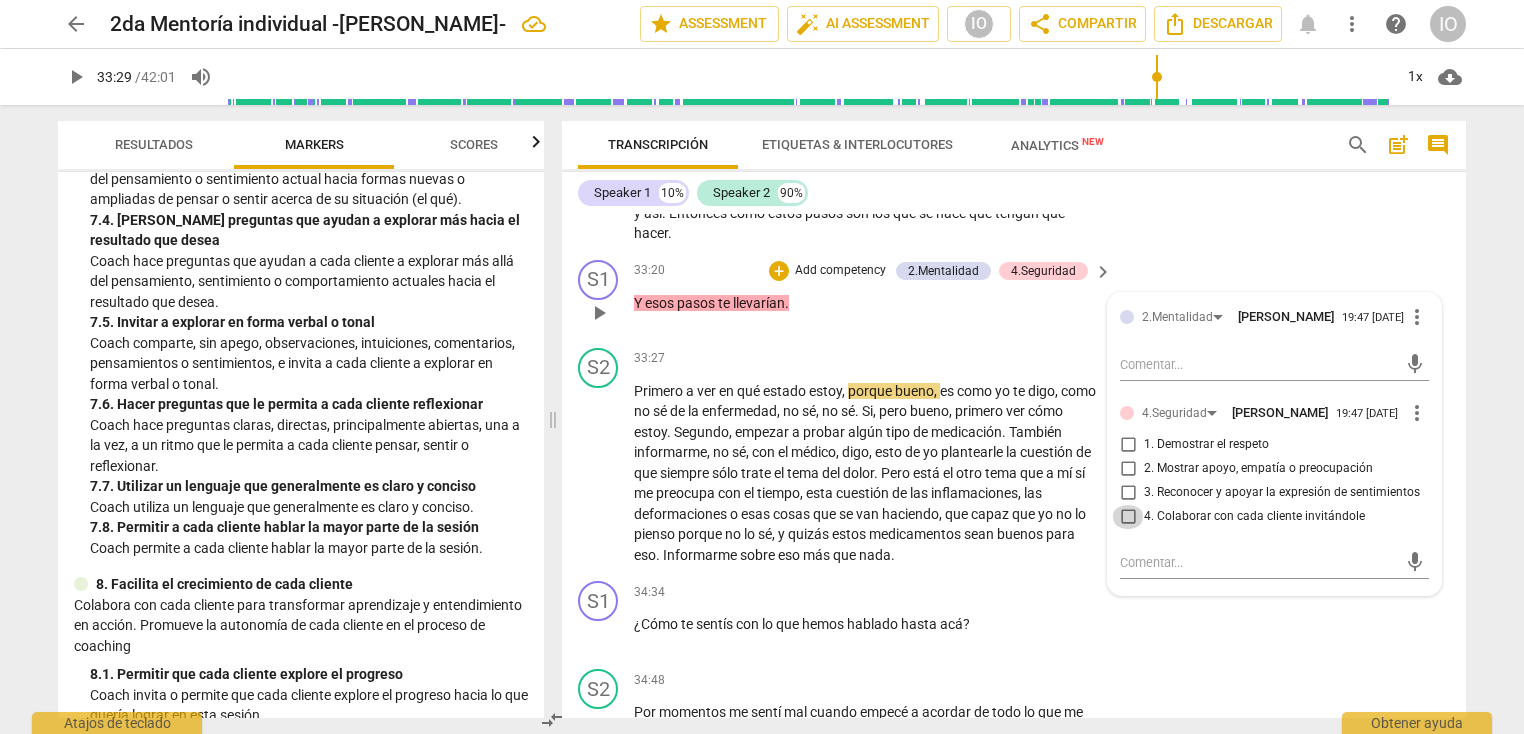checkbox on "true" 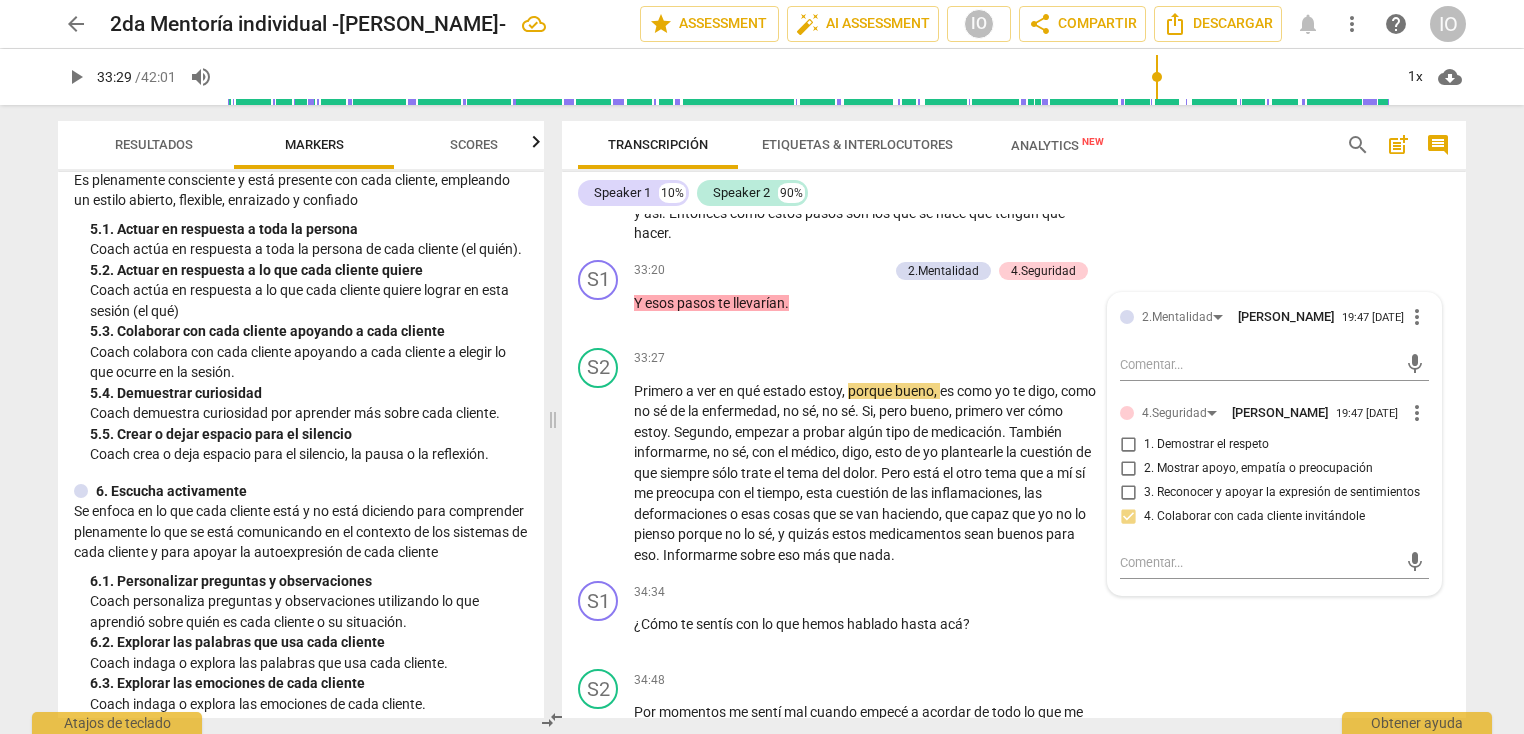 scroll, scrollTop: 924, scrollLeft: 0, axis: vertical 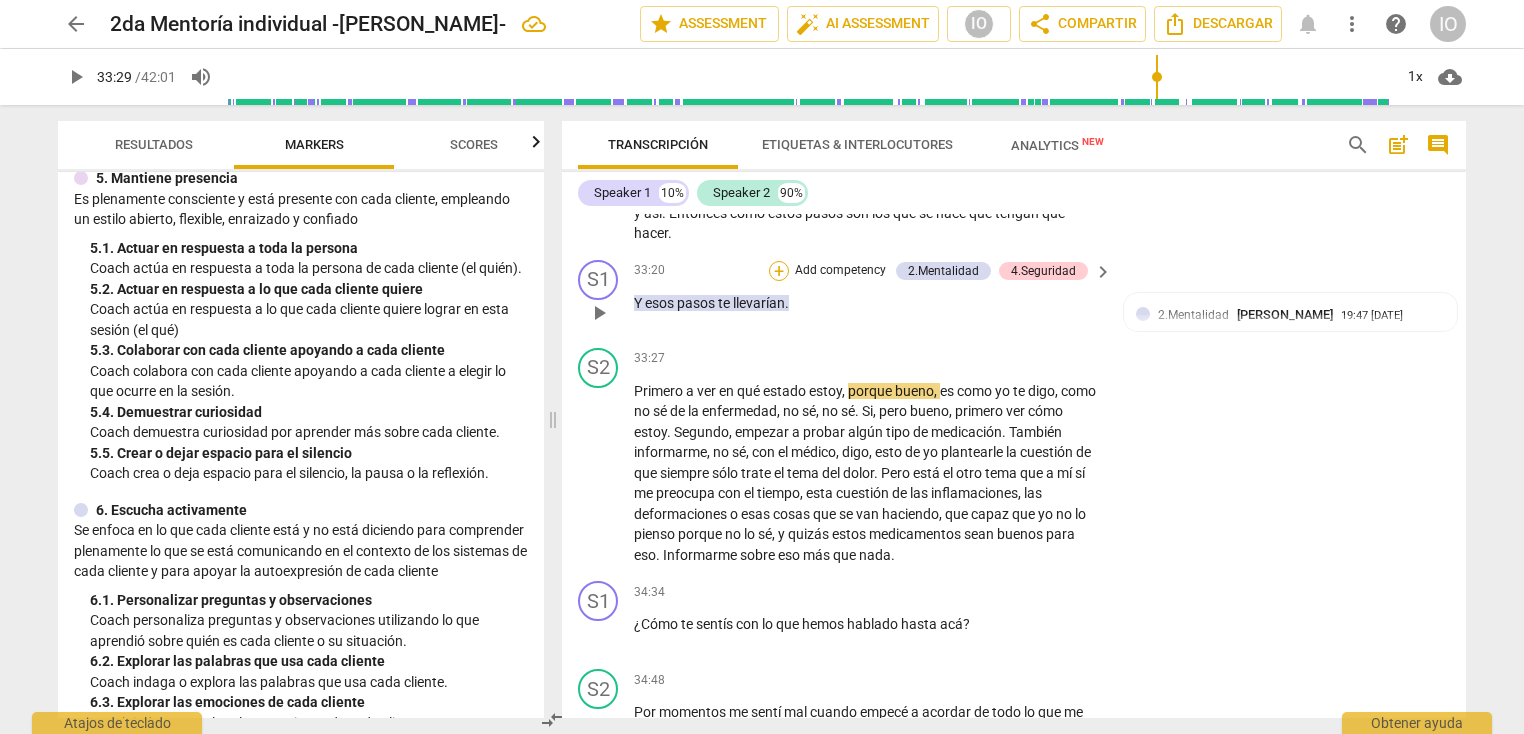 click on "+" at bounding box center [779, 271] 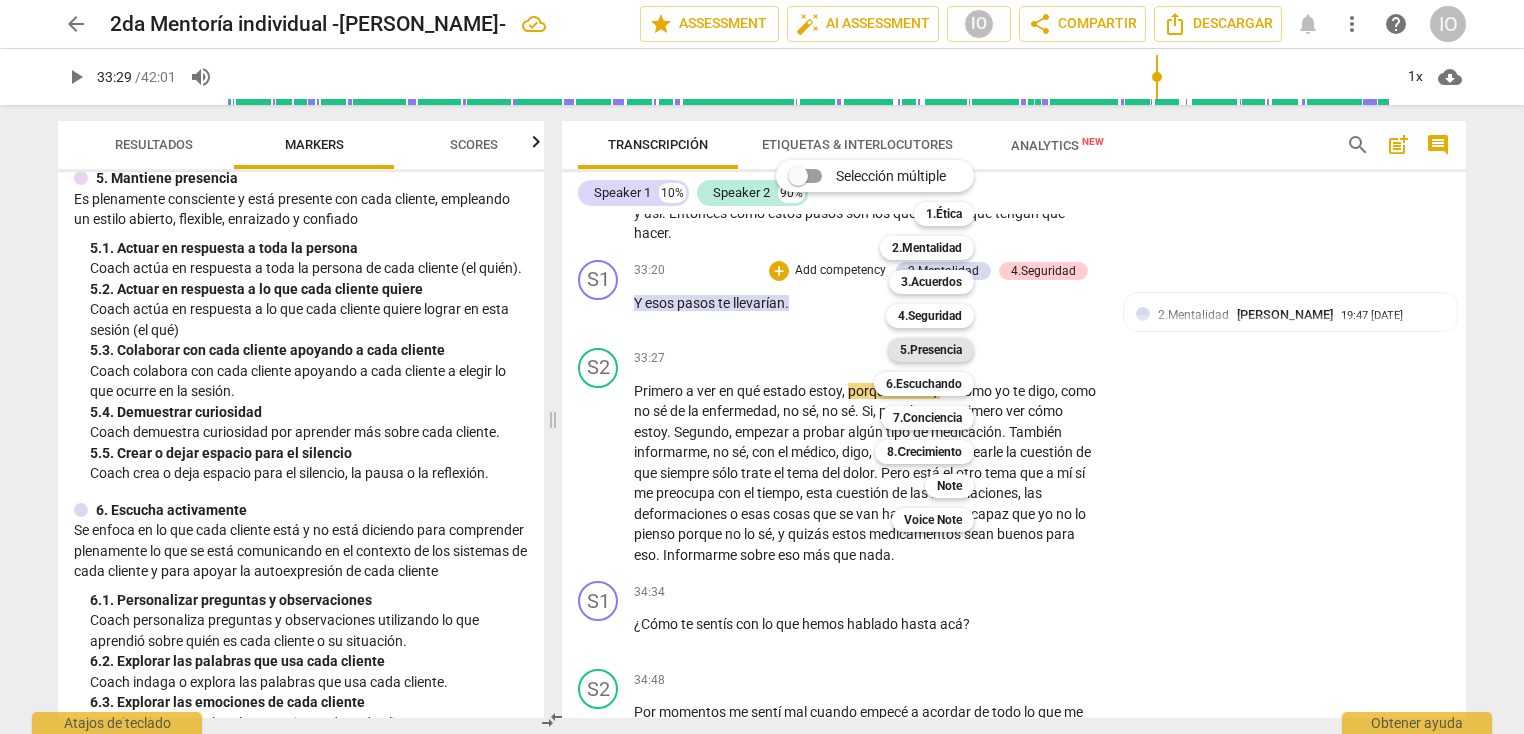 click on "5.Presencia" at bounding box center [931, 350] 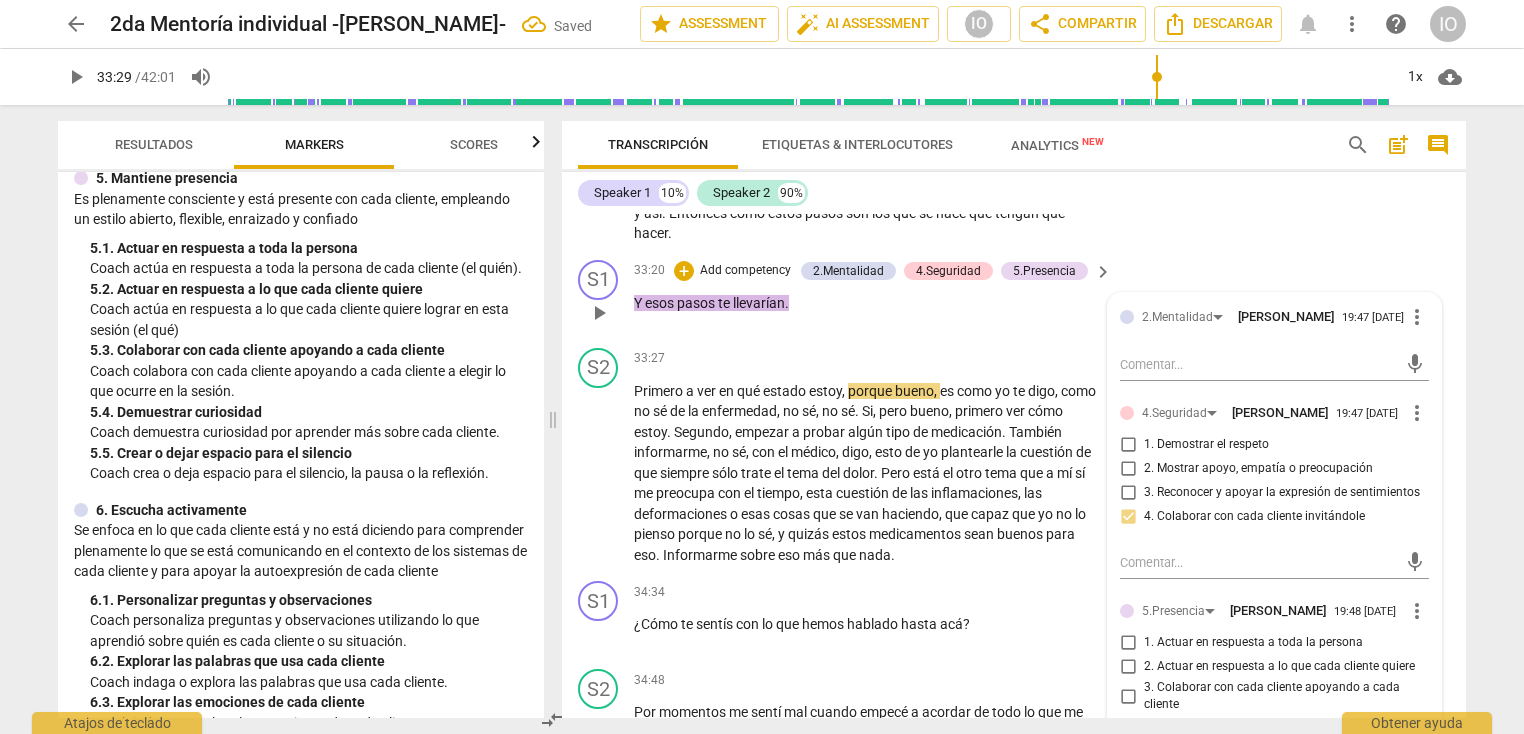 click on "2.Mentalidad [PERSON_NAME] 19:47 [DATE] more_vert mic 4.Seguridad [PERSON_NAME] 19:47 [DATE] more_vert 1. Demostrar el respeto 2. Mostrar apoyo, empatía o preocupación 3. Reconocer y apoyar la expresión de sentimientos 4. Colaborar con cada cliente invitándole  mic 5.Presencia [PERSON_NAME] 19:48 [DATE] more_vert 1. Actuar en respuesta a toda la persona  2. Actuar en respuesta a lo que cada cliente quiere 3. Colaborar con cada cliente apoyando a cada cliente 4. Demuestrar curiosidad 5. Crear o dejar espacio para el silencio mic" at bounding box center [1274, 560] 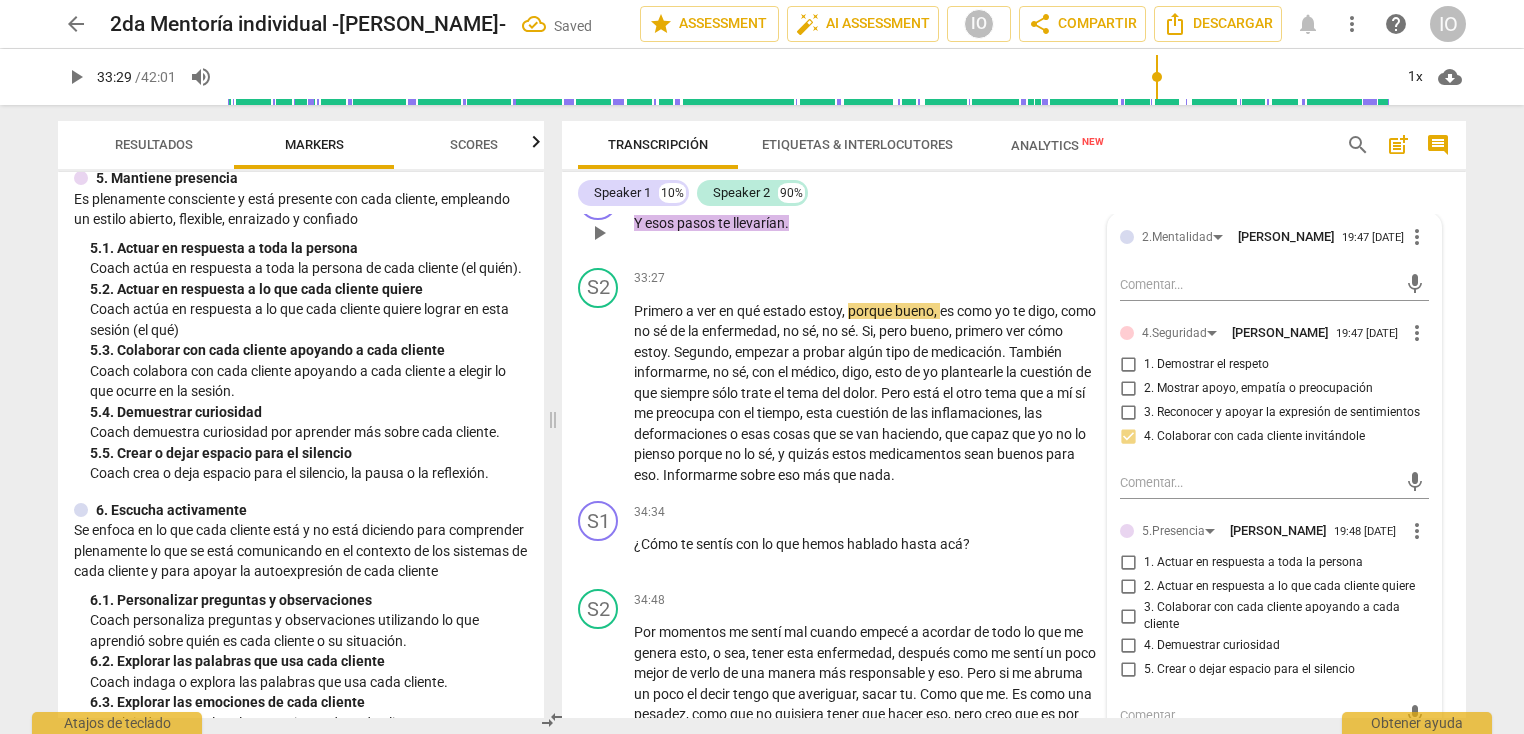 scroll, scrollTop: 9231, scrollLeft: 0, axis: vertical 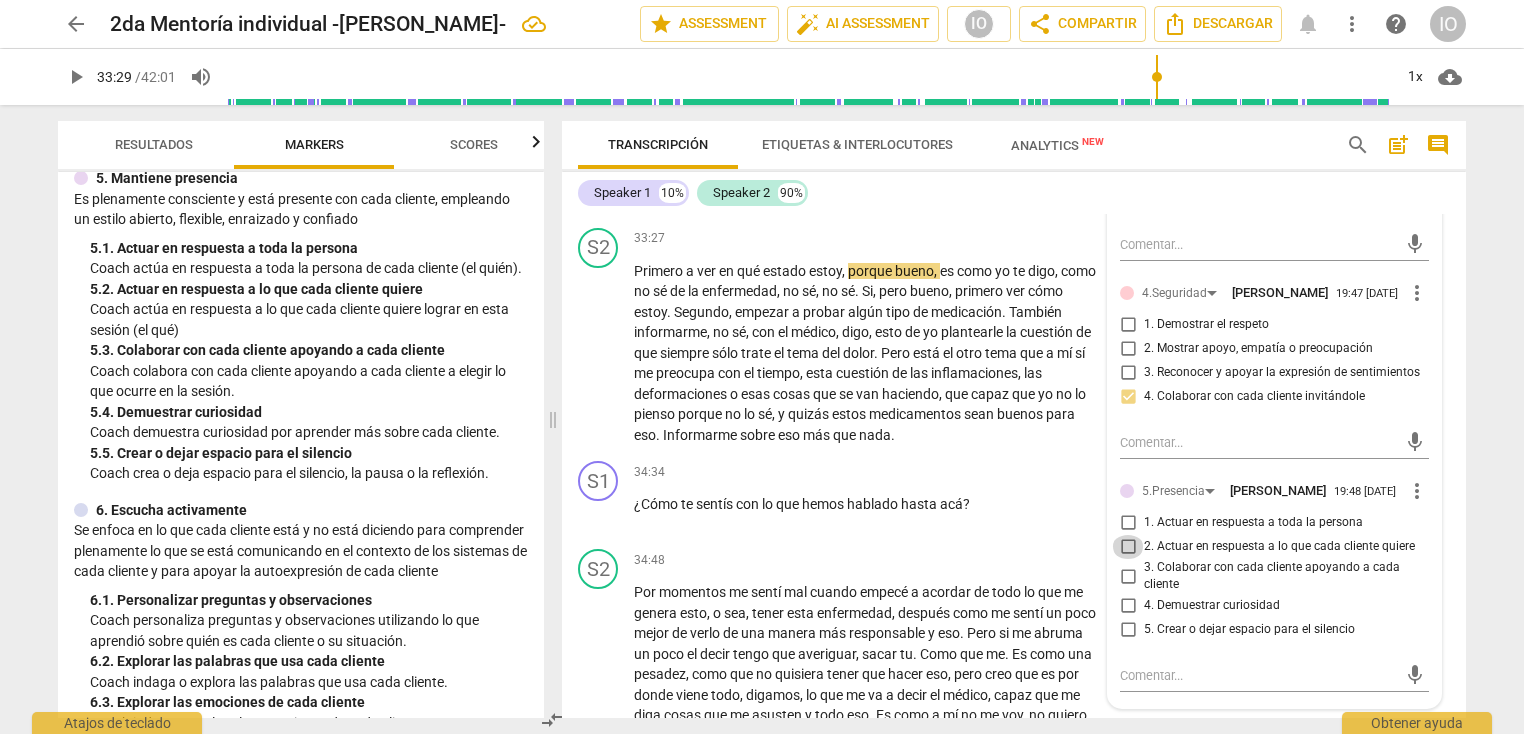 click on "2. Actuar en respuesta a lo que cada cliente quiere" at bounding box center [1128, 547] 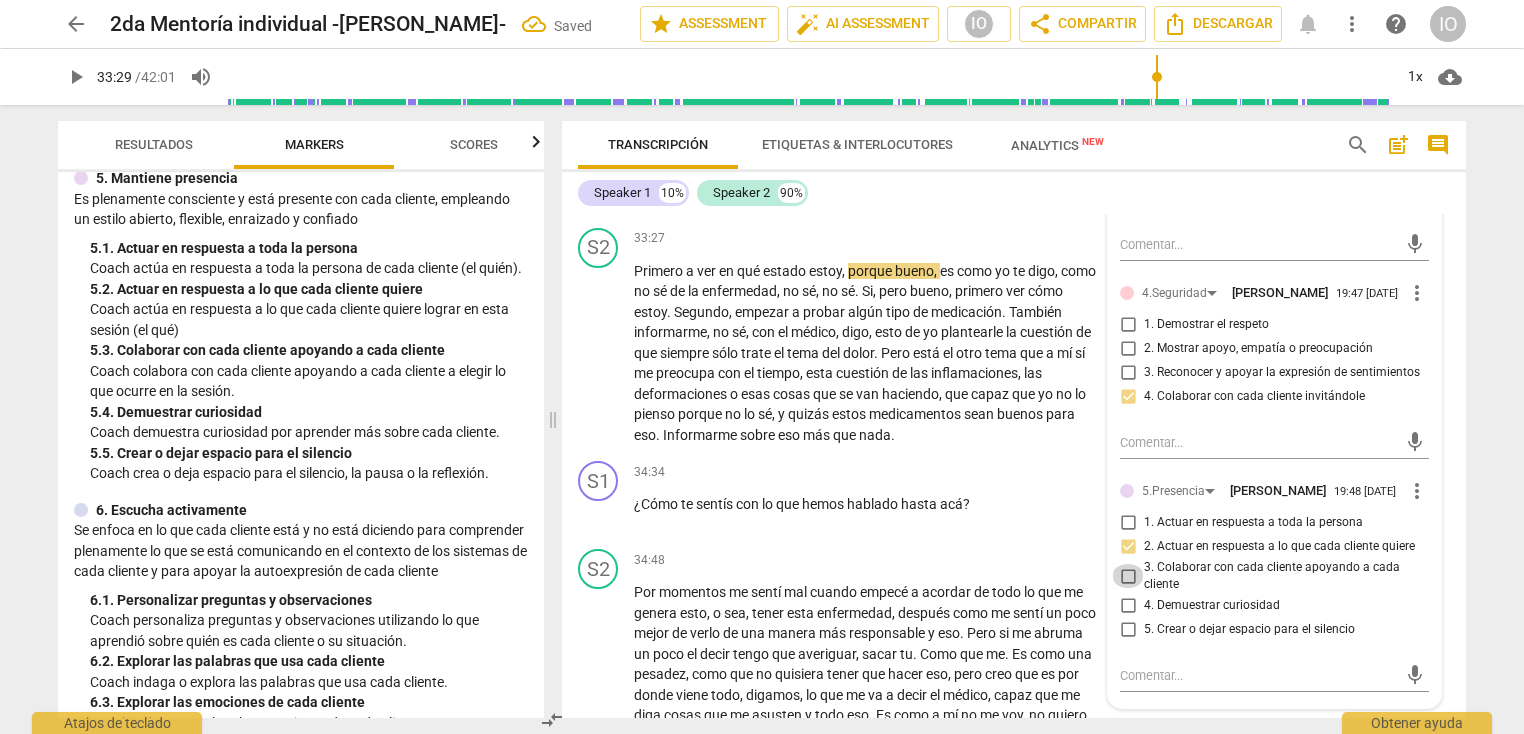 click on "3. Colaborar con cada cliente apoyando a cada cliente" at bounding box center [1128, 576] 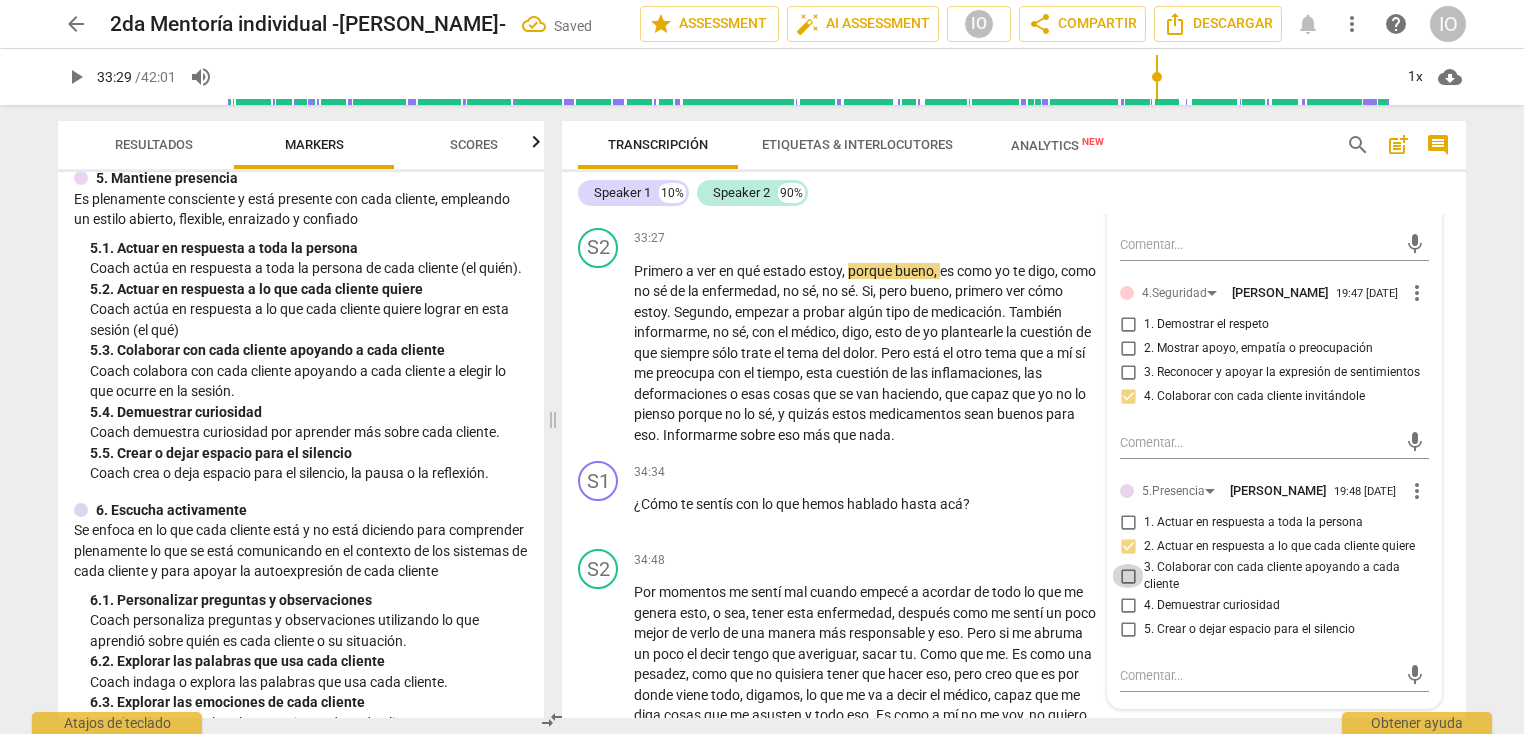 checkbox on "true" 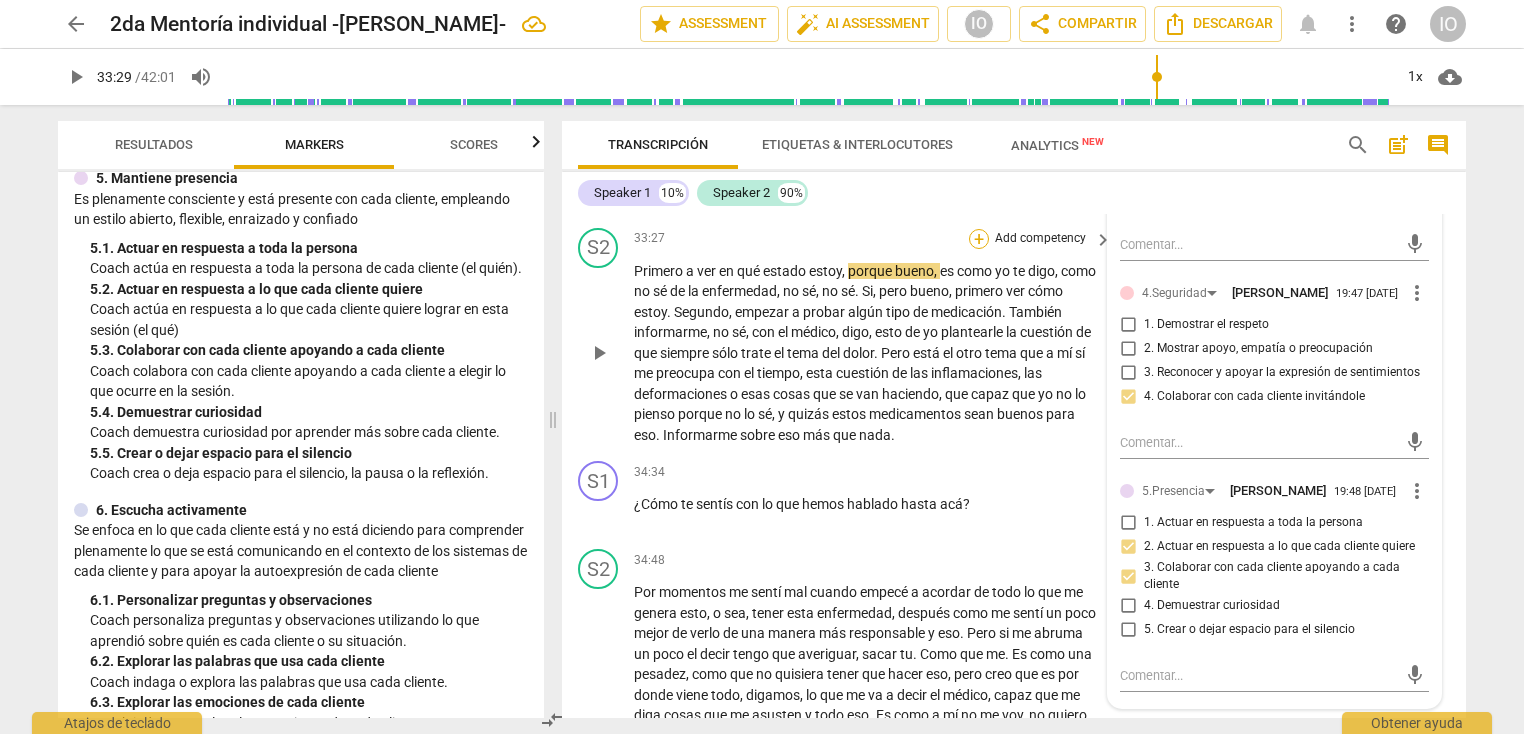 click on "+" at bounding box center (979, 239) 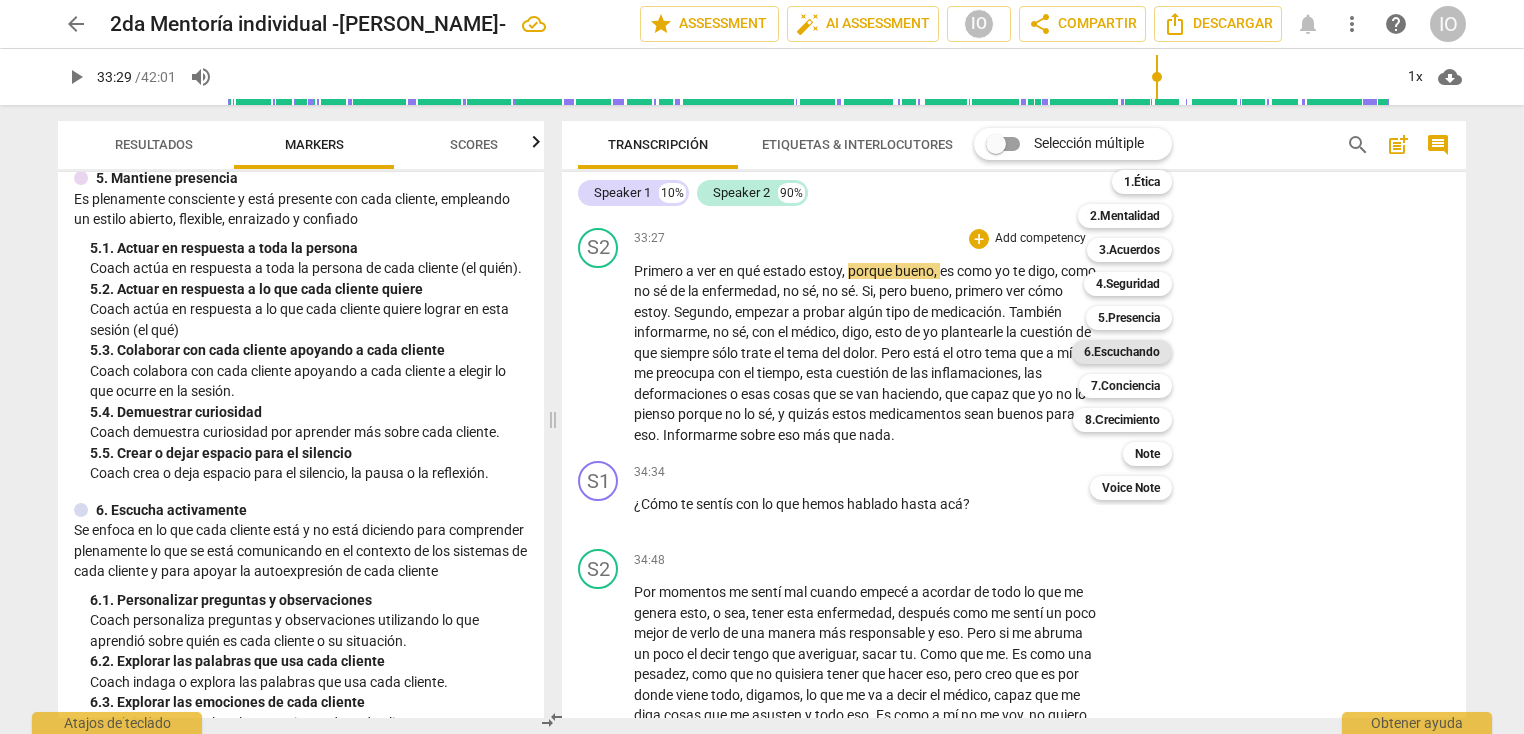 click on "6.Escuchando" at bounding box center [1122, 352] 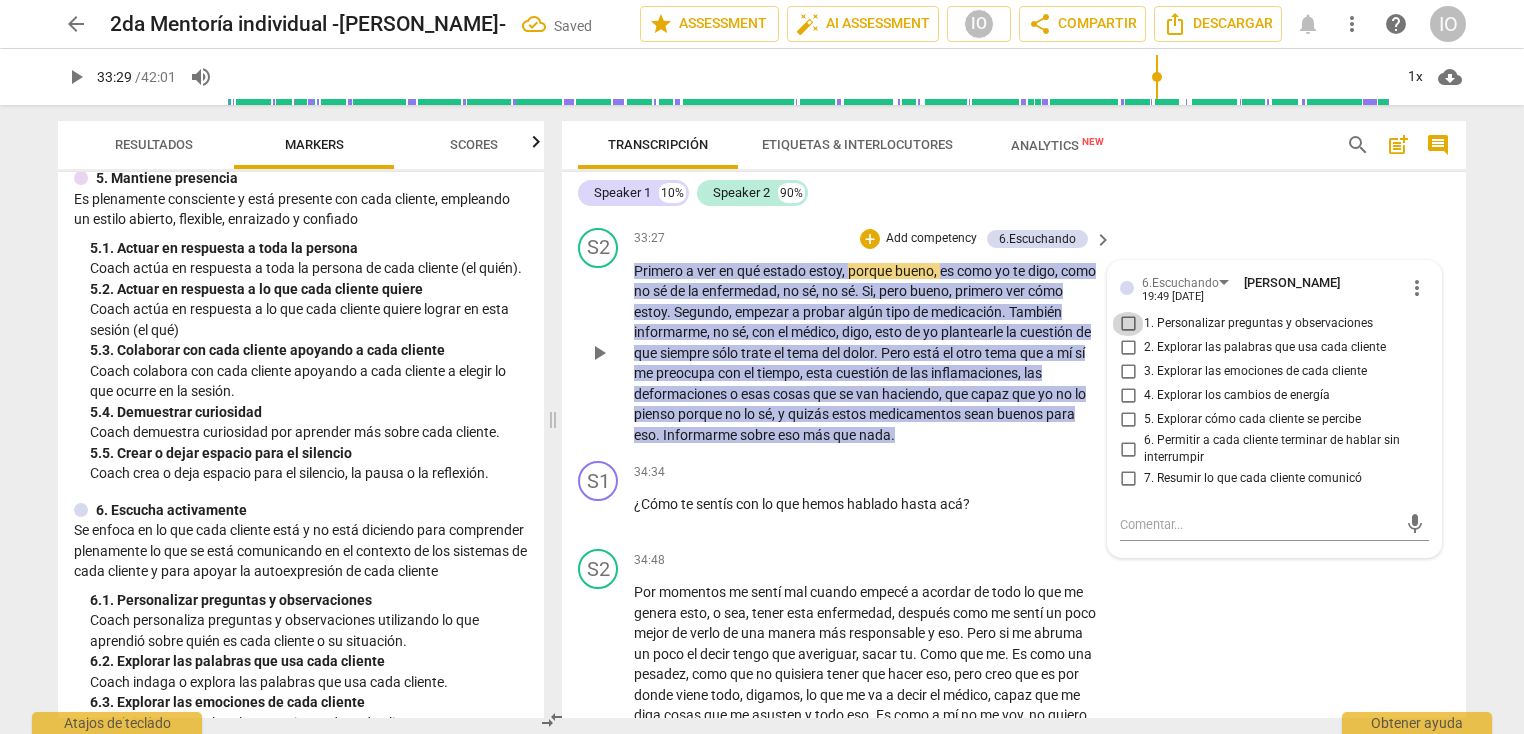 click on "1. Personalizar preguntas y observaciones" at bounding box center (1128, 324) 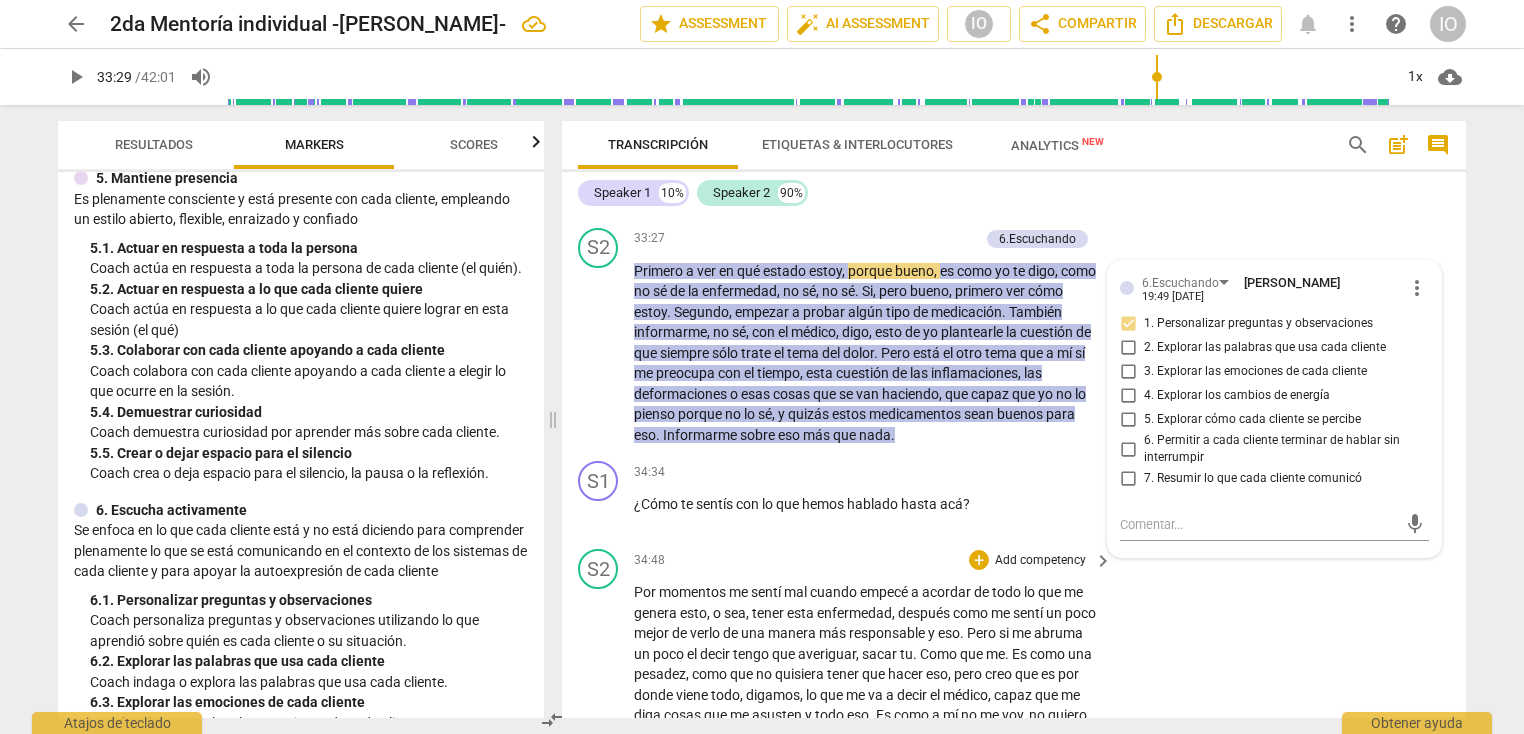click on "S2 play_arrow pause 34:48 + Add competency keyboard_arrow_right Por   momentos   me   sentí   mal   cuando   empecé   a   acordar   de   todo   lo   que   me   genera   esto ,   o   sea ,   tener   esta   enfermedad ,   después   como   me   sentí   un   poco   mejor   de   verlo   de   una   manera   más   responsable   y   eso .   Pero   si   me   abruma   un   poco   el   decir   tengo   que   averiguar ,   sacar   tu .   Como   que   me .   Es   como   una   pesadez ,   como   que   no   quisiera   tener   que   hacer   eso ,   pero   creo   que   es   por   donde   viene   todo ,   digamos ,   lo   que   me   va   a   decir   el   médico ,   capaz   que   me   diga   cosas   que   me   asusten   y   todo   eso .   Es   como   a   mí   no   me   voy ,   no   quiero ,   porque   bueno .   Pero   nada ,   nada   de   la   salud   es   bueno ,   a   nadie   le   gusta   ir   al   médico   a   nadie   le   gusta ,   pero   bueno ,   no   lo   tengo   que   ver   de   ahí ,   pero   sí   me   causa" at bounding box center (1014, 729) 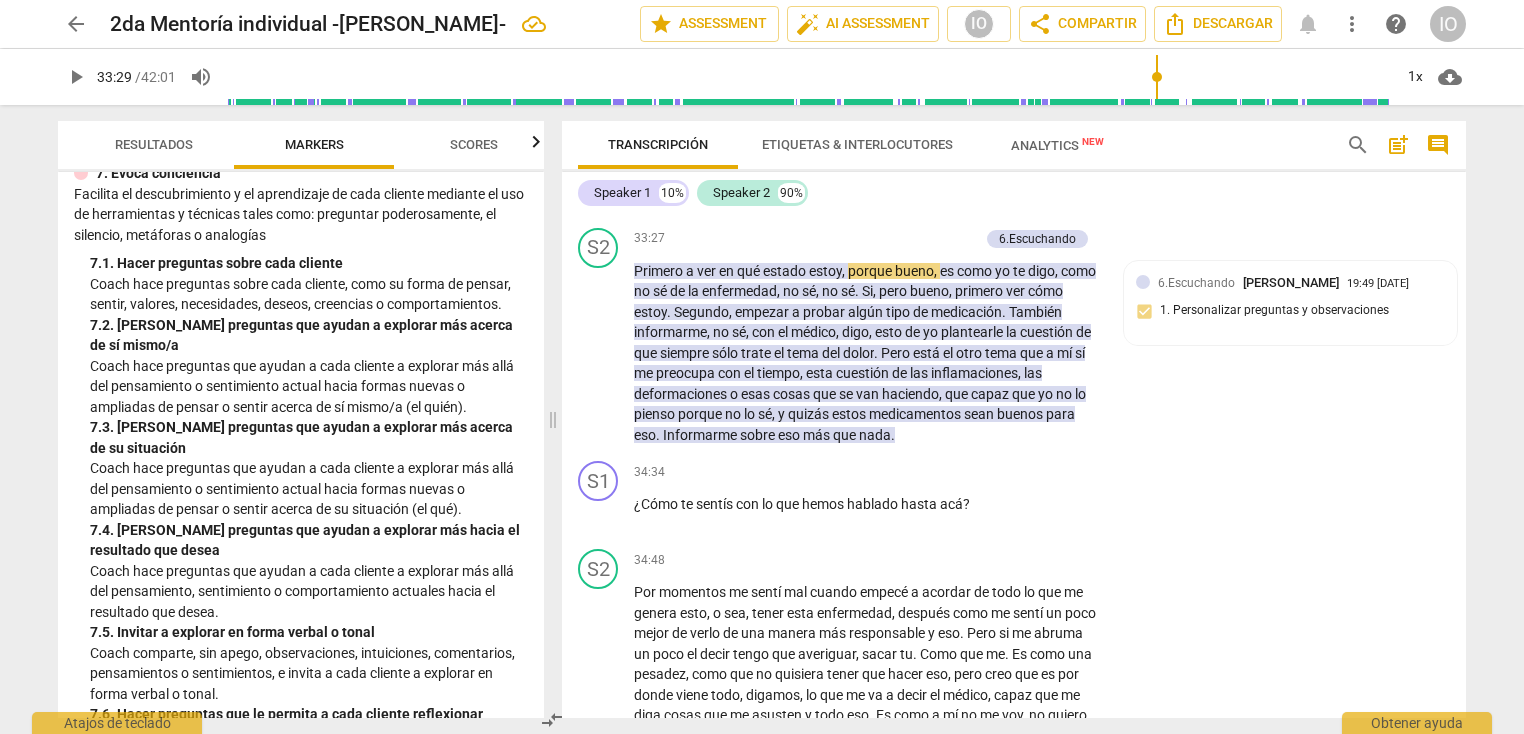 scroll, scrollTop: 1760, scrollLeft: 0, axis: vertical 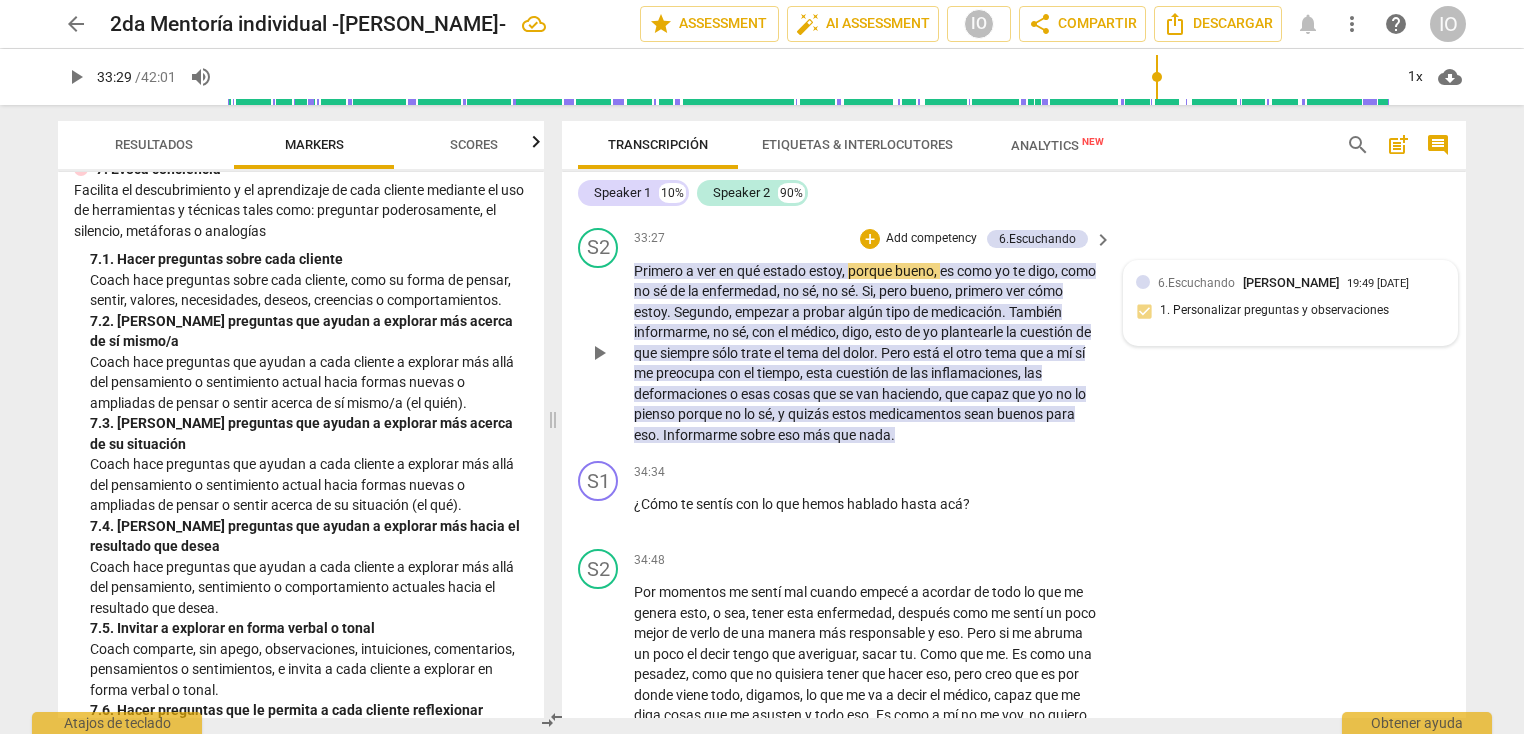 click on "6.Escuchando [PERSON_NAME] 19:49 [DATE] 1. Personalizar preguntas y observaciones" at bounding box center [1290, 303] 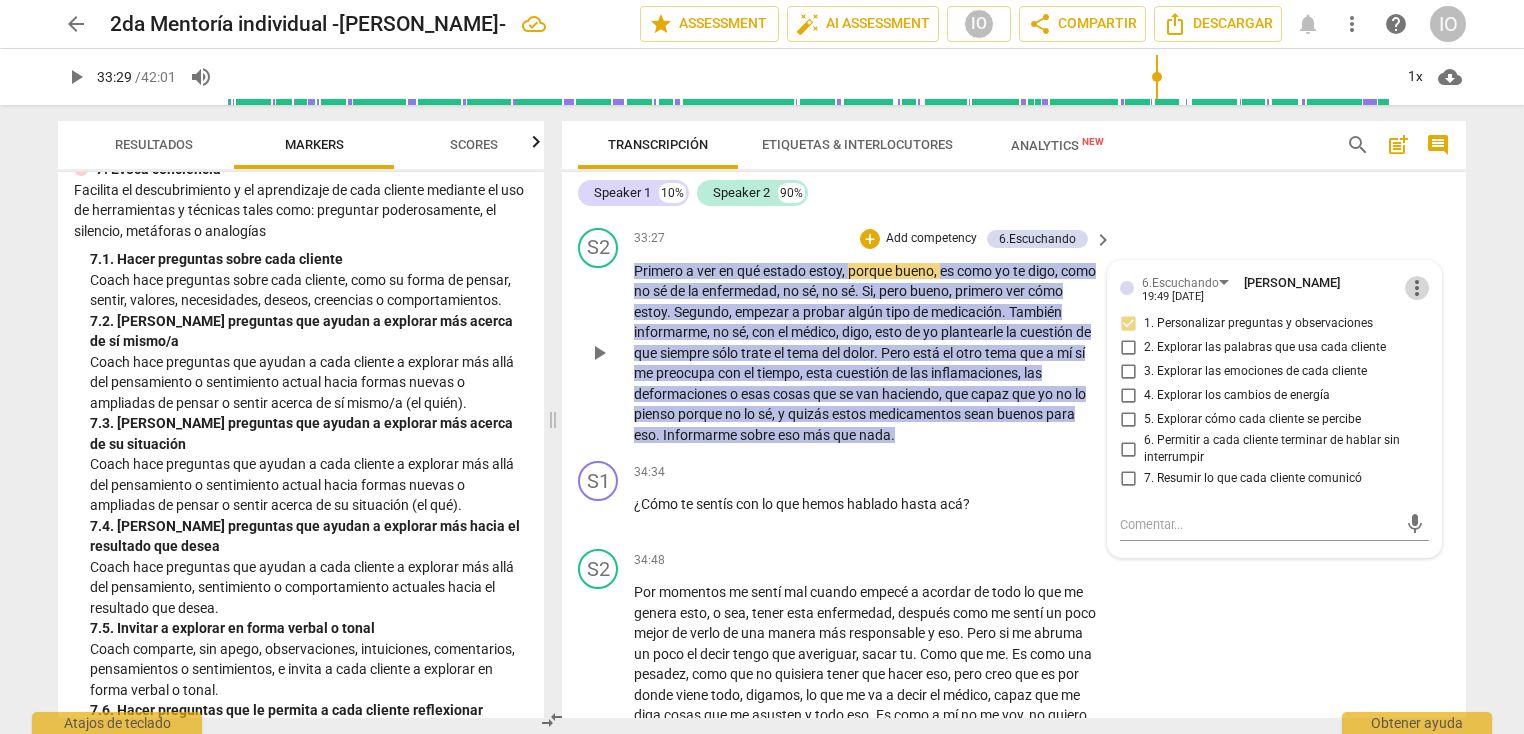 click on "more_vert" at bounding box center [1417, 288] 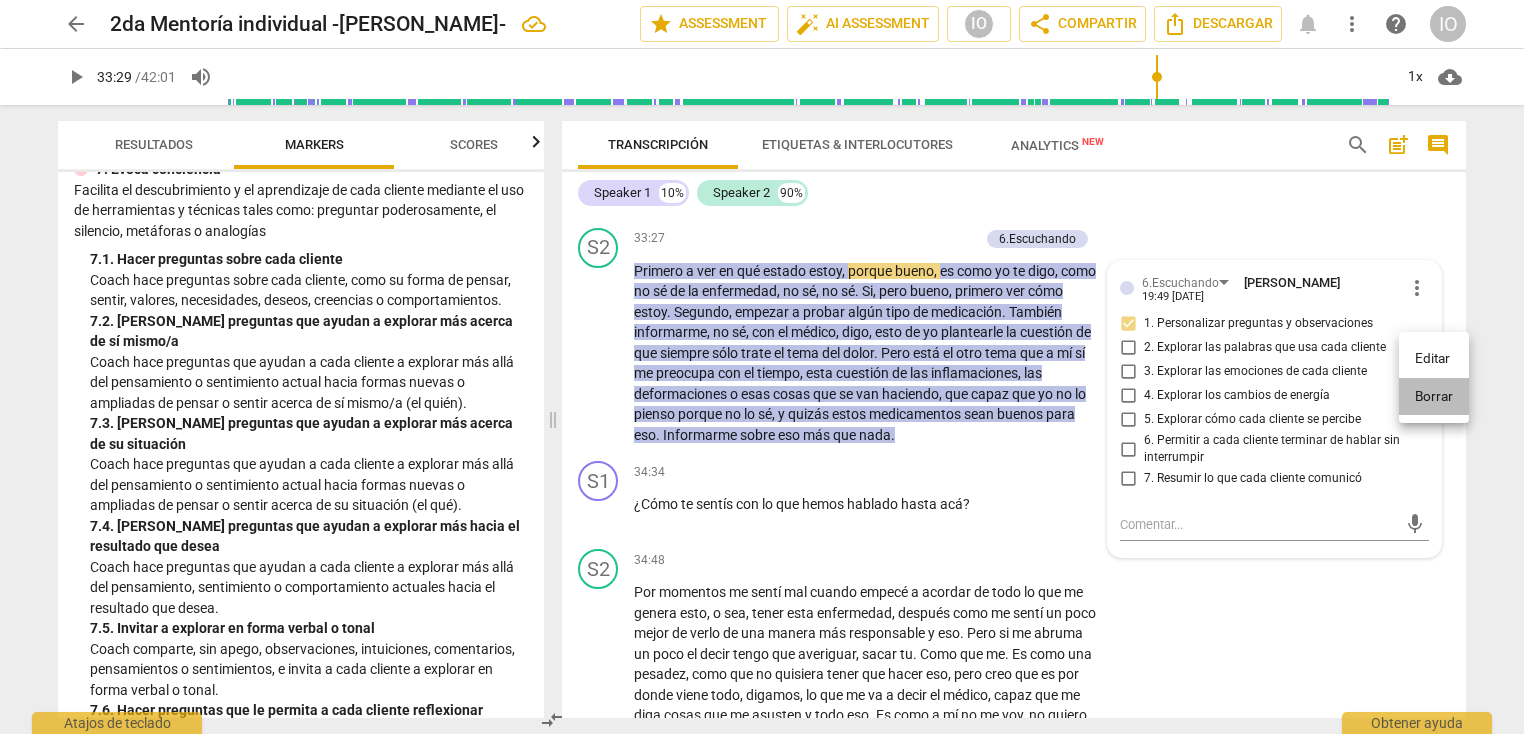 click on "Borrar" at bounding box center [1434, 397] 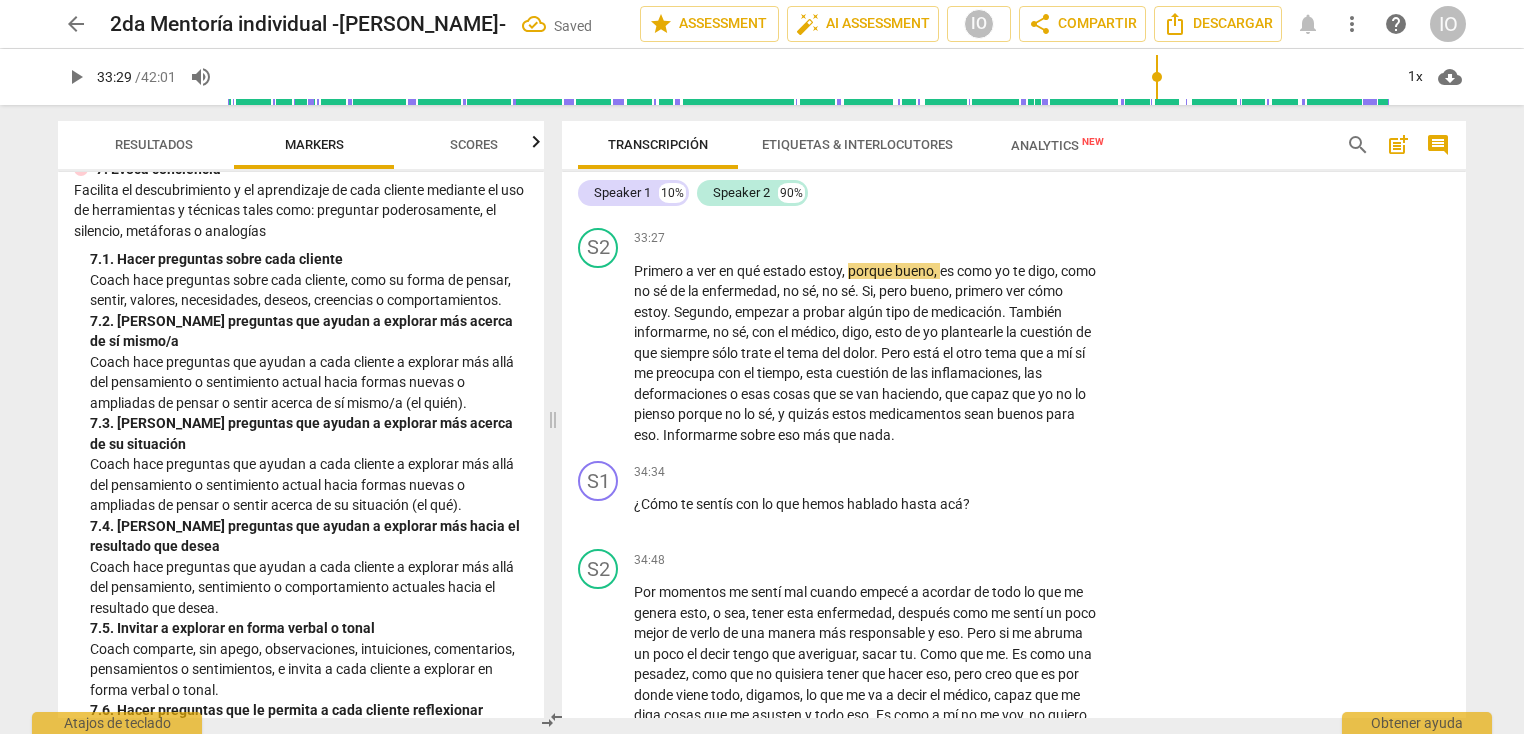 click on "+" at bounding box center [684, 151] 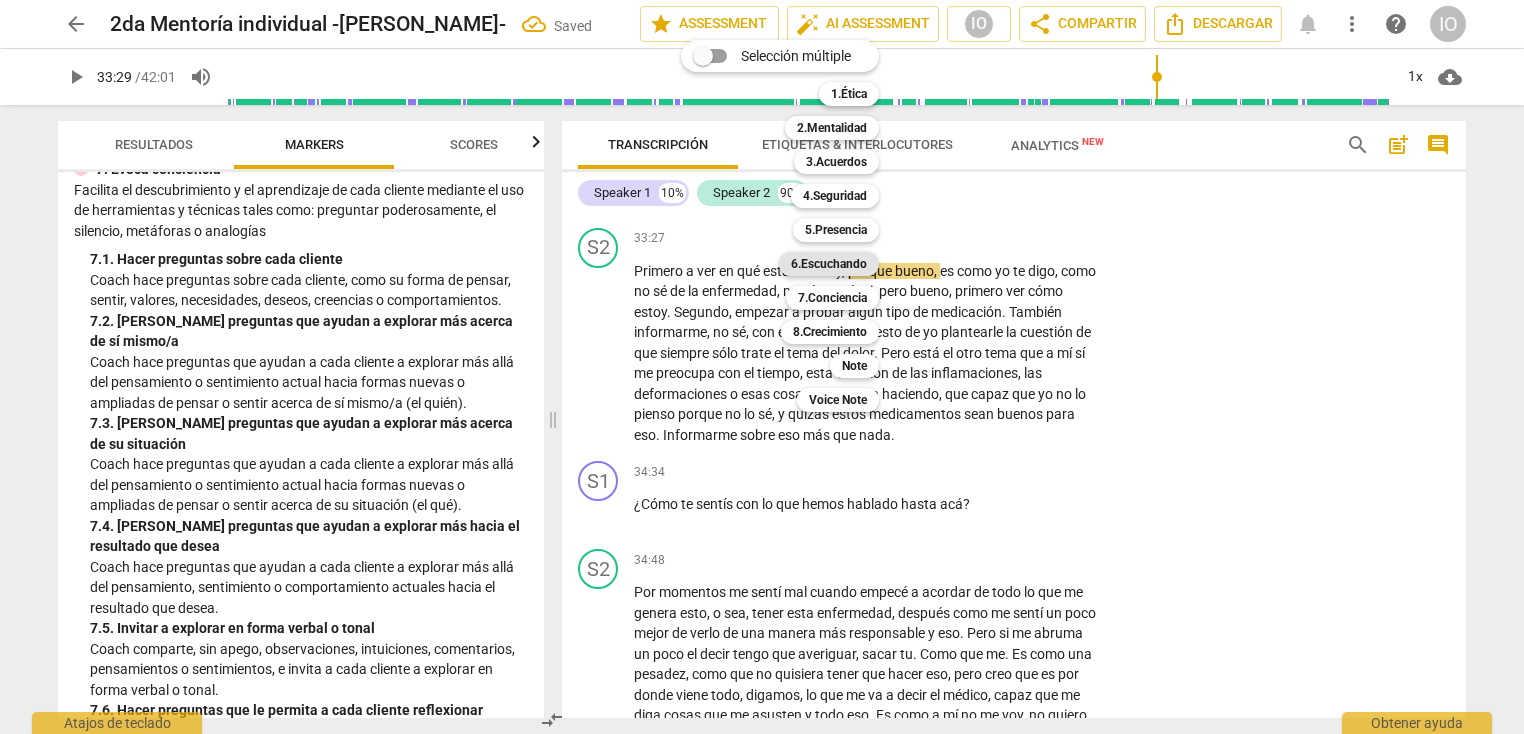 click on "6.Escuchando" at bounding box center [829, 264] 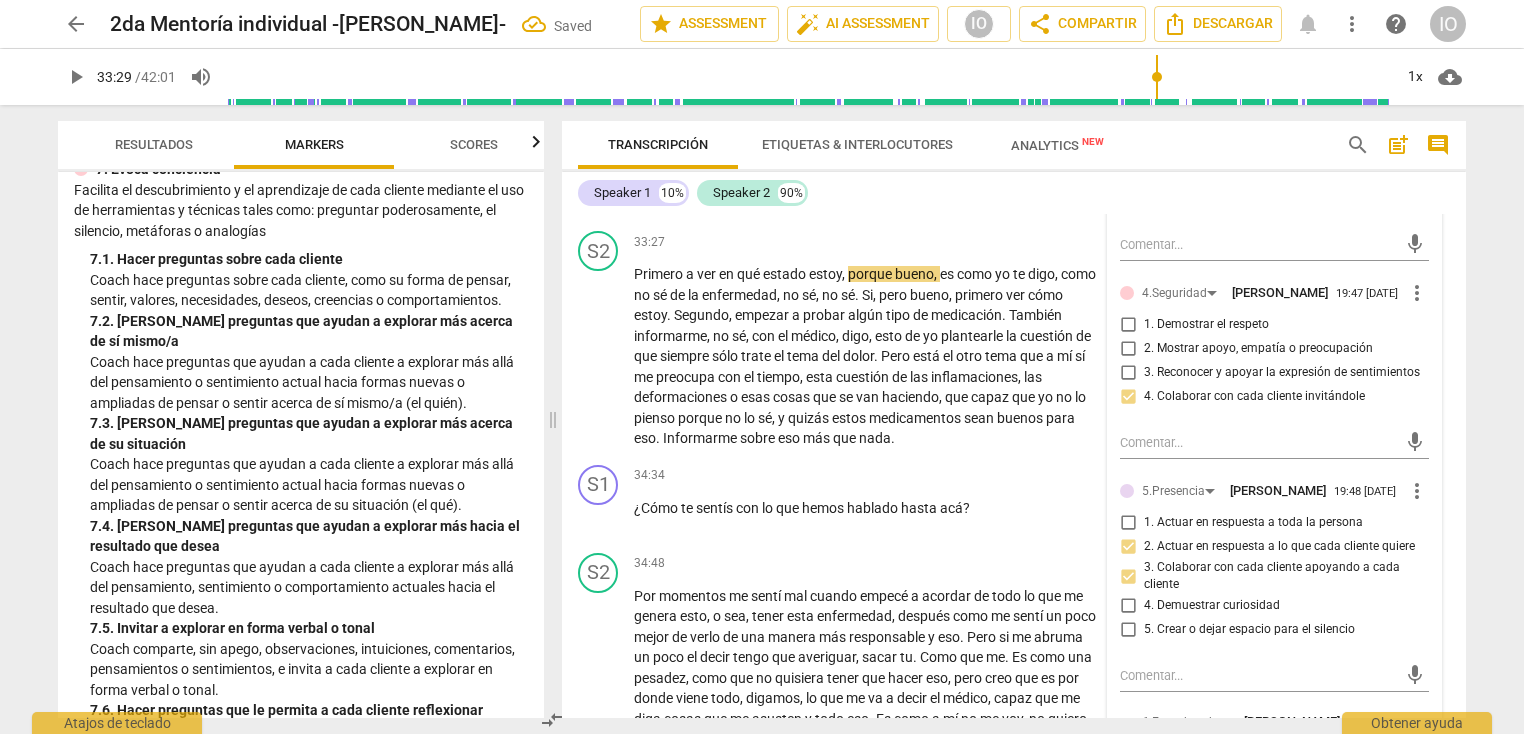 click on "2.Mentalidad [PERSON_NAME] 19:47 [DATE] more_vert mic 4.Seguridad [PERSON_NAME] 19:47 [DATE] more_vert 1. Demostrar el respeto 2. Mostrar apoyo, empatía o preocupación 3. Reconocer y apoyar la expresión de sentimientos 4. Colaborar con cada cliente invitándole  mic 5.Presencia [PERSON_NAME] 19:48 [DATE] more_vert 1. Actuar en respuesta a toda la persona  2. Actuar en respuesta a lo que cada cliente quiere 3. Colaborar con cada cliente apoyando a cada cliente 4. Demuestrar curiosidad 5. Crear o dejar espacio para el silencio mic 6.Escuchando [PERSON_NAME] 19:50 [DATE] more_vert 1. Personalizar preguntas y observaciones  2. Explorar las palabras que usa cada cliente 3. Explorar las emociones de cada cliente 4. Explorar los cambios de energía  5. Explorar cómo cada cliente se percibe 6. Permitir a cada cliente terminar de hablar sin interrumpir 7. Resumir lo que cada cliente comunicó  mic" at bounding box center [1274, 585] 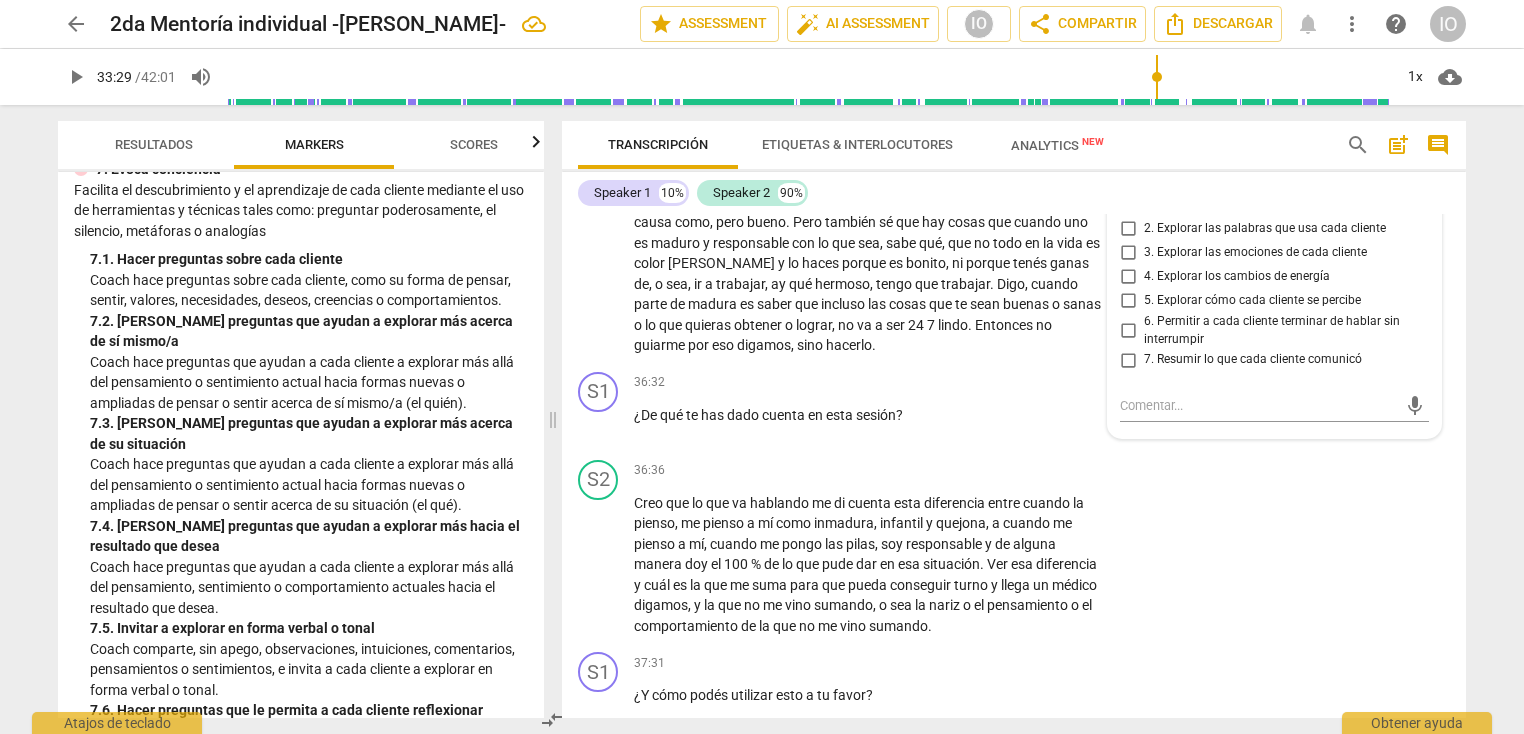scroll, scrollTop: 9791, scrollLeft: 0, axis: vertical 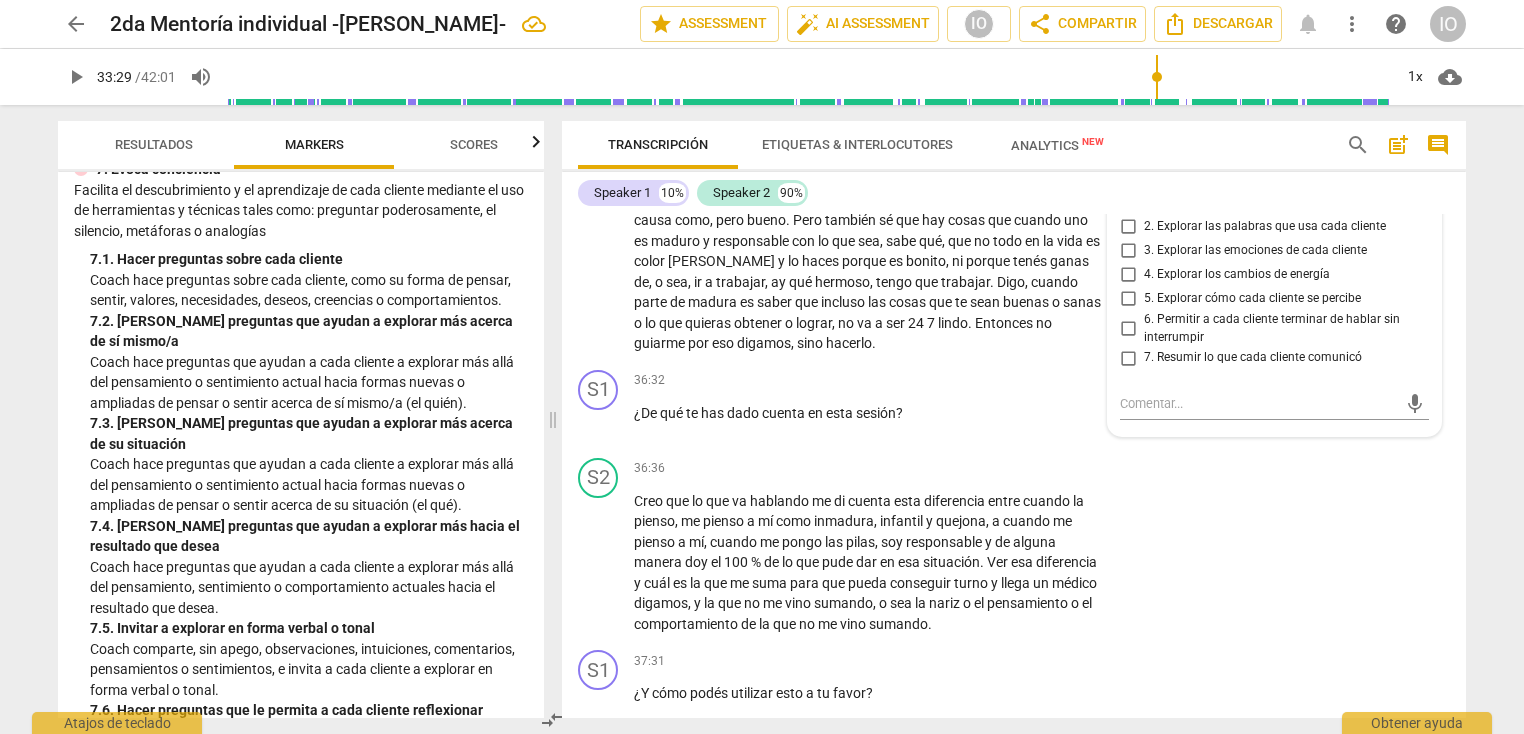click on "1. Personalizar preguntas y observaciones" at bounding box center [1128, 203] 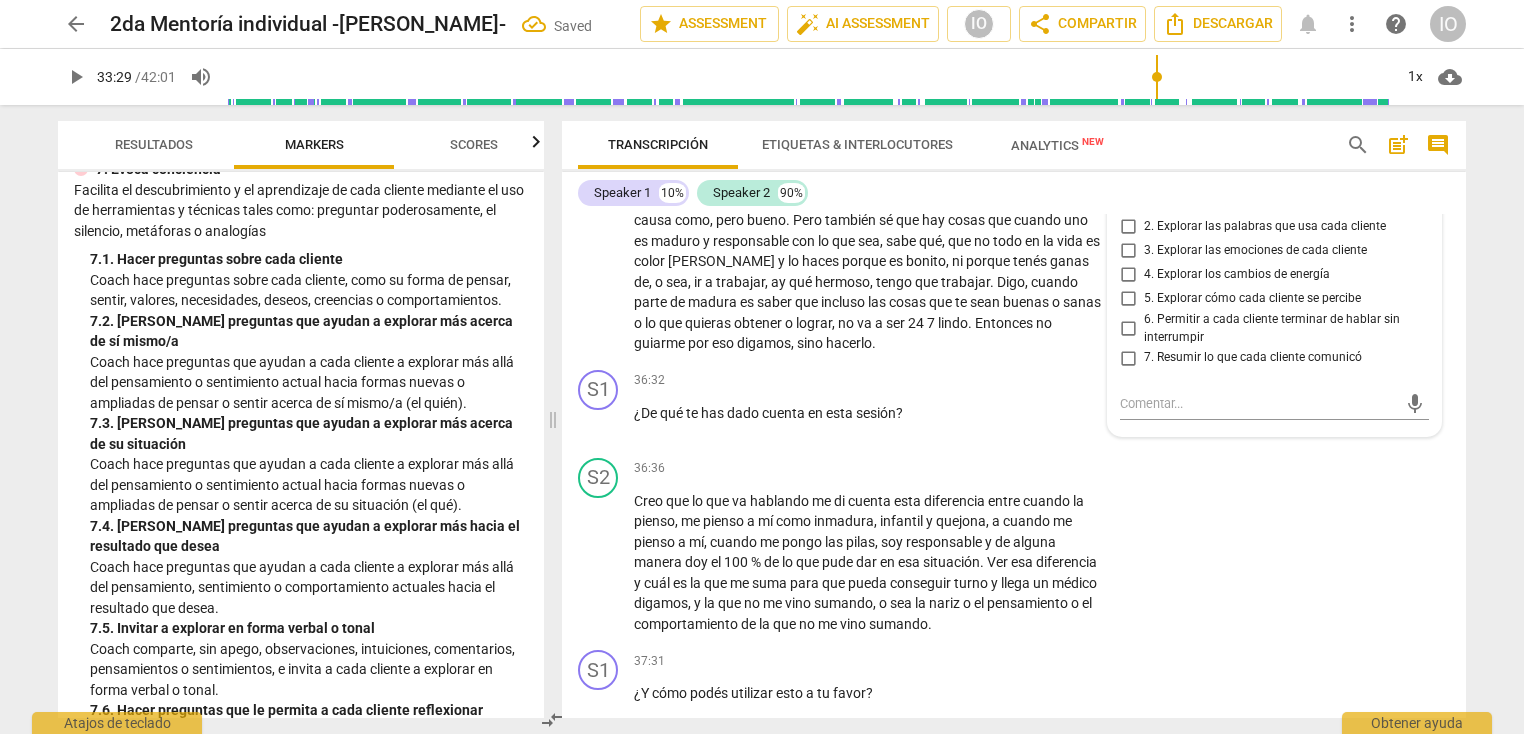 click on "S2 play_arrow pause 34:48 + Add competency keyboard_arrow_right Por   momentos   me   sentí   mal   cuando   empecé   a   acordar   de   todo   lo   que   me   genera   esto ,   o   sea ,   tener   esta   enfermedad ,   después   como   me   sentí   un   poco   mejor   de   verlo   de   una   manera   más   responsable   y   eso .   Pero   si   me   abruma   un   poco   el   decir   tengo   que   averiguar ,   sacar   tu .   Como   que   me .   Es   como   una   pesadez ,   como   que   no   quisiera   tener   que   hacer   eso ,   pero   creo   que   es   por   donde   viene   todo ,   digamos ,   lo   que   me   va   a   decir   el   médico ,   capaz   que   me   diga   cosas   que   me   asusten   y   todo   eso .   Es   como   a   mí   no   me   voy ,   no   quiero ,   porque   bueno .   Pero   nada ,   nada   de   la   salud   es   bueno ,   a   nadie   le   gusta   ir   al   médico   a   nadie   le   gusta ,   pero   bueno ,   no   lo   tengo   que   ver   de   ahí ,   pero   sí   me   causa" at bounding box center [1014, 173] 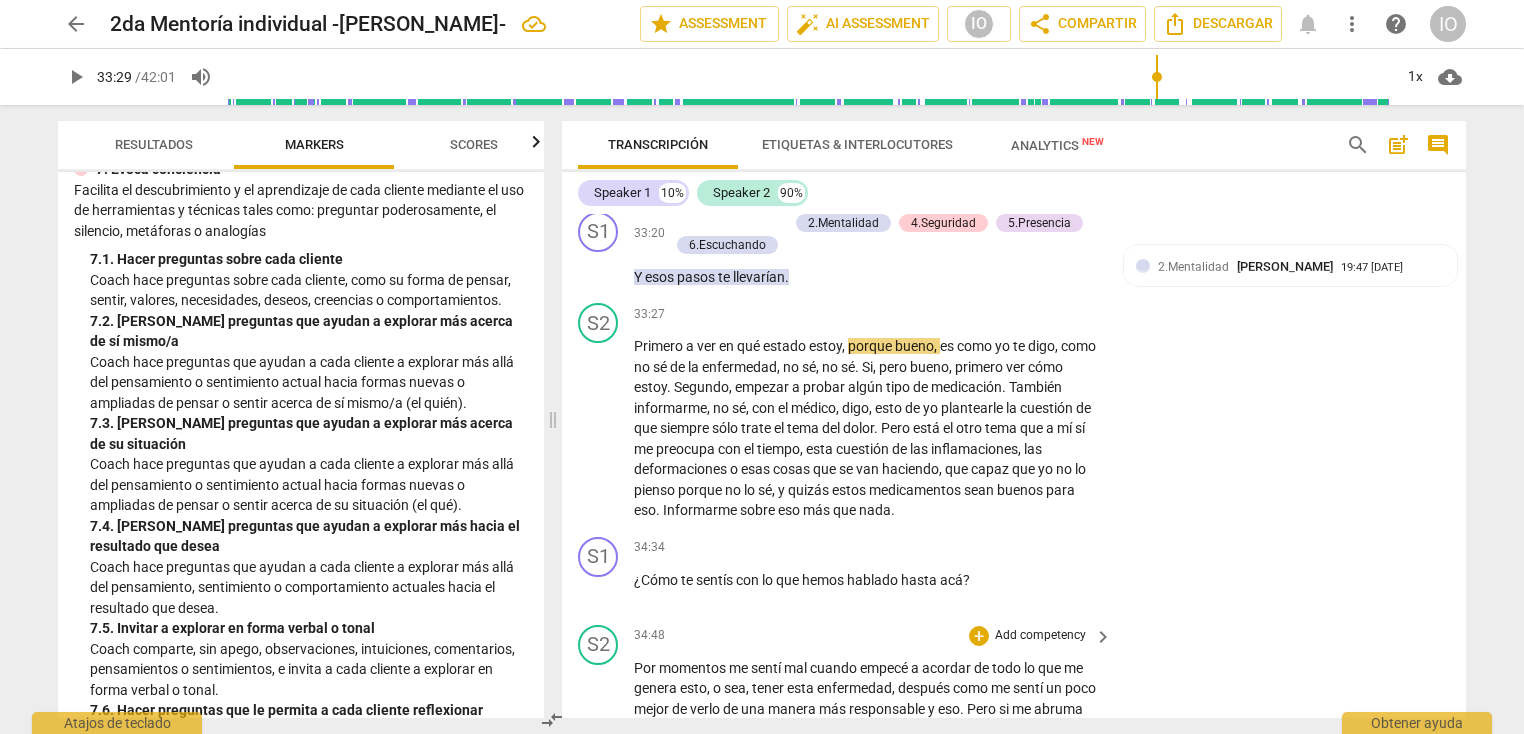 scroll, scrollTop: 9111, scrollLeft: 0, axis: vertical 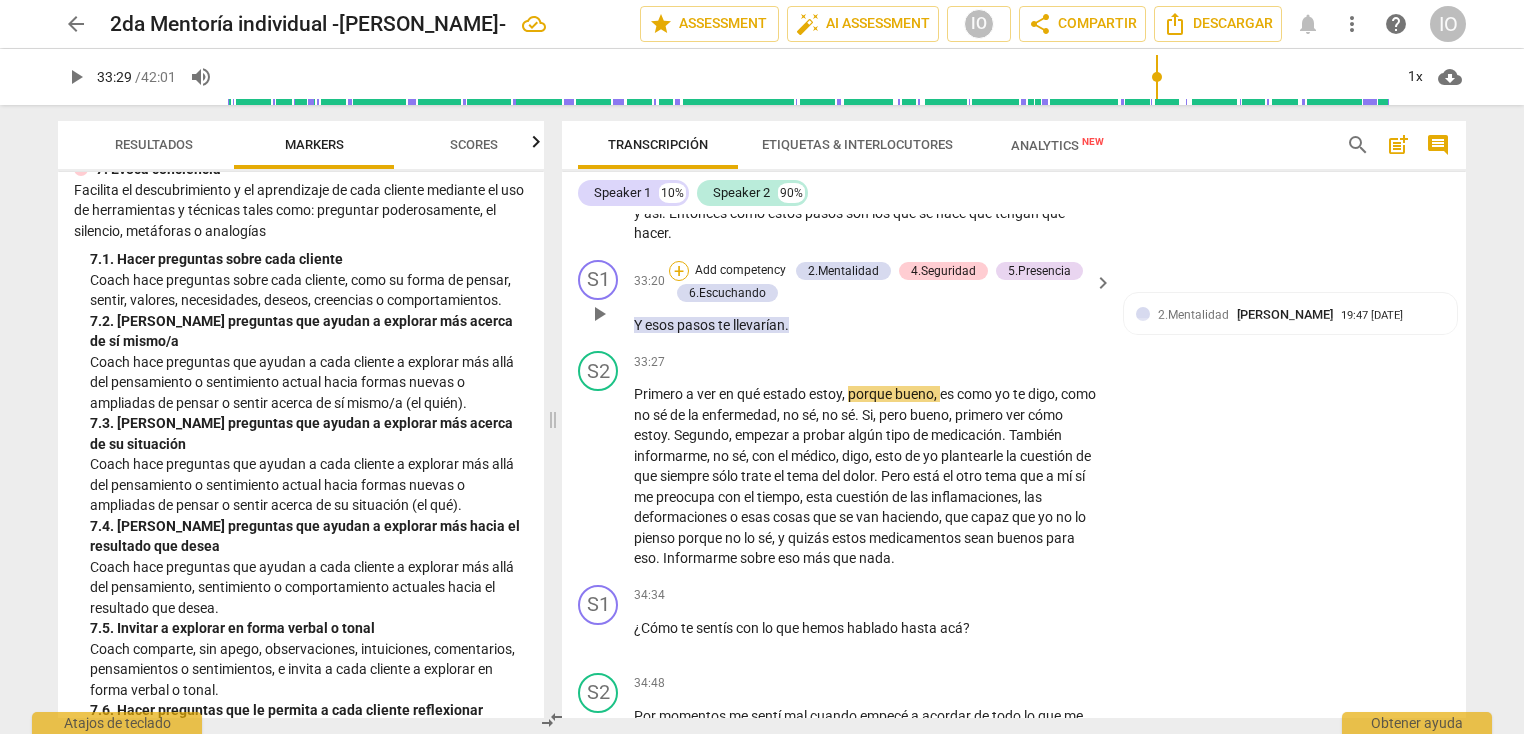 click on "+" at bounding box center (679, 271) 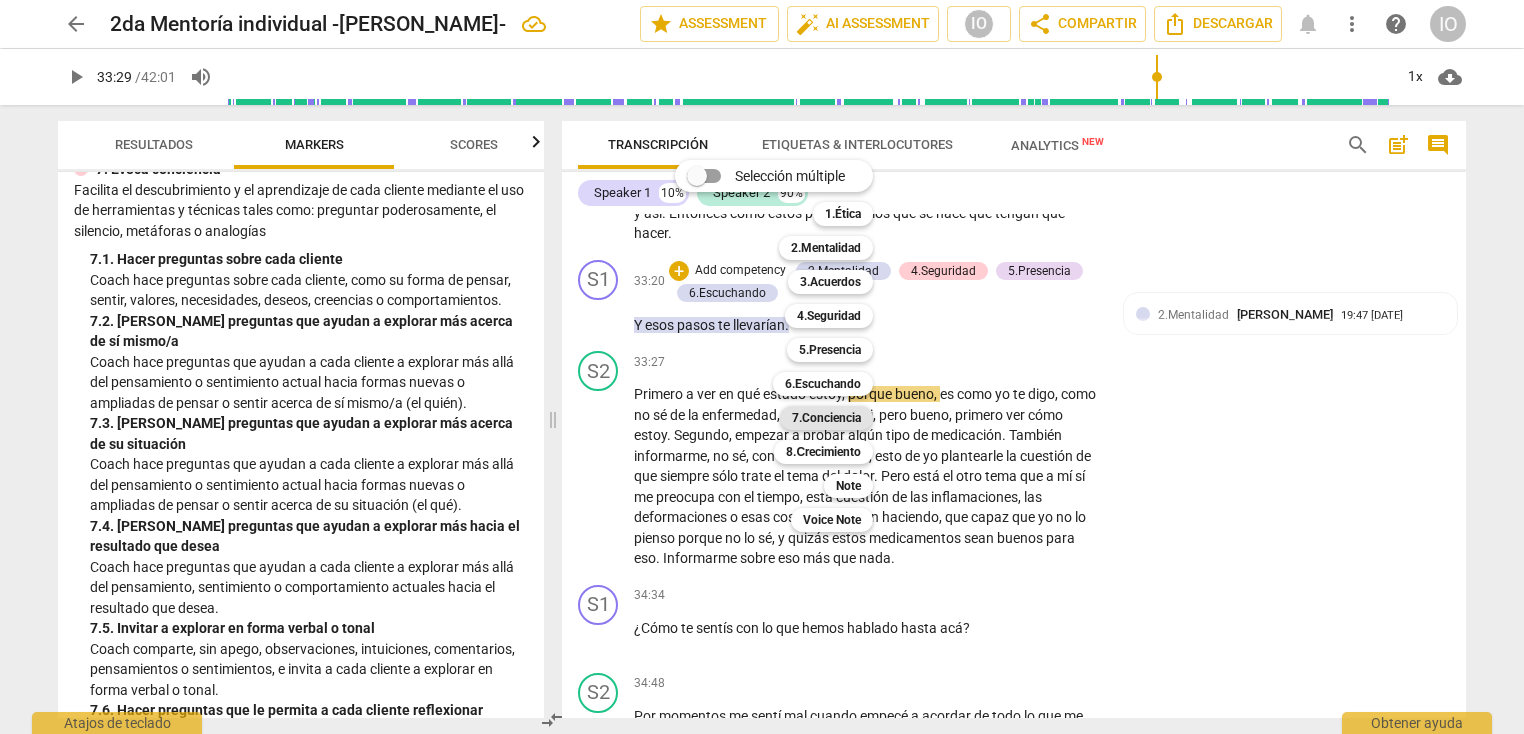click on "7.Conciencia" at bounding box center [826, 418] 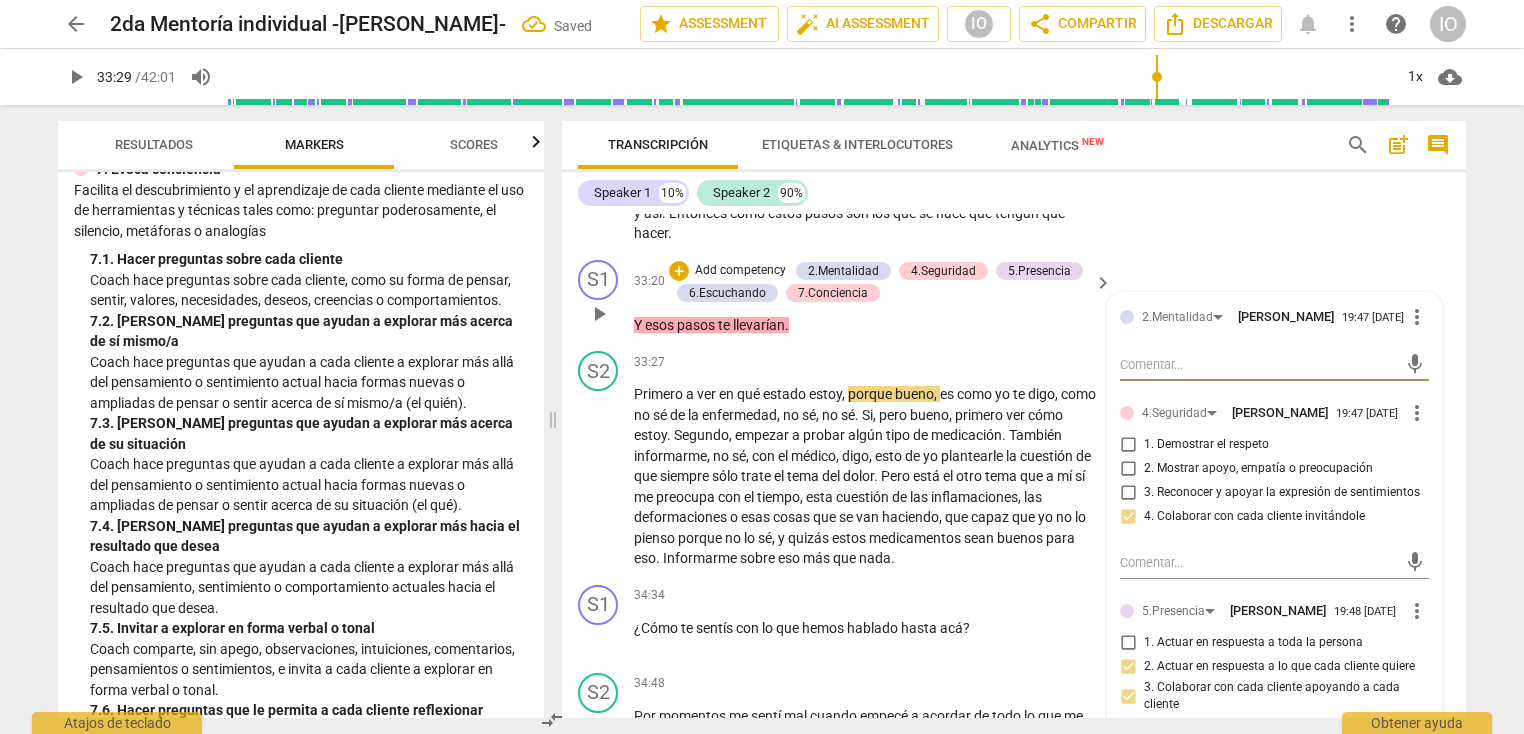 click on "2.Mentalidad [PERSON_NAME] 19:47 [DATE] more_vert mic 4.Seguridad [PERSON_NAME] 19:47 [DATE] more_vert 1. Demostrar el respeto 2. Mostrar apoyo, empatía o preocupación 3. Reconocer y apoyar la expresión de sentimientos 4. Colaborar con cada cliente invitándole  mic 5.Presencia [PERSON_NAME] 19:48 [DATE] more_vert 1. Actuar en respuesta a toda la persona  2. Actuar en respuesta a lo que cada cliente quiere 3. Colaborar con cada cliente apoyando a cada cliente 4. Demuestrar curiosidad 5. Crear o dejar espacio para el silencio mic 6.Escuchando [PERSON_NAME] 19:50 [DATE] more_vert 1. Personalizar preguntas y observaciones  2. Explorar las palabras que usa cada cliente 3. Explorar las emociones de cada cliente 4. Explorar los cambios de energía  5. Explorar cómo cada cliente se percibe 6. Permitir a cada cliente terminar de hablar sin interrumpir 7. Resumir lo que cada cliente comunicó  mic 7.Conciencia [PERSON_NAME] 19:50 [DATE] more_vert 1. Hacer preguntas sobre cada cliente mic" at bounding box center (1274, 885) 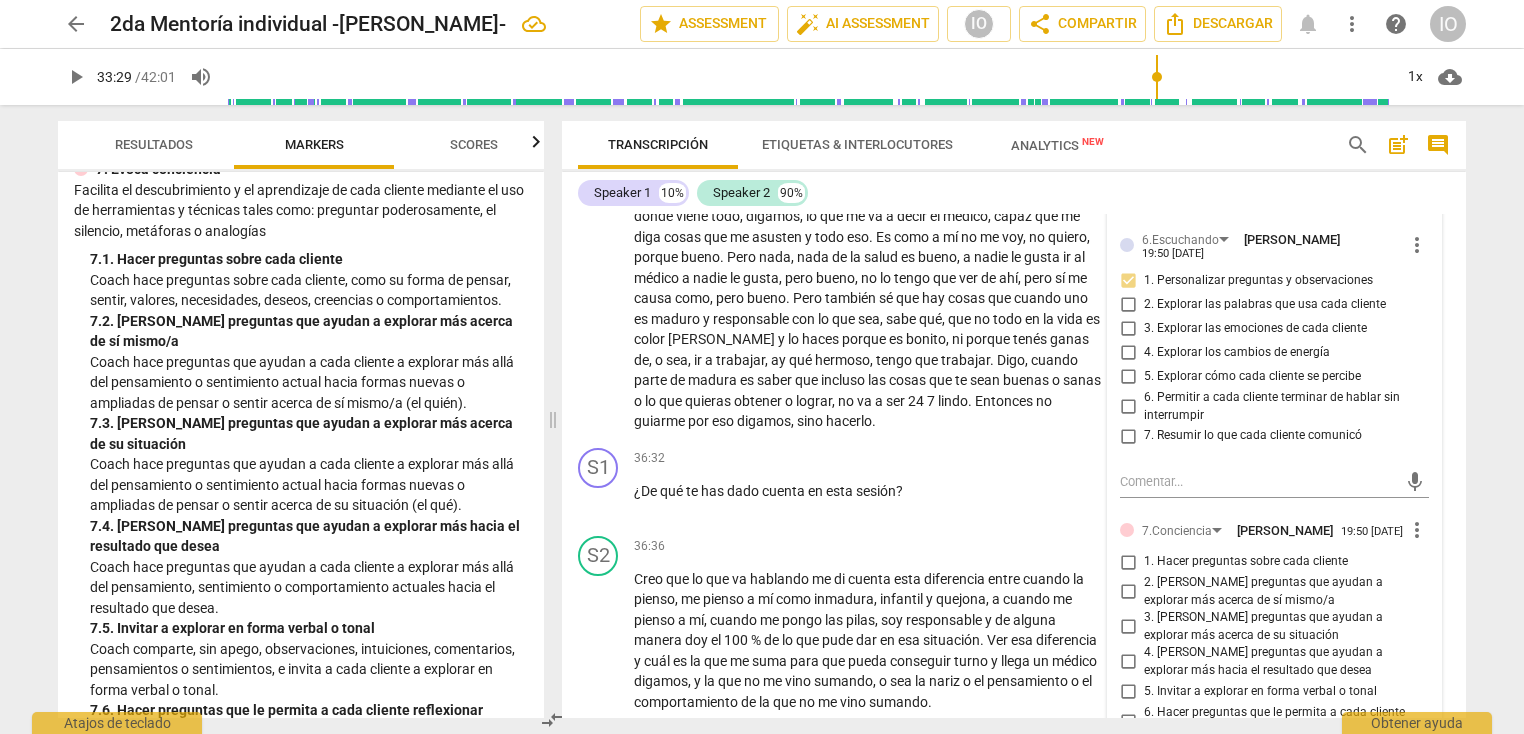 scroll, scrollTop: 9791, scrollLeft: 0, axis: vertical 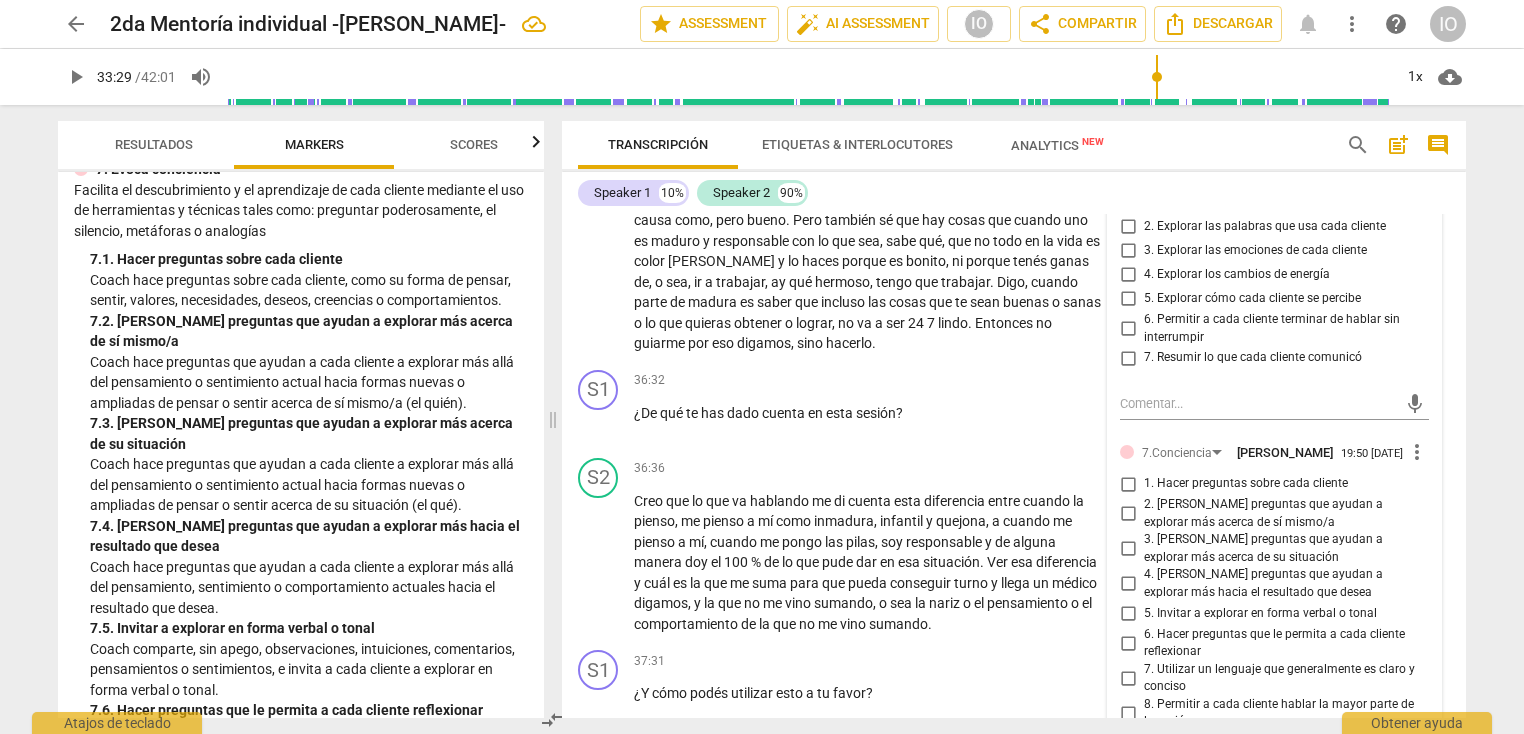 click on "1. Hacer preguntas sobre cada cliente" at bounding box center (1128, 484) 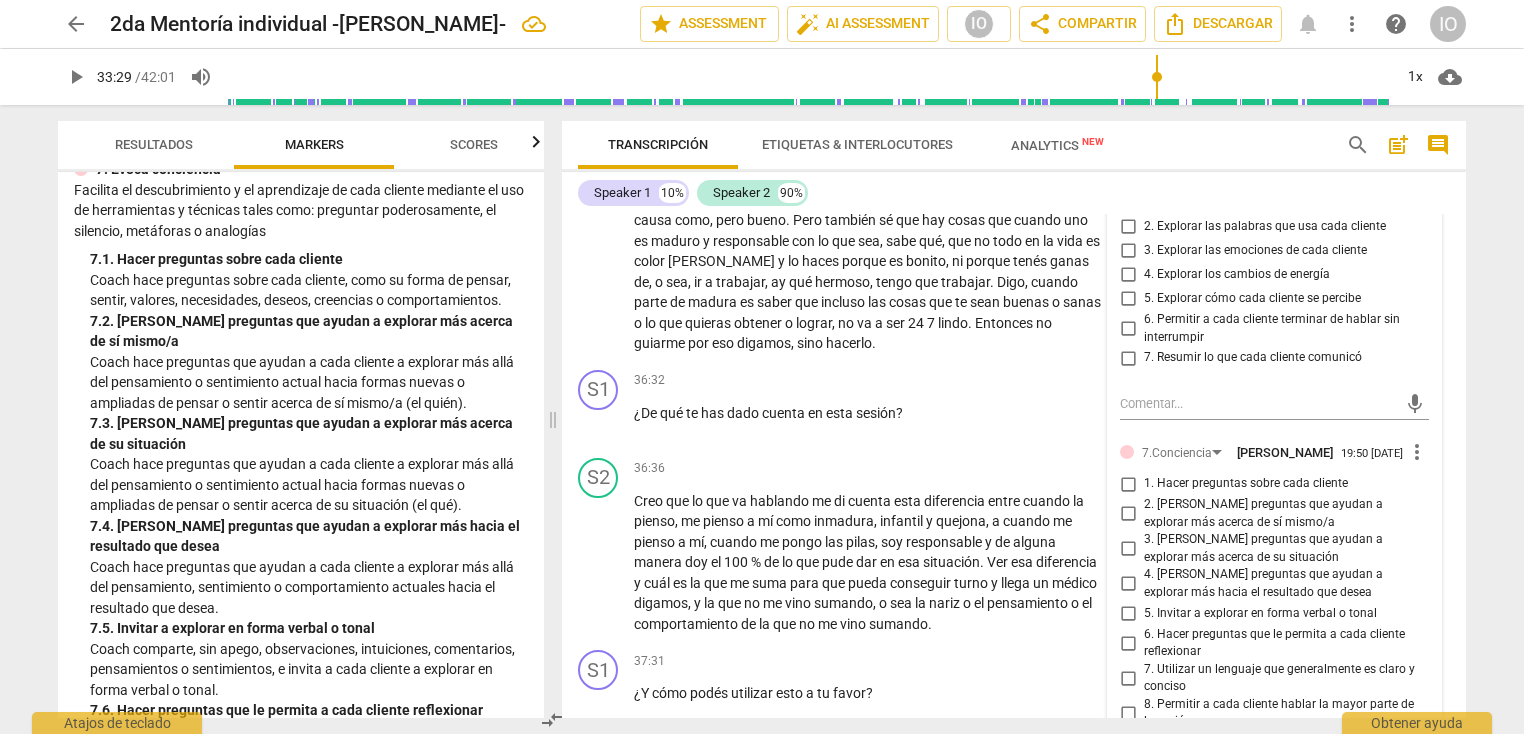 checkbox on "true" 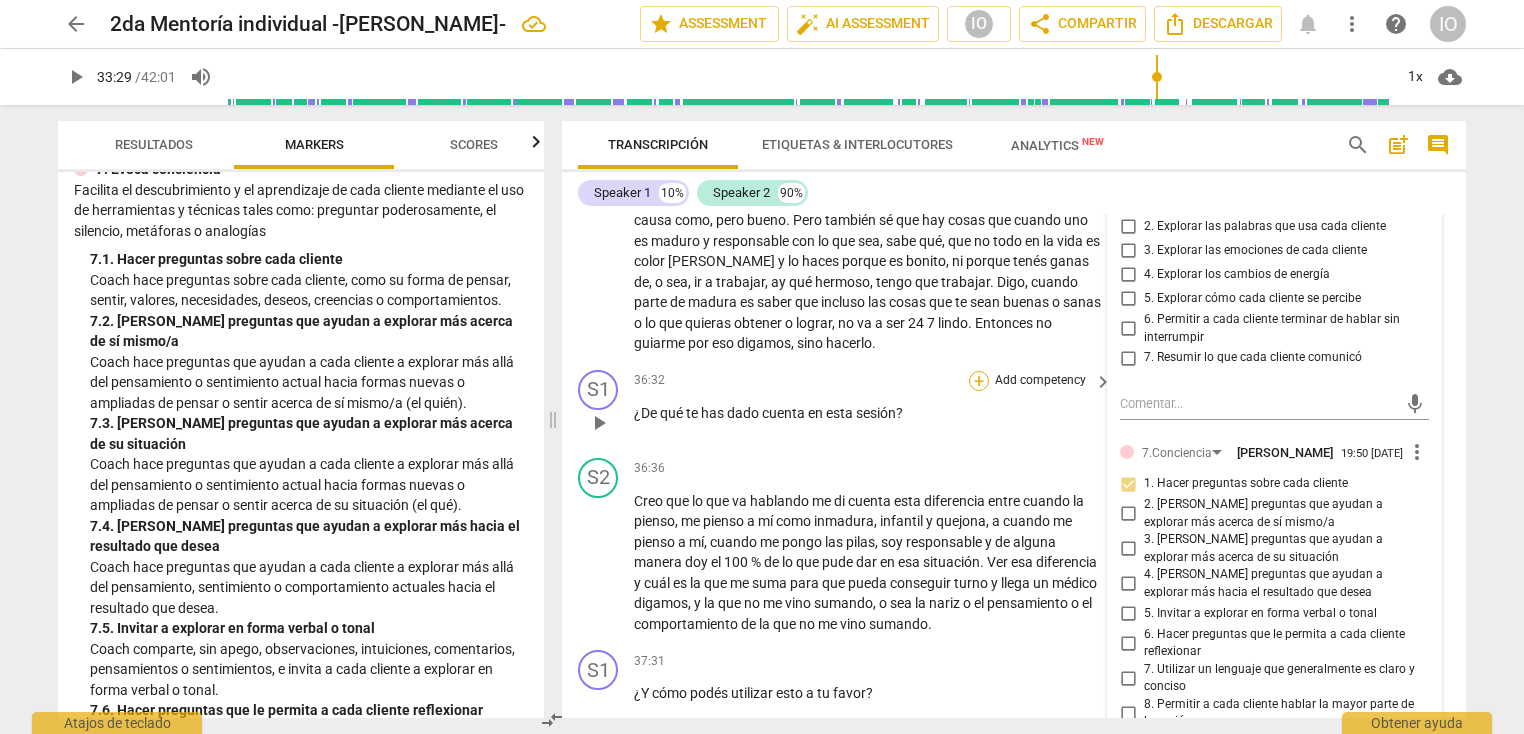 click on "+" at bounding box center (979, 381) 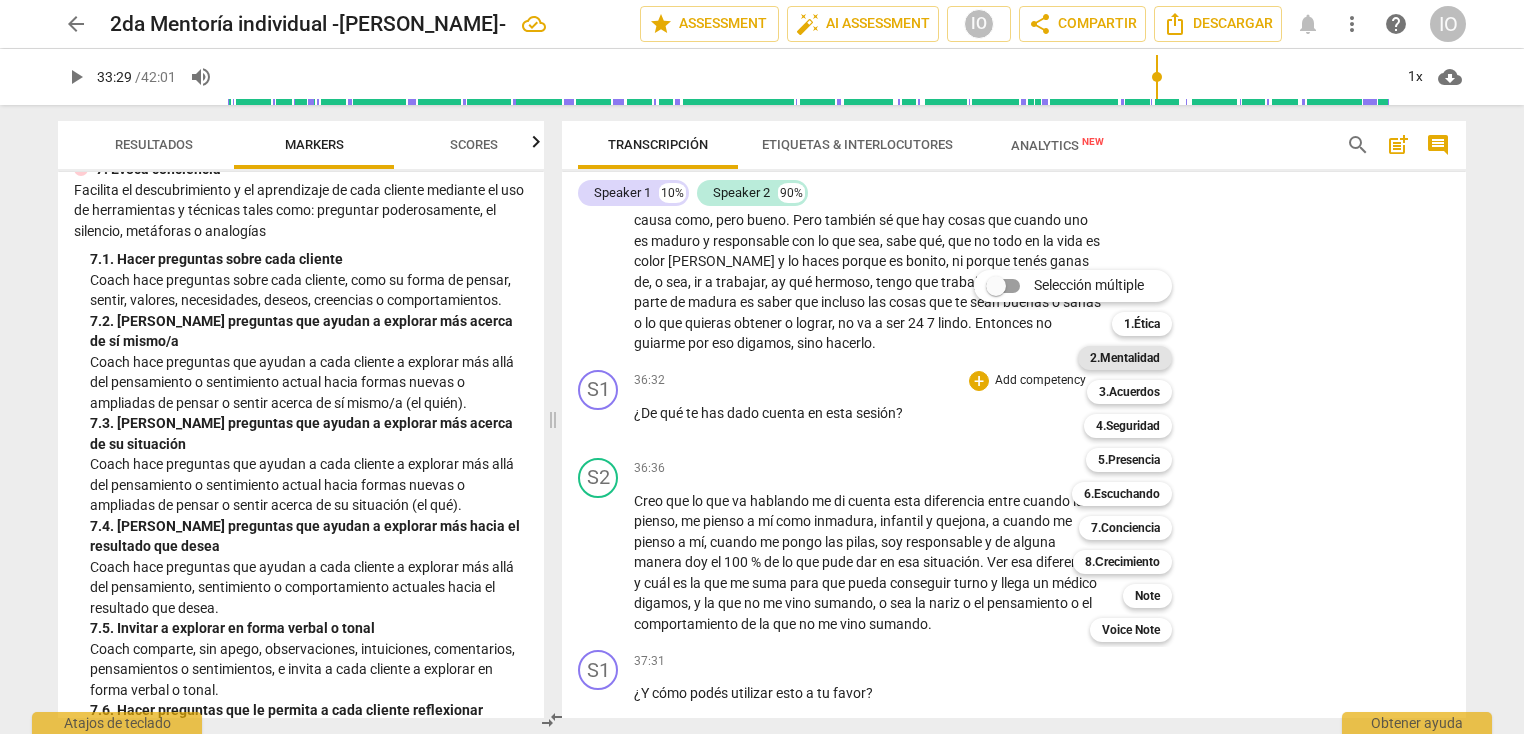 click on "2.Mentalidad" at bounding box center (1125, 358) 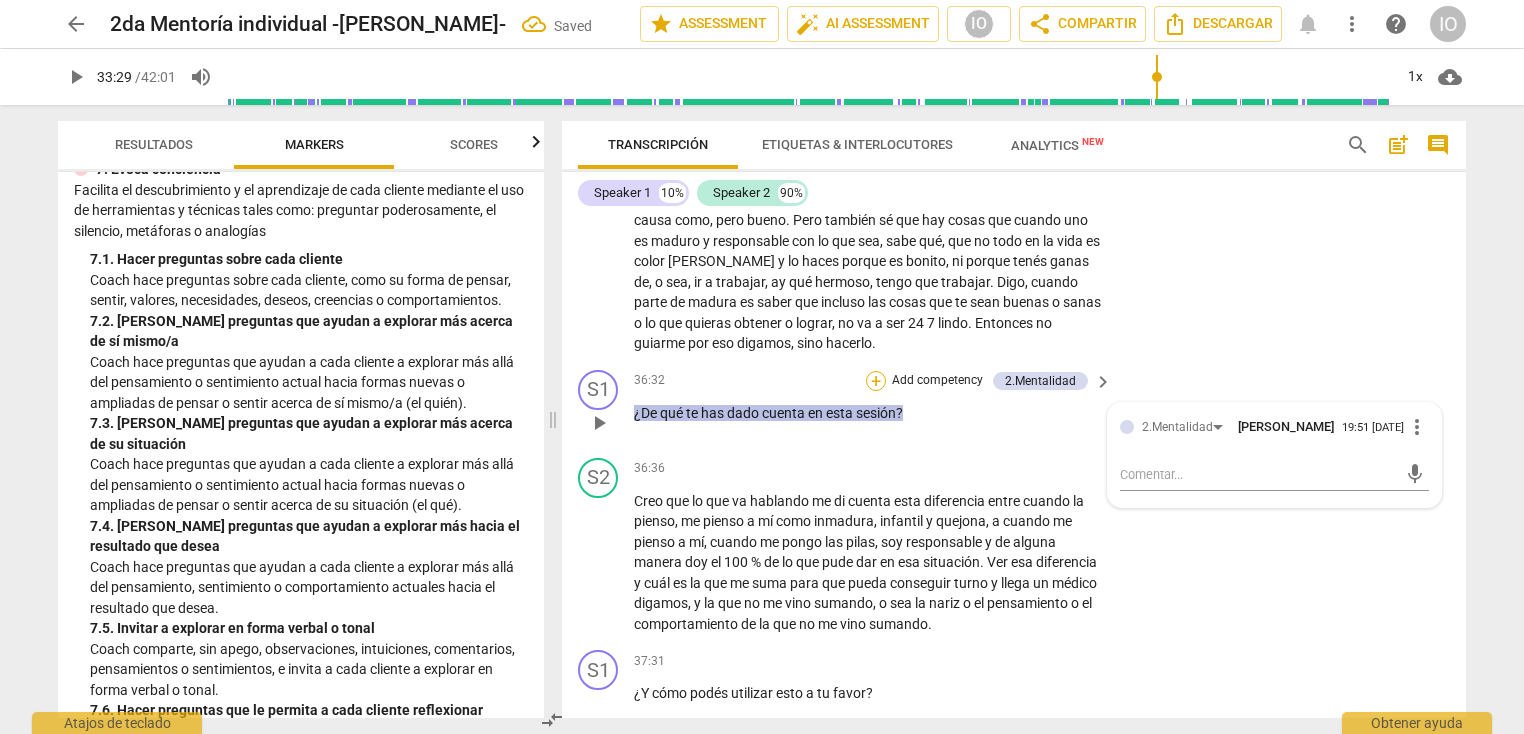 click on "+" at bounding box center [876, 381] 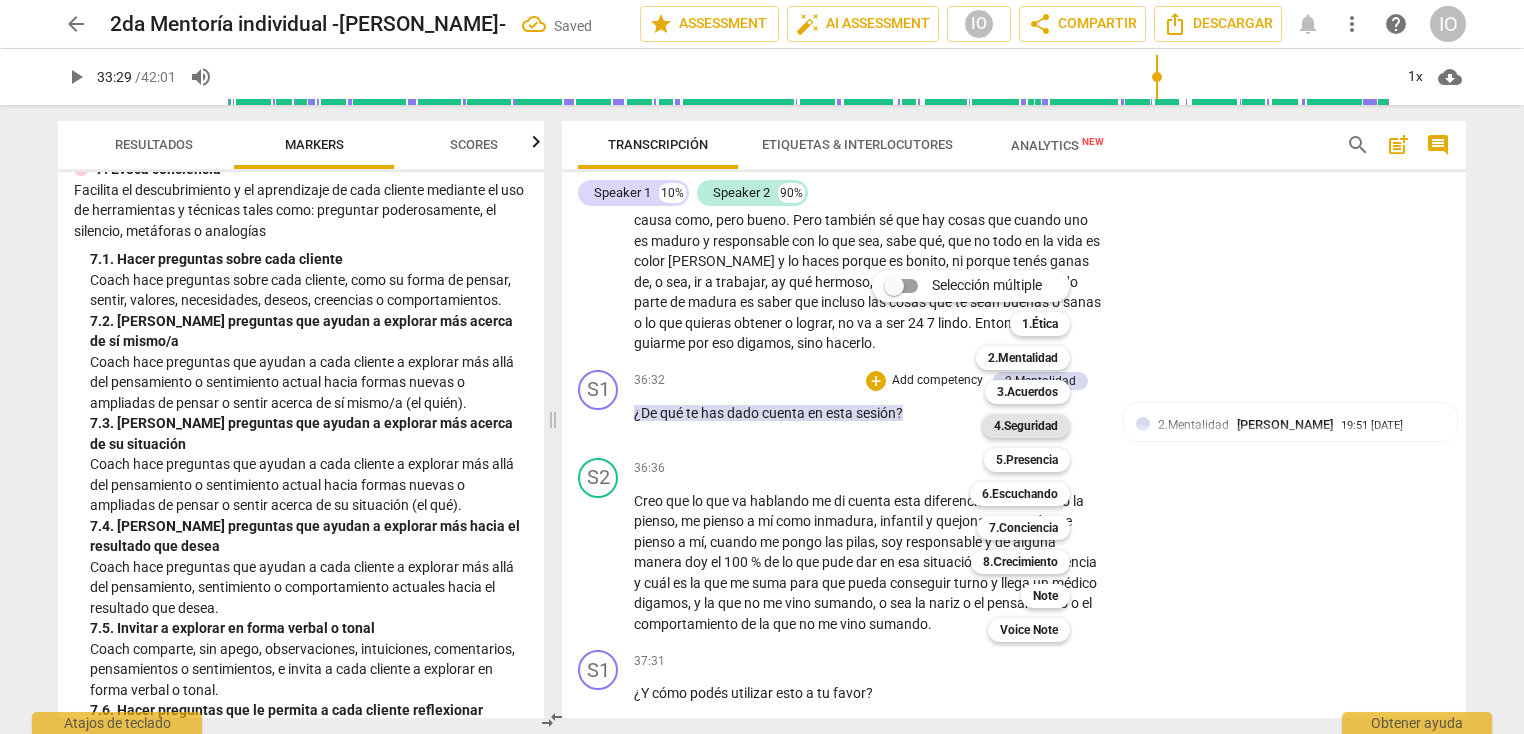 click on "4.Seguridad" at bounding box center [1026, 426] 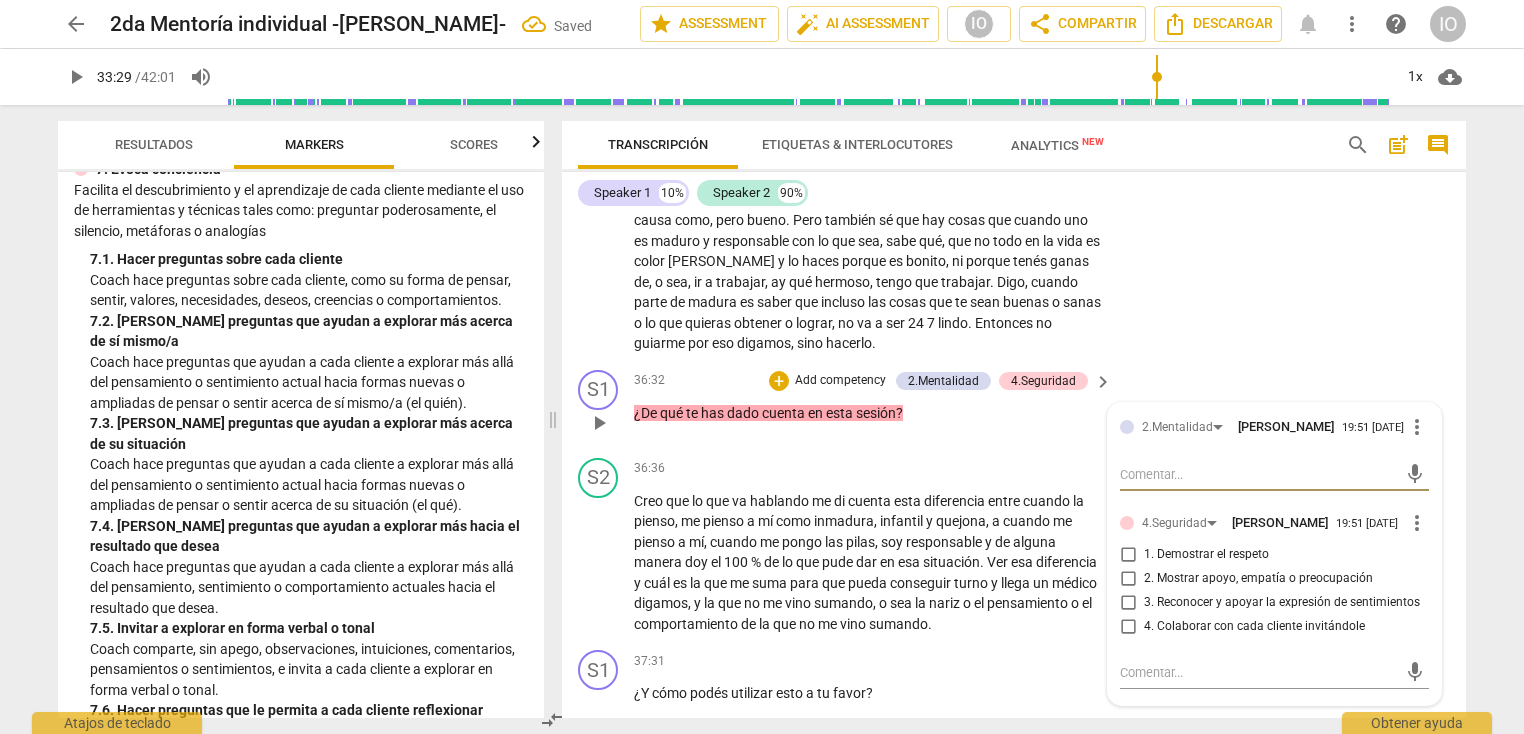 click on "4. Colaborar con cada cliente invitándole" at bounding box center (1128, 627) 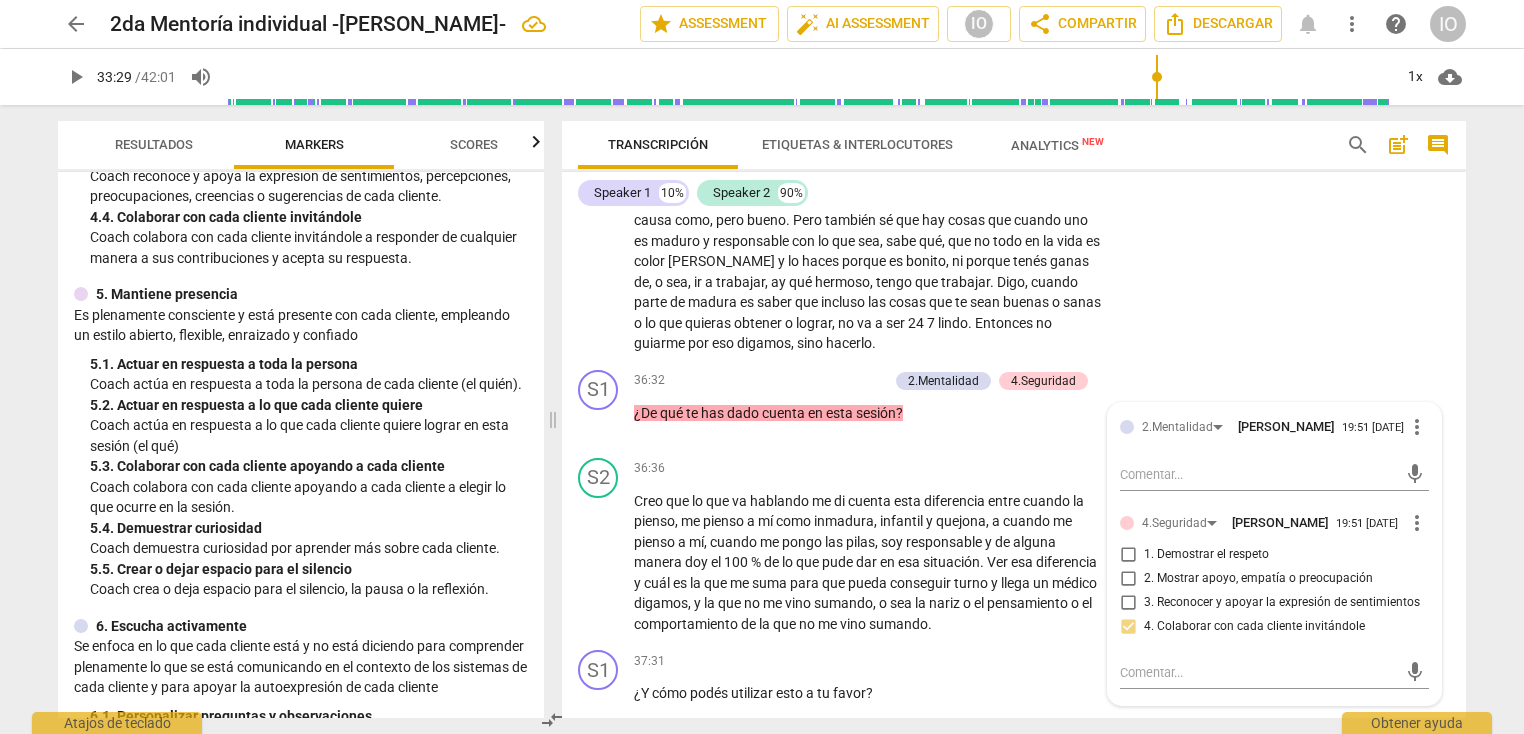 scroll, scrollTop: 800, scrollLeft: 0, axis: vertical 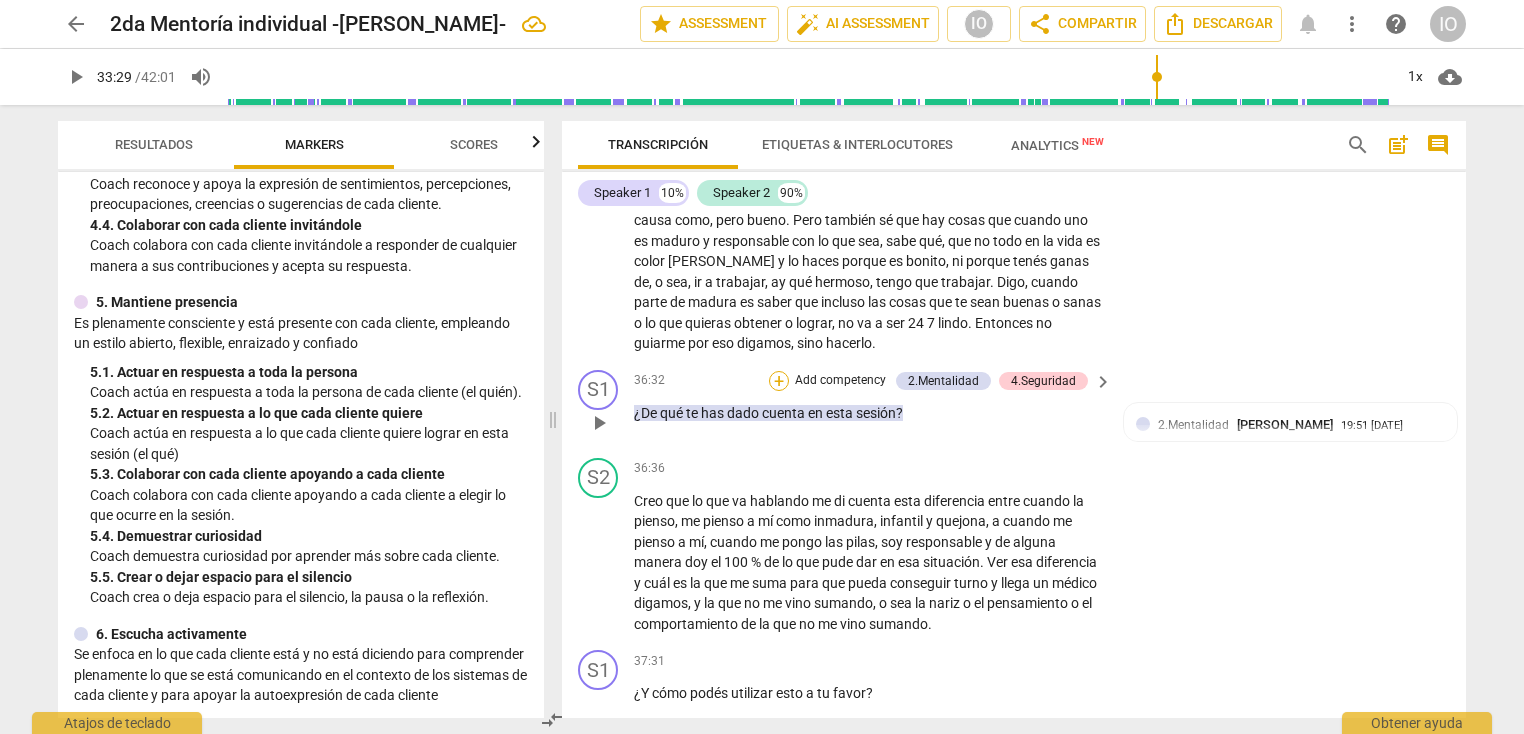 click on "+" at bounding box center [779, 381] 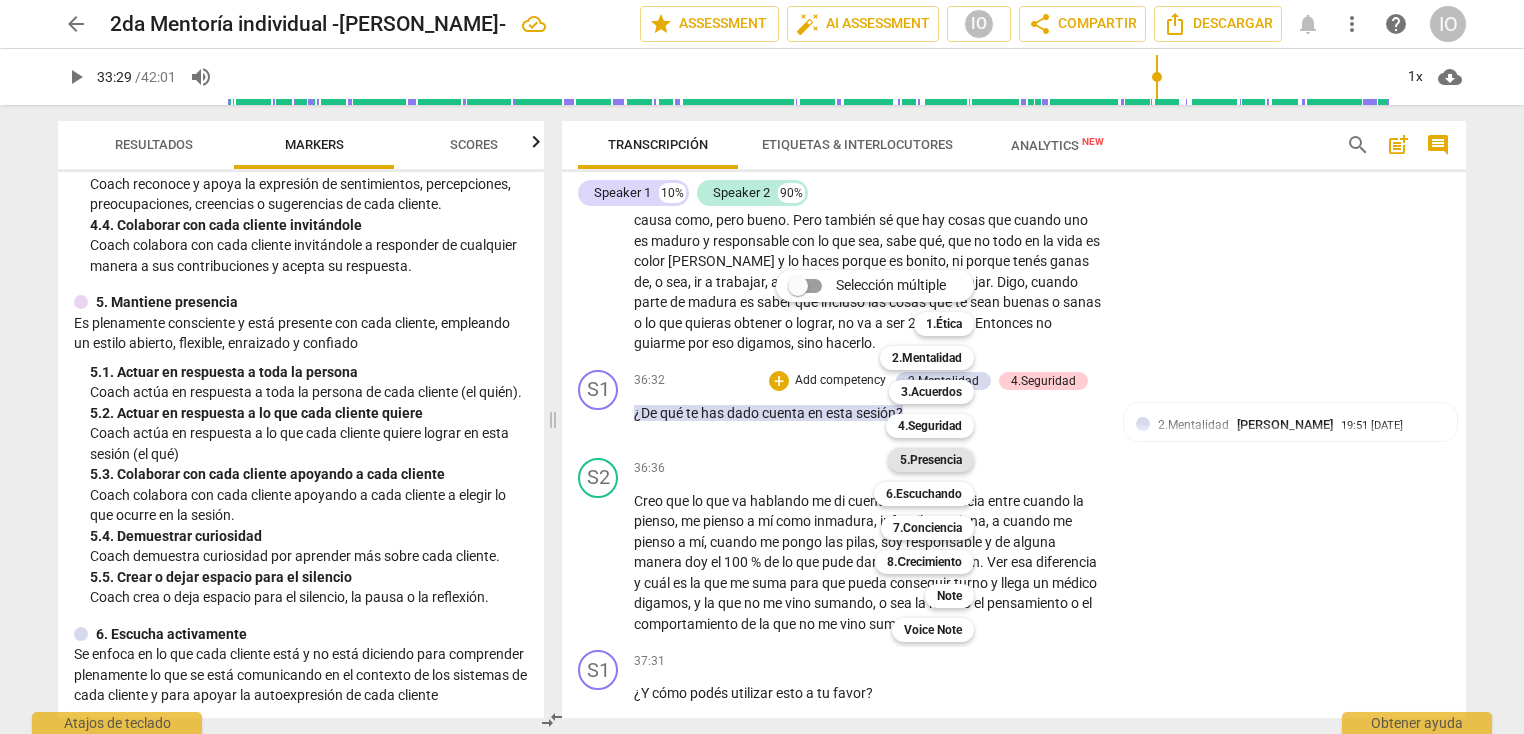click on "5.Presencia" at bounding box center [931, 460] 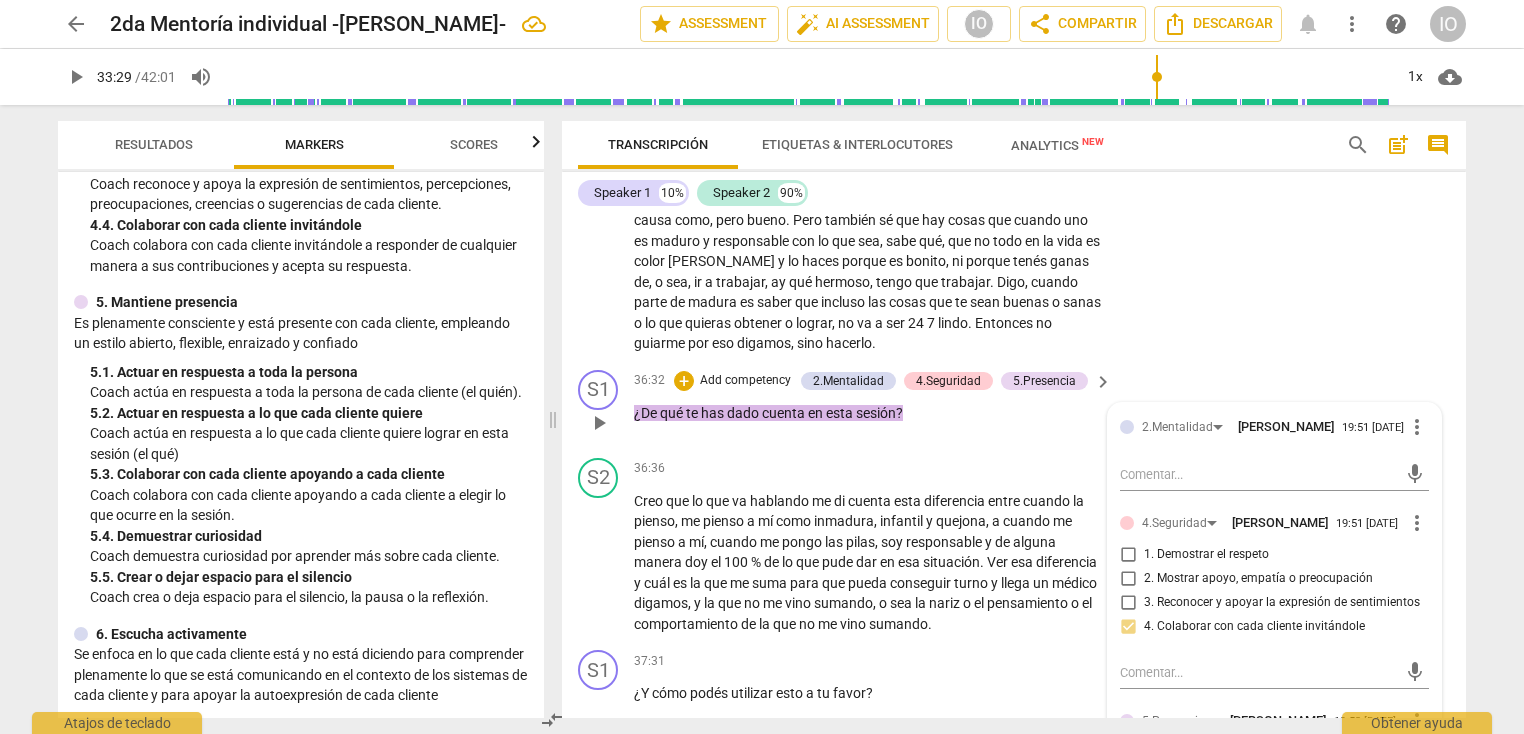 click on "2.Mentalidad [PERSON_NAME] 19:51 [DATE] more_vert mic 4.Seguridad [PERSON_NAME] 19:51 [DATE] more_vert 1. Demostrar el respeto 2. Mostrar apoyo, empatía o preocupación 3. Reconocer y apoyar la expresión de sentimientos 4. Colaborar con cada cliente invitándole  mic 5.Presencia [PERSON_NAME] 19:52 [DATE] more_vert 1. Actuar en respuesta a toda la persona  2. Actuar en respuesta a lo que cada cliente quiere 3. Colaborar con cada cliente apoyando a cada cliente 4. Demuestrar curiosidad 5. Crear o dejar espacio para el silencio mic" at bounding box center [1274, 670] 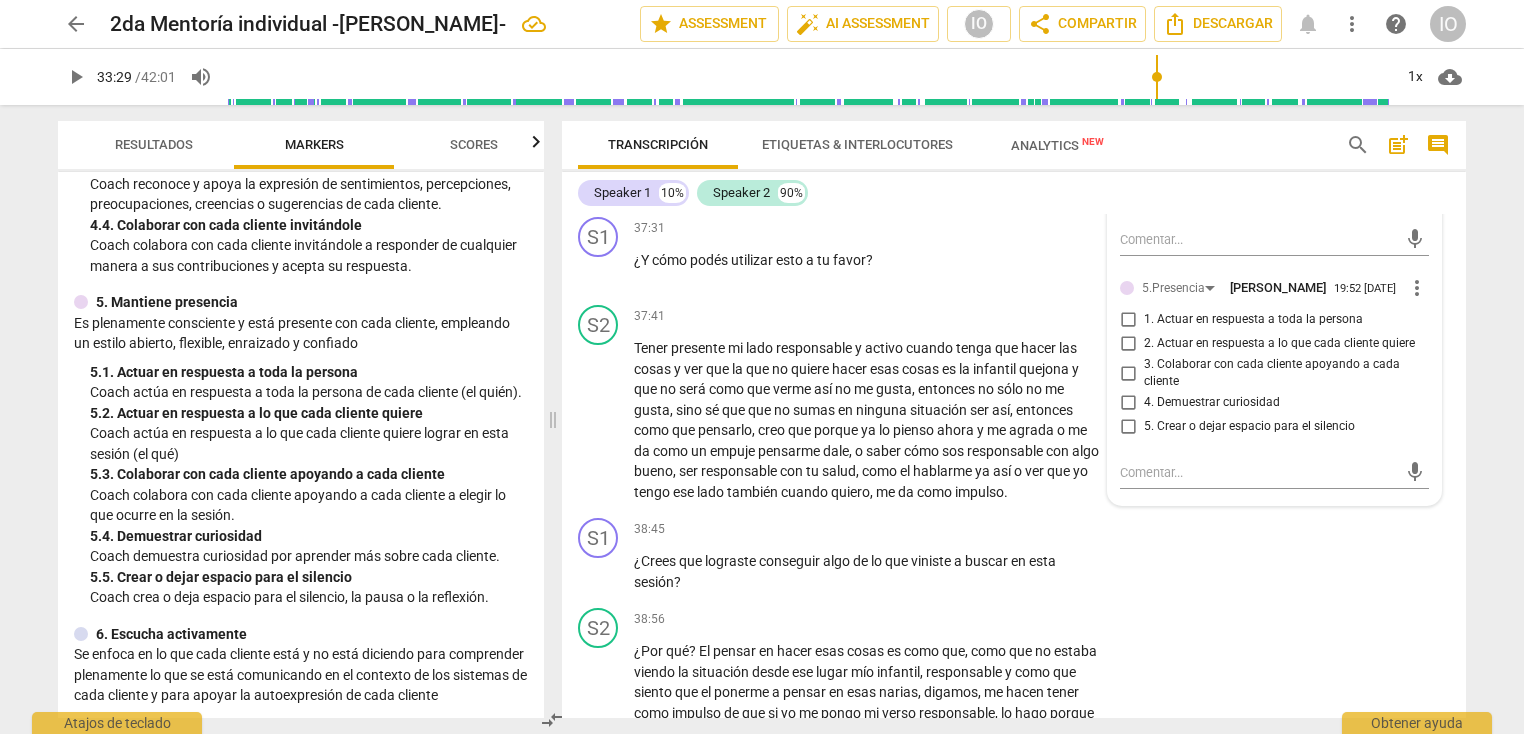scroll, scrollTop: 10271, scrollLeft: 0, axis: vertical 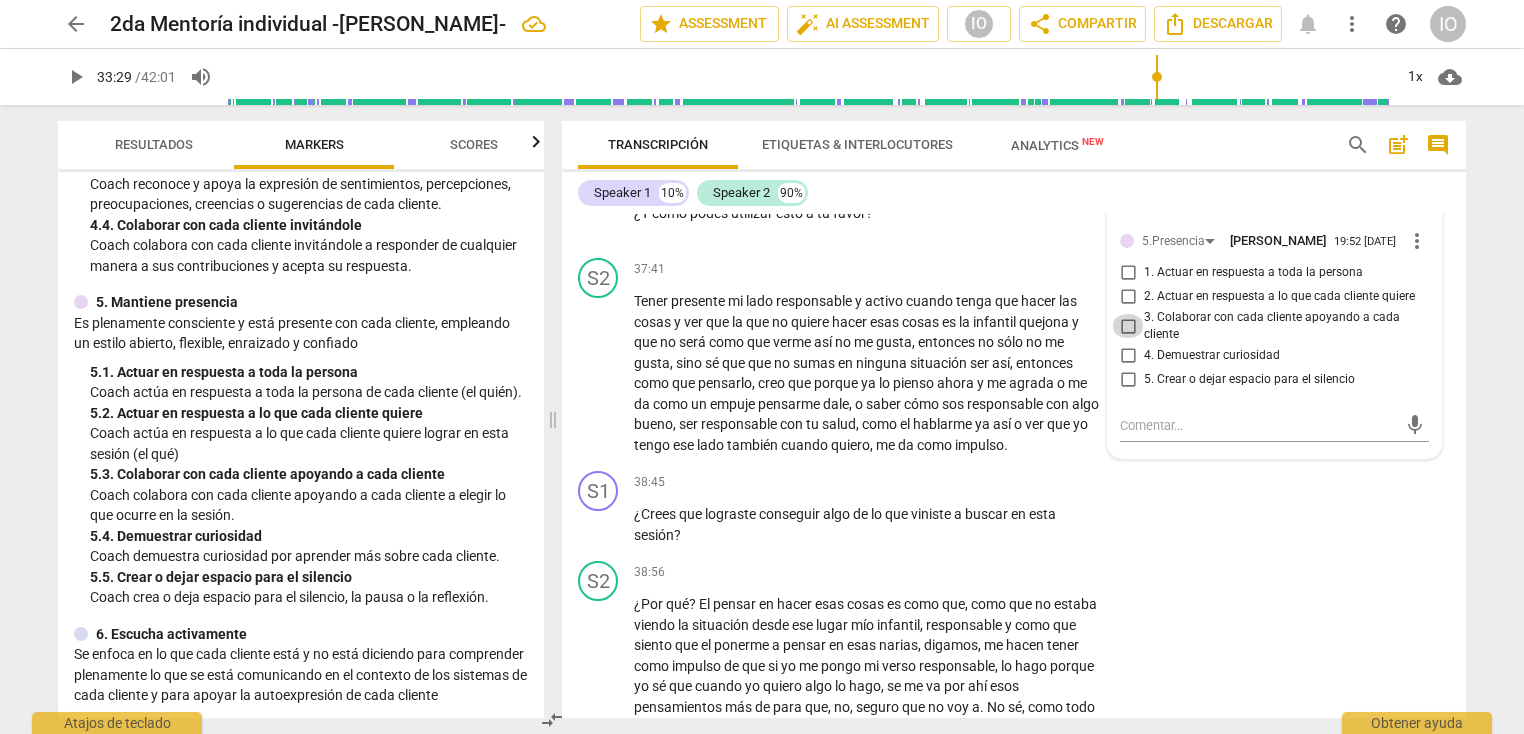 click on "3. Colaborar con cada cliente apoyando a cada cliente" at bounding box center (1128, 326) 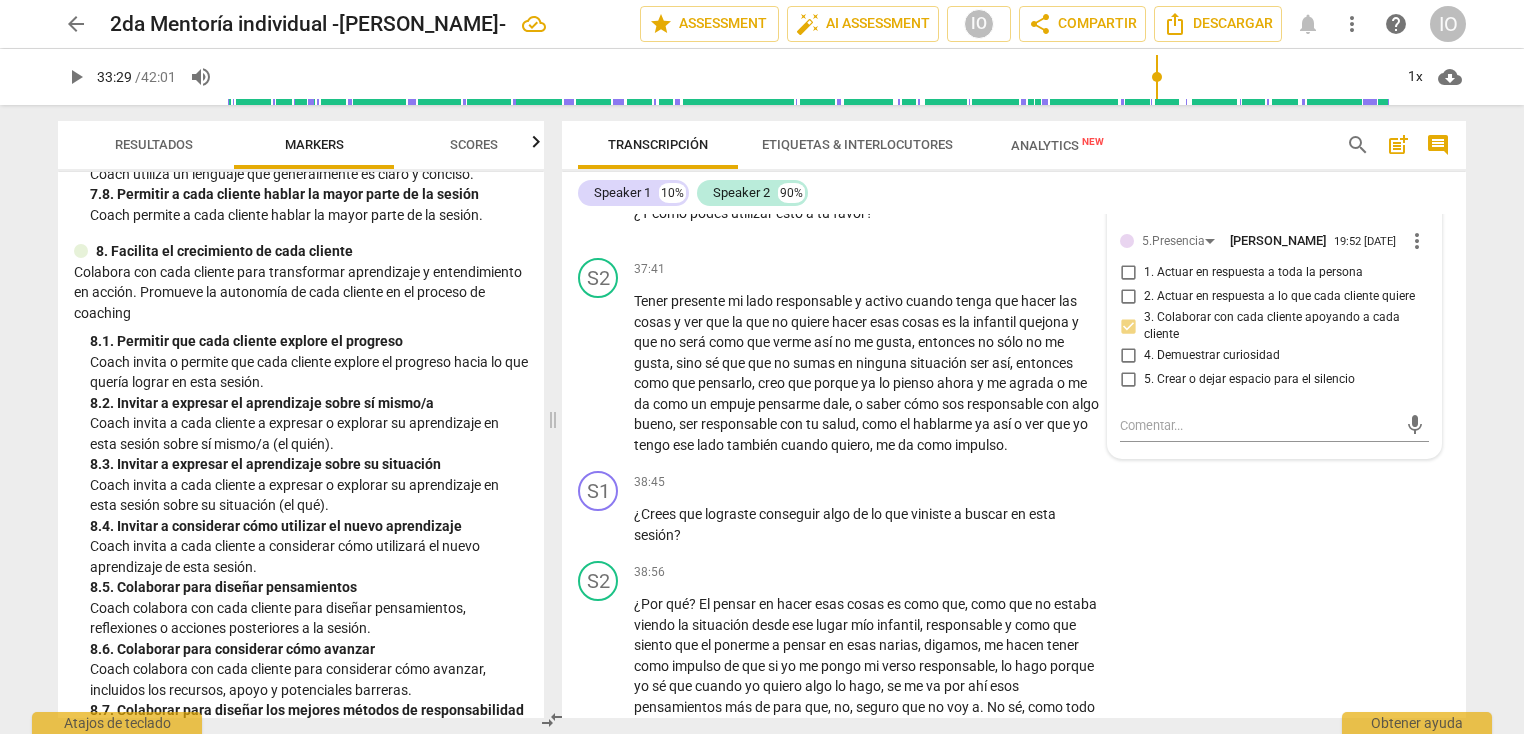 scroll, scrollTop: 2408, scrollLeft: 0, axis: vertical 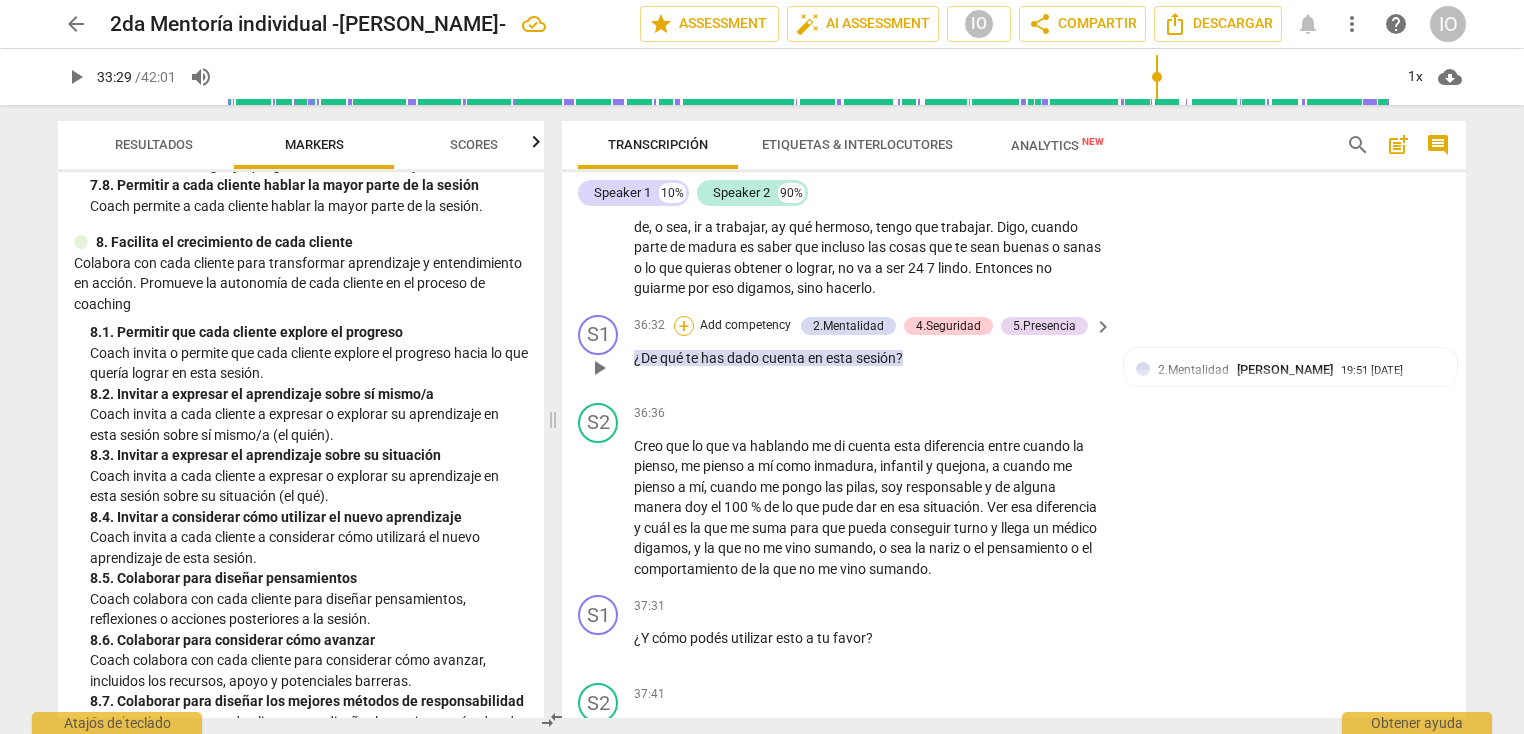 click on "+" at bounding box center [684, 326] 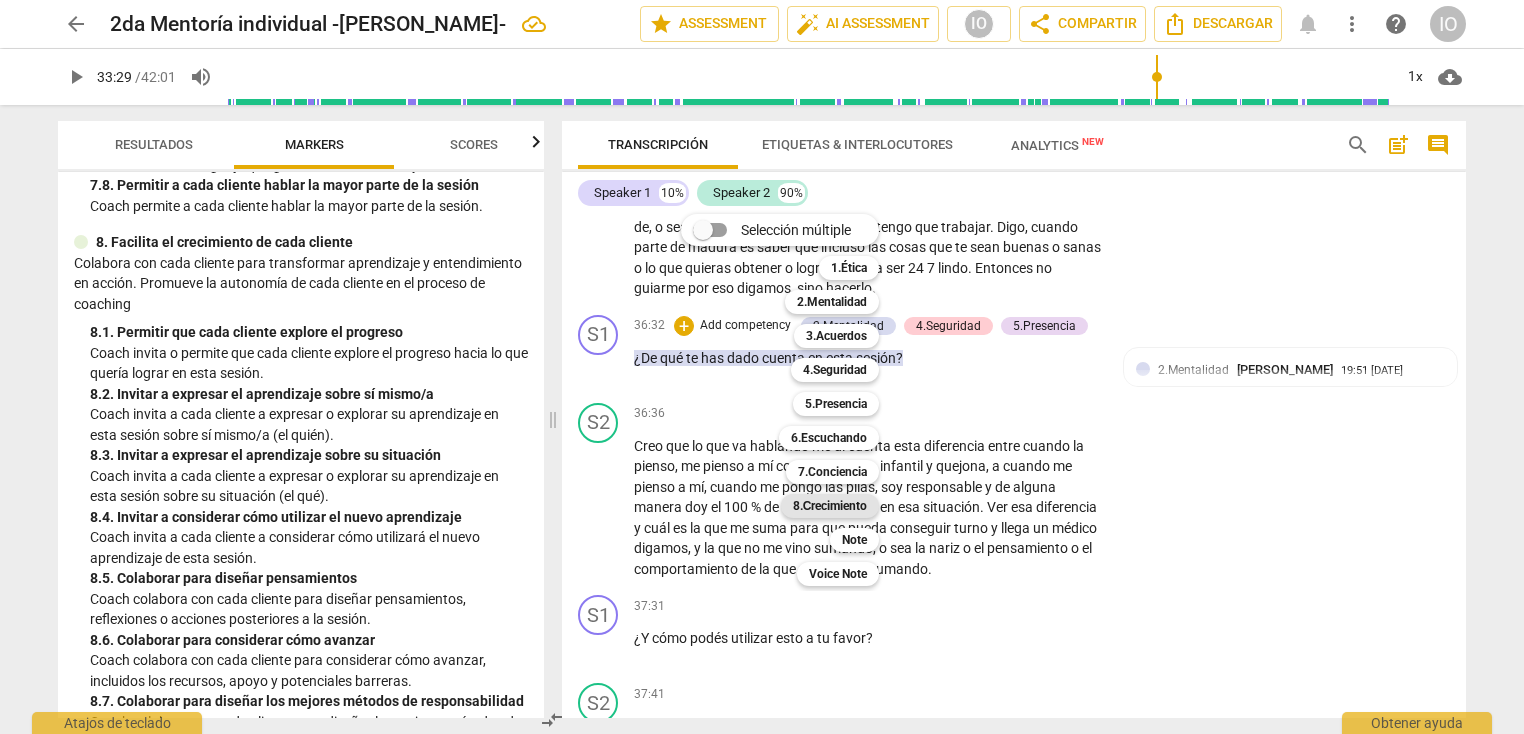 click on "8.Сrecimiento" at bounding box center (830, 506) 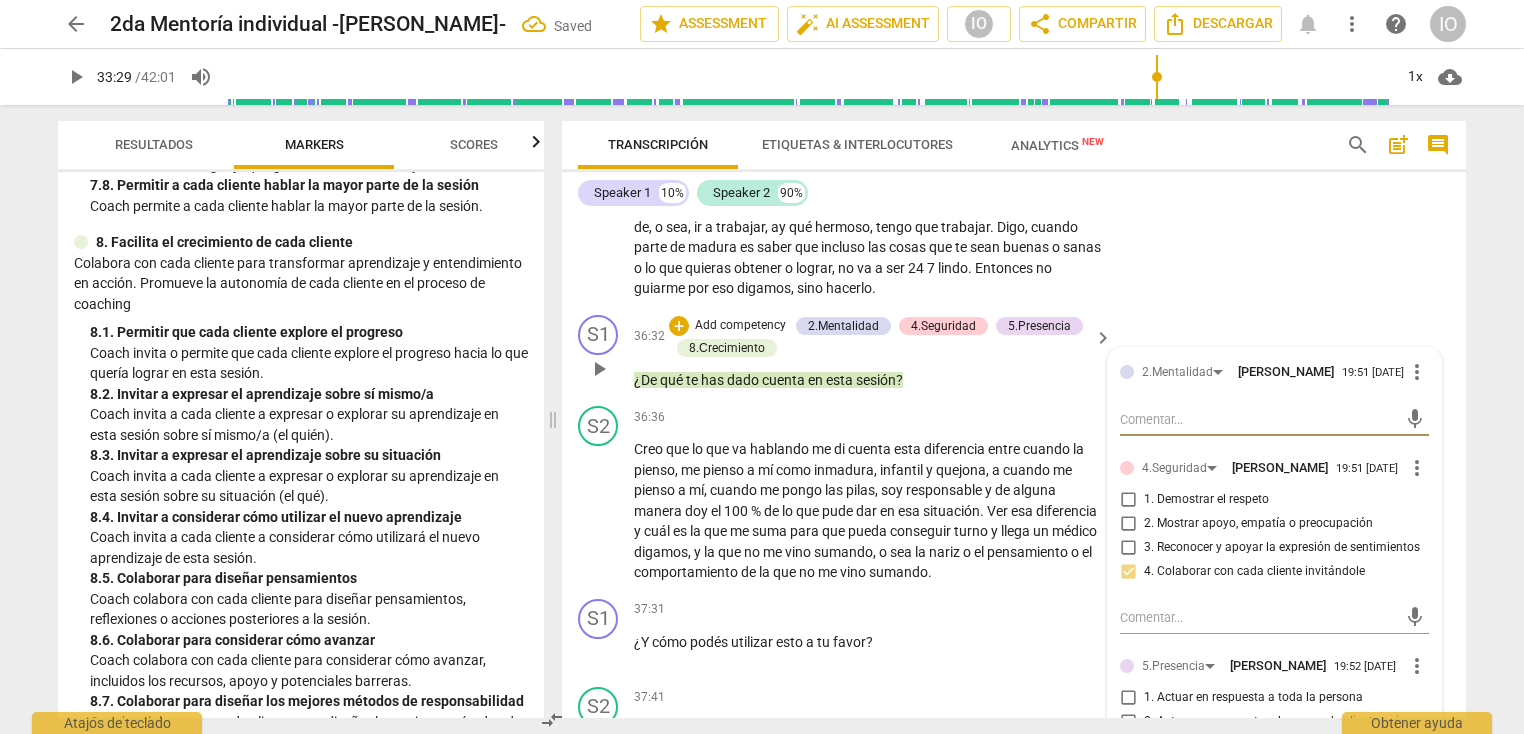 click on "2.Mentalidad [PERSON_NAME] 19:51 [DATE] more_vert mic 4.Seguridad [PERSON_NAME] 19:51 [DATE] more_vert 1. Demostrar el respeto 2. Mostrar apoyo, empatía o preocupación 3. Reconocer y apoyar la expresión de sentimientos 4. Colaborar con cada cliente invitándole  mic 5.Presencia [PERSON_NAME] 19:52 [DATE] more_vert 1. Actuar en respuesta a toda la persona  2. Actuar en respuesta a lo que cada cliente quiere 3. Colaborar con cada cliente apoyando a cada cliente 4. Demuestrar curiosidad 5. Crear o dejar espacio para el silencio mic 8.Сrecimiento [PERSON_NAME] 19:53 [DATE] more_vert 1. Permitir que cada cliente explore el progreso 2. Invitar a expresar el aprendizaje sobre sí mismo/a 3. Invitar a expresar el aprendizaje sobre su situación  4. Invitar a considerar cómo utilizar el nuevo aprendizaje 5. Colaborar para diseñar pensamientos 6. Colaborar para considerar cómo avanzar 7. Colaborar para diseñar los mejores métodos de responsabilidad 8. Celebrar el progreso de cada cliente mic" at bounding box center (1274, 806) 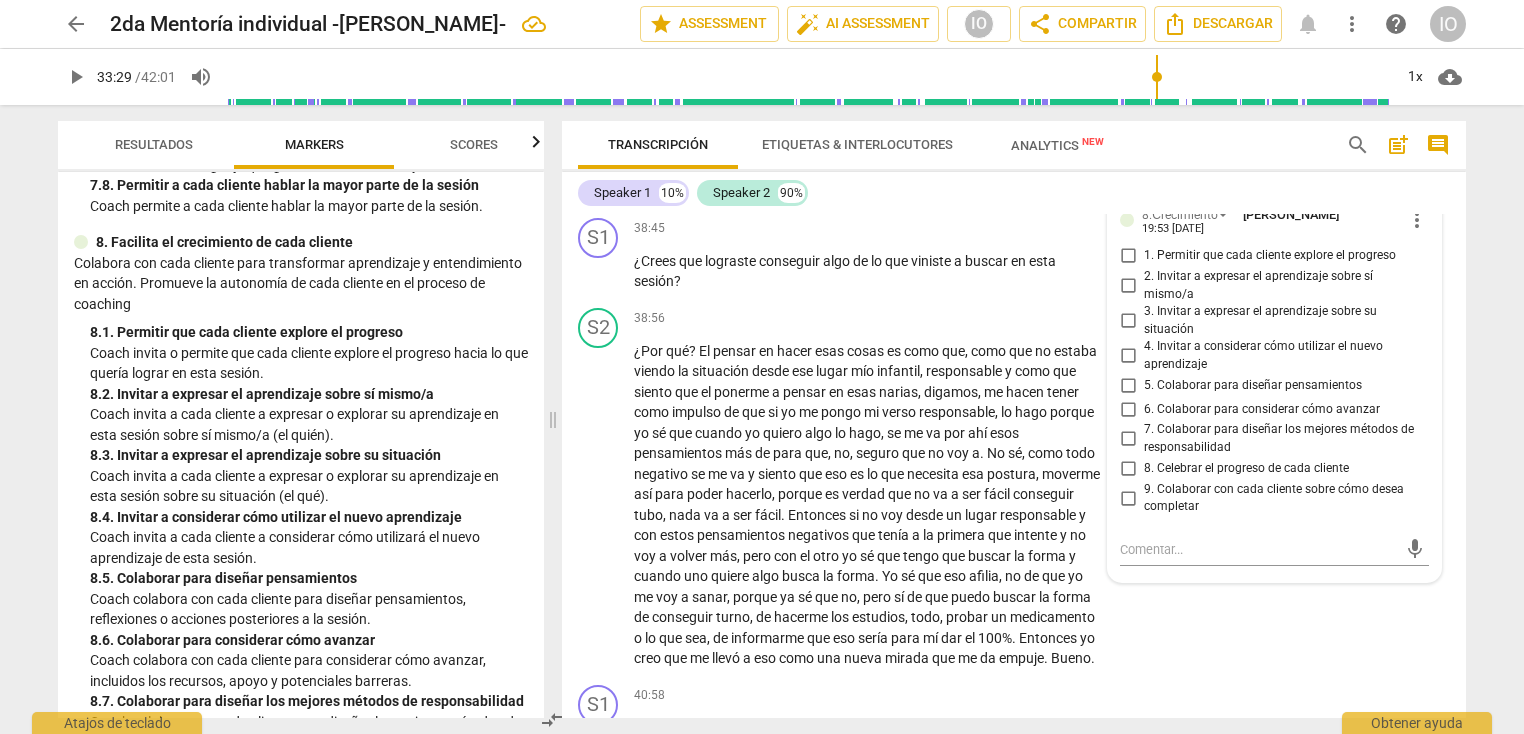 scroll, scrollTop: 10526, scrollLeft: 0, axis: vertical 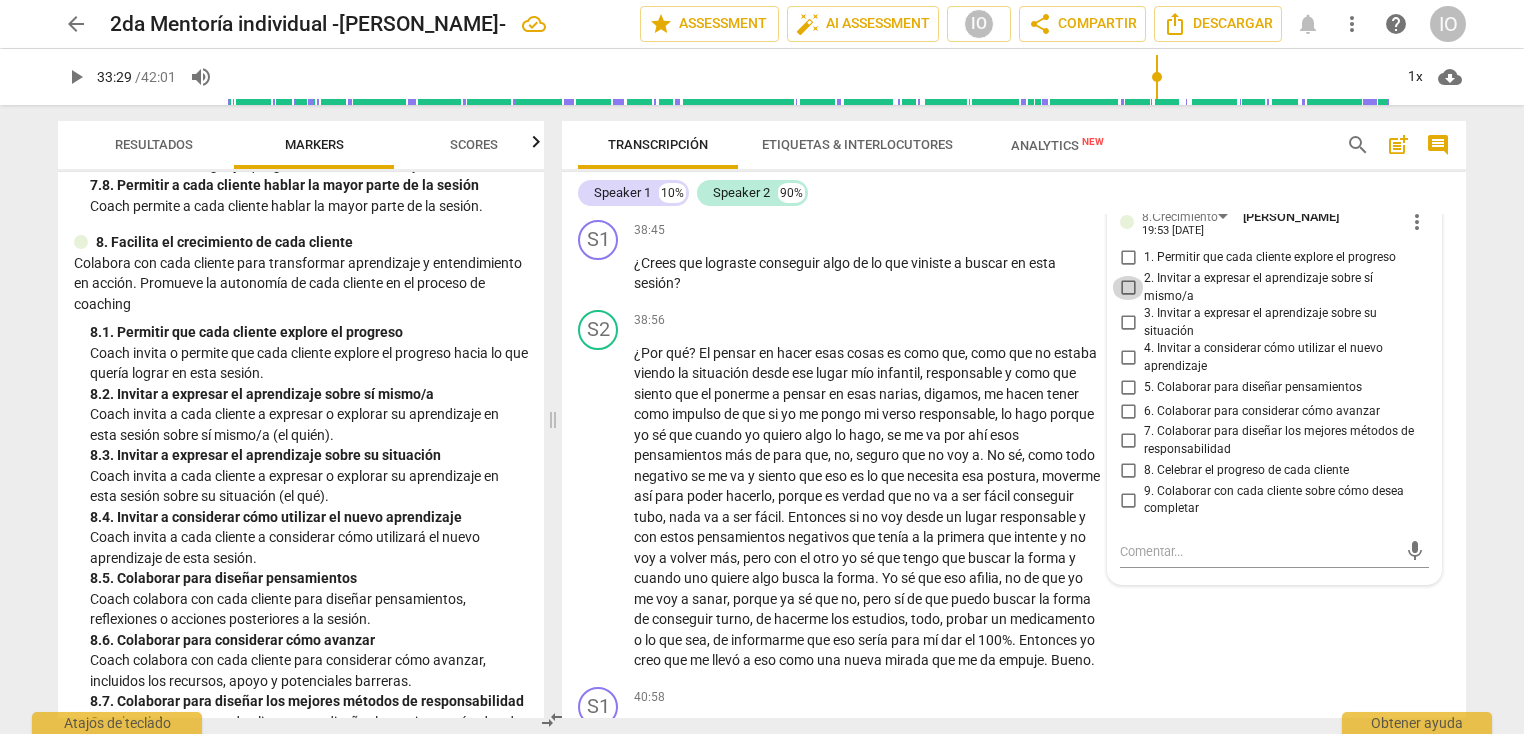 click on "2. Invitar a expresar el aprendizaje sobre sí mismo/a" at bounding box center [1128, 288] 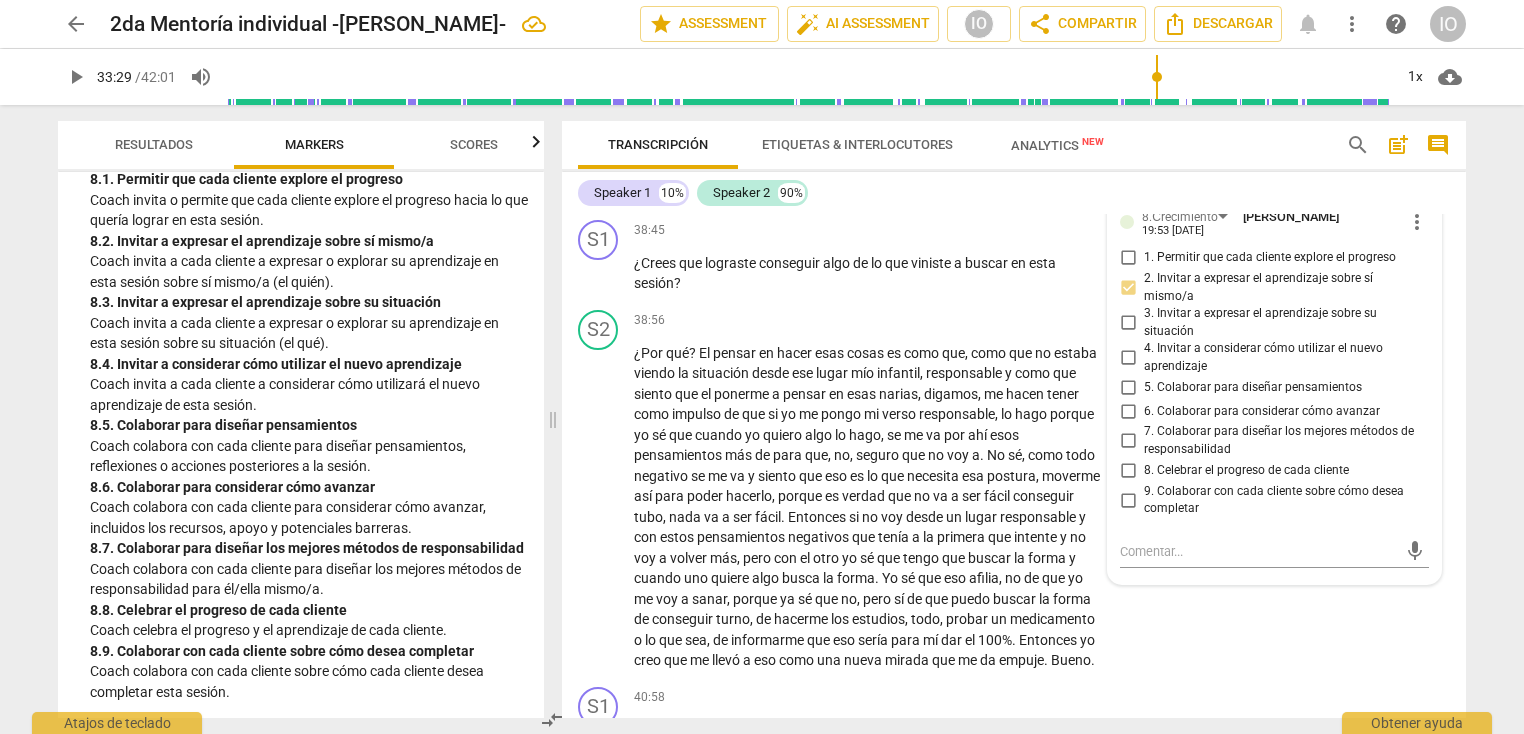 scroll, scrollTop: 2602, scrollLeft: 0, axis: vertical 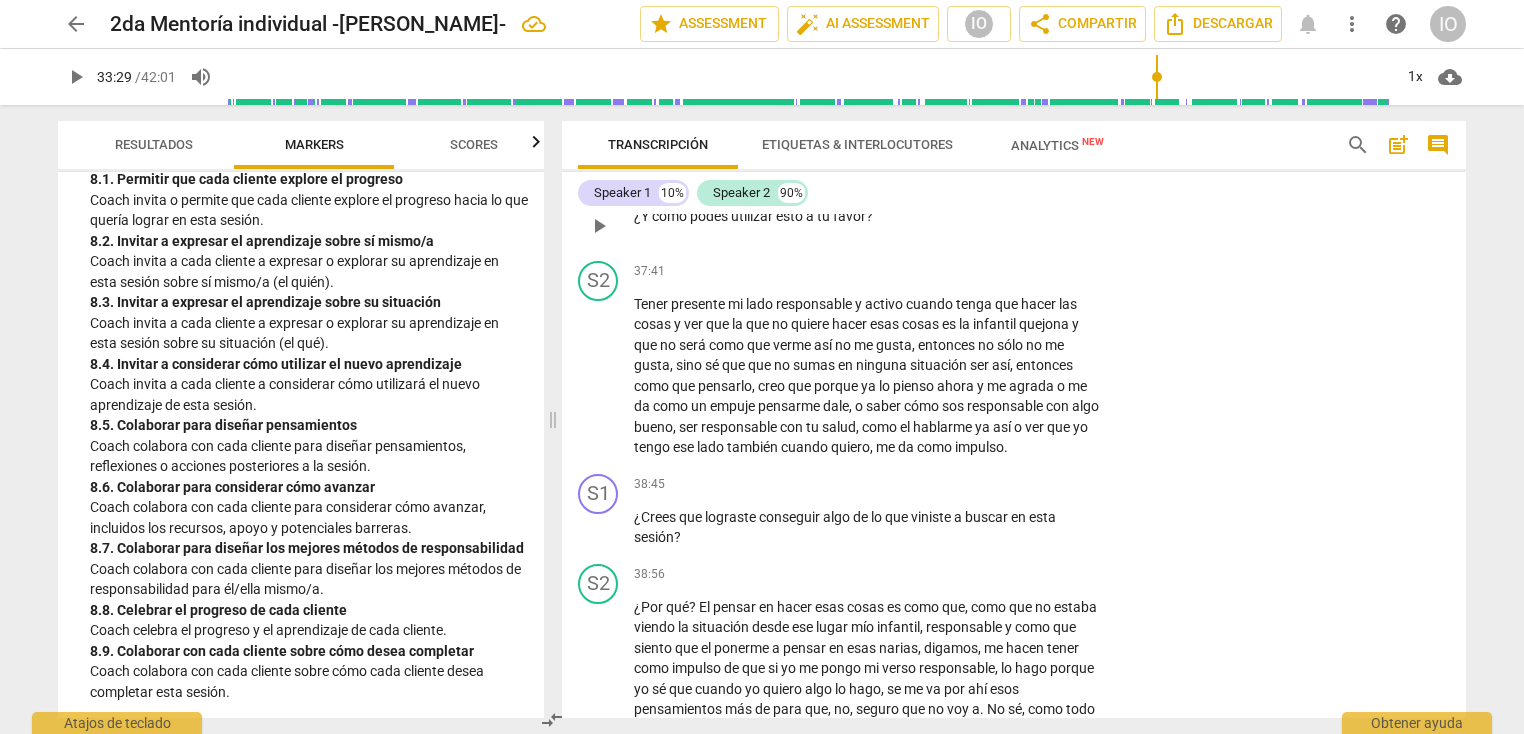 click on "+" at bounding box center [979, 184] 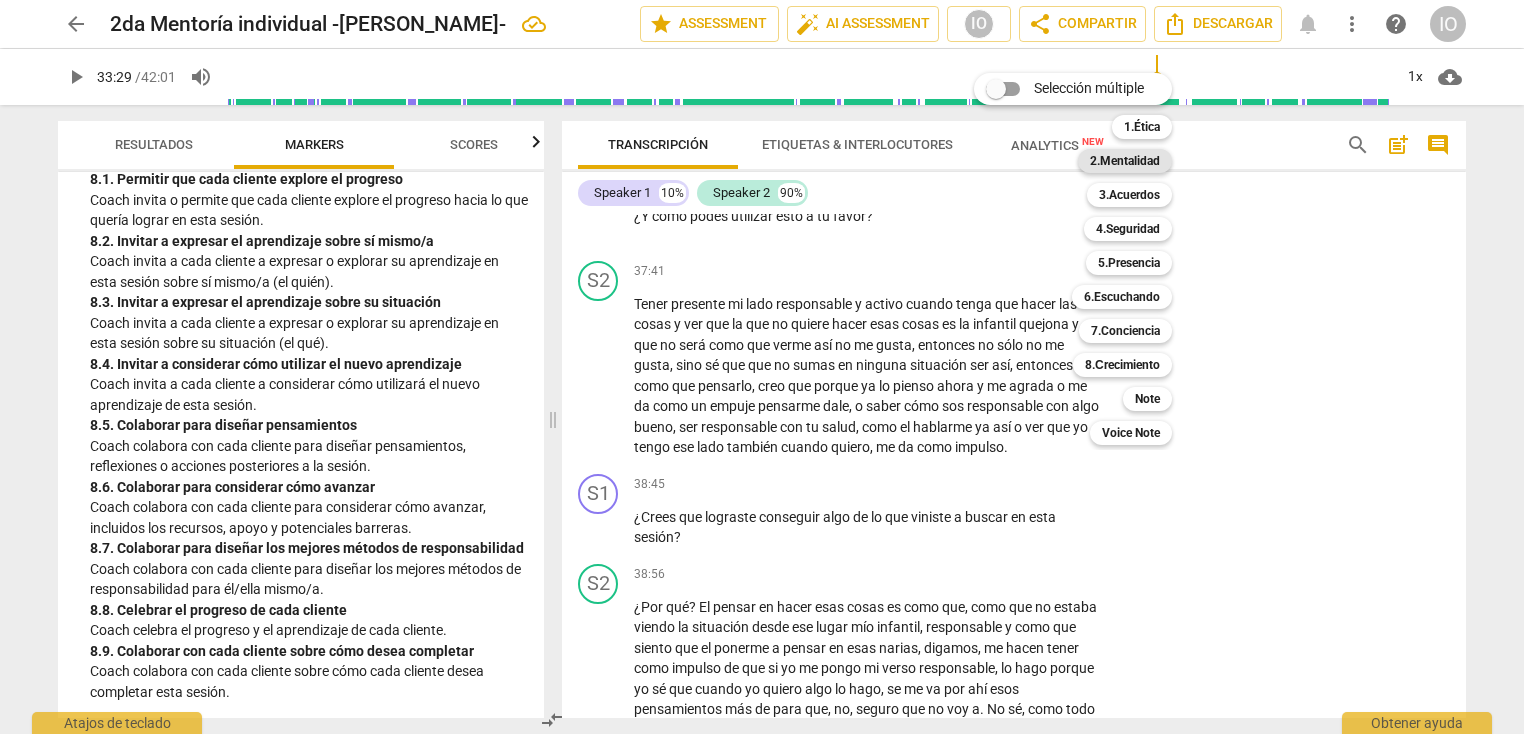 click on "2.Mentalidad" at bounding box center [1125, 161] 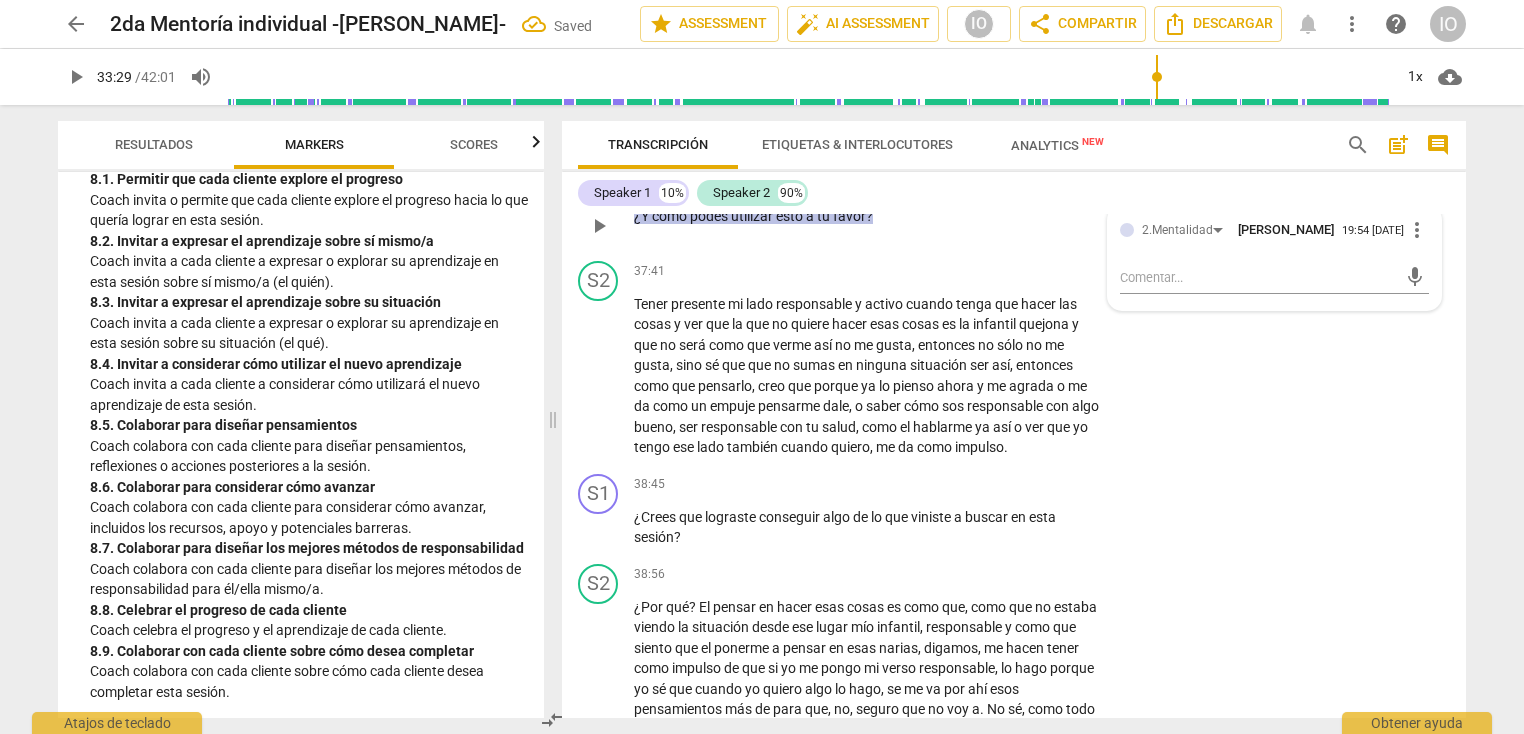 click on "+" at bounding box center [876, 184] 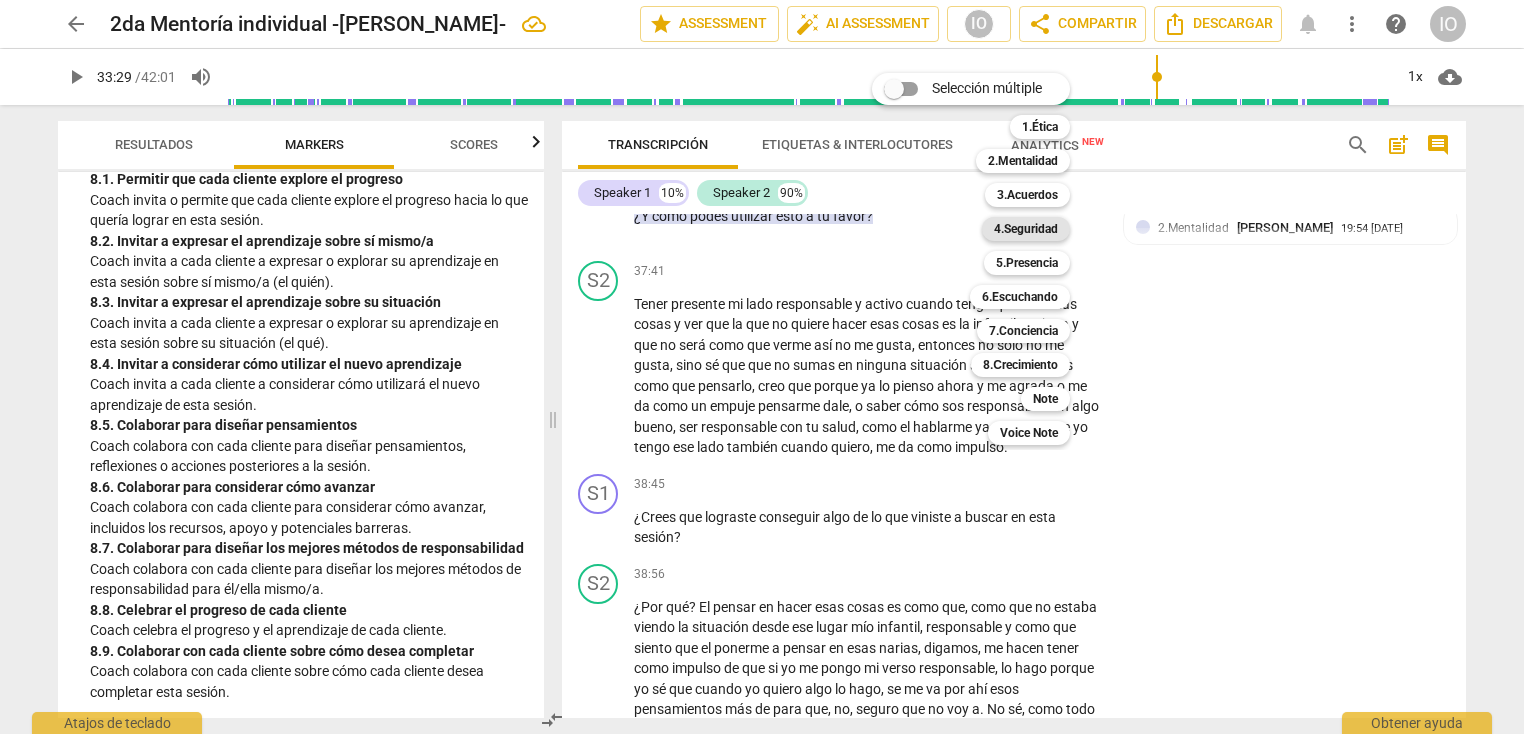 click on "4.Seguridad" at bounding box center [1026, 229] 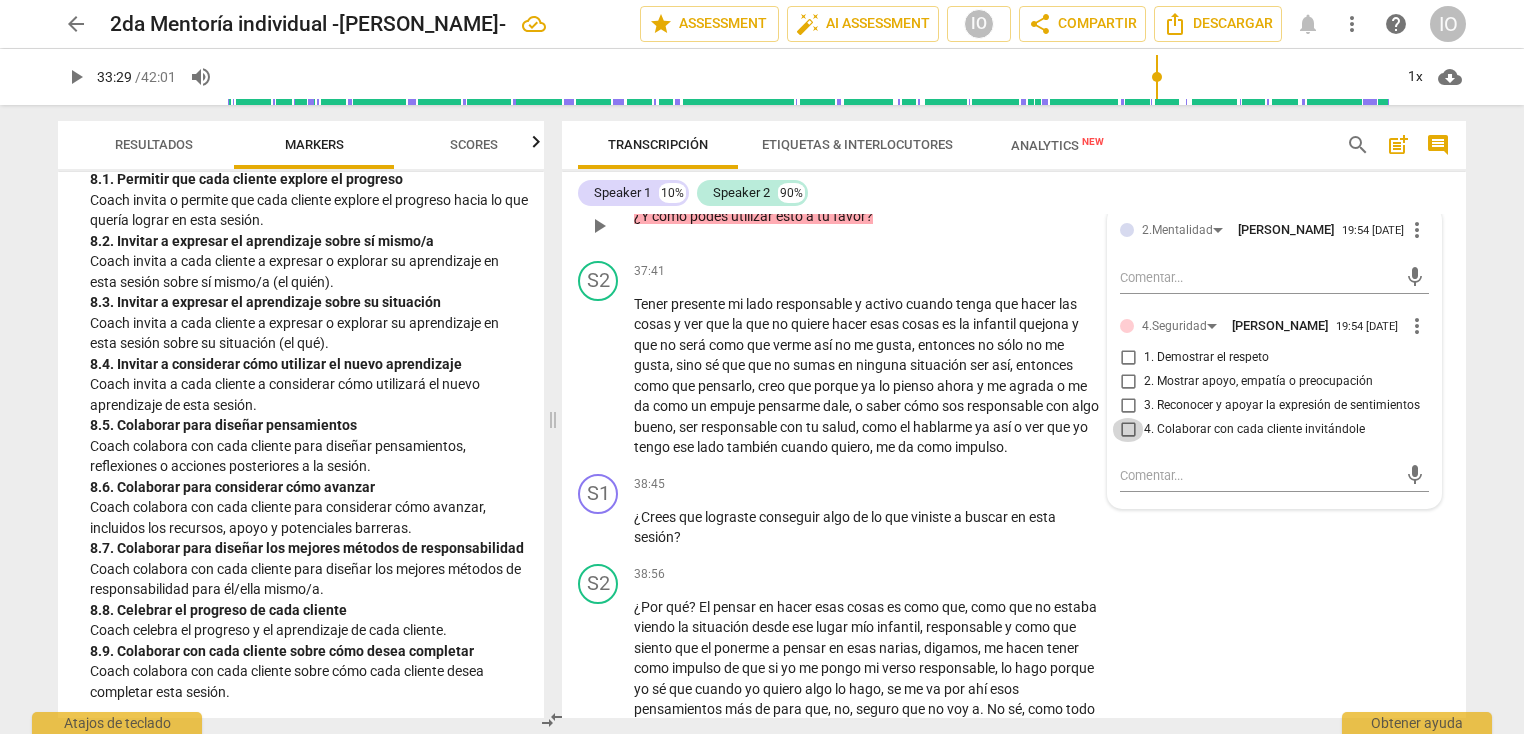 click on "4. Colaborar con cada cliente invitándole" at bounding box center [1128, 430] 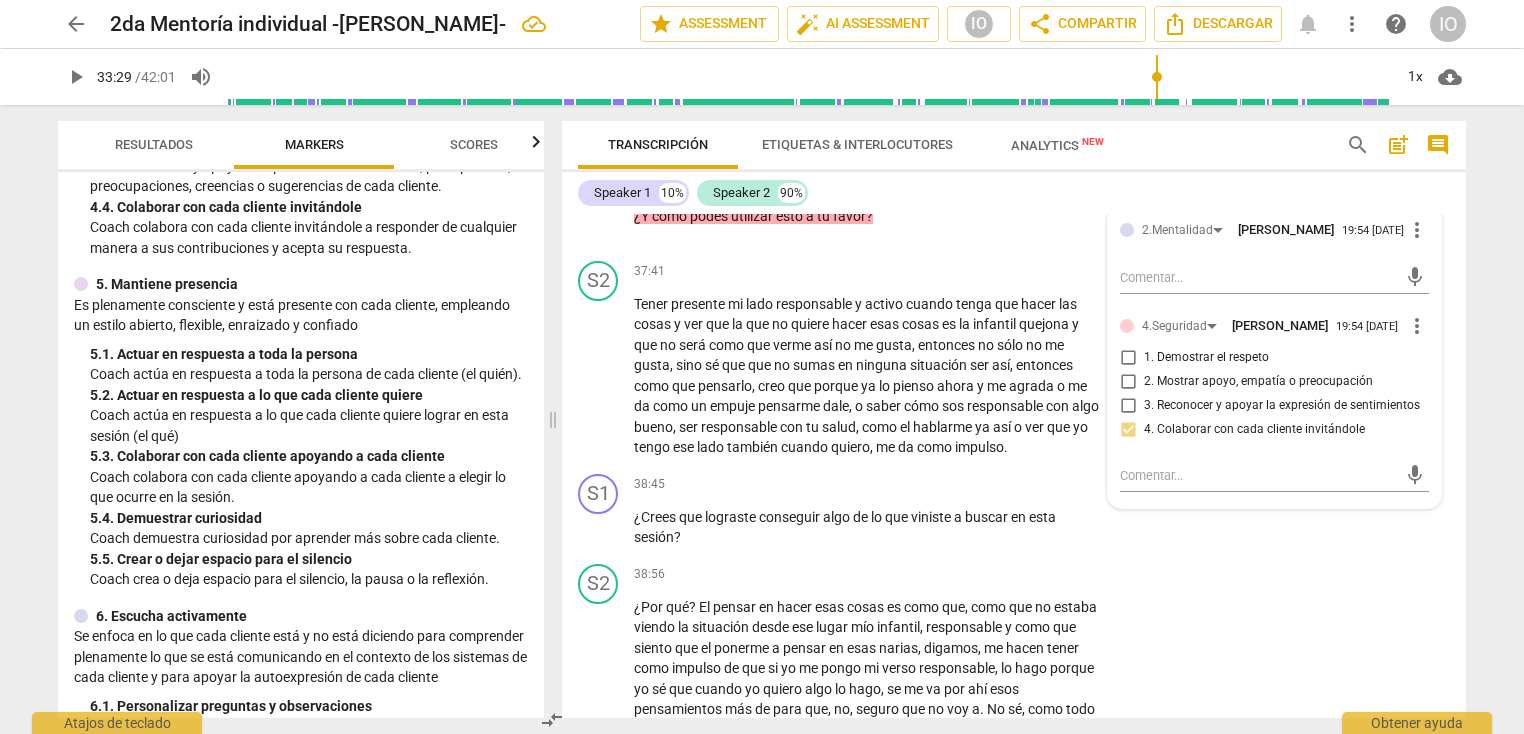 scroll, scrollTop: 799, scrollLeft: 0, axis: vertical 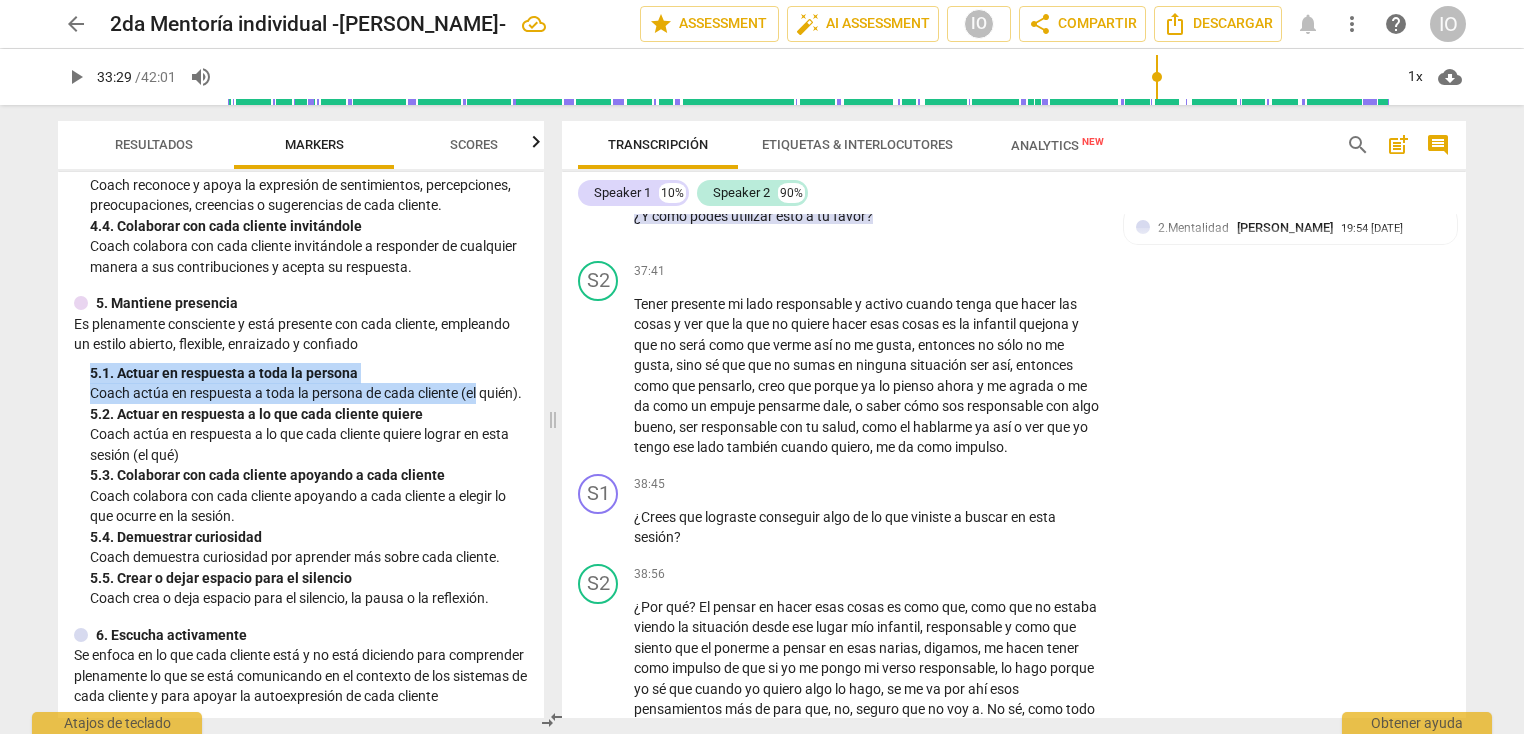drag, startPoint x: 536, startPoint y: 344, endPoint x: 536, endPoint y: 385, distance: 41 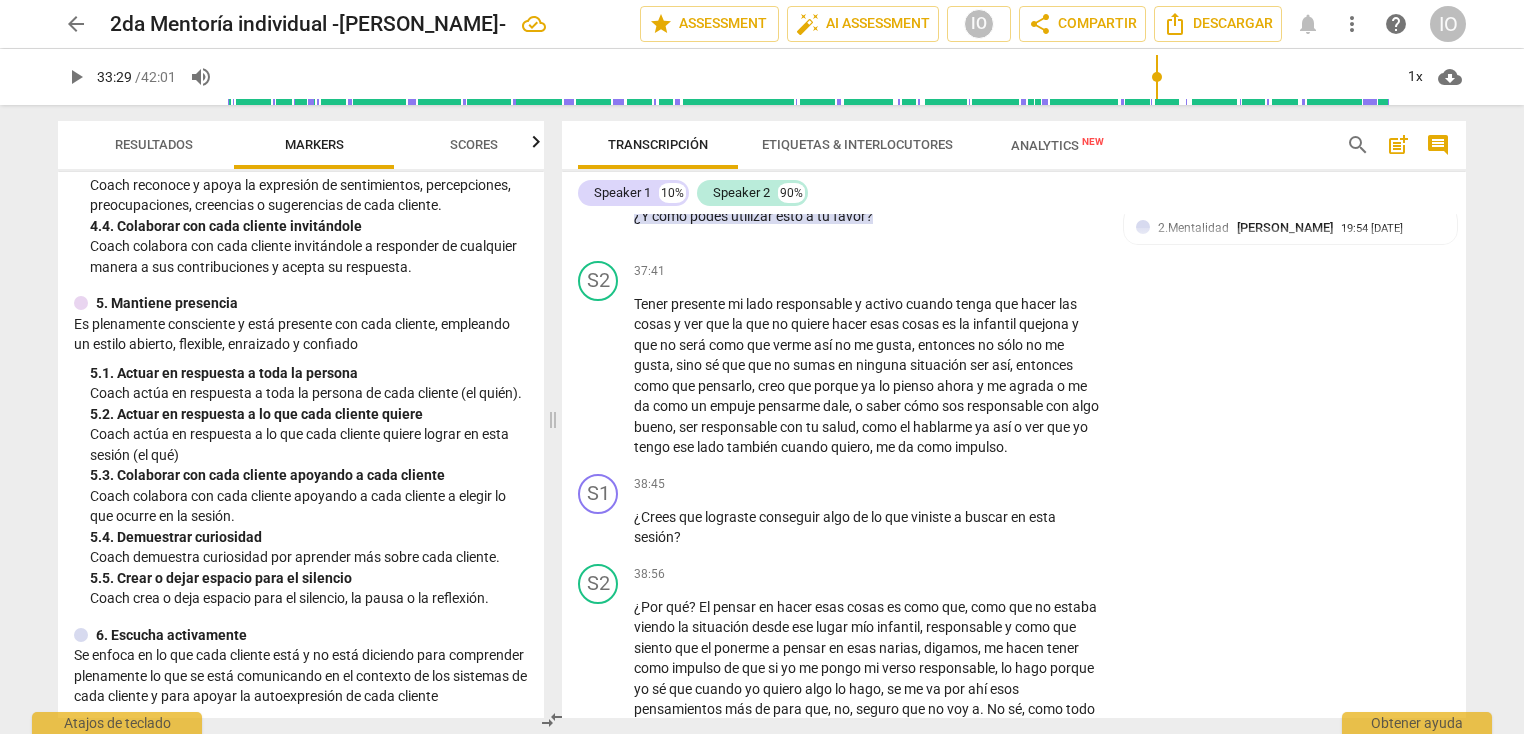 click on "Coach actúa en respuesta a toda la persona de cada cliente (el quién)." at bounding box center (309, 393) 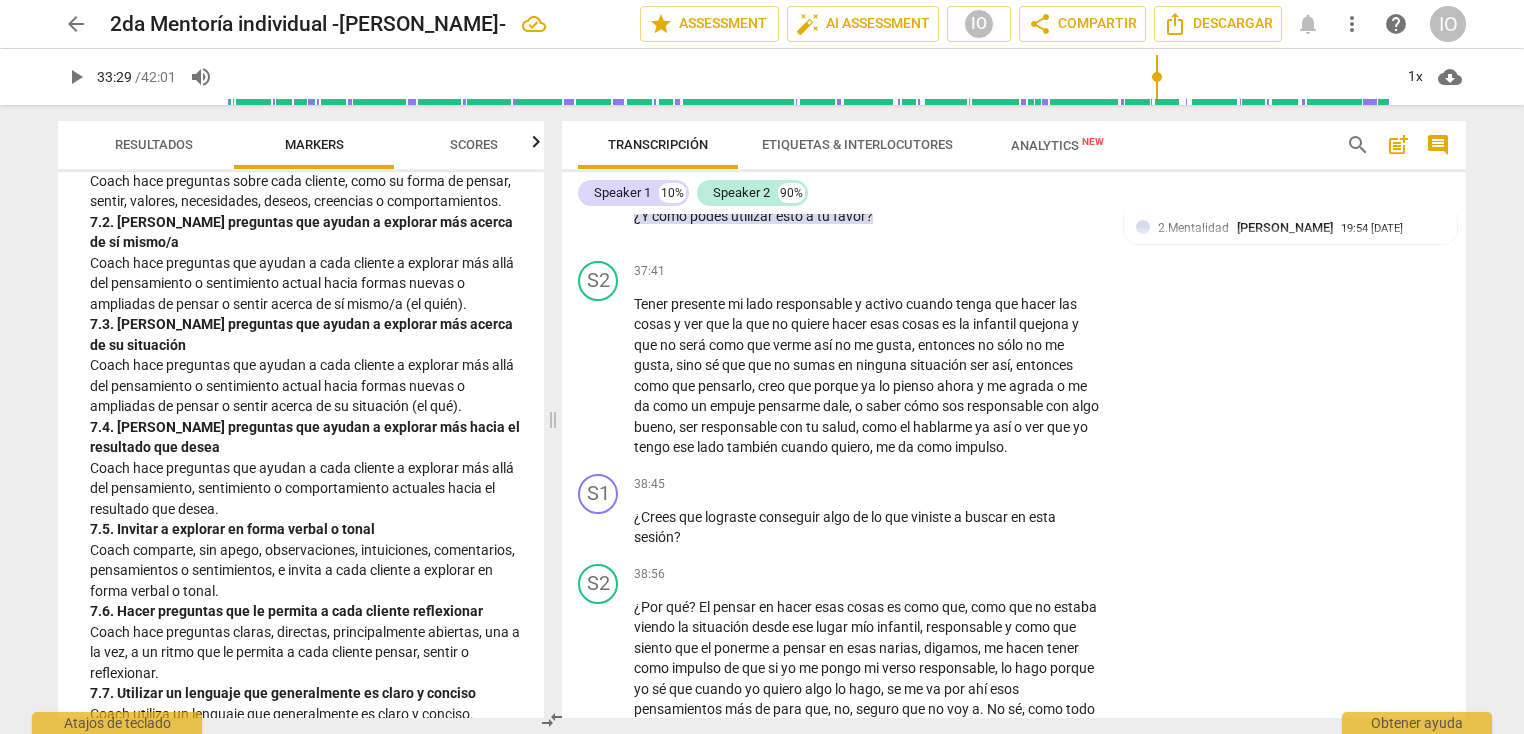scroll, scrollTop: 1879, scrollLeft: 0, axis: vertical 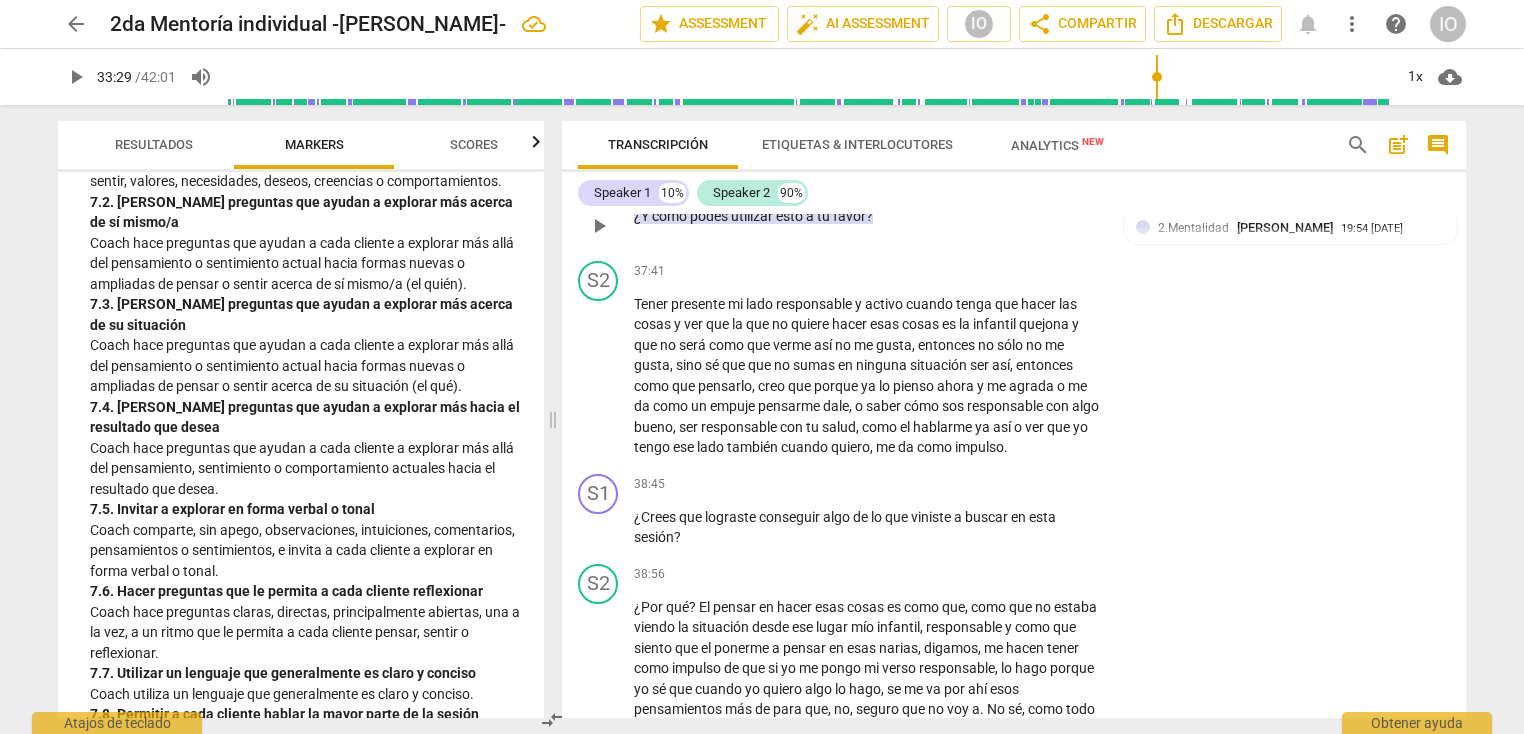 click on "+" at bounding box center [779, 184] 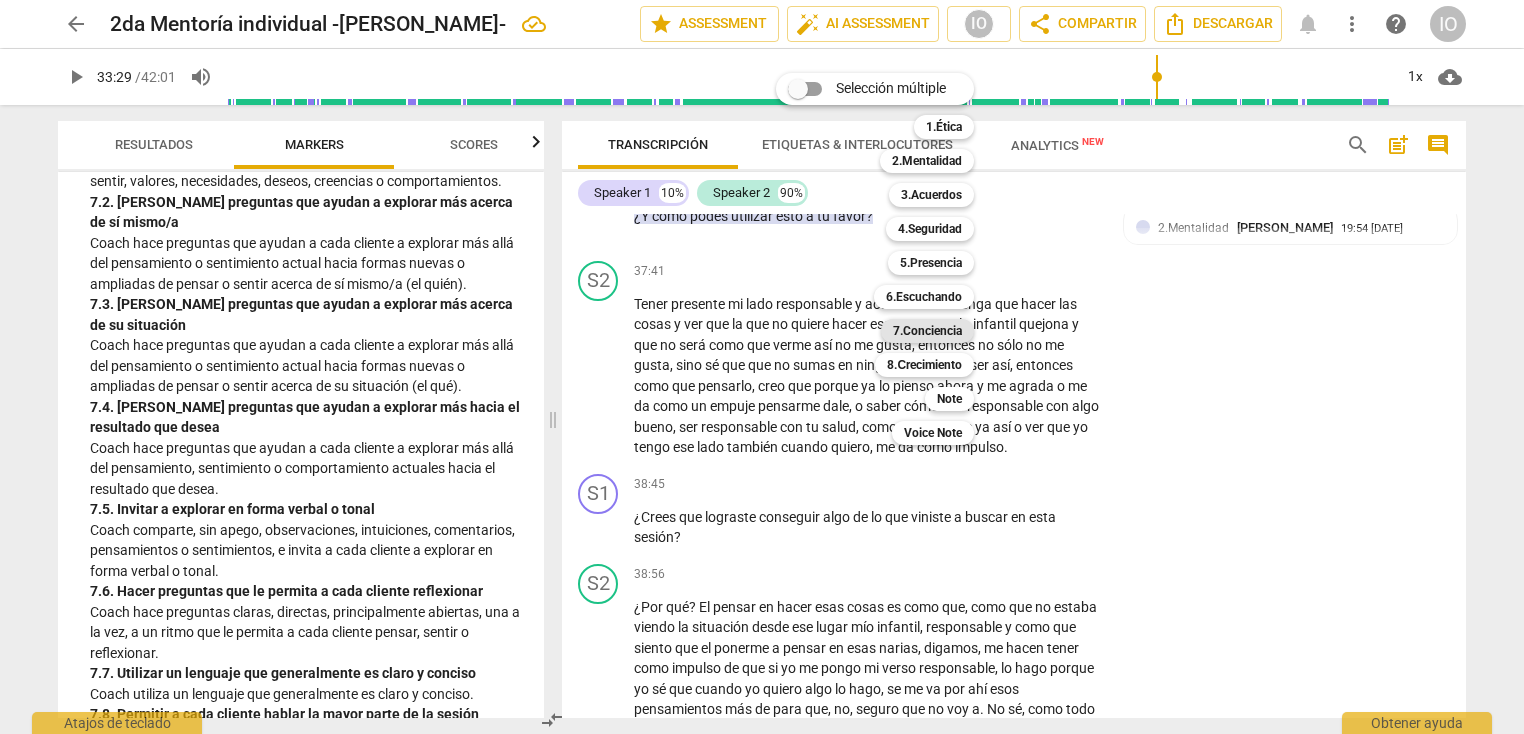 click on "7.Conciencia" at bounding box center (927, 331) 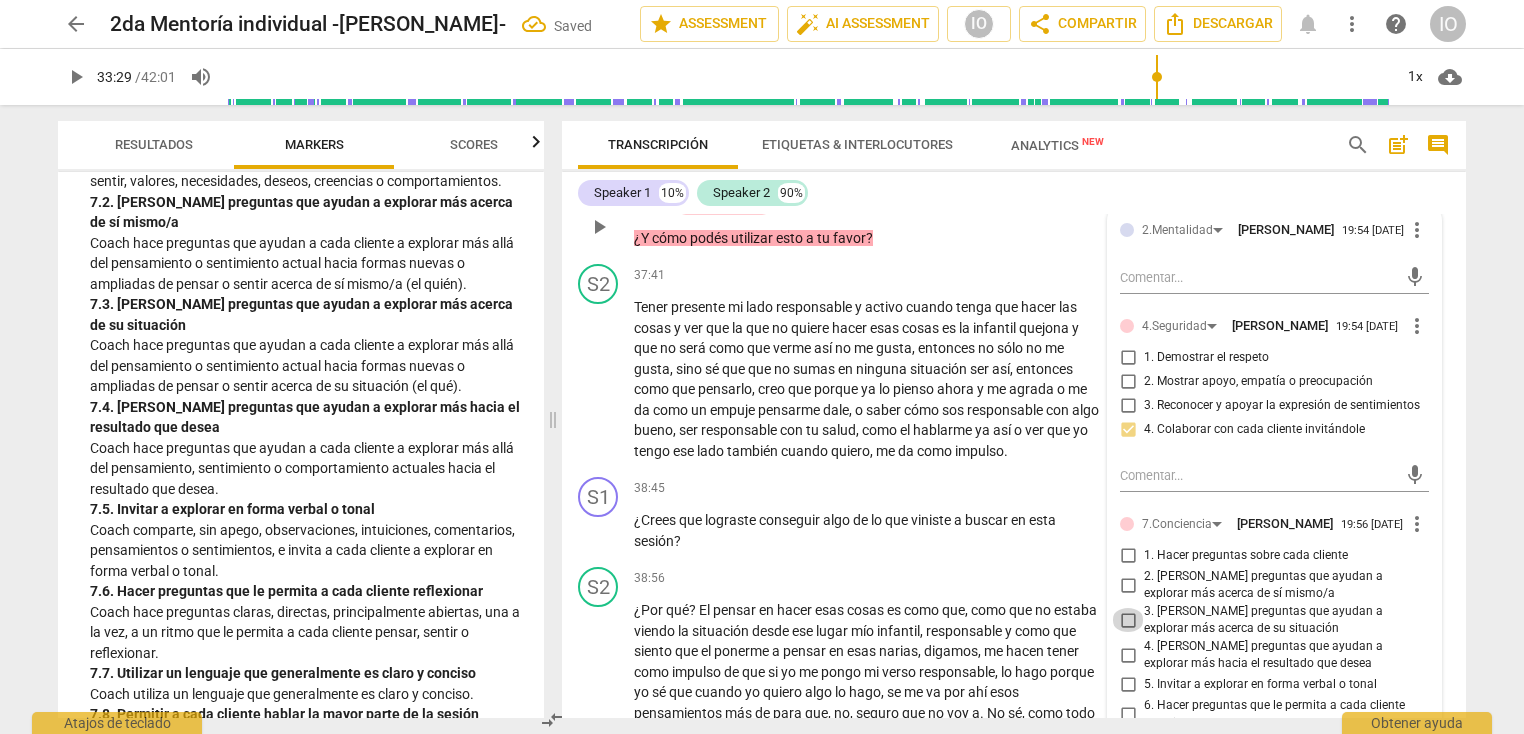 click on "3. [PERSON_NAME] preguntas que ayudan a explorar más acerca de su situación" at bounding box center (1128, 620) 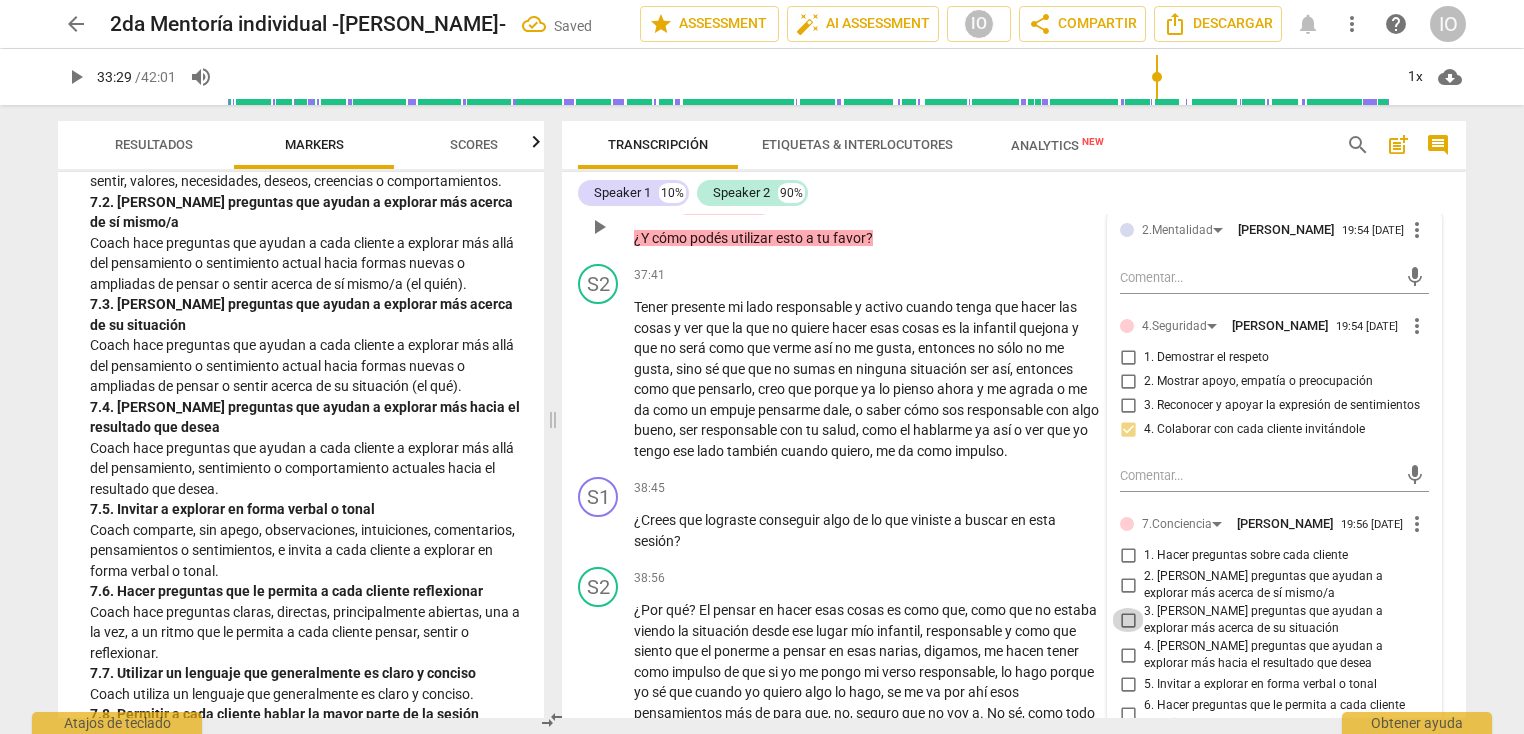 checkbox on "true" 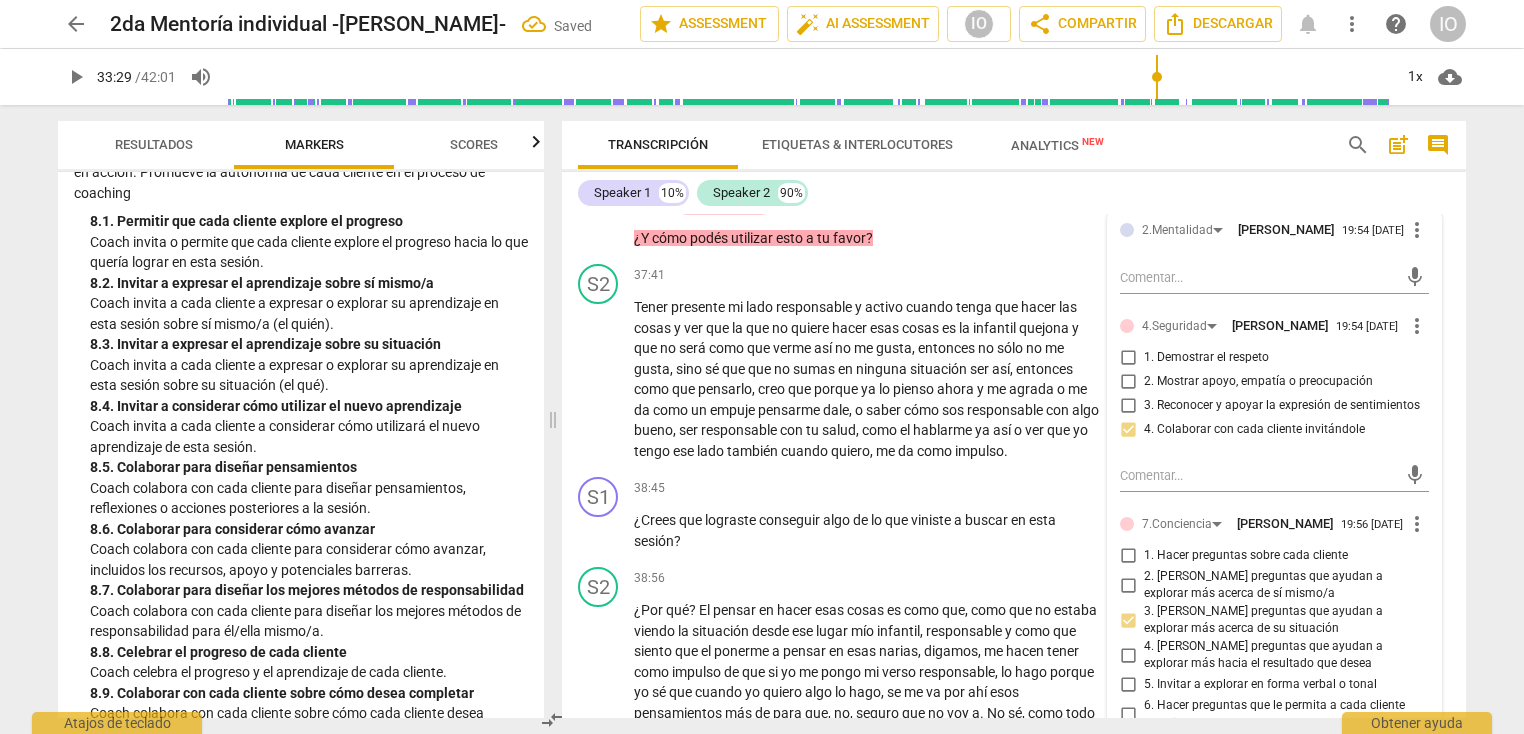 scroll, scrollTop: 2523, scrollLeft: 0, axis: vertical 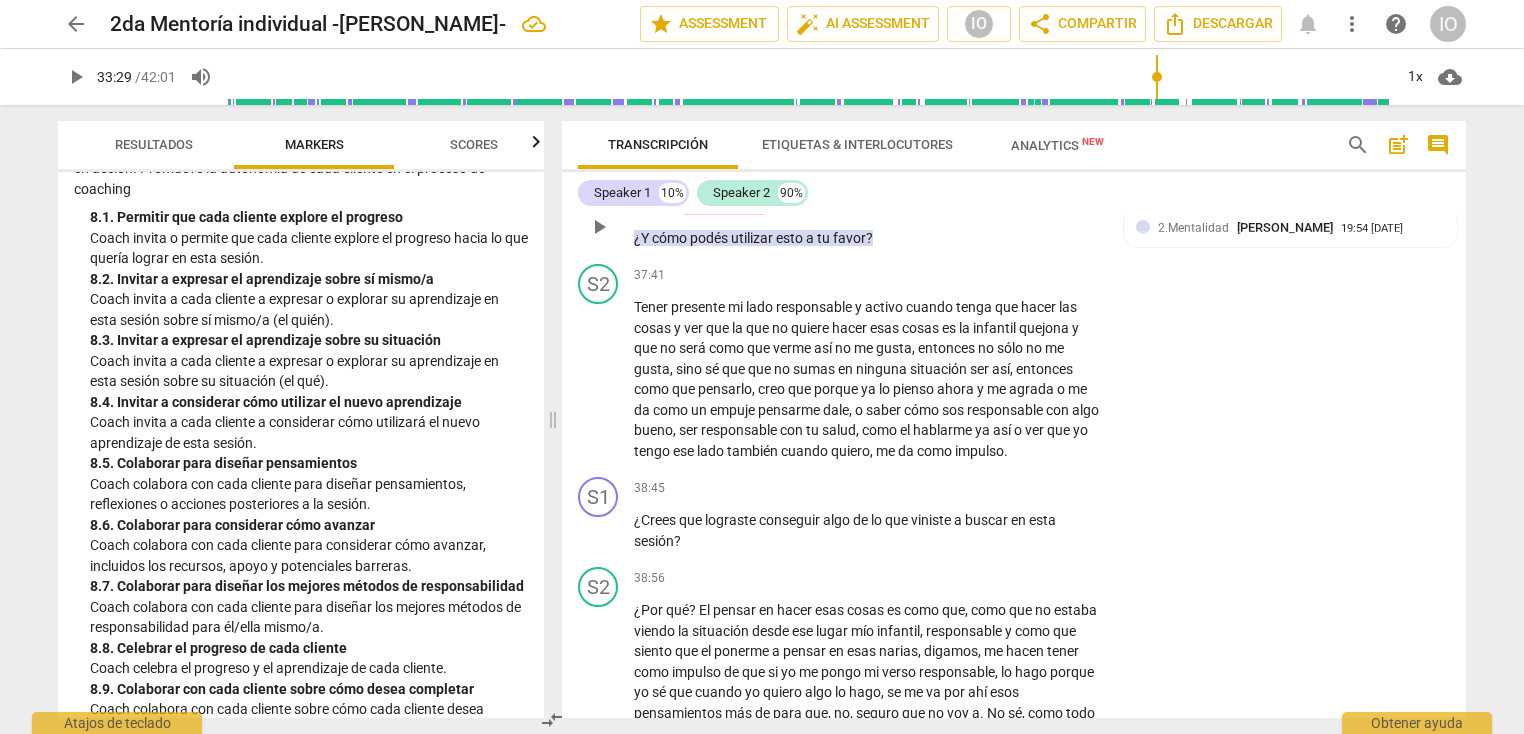 click on "+" at bounding box center (679, 184) 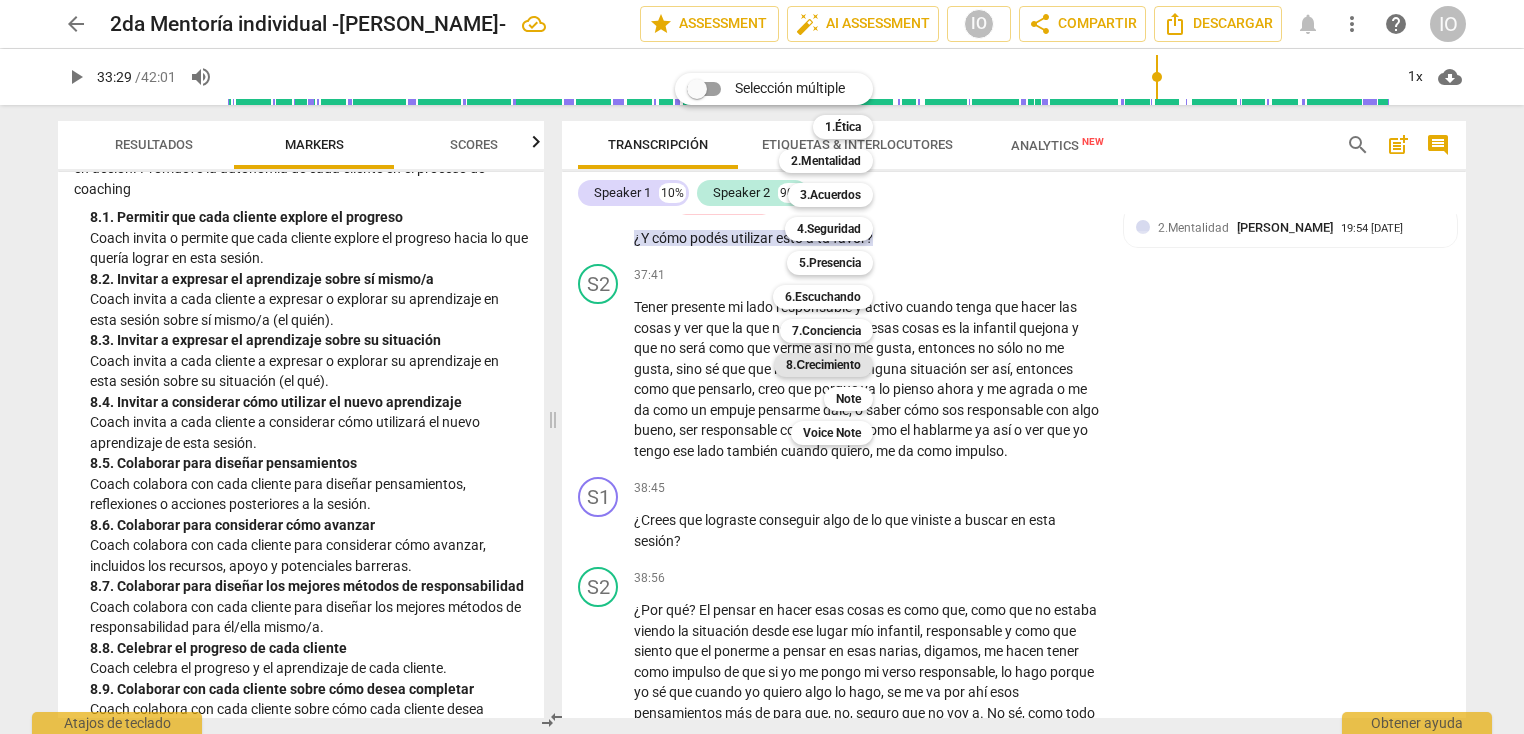 click on "8.Сrecimiento" at bounding box center (823, 365) 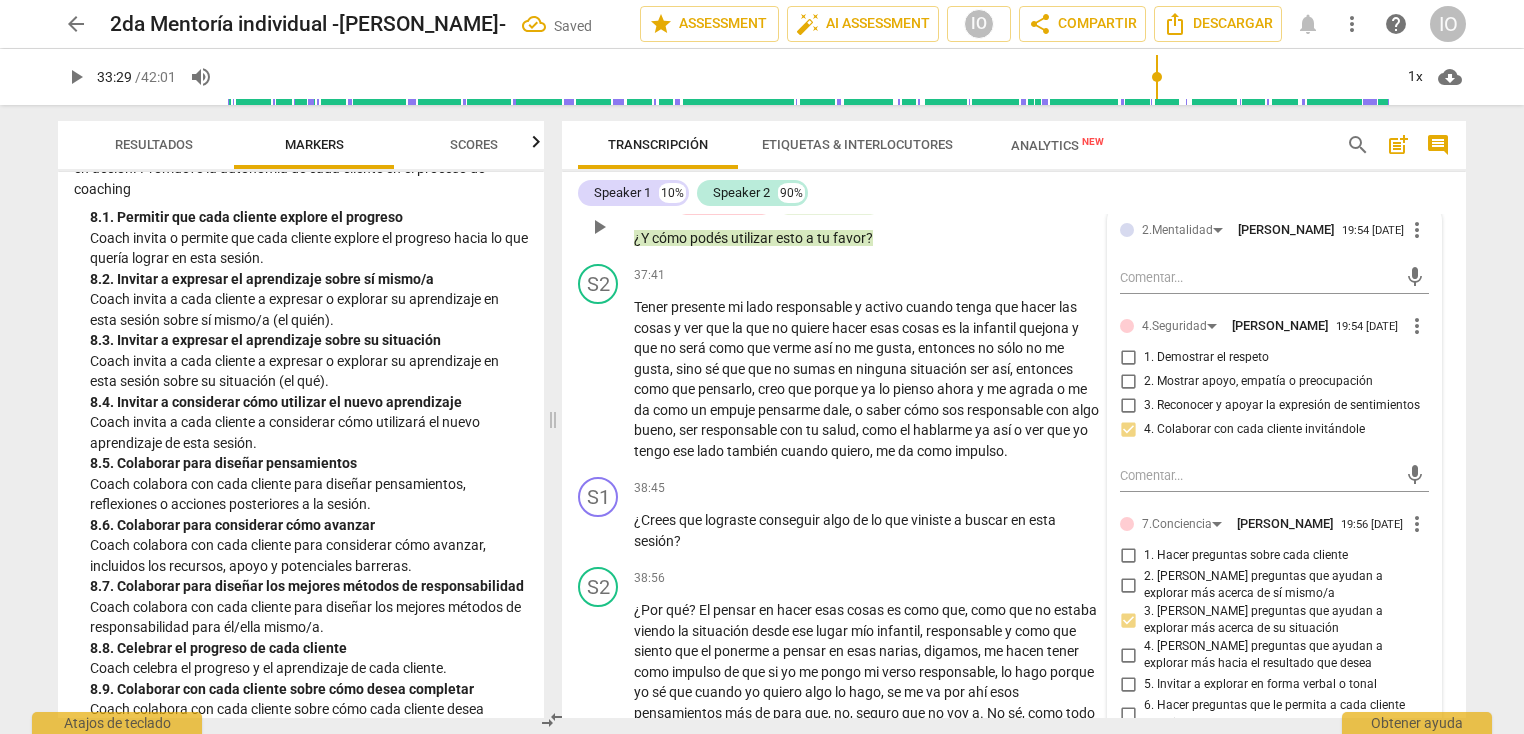 click on "2.Mentalidad [PERSON_NAME] 19:54 [DATE] more_vert mic 4.Seguridad [PERSON_NAME] 19:54 [DATE] more_vert 1. Demostrar el respeto 2. Mostrar apoyo, empatía o preocupación 3. Reconocer y apoyar la expresión de sentimientos 4. Colaborar con cada cliente invitándole  mic 7.Conciencia [PERSON_NAME] 19:56 [DATE] more_vert 1. Hacer preguntas sobre cada cliente 2. [PERSON_NAME] preguntas que ayudan a explorar más acerca de sí mismo/a  3. [PERSON_NAME] preguntas que ayudan a explorar más acerca de su situación 4. [PERSON_NAME] preguntas que ayudan a explorar más hacia el resultado que desea 5. Invitar a explorar en forma verbal o tonal 6. Hacer preguntas que le permita a cada cliente reflexionar 7. Utilizar un lenguaje que generalmente es claro y conciso 8. Permitir a cada cliente hablar la mayor parte de la sesión mic 8.Сrecimiento [PERSON_NAME] 19:57 [DATE] more_vert 1. Permitir que cada cliente explore el progreso 2. Invitar a expresar el aprendizaje sobre sí mismo/a 5. Colaborar para diseñar pensamientos mic" at bounding box center [1274, 728] 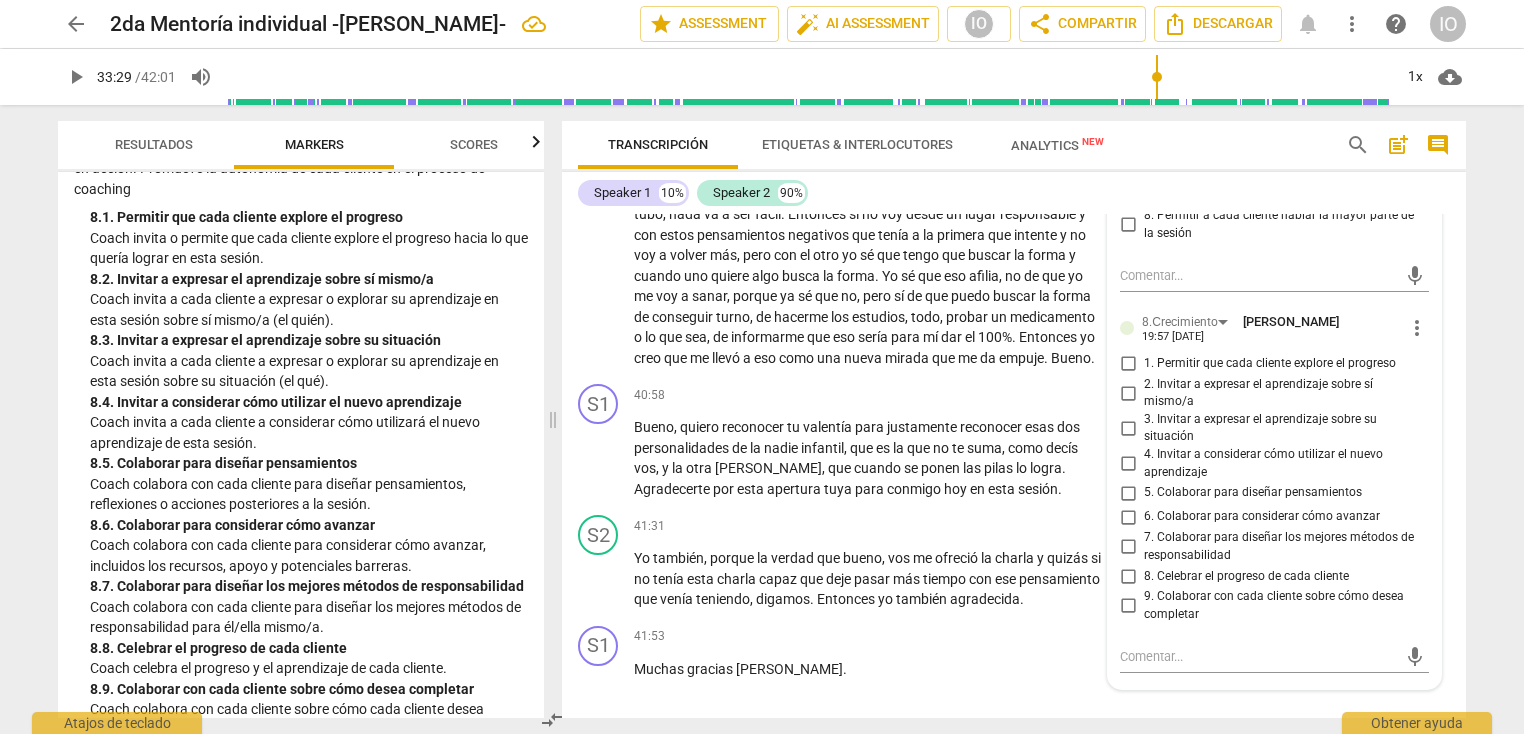 scroll, scrollTop: 10872, scrollLeft: 0, axis: vertical 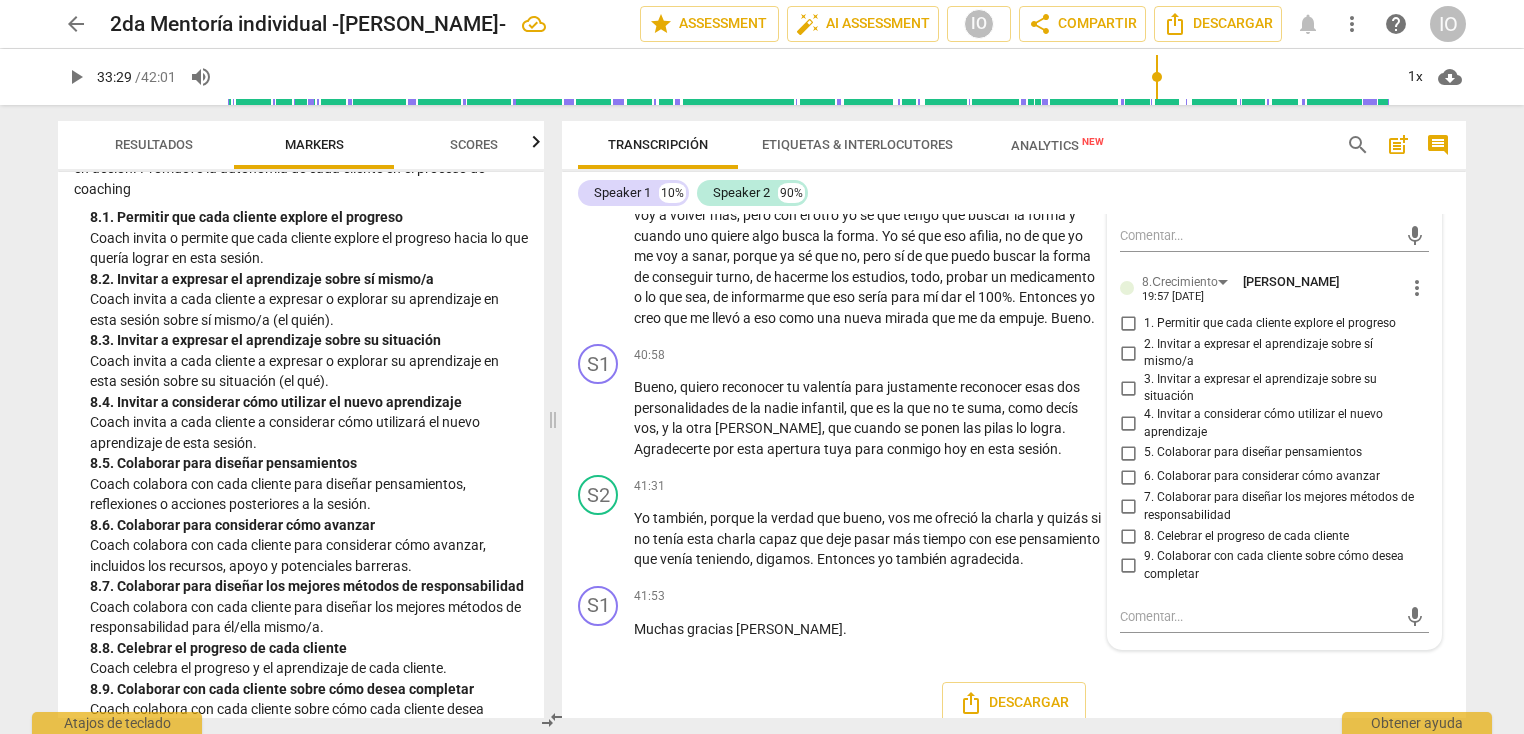 click on "4. Invitar a considerar cómo utilizar el nuevo aprendizaje" at bounding box center [1128, 424] 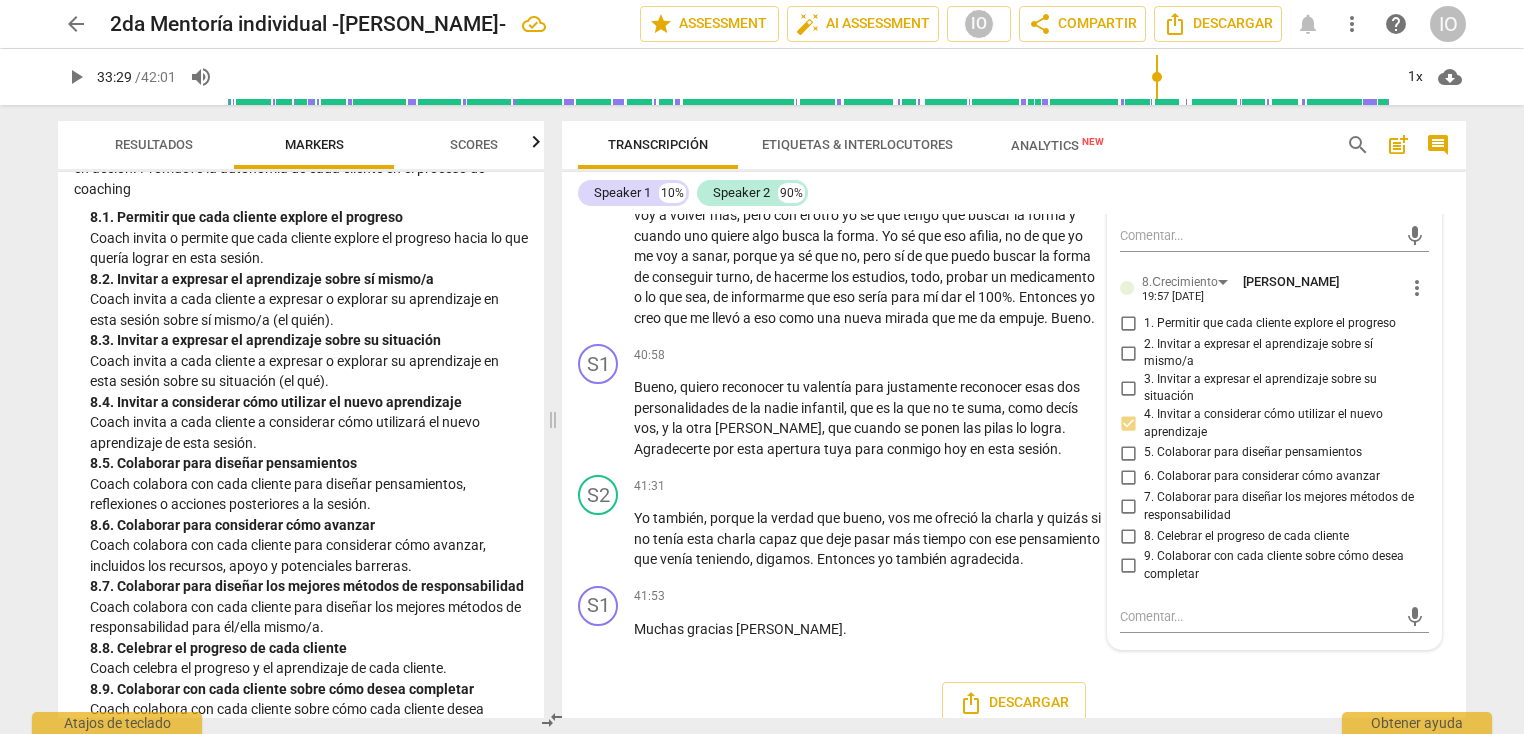 scroll, scrollTop: 10432, scrollLeft: 0, axis: vertical 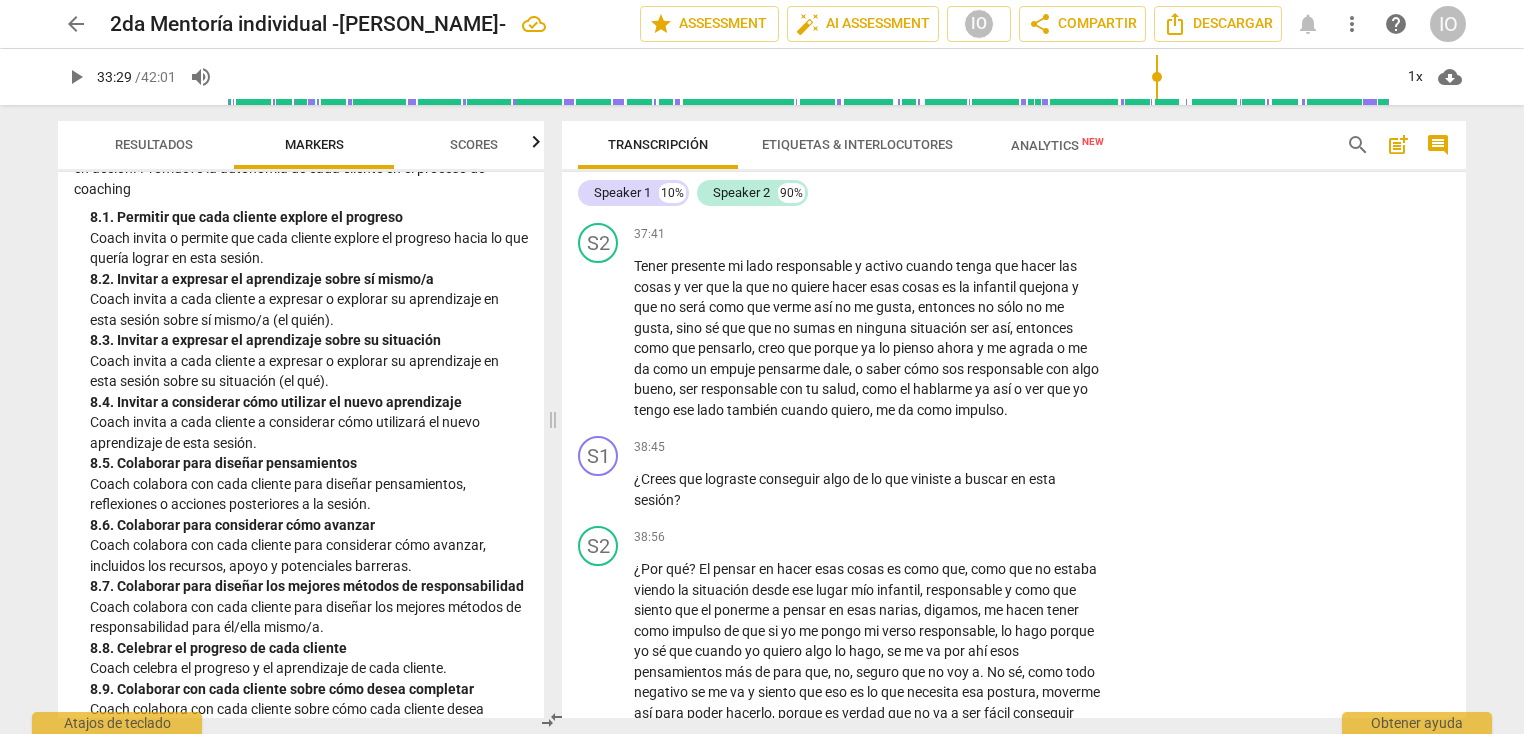 type on "2009" 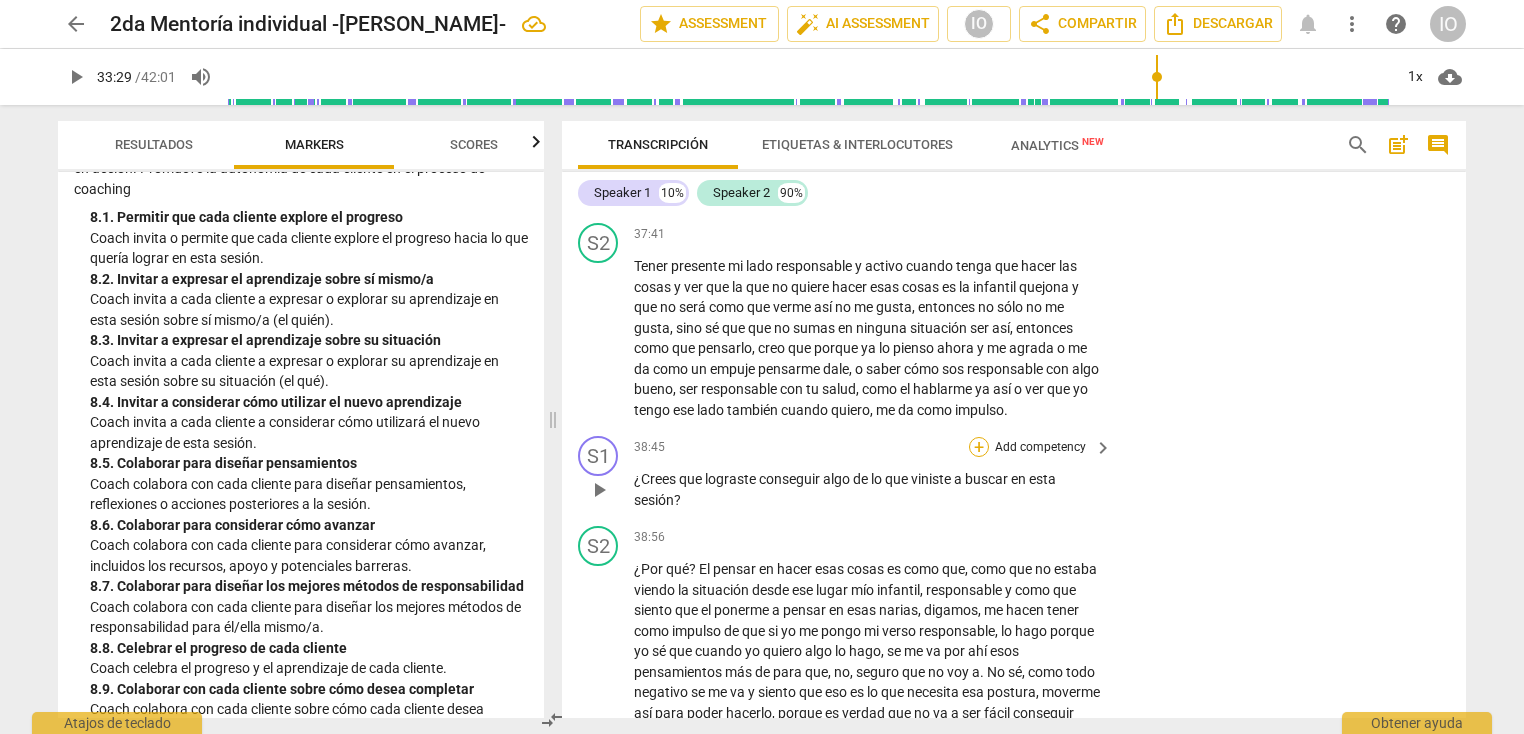 click on "+" at bounding box center [979, 447] 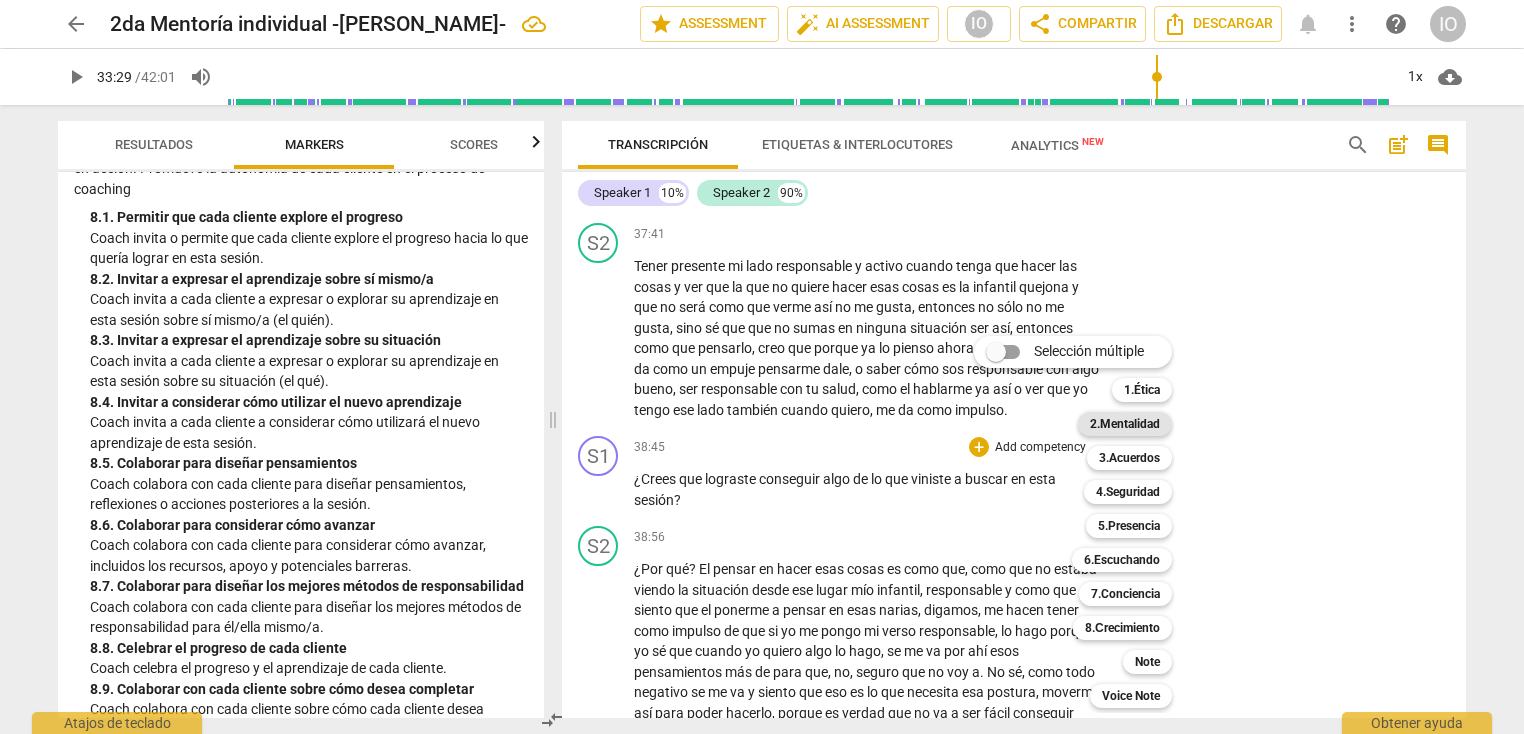 click on "2.Mentalidad" at bounding box center (1125, 424) 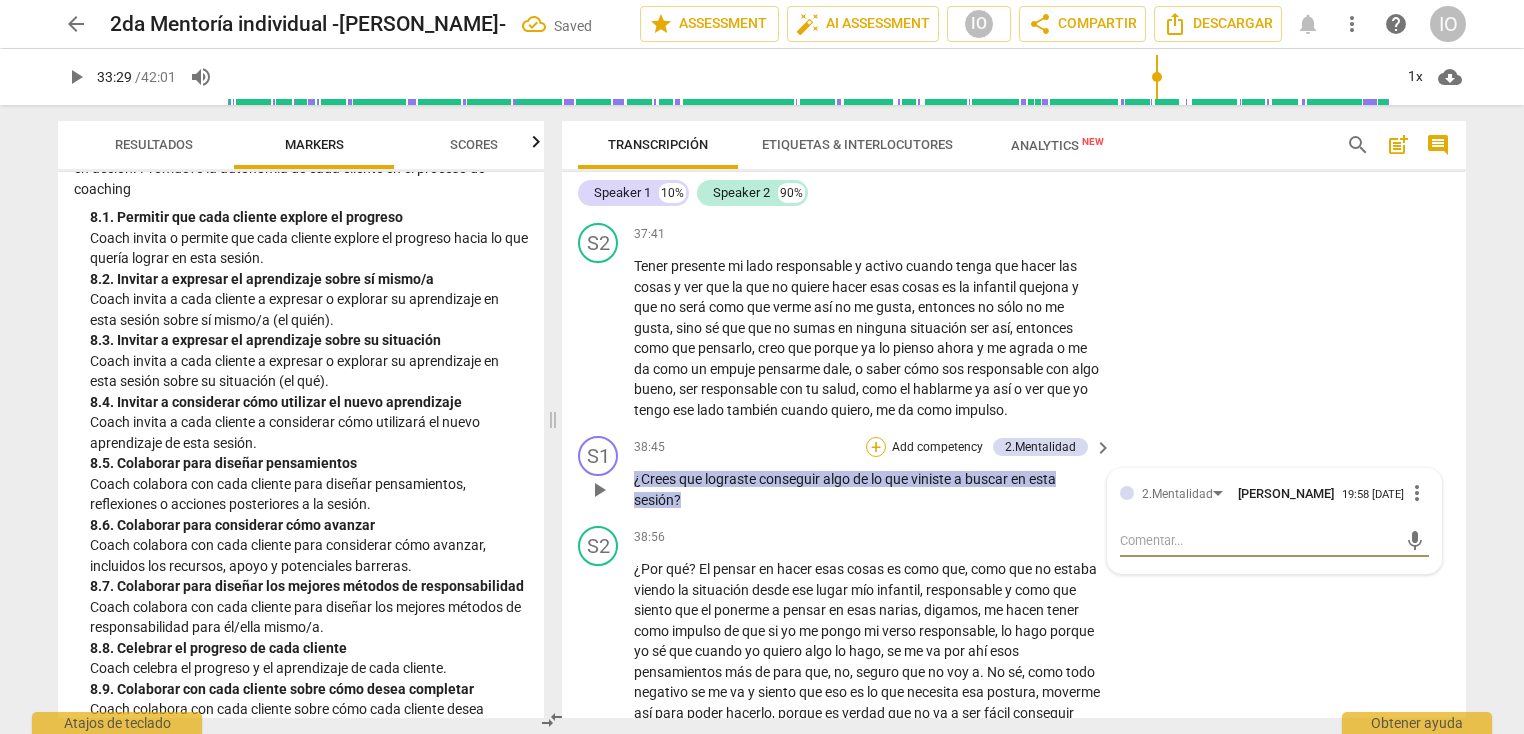 click on "+" at bounding box center [876, 447] 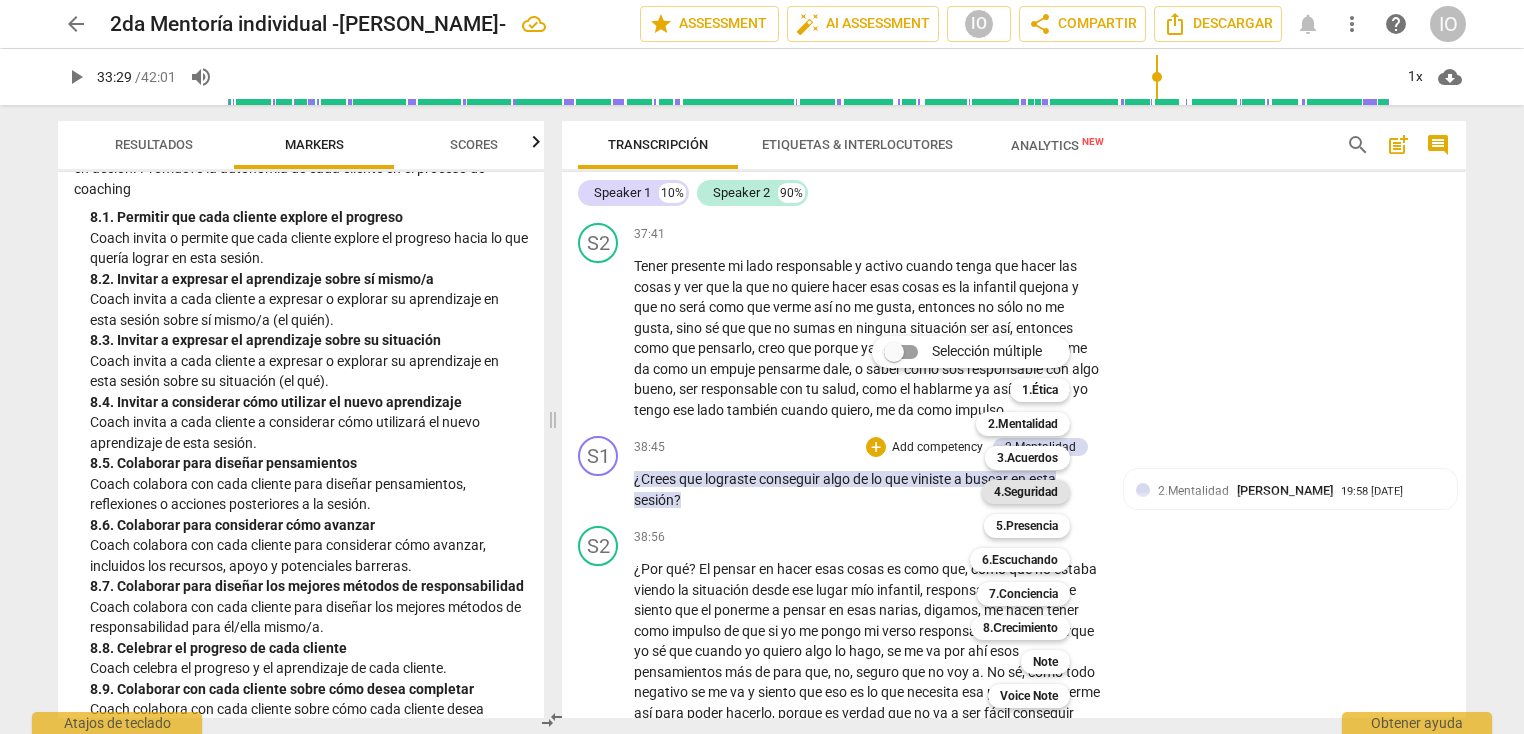 click on "4.Seguridad" at bounding box center (1026, 492) 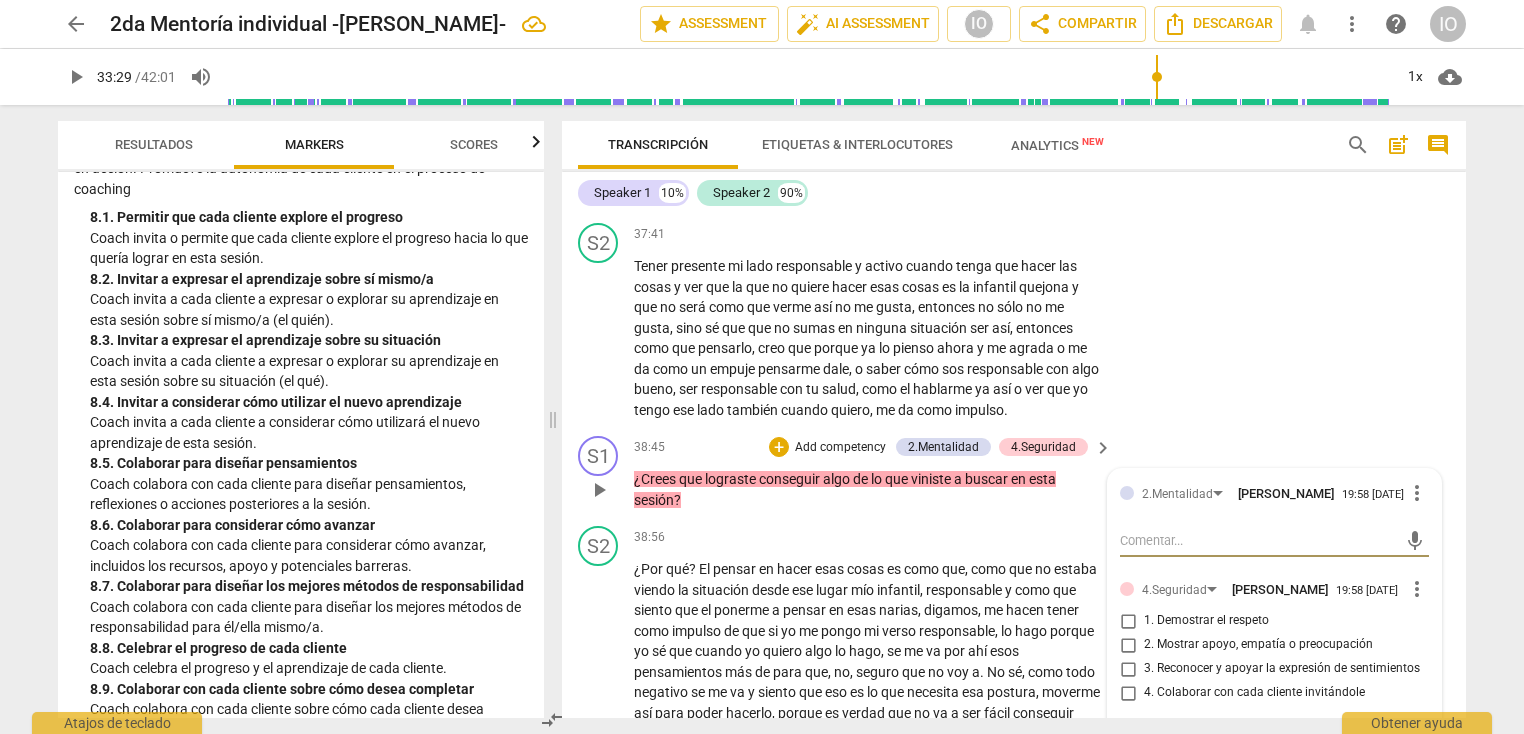 click on "2.Mentalidad [PERSON_NAME] 19:58 [DATE] more_vert mic 4.Seguridad [PERSON_NAME] 19:58 [DATE] more_vert 1. Demostrar el respeto 2. Mostrar apoyo, empatía o preocupación 3. Reconocer y apoyar la expresión de sentimientos 4. Colaborar con cada cliente invitándole  mic" at bounding box center [1274, 620] 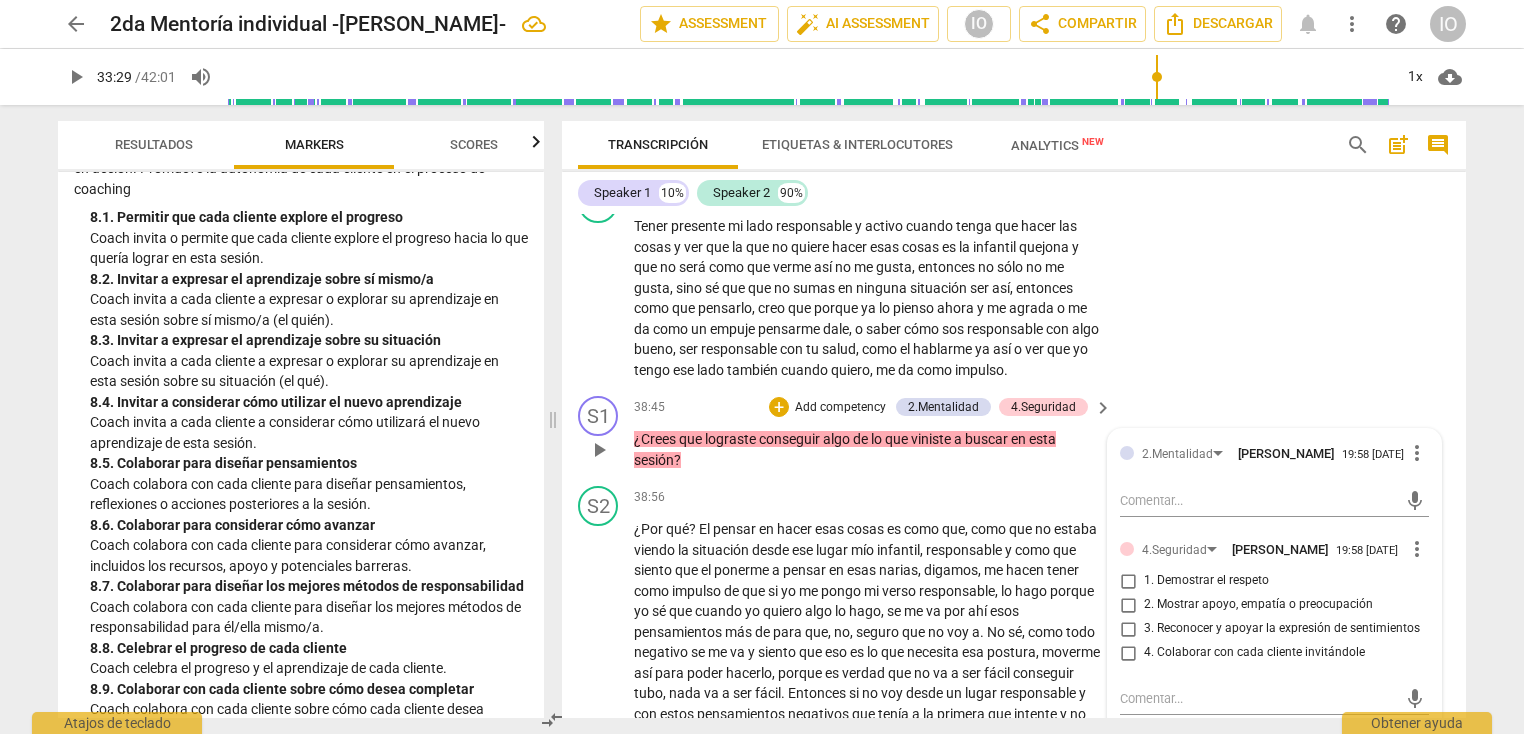 scroll, scrollTop: 10473, scrollLeft: 0, axis: vertical 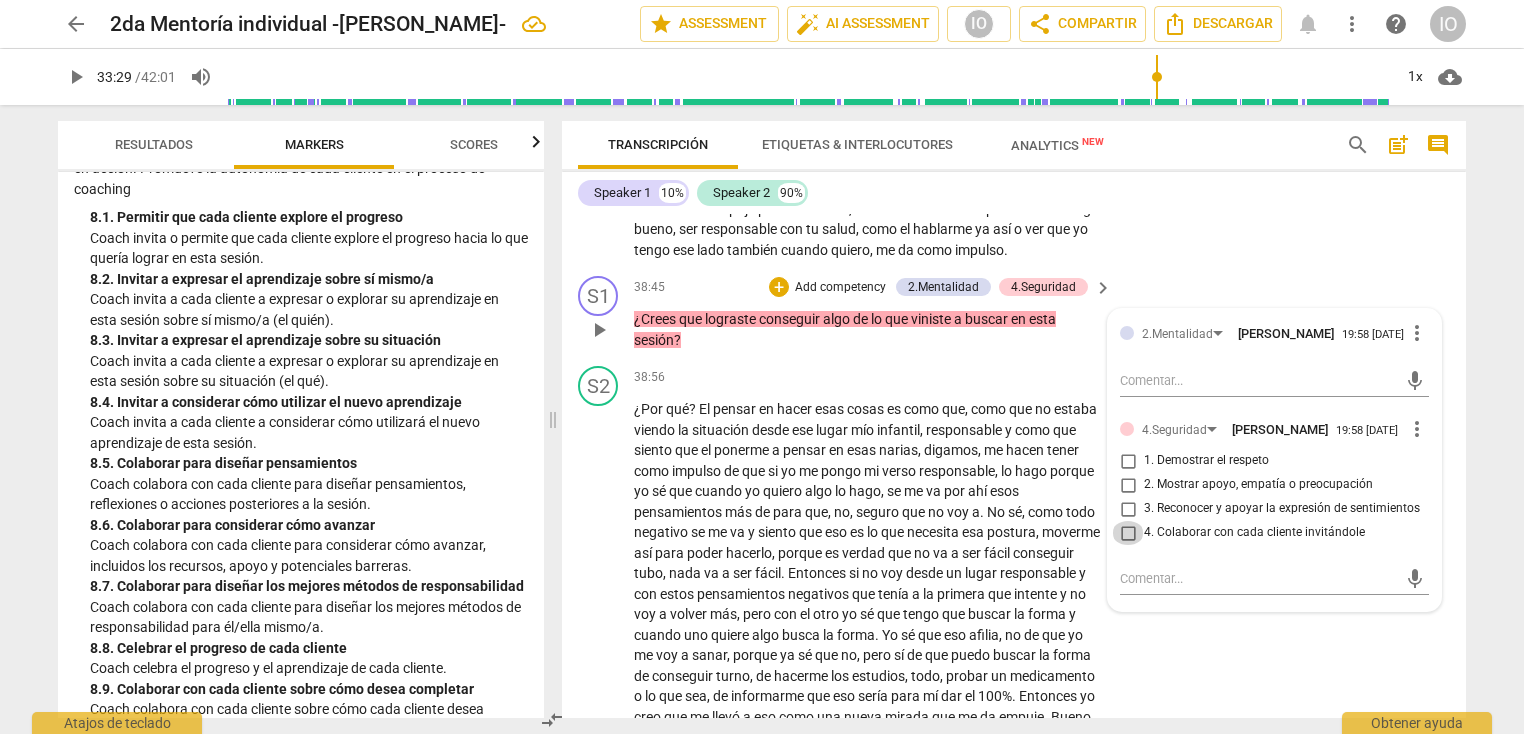 click on "4. Colaborar con cada cliente invitándole" at bounding box center [1128, 533] 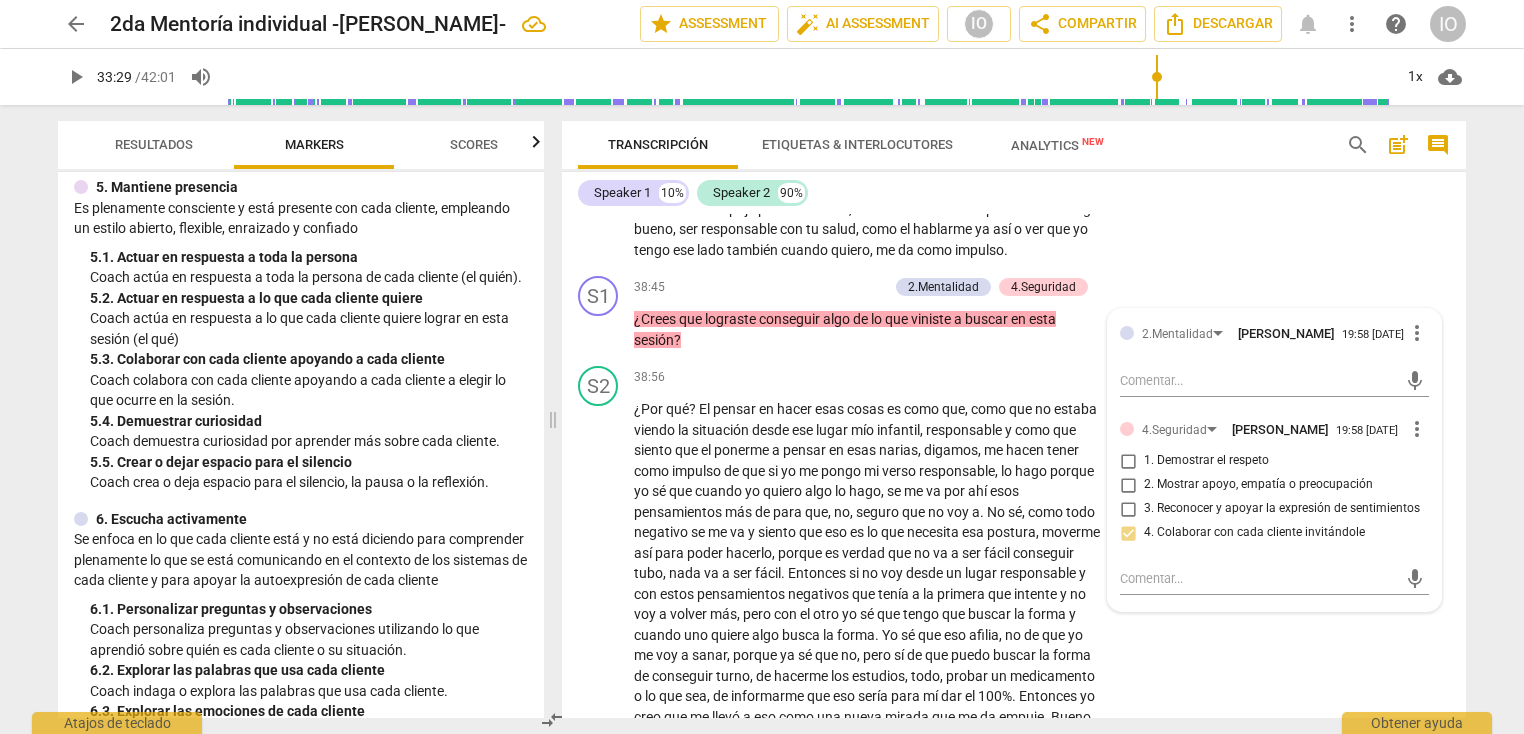 scroll, scrollTop: 920, scrollLeft: 0, axis: vertical 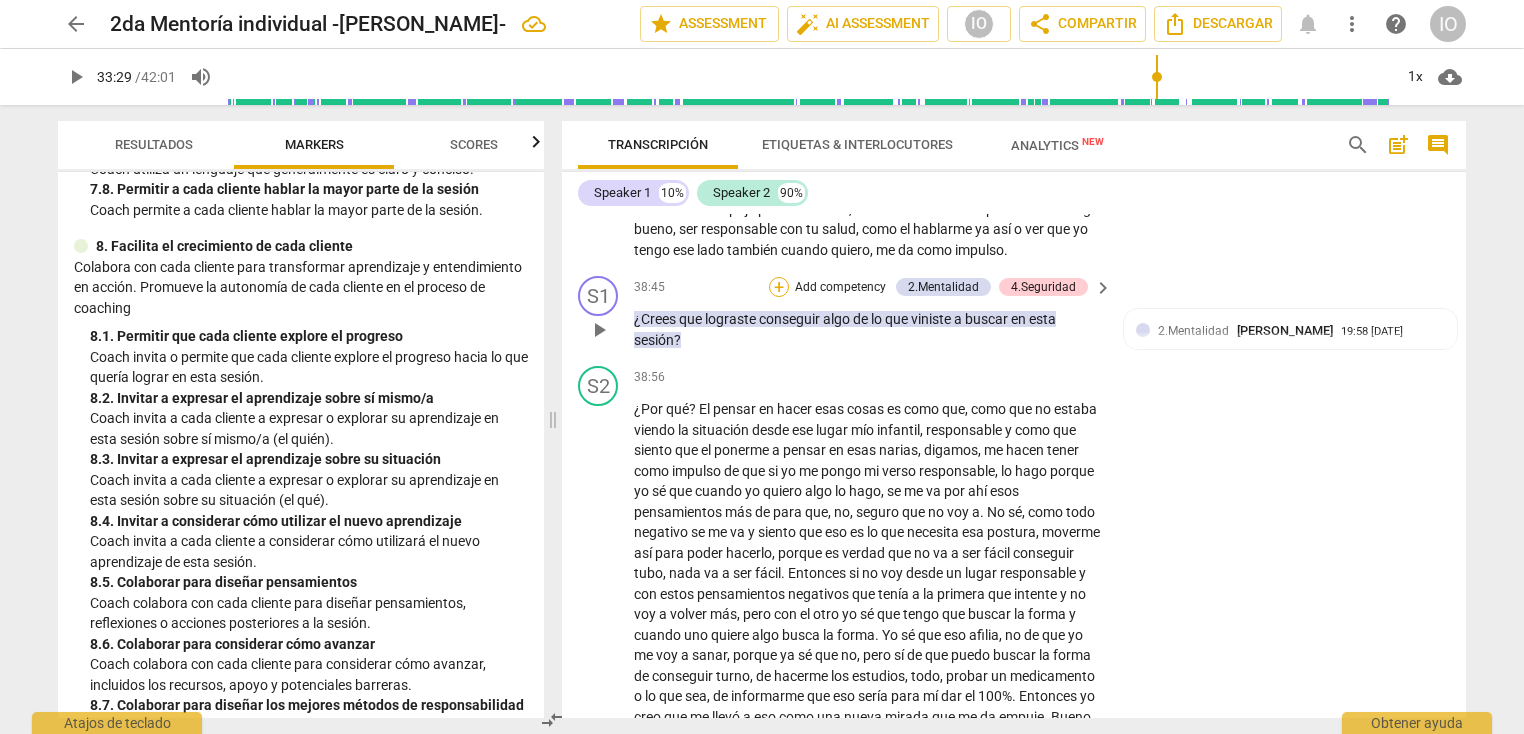 click on "+" at bounding box center (779, 287) 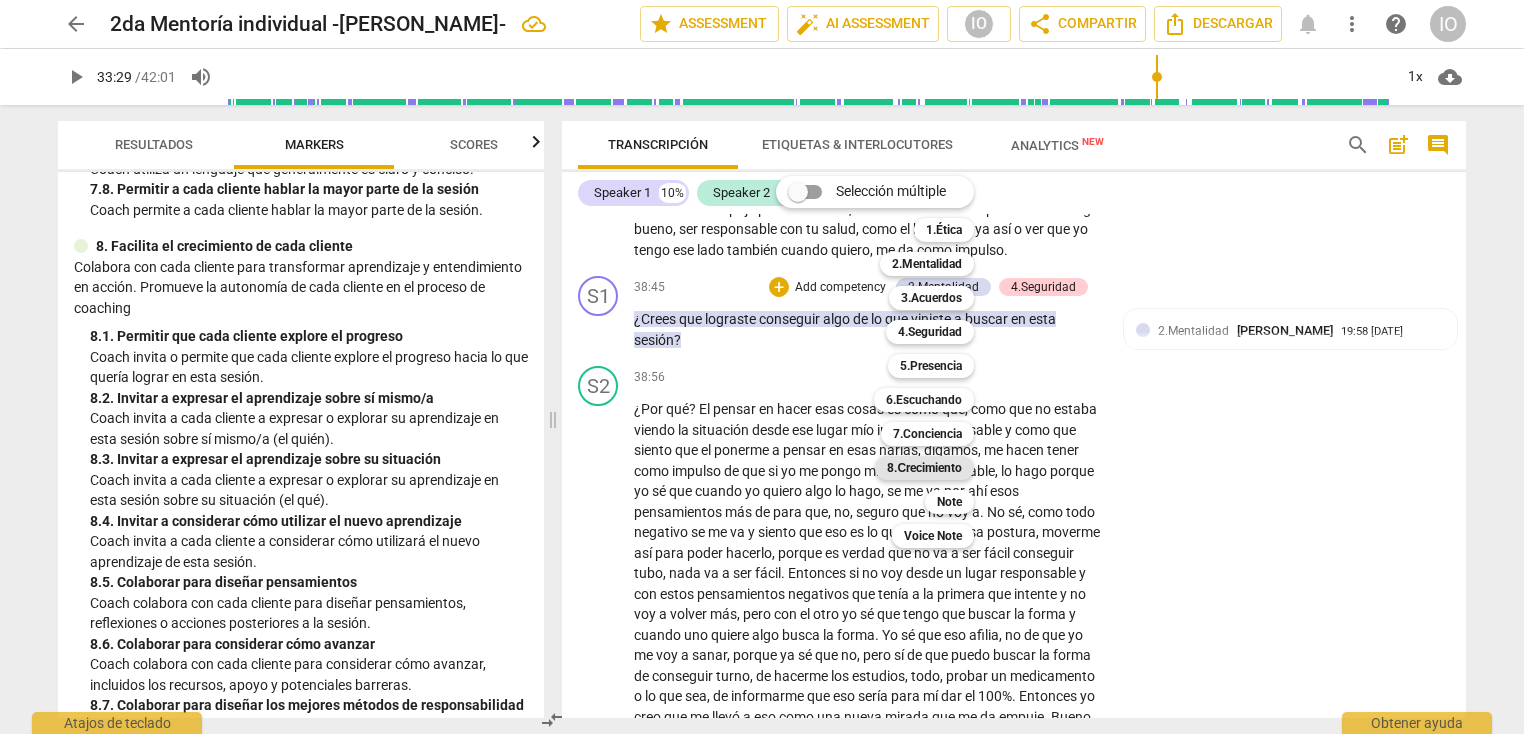 click on "8.Сrecimiento" at bounding box center [924, 468] 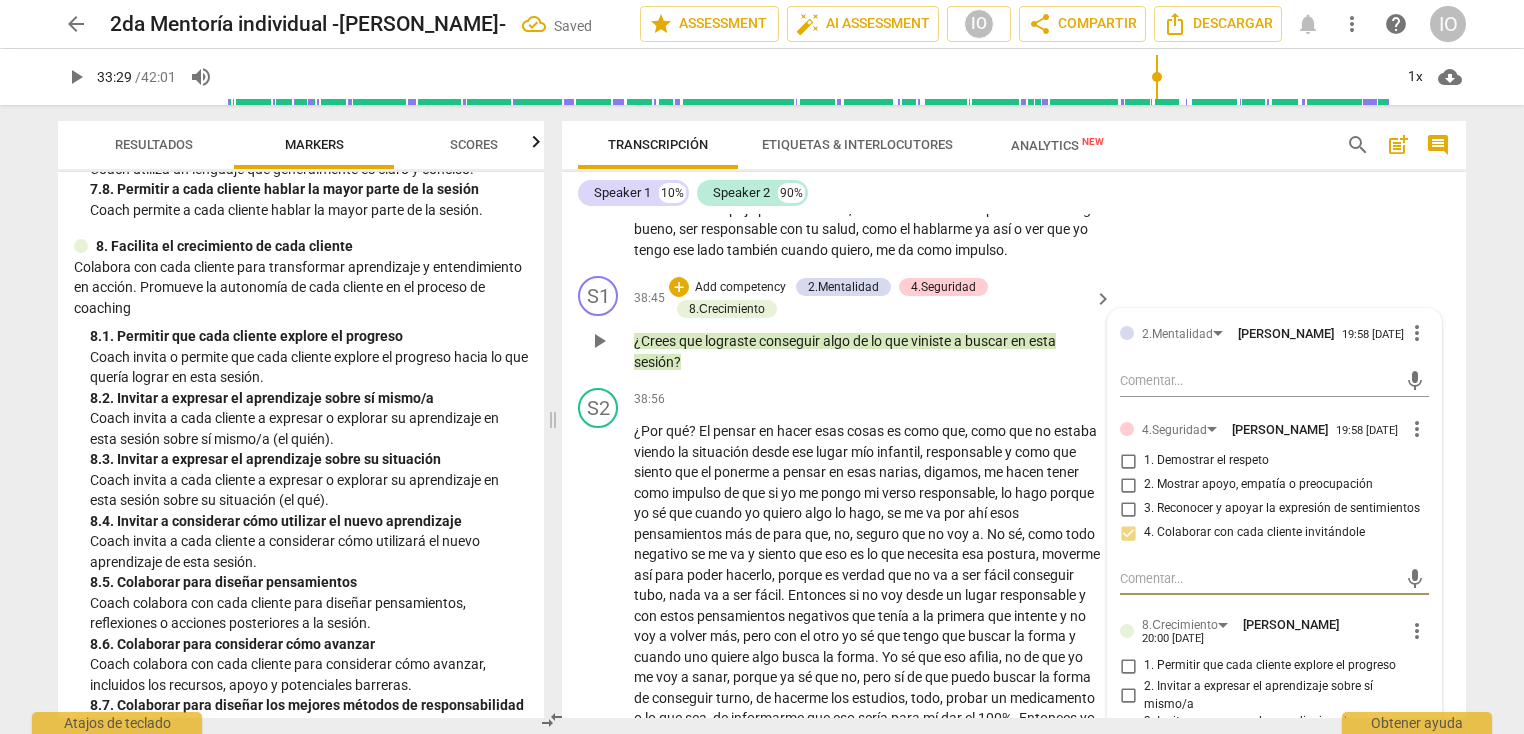 click at bounding box center [1258, 578] 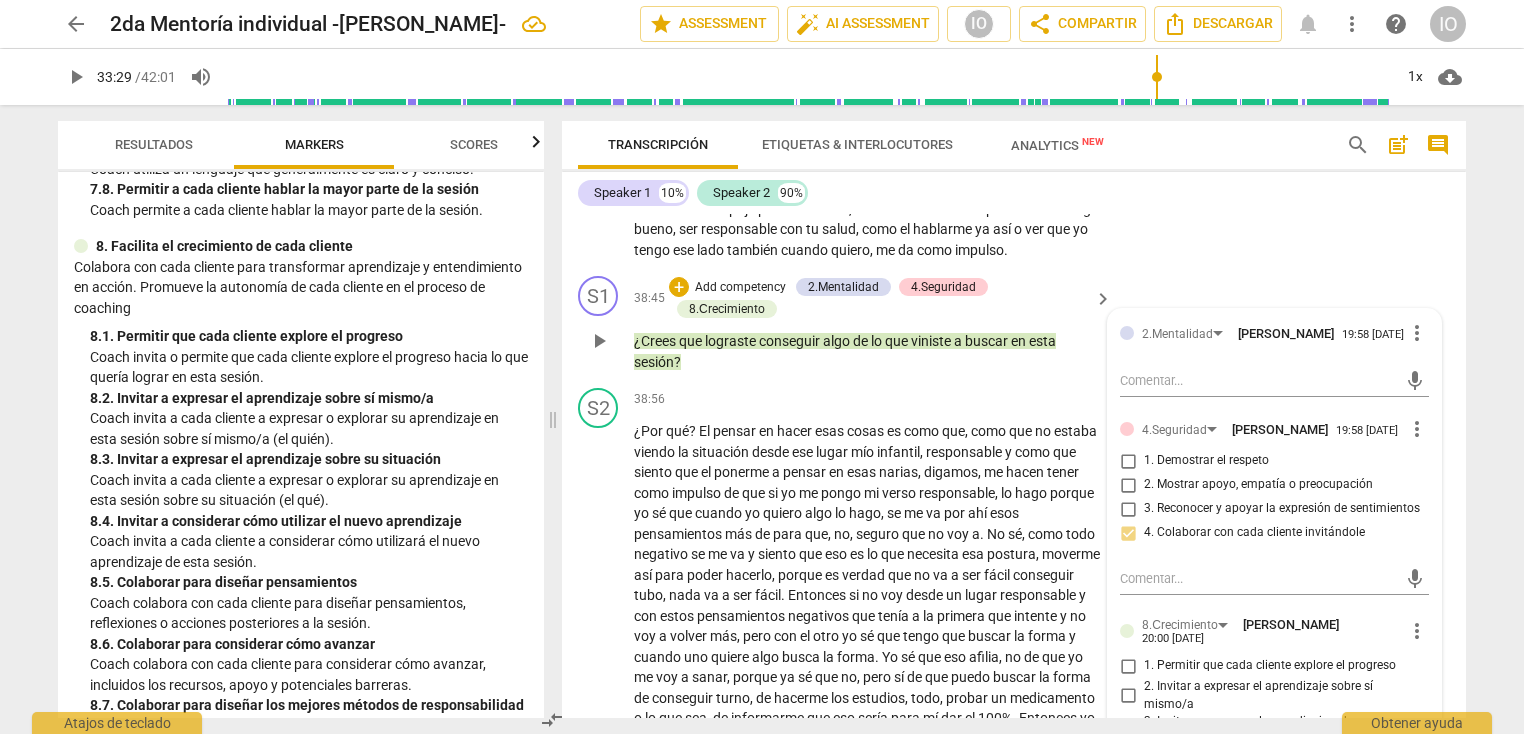 click on "2.Mentalidad [PERSON_NAME] 19:58 [DATE] more_vert mic 4.Seguridad [PERSON_NAME] 19:58 [DATE] more_vert 1. Demostrar el respeto 2. Mostrar apoyo, empatía o preocupación 3. Reconocer y apoyar la expresión de sentimientos 4. Colaborar con cada cliente invitándole  mic 8.Сrecimiento [PERSON_NAME] 20:00 [DATE] more_vert 1. Permitir que cada cliente explore el progreso 2. Invitar a expresar el aprendizaje sobre sí mismo/a 3. Invitar a expresar el aprendizaje sobre su situación  4. Invitar a considerar cómo utilizar el nuevo aprendizaje 5. Colaborar para diseñar pensamientos 6. Colaborar para considerar cómo avanzar 7. Colaborar para diseñar los mejores métodos de responsabilidad 8. Celebrar el progreso de cada cliente 9. Colaborar con cada cliente sobre cómo desea completar mic" at bounding box center (1274, 650) 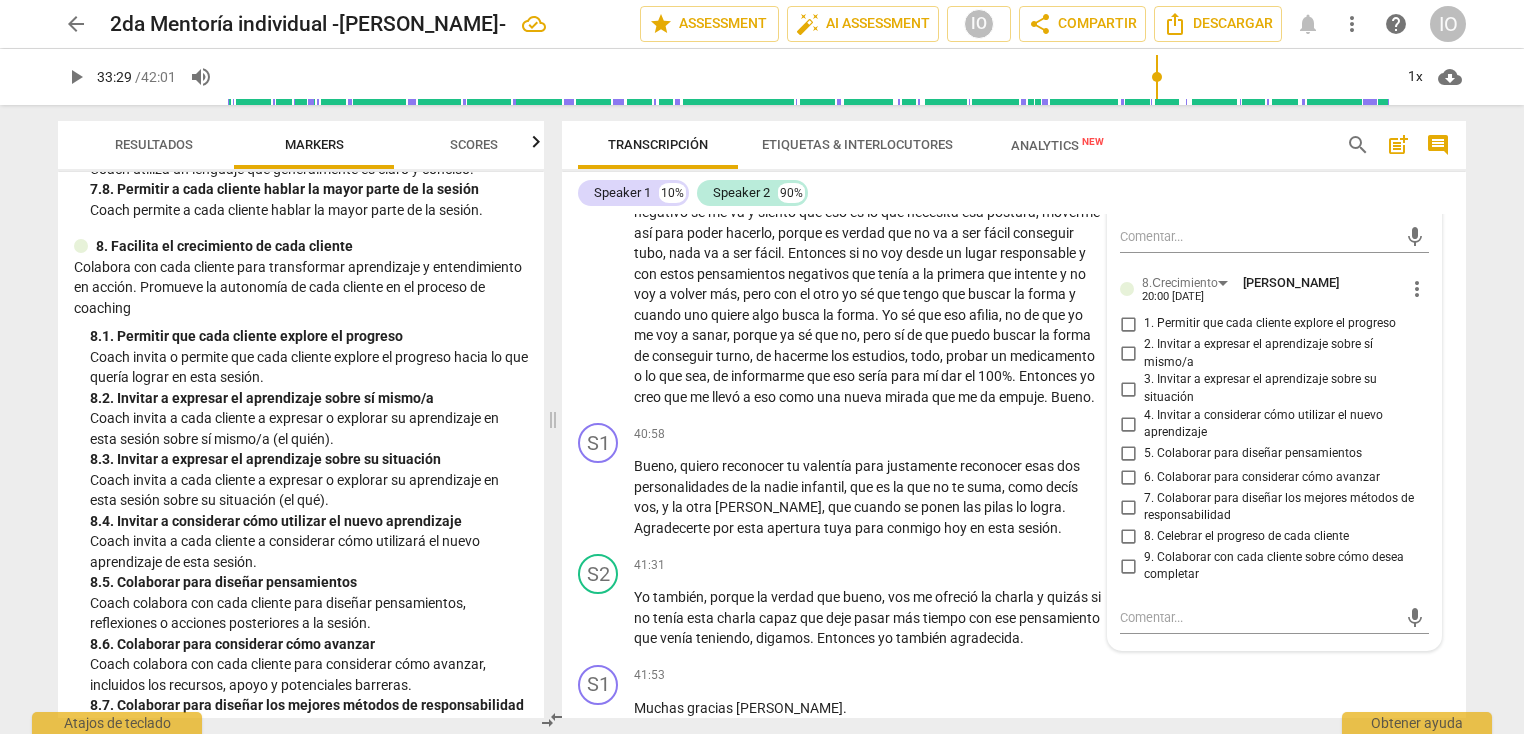 scroll, scrollTop: 10833, scrollLeft: 0, axis: vertical 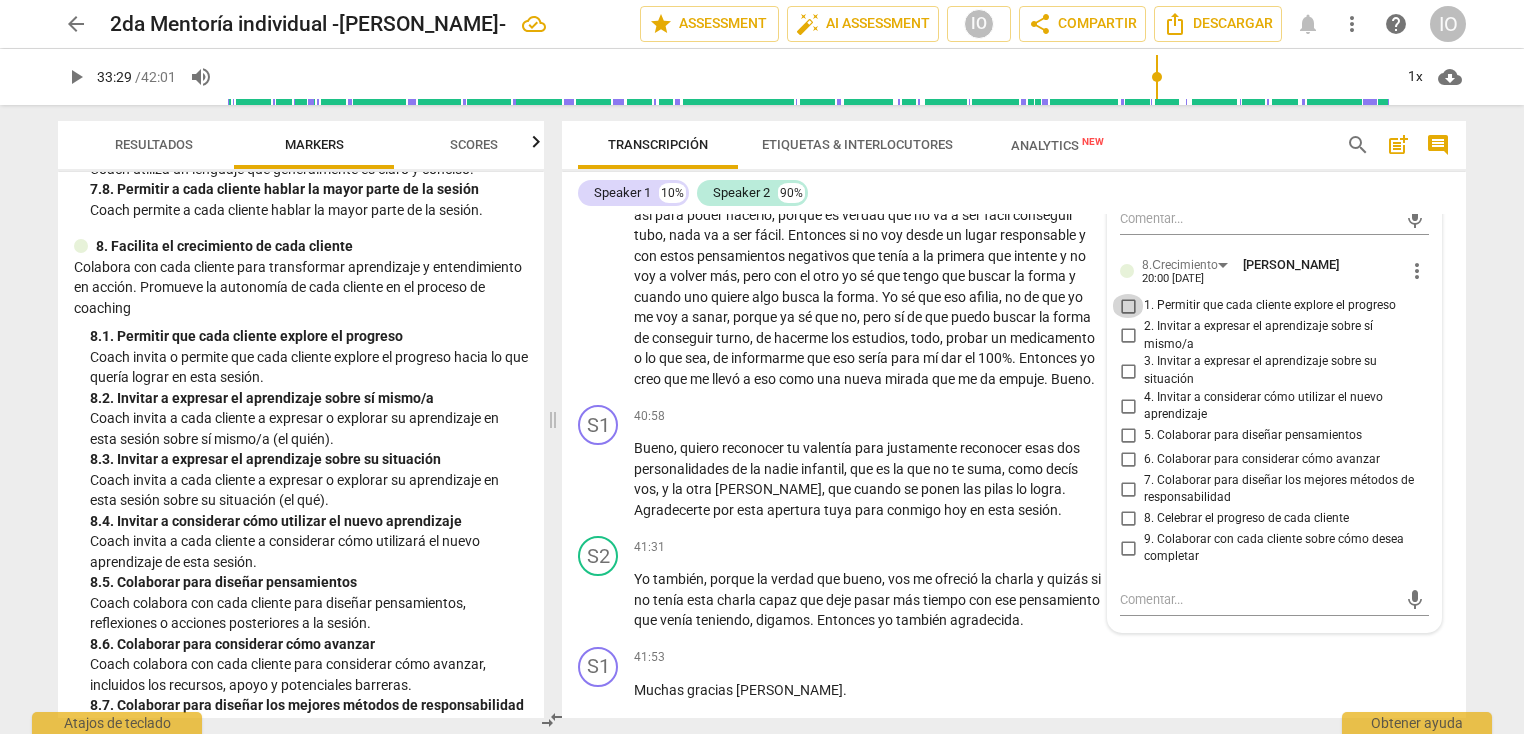 click on "1. Permitir que cada cliente explore el progreso" at bounding box center [1128, 306] 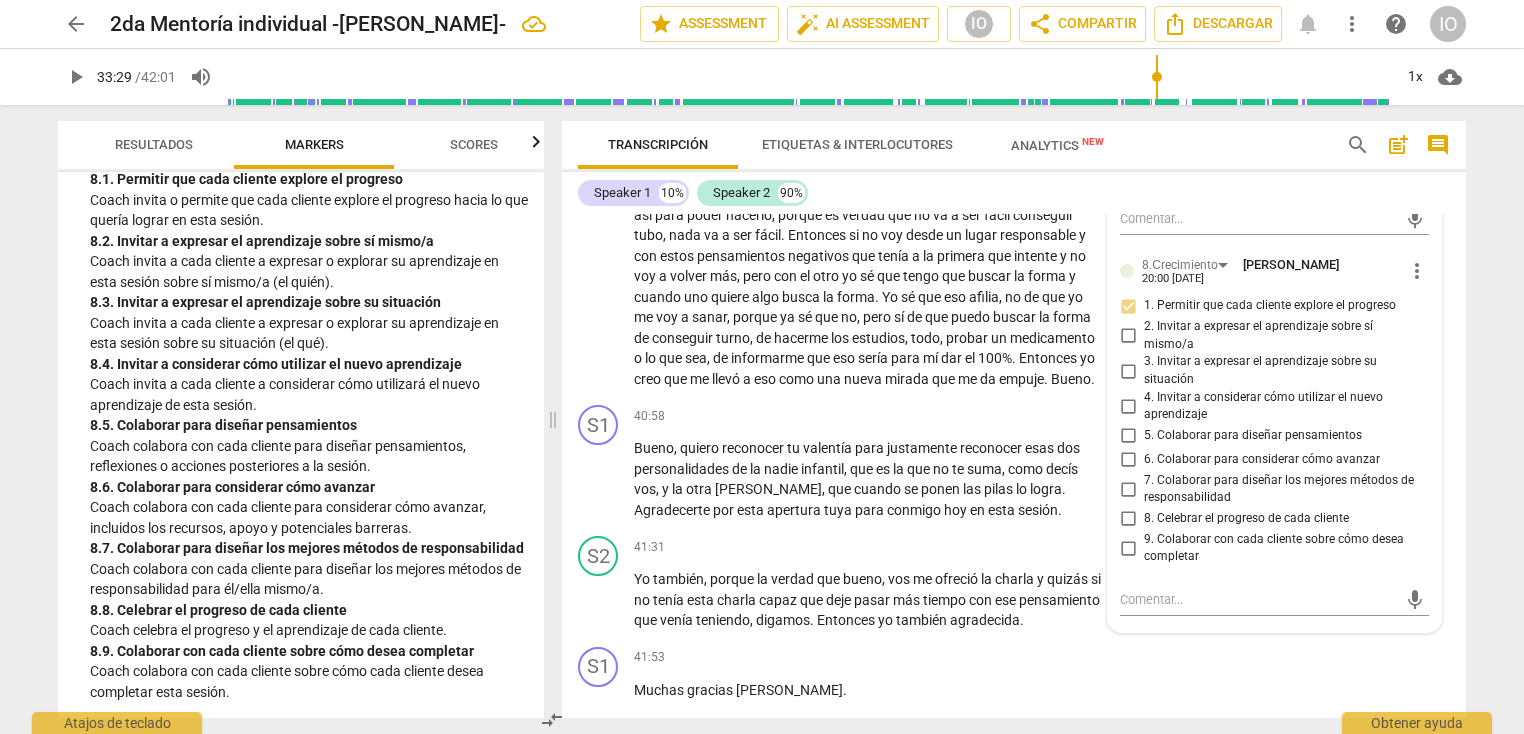 scroll, scrollTop: 2602, scrollLeft: 0, axis: vertical 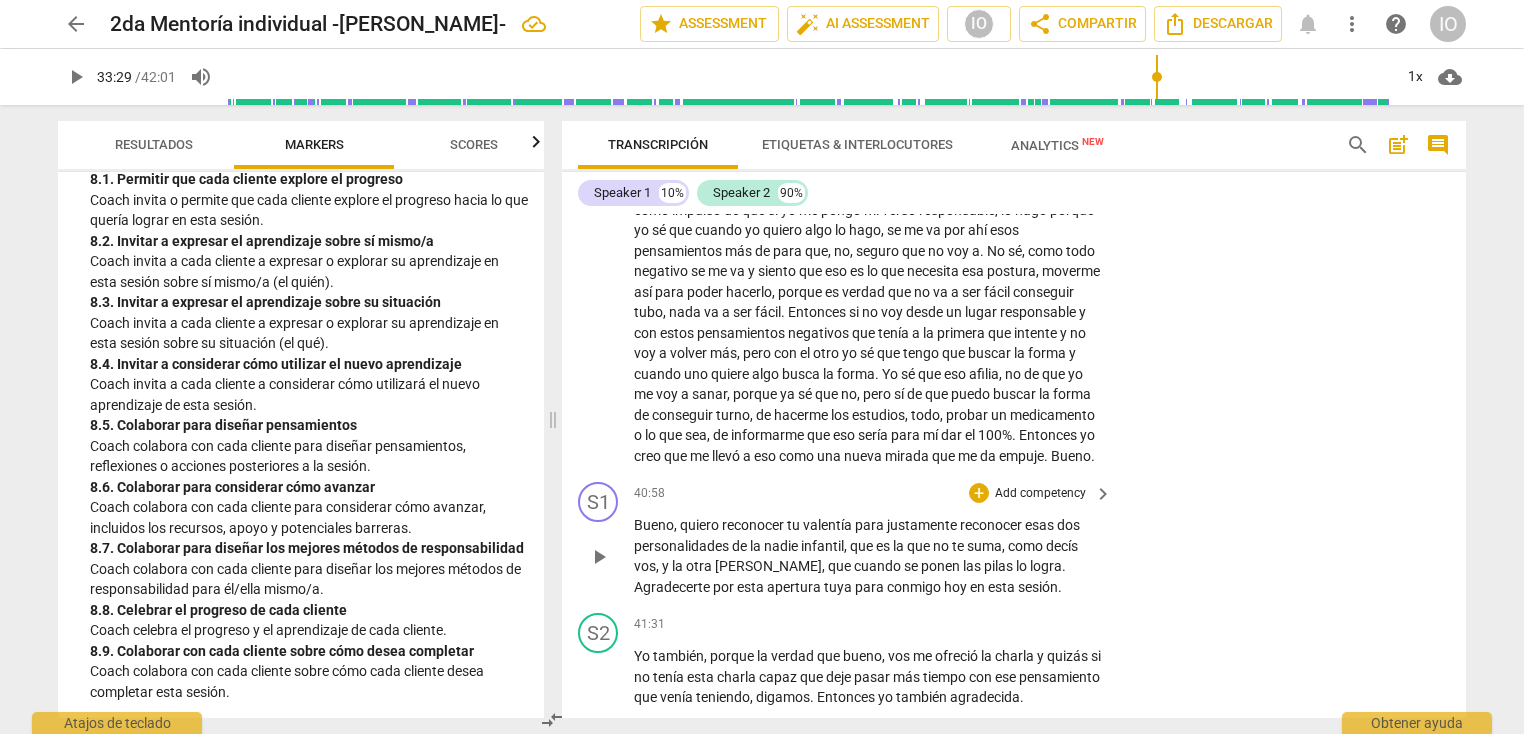 click on "S1 play_arrow pause 40:58 + Add competency keyboard_arrow_right Bueno ,   quiero   reconocer   tu   valentía   para   justamente   reconocer   esas   dos   personalidades   de   la   nadie   infantil ,   que   es   la   que   no   te   suma ,   como   decís   vos ,   y   la   otra   [PERSON_NAME] ,   que   cuando   se   ponen   las   pilas   lo   logra .   Agradecerte   por   esta   apertura   tuya   para   conmigo   [DATE]   en   esta   sesión ." at bounding box center (1014, 539) 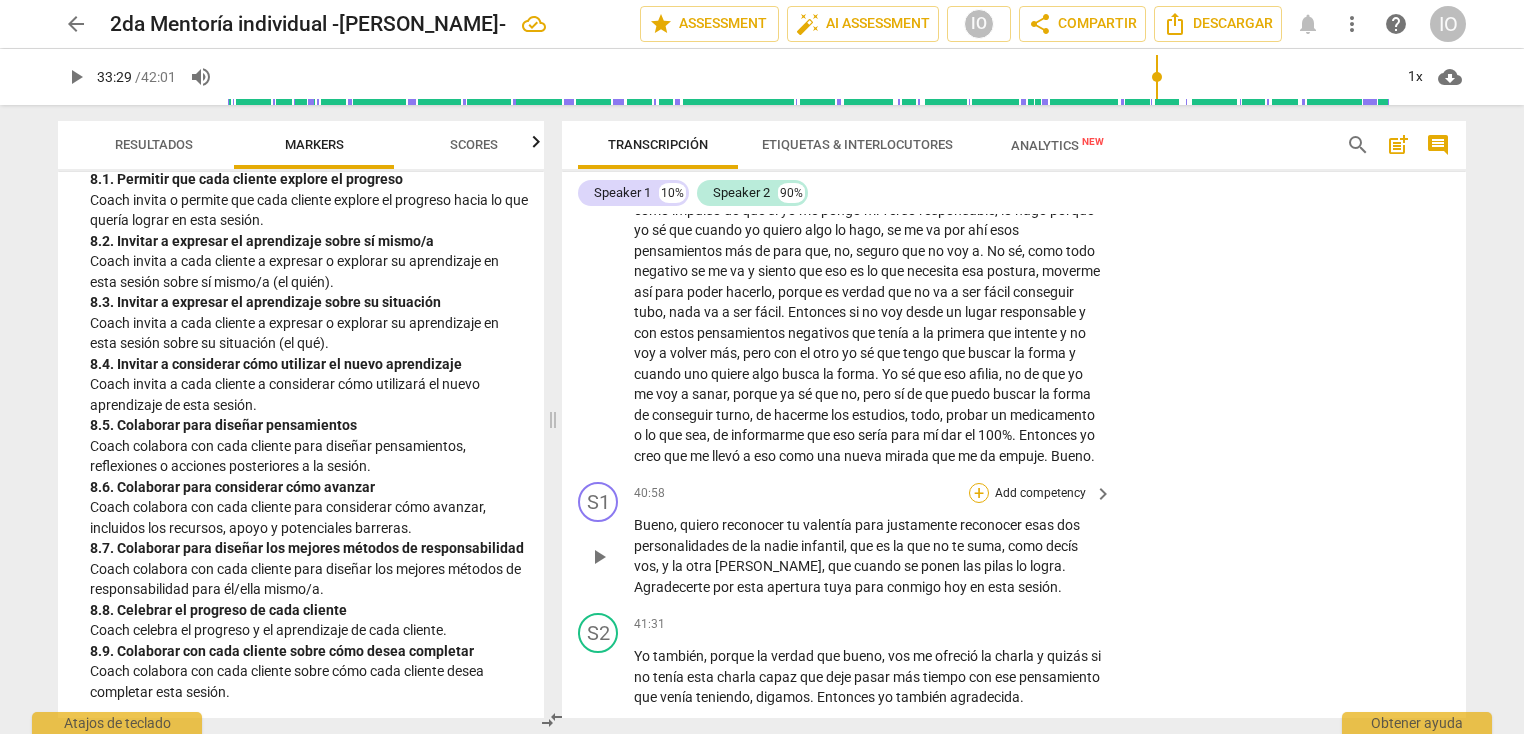 click on "+" at bounding box center (979, 493) 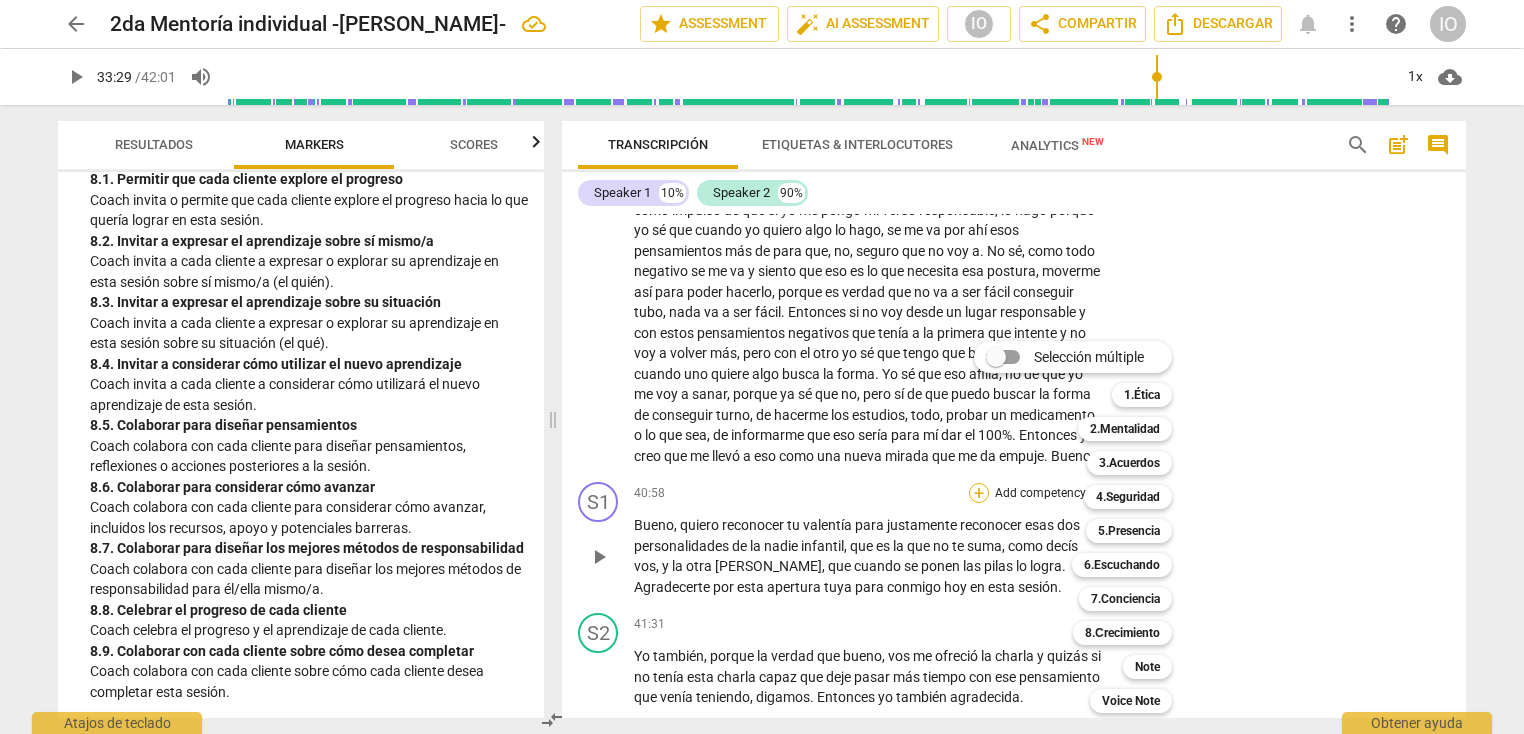 click on "Selección múltiple m 1.Ética 1 2.Mentalidad 2 3.Acuerdos 3 4.Seguridad 4 5.Presencia 5 6.Escuchando 6 7.Conciencia 7 8.Сrecimiento 8 Note 9 Voice Note 0" at bounding box center [1088, 527] 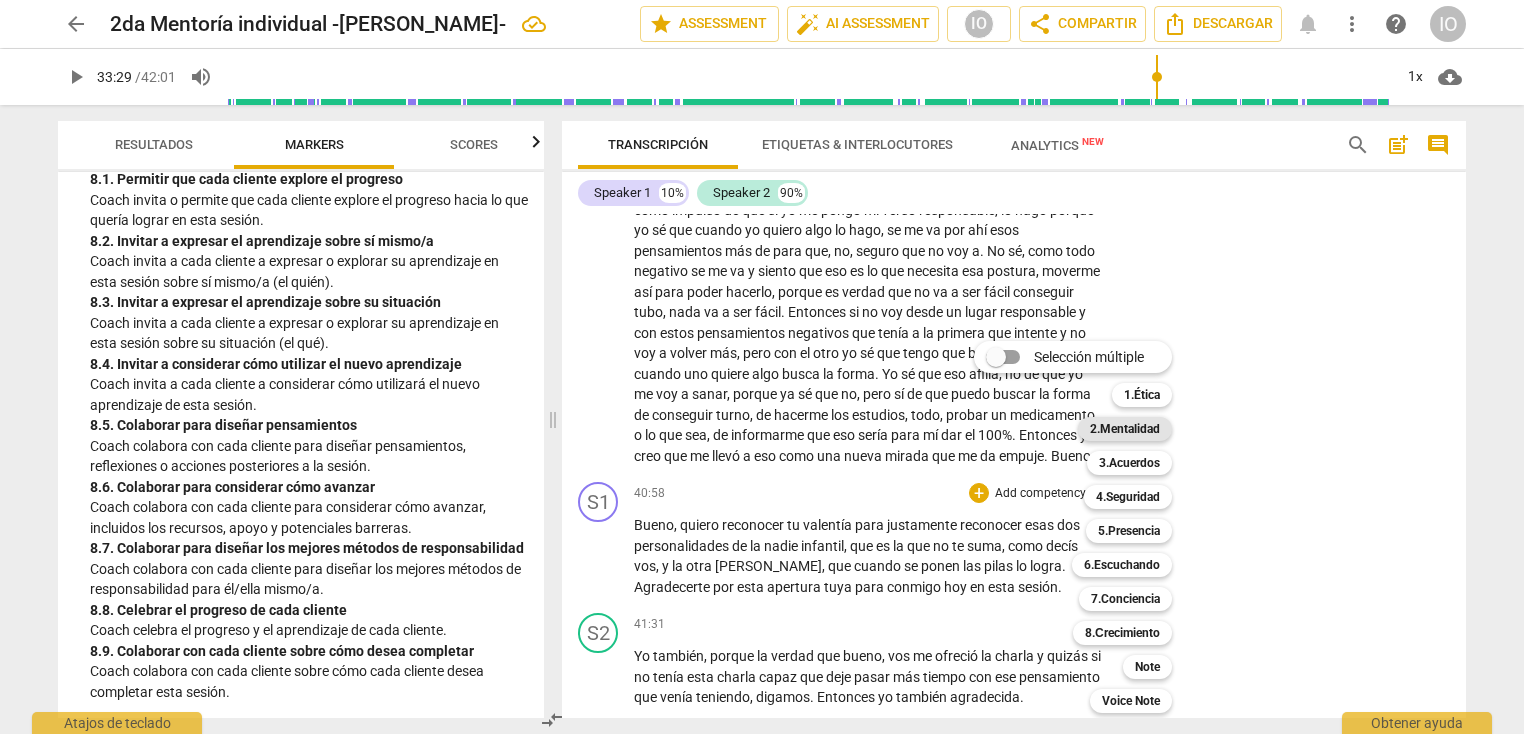 click on "2.Mentalidad" at bounding box center [1125, 429] 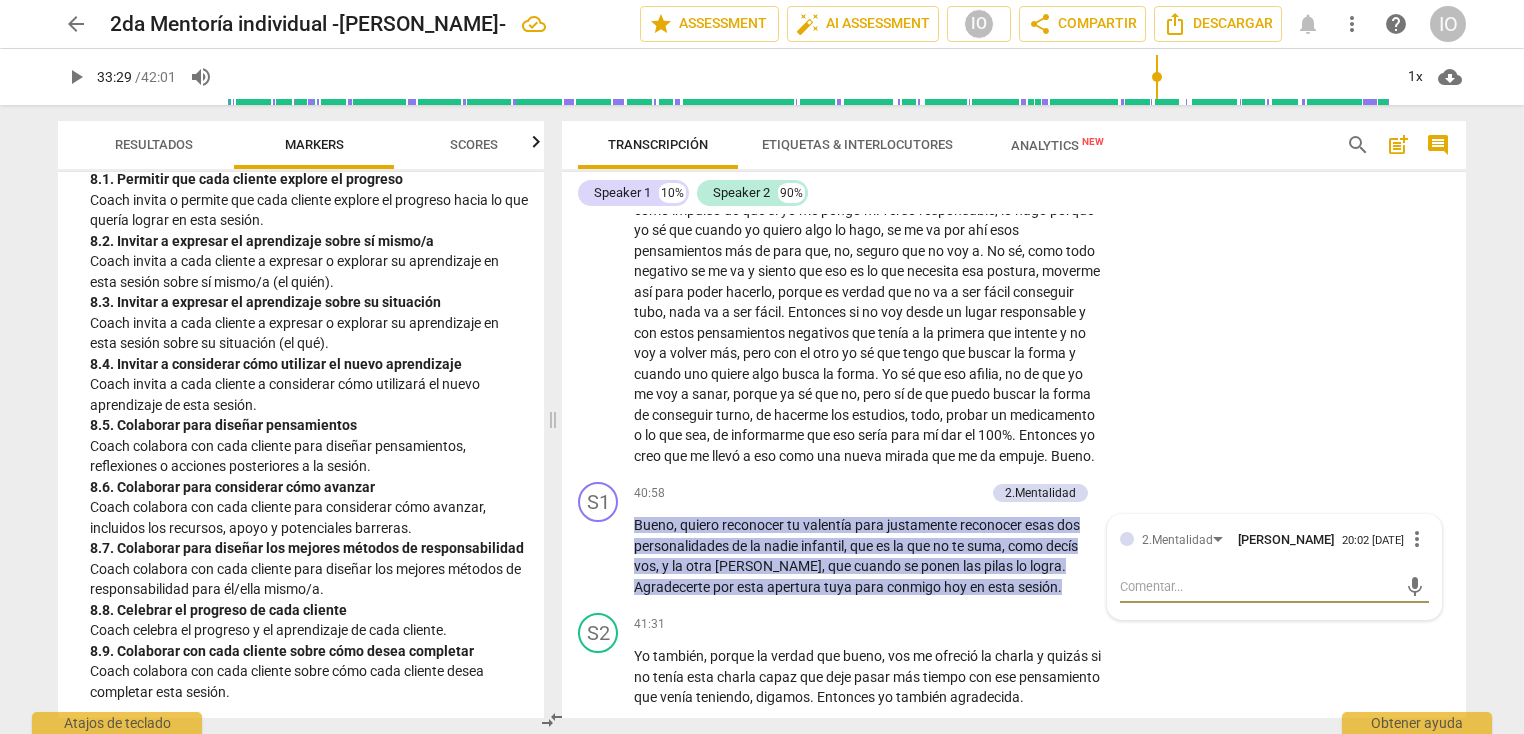 scroll, scrollTop: 2602, scrollLeft: 0, axis: vertical 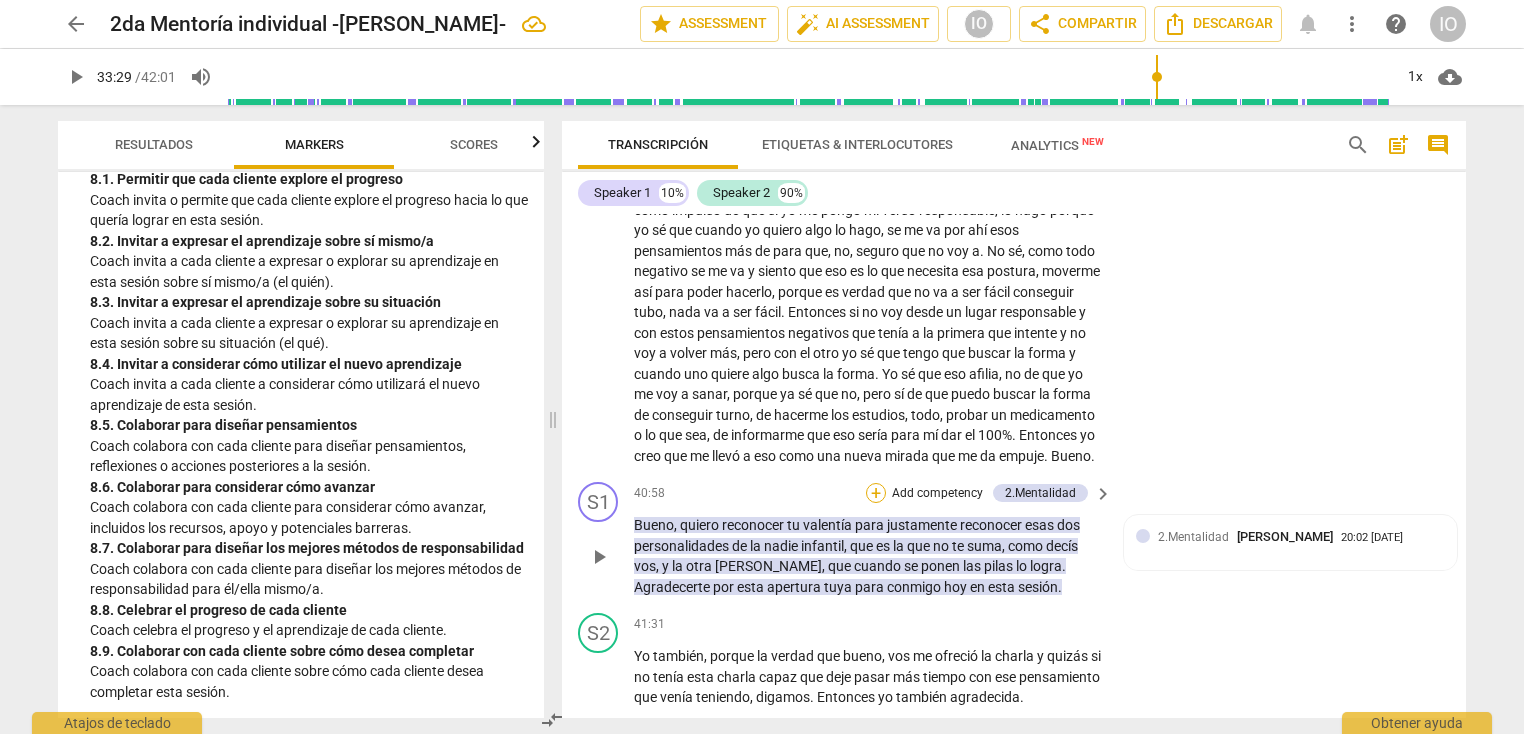 click on "+" at bounding box center [876, 493] 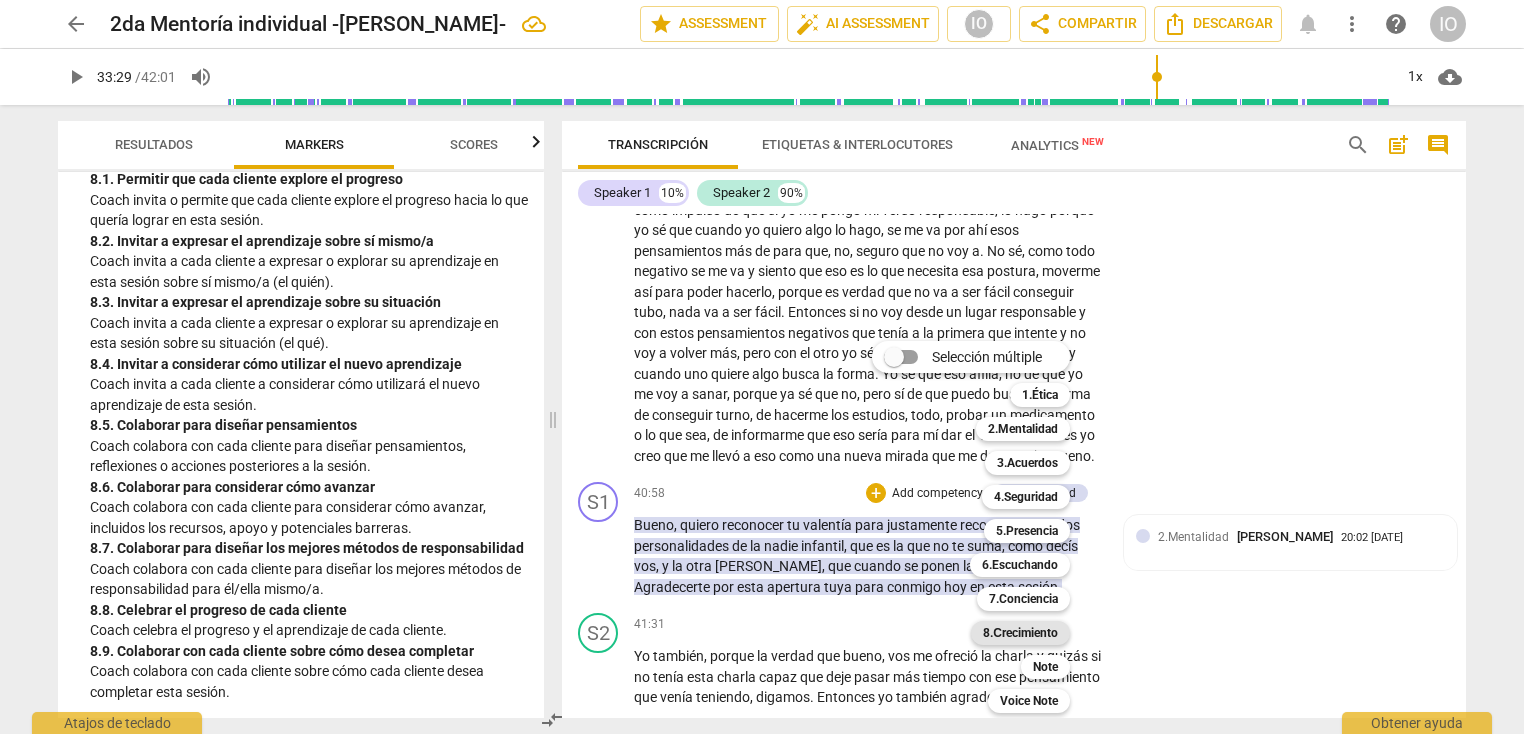 click on "8.Сrecimiento" at bounding box center [1020, 633] 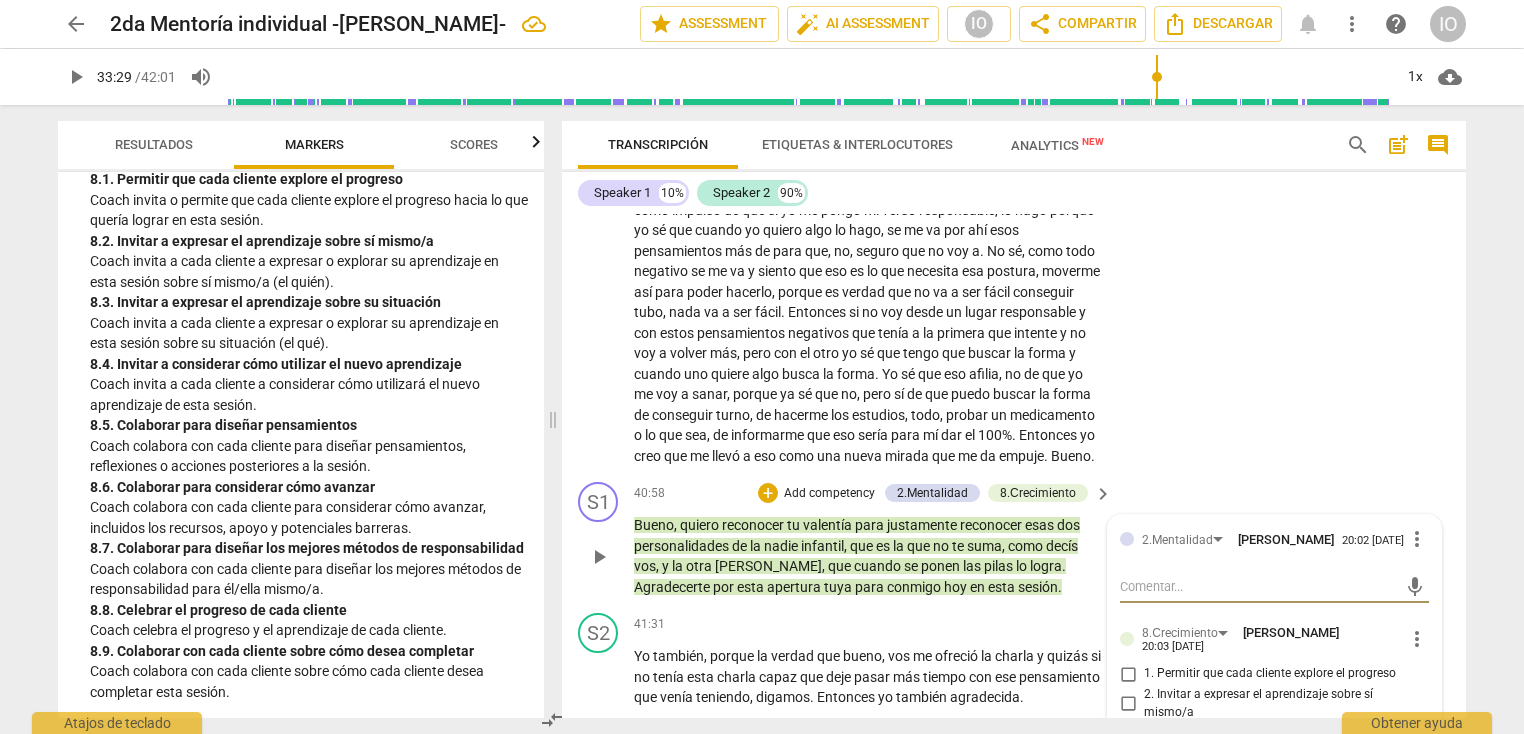 click at bounding box center [1258, 586] 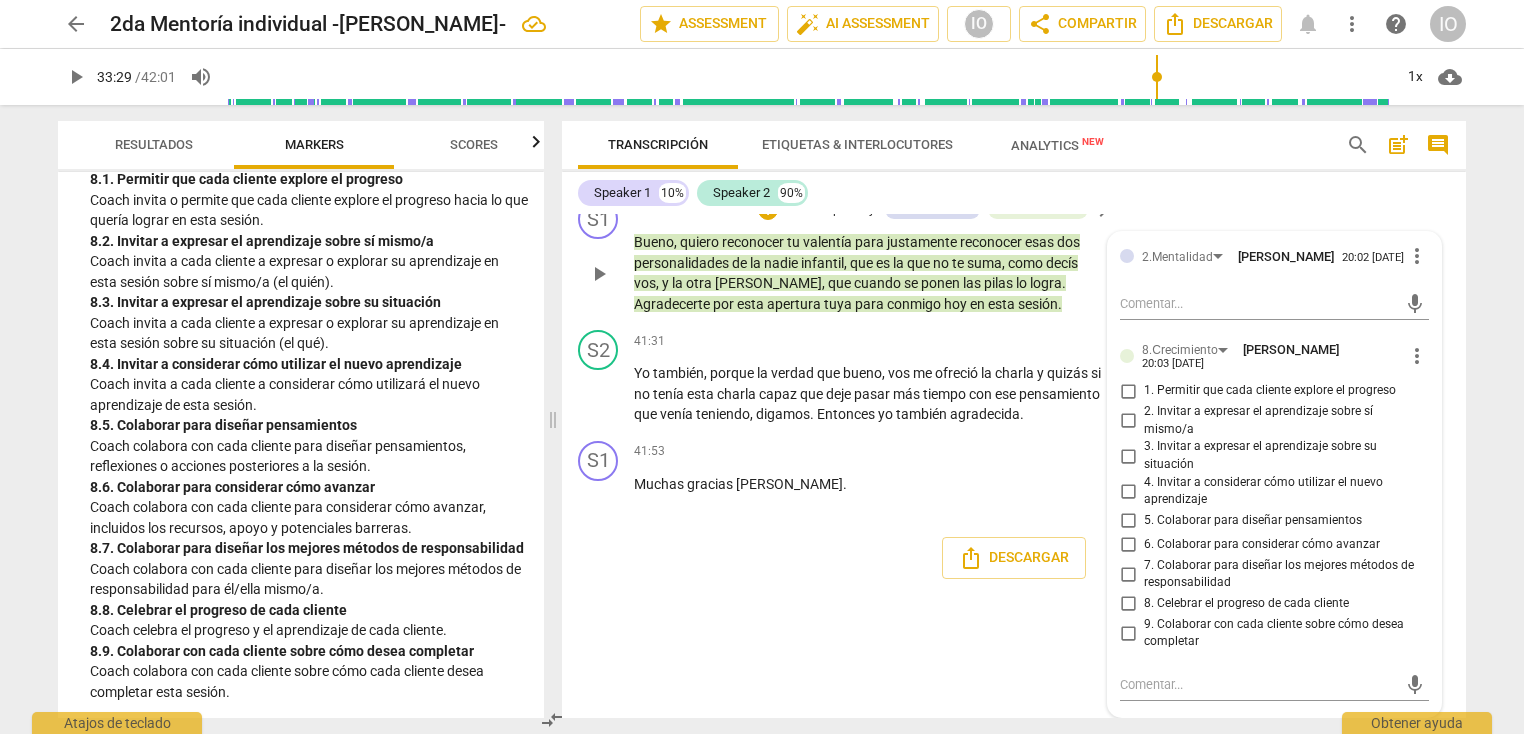 scroll, scrollTop: 11116, scrollLeft: 0, axis: vertical 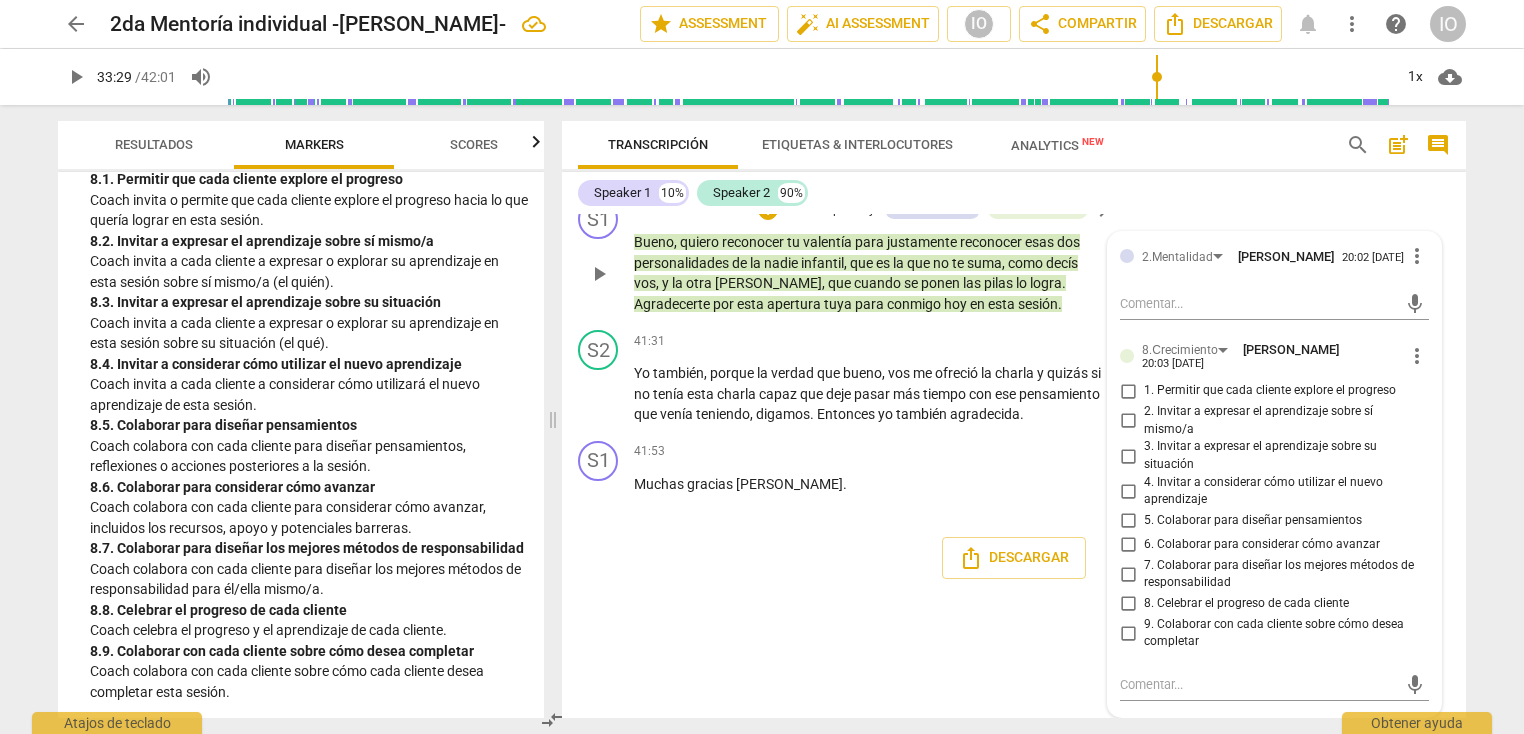 click on "8. Celebrar el progreso de cada cliente" at bounding box center (1128, 604) 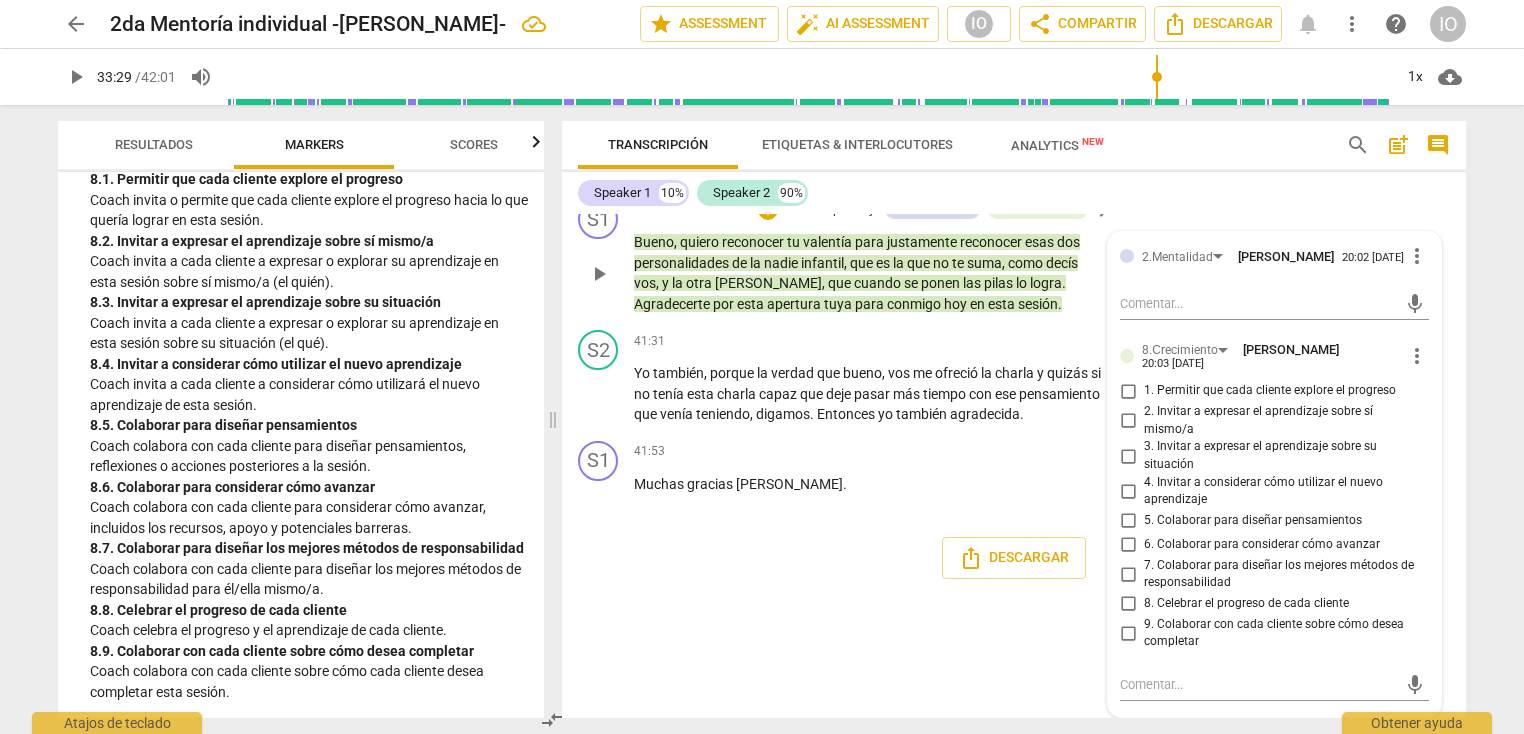 checkbox on "true" 